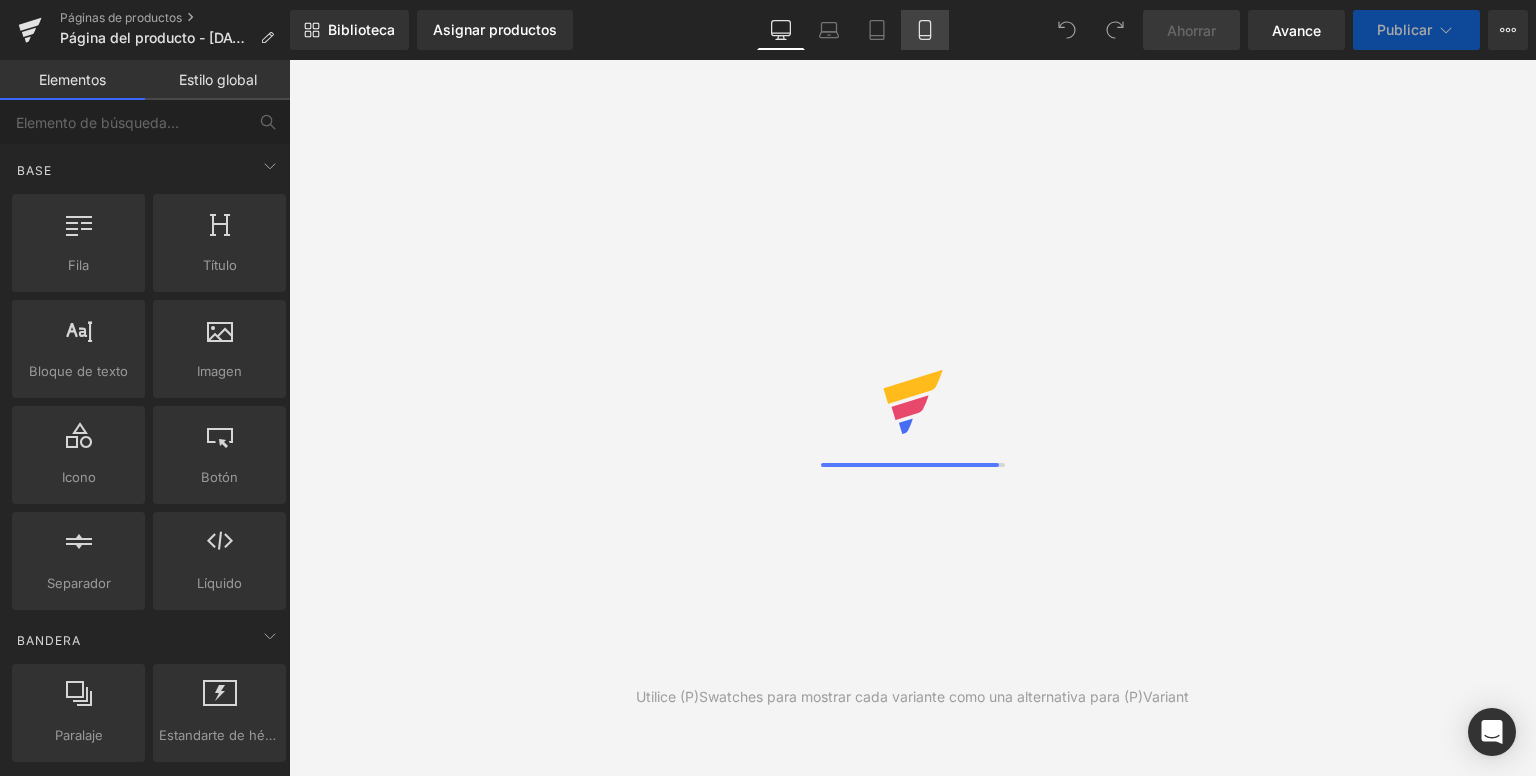 scroll, scrollTop: 0, scrollLeft: 0, axis: both 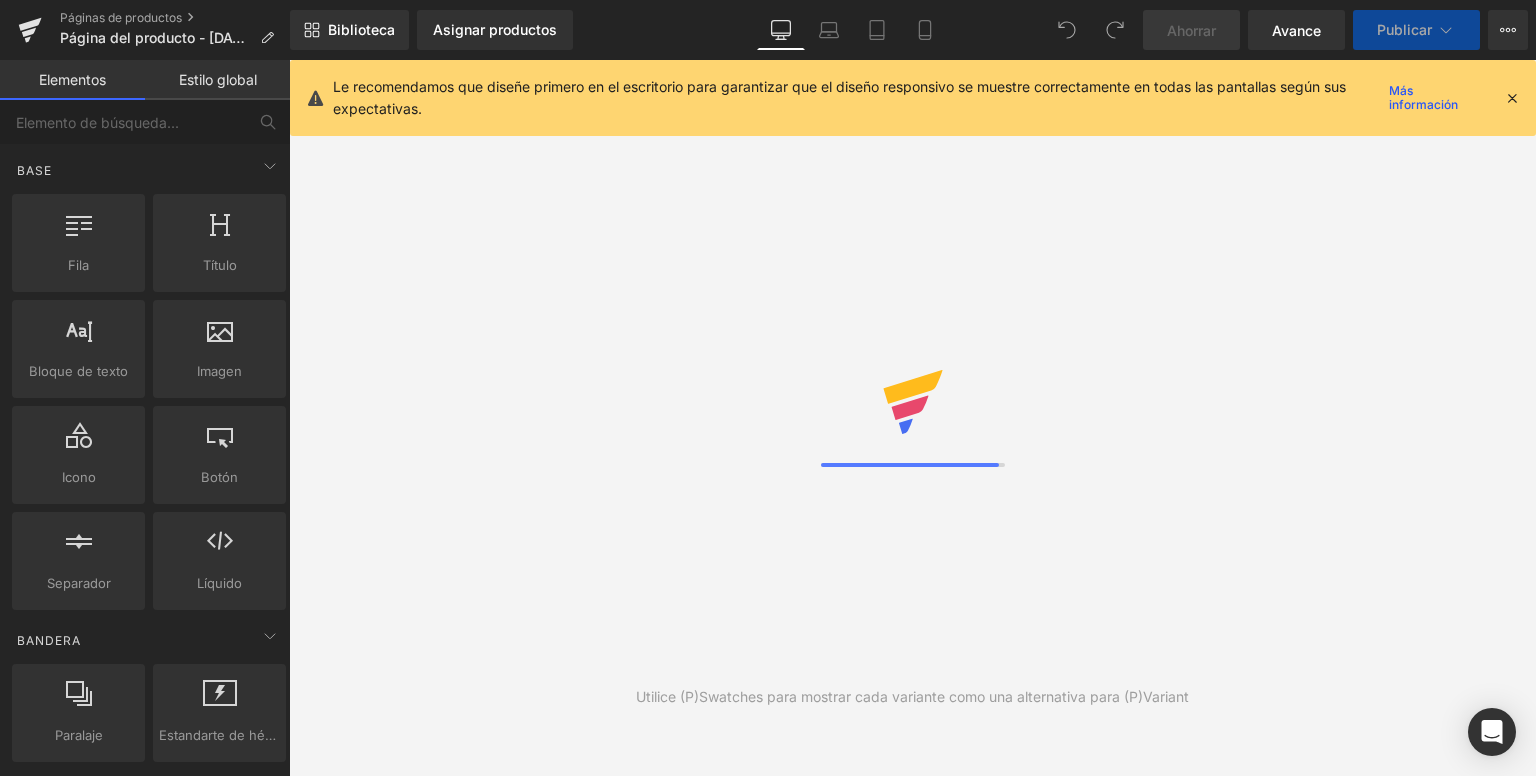 click at bounding box center (1512, 98) 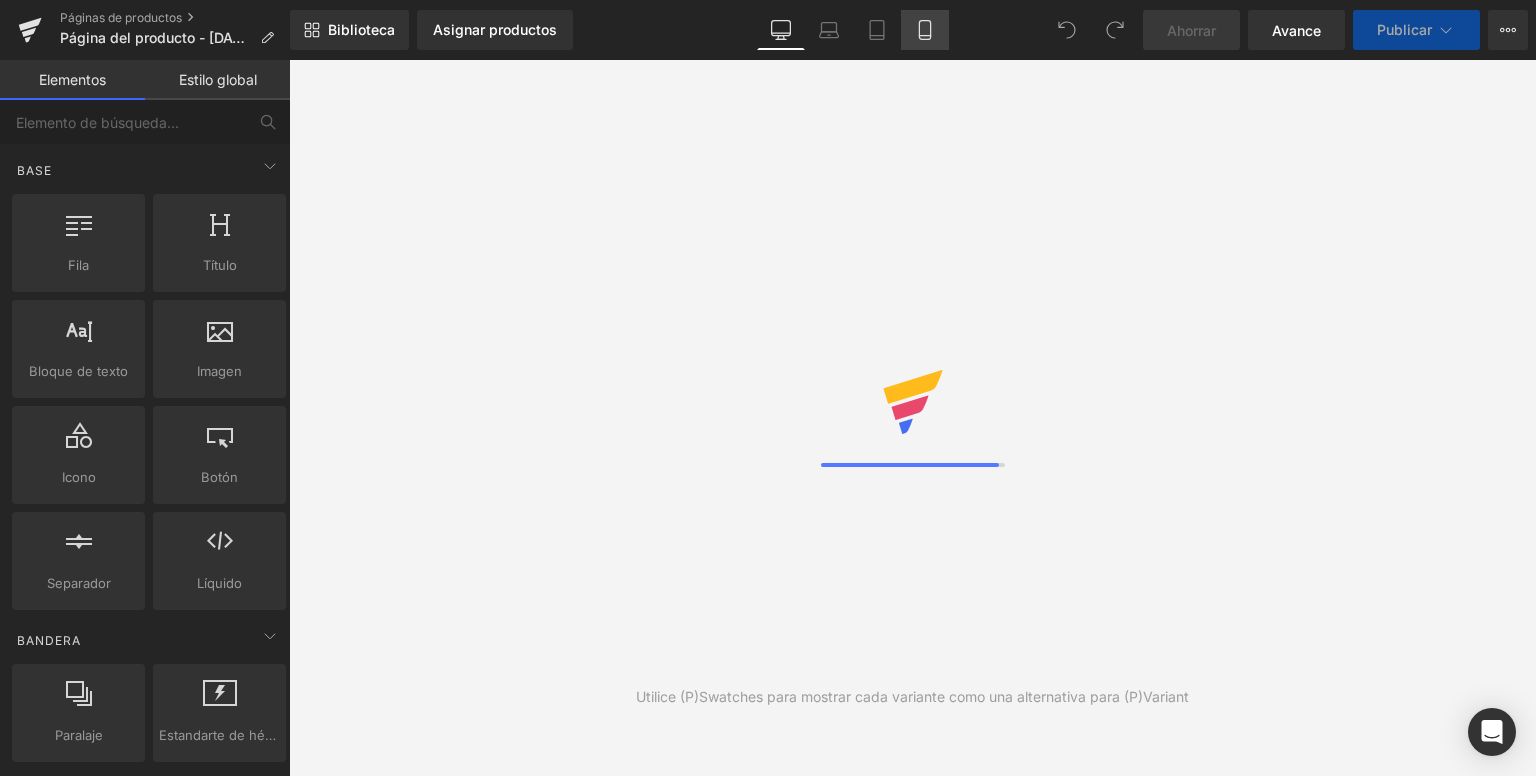 click 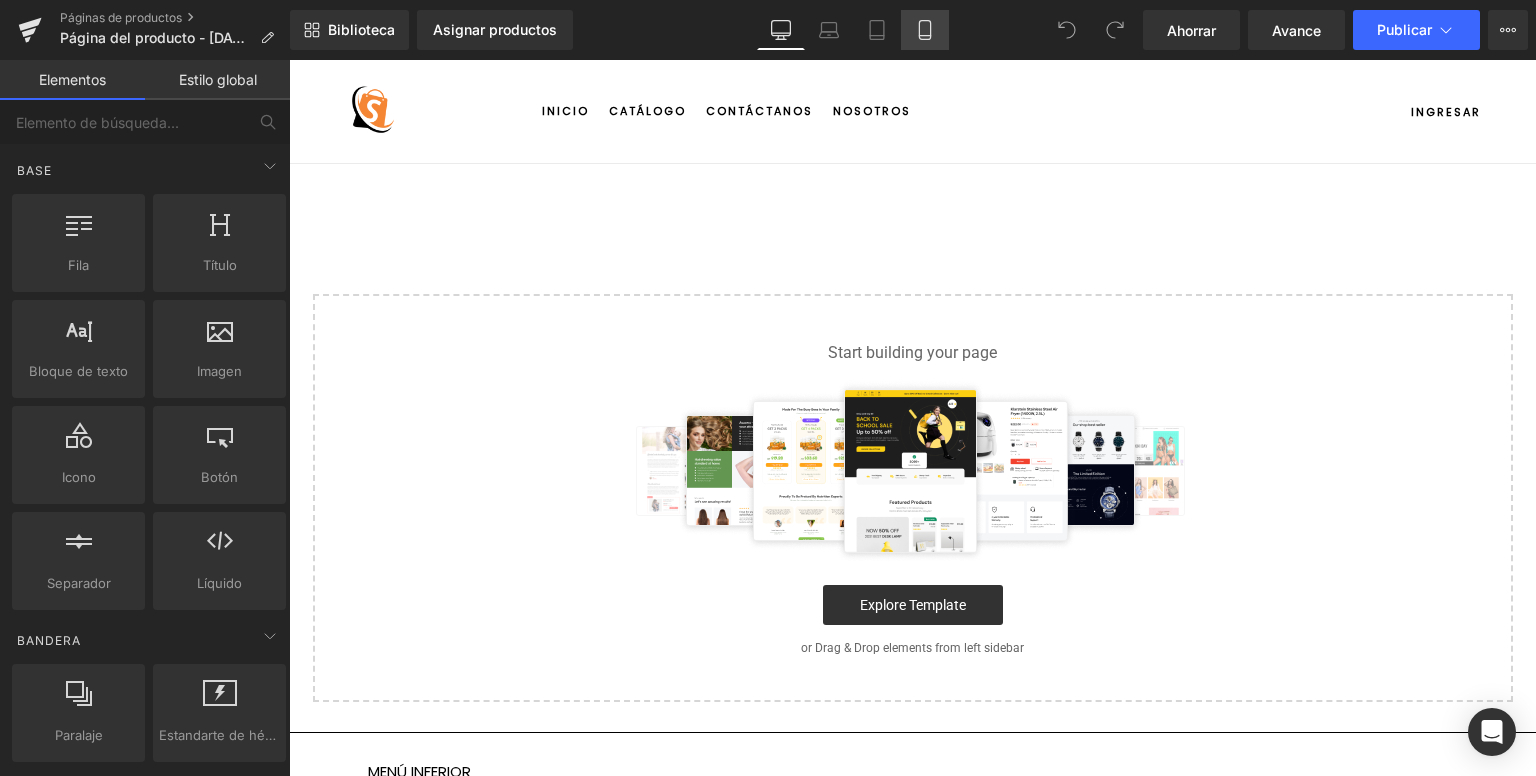 click 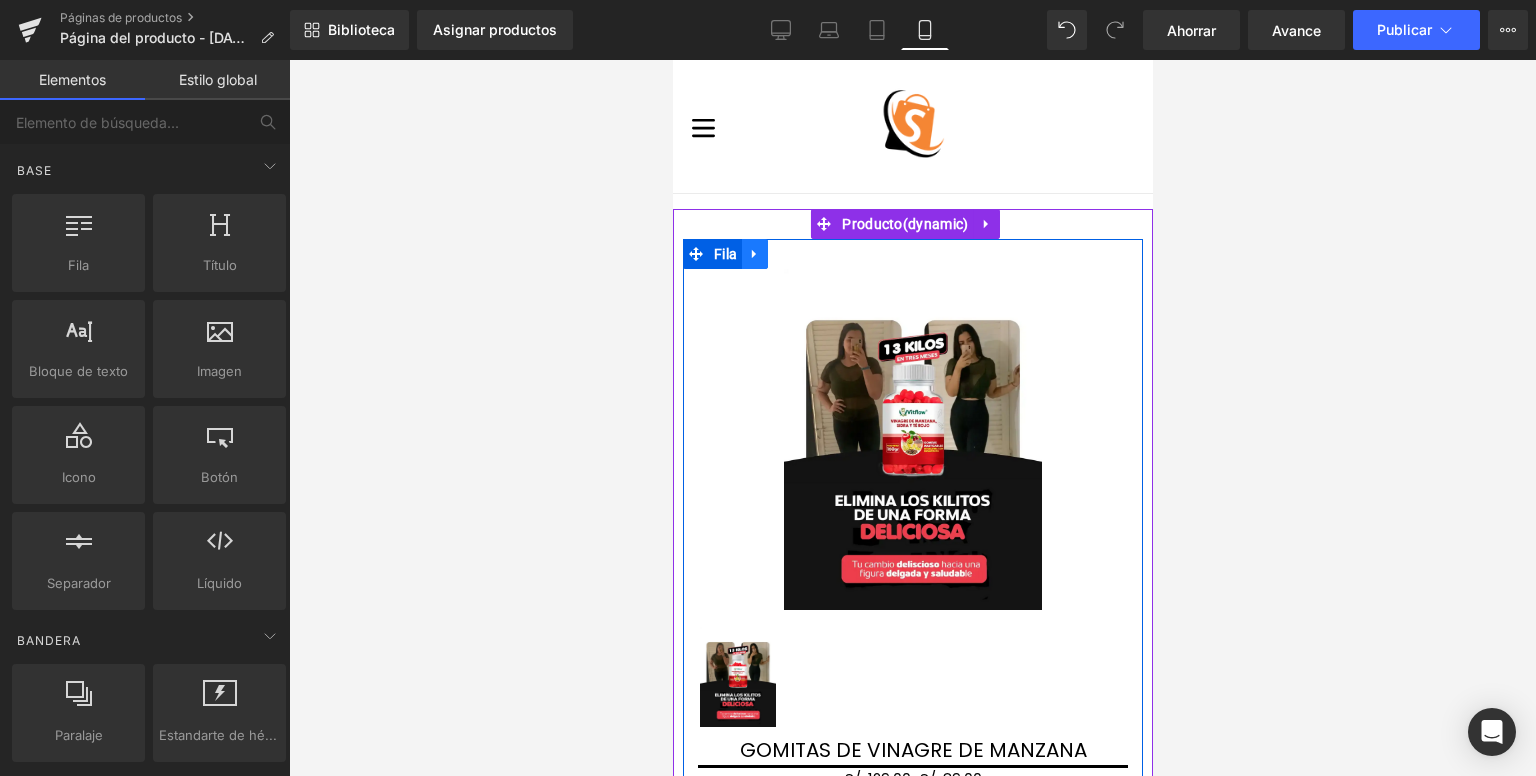 click 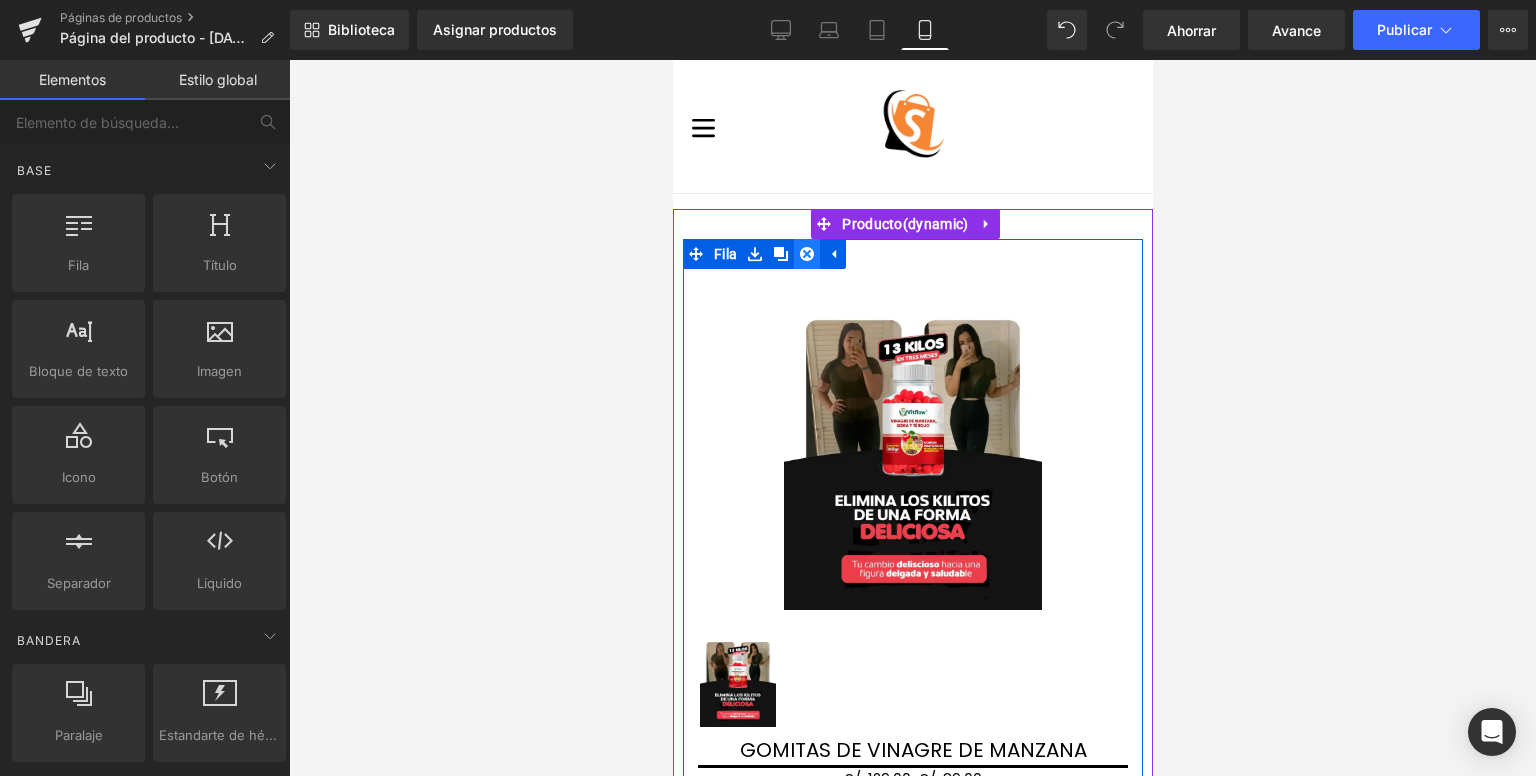 click 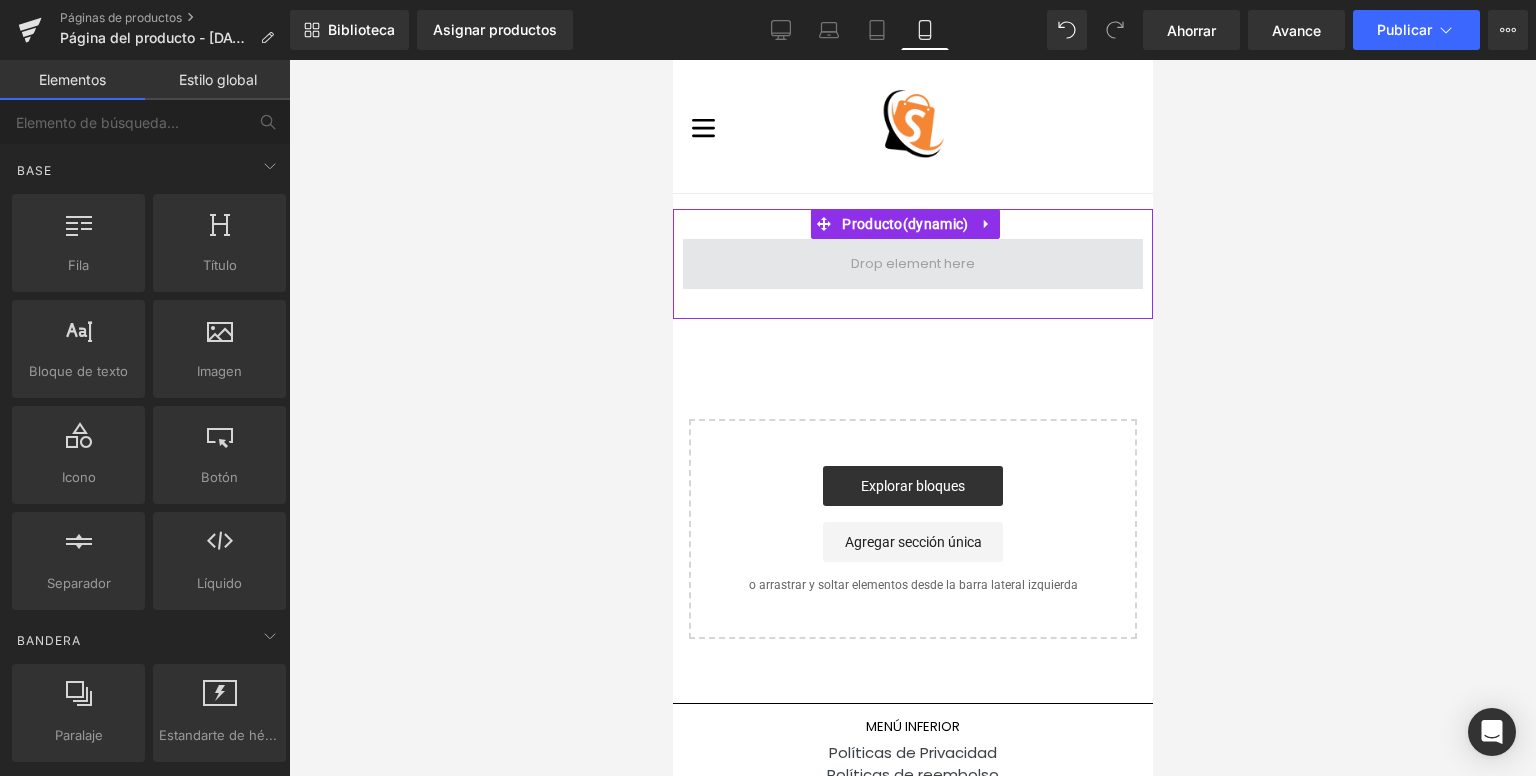 click at bounding box center [912, 264] 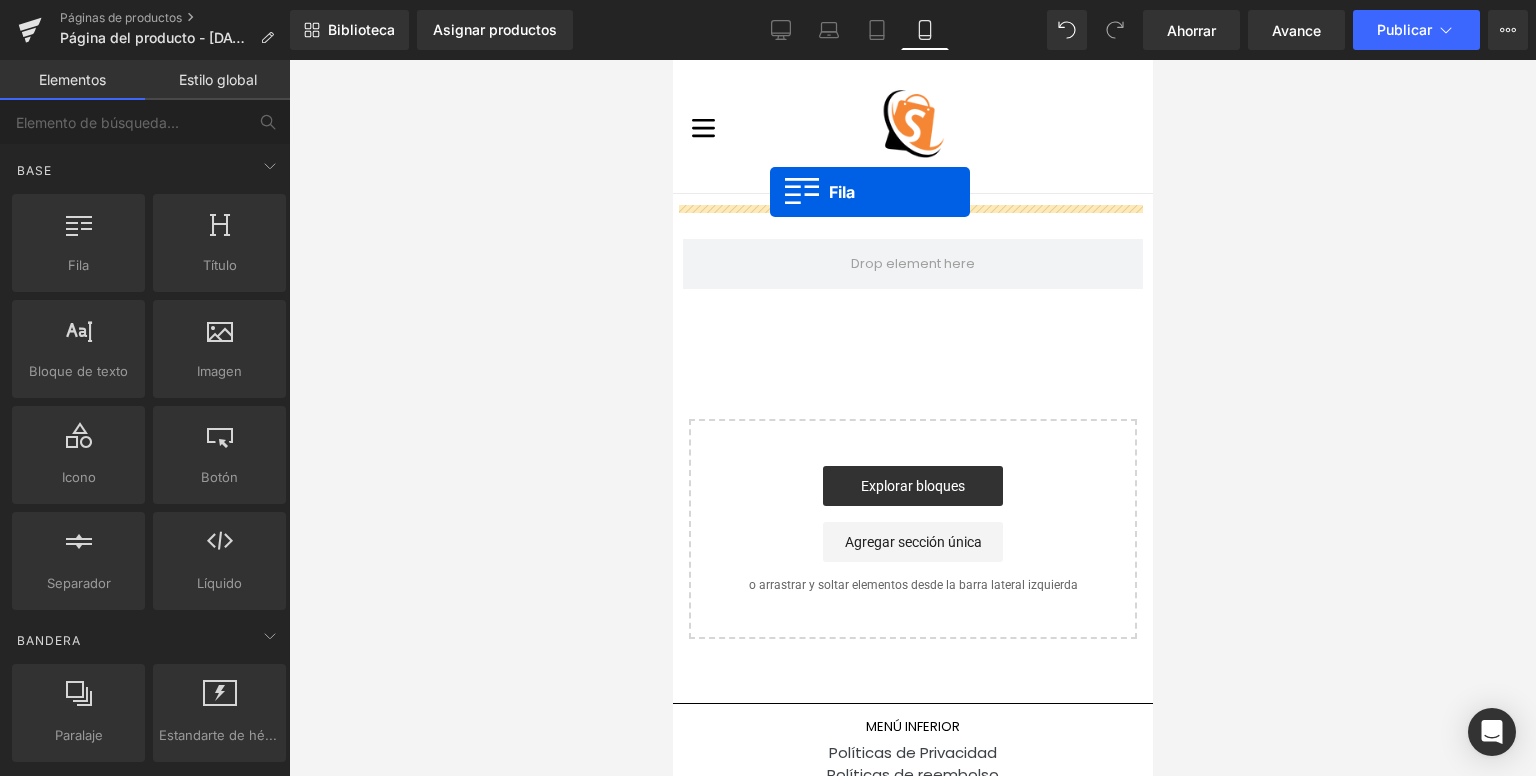drag, startPoint x: 752, startPoint y: 317, endPoint x: 769, endPoint y: 192, distance: 126.1507 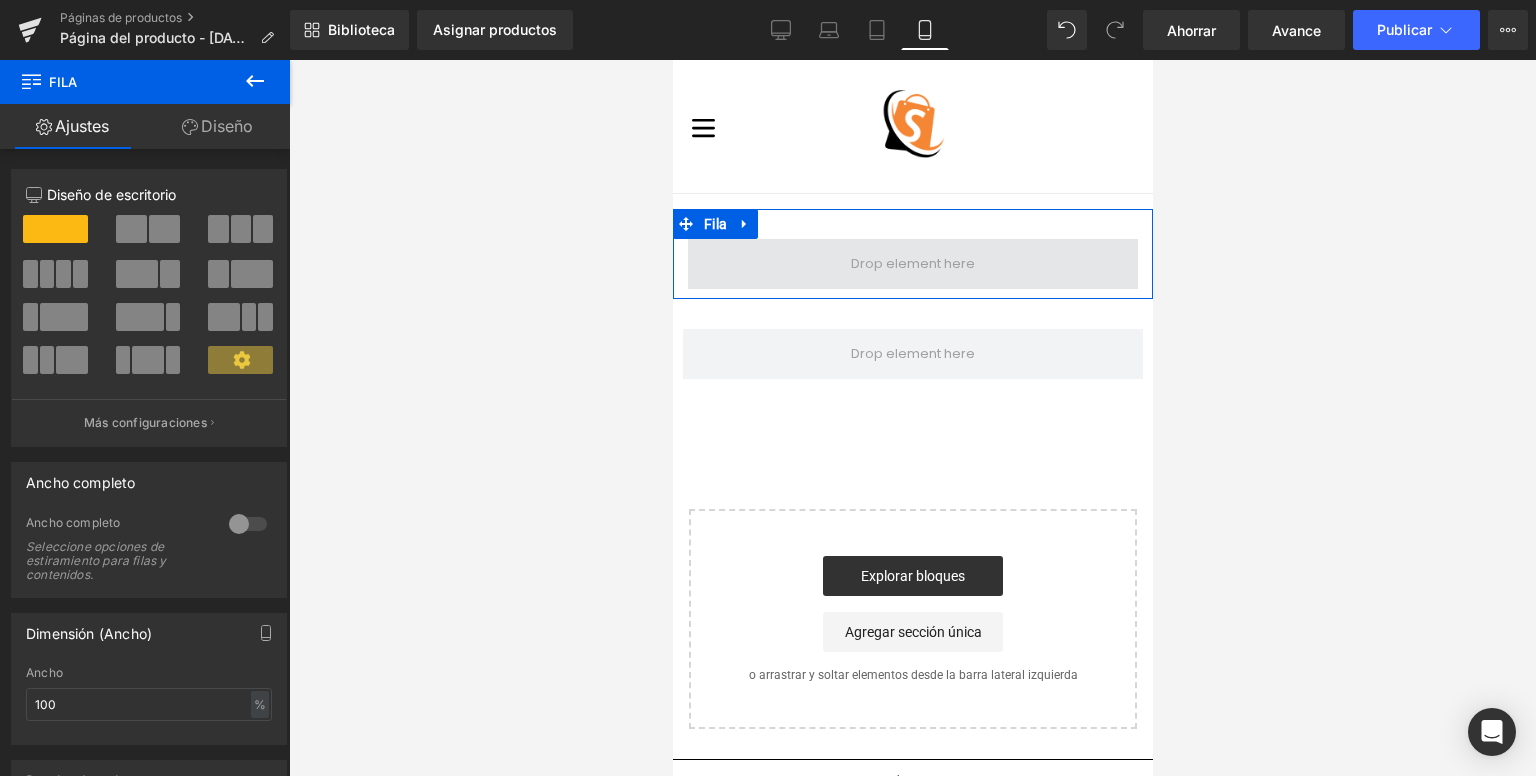 click at bounding box center [912, 264] 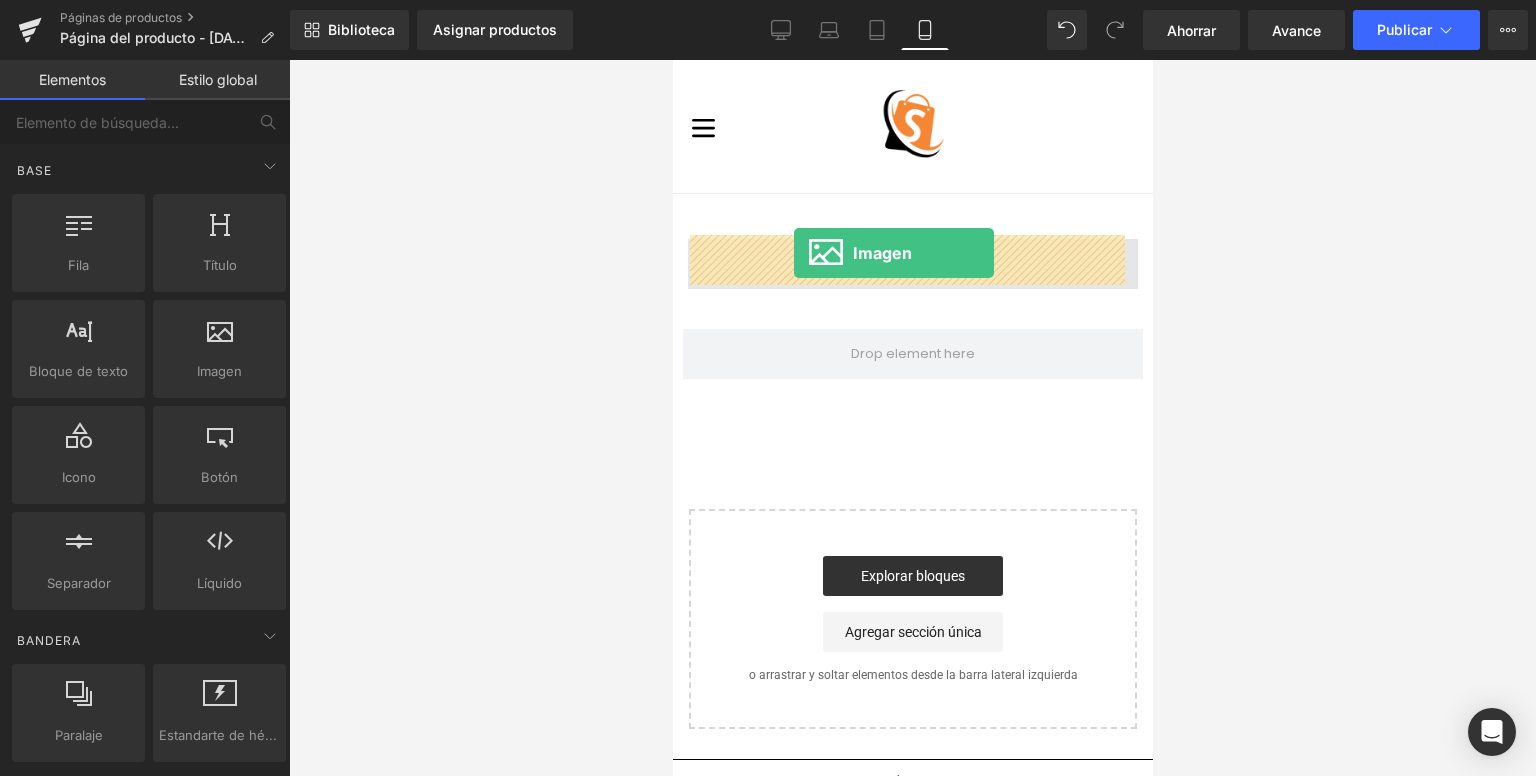 drag, startPoint x: 894, startPoint y: 416, endPoint x: 793, endPoint y: 253, distance: 191.75505 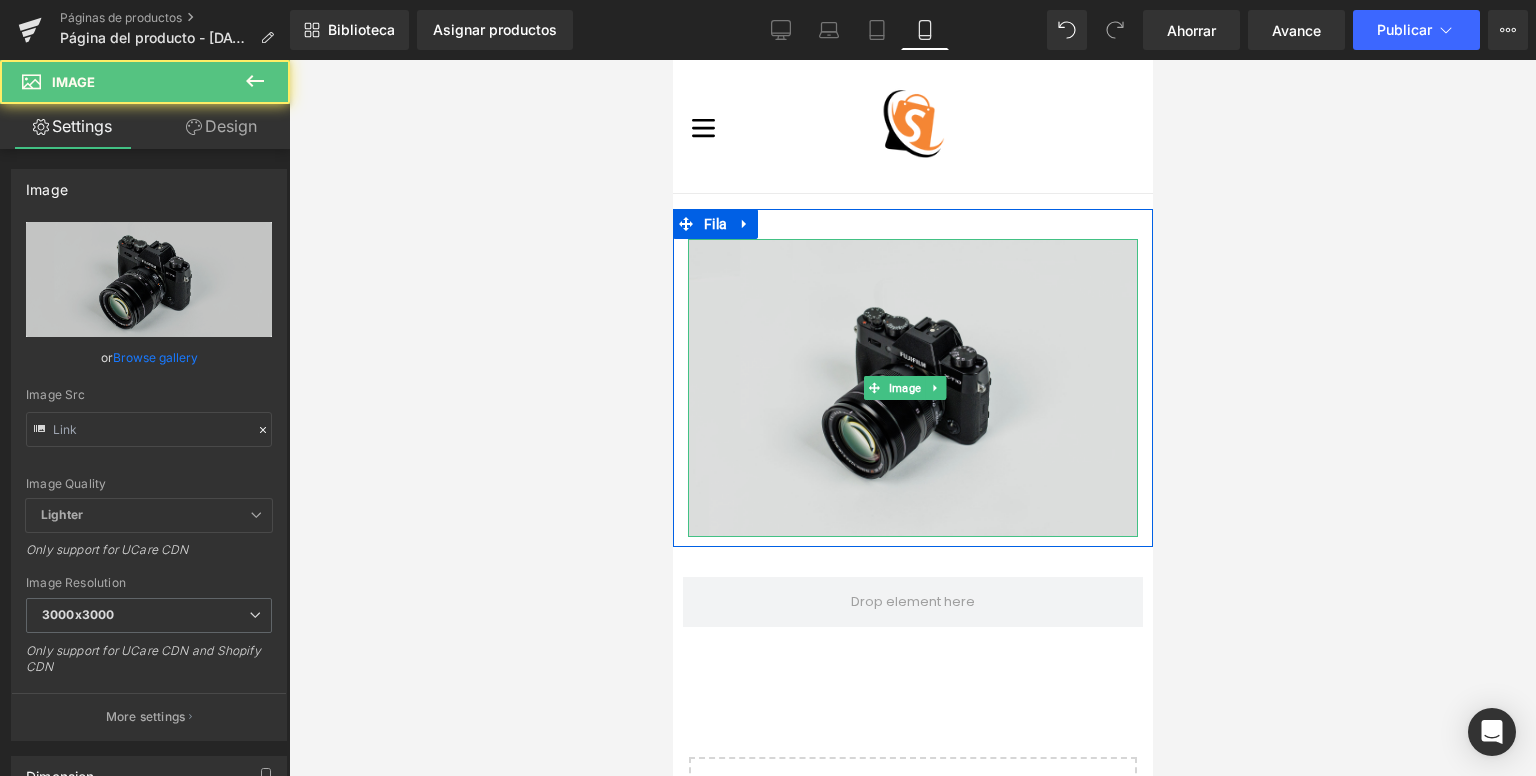 type on "//[DOMAIN_NAME][URL]" 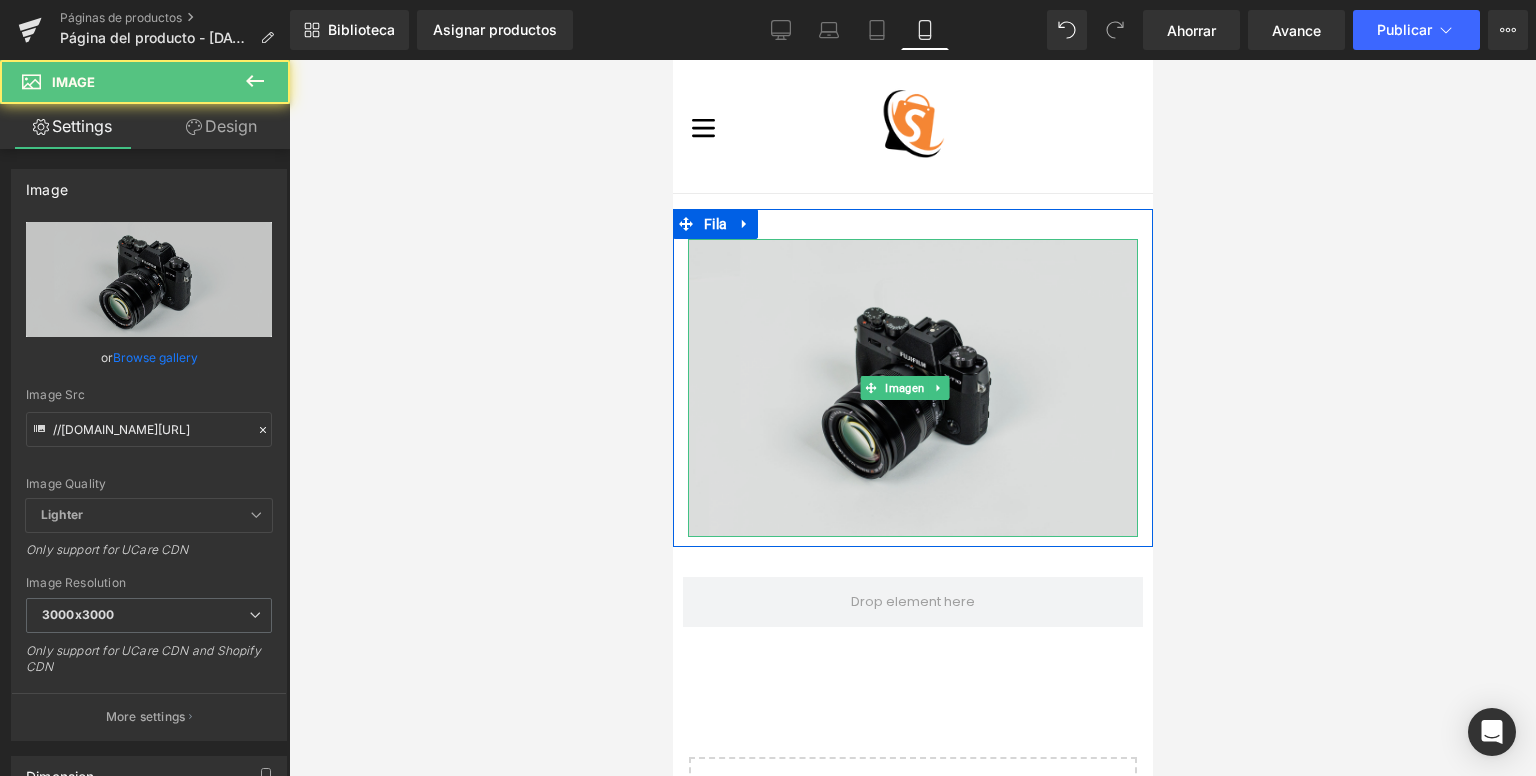 click at bounding box center (912, 388) 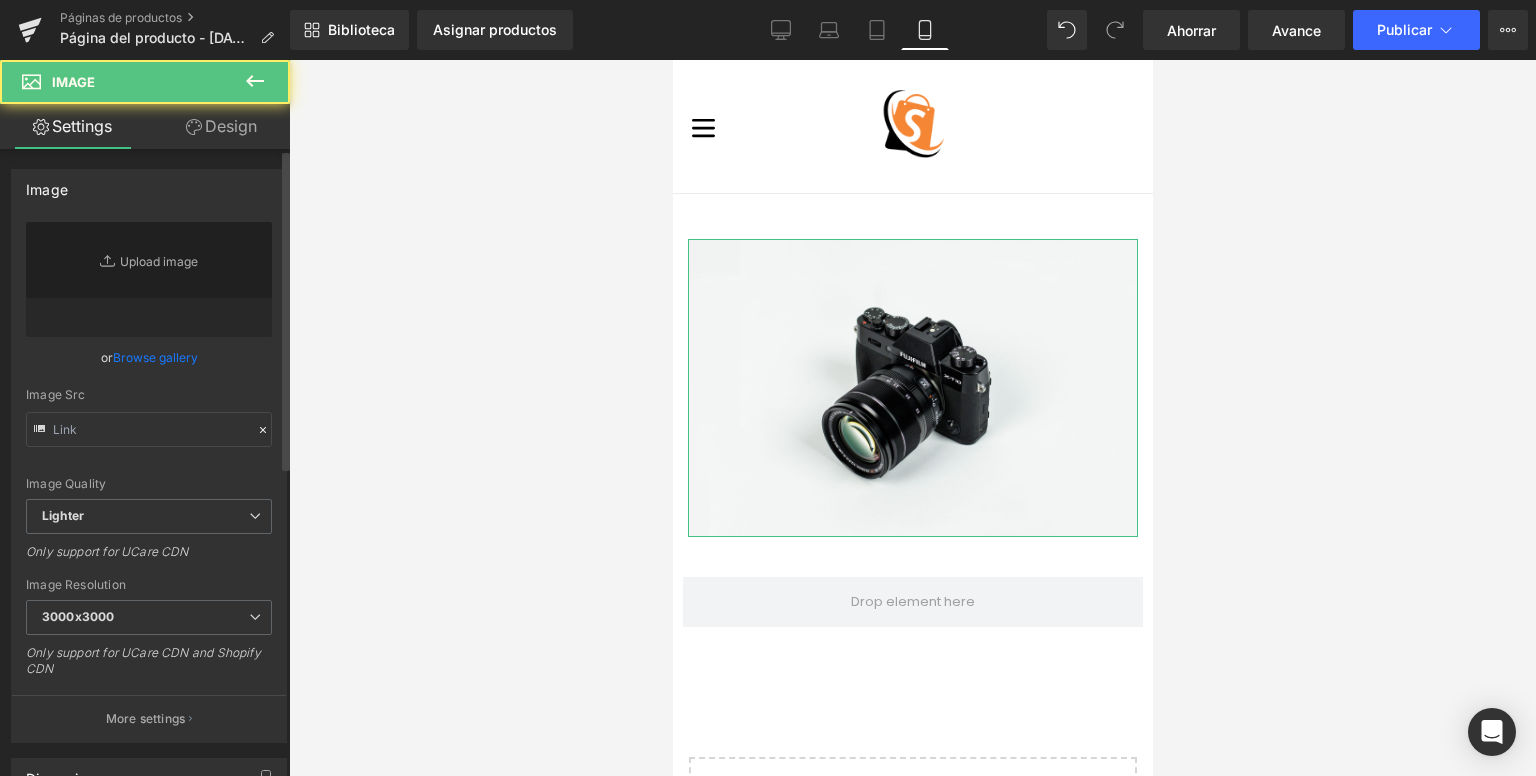 type on "//[DOMAIN_NAME][URL]" 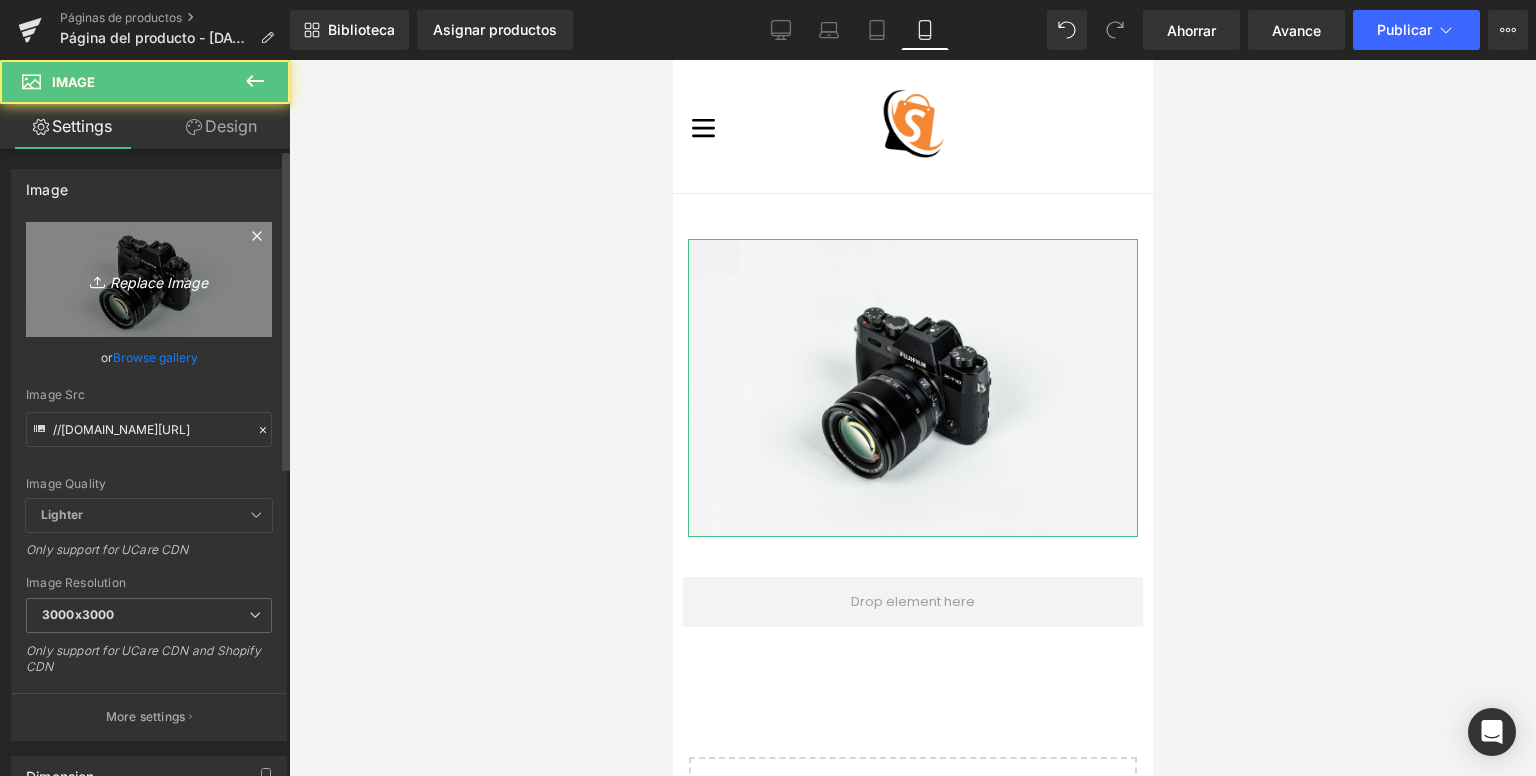 click on "Replace Image" at bounding box center (149, 279) 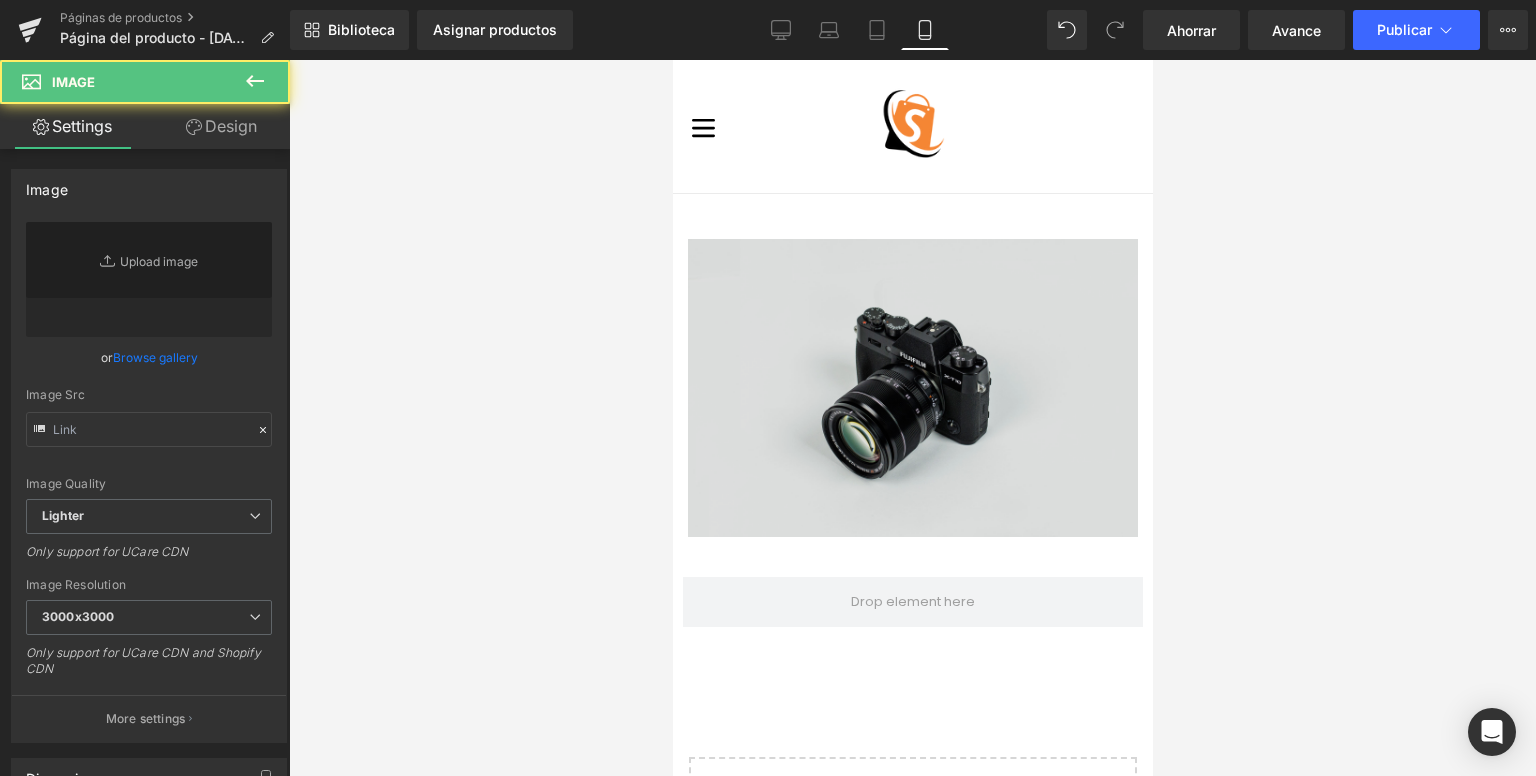 click at bounding box center [912, 388] 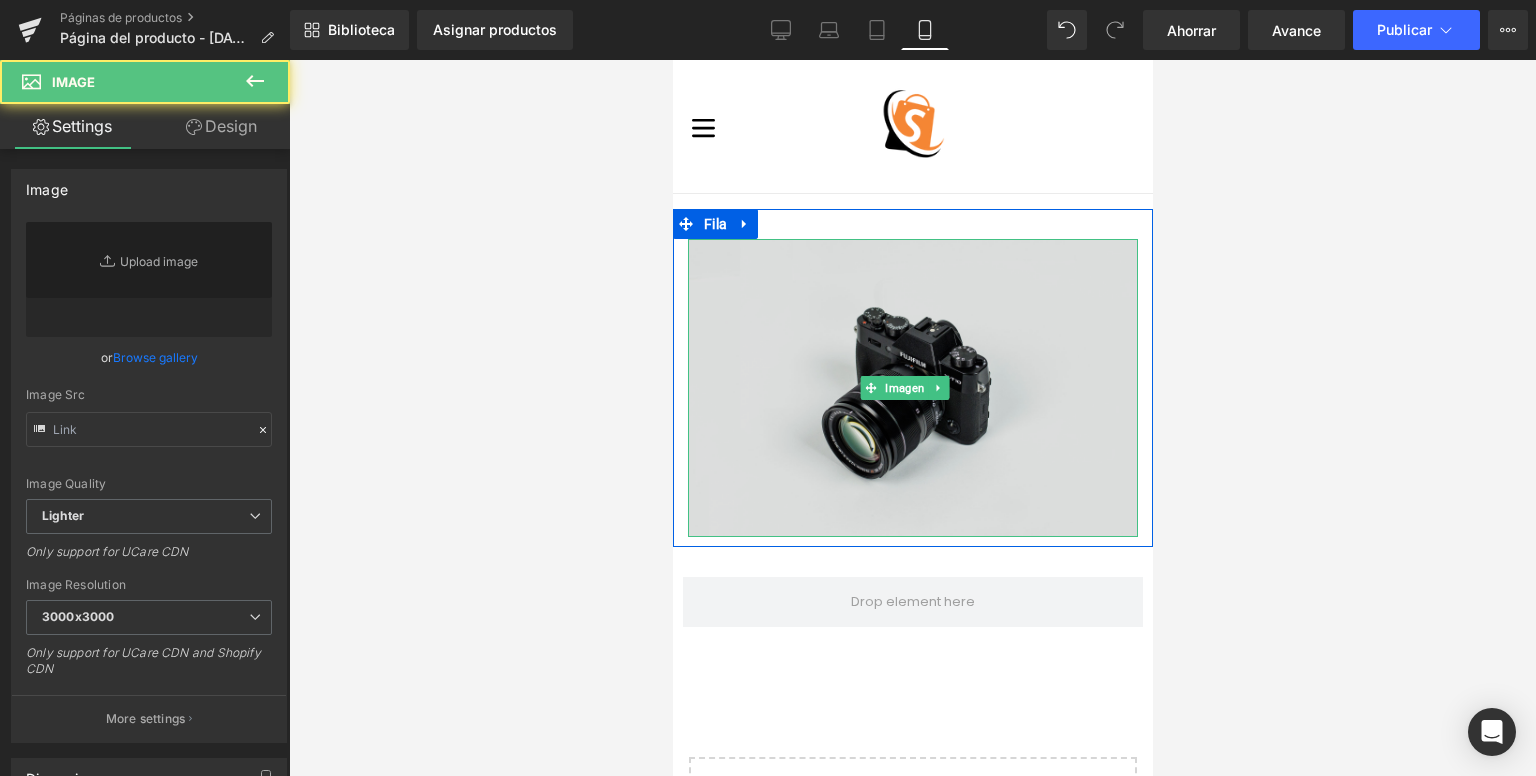 type on "//[DOMAIN_NAME][URL]" 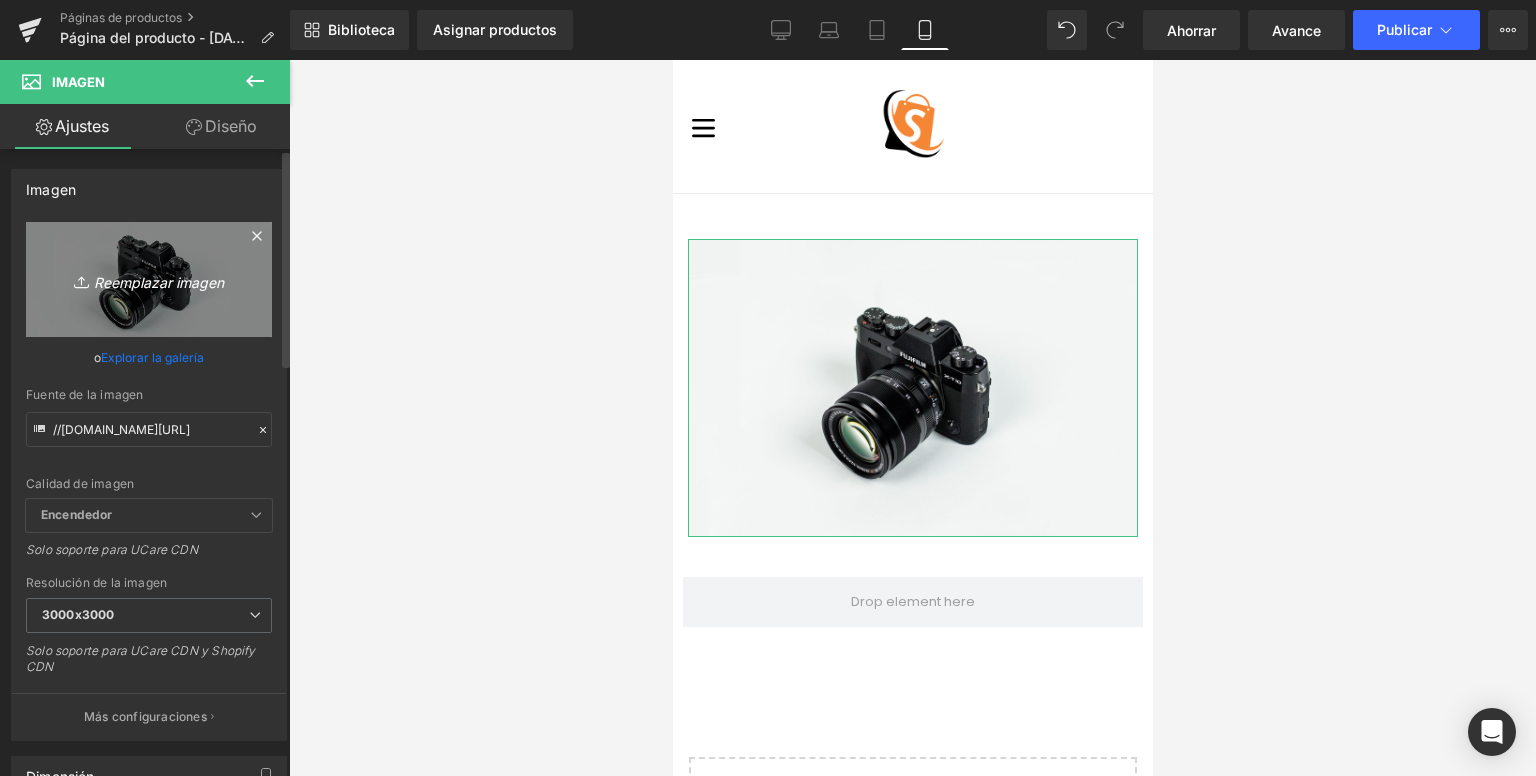 type on "C:\fakepath\6-_3__11zon.webp" 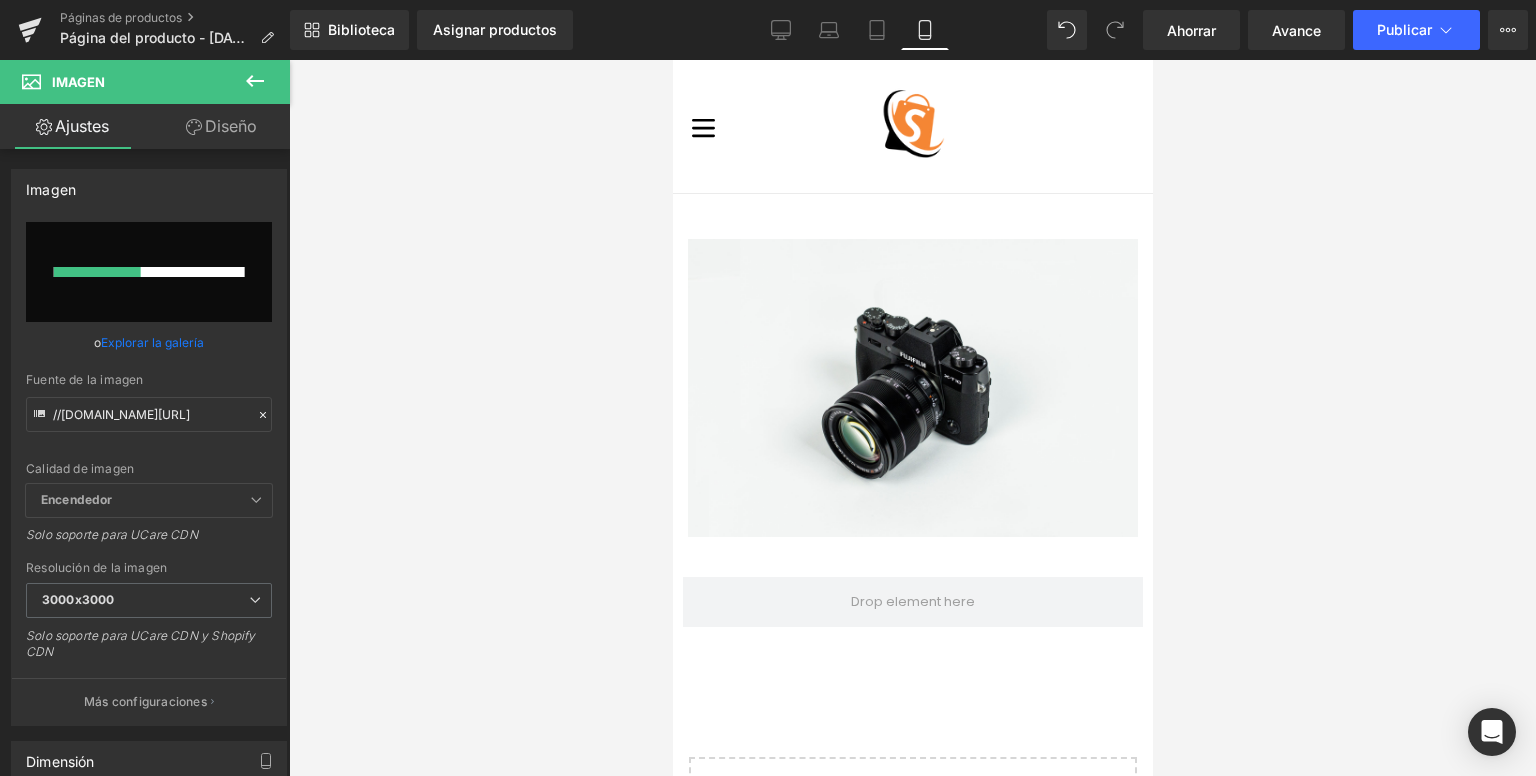 type 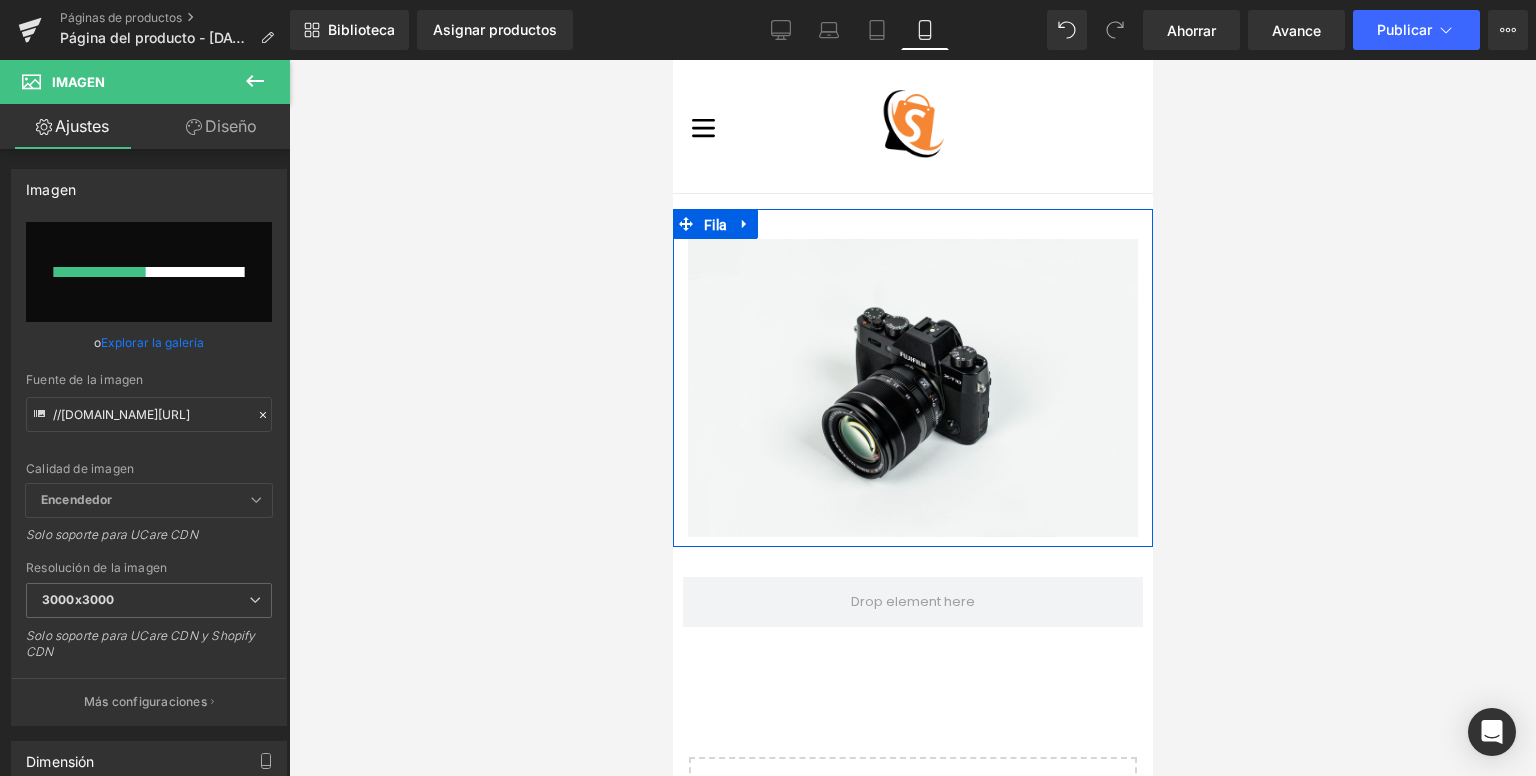 click on "Fila" at bounding box center [714, 225] 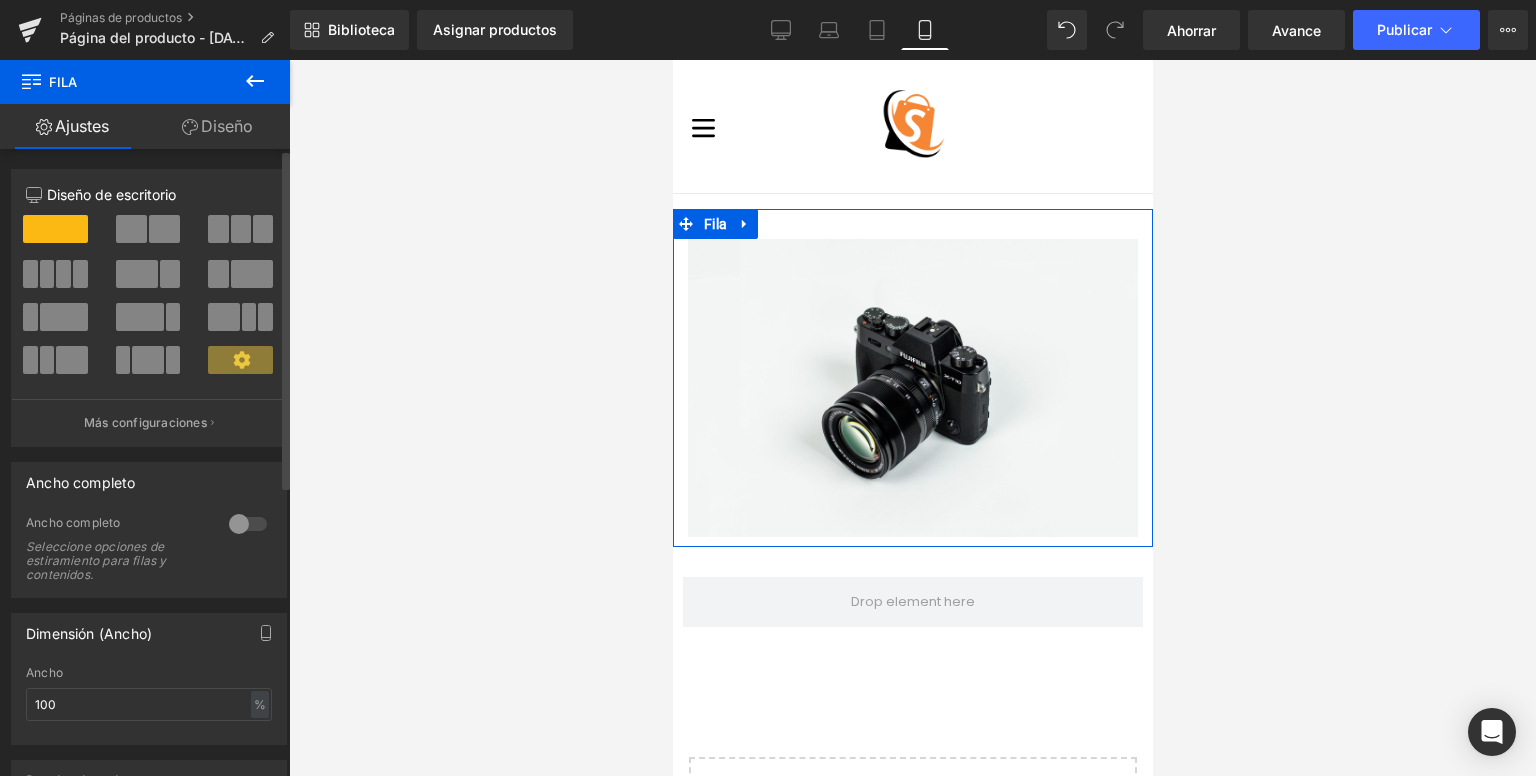 click at bounding box center (248, 524) 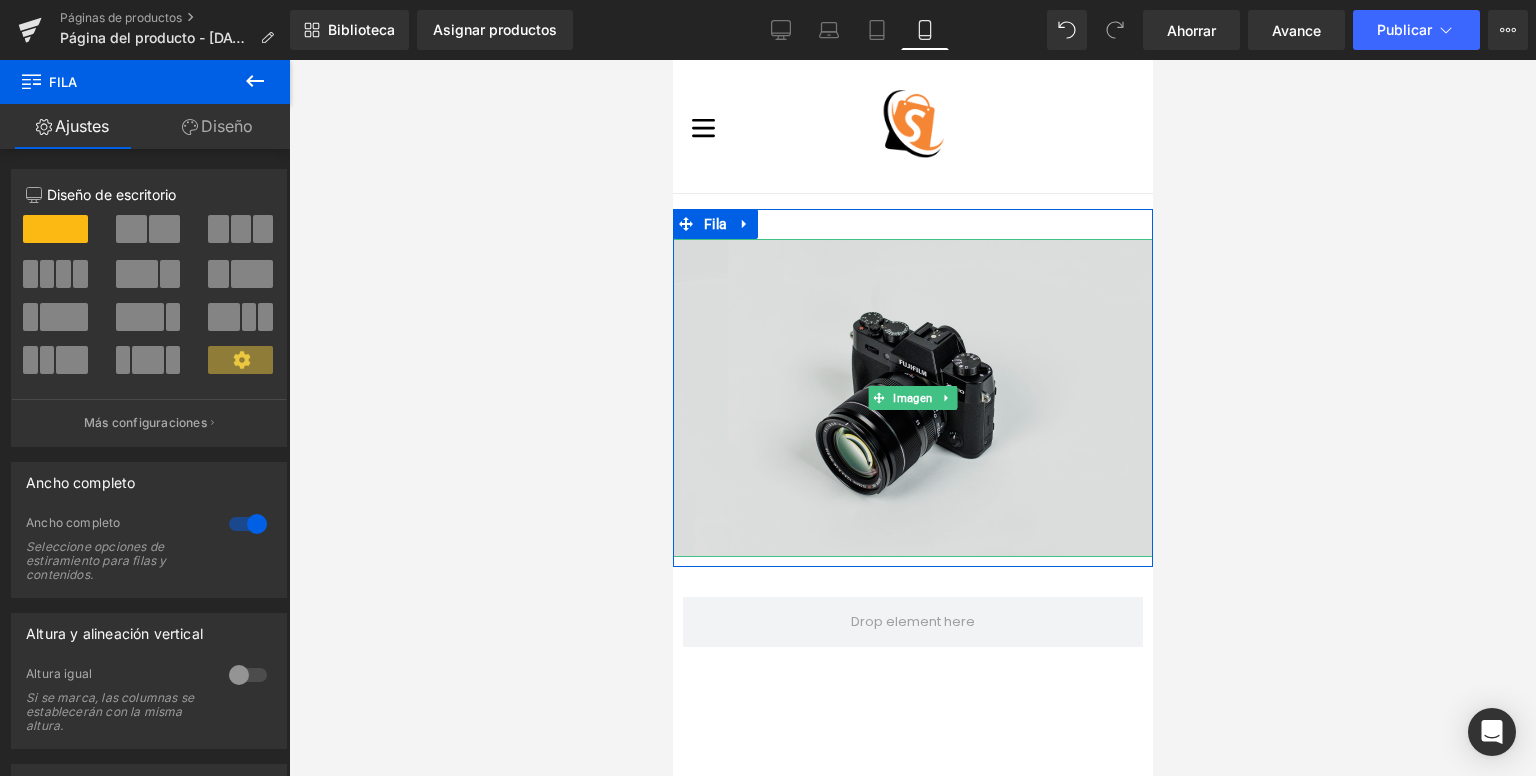 click at bounding box center [912, 398] 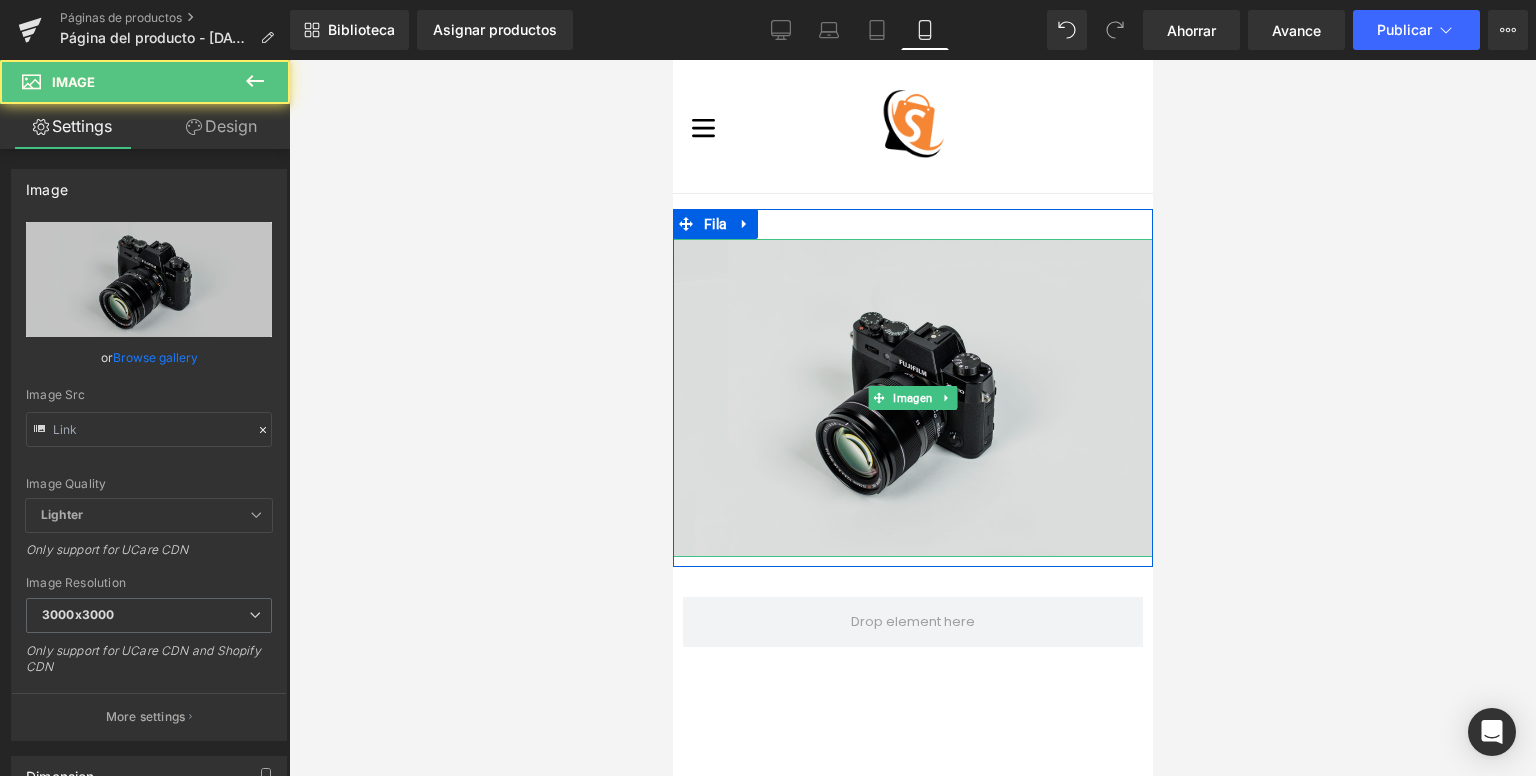 type on "//[DOMAIN_NAME][URL]" 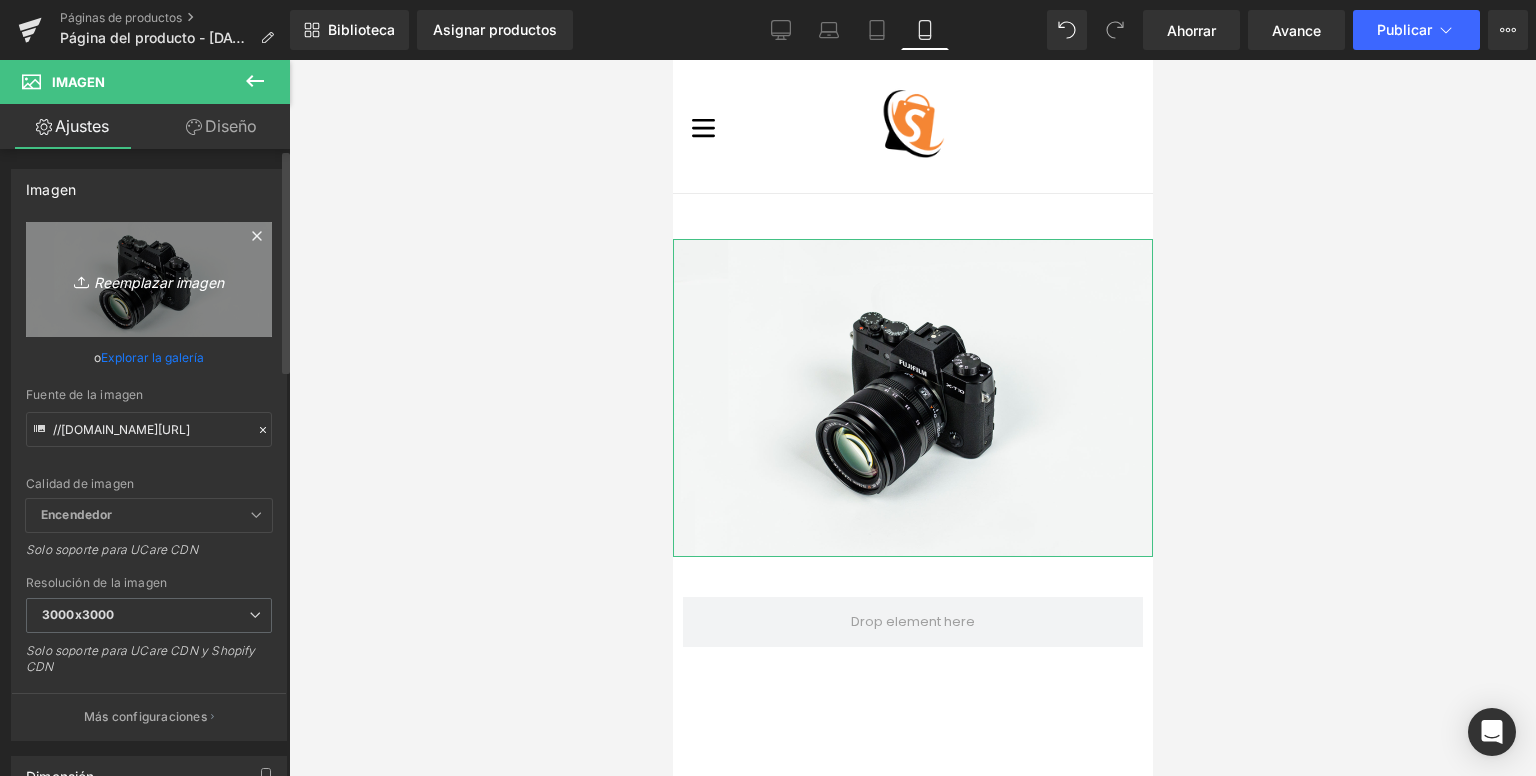click on "Reemplazar imagen" at bounding box center [149, 279] 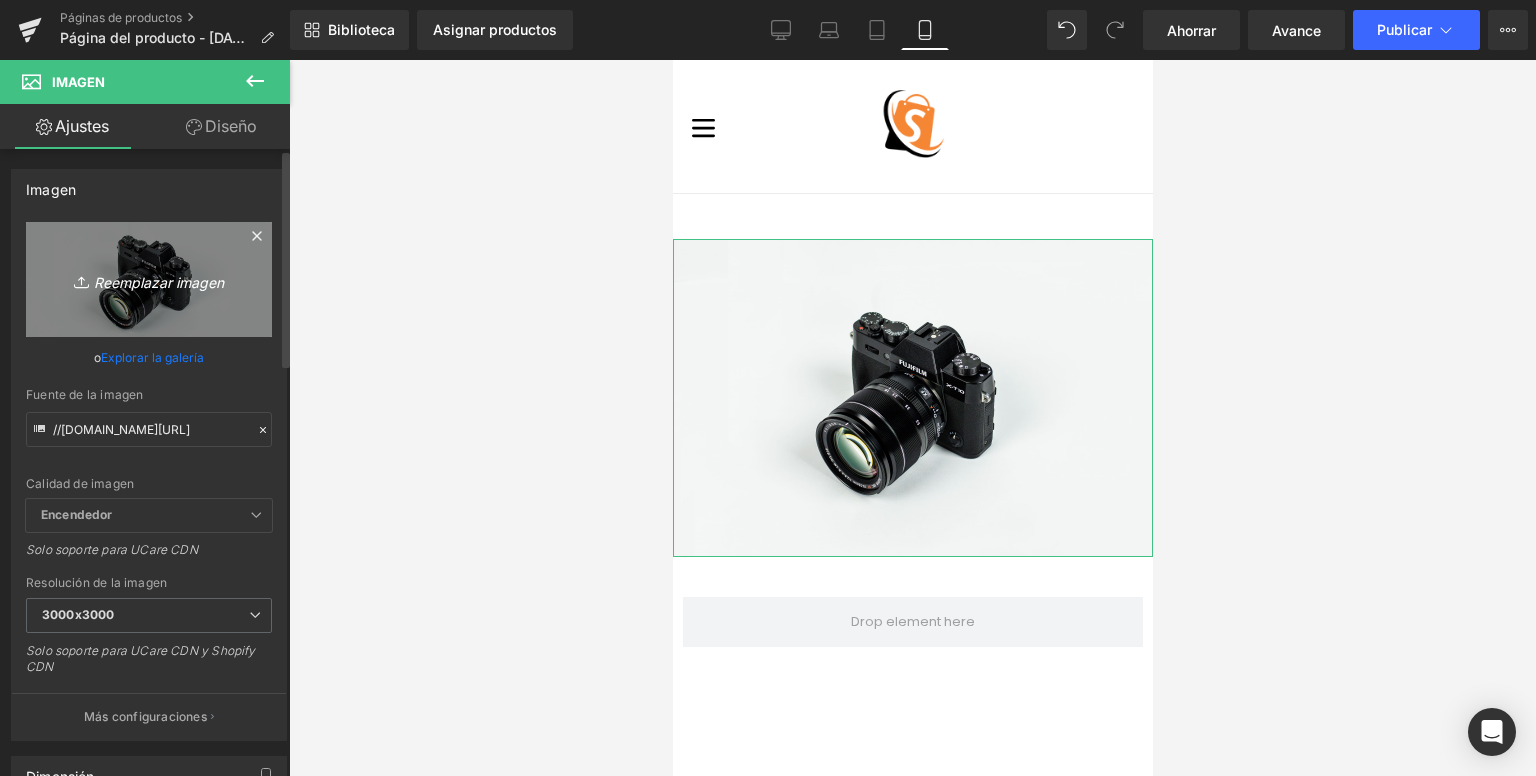 type on "C:\fakepath\6-_3__11zon.webp" 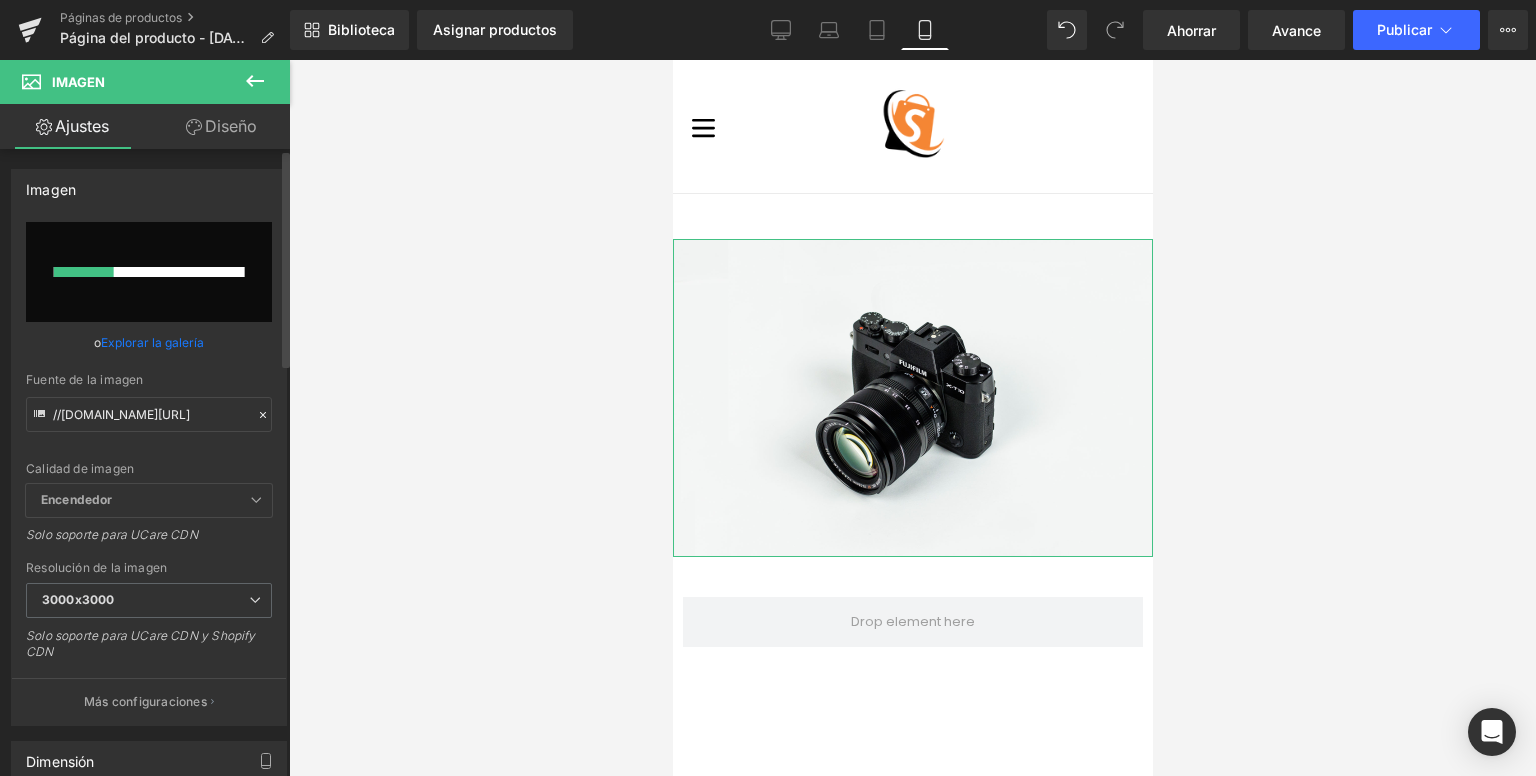 type 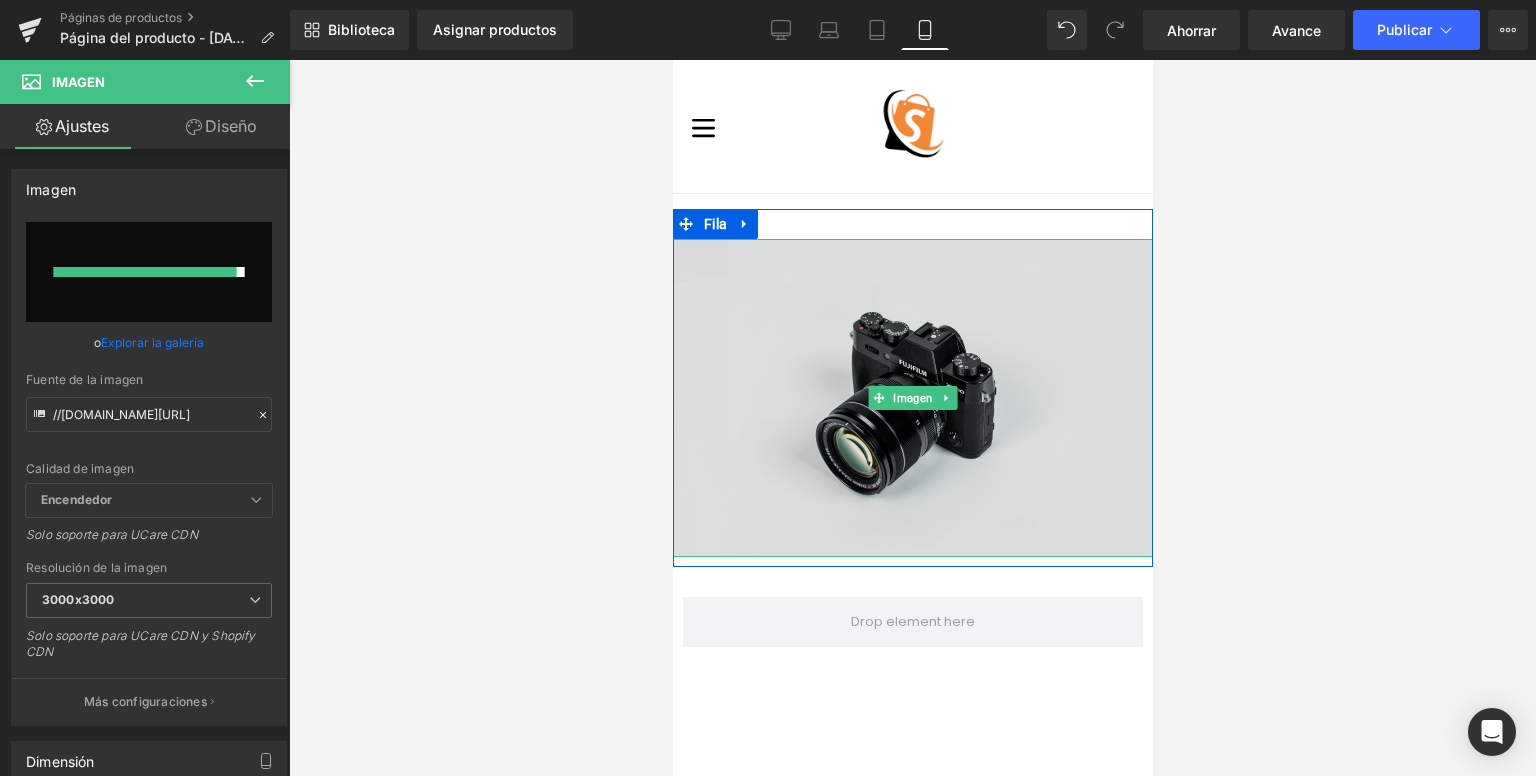 type on "[URL][DOMAIN_NAME]" 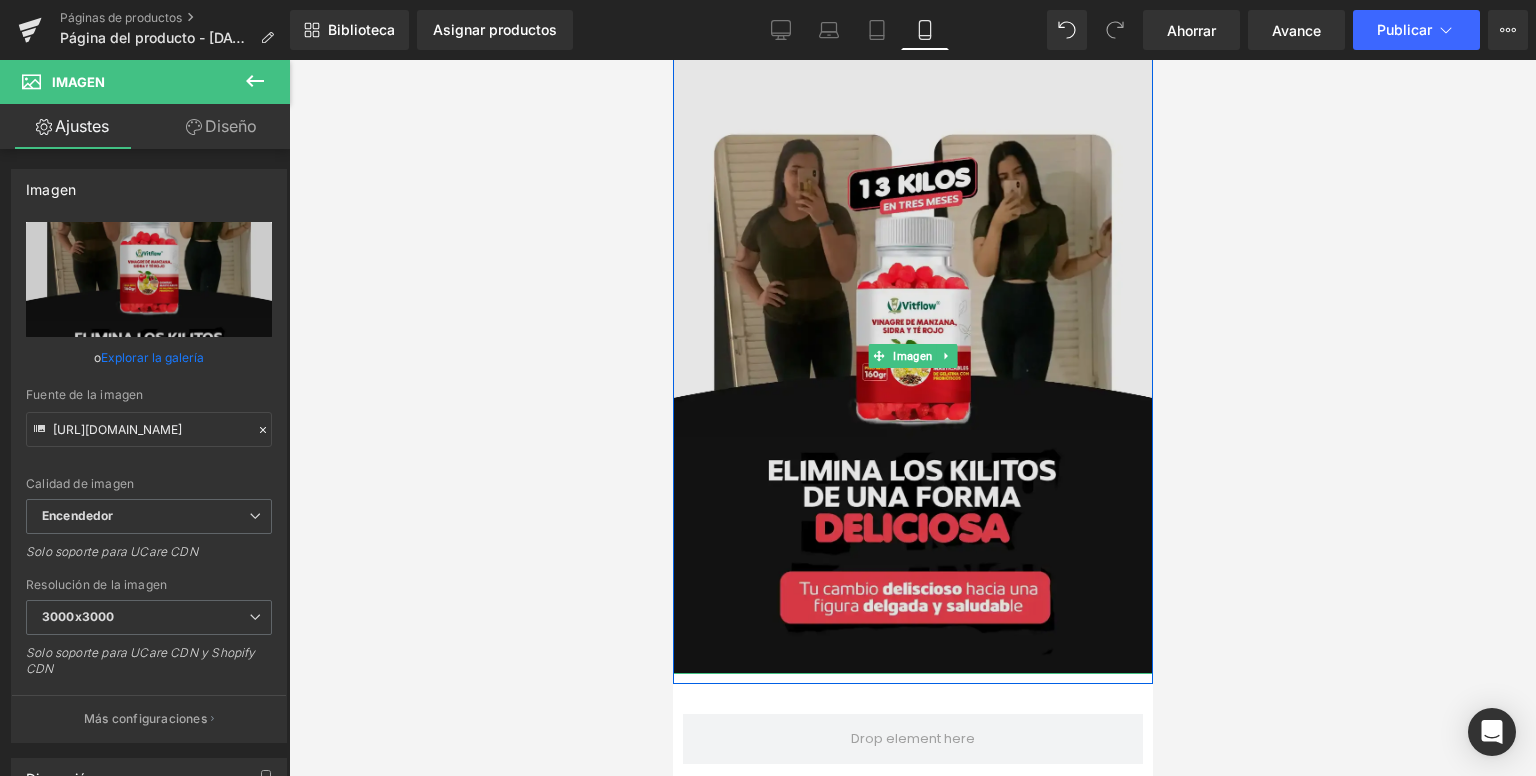 scroll, scrollTop: 0, scrollLeft: 0, axis: both 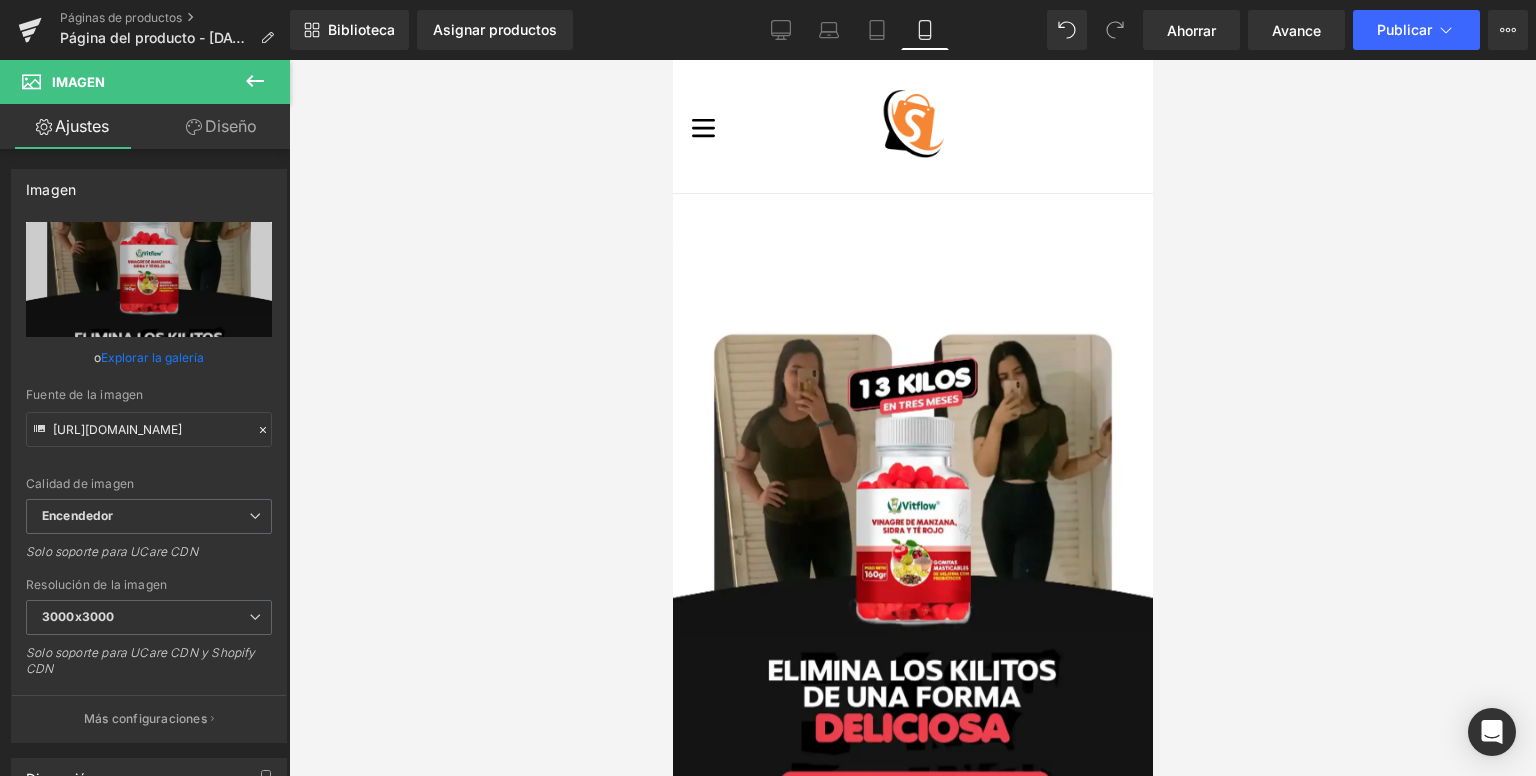 click at bounding box center [672, 60] 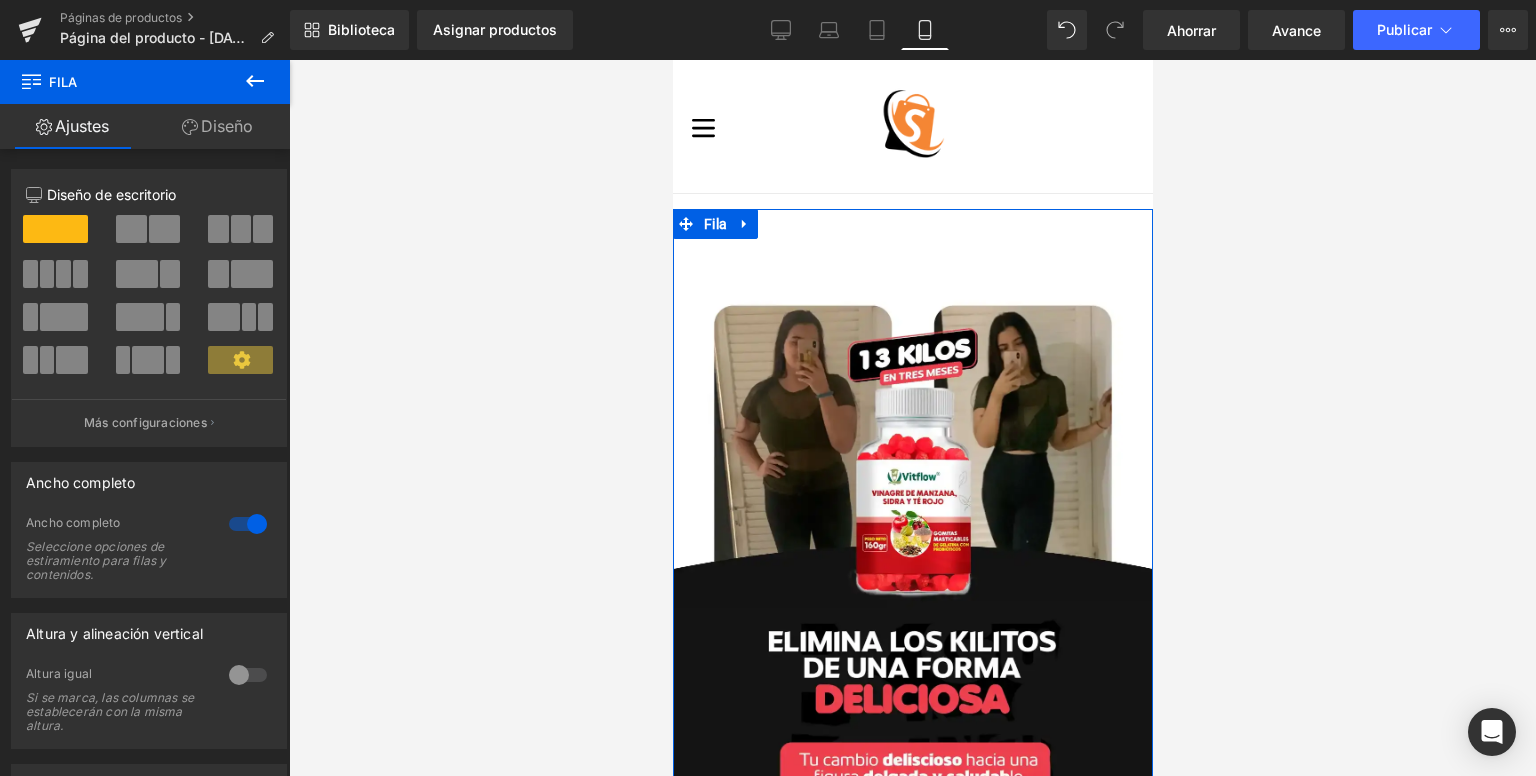 drag, startPoint x: 861, startPoint y: 226, endPoint x: 835, endPoint y: 197, distance: 38.948685 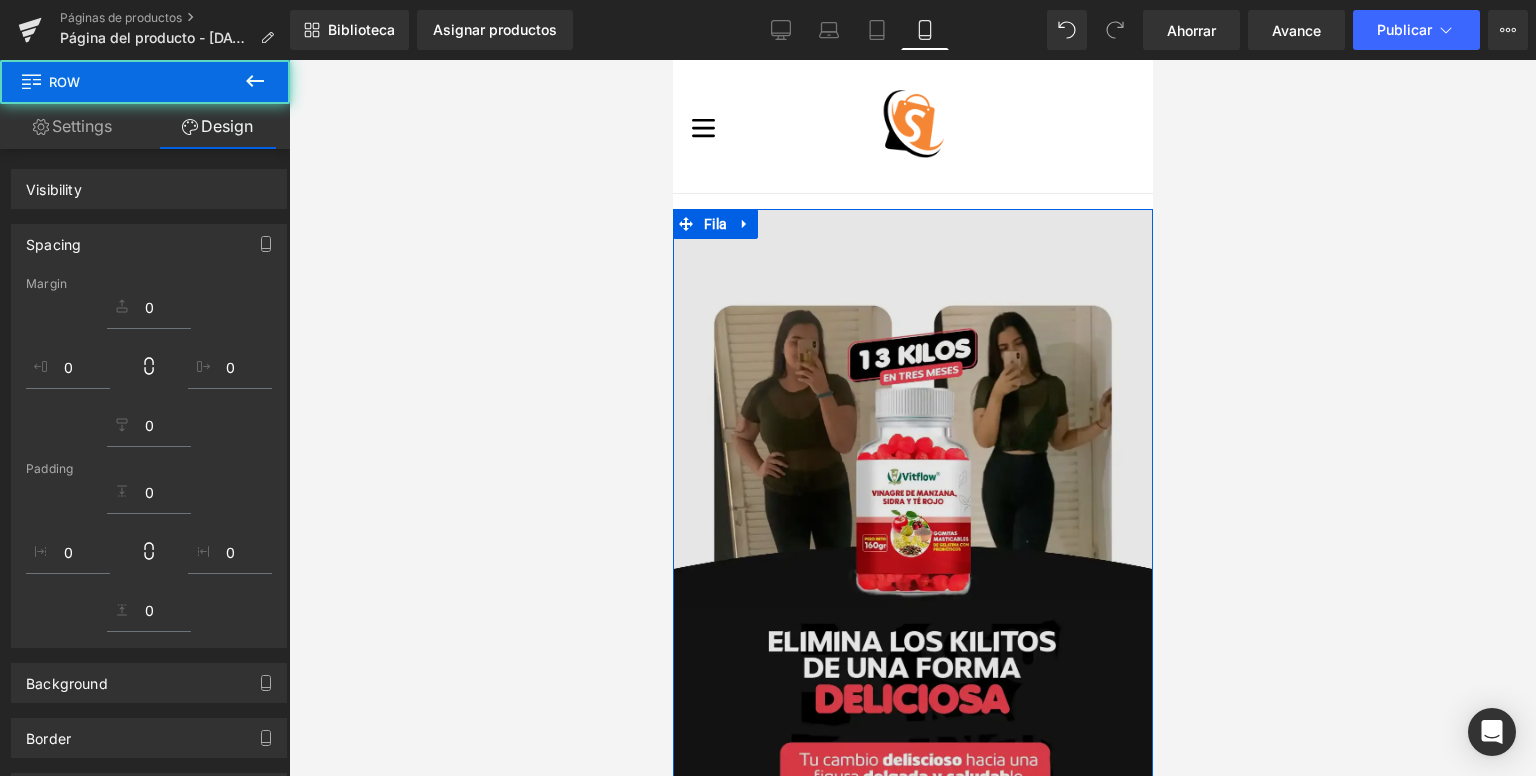 click on "Imagen" at bounding box center (912, 527) 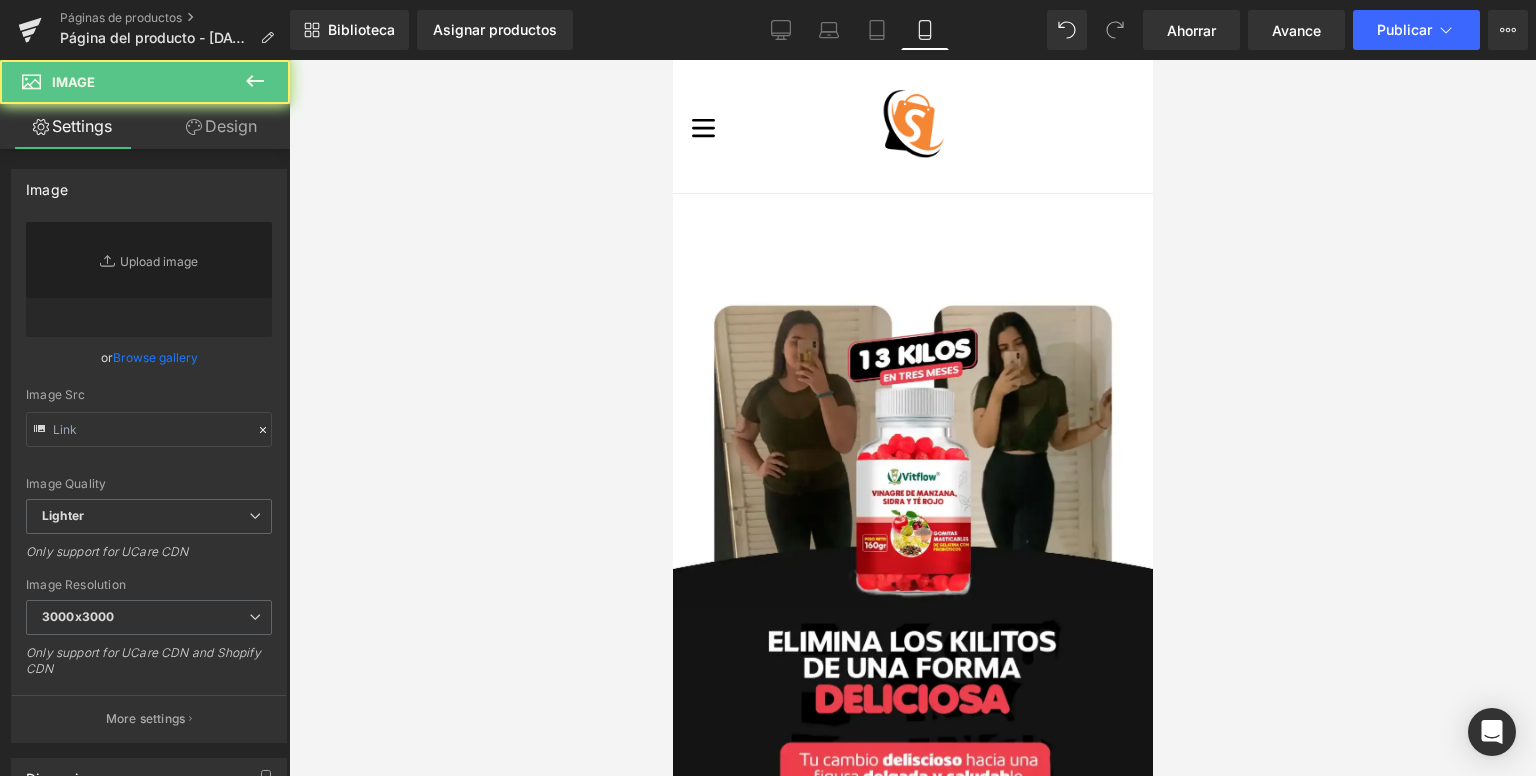 type on "[URL][DOMAIN_NAME]" 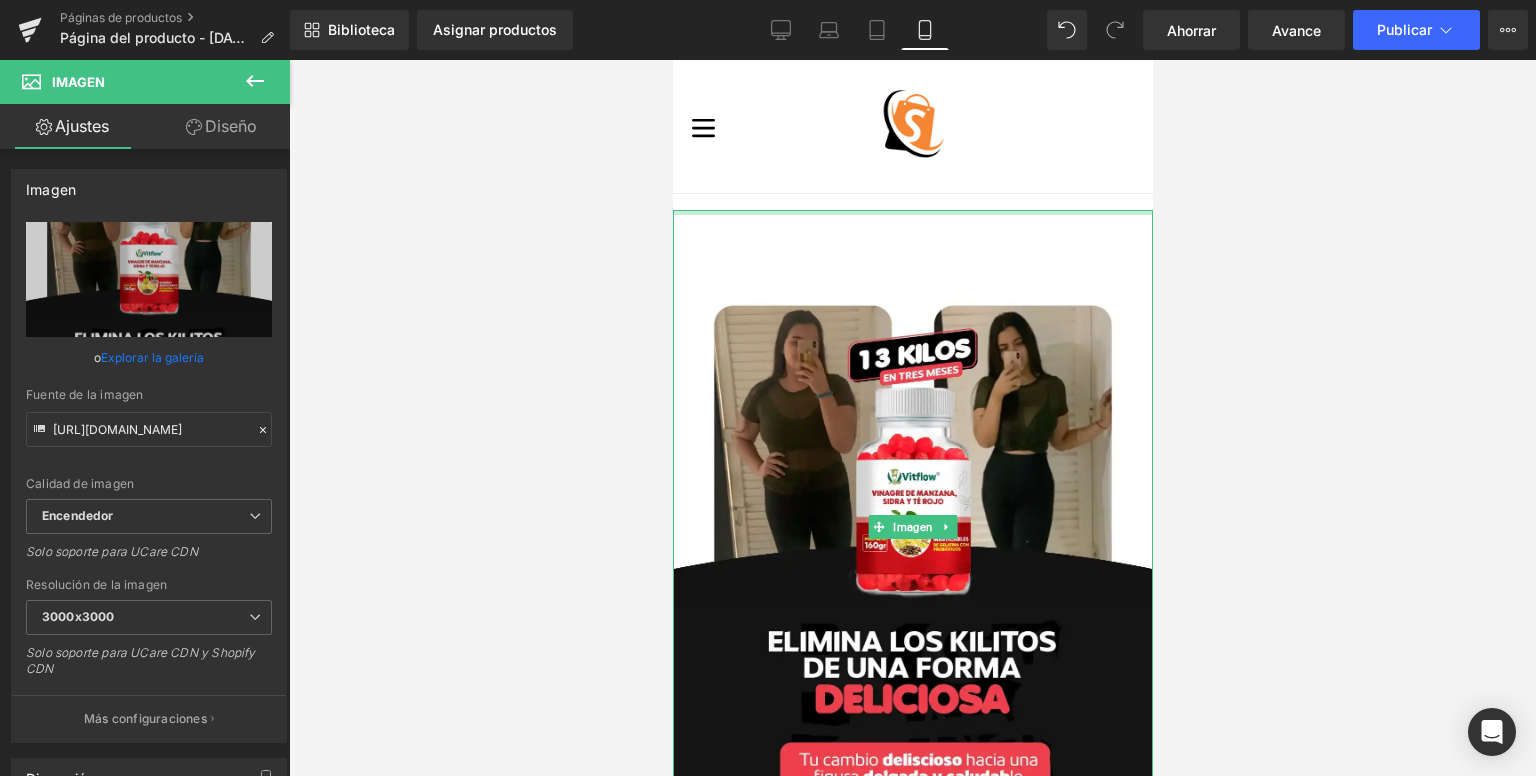 click on "Imagen
Fila
Asigna un producto  y usa esta plantilla para presentarlo en la tienda en vivo
Producto
Seleccione su diseño" at bounding box center [912, 739] 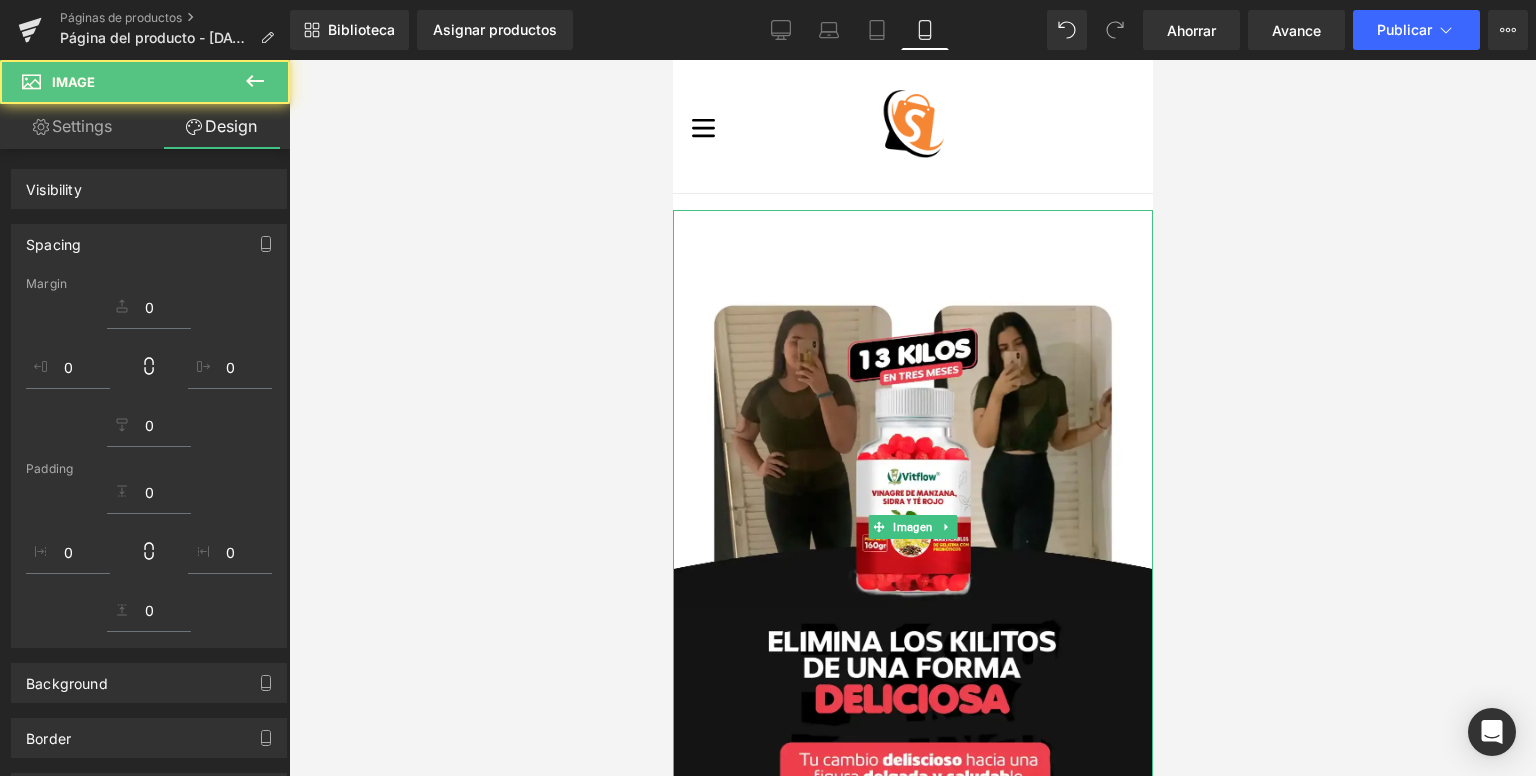 drag, startPoint x: 874, startPoint y: 205, endPoint x: 1801, endPoint y: 85, distance: 934.73474 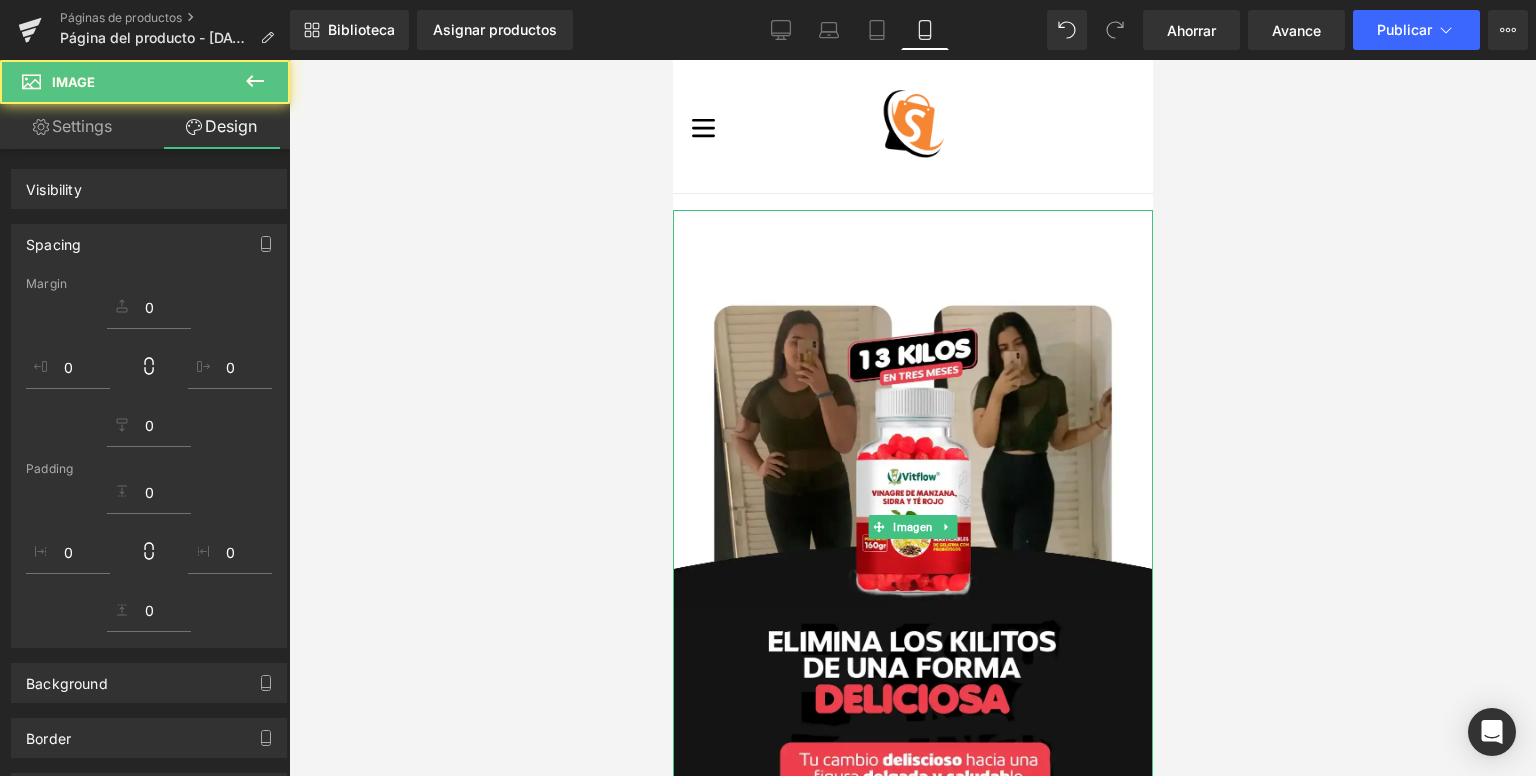 click on "Imagen
Fila
Asigna un producto  y usa esta plantilla para presentarlo en la tienda en vivo
Producto
Seleccione su diseño" at bounding box center (912, 739) 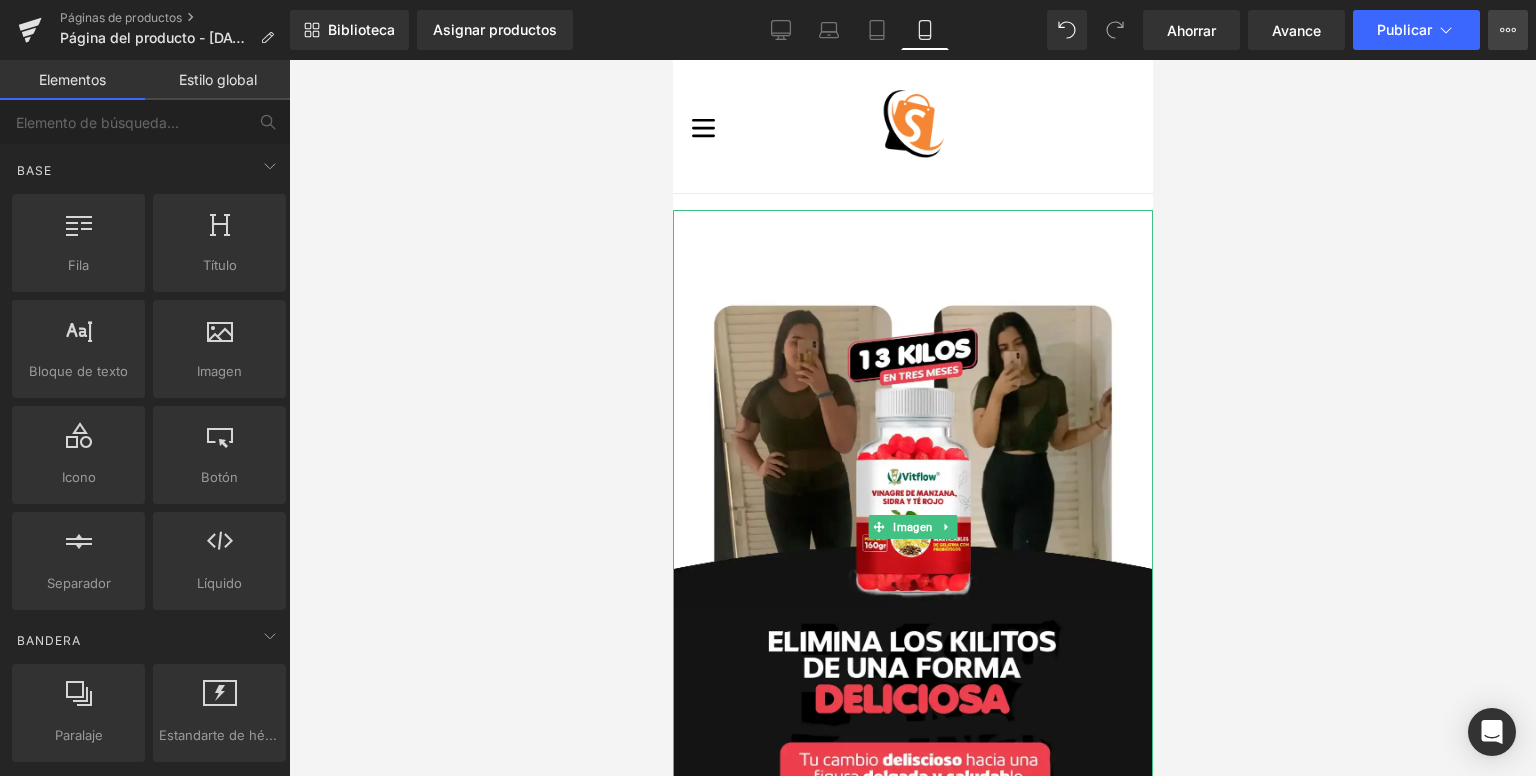 click 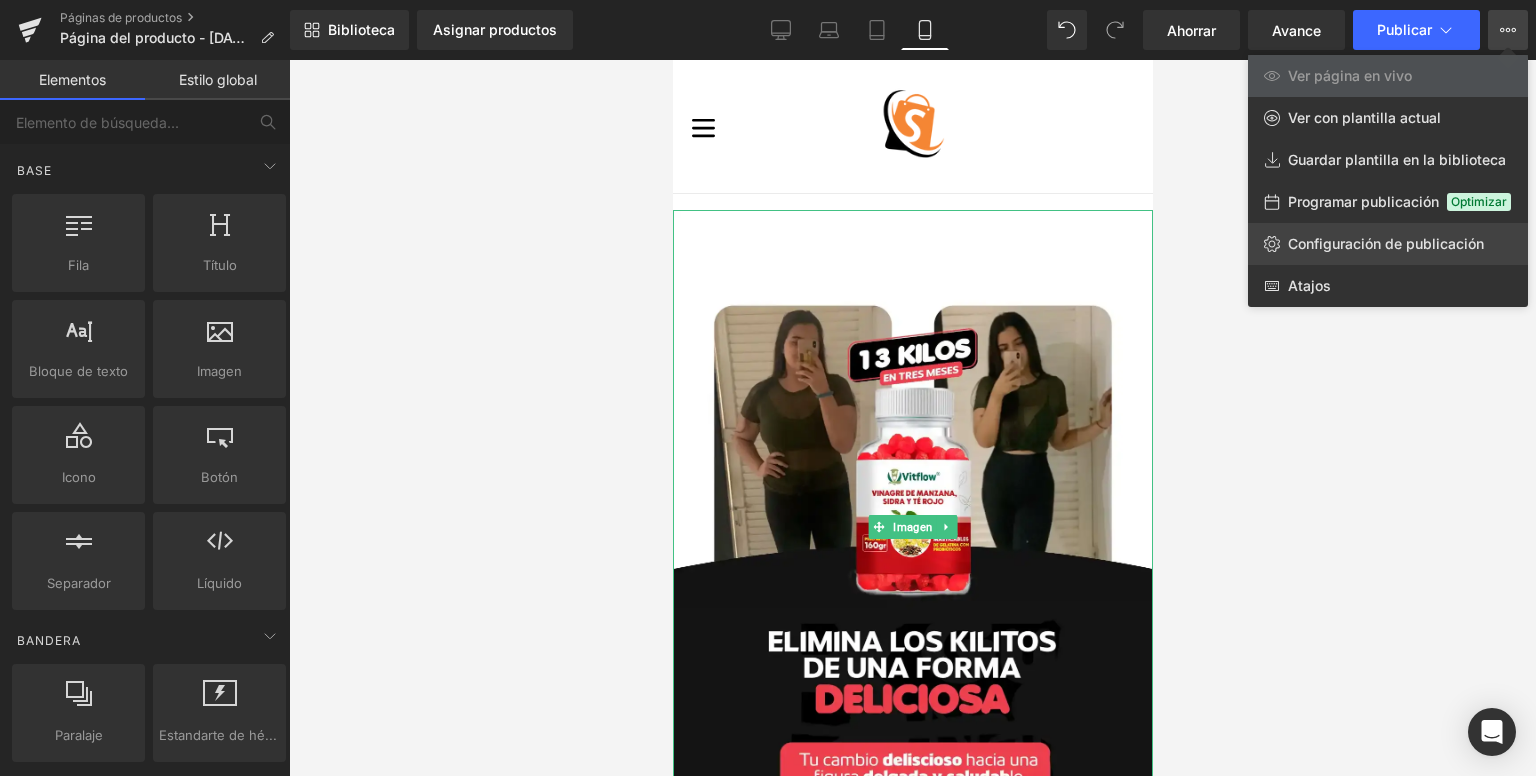 click on "Configuración de publicación" at bounding box center [1386, 243] 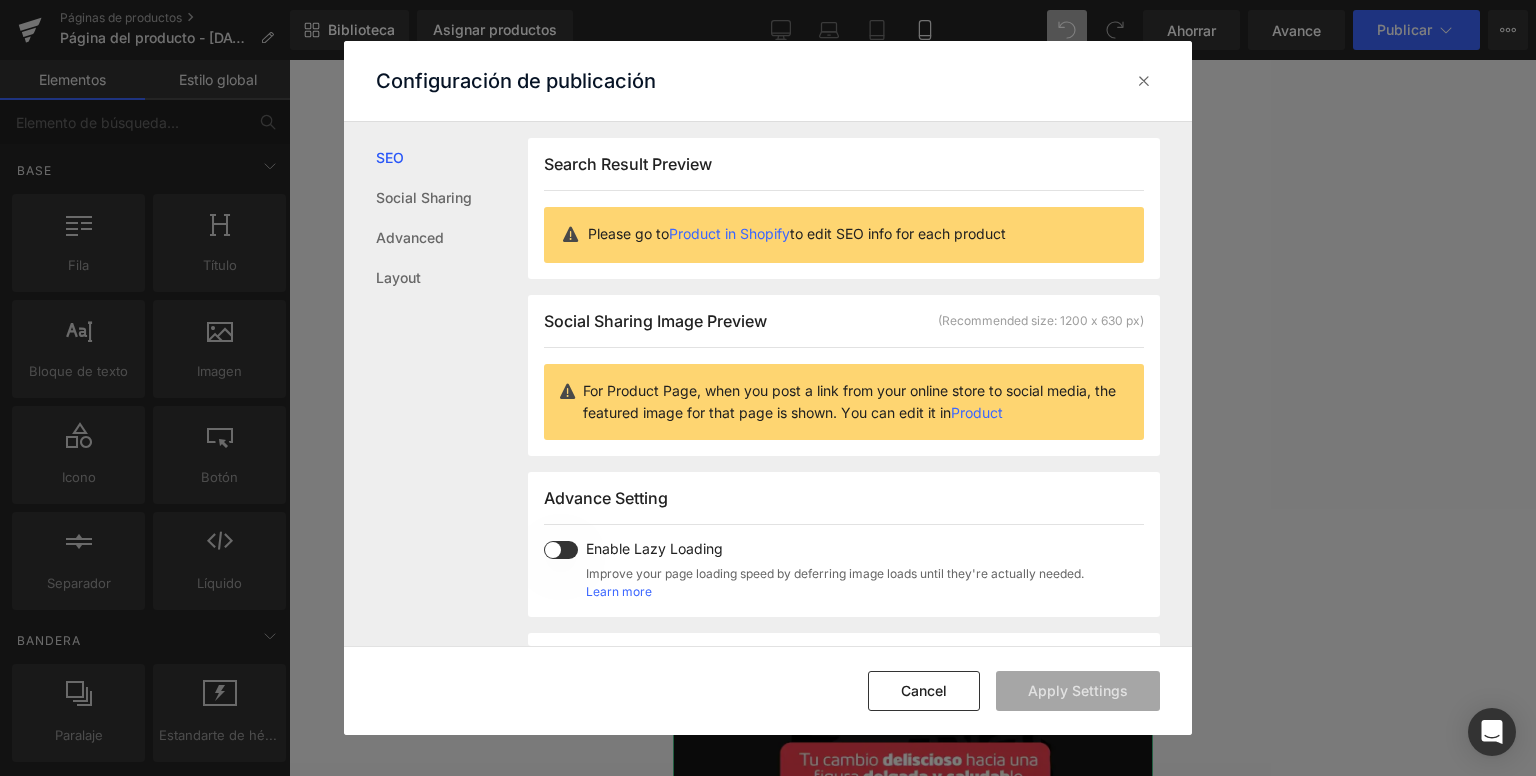 scroll, scrollTop: 0, scrollLeft: 0, axis: both 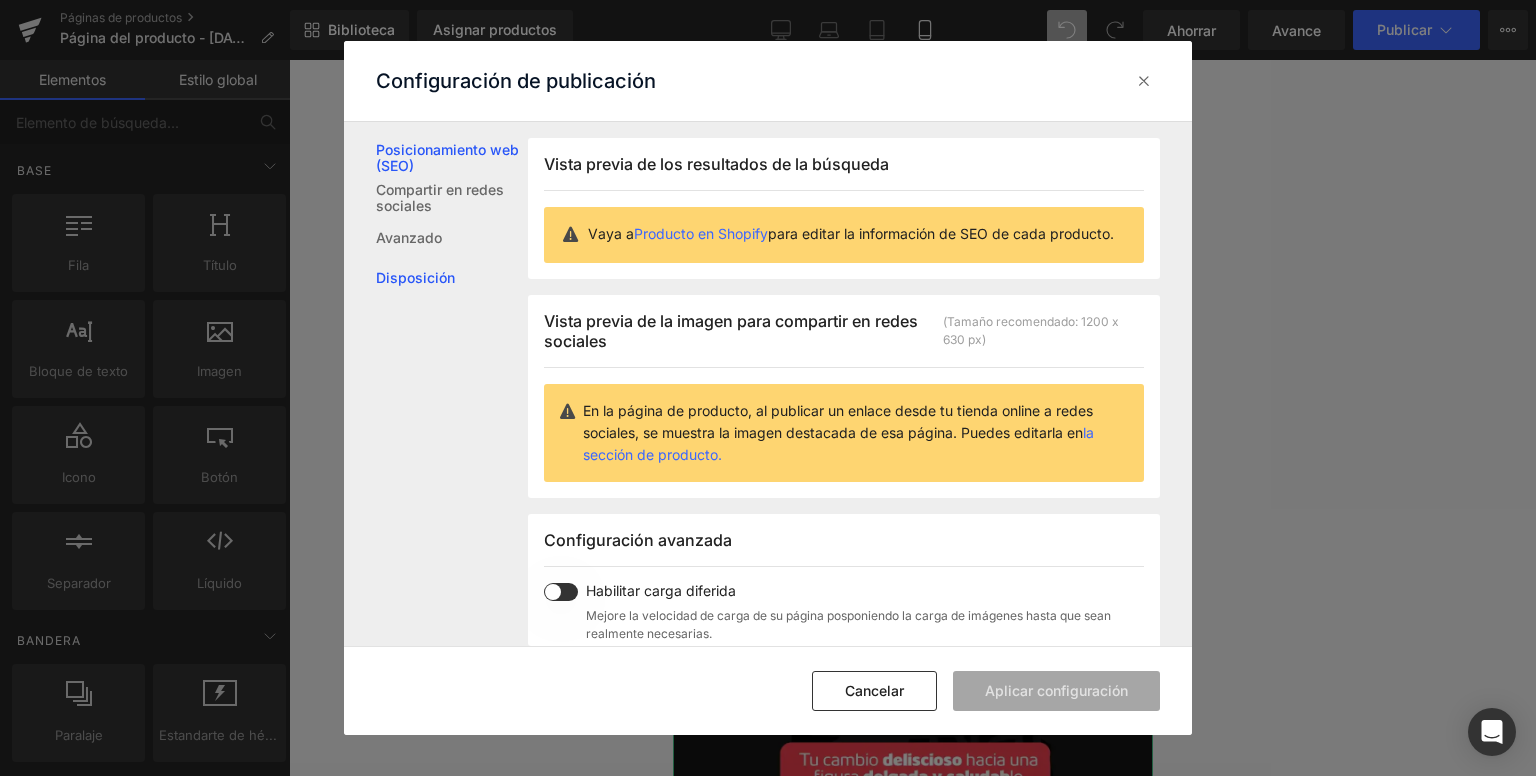 click on "Disposición" at bounding box center [415, 277] 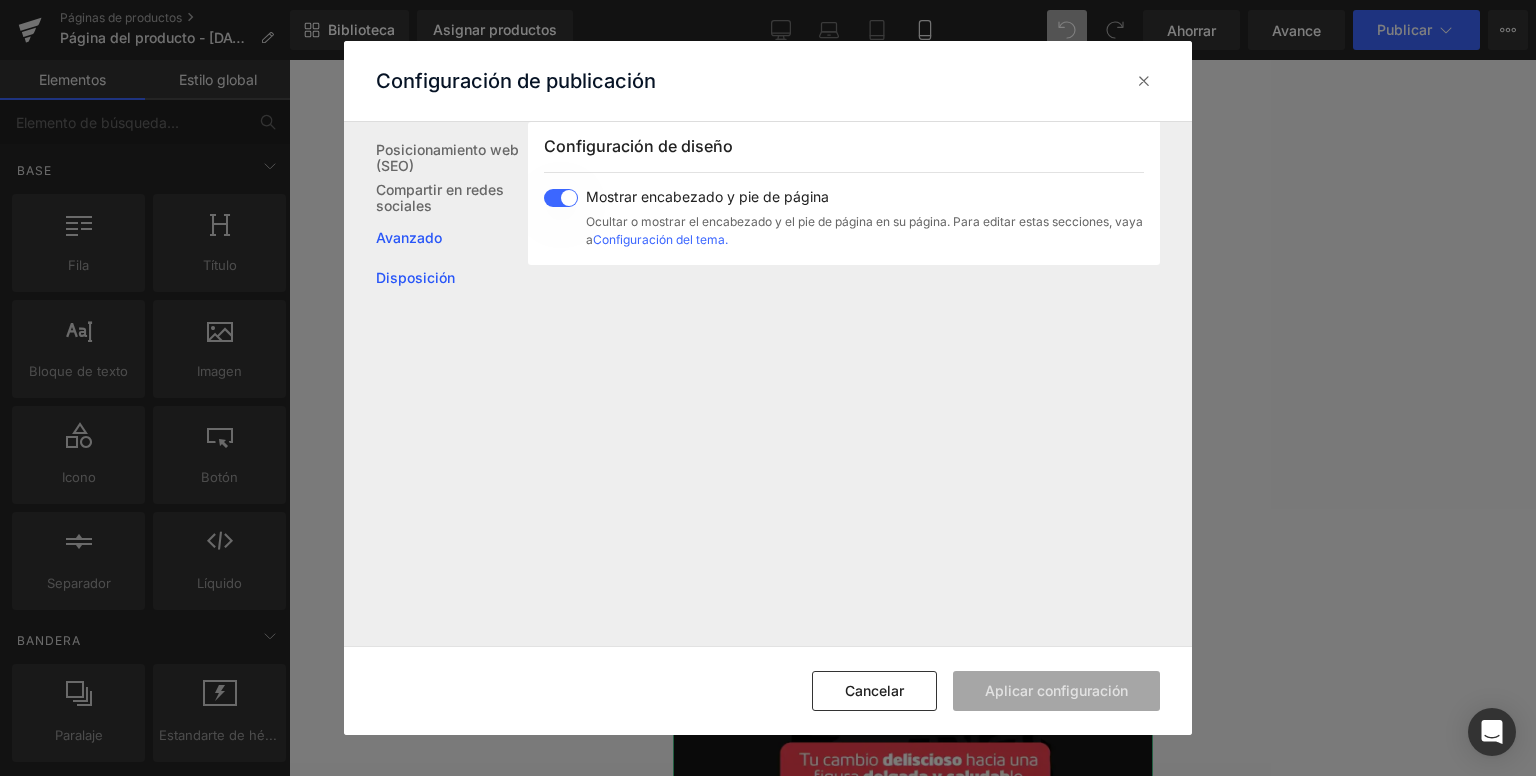 click on "Avanzado" at bounding box center [409, 237] 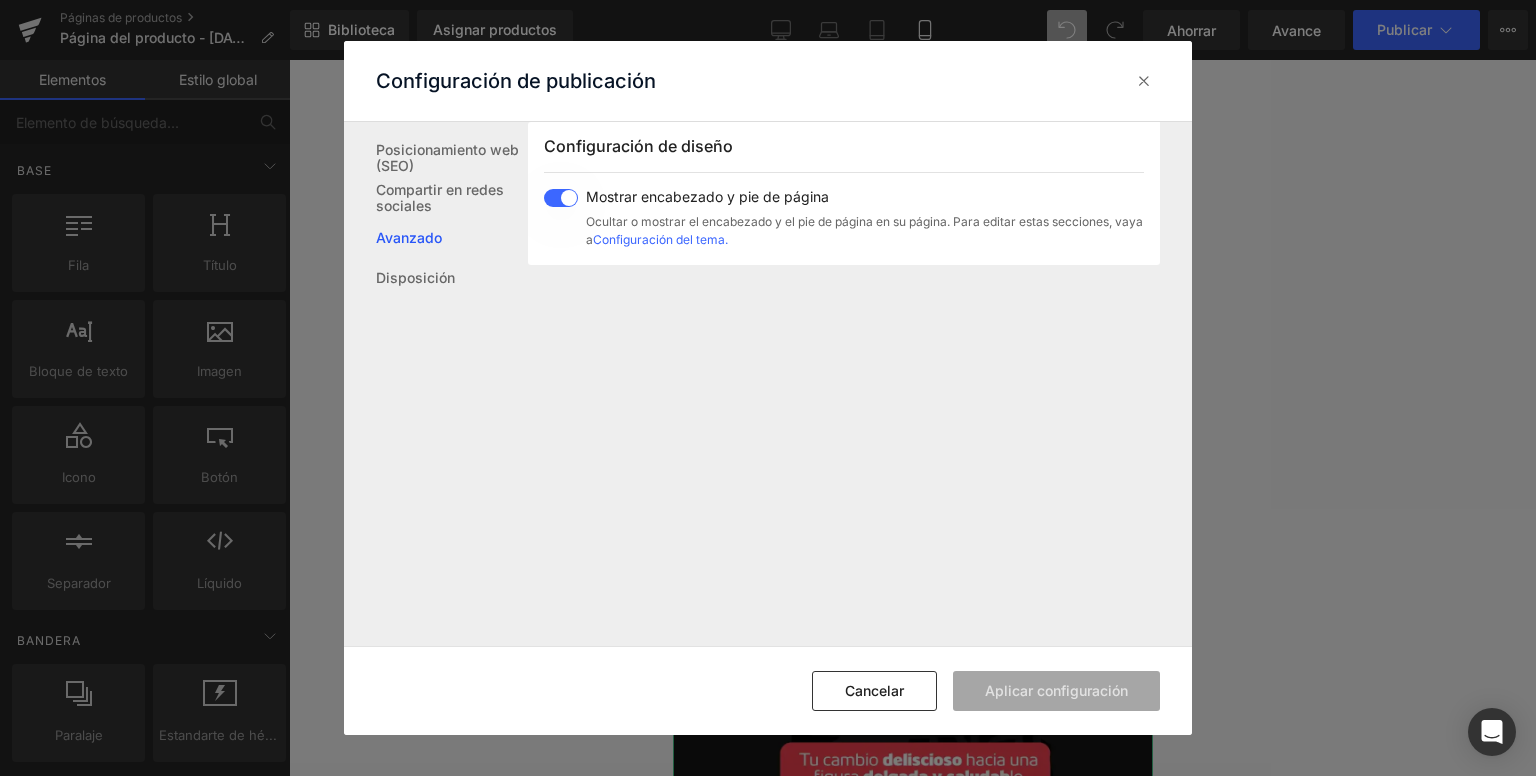 scroll, scrollTop: 396, scrollLeft: 0, axis: vertical 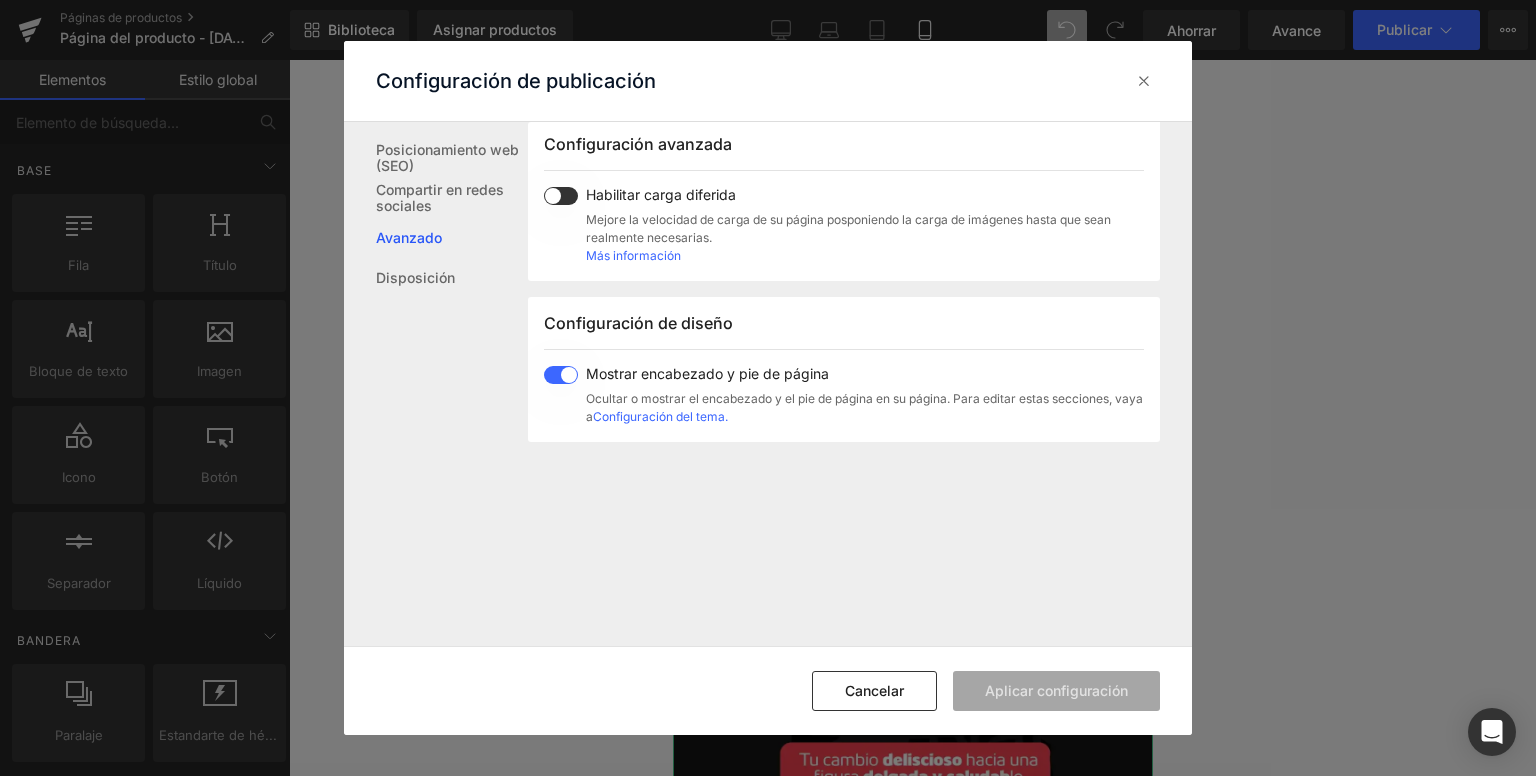 click at bounding box center [561, 375] 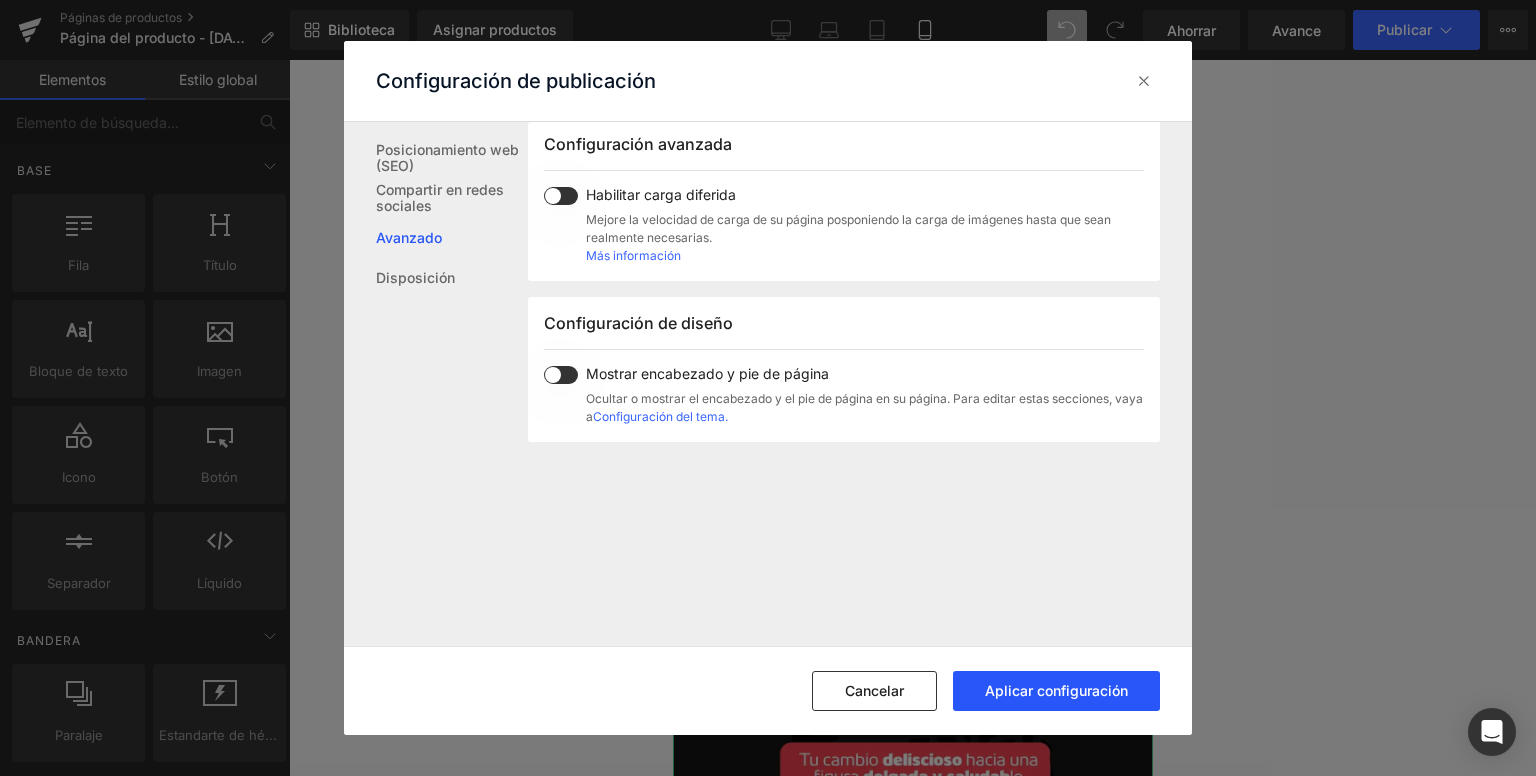 click on "Aplicar configuración" at bounding box center [1056, 690] 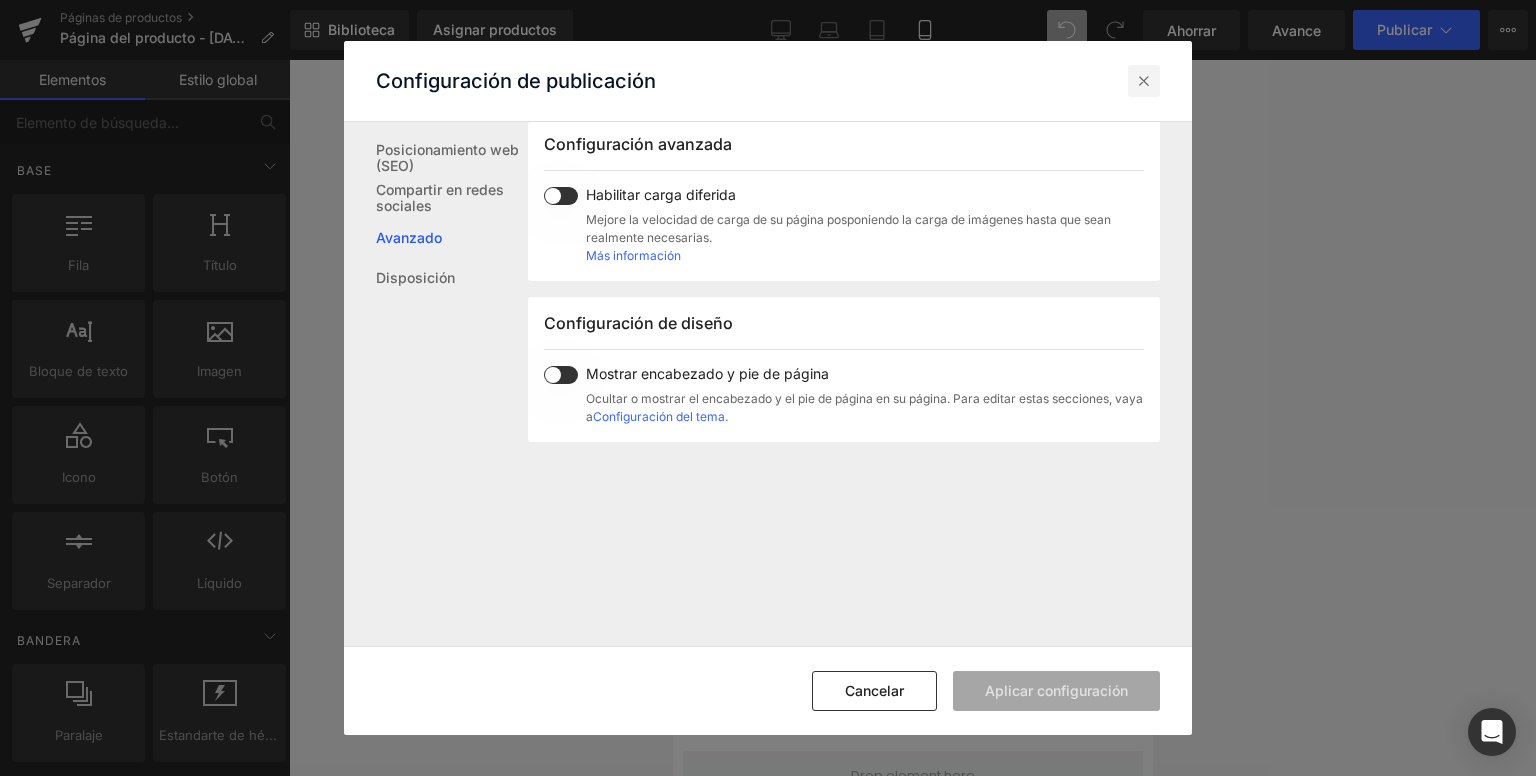 click at bounding box center (1144, 81) 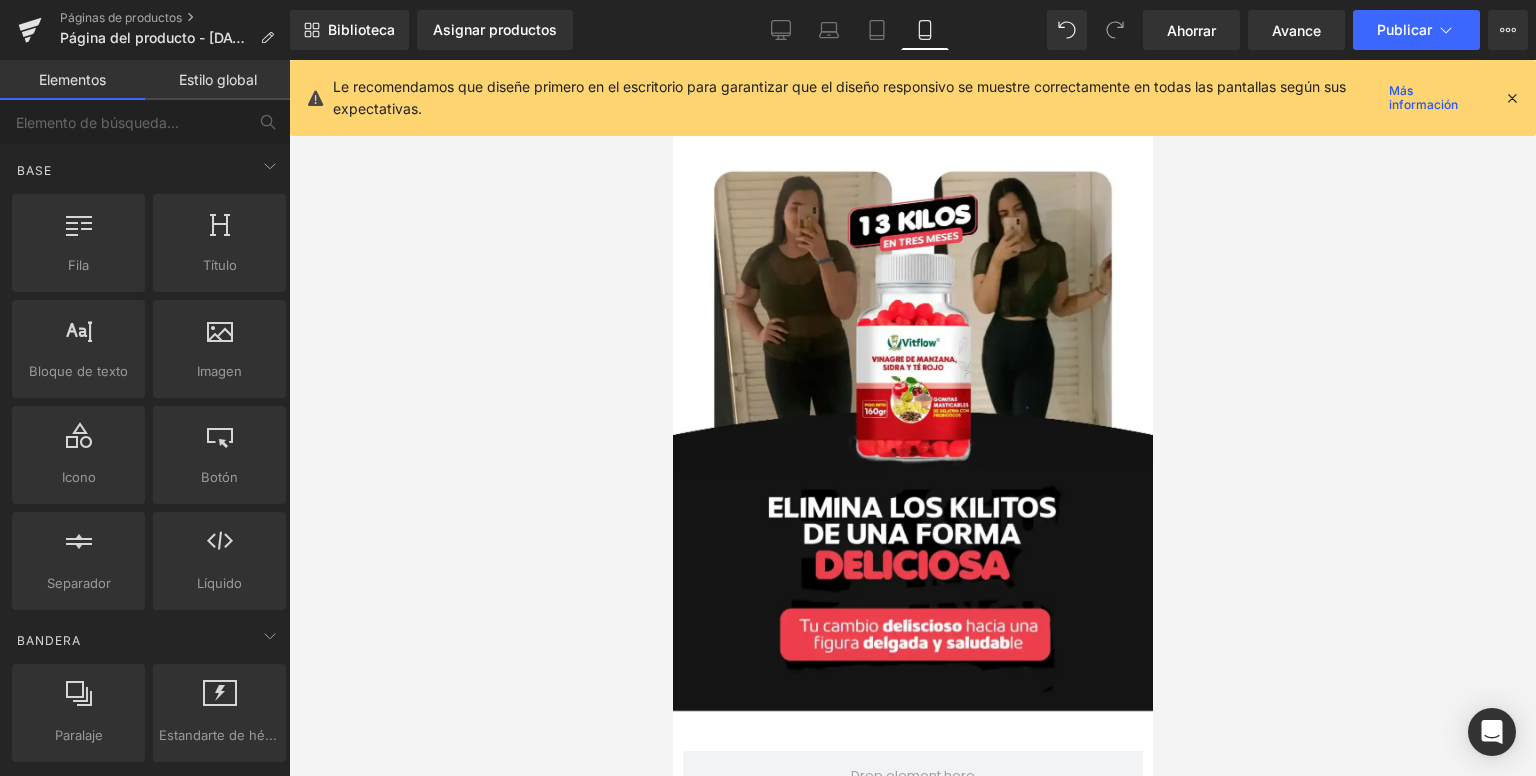 click at bounding box center [1512, 98] 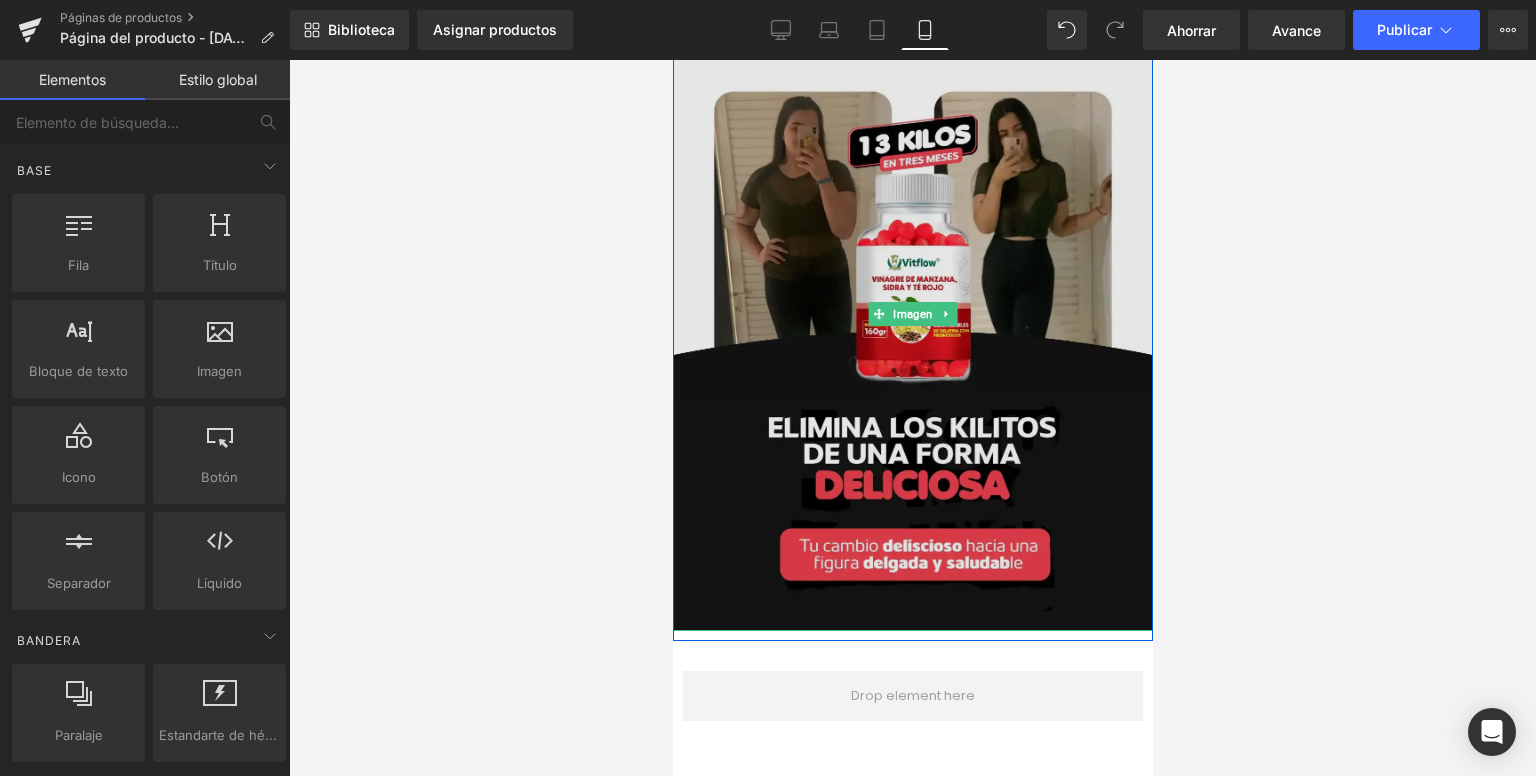 scroll, scrollTop: 200, scrollLeft: 0, axis: vertical 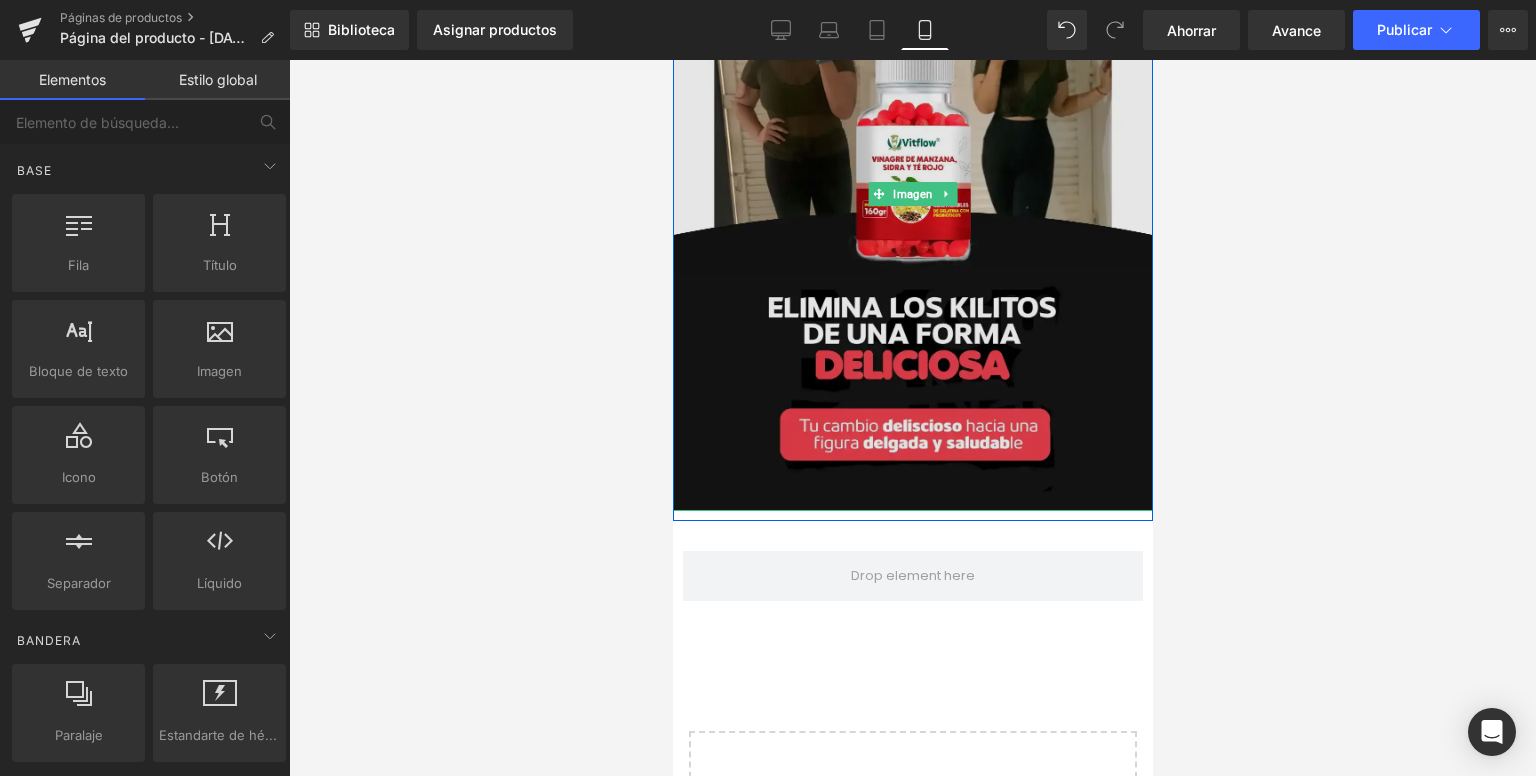 click at bounding box center [912, 193] 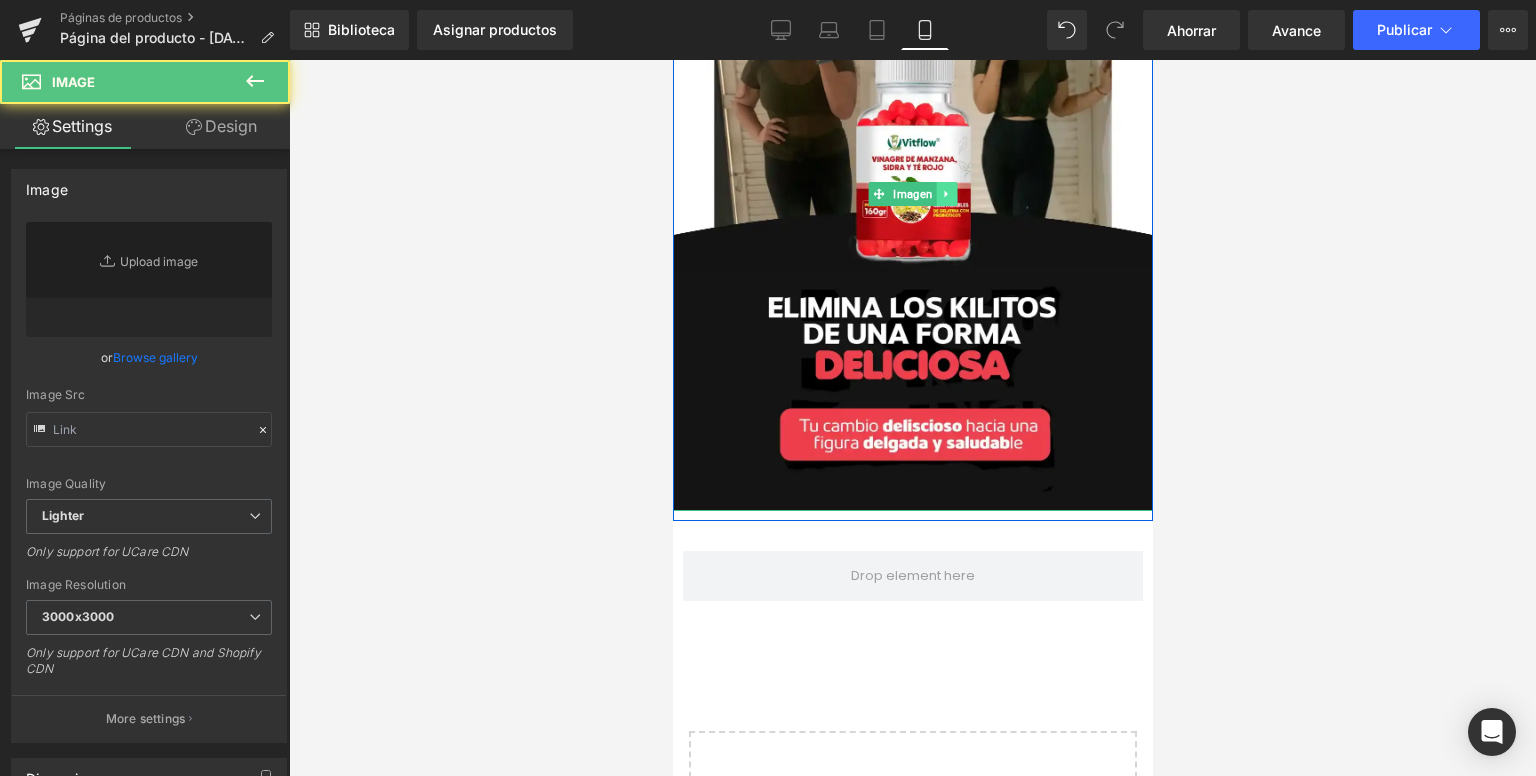 type on "[URL][DOMAIN_NAME]" 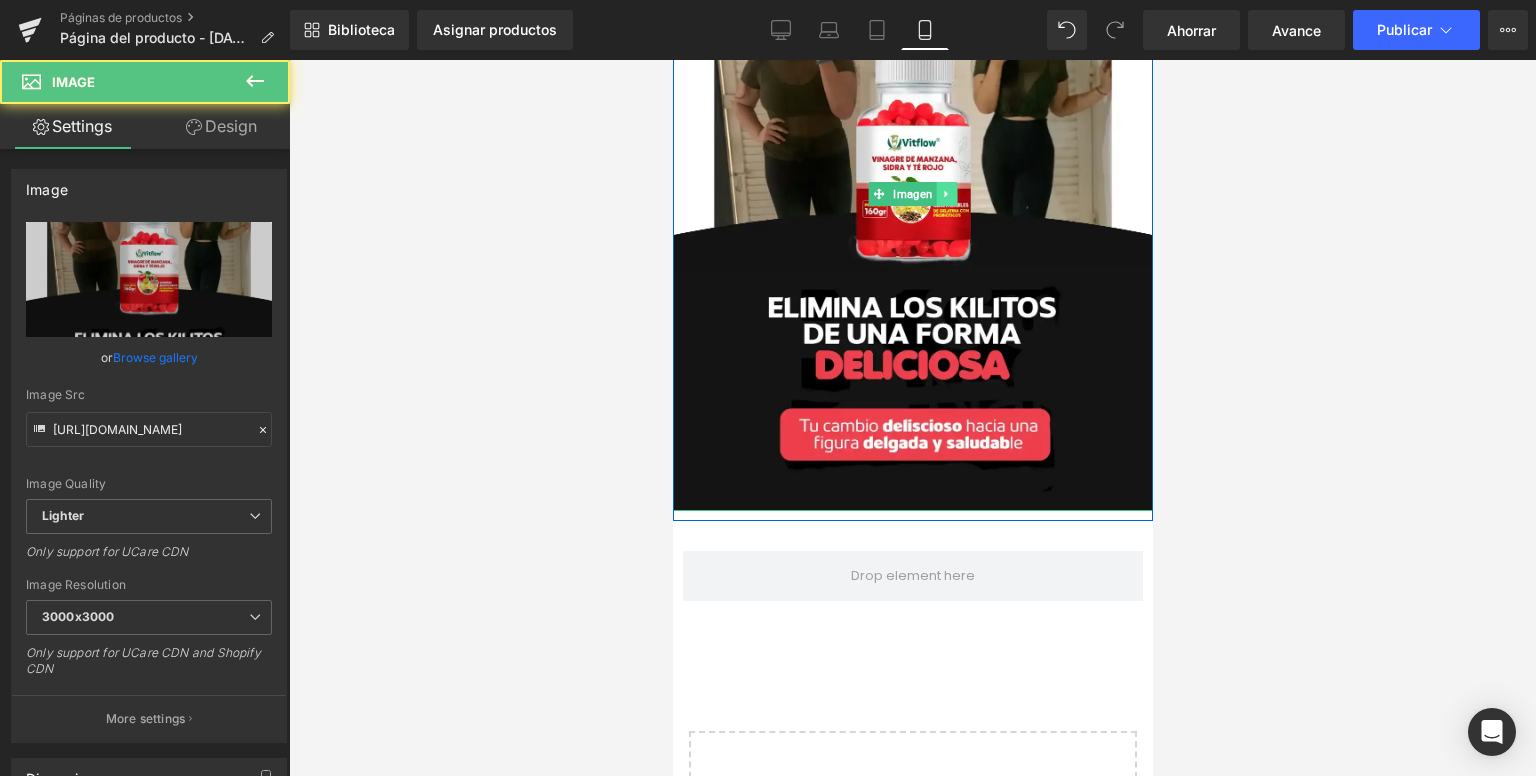 click 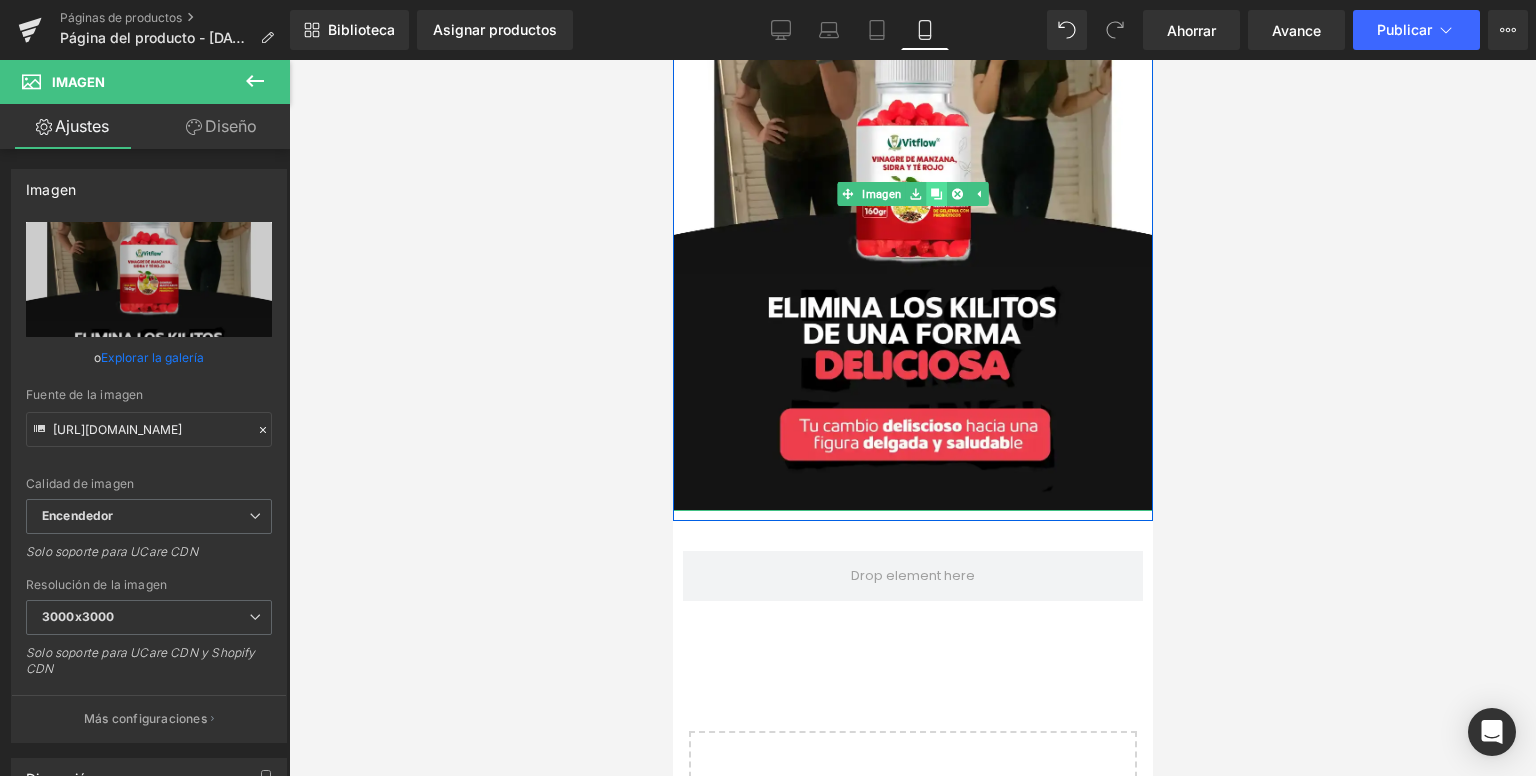 click at bounding box center [935, 194] 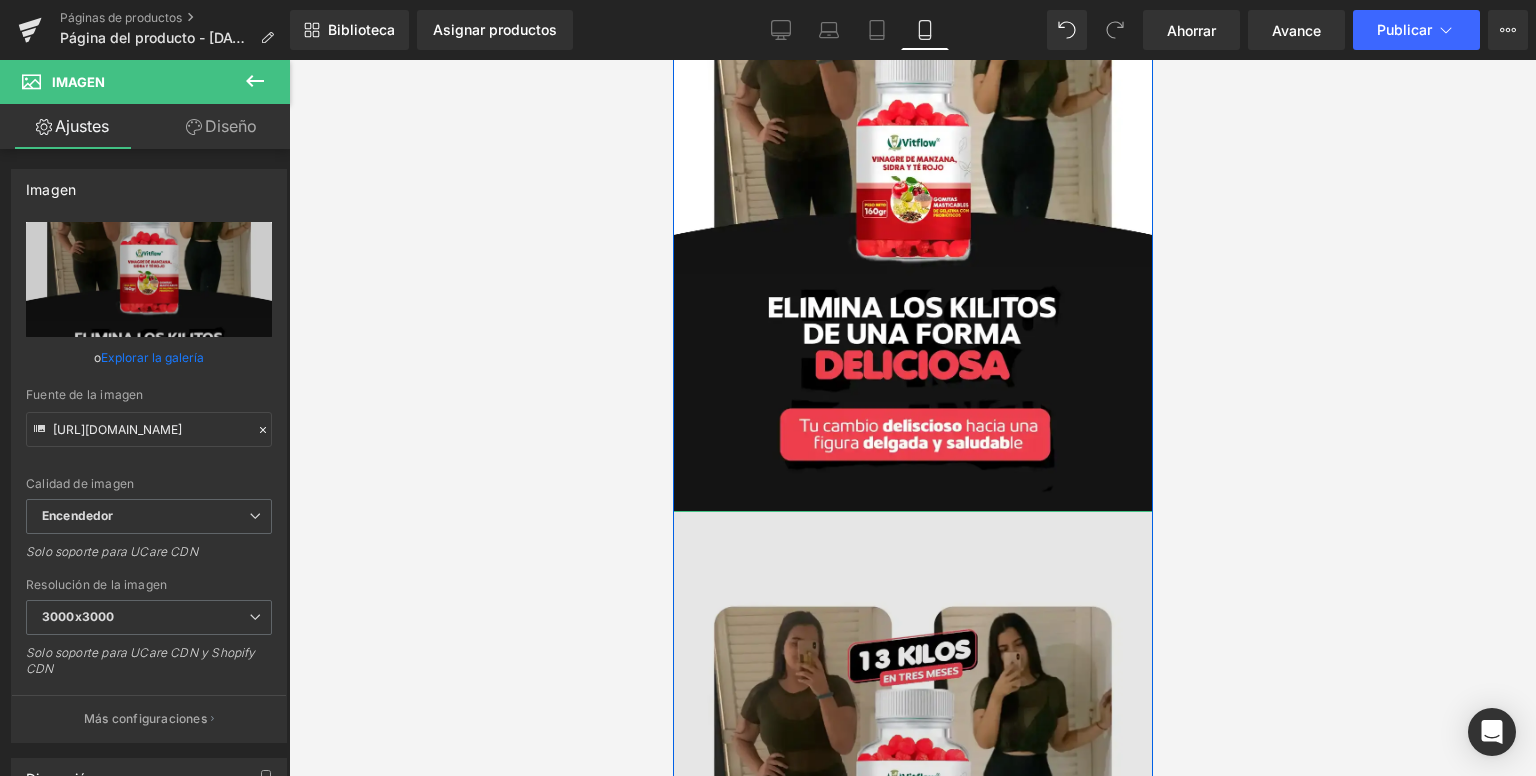 click at bounding box center [912, 828] 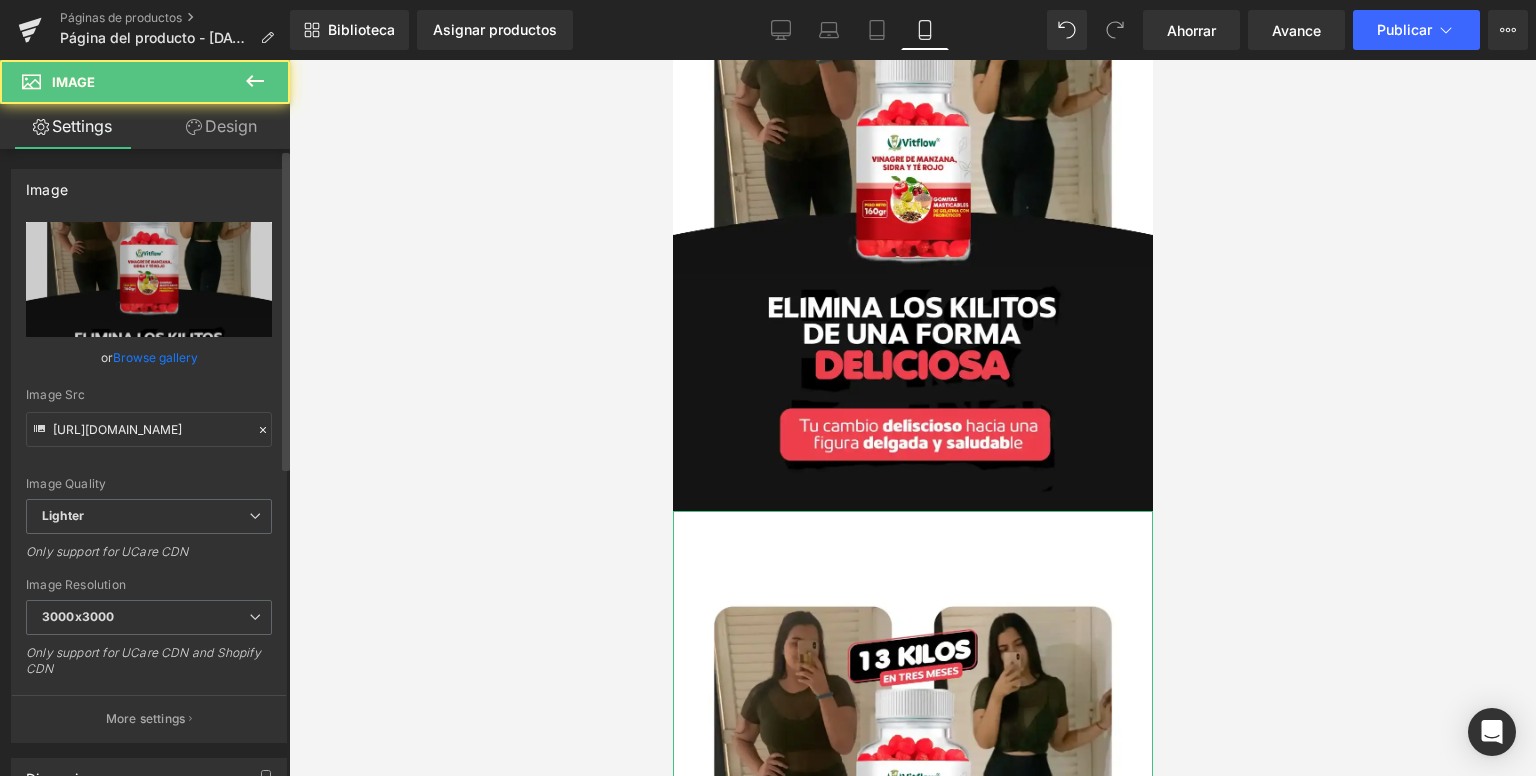 scroll, scrollTop: 400, scrollLeft: 0, axis: vertical 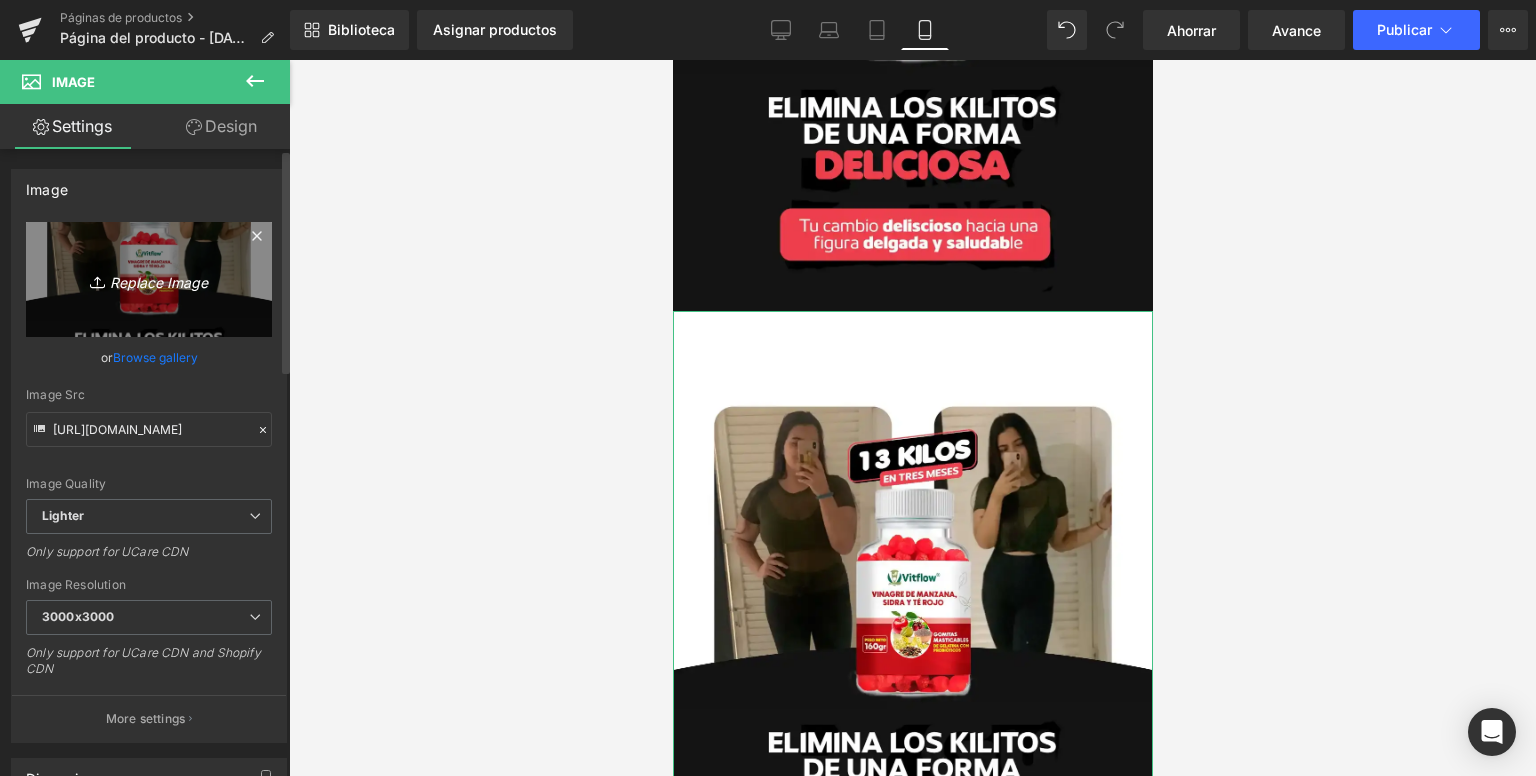 click on "Replace Image" at bounding box center [149, 279] 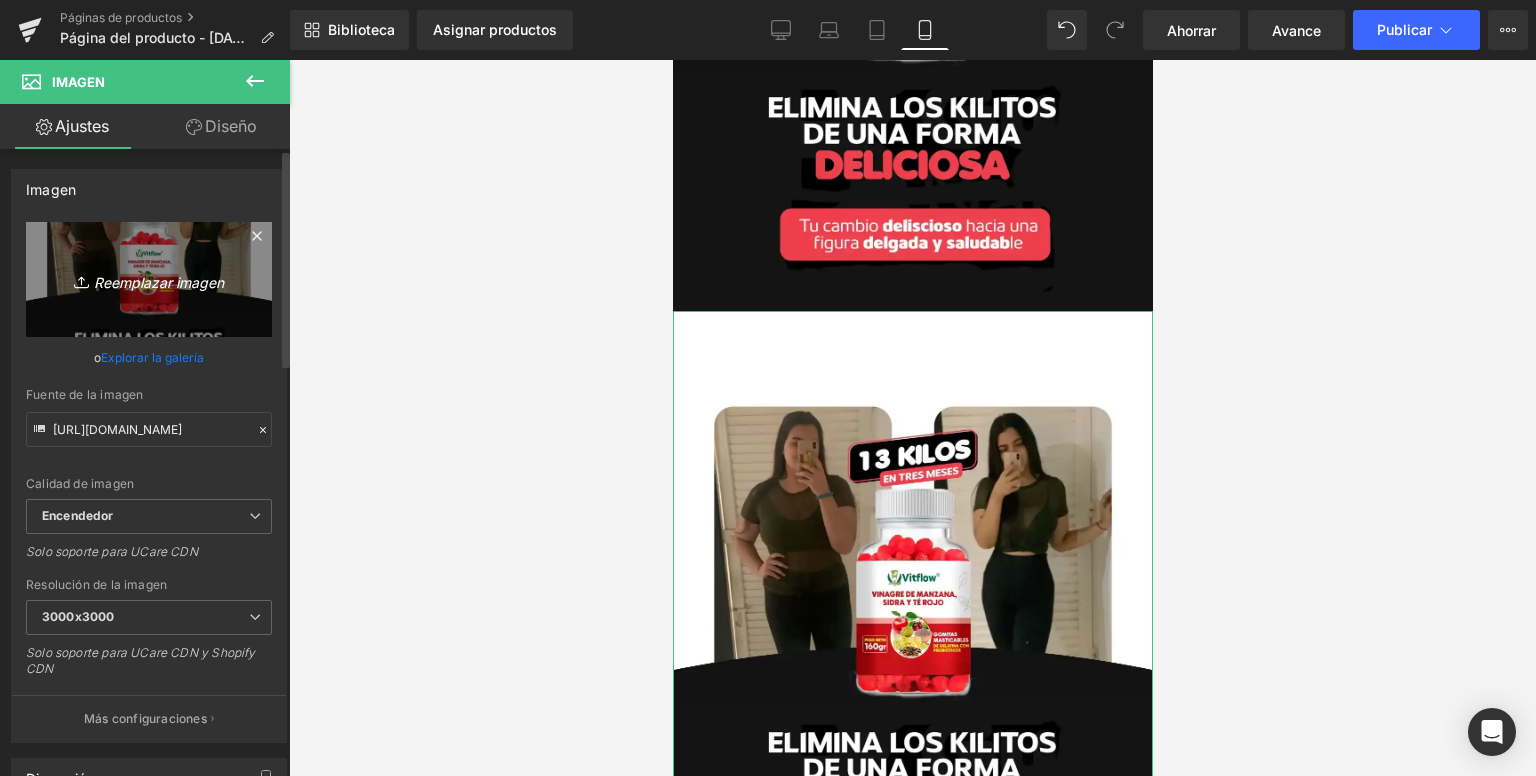 type on "C:\fakepath\2-_5__11zon.webp" 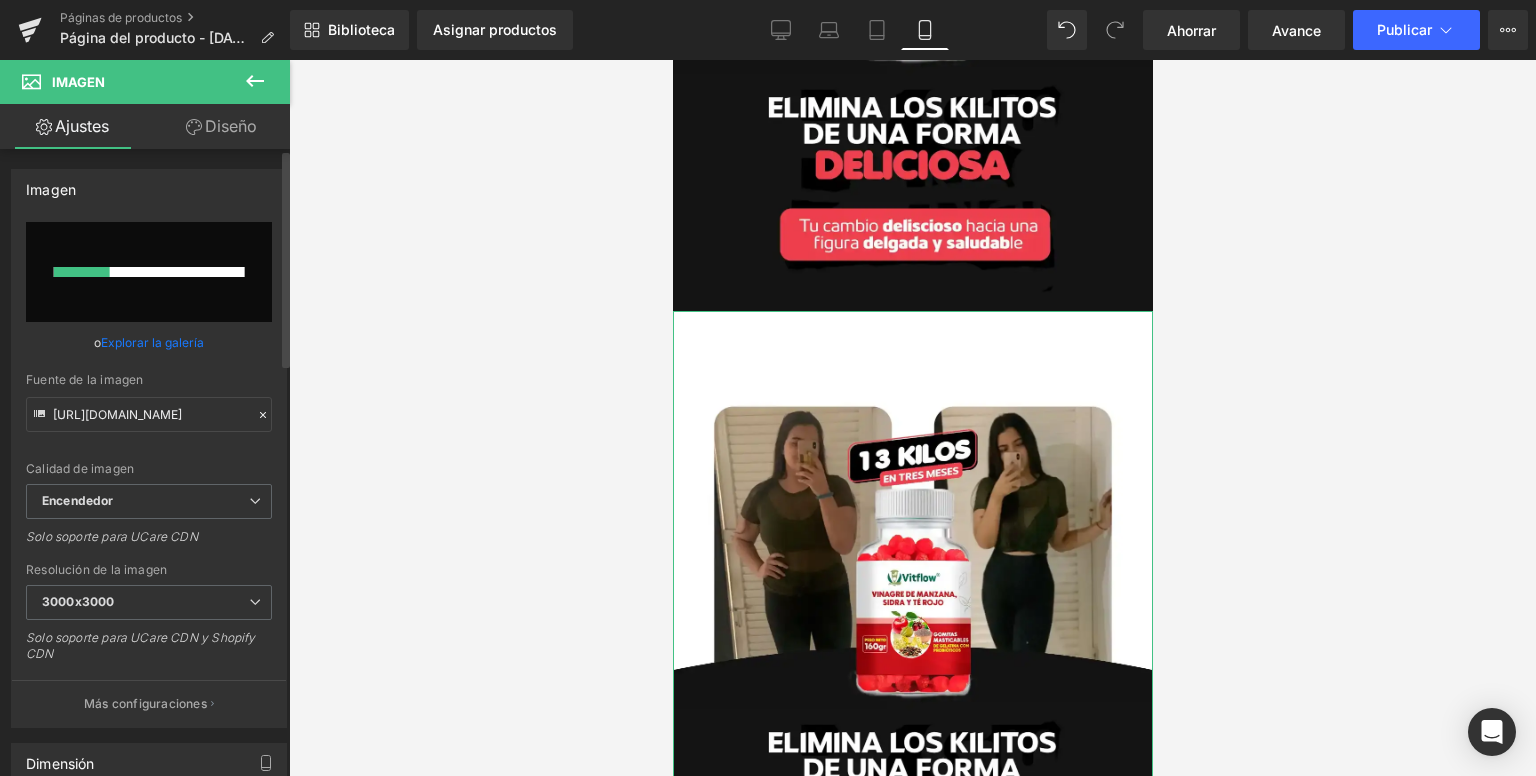 type 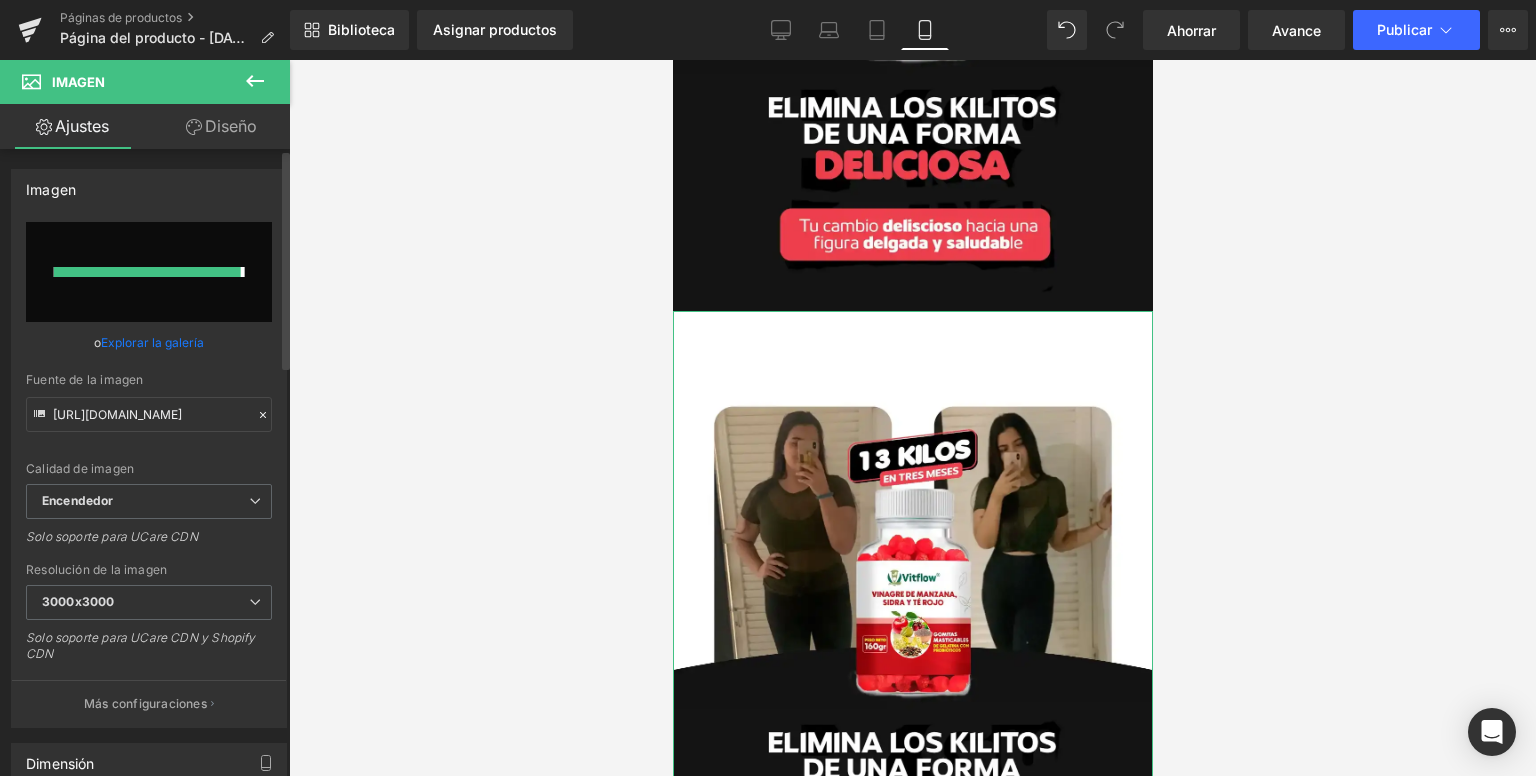 type on "[URL][DOMAIN_NAME]" 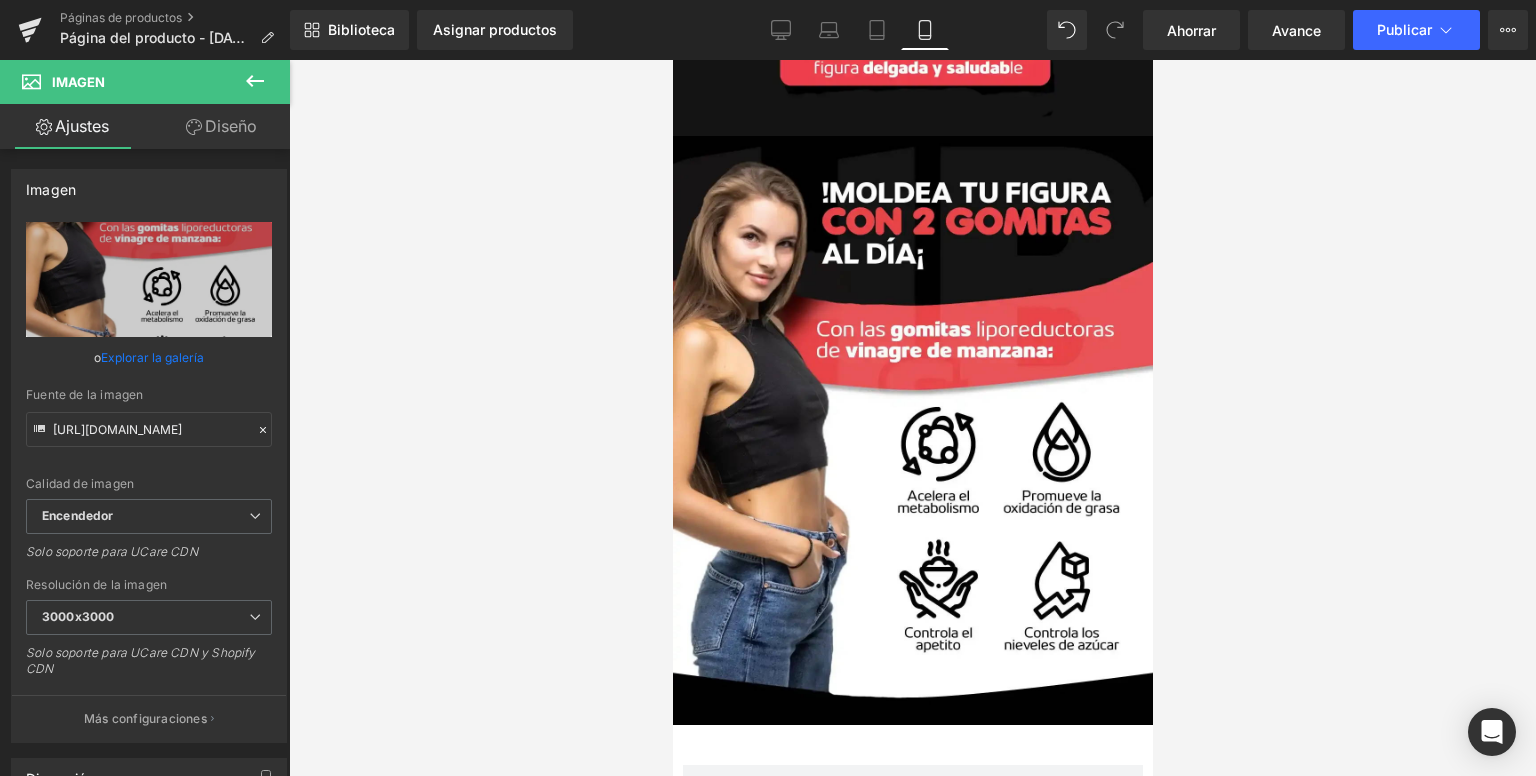 scroll, scrollTop: 700, scrollLeft: 0, axis: vertical 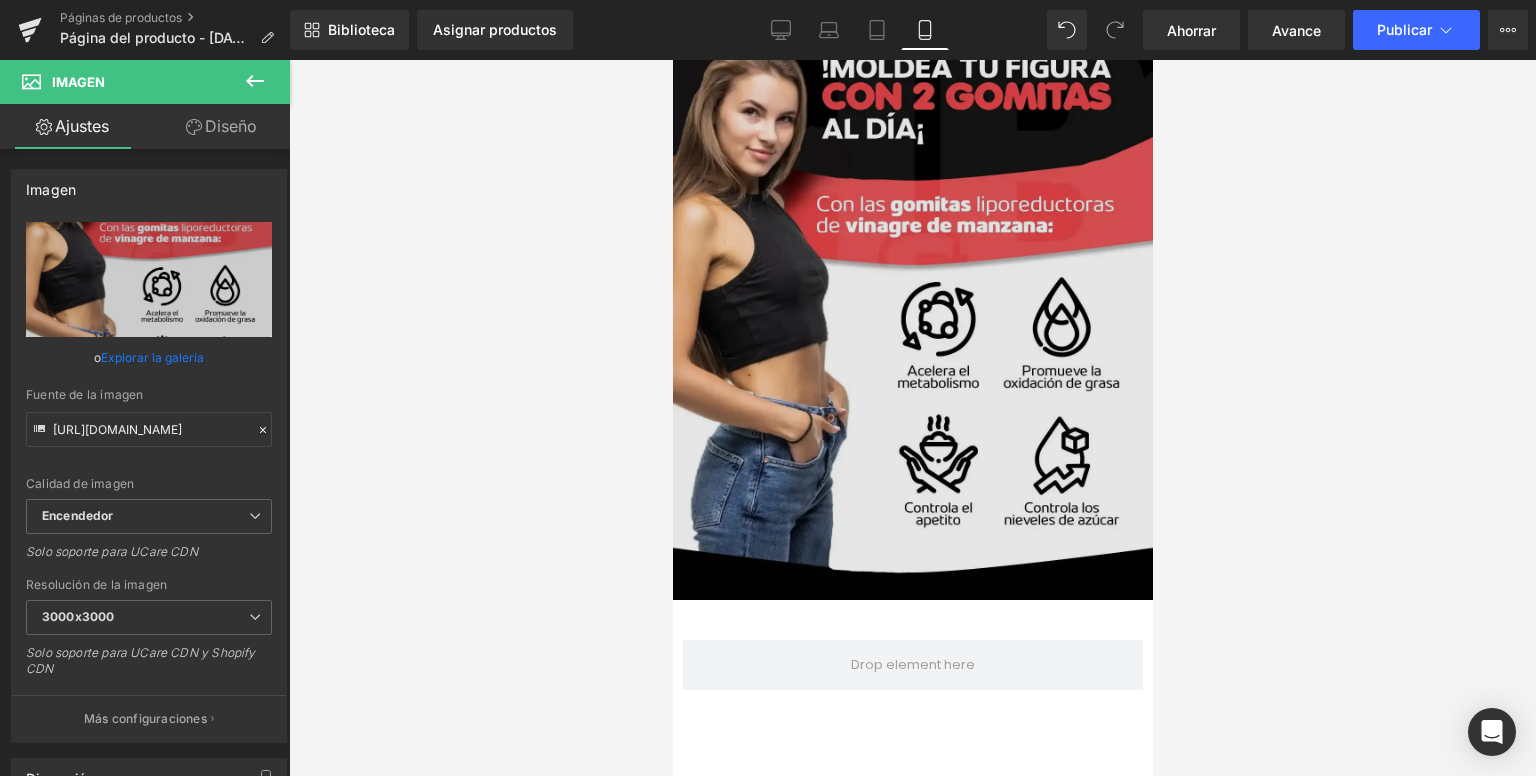 click at bounding box center [912, 305] 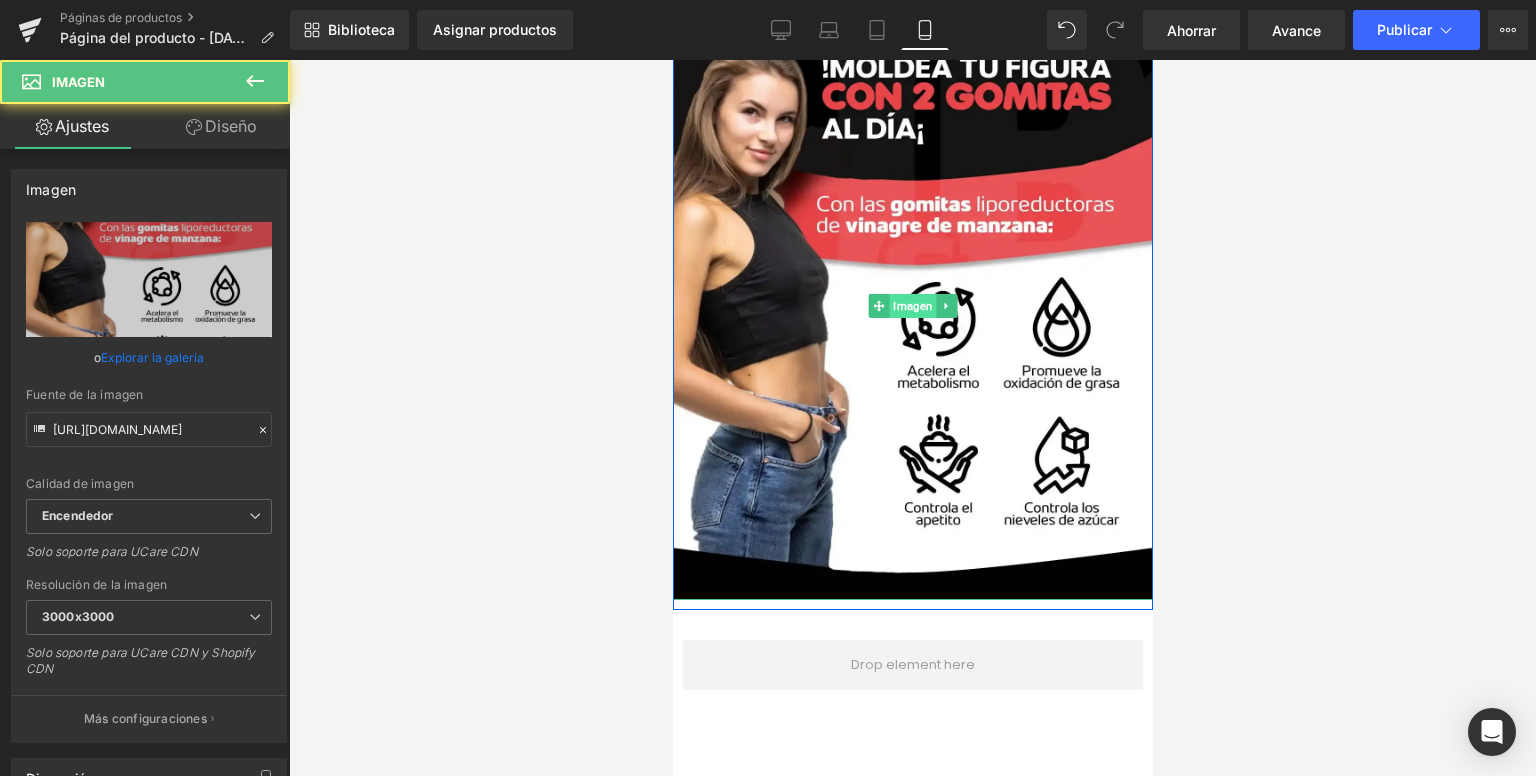 click on "Imagen" at bounding box center (911, 306) 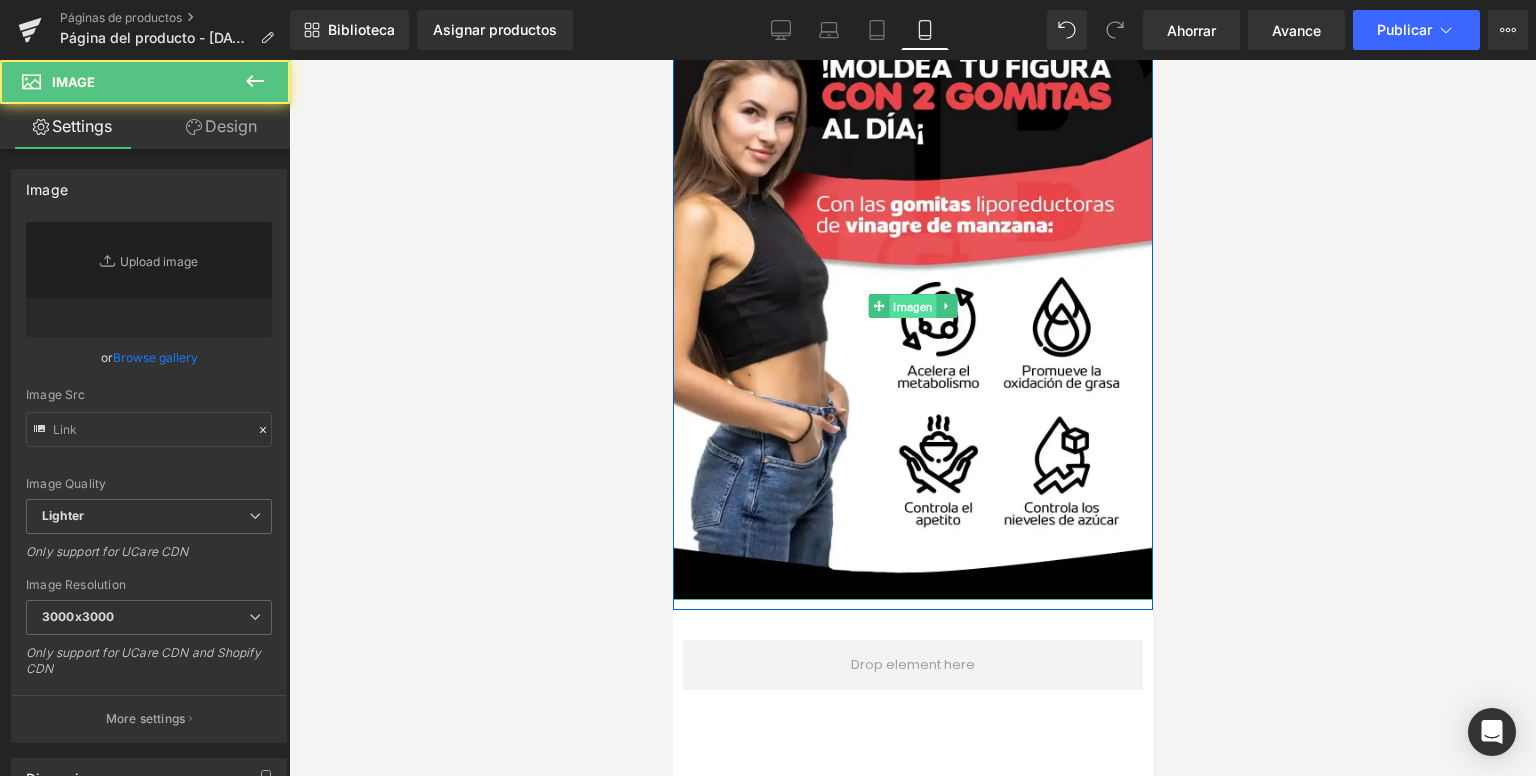 type on "[URL][DOMAIN_NAME]" 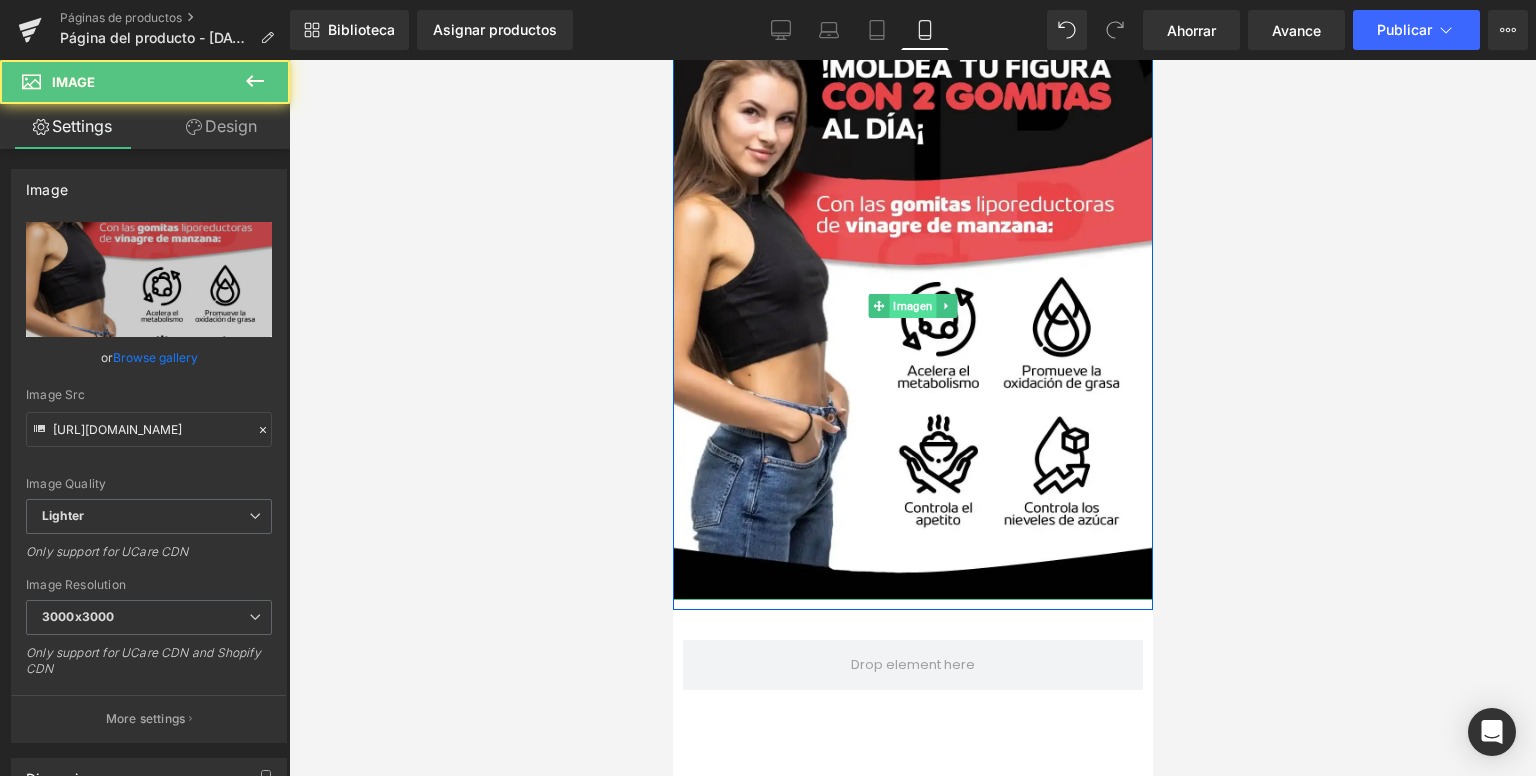 click on "Imagen" at bounding box center [911, 306] 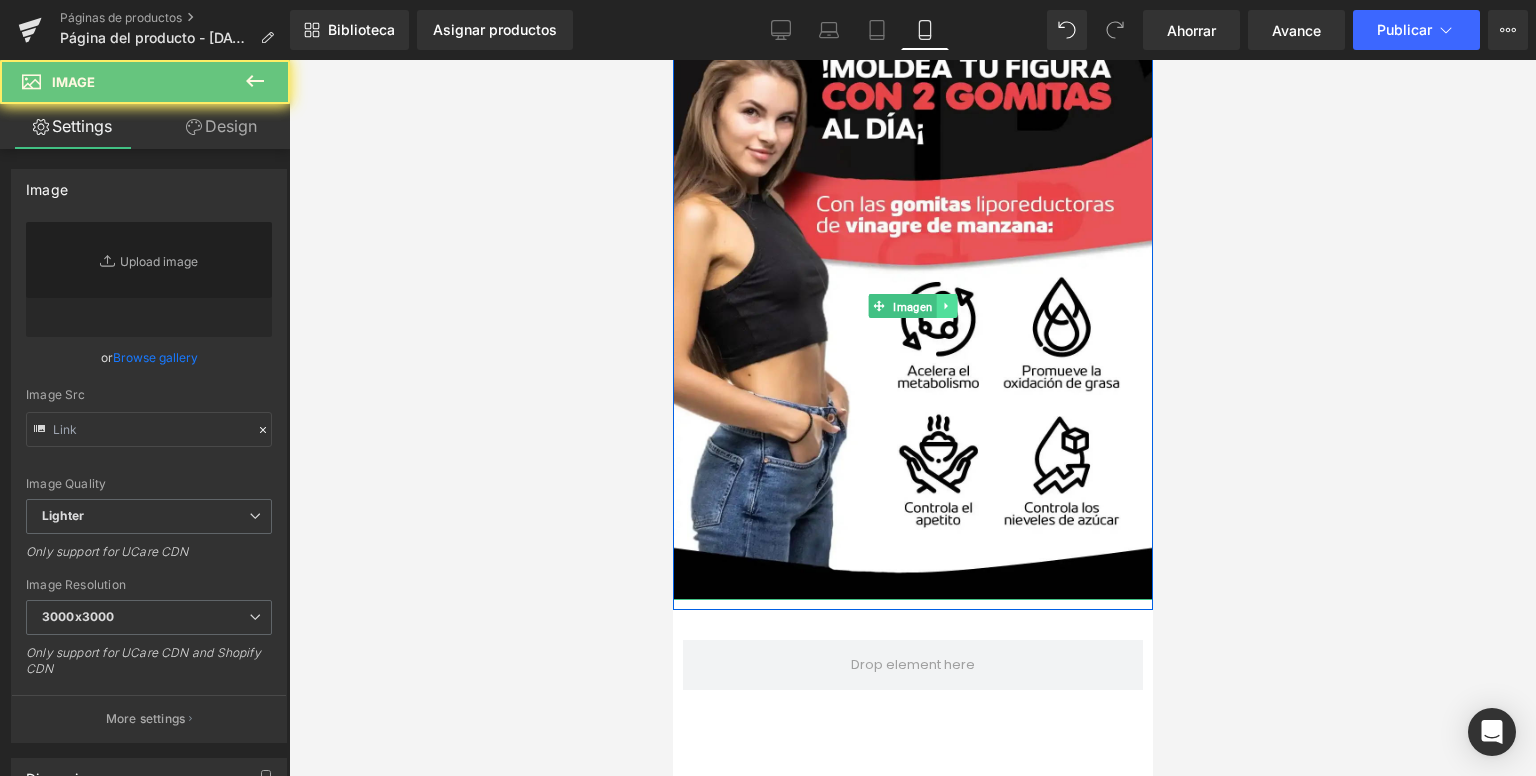 click 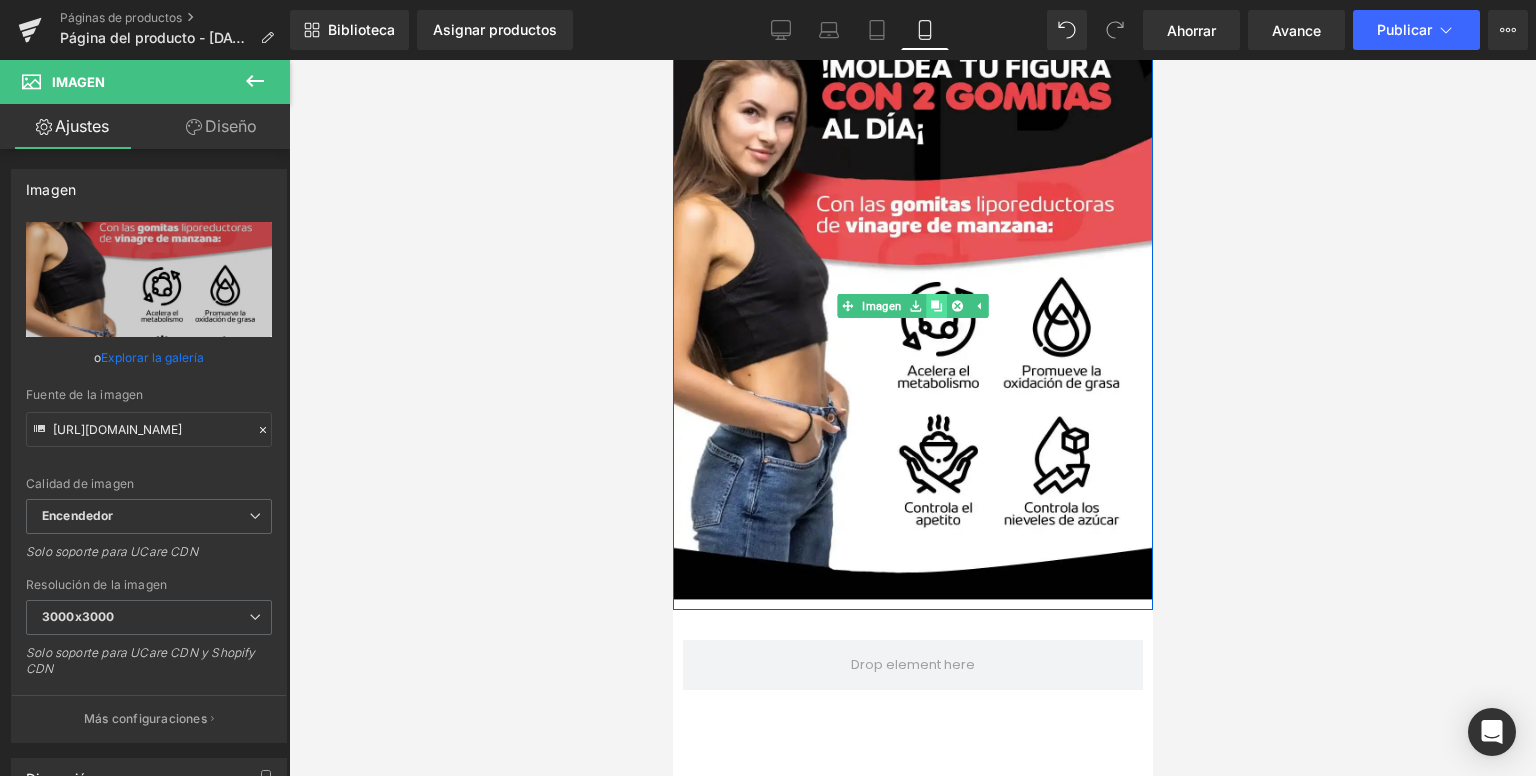 click 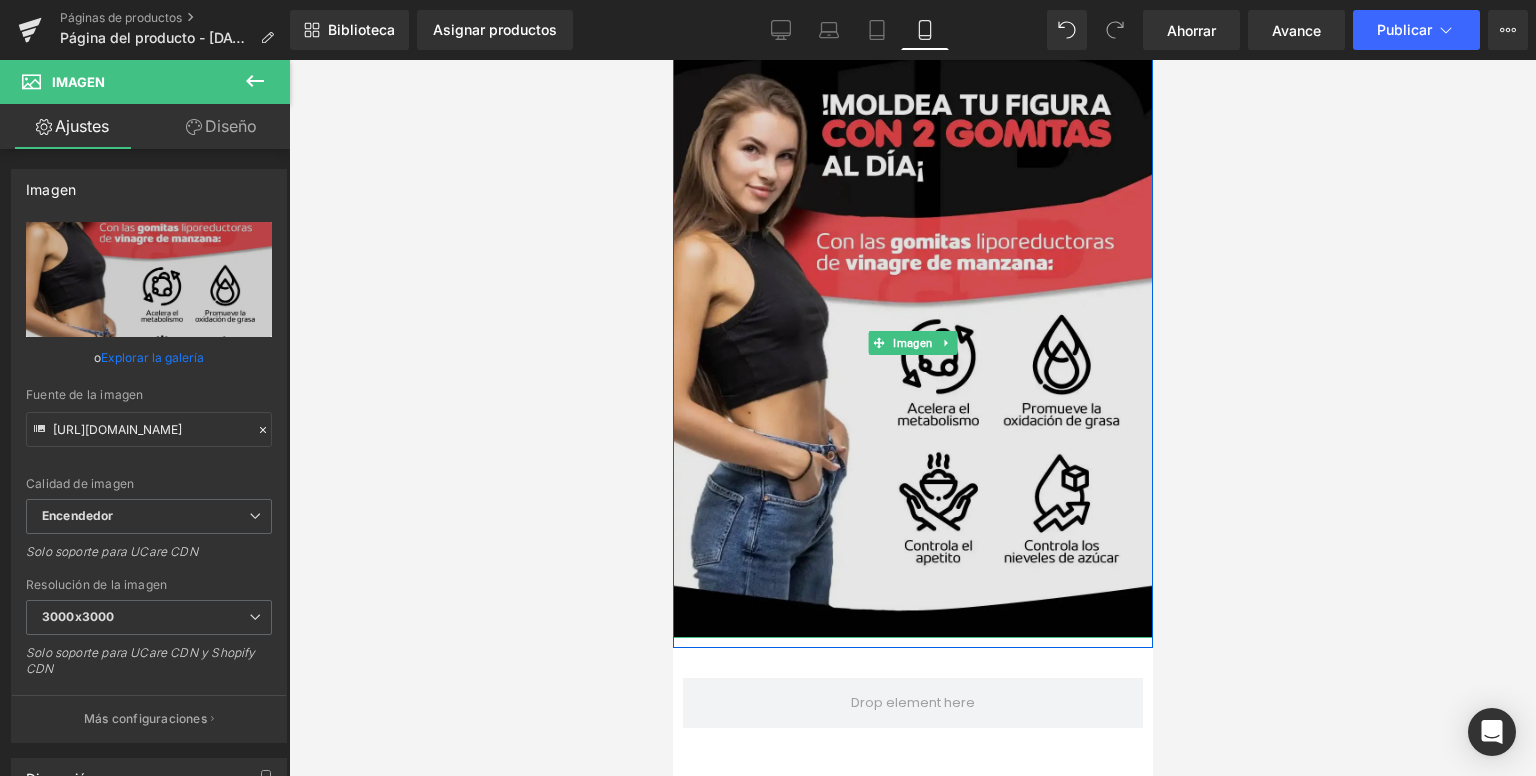 scroll, scrollTop: 1460, scrollLeft: 0, axis: vertical 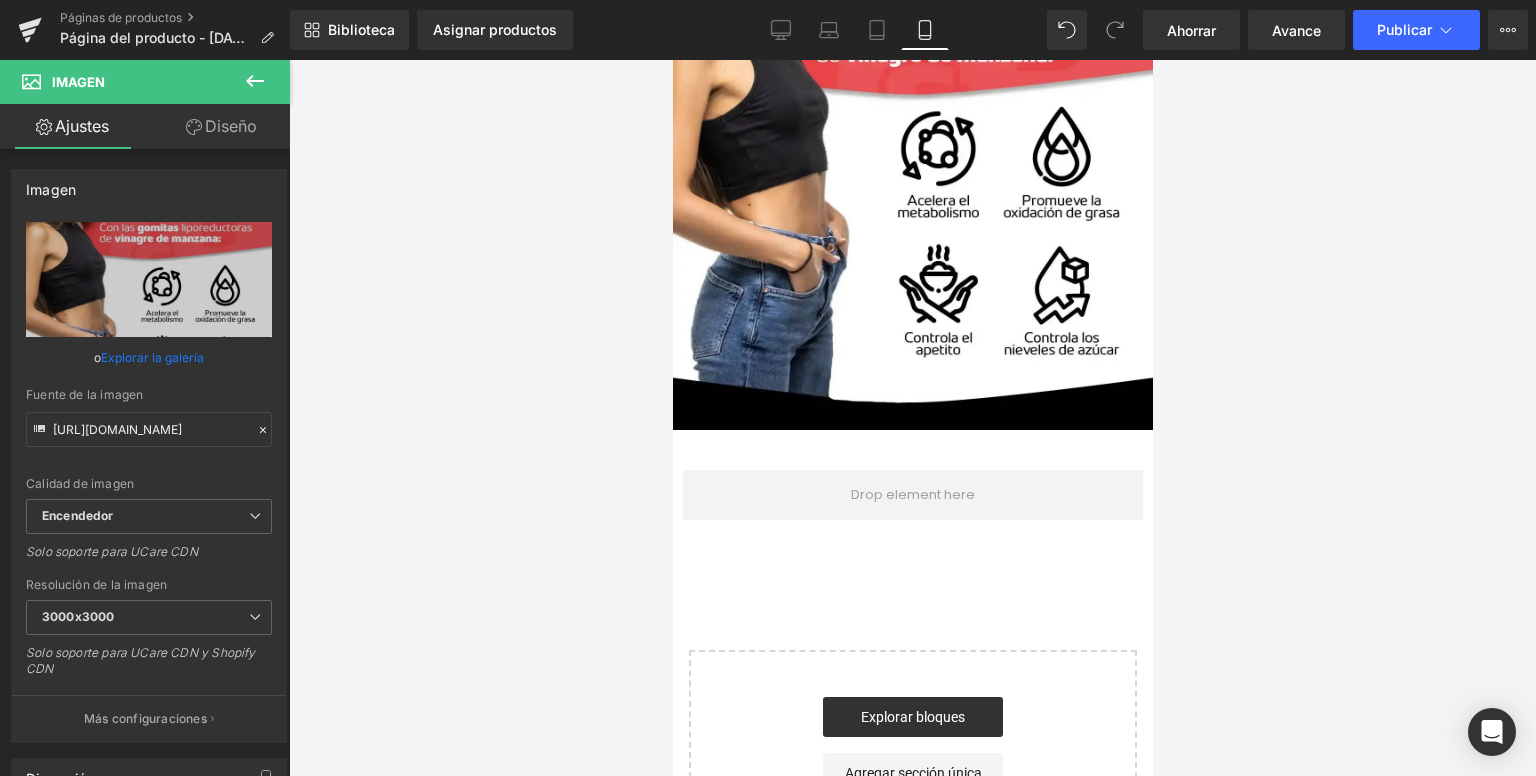 click 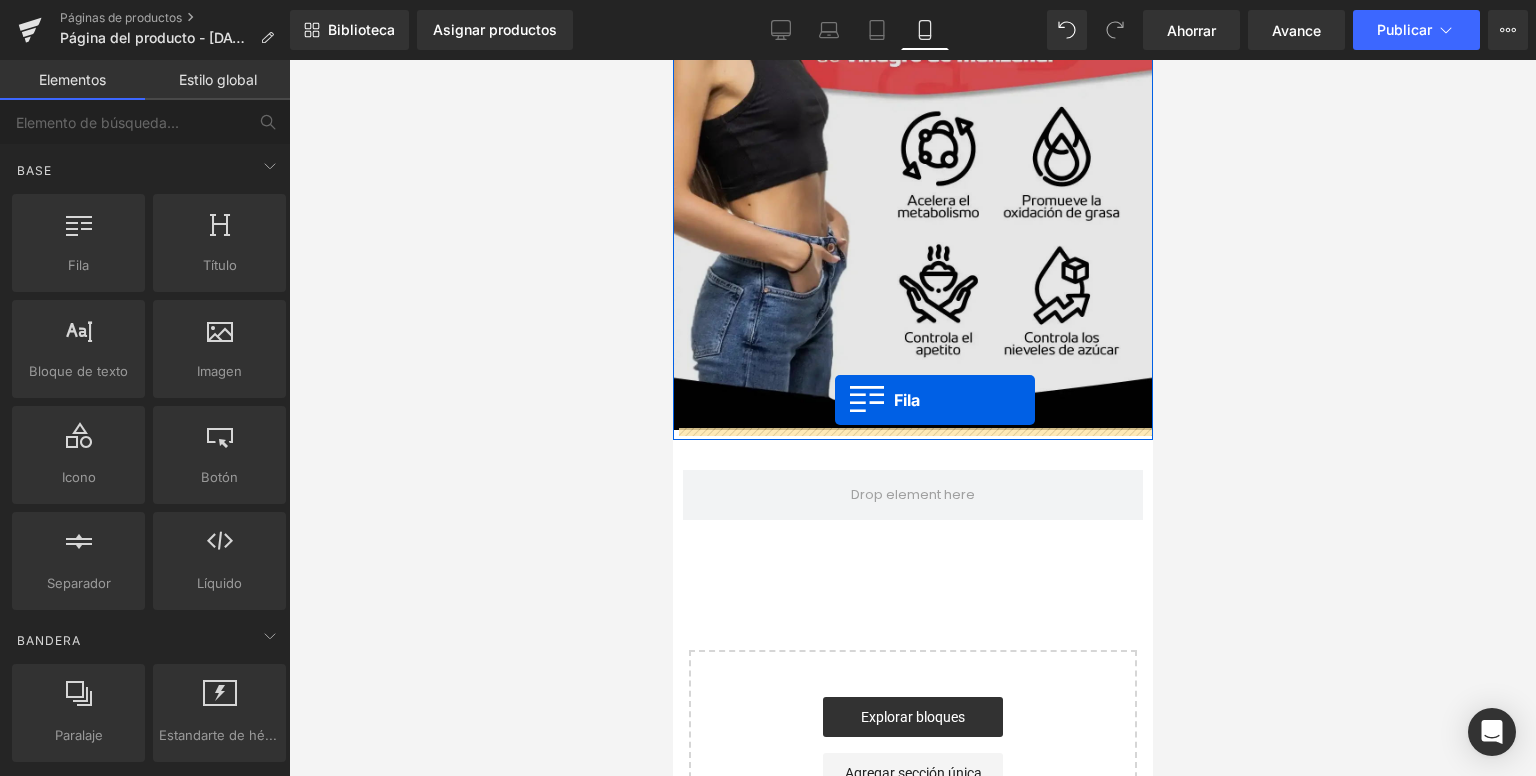 drag, startPoint x: 781, startPoint y: 417, endPoint x: 834, endPoint y: 400, distance: 55.65968 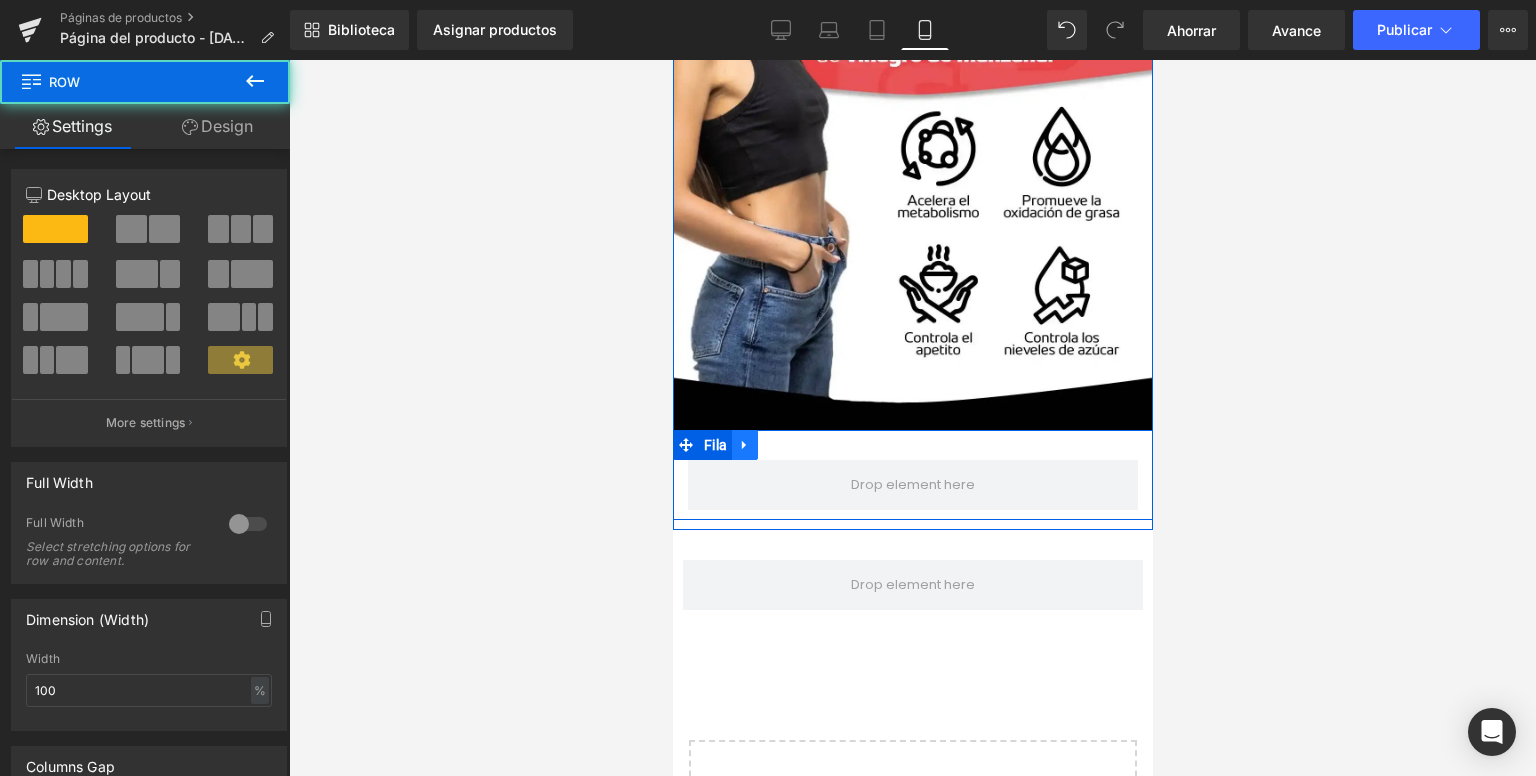 click 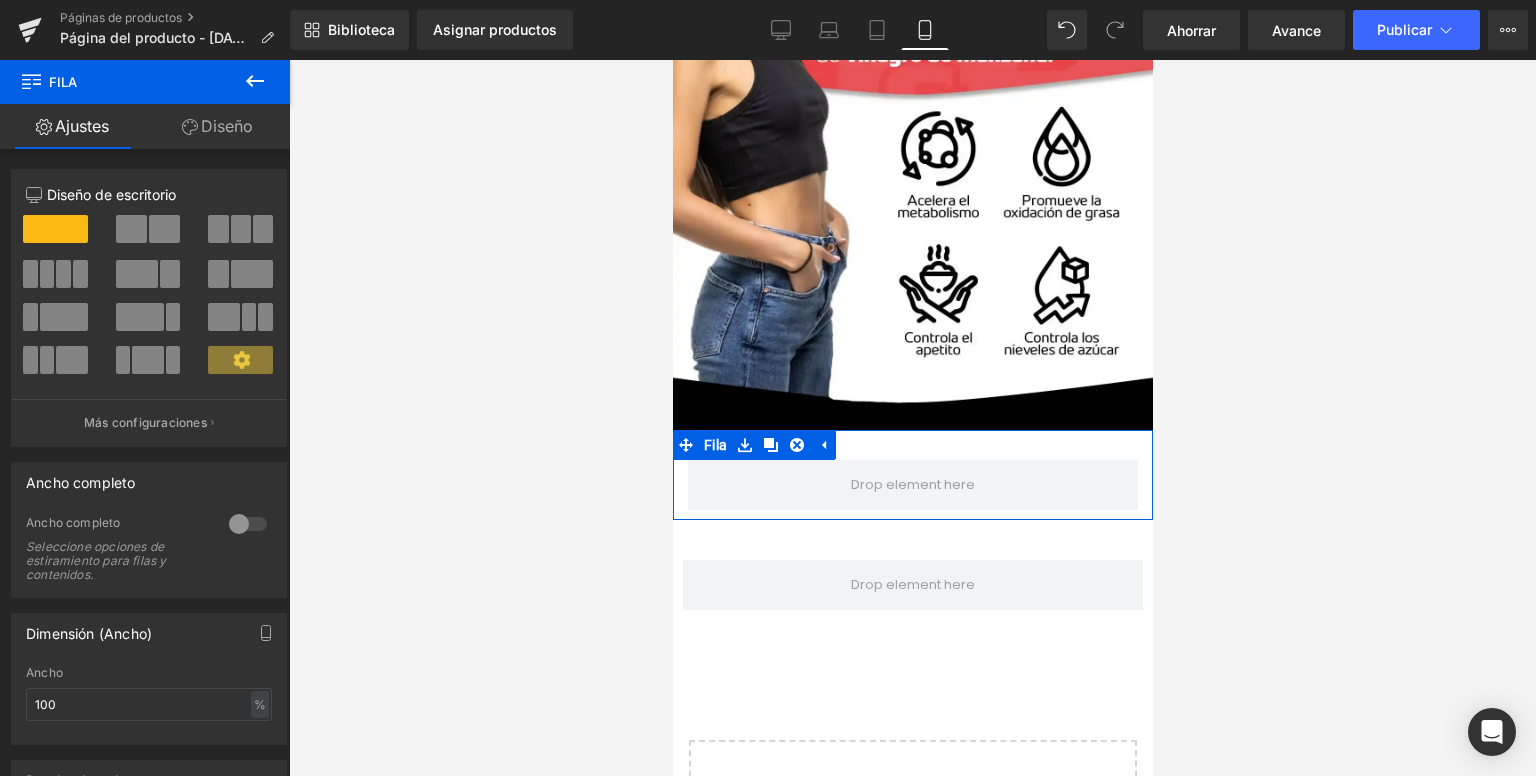 click on "Diseño" at bounding box center (227, 126) 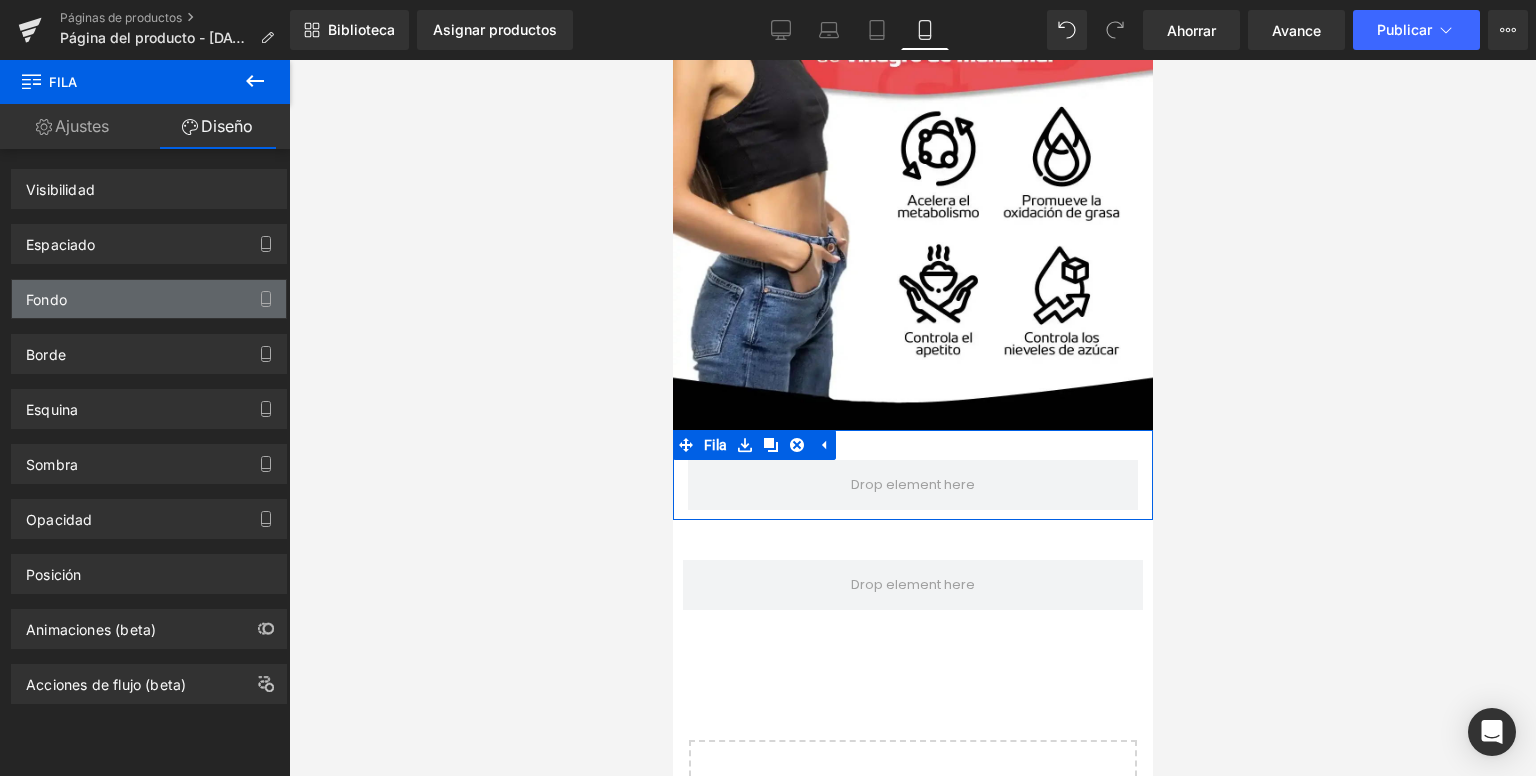 click on "Fondo" at bounding box center [149, 299] 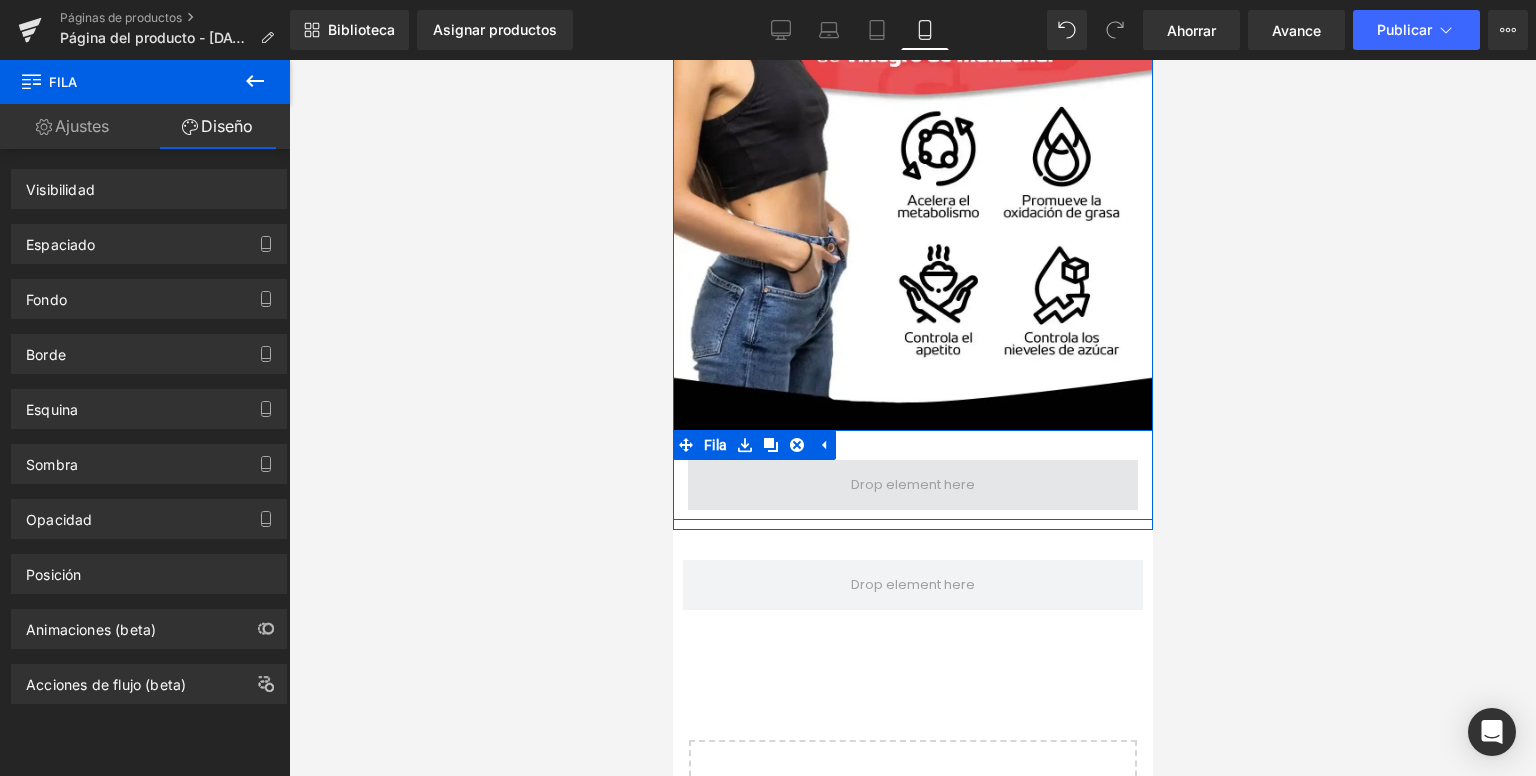 click at bounding box center [912, 485] 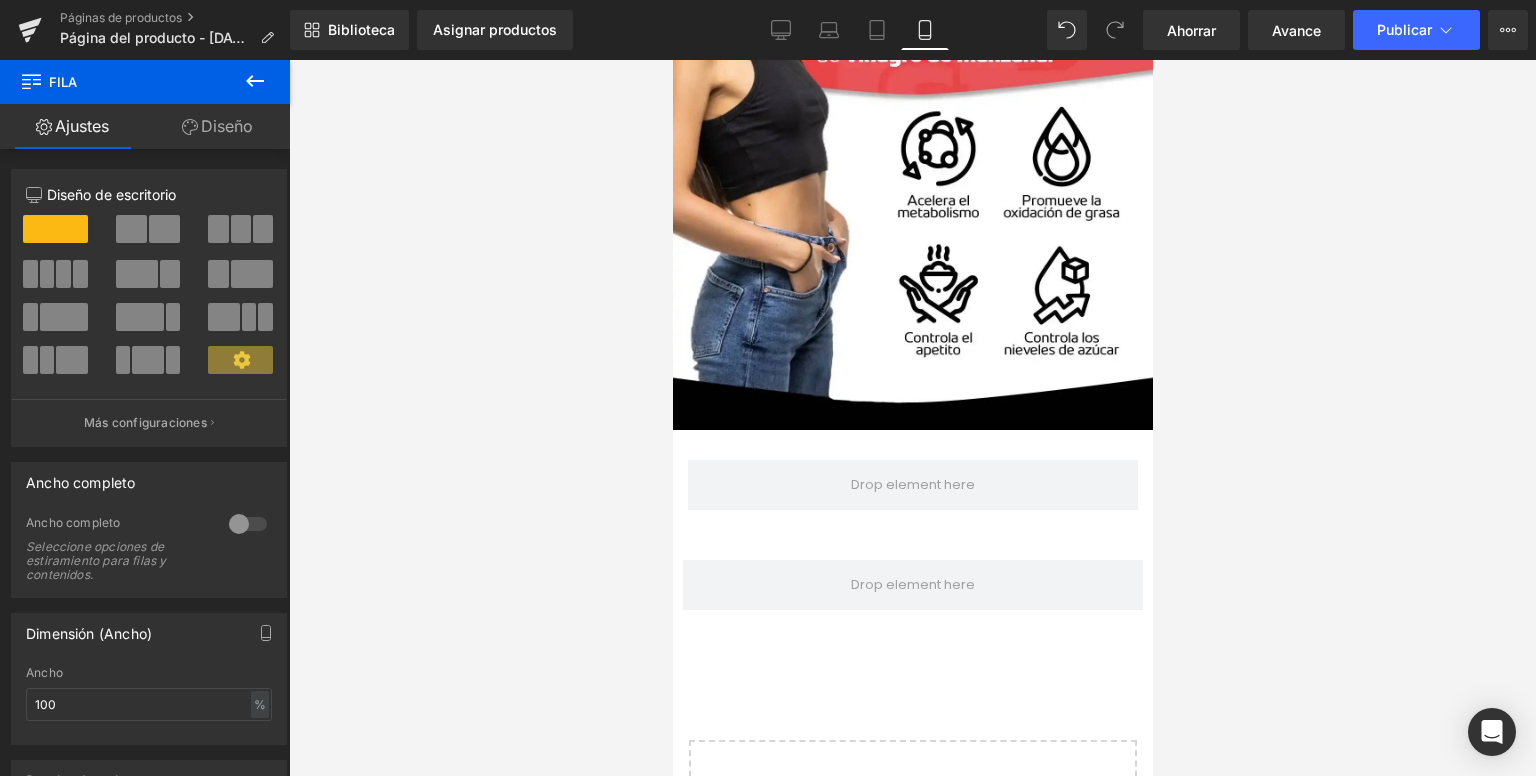 click 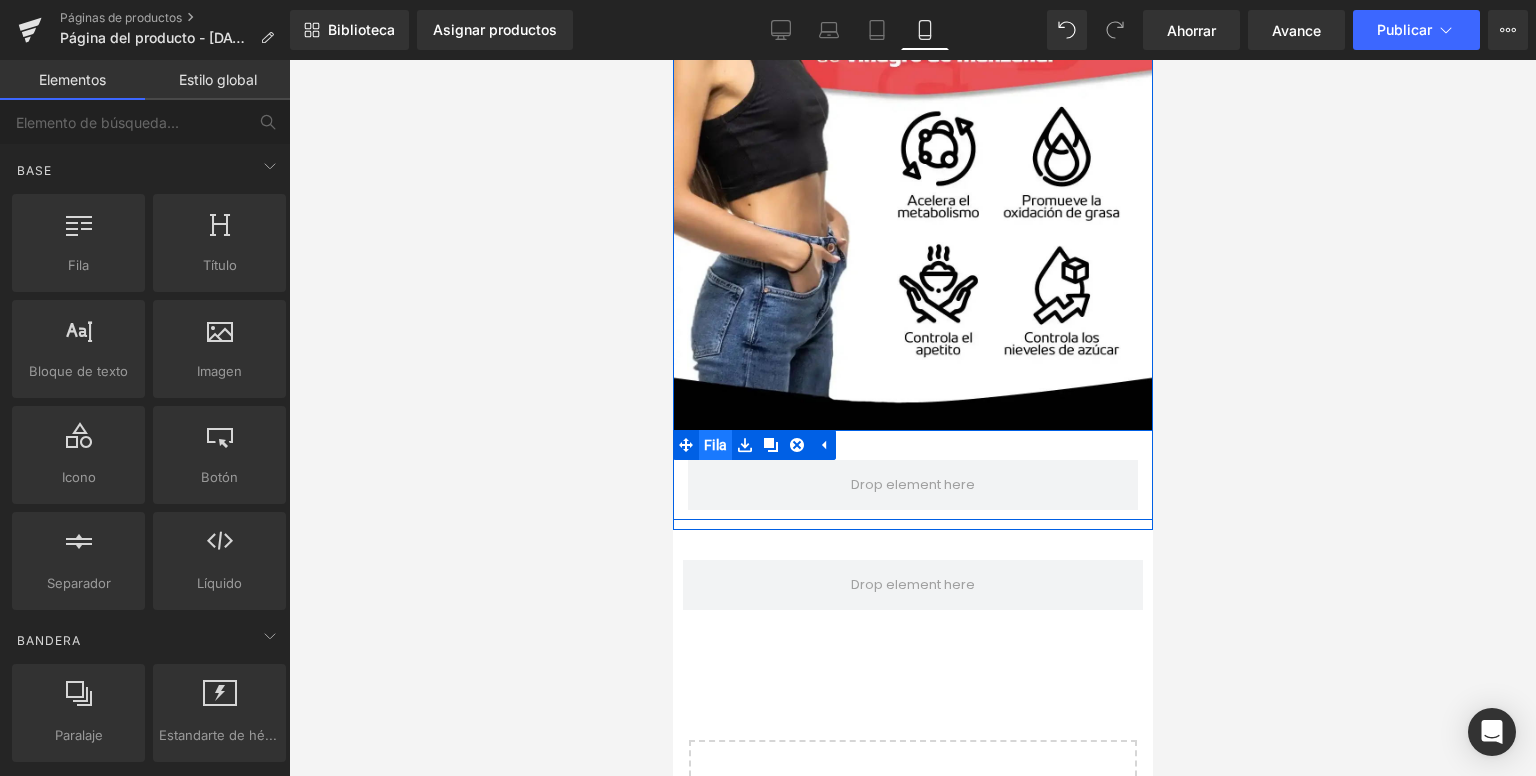 click on "Fila" at bounding box center [714, 445] 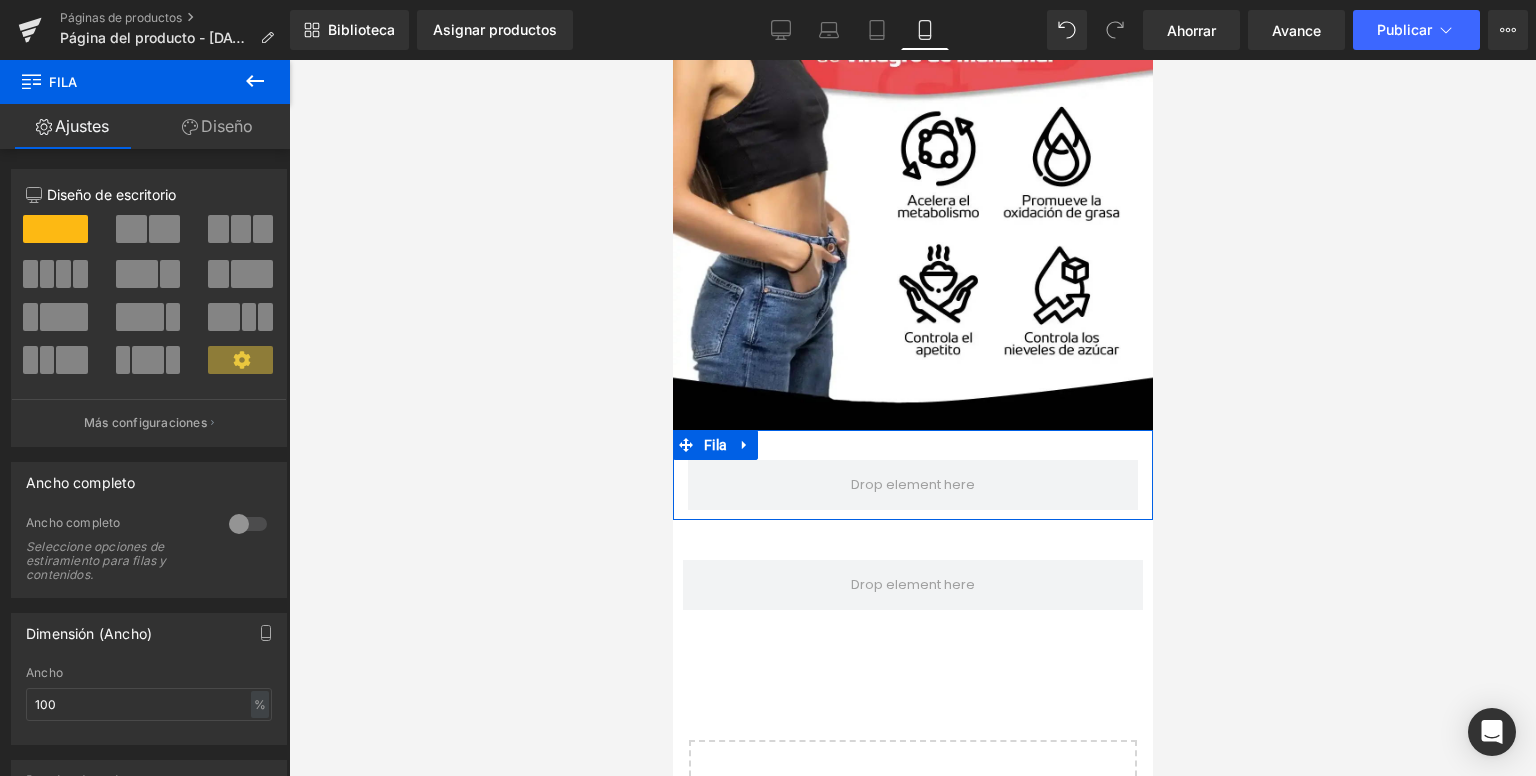 click at bounding box center [248, 524] 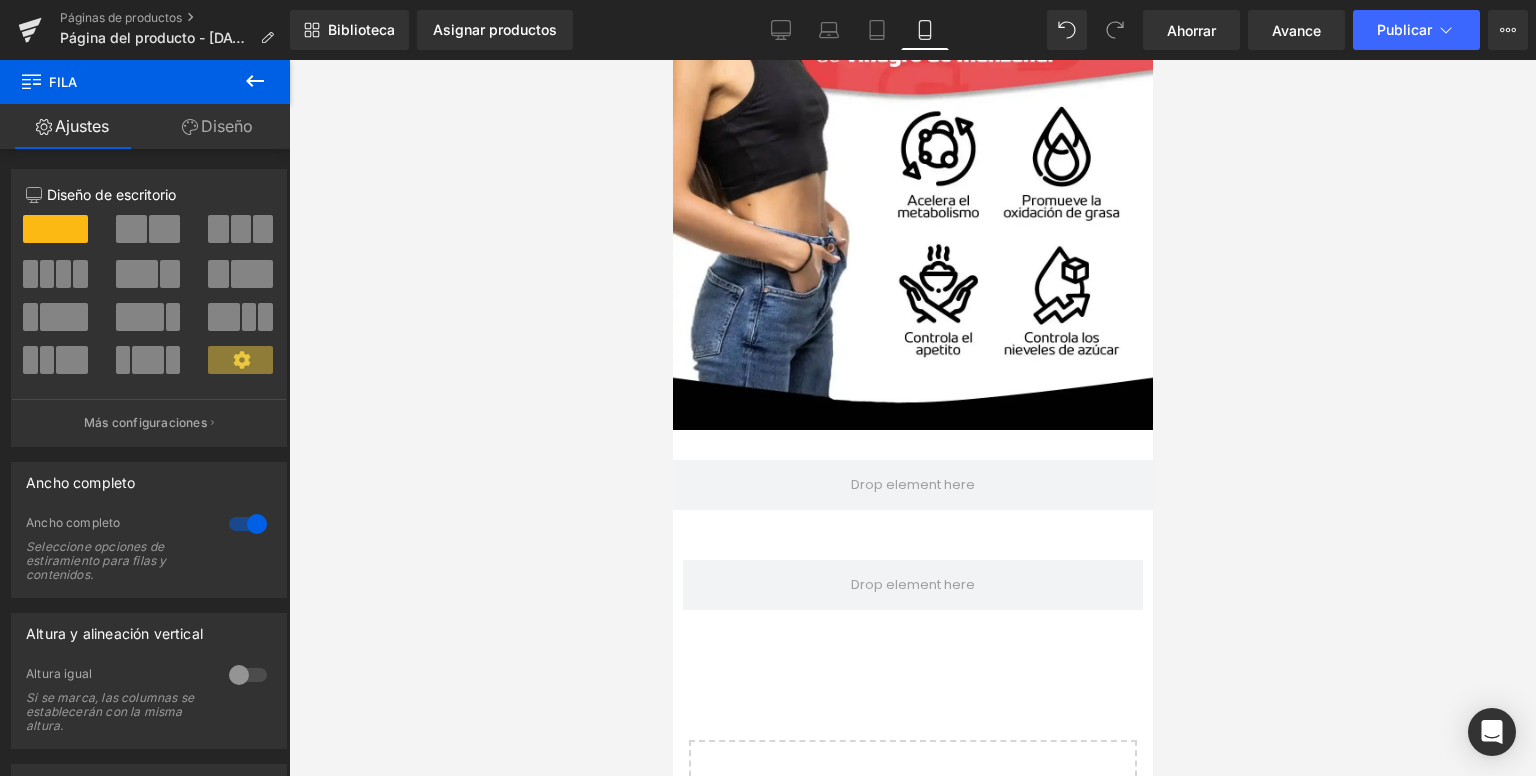 click 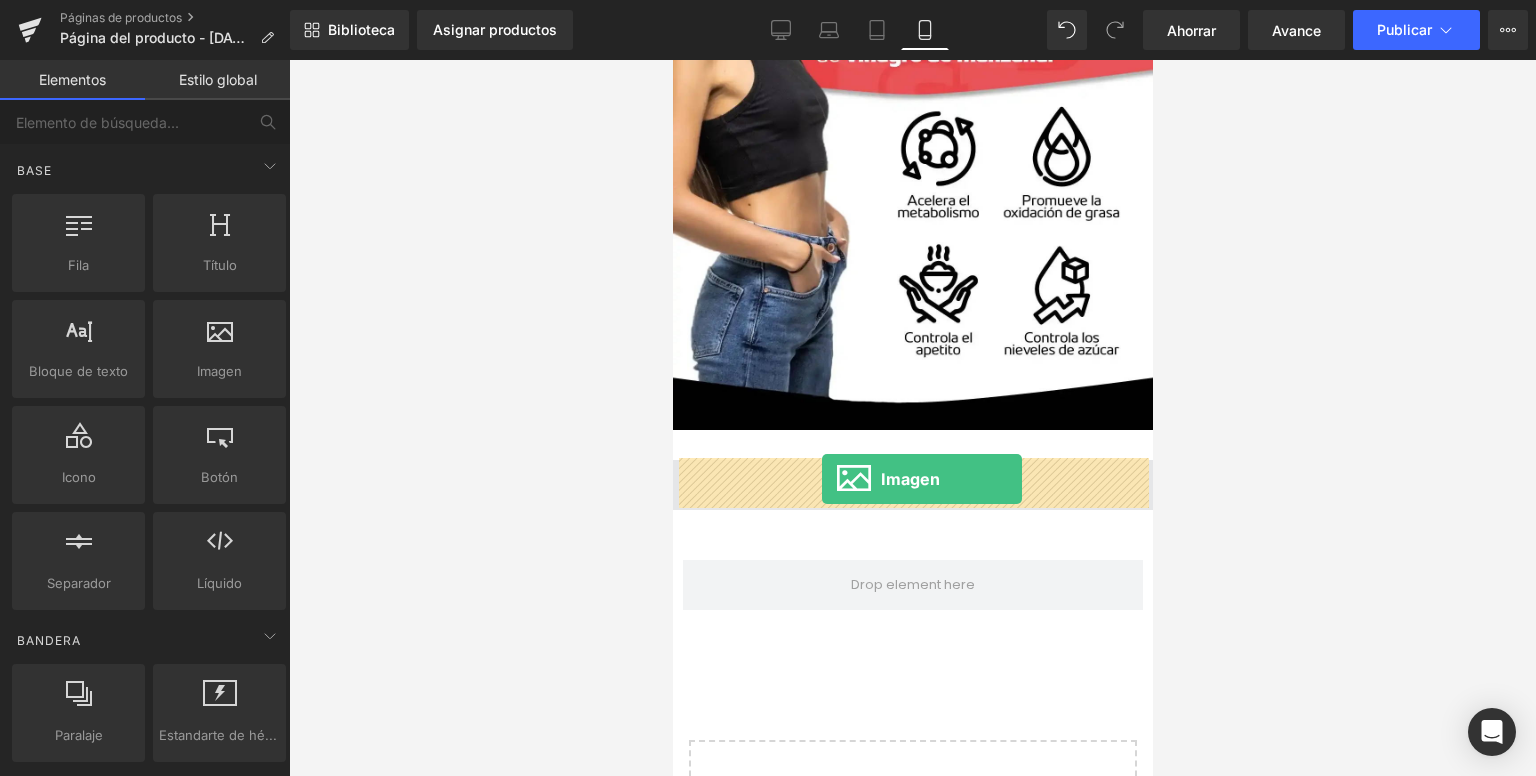 drag, startPoint x: 889, startPoint y: 409, endPoint x: 821, endPoint y: 479, distance: 97.59098 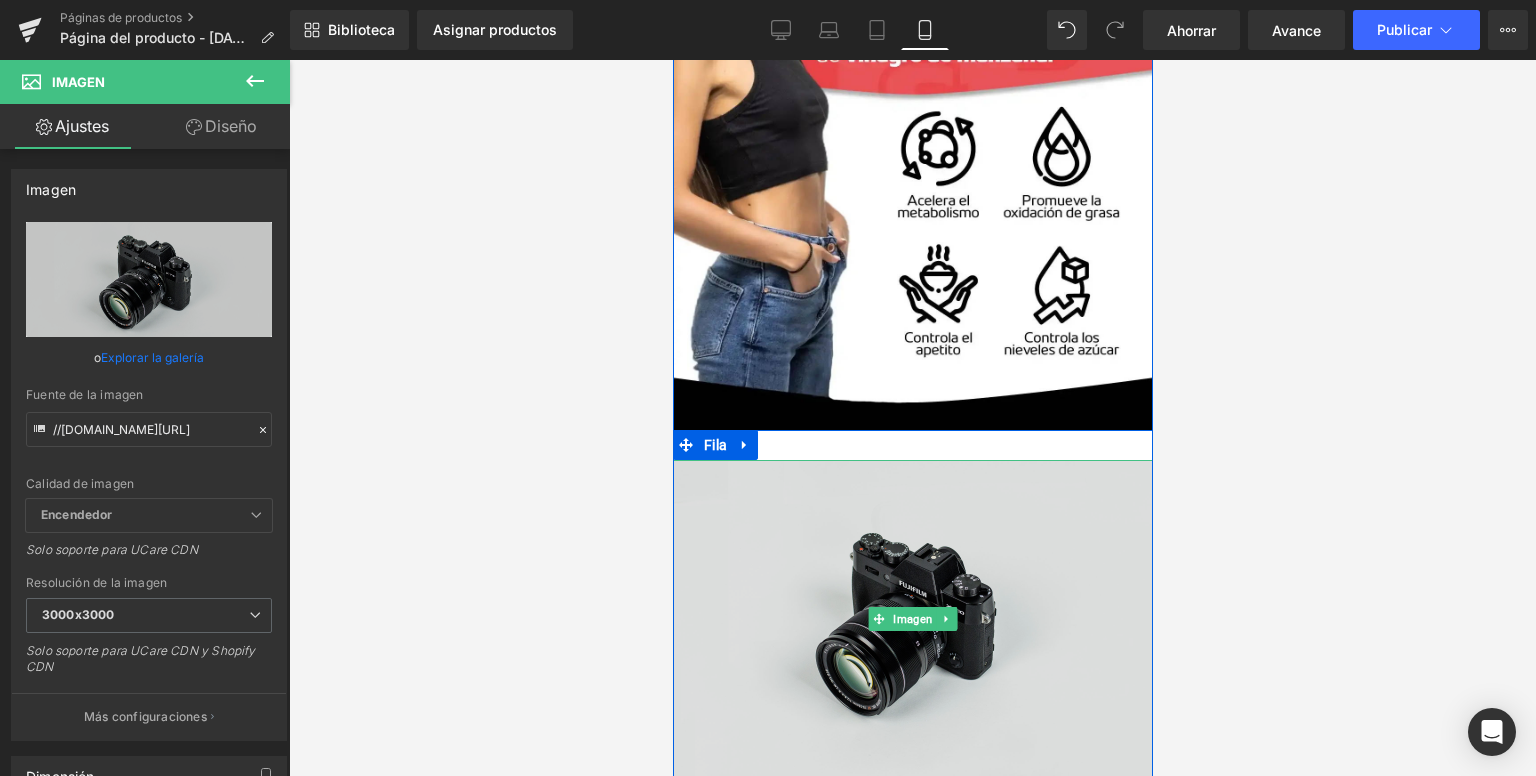 click at bounding box center [912, 619] 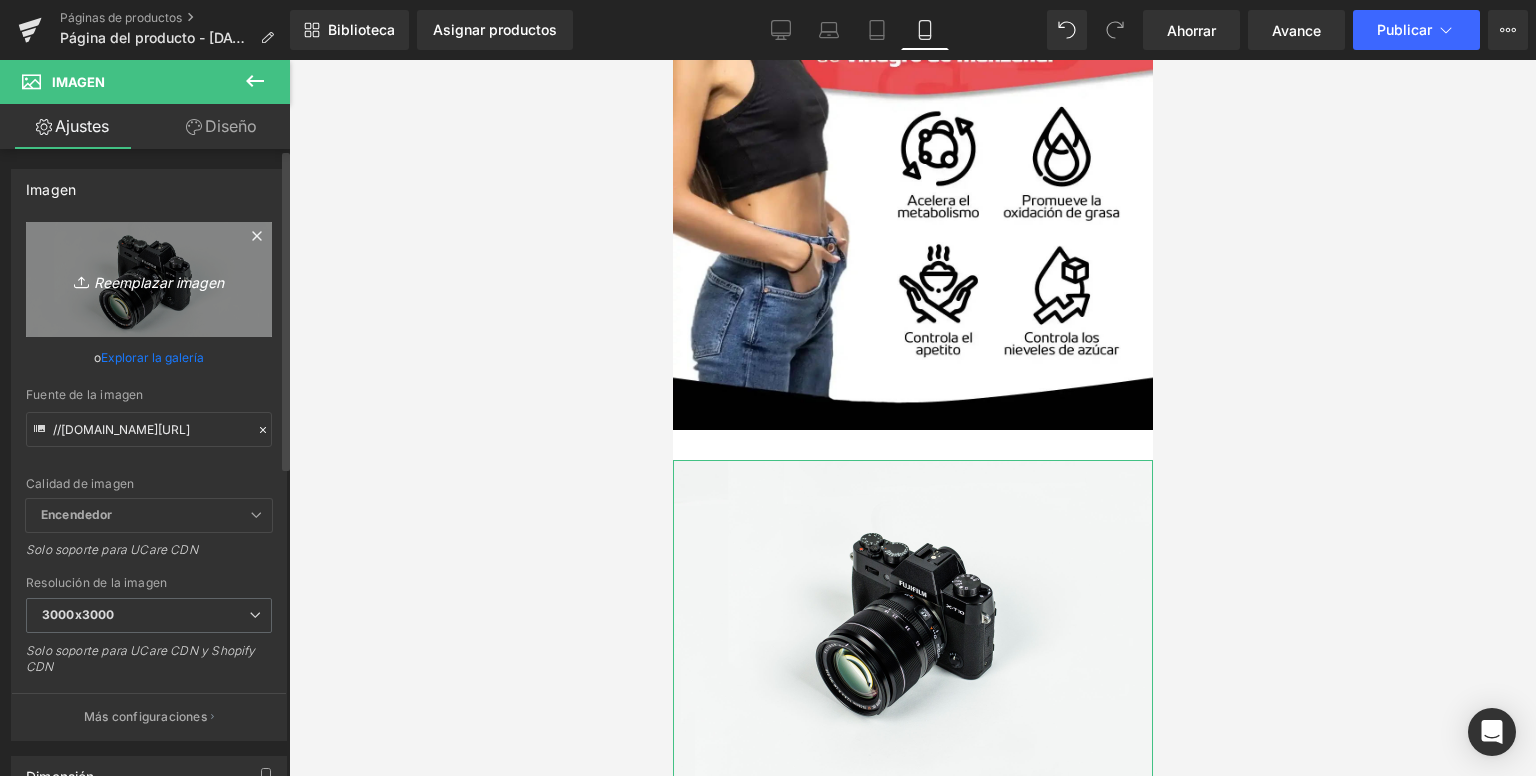 click on "Reemplazar imagen" at bounding box center (149, 279) 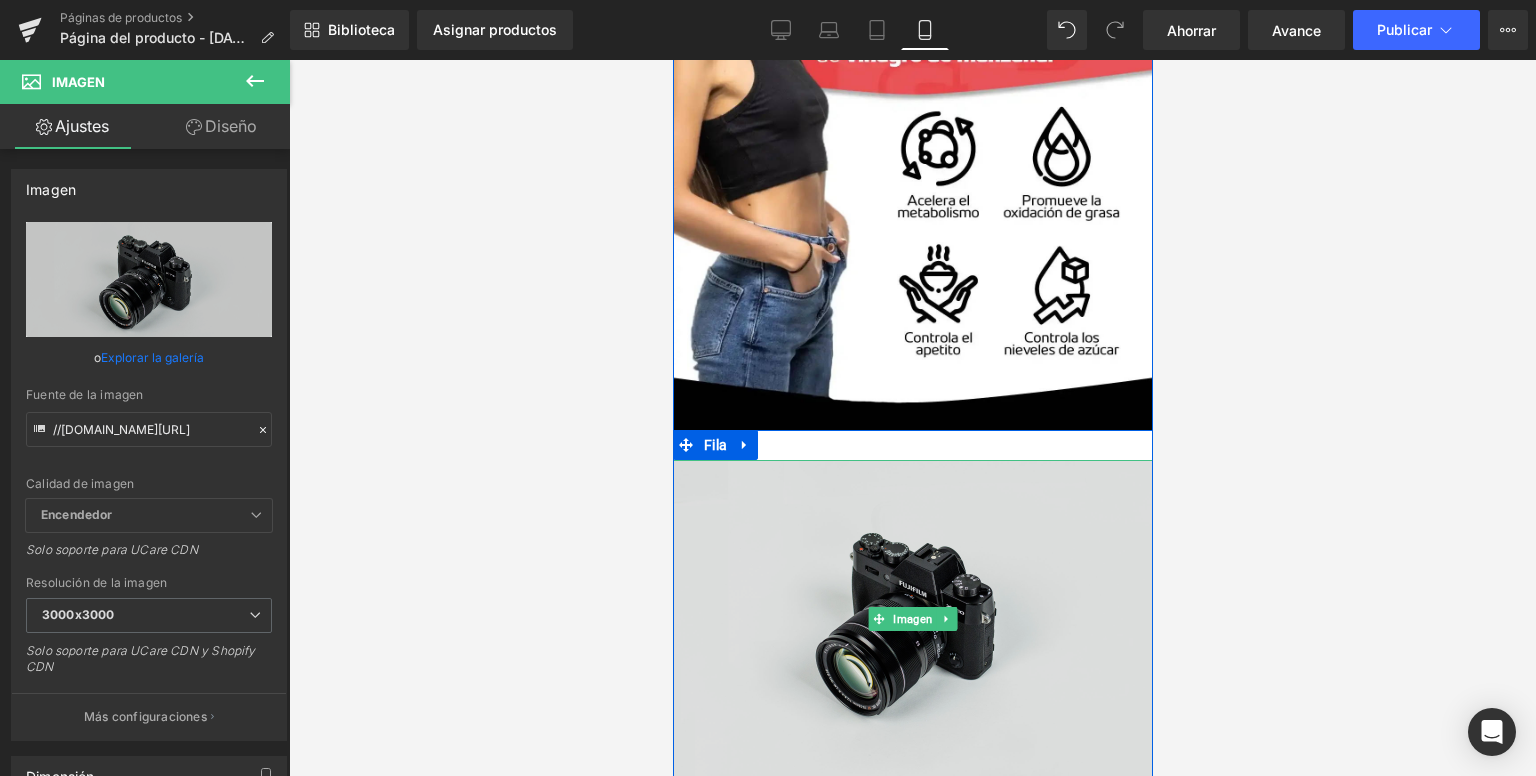 click at bounding box center (912, 619) 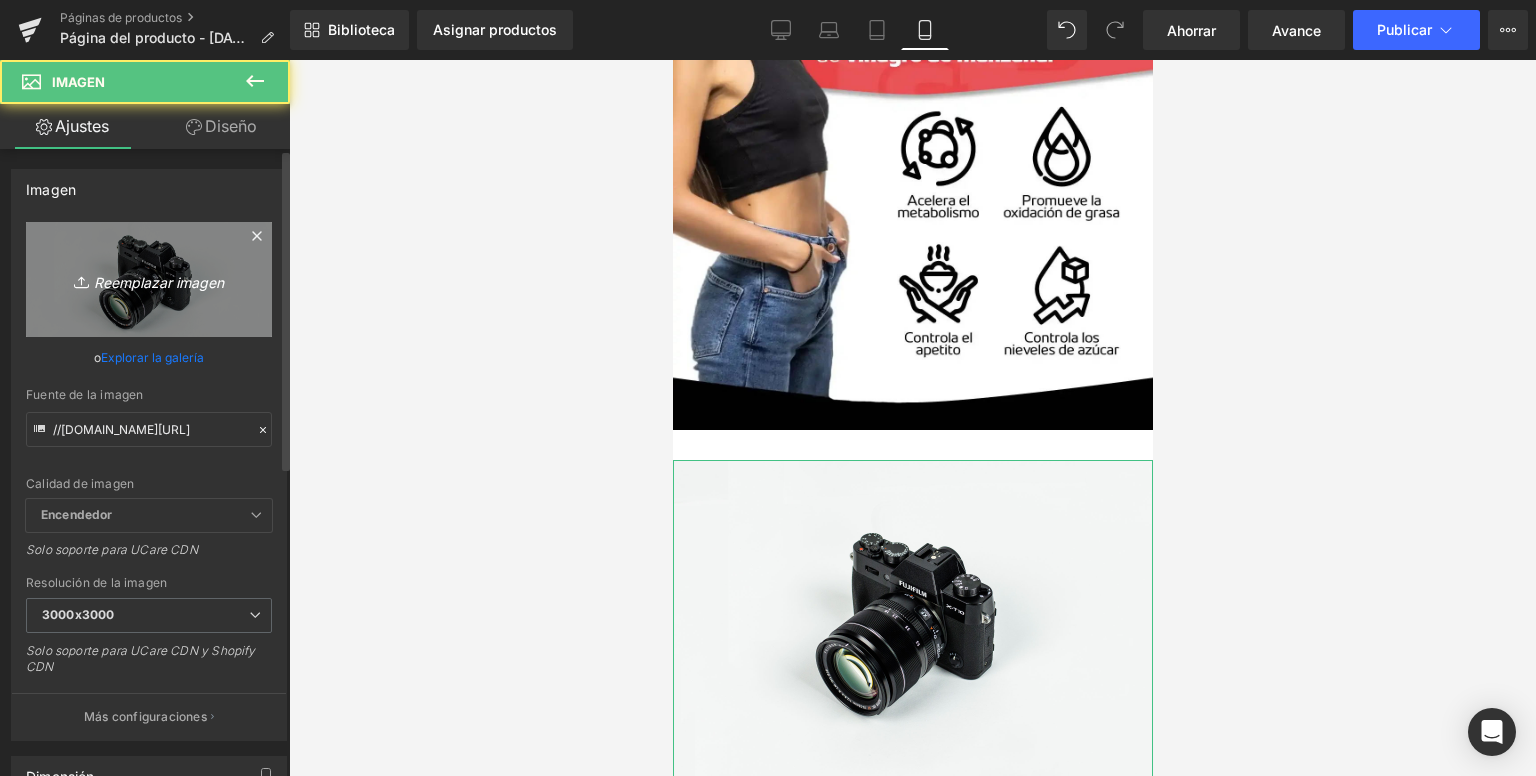 click on "Reemplazar imagen" at bounding box center [159, 281] 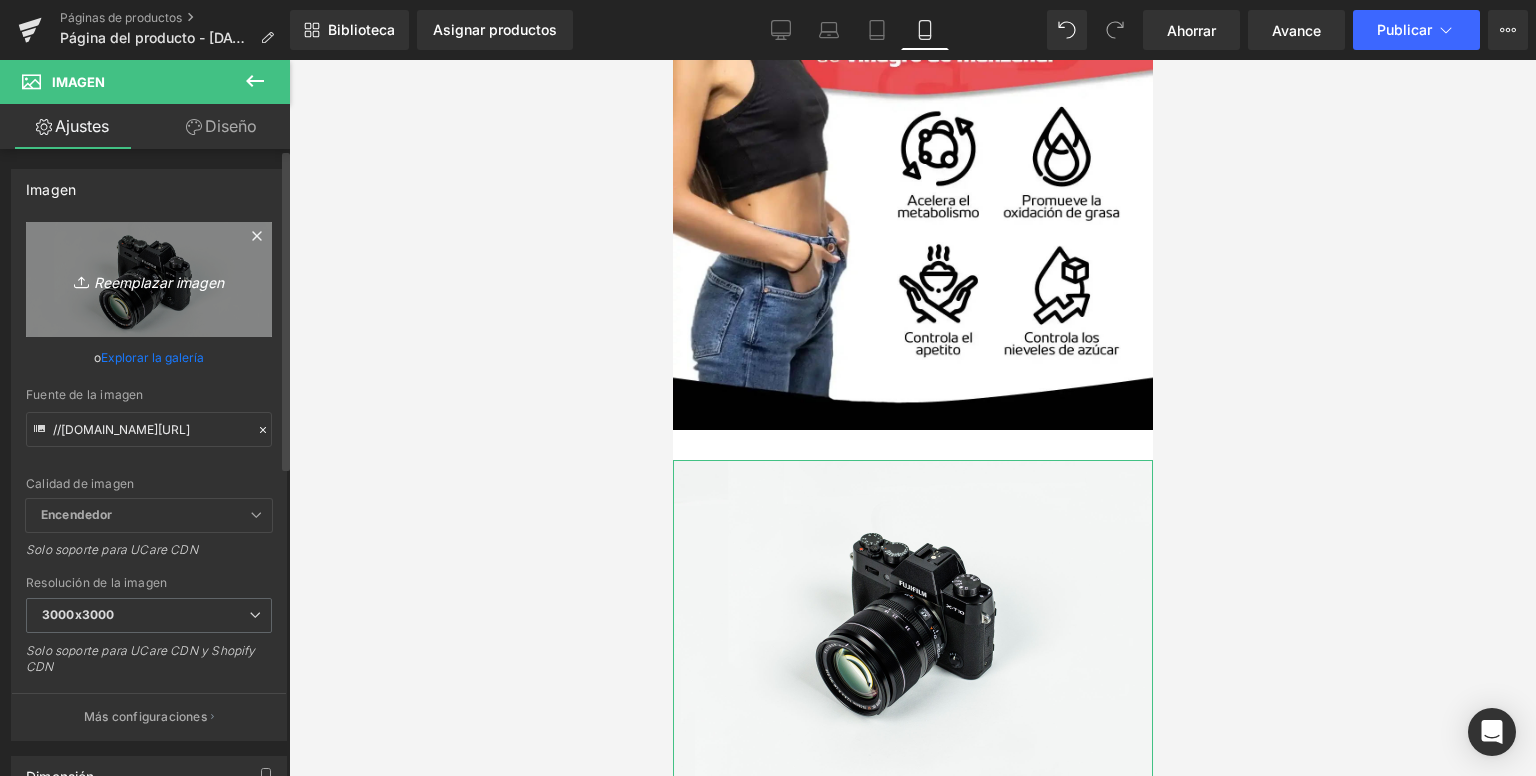 type on "C:\fakepath\Vinagre-de-Manzana_11zon.webp" 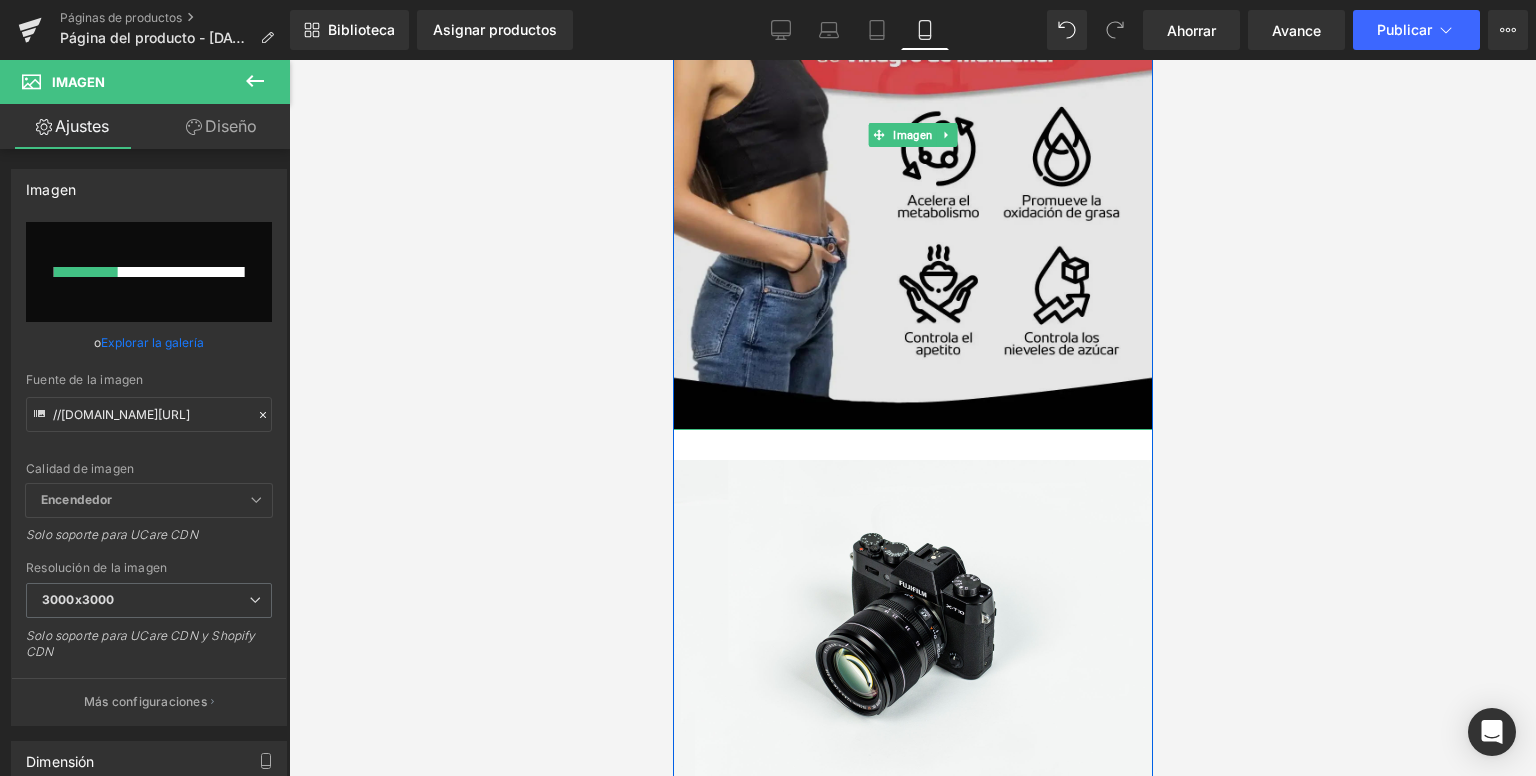 type 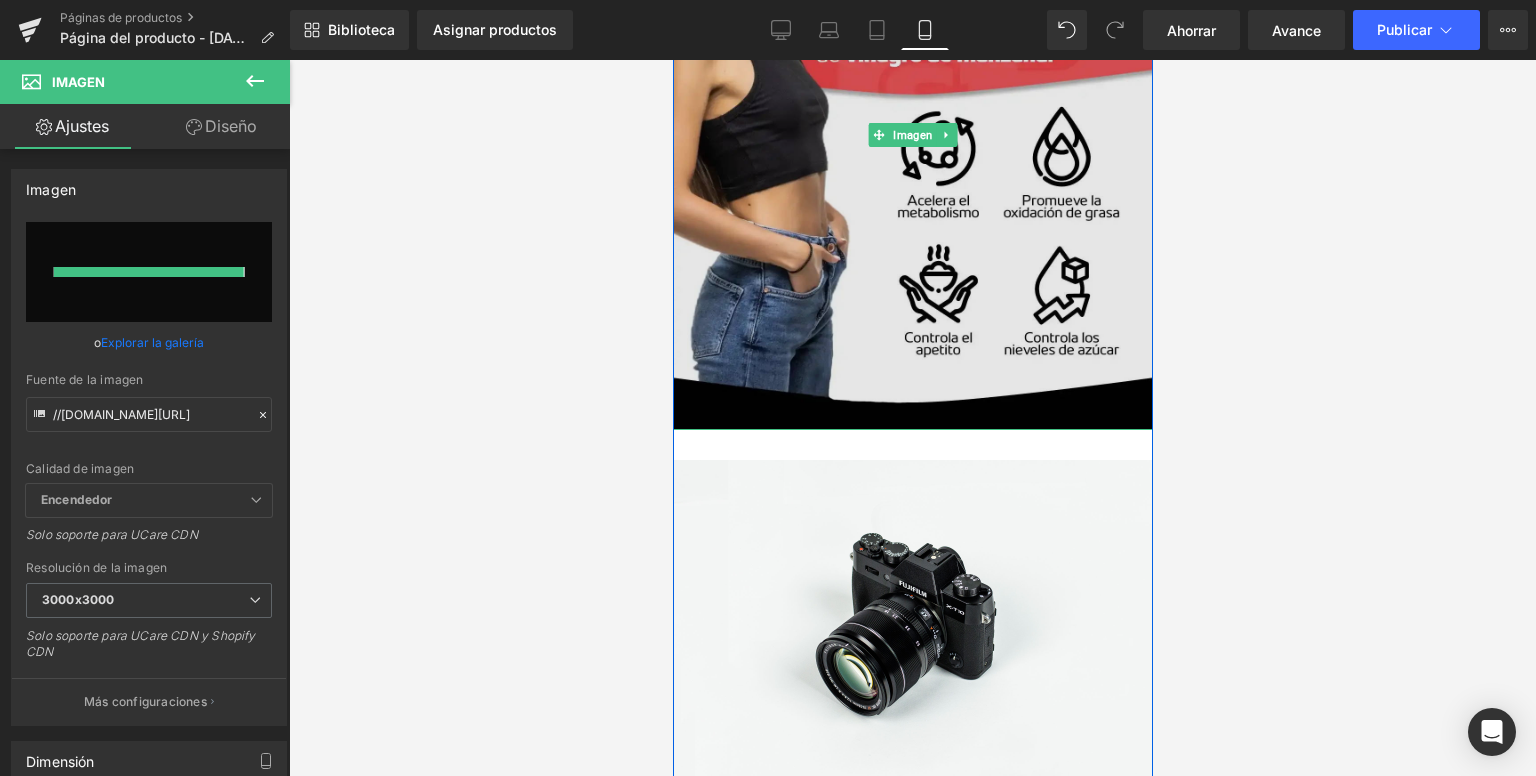 type on "[URL][DOMAIN_NAME]" 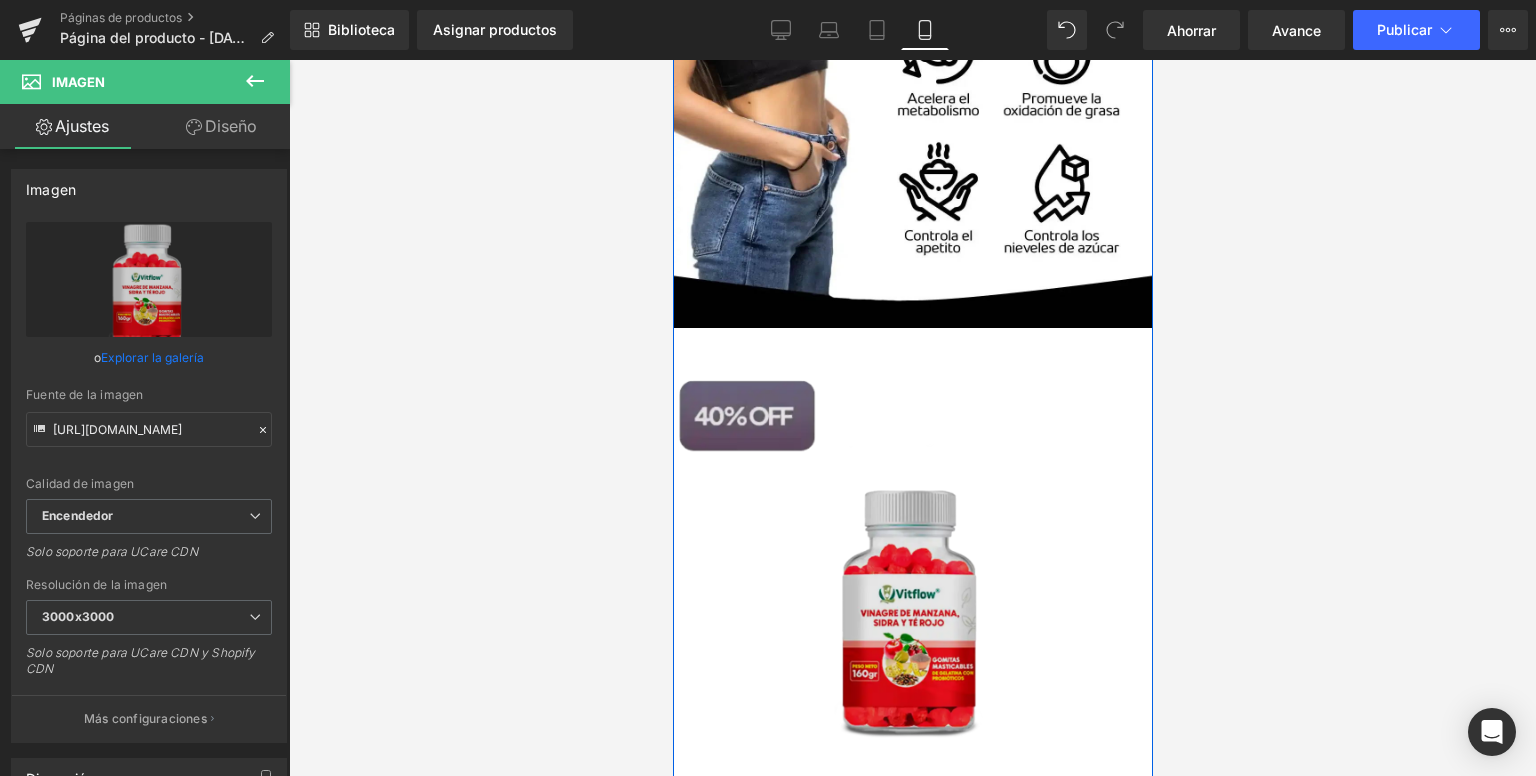 scroll, scrollTop: 1560, scrollLeft: 0, axis: vertical 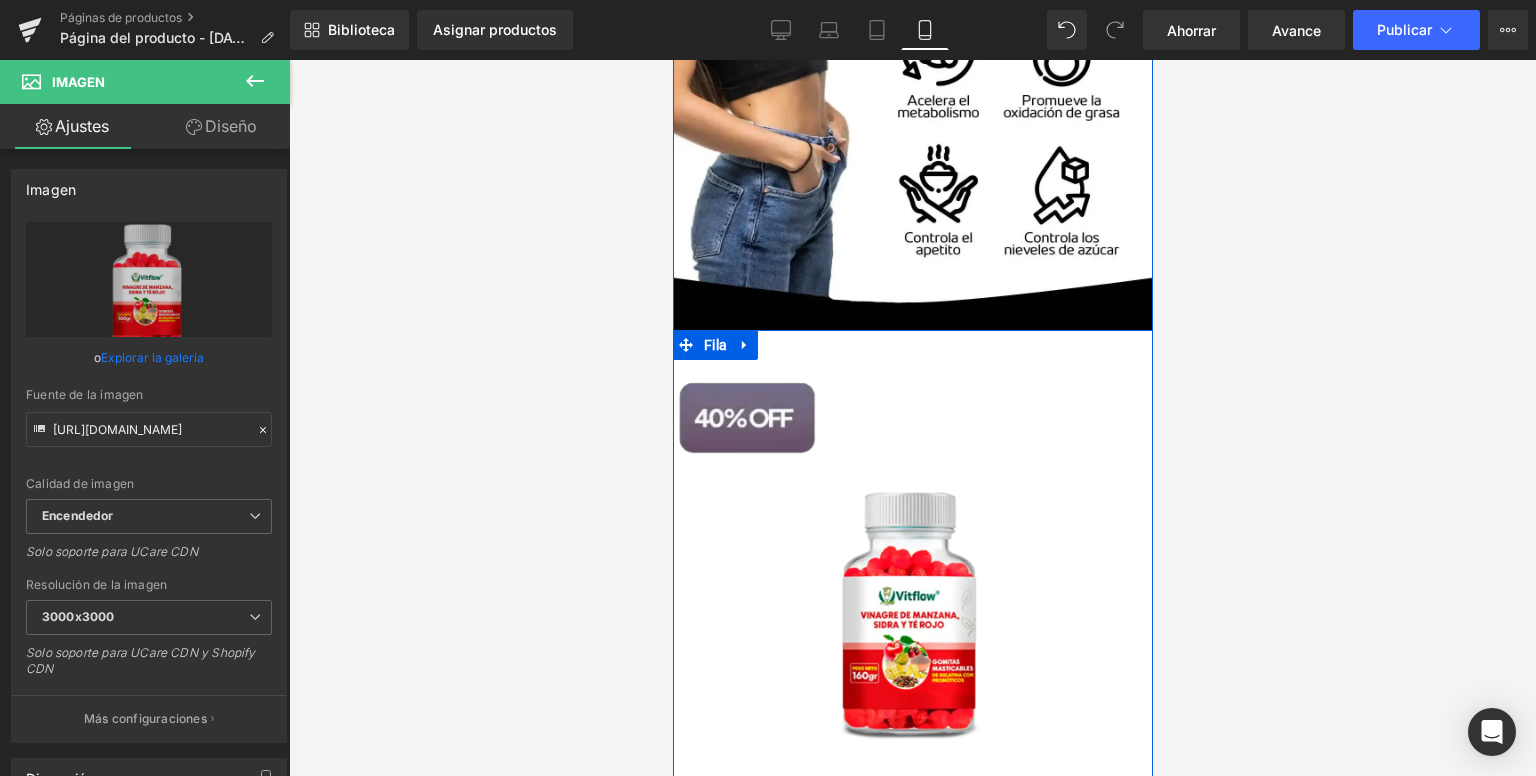click on "Imagen
Fila" at bounding box center (912, 590) 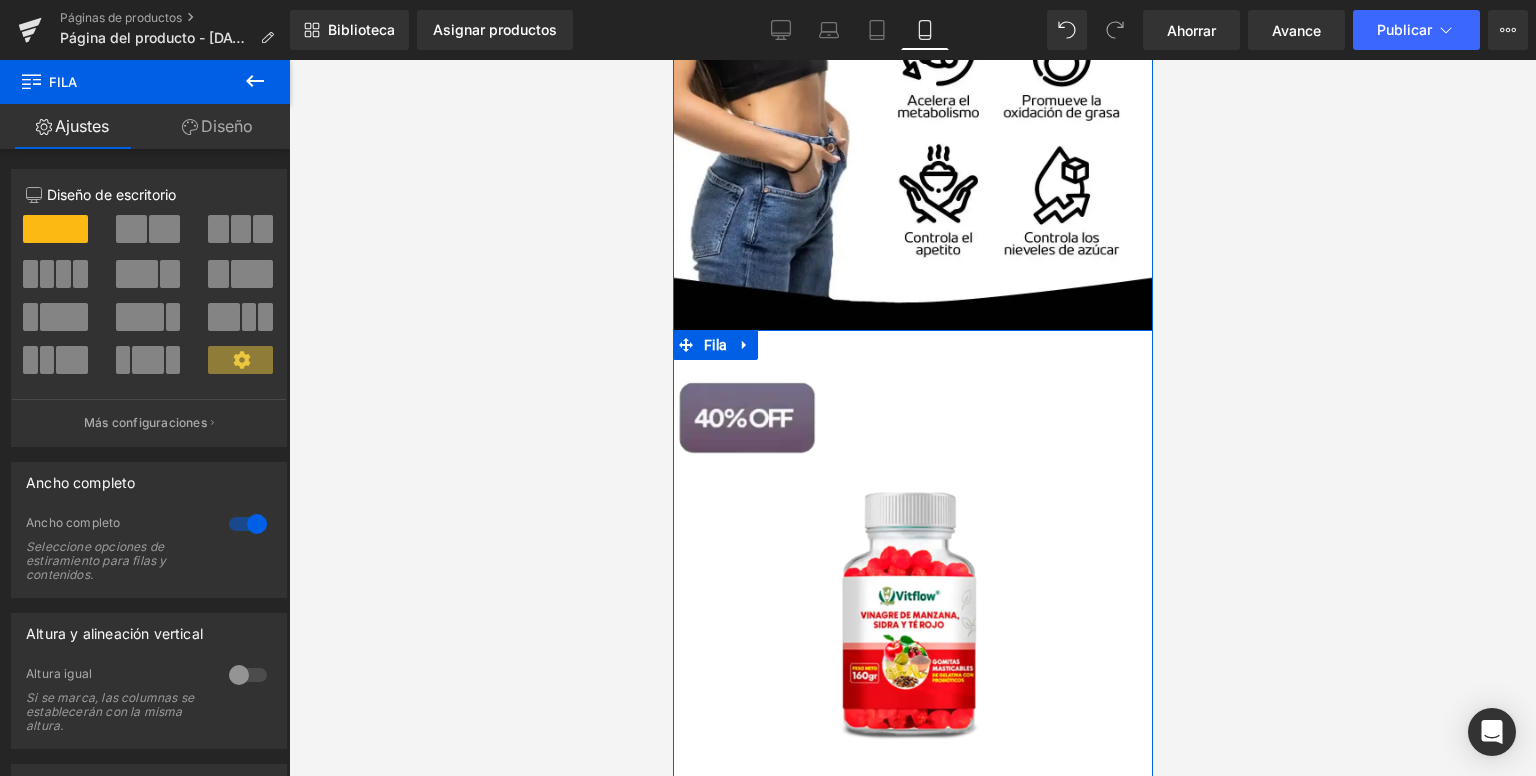 click on "Imagen
Fila" at bounding box center [912, 590] 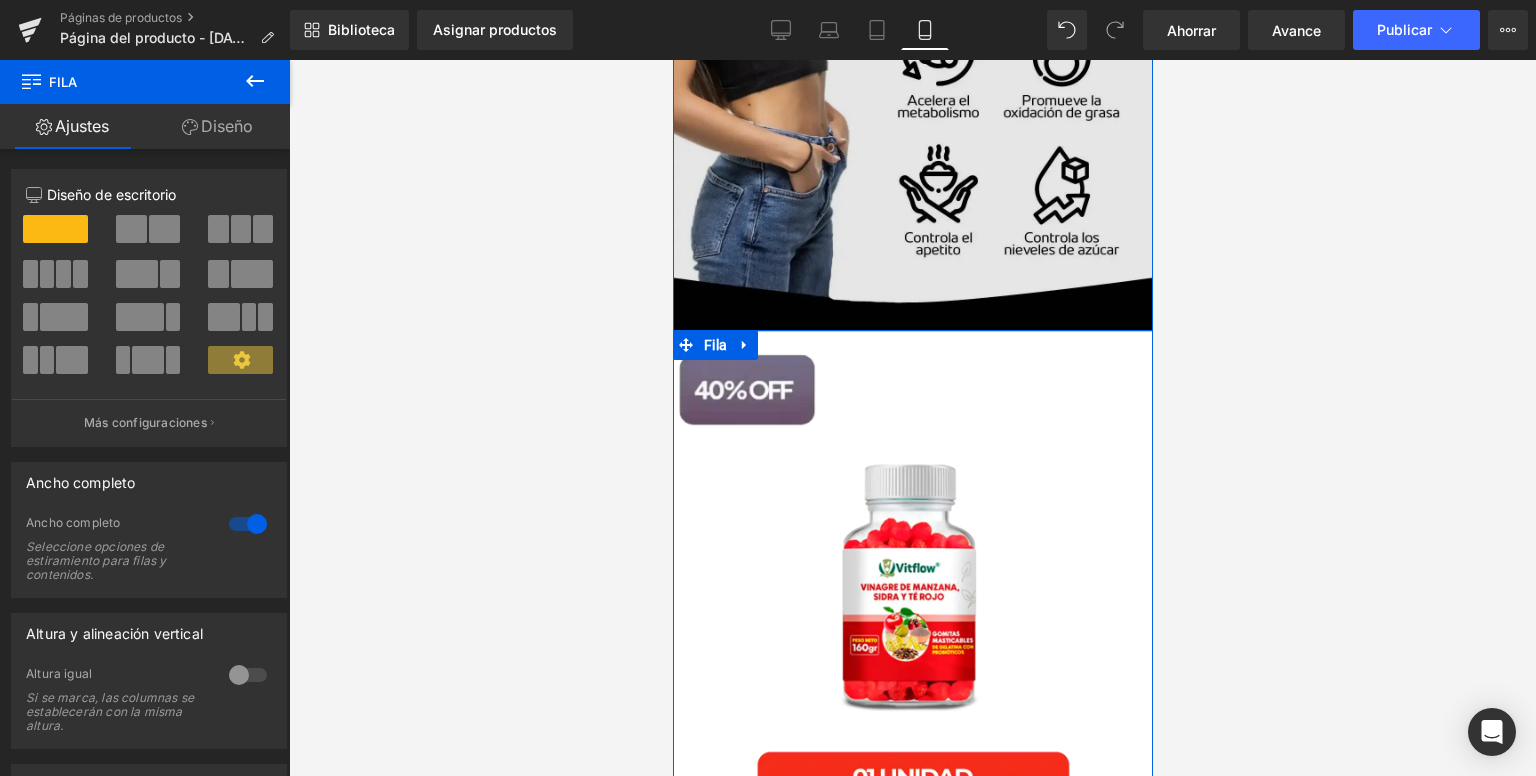 drag, startPoint x: 858, startPoint y: 350, endPoint x: 845, endPoint y: 322, distance: 30.870699 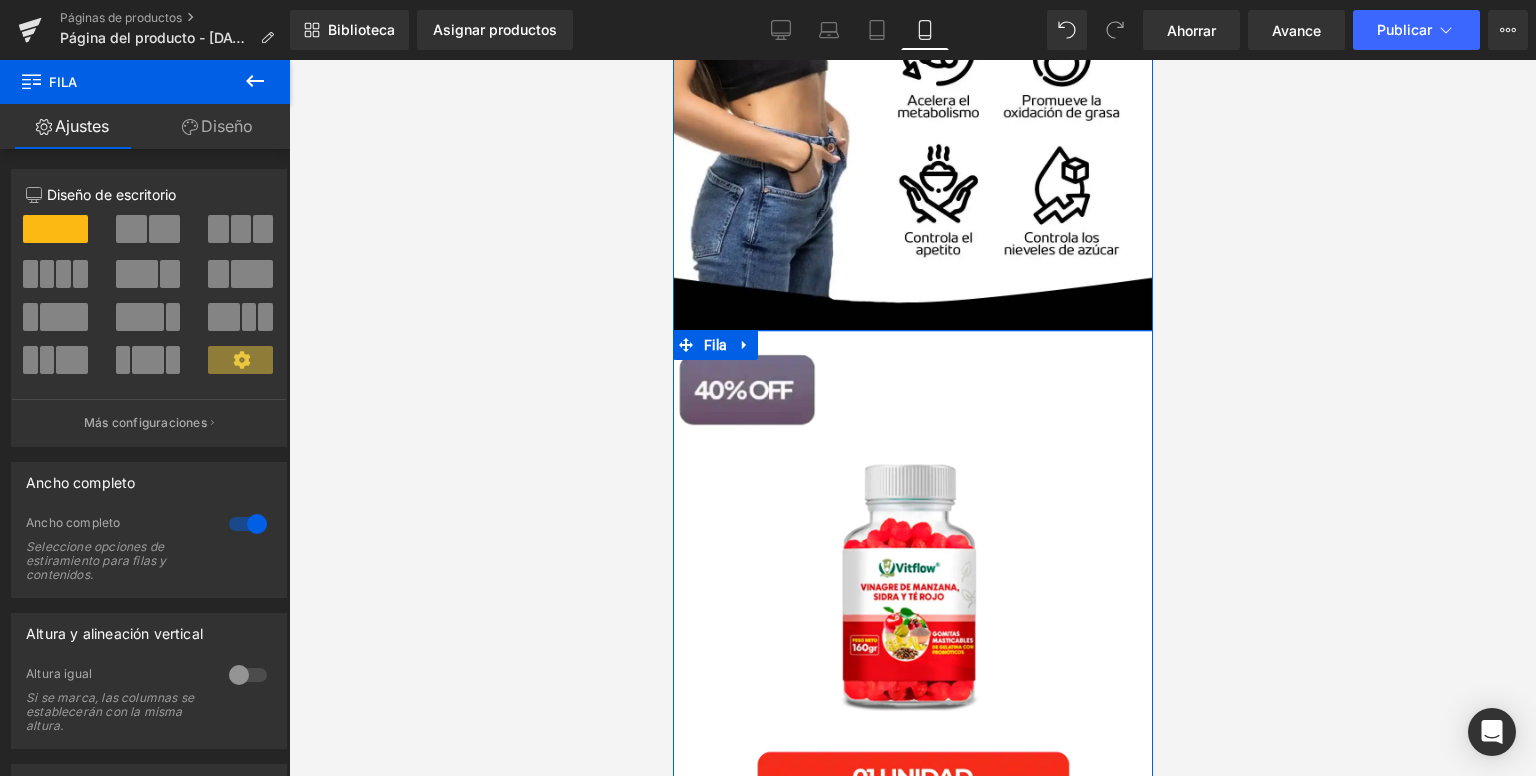 click at bounding box center (912, 34) 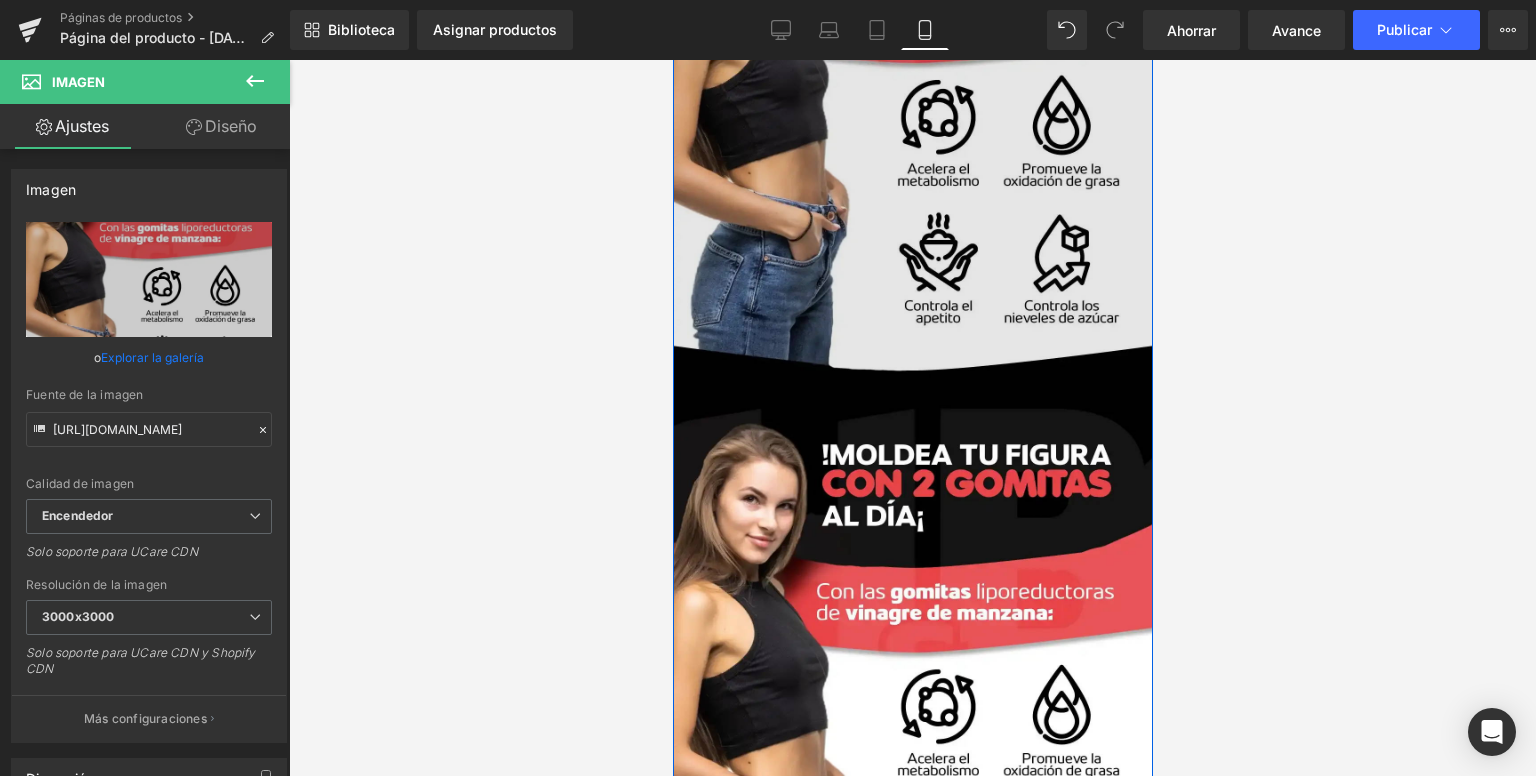 scroll, scrollTop: 1000, scrollLeft: 0, axis: vertical 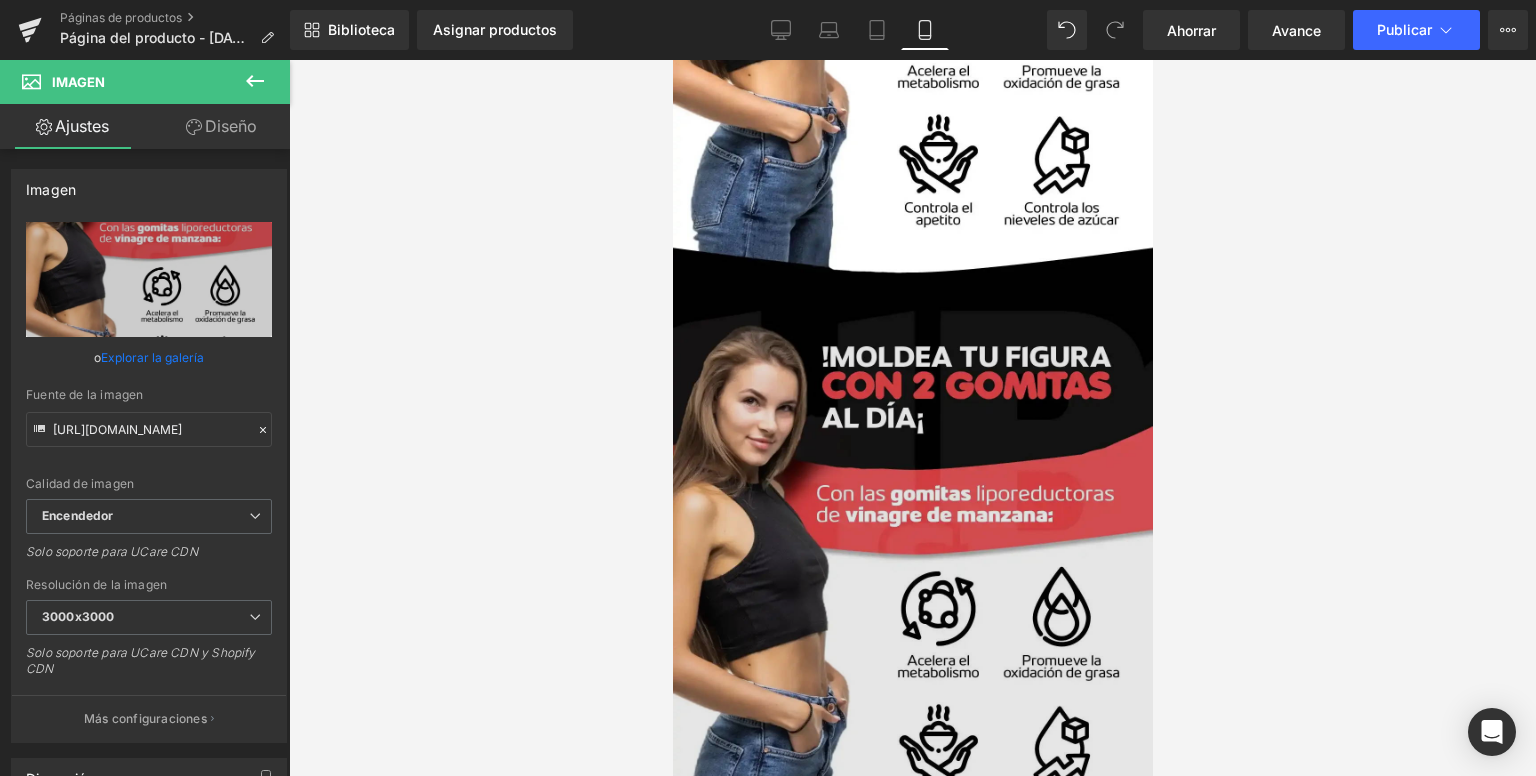 click at bounding box center [912, 594] 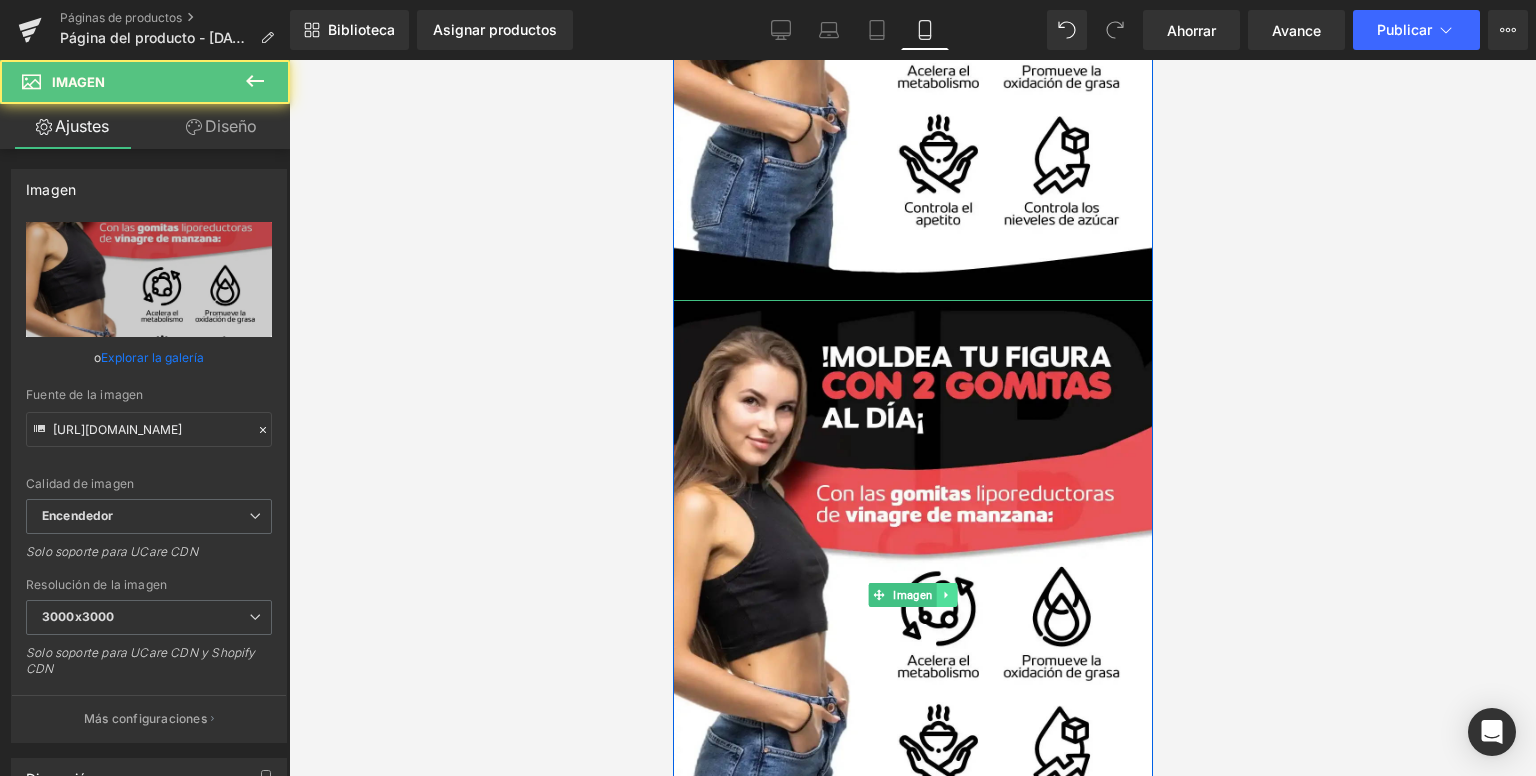 click 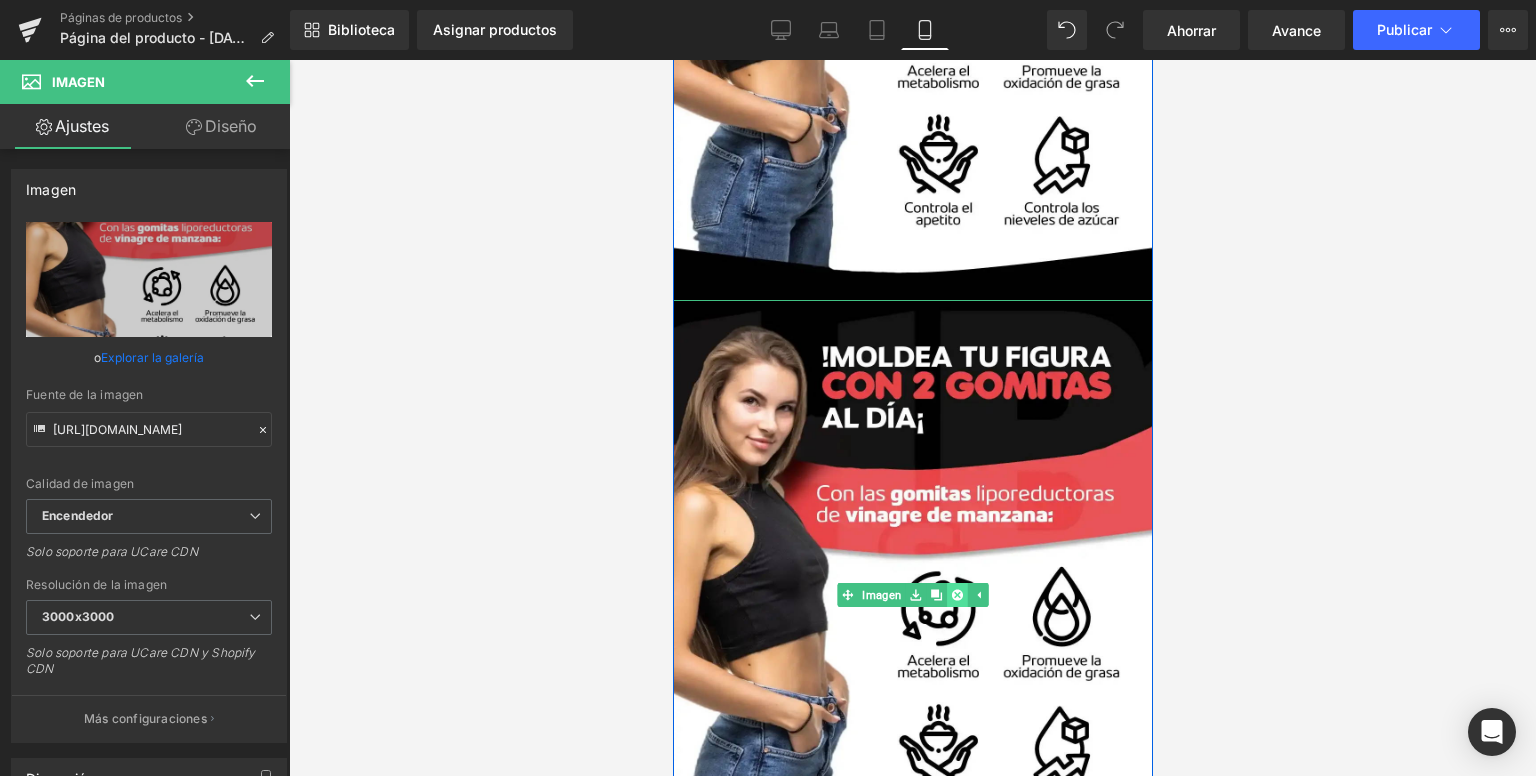 click at bounding box center [956, 595] 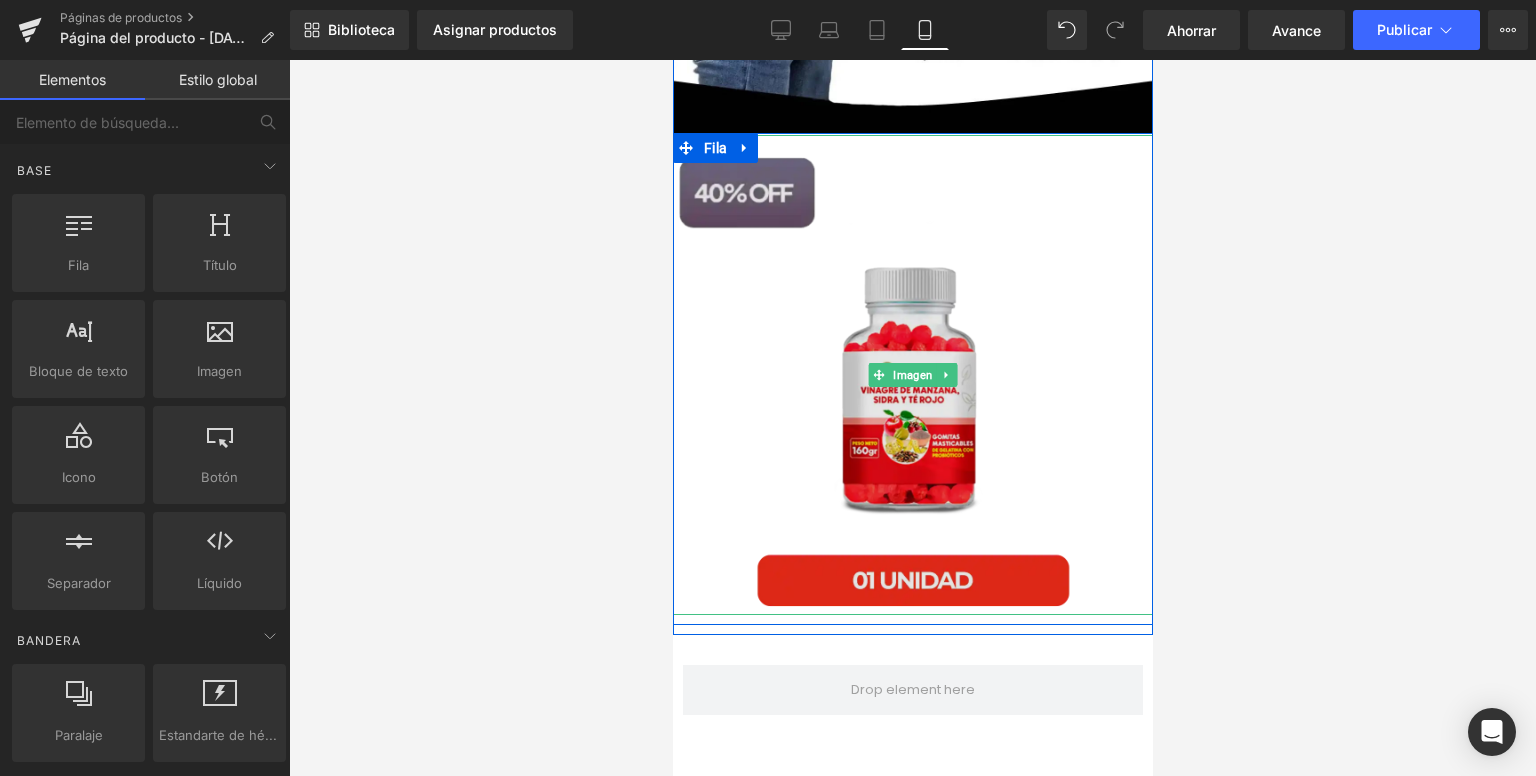 scroll, scrollTop: 1300, scrollLeft: 0, axis: vertical 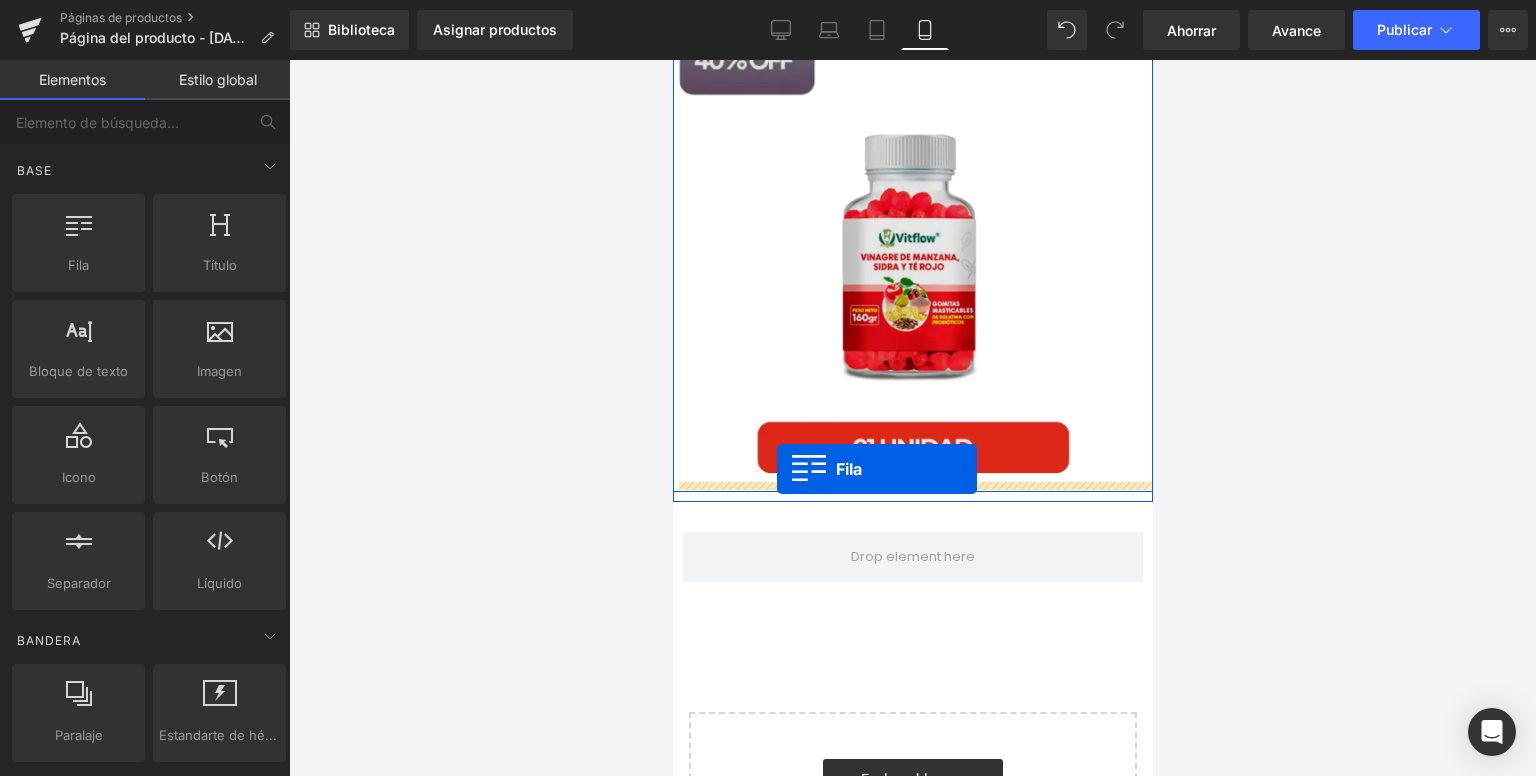 drag, startPoint x: 799, startPoint y: 323, endPoint x: 776, endPoint y: 469, distance: 147.80054 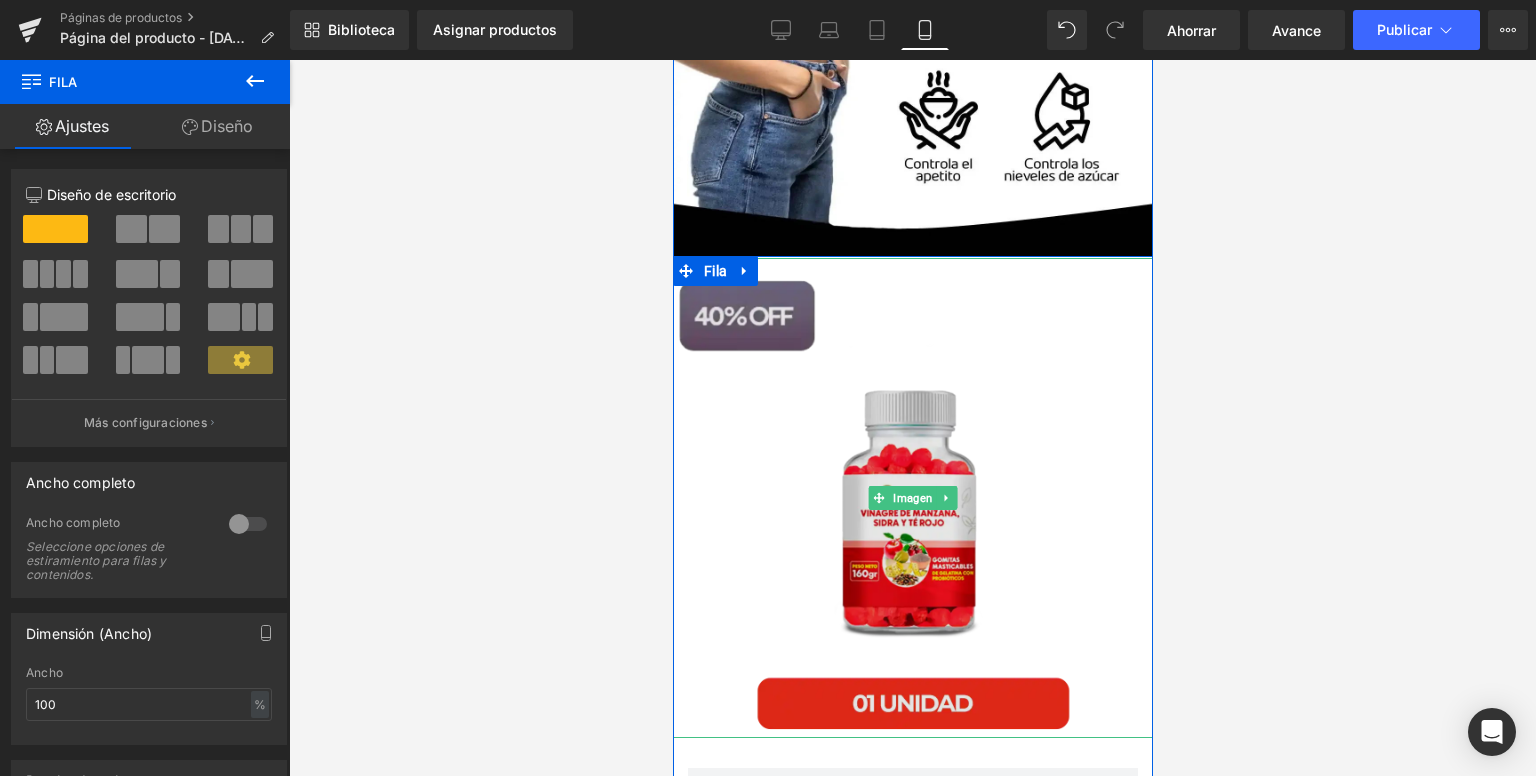 scroll, scrollTop: 1000, scrollLeft: 0, axis: vertical 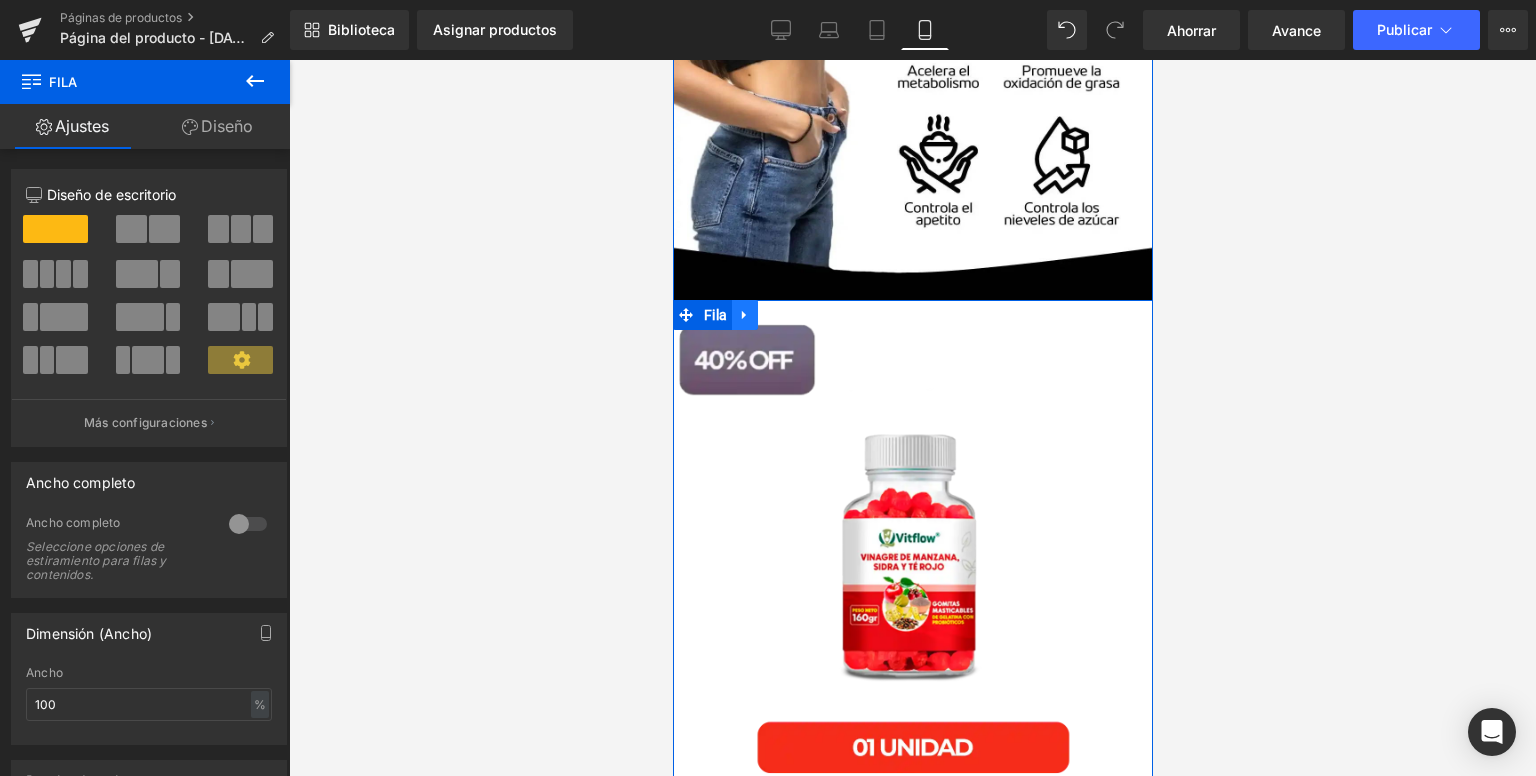click 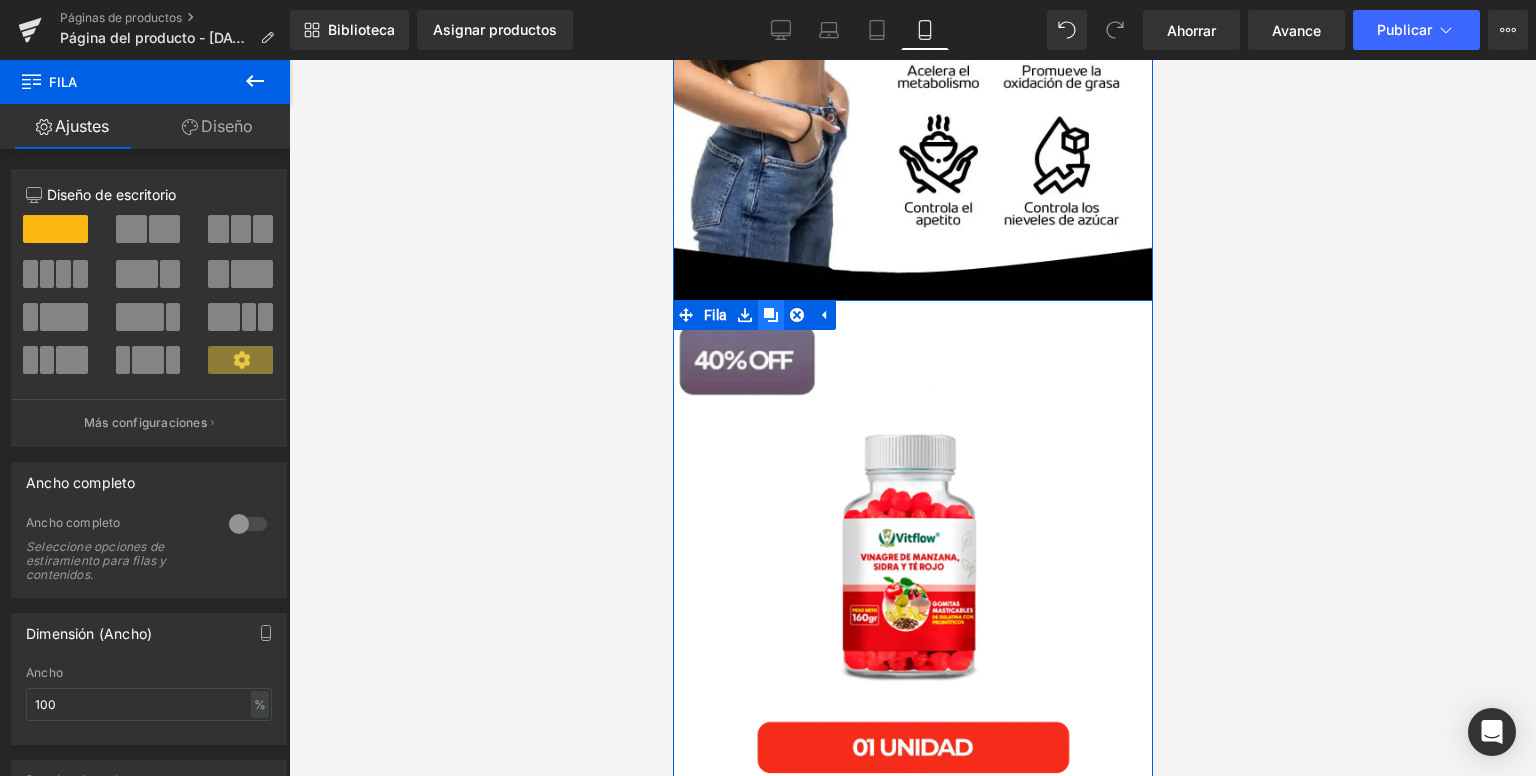 click 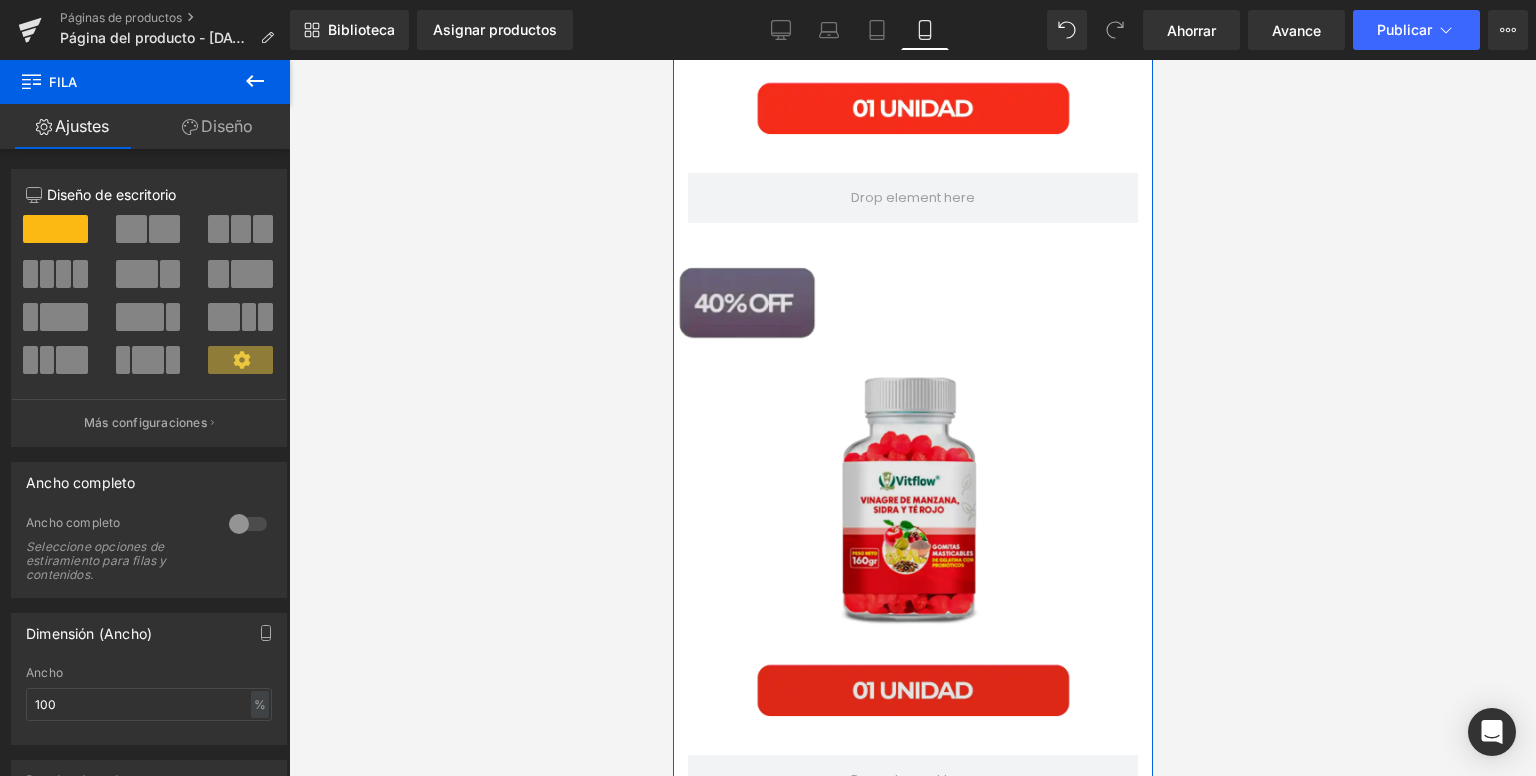 scroll, scrollTop: 1742, scrollLeft: 0, axis: vertical 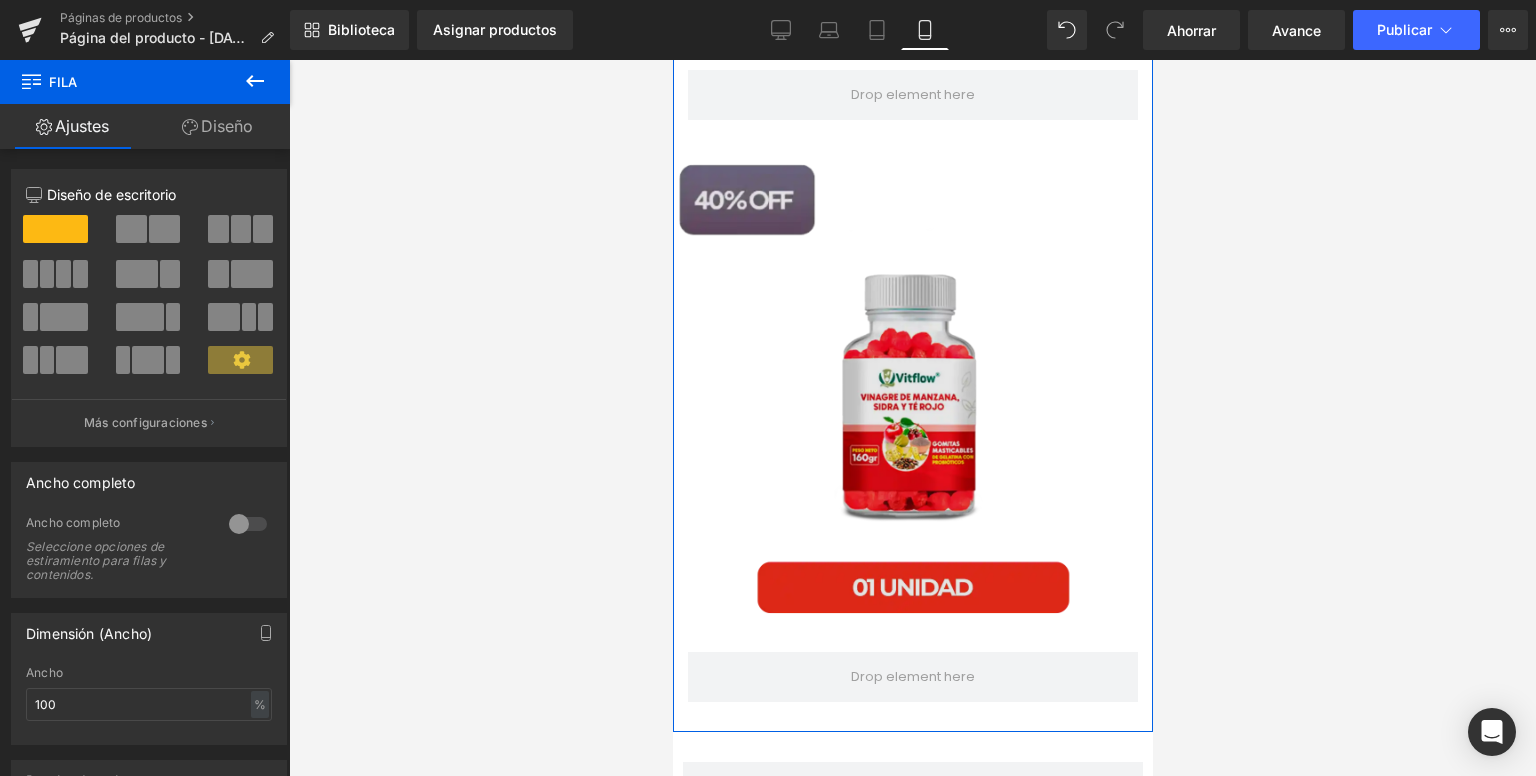 click at bounding box center [912, 382] 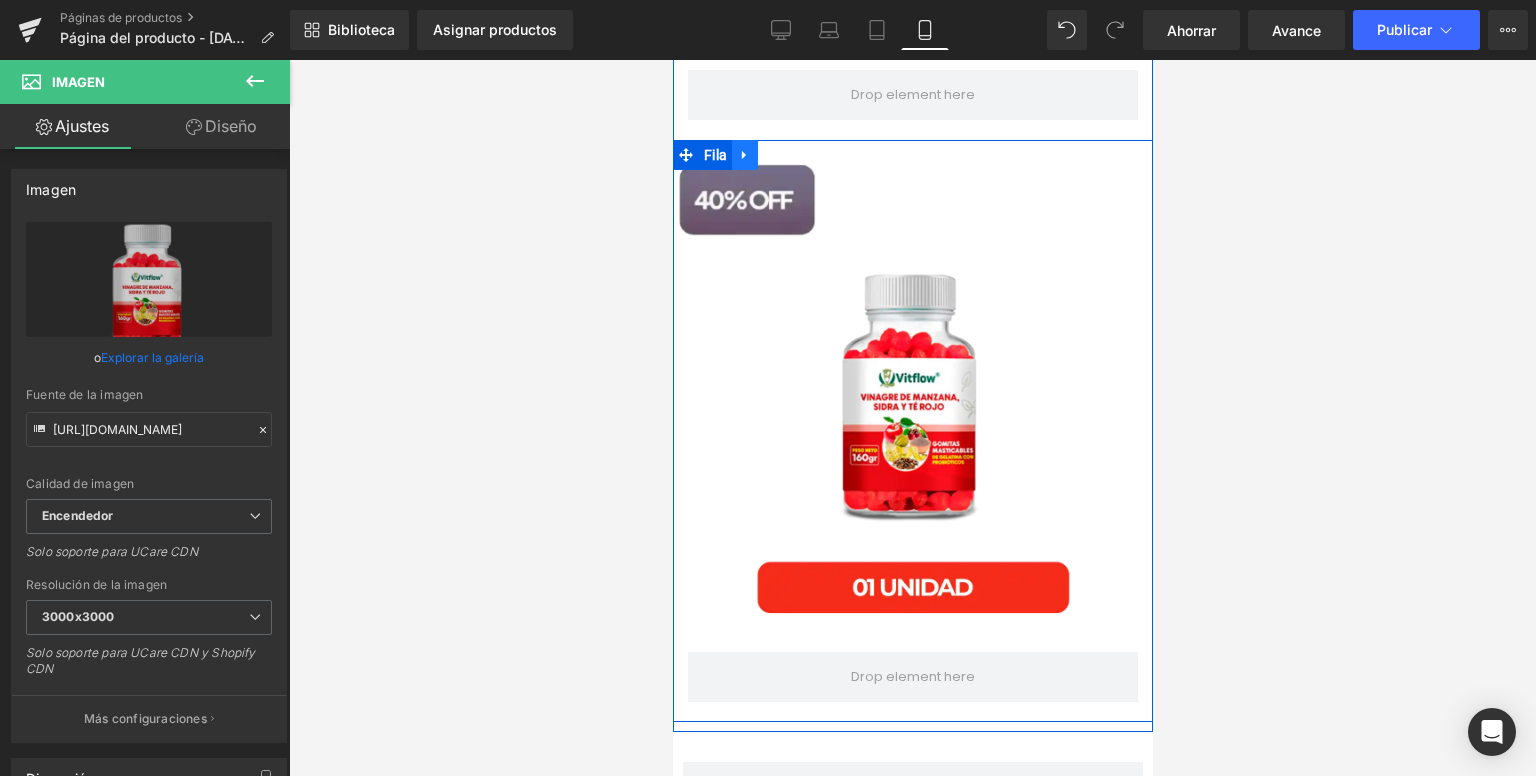 click 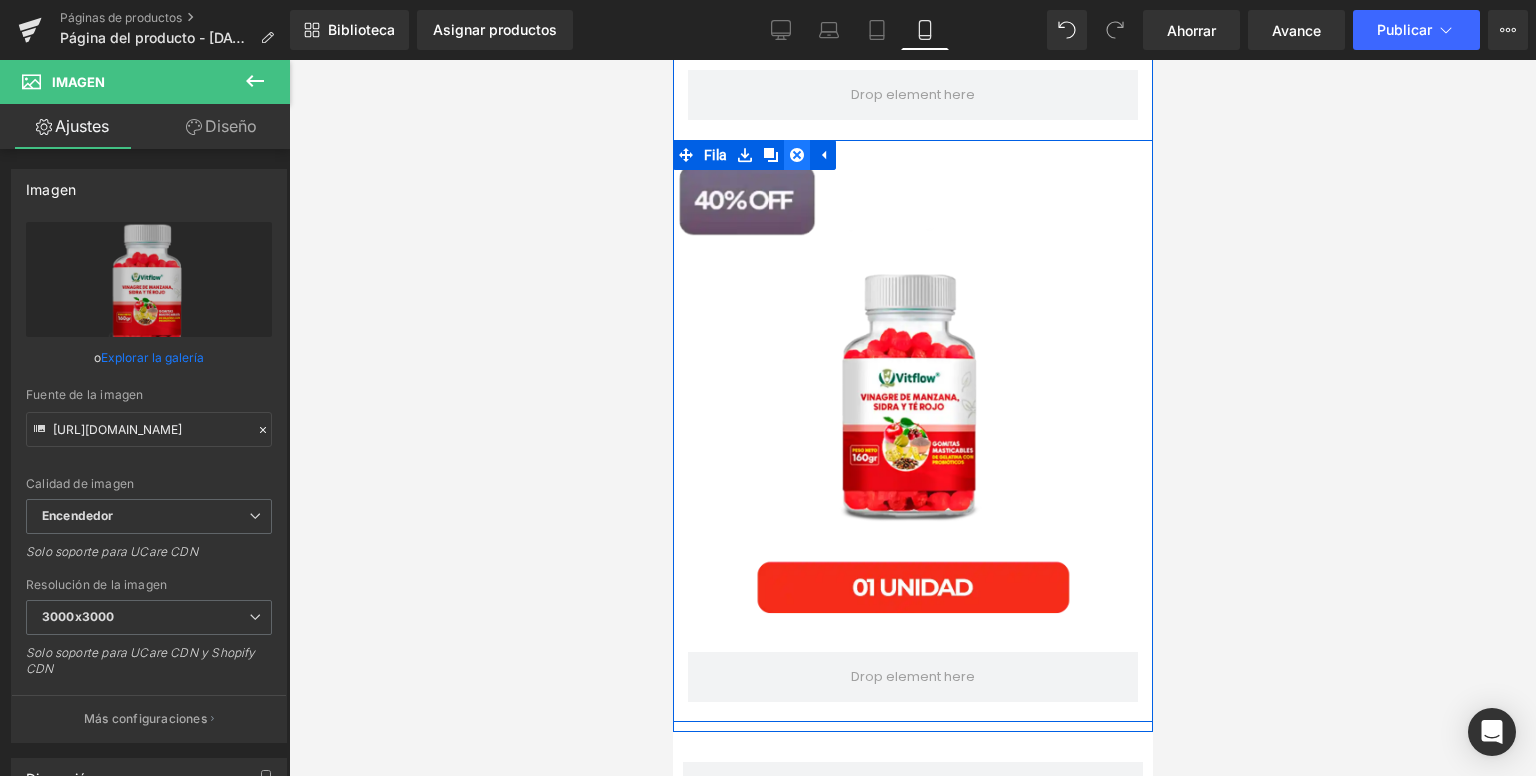 click 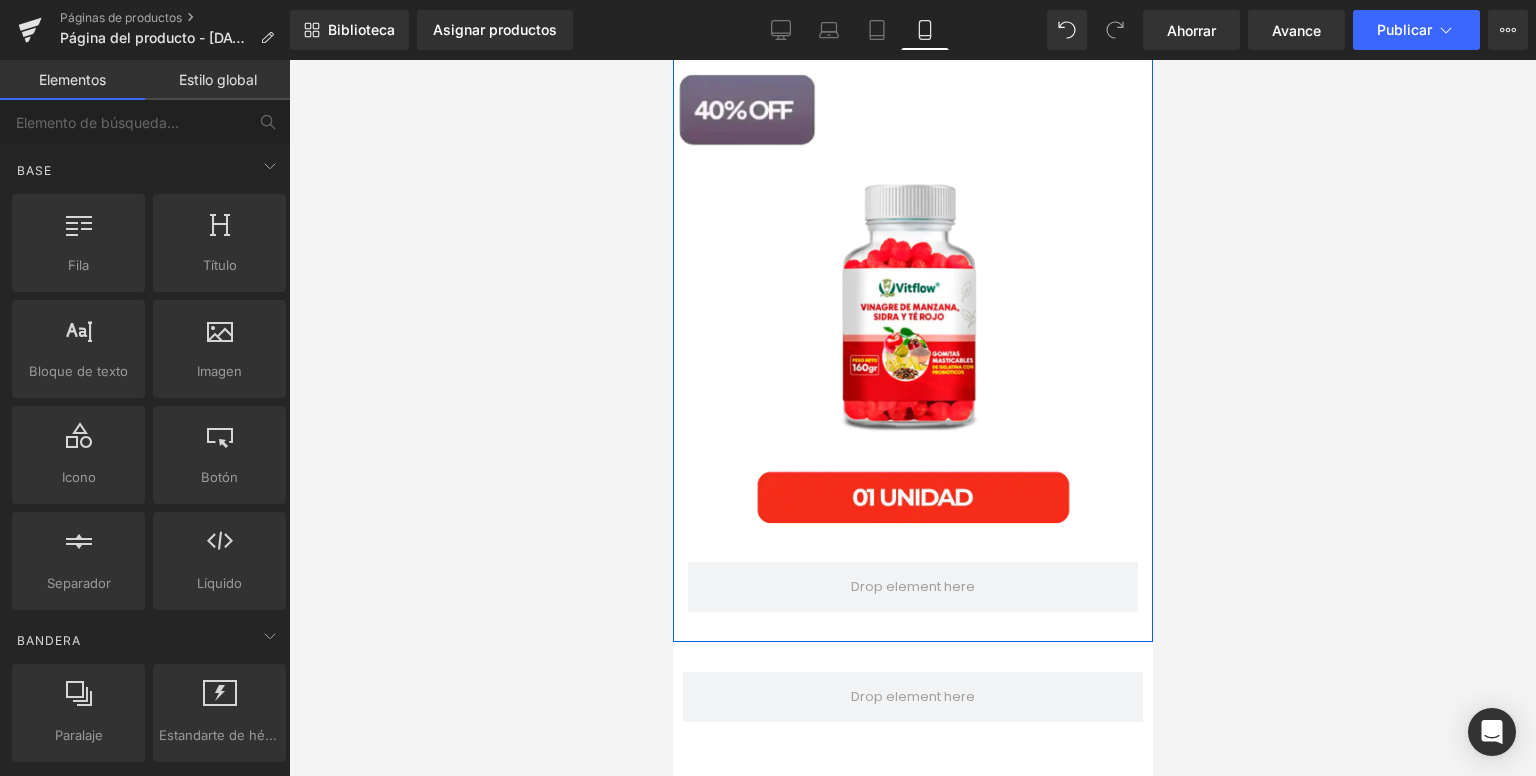scroll, scrollTop: 1142, scrollLeft: 0, axis: vertical 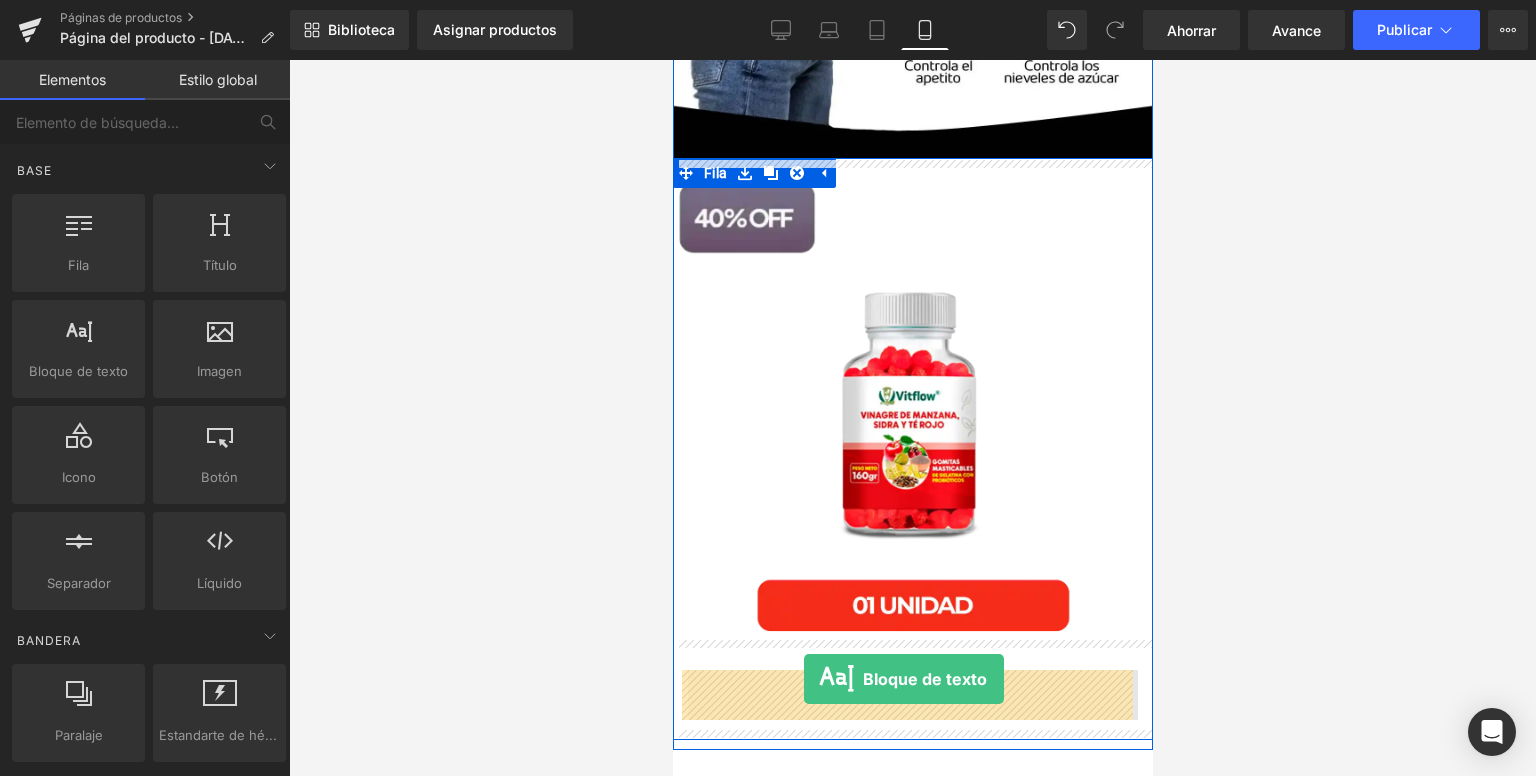 drag, startPoint x: 784, startPoint y: 429, endPoint x: 803, endPoint y: 679, distance: 250.72096 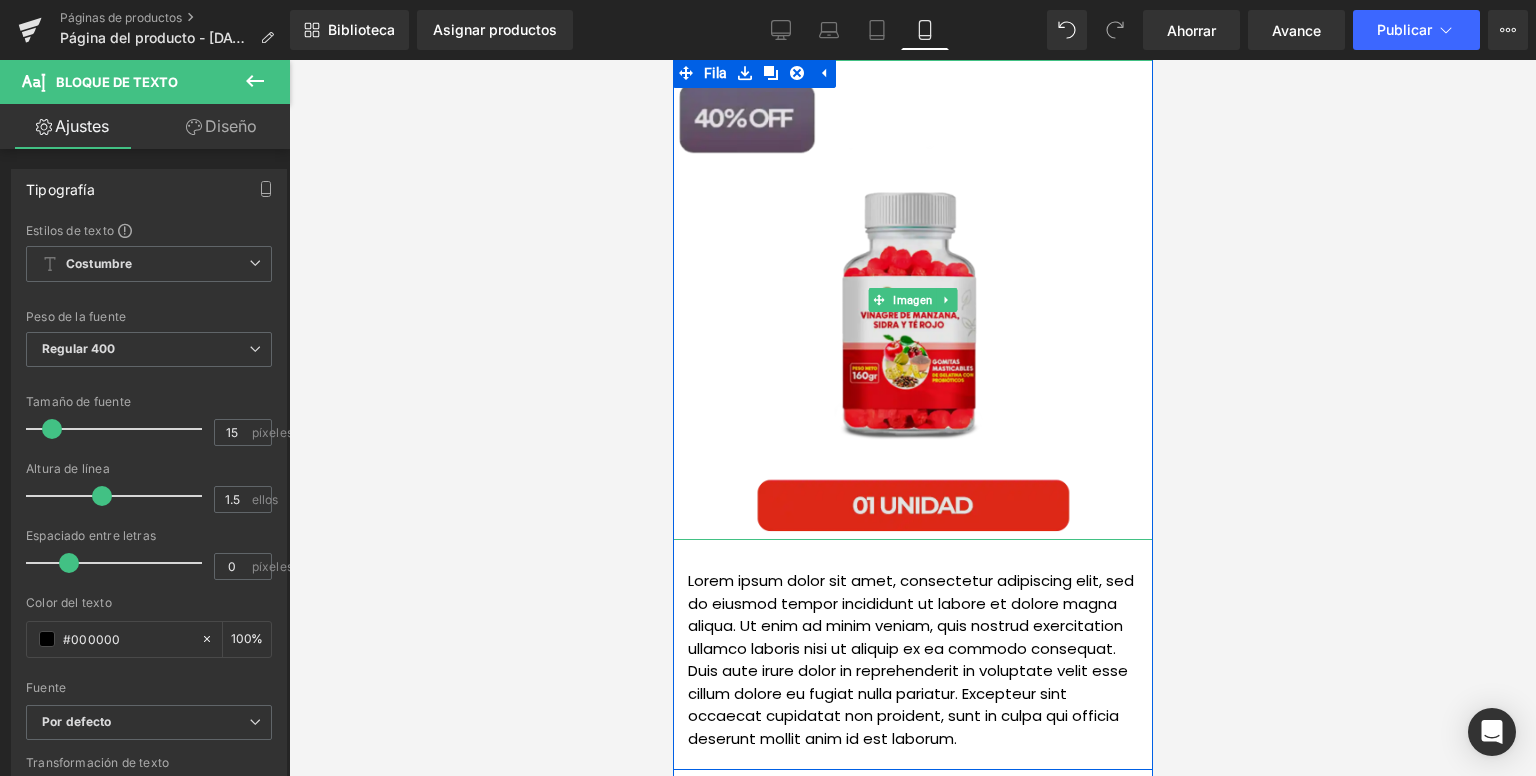 scroll, scrollTop: 1342, scrollLeft: 0, axis: vertical 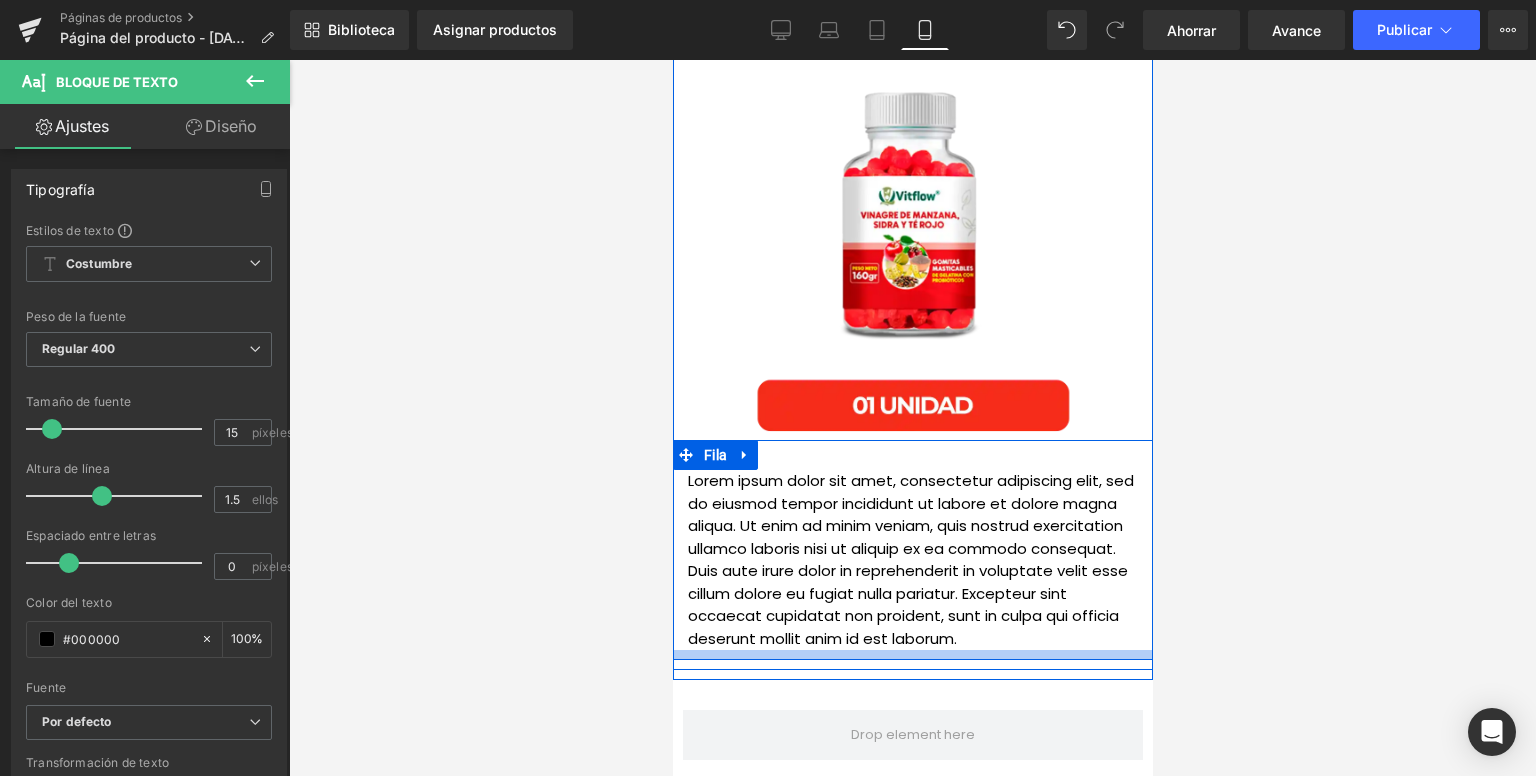 click at bounding box center (912, 655) 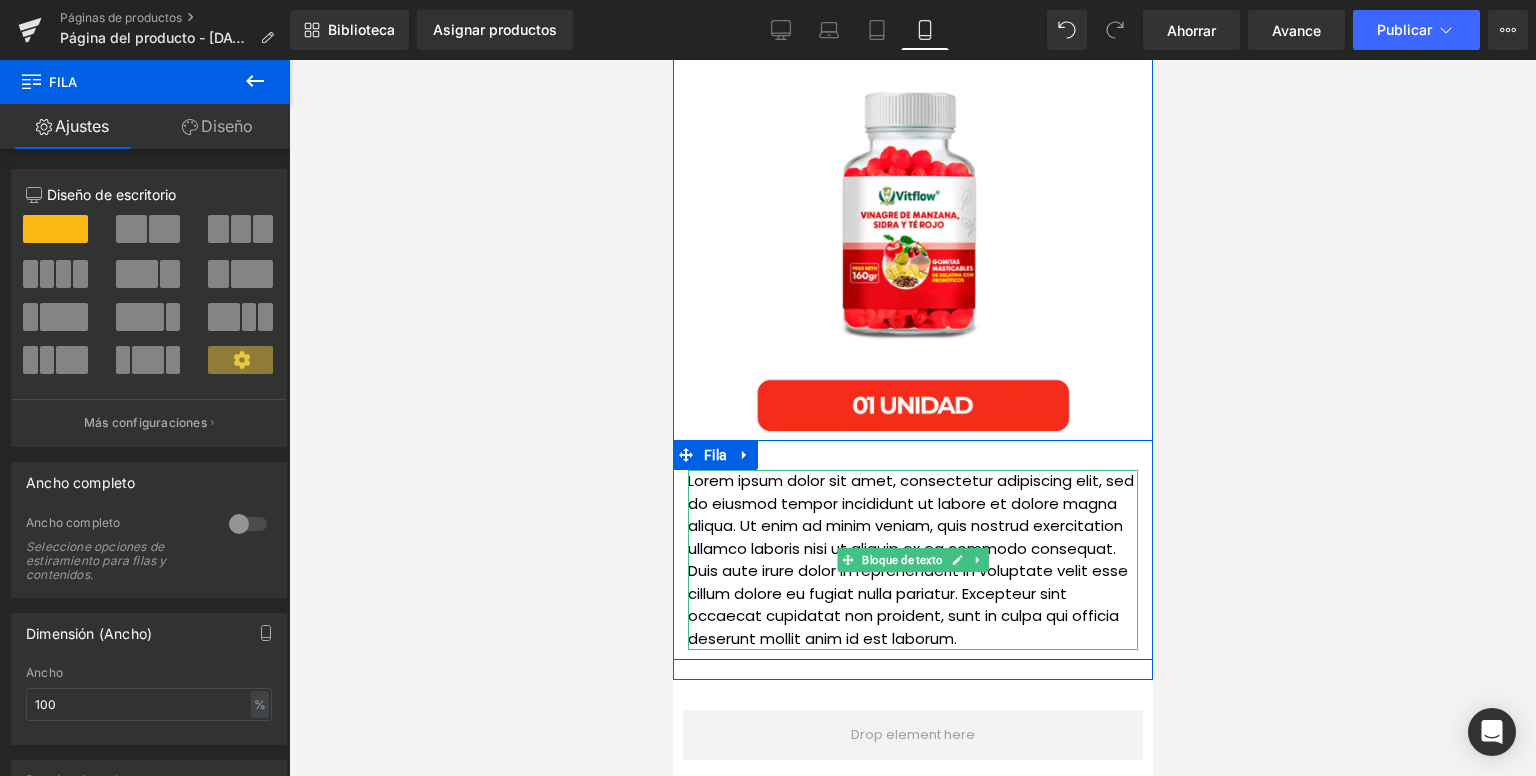 click on "Lorem ipsum dolor sit amet, consectetur adipiscing elit, sed do eiusmod tempor incididunt ut labore et dolore magna aliqua. Ut enim ad minim veniam, quis nostrud exercitation ullamco laboris nisi ut aliquip ex ea commodo consequat. Duis aute irure dolor in reprehenderit in voluptate velit esse cillum dolore eu fugiat nulla pariatur. Excepteur sint occaecat cupidatat non proident, sunt in culpa qui officia deserunt mollit anim id est laborum." at bounding box center [912, 560] 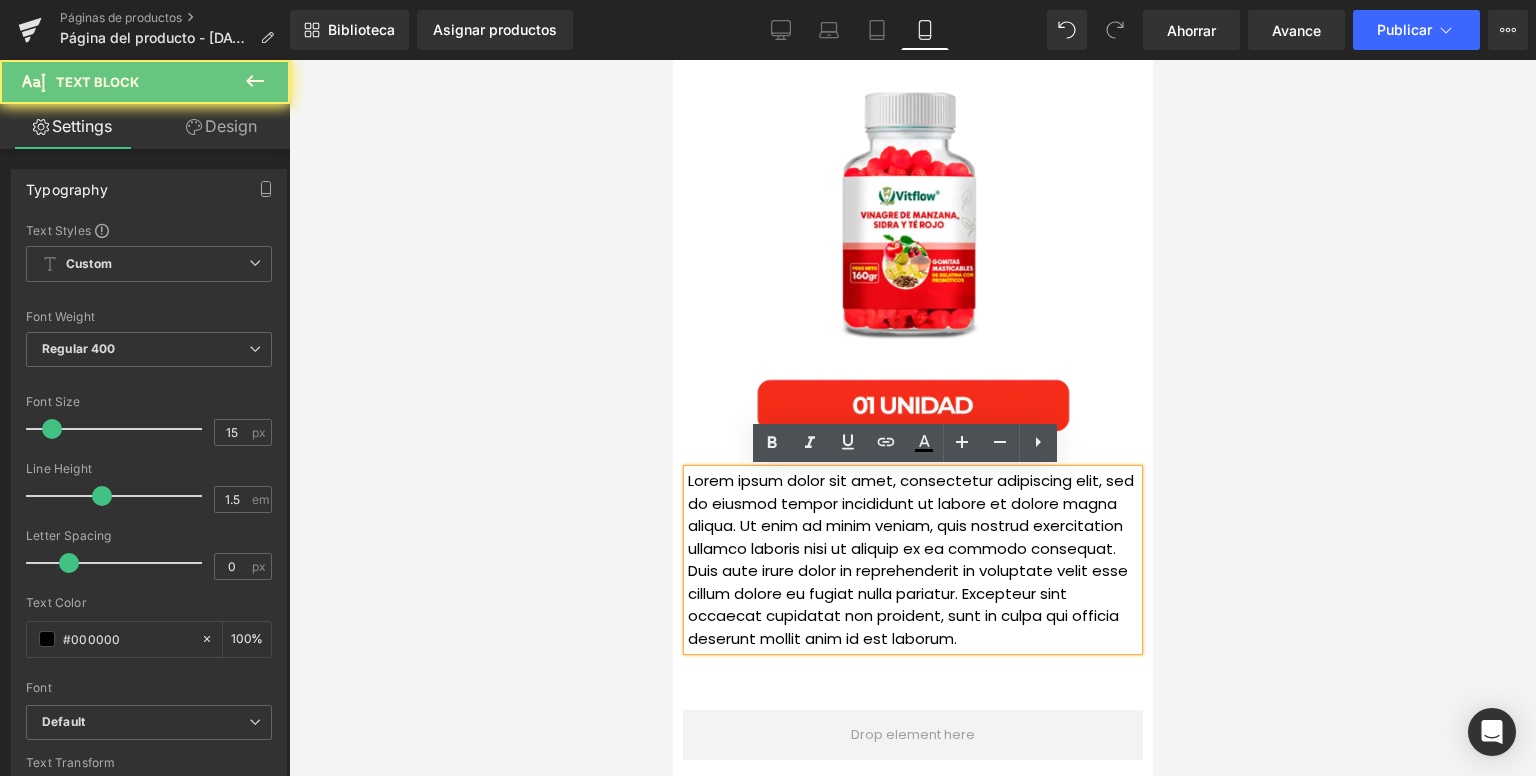 click on "Lorem ipsum dolor sit amet, consectetur adipiscing elit, sed do eiusmod tempor incididunt ut labore et dolore magna aliqua. Ut enim ad minim veniam, quis nostrud exercitation ullamco laboris nisi ut aliquip ex ea commodo consequat. Duis aute irure dolor in reprehenderit in voluptate velit esse cillum dolore eu fugiat nulla pariatur. Excepteur sint occaecat cupidatat non proident, sunt in culpa qui officia deserunt mollit anim id est laborum." at bounding box center (912, 560) 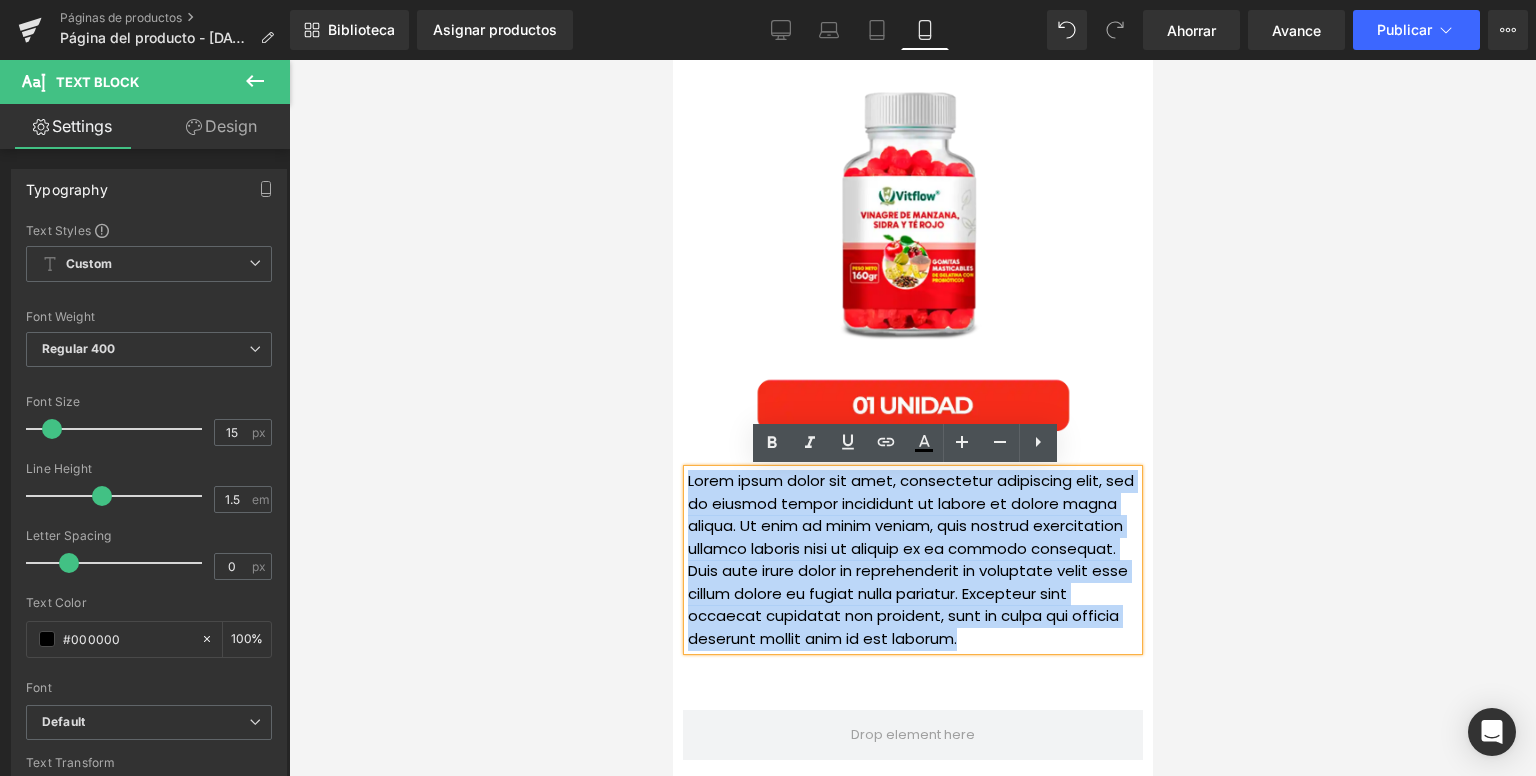 drag, startPoint x: 974, startPoint y: 638, endPoint x: 565, endPoint y: 440, distance: 454.40622 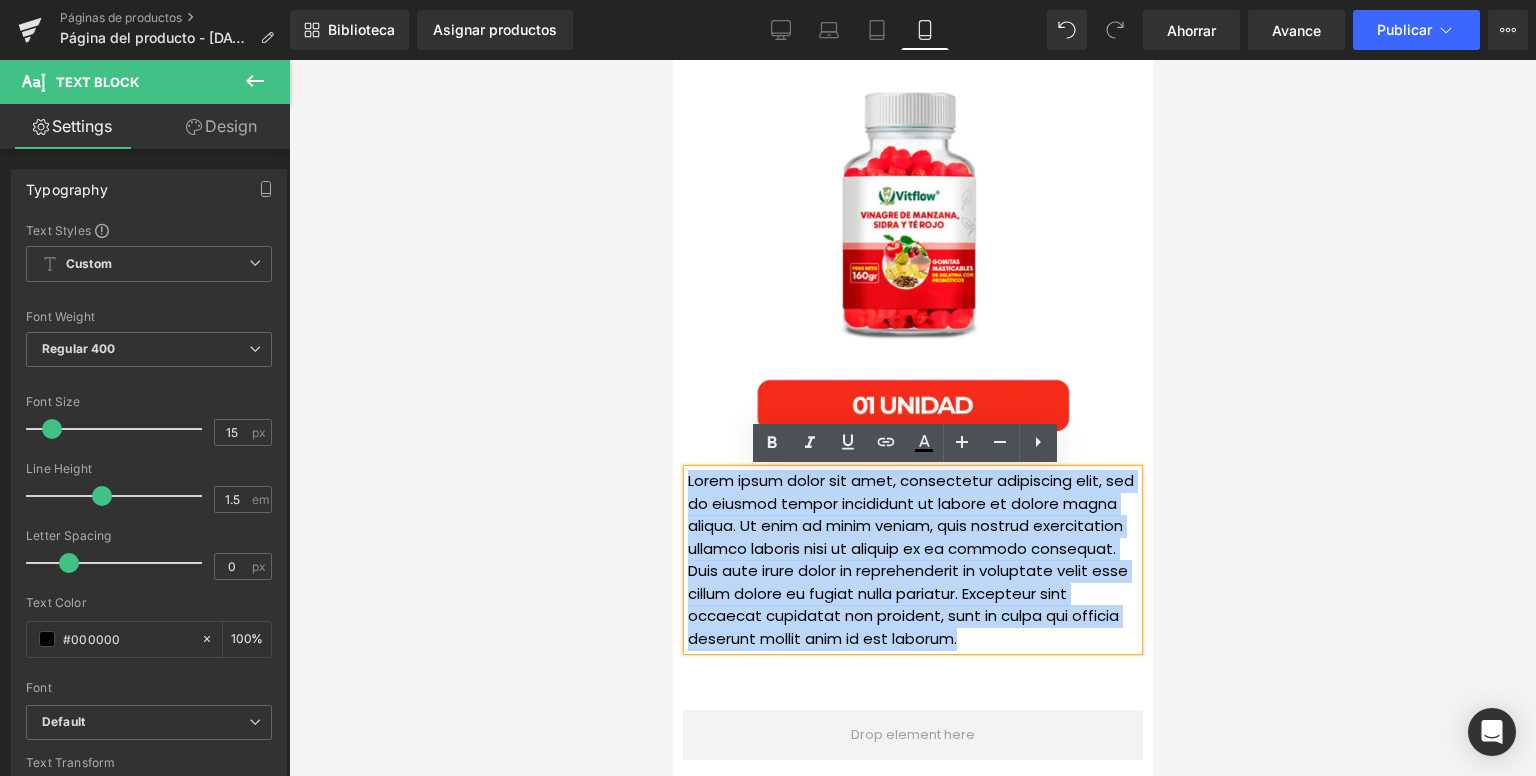 click on "Ir directamente al contenido
[GEOGRAPHIC_DATA]
Cerrar (esc)
Inicio
Catálogo
Contáctanos
Nosotros
Ingresar
expandir/colapsar" at bounding box center (912, 30) 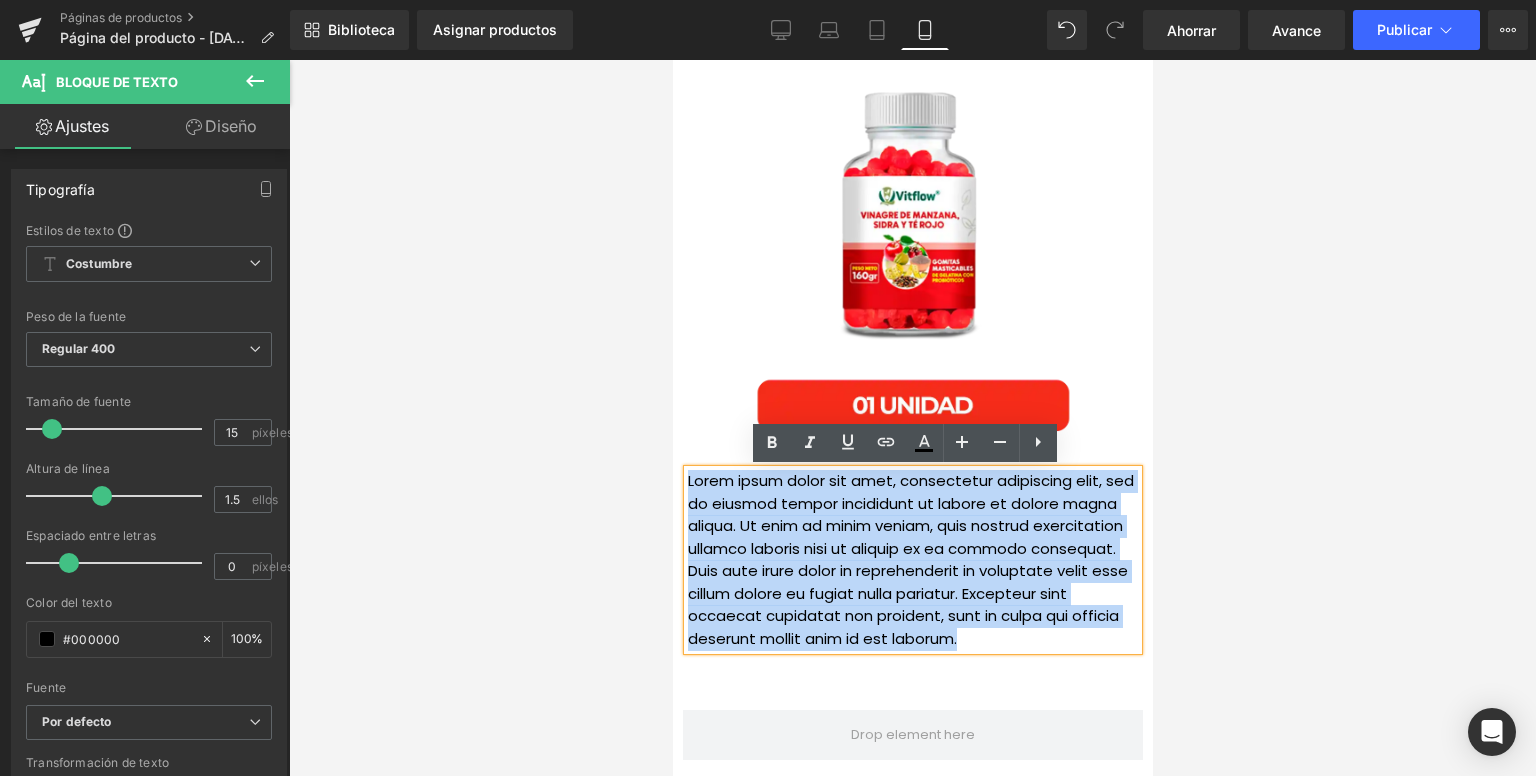type 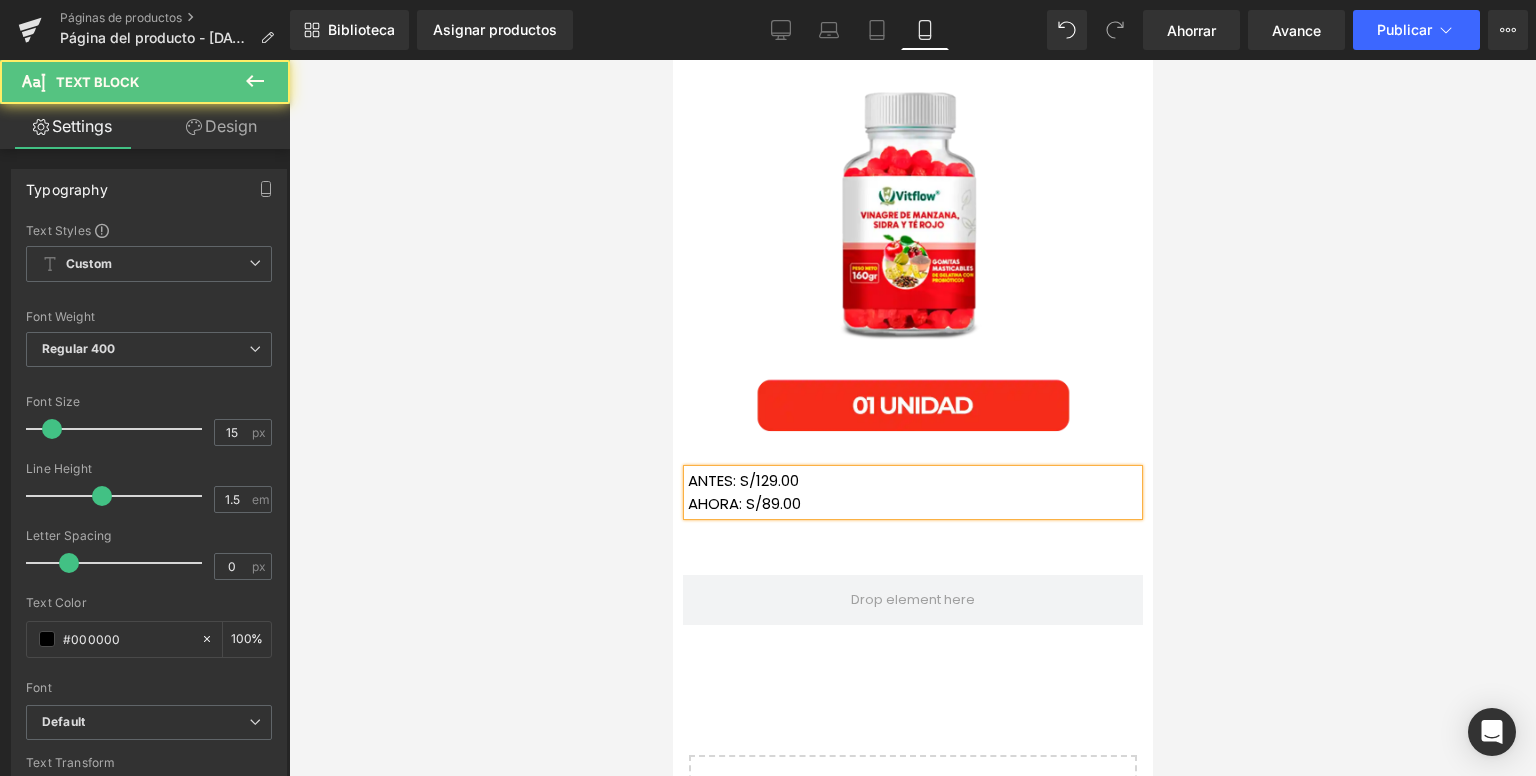 drag, startPoint x: 829, startPoint y: 503, endPoint x: 669, endPoint y: 484, distance: 161.12418 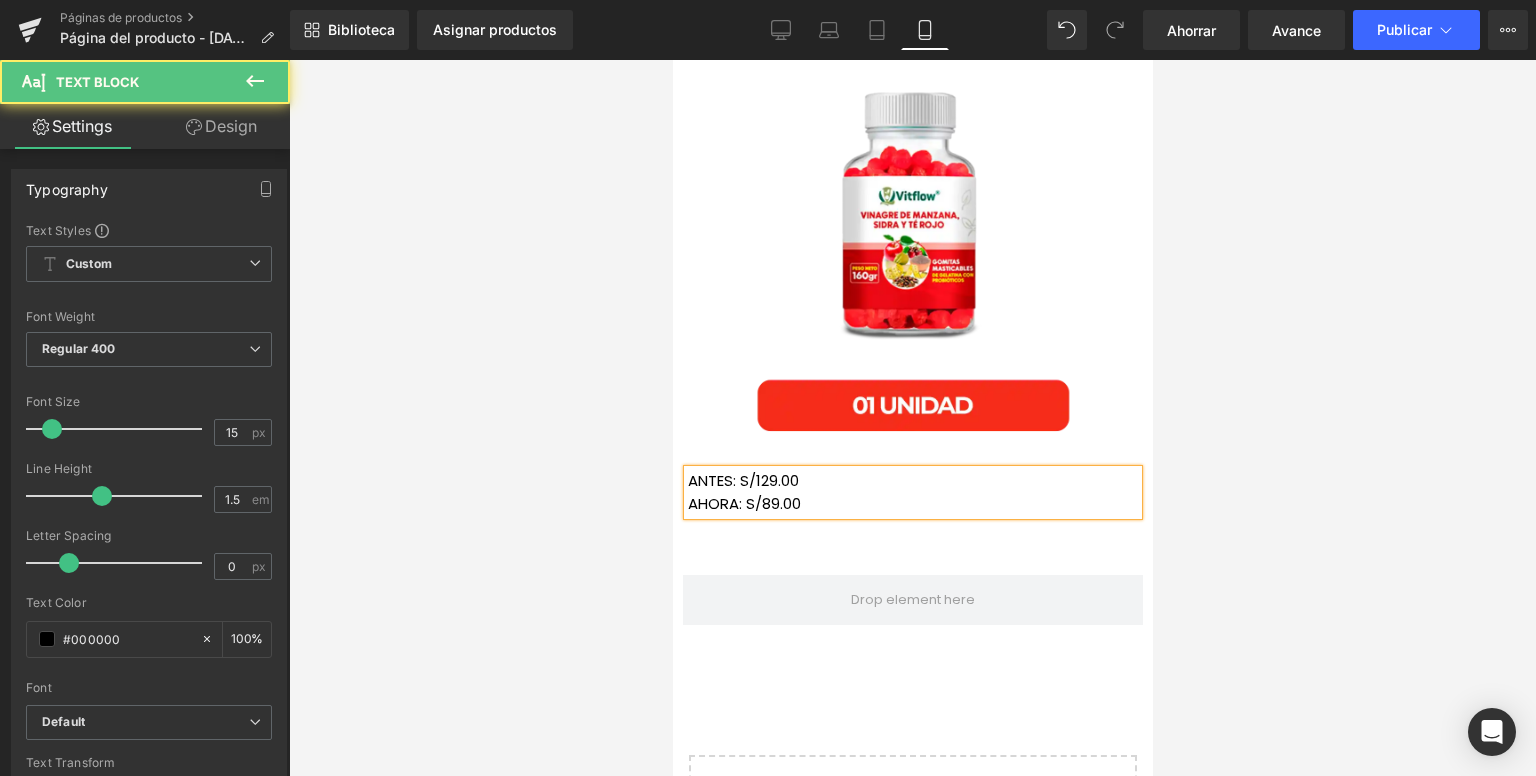 click on "Ir directamente al contenido
[GEOGRAPHIC_DATA]
Cerrar (esc)
Inicio
Catálogo
Contáctanos
Nosotros
Ingresar
expandir/colapsar" at bounding box center (912, -38) 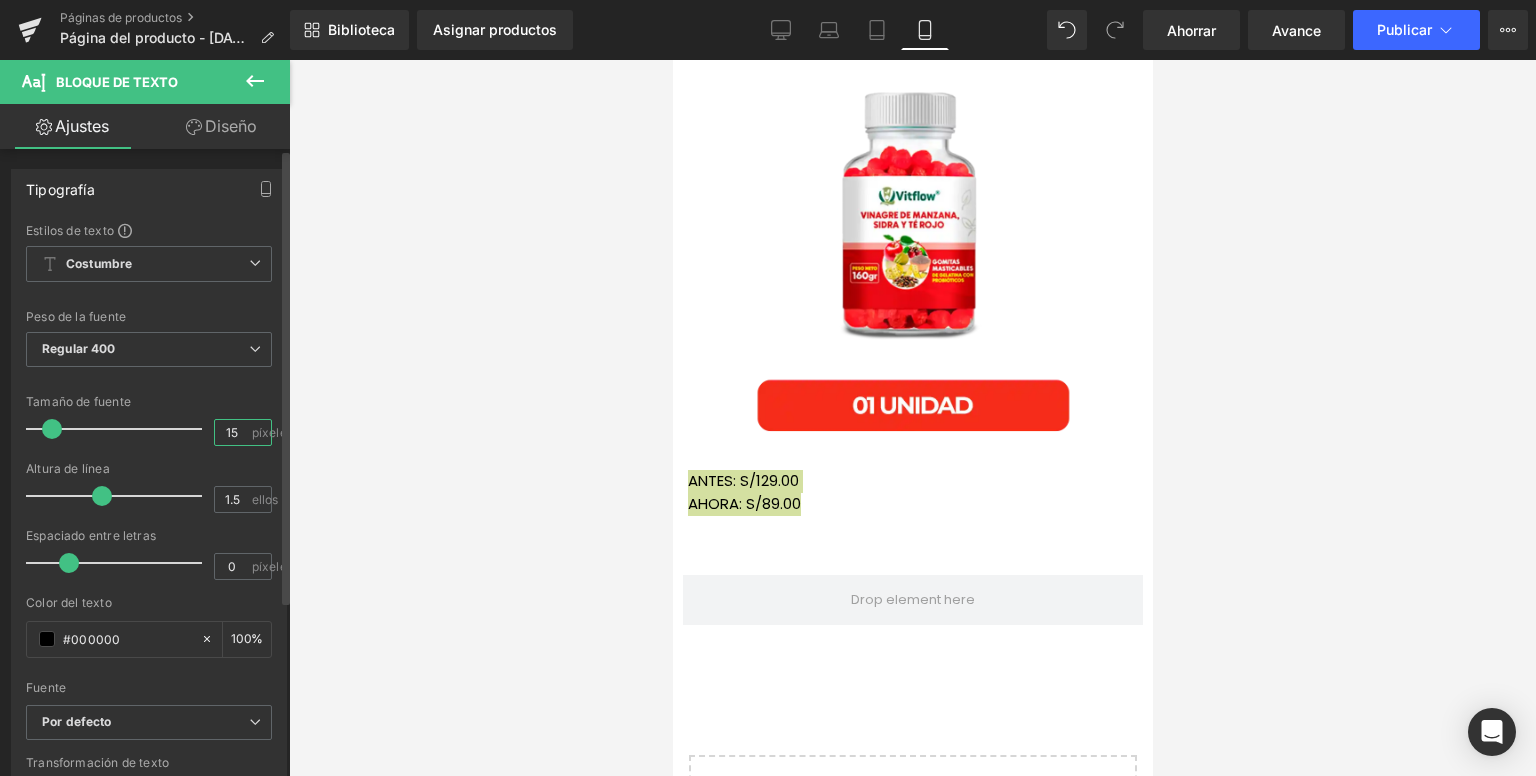 drag, startPoint x: 226, startPoint y: 422, endPoint x: 199, endPoint y: 429, distance: 27.89265 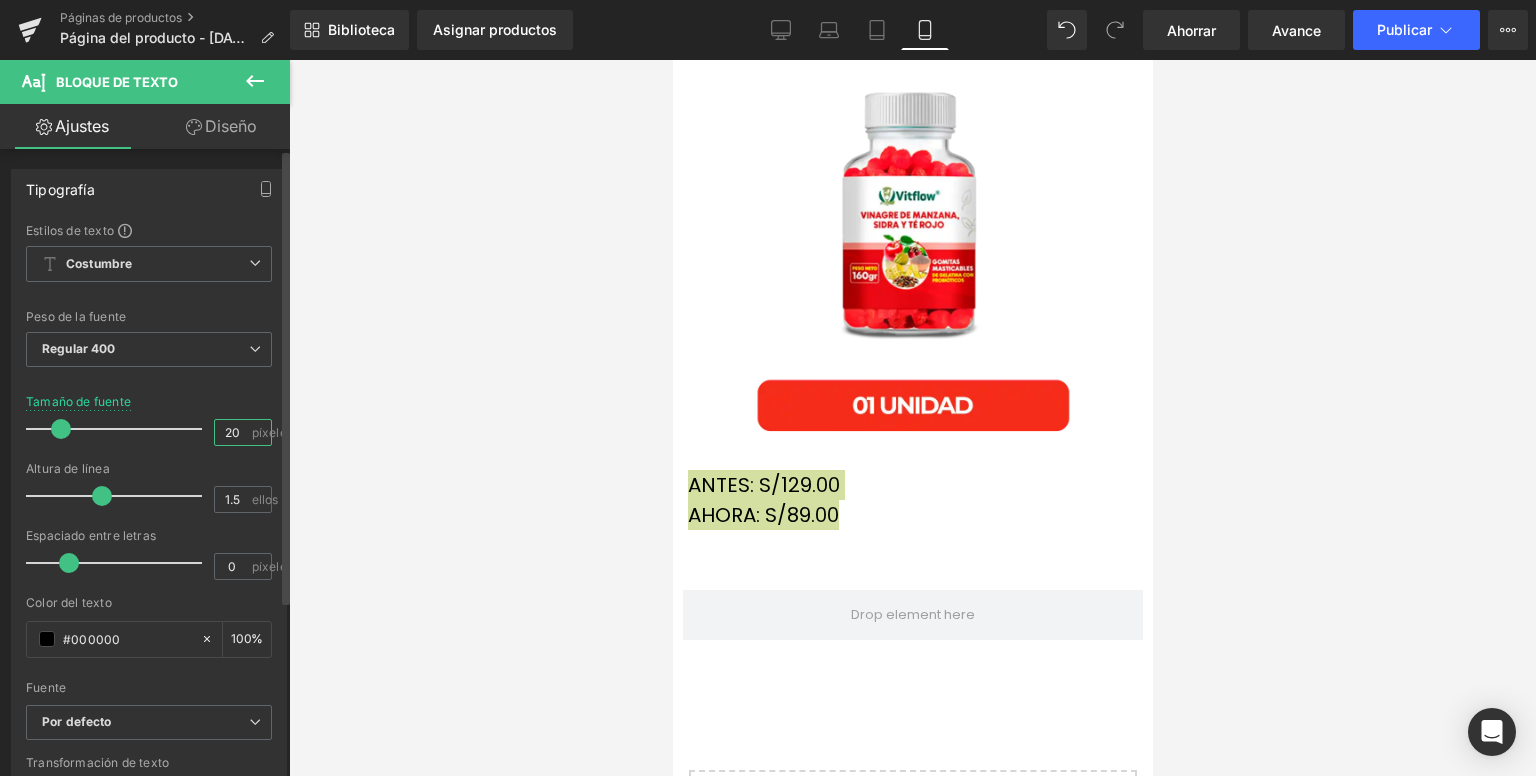 type on "20" 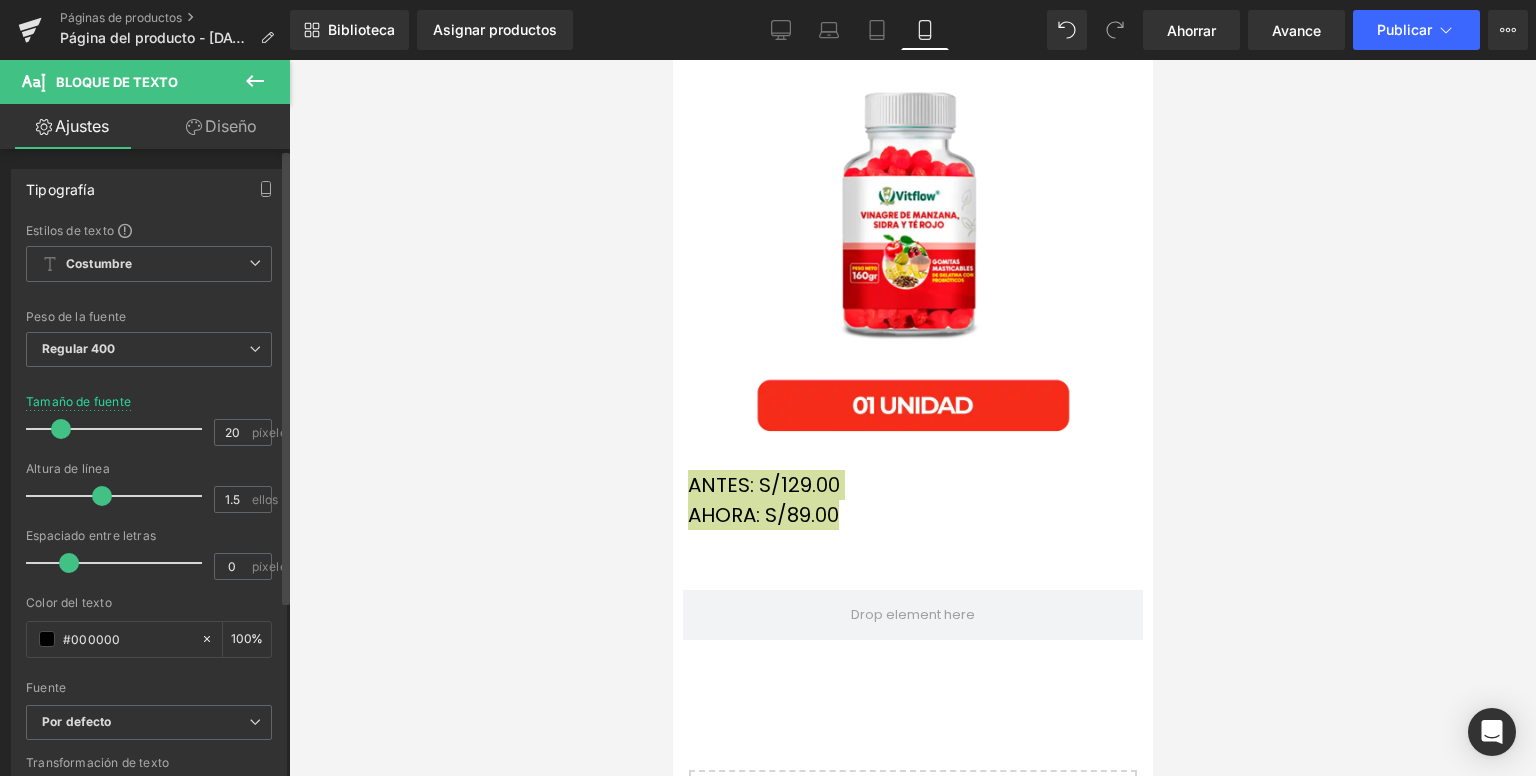 click at bounding box center (149, 455) 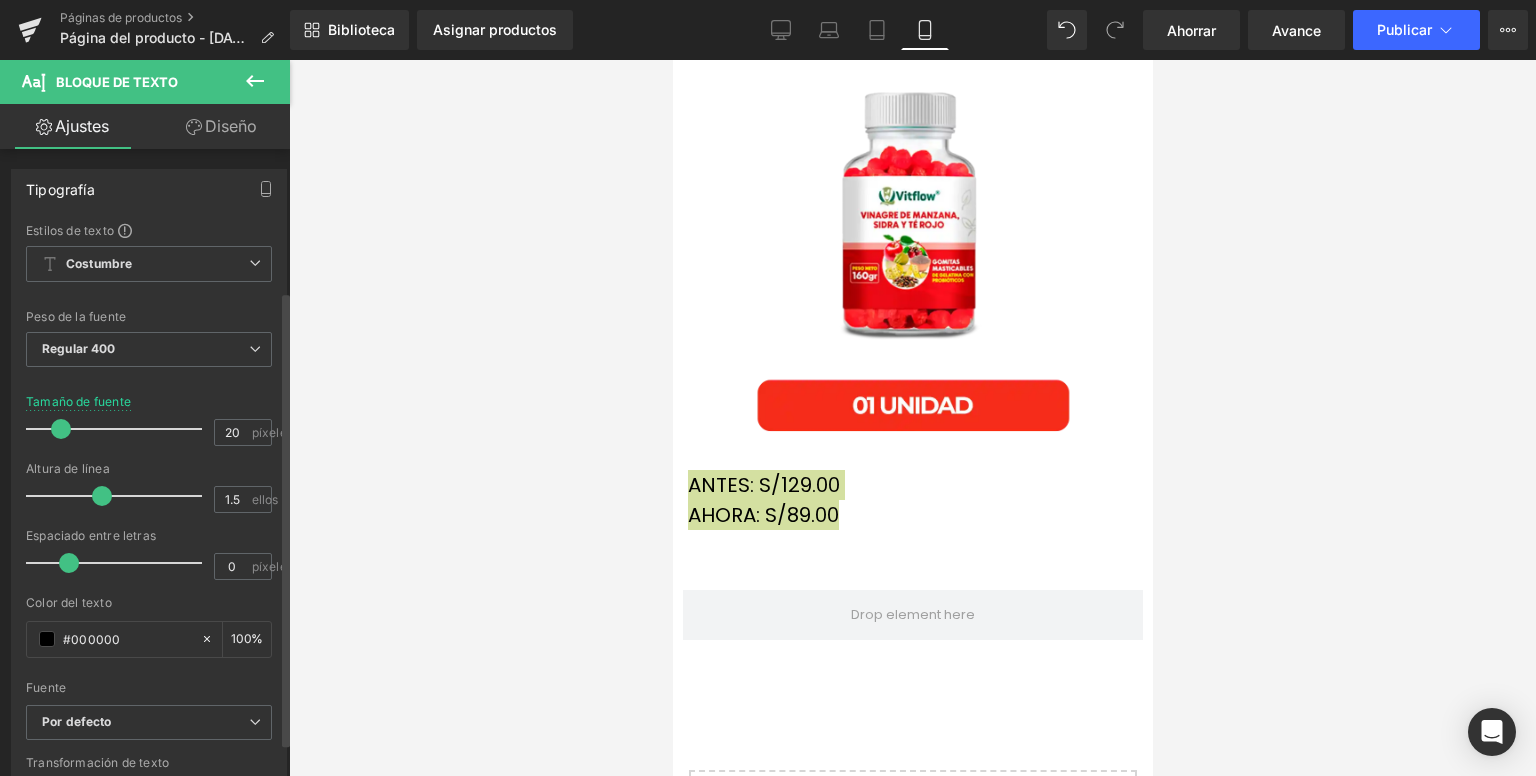 scroll, scrollTop: 500, scrollLeft: 0, axis: vertical 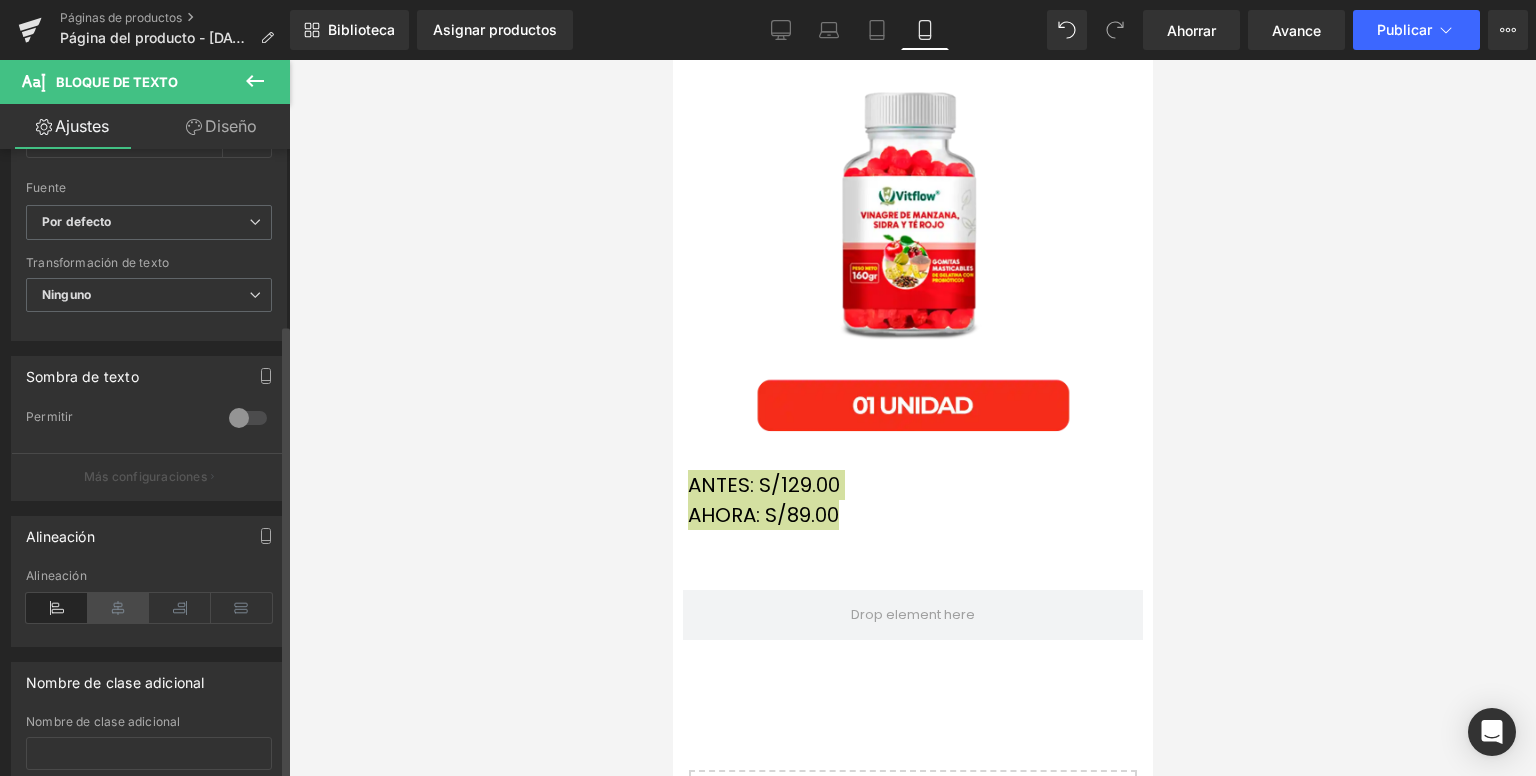 click at bounding box center [119, 608] 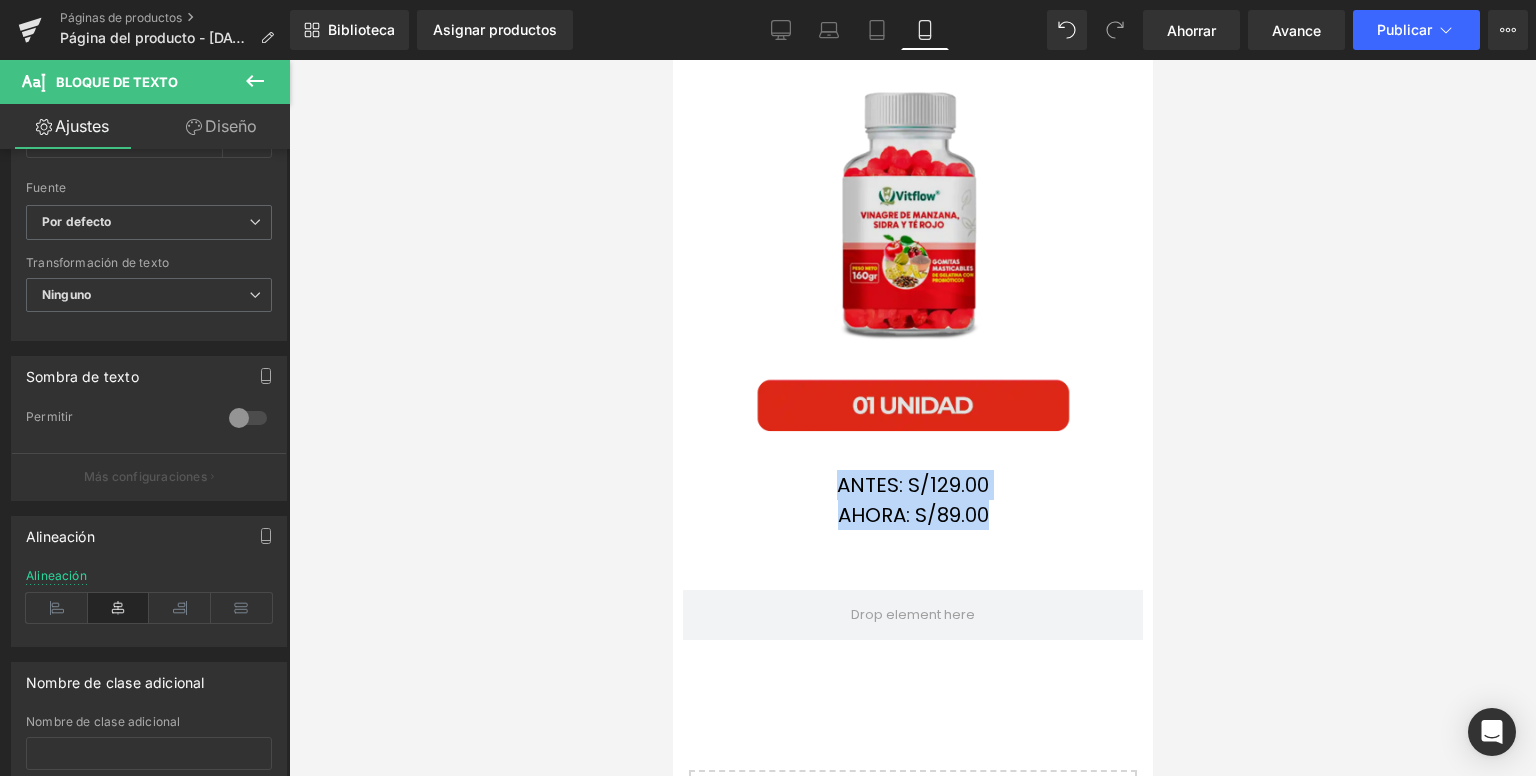 click on "Imagen" at bounding box center (912, 200) 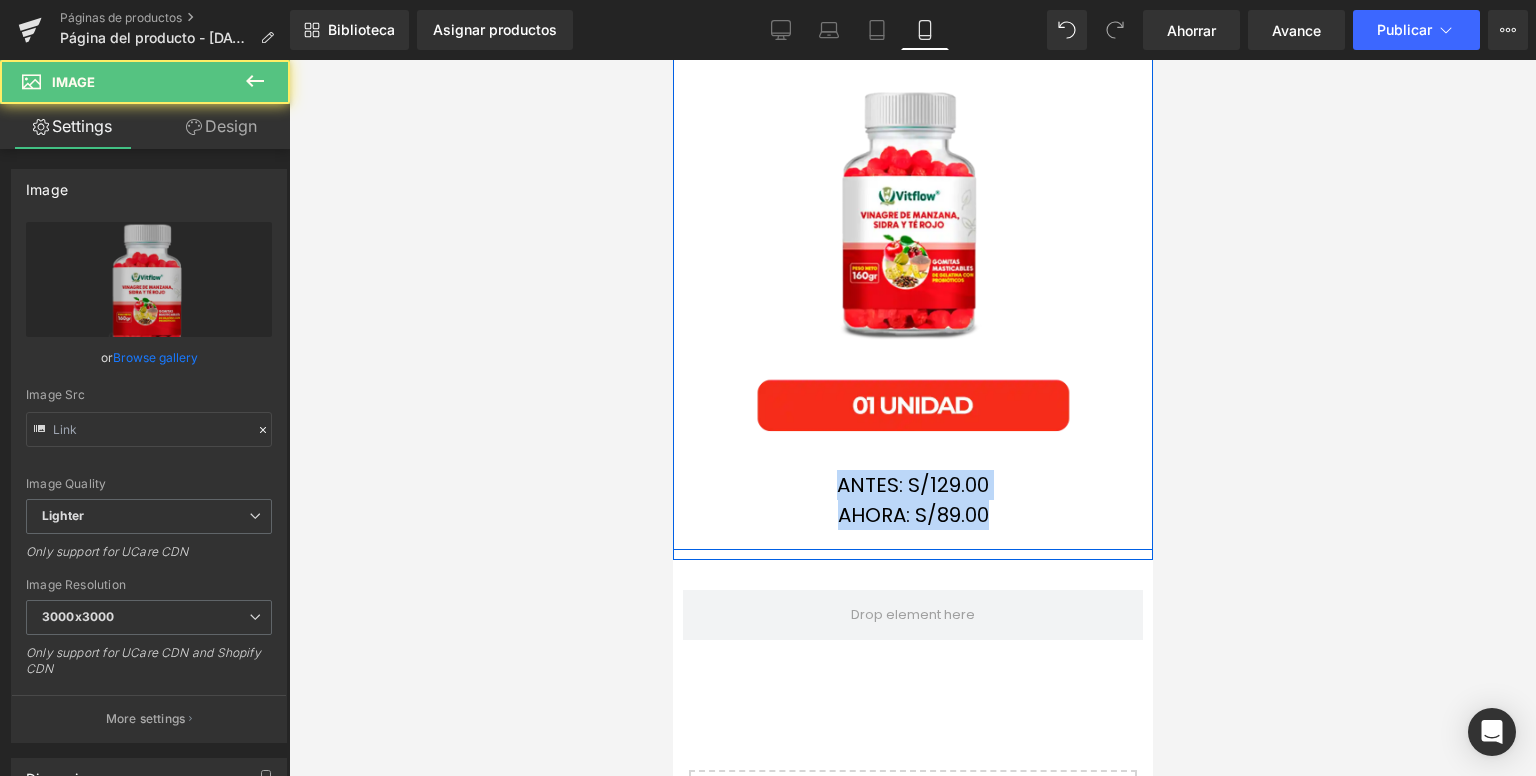 type on "[URL][DOMAIN_NAME]" 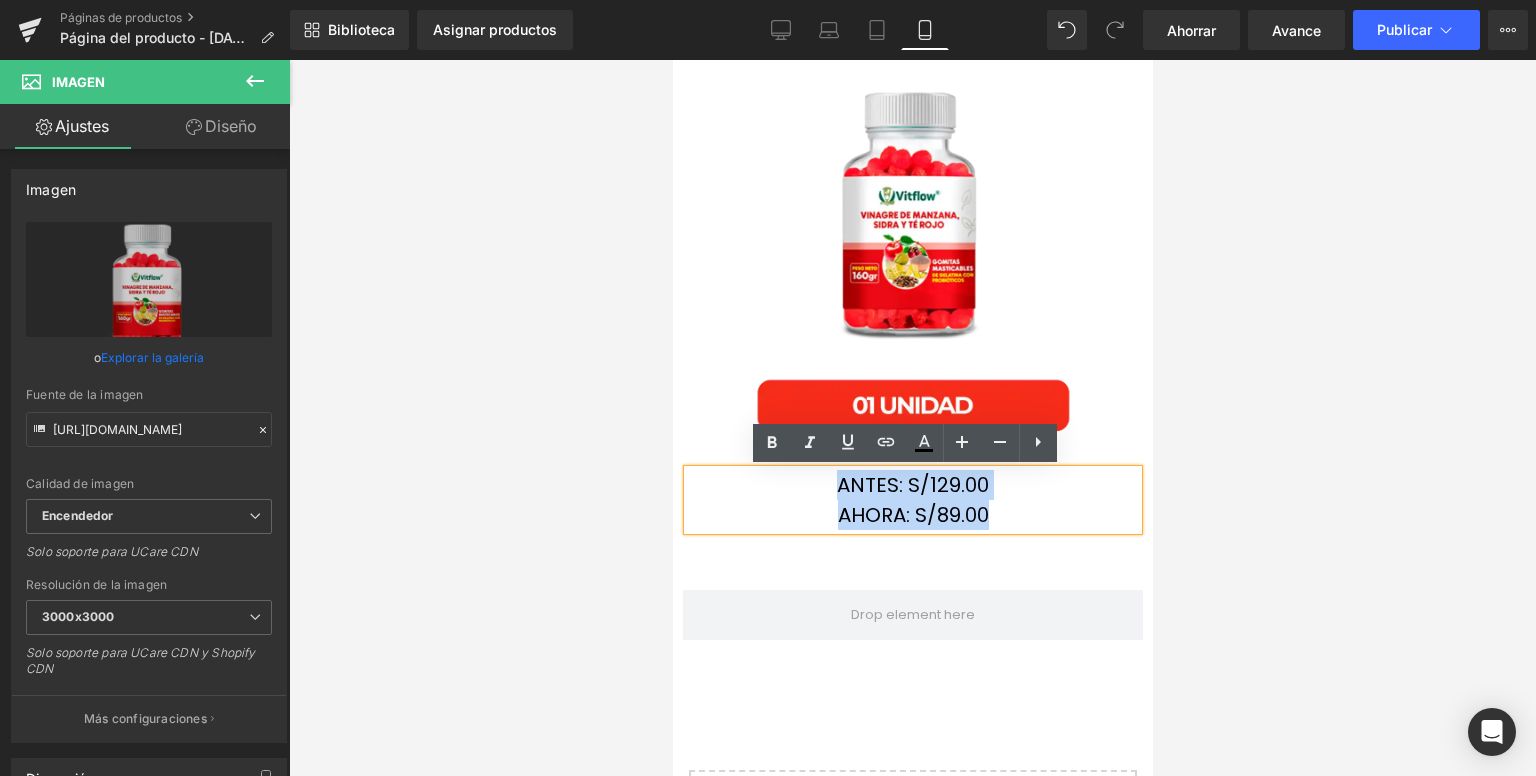 click on "ANTES: S/129.00 AHORA: S/89.00
Bloque de texto
Fila" at bounding box center [912, 490] 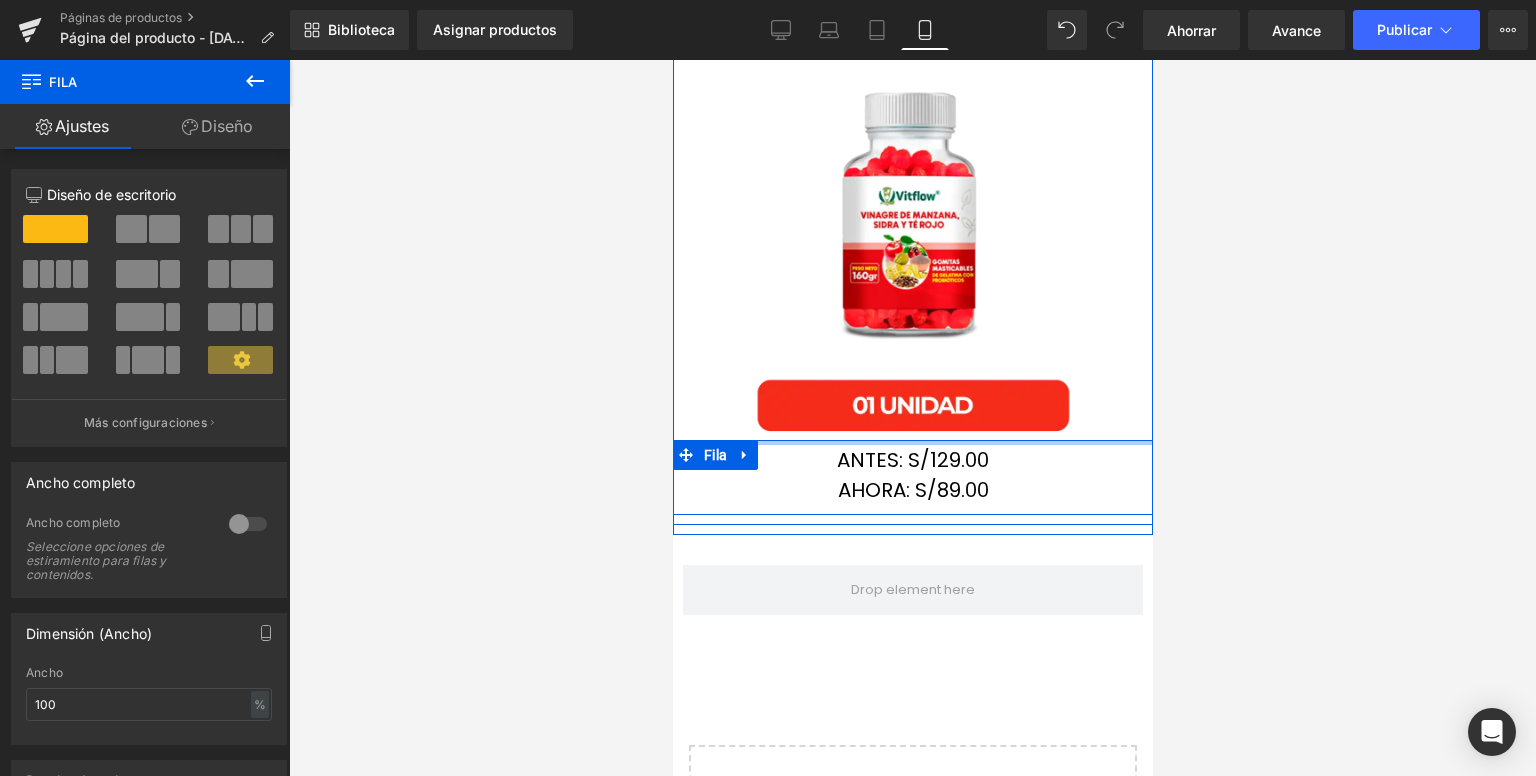 drag, startPoint x: 884, startPoint y: 464, endPoint x: 847, endPoint y: 439, distance: 44.65423 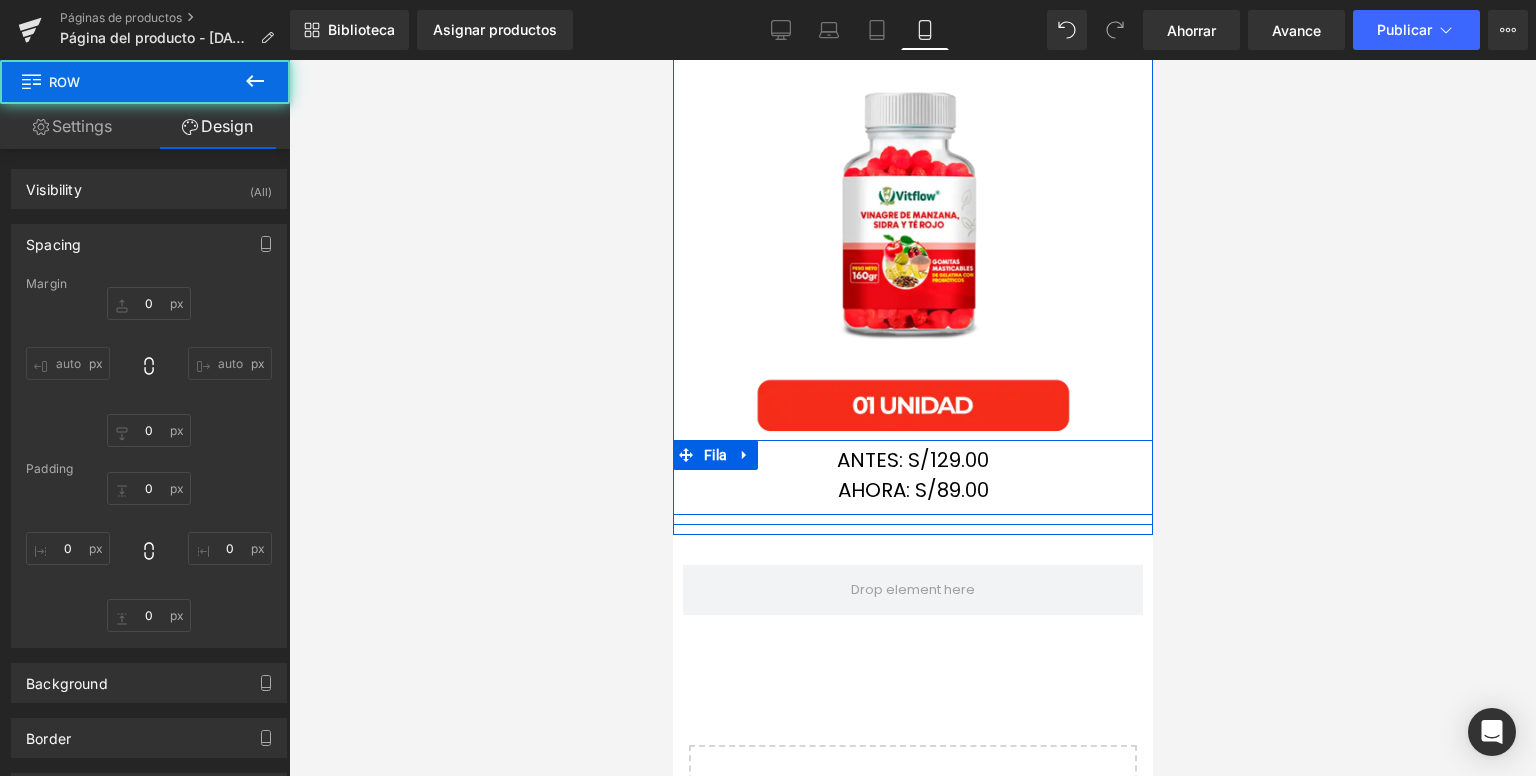 click on "AHORA: S/89.00" at bounding box center (912, 490) 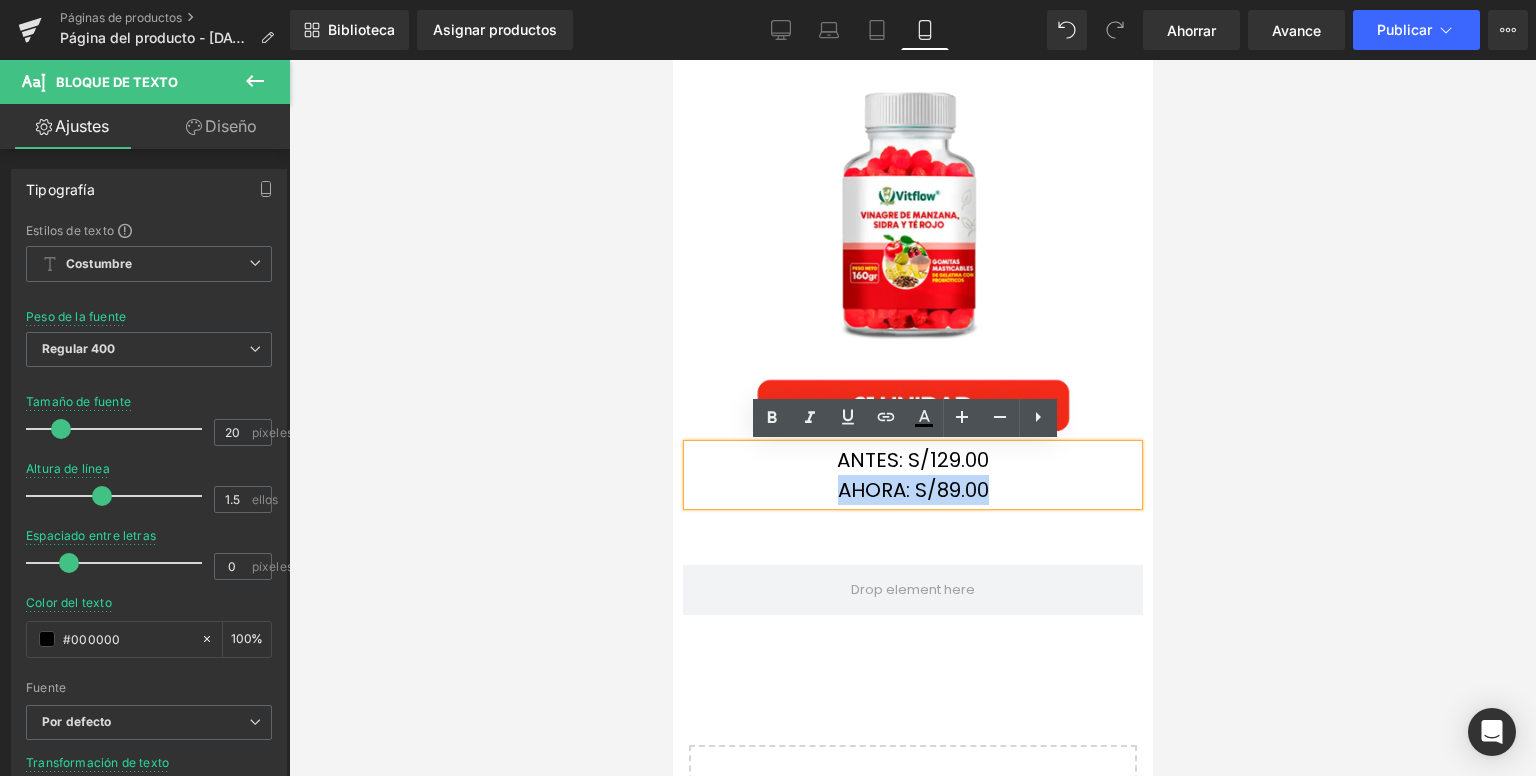 drag, startPoint x: 964, startPoint y: 490, endPoint x: 799, endPoint y: 490, distance: 165 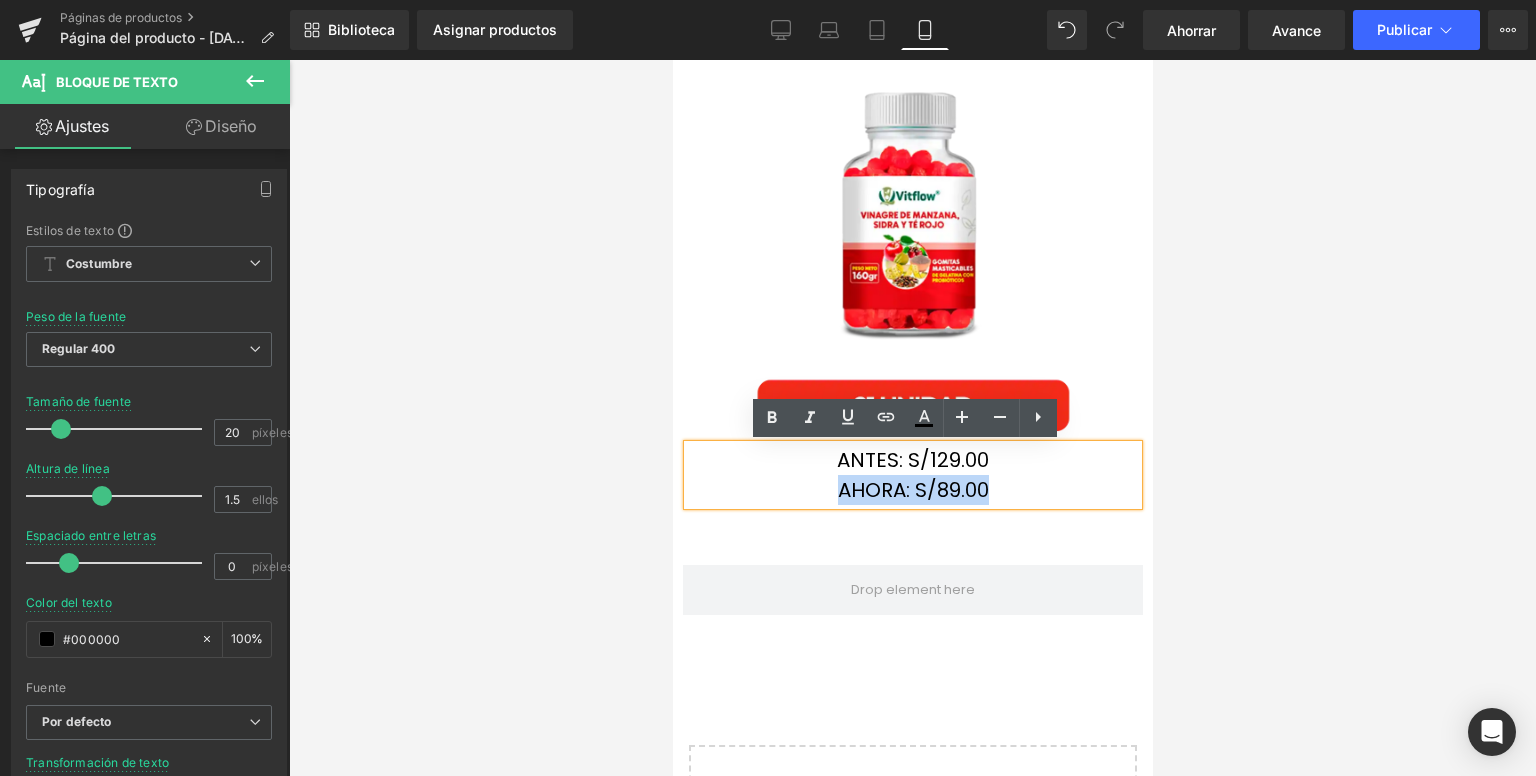 click on "AHORA: S/89.00" at bounding box center (912, 490) 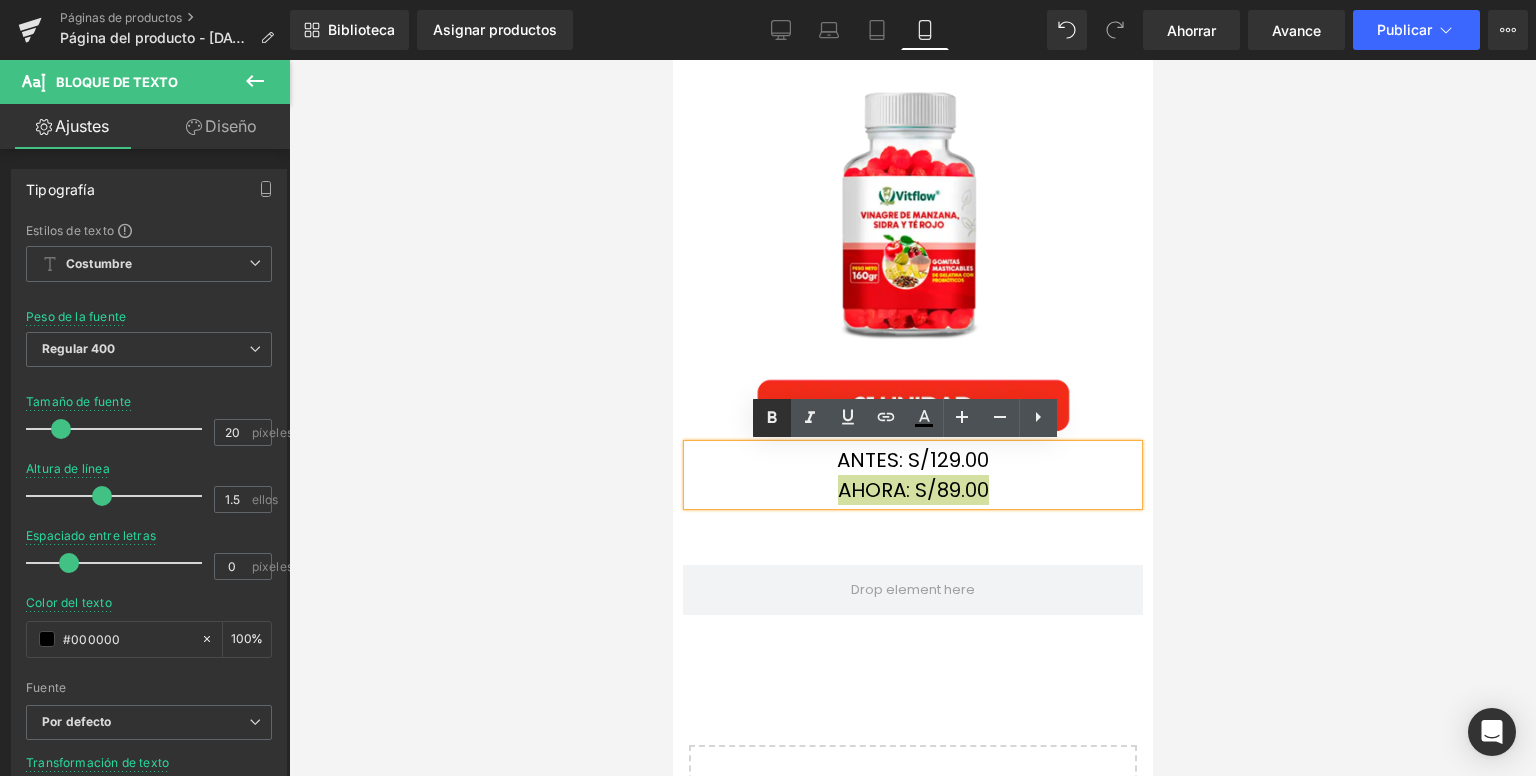 click 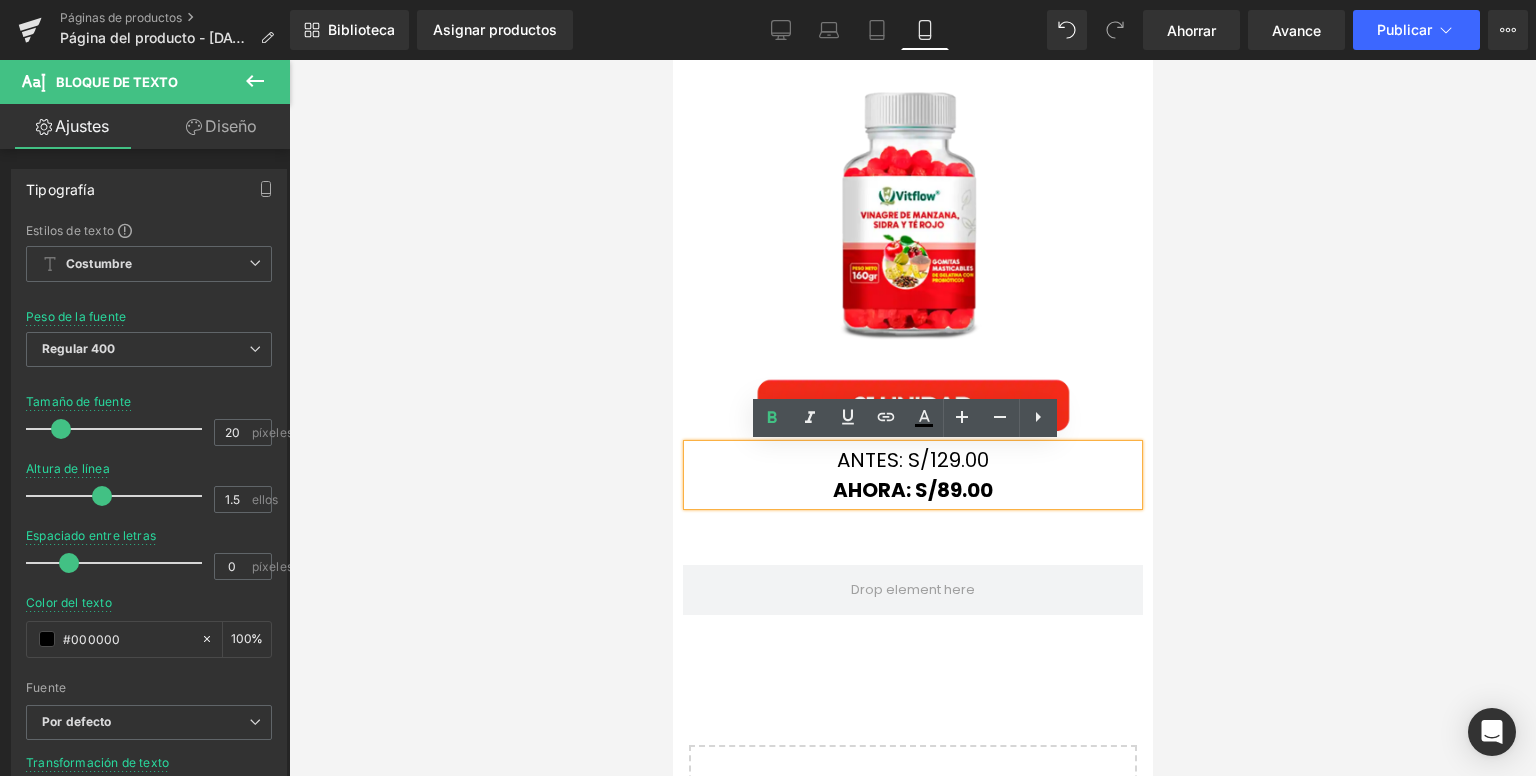 click on "ANTES: S/129.00" at bounding box center (912, 460) 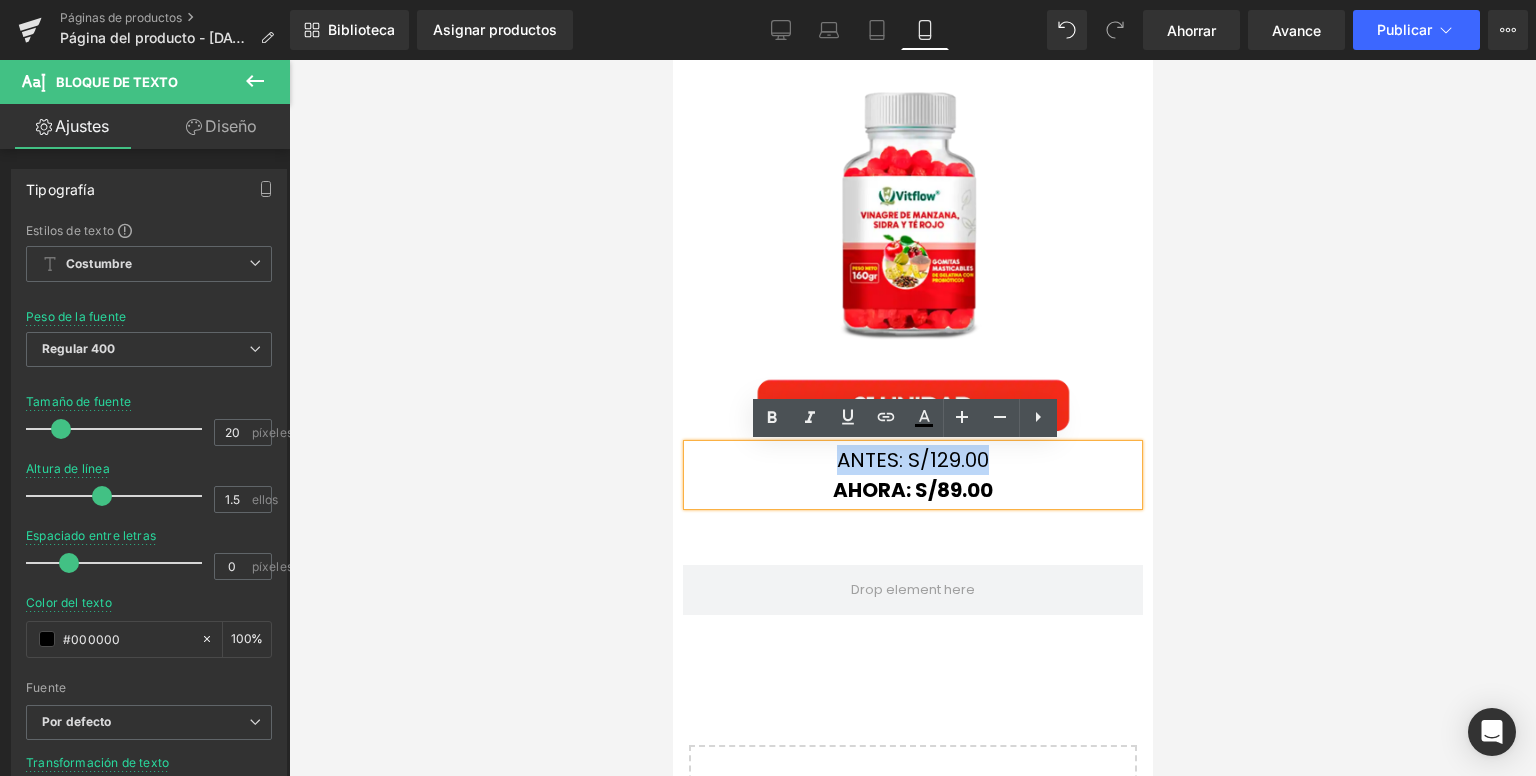 drag, startPoint x: 1009, startPoint y: 459, endPoint x: 796, endPoint y: 459, distance: 213 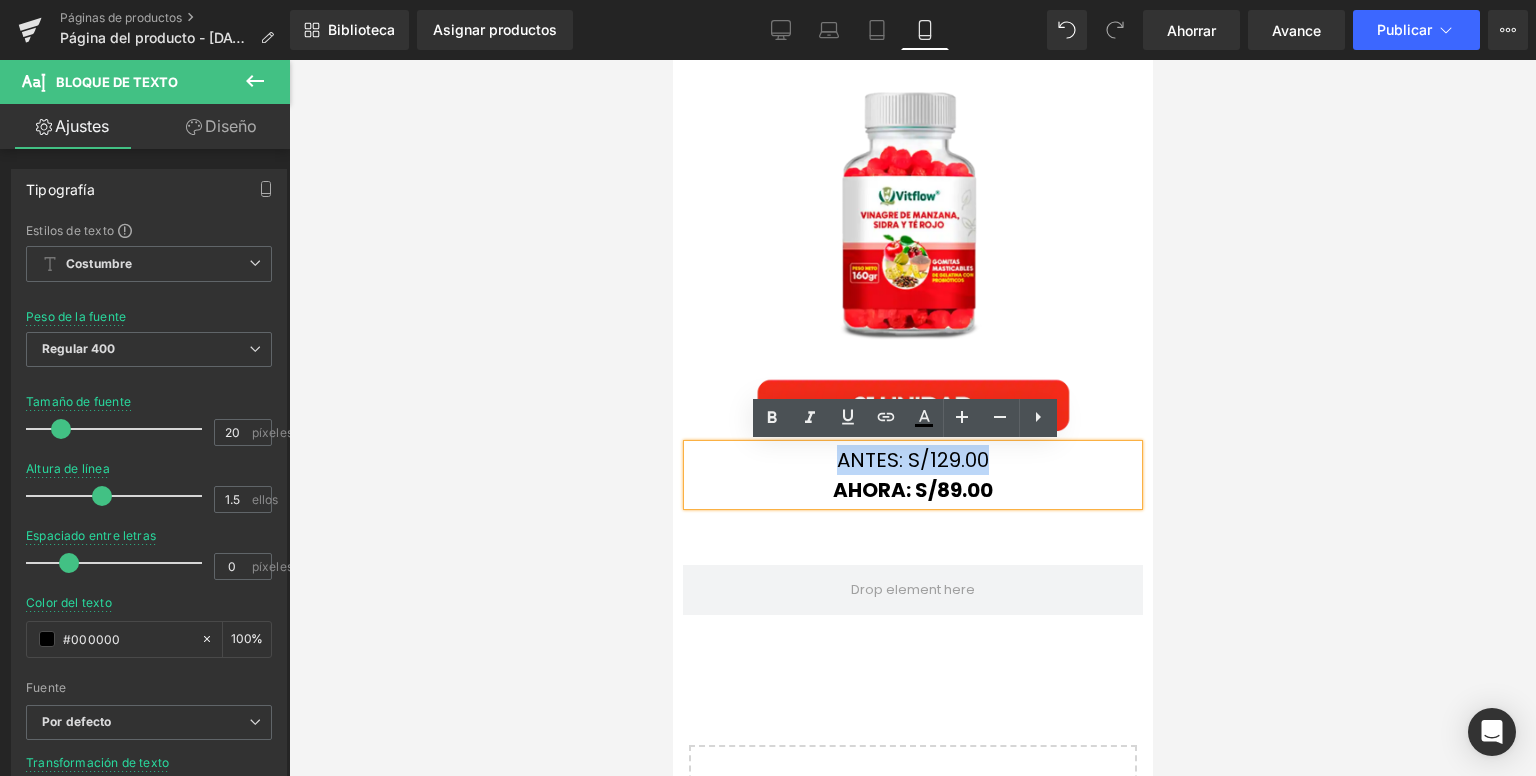 click on "ANTES: S/129.00" at bounding box center (912, 460) 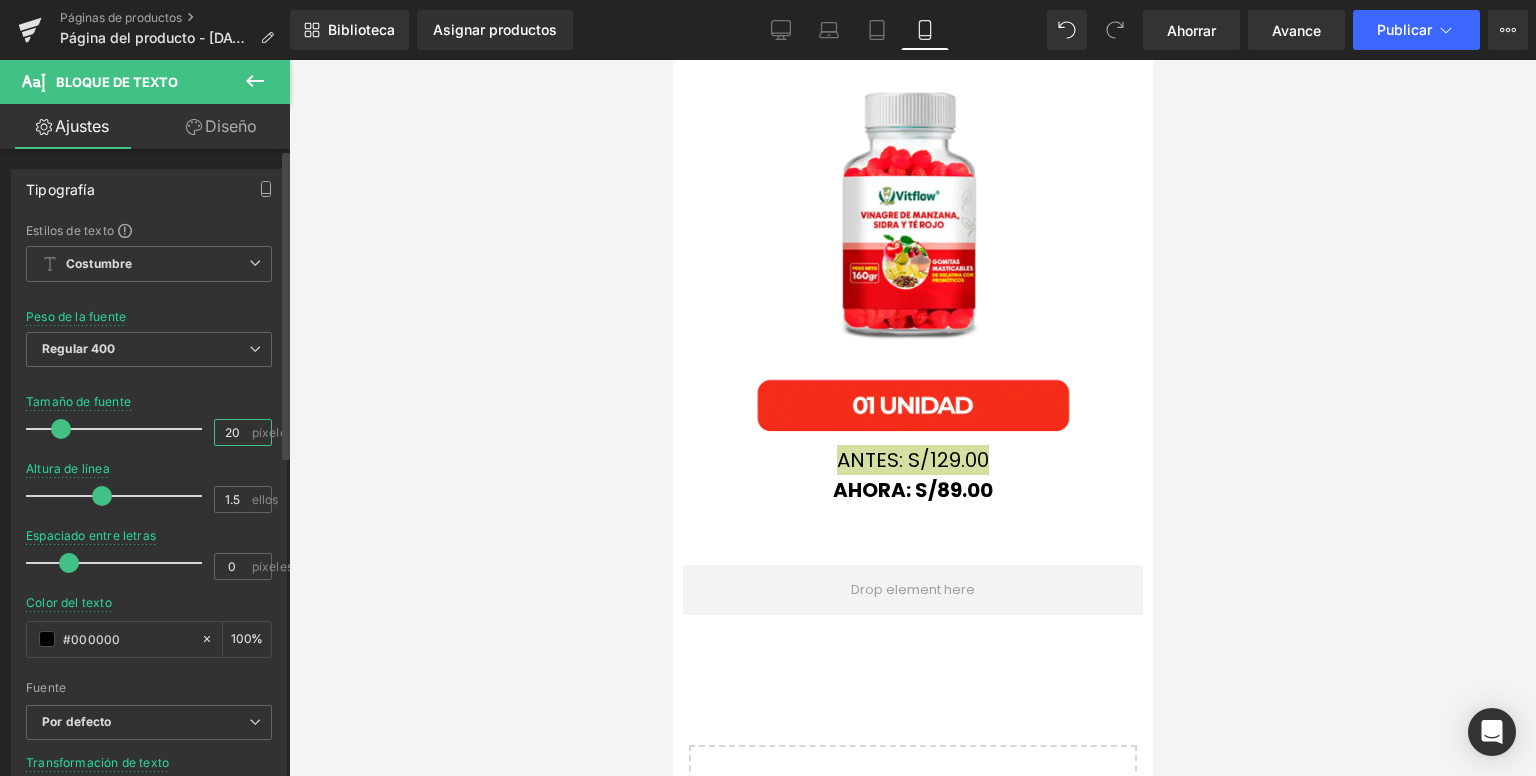 drag, startPoint x: 232, startPoint y: 431, endPoint x: 208, endPoint y: 431, distance: 24 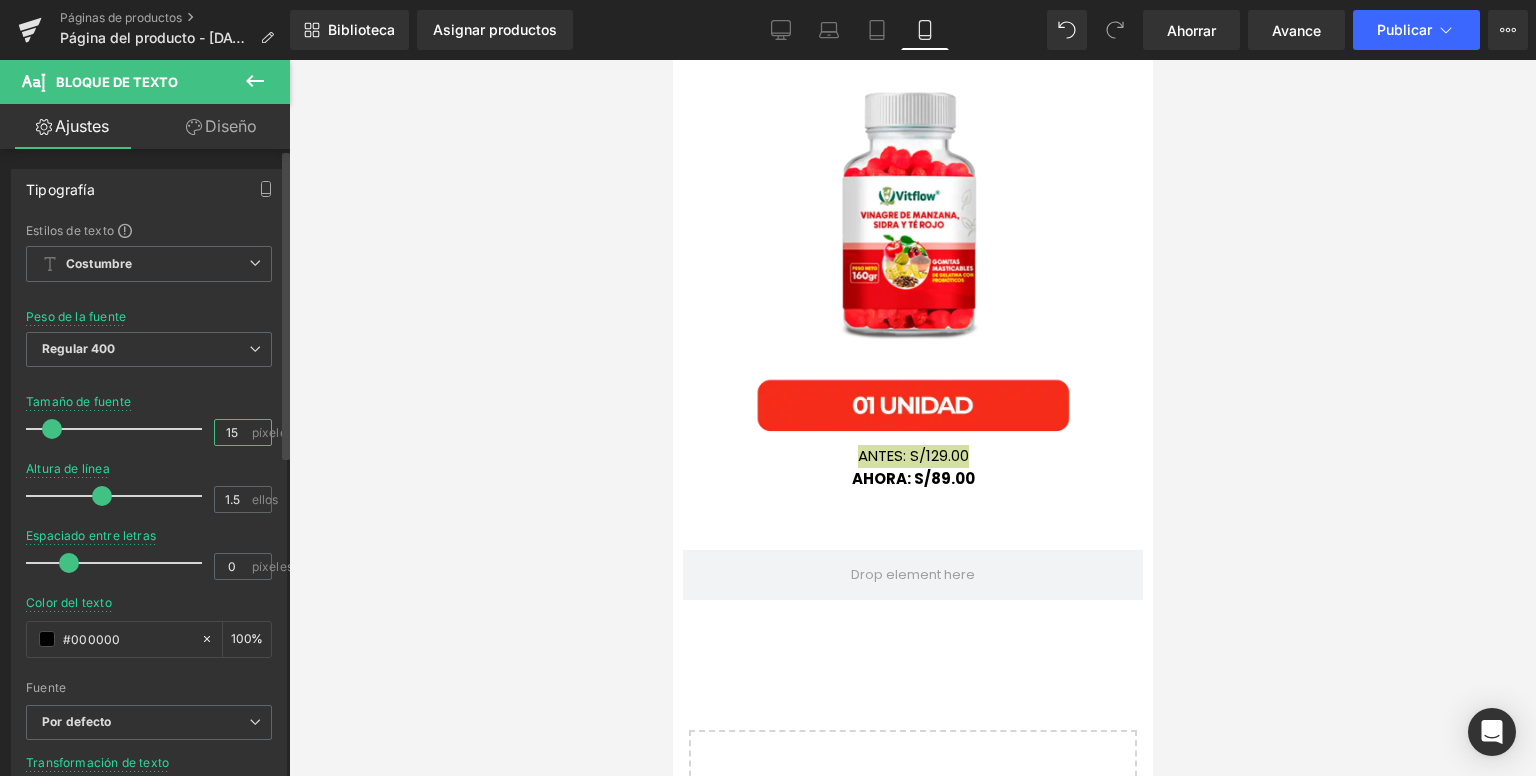 type on "15" 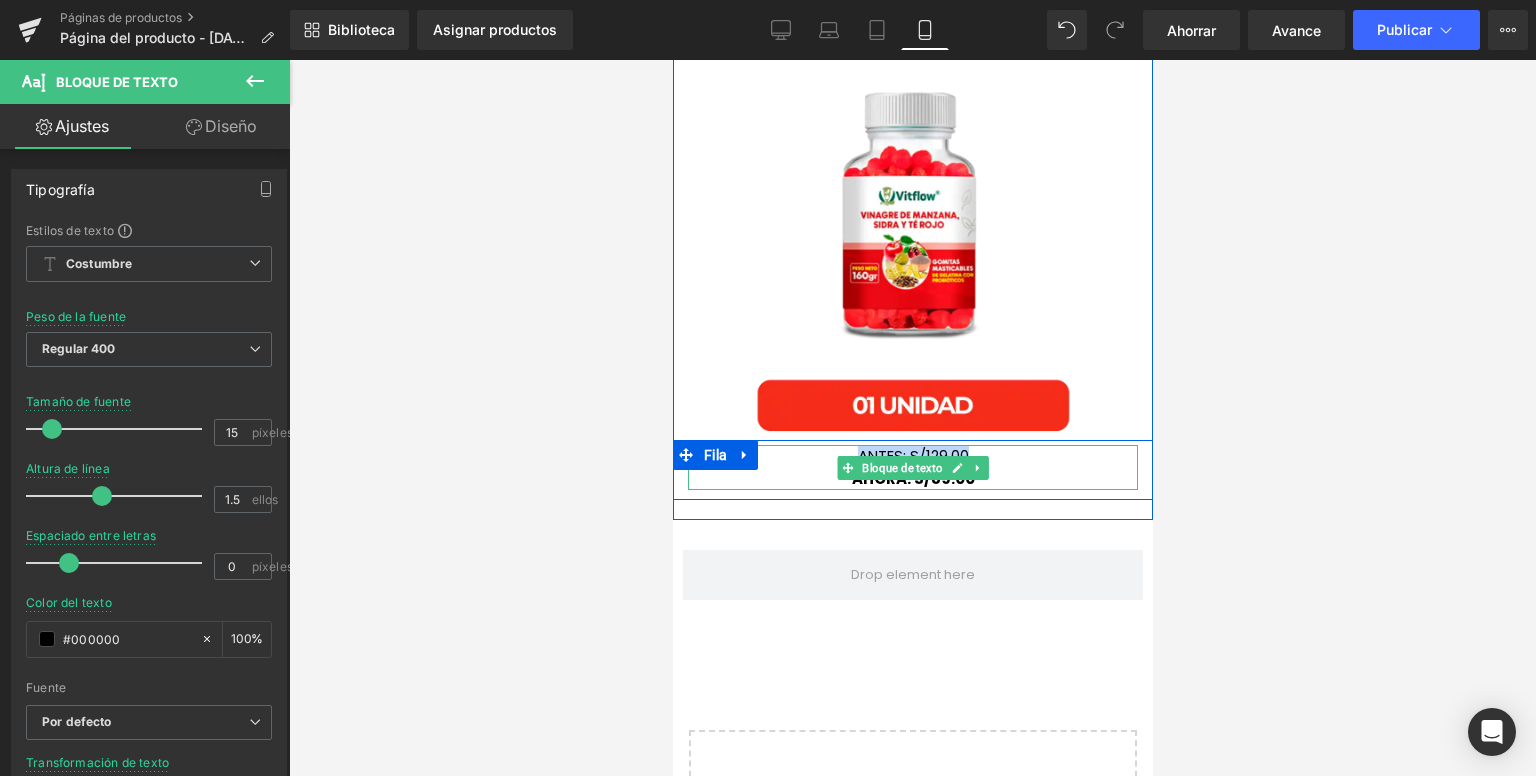 click on "AHORA: S/89.00" at bounding box center (912, 479) 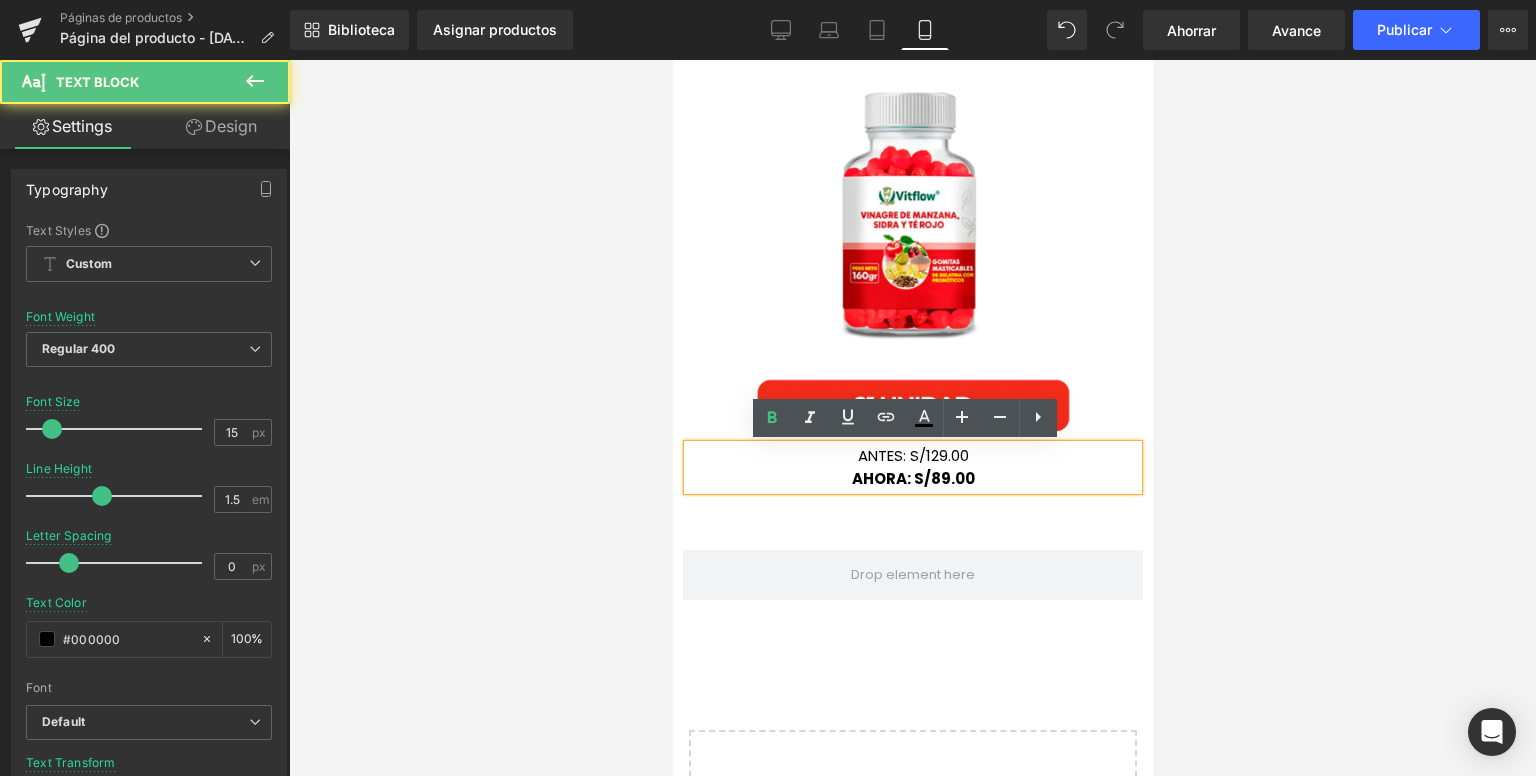 click on "ANTES: S/129.00 AHORA: S/89.00" at bounding box center (912, 467) 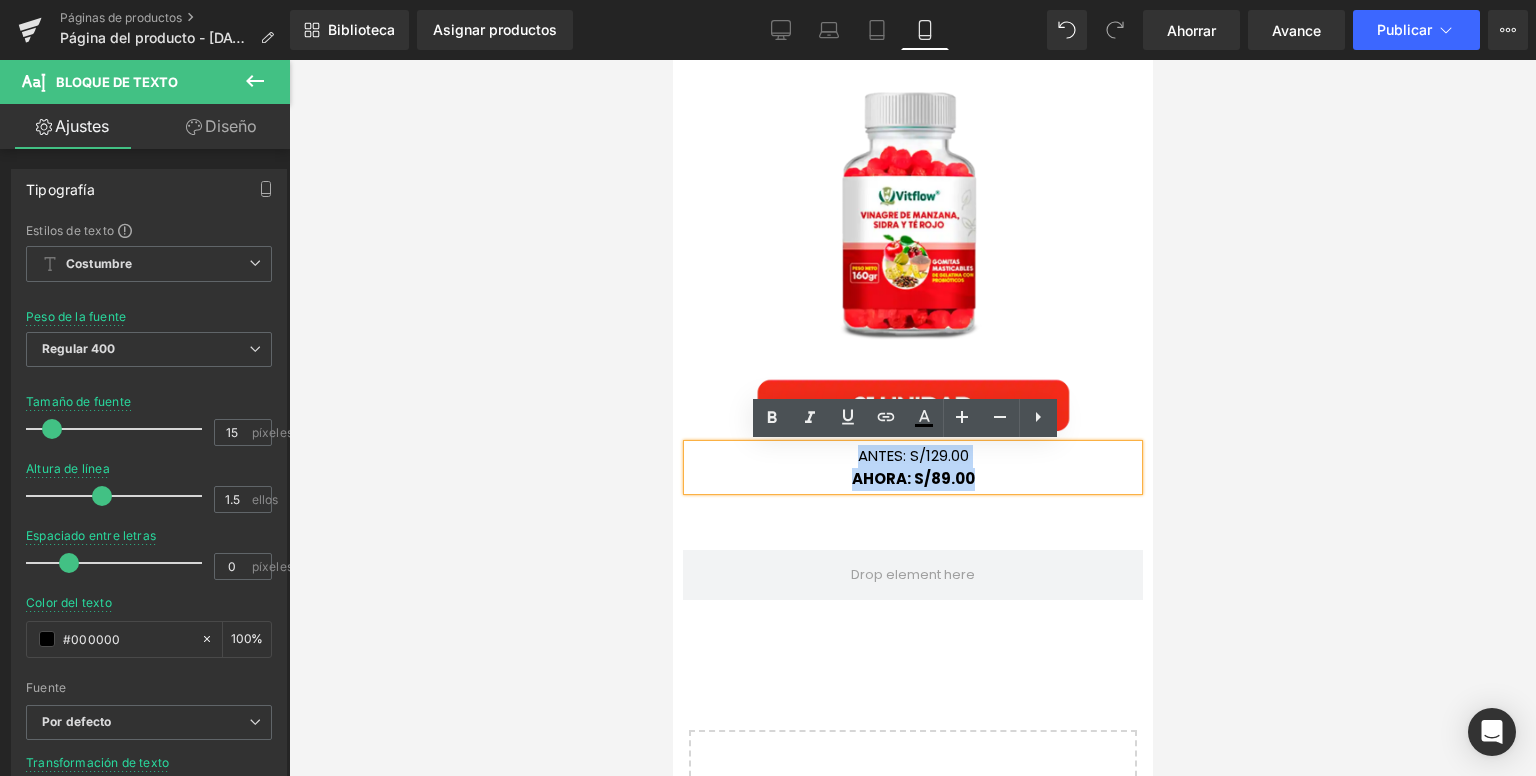 click on "AHORA: S/89.00" at bounding box center (912, 478) 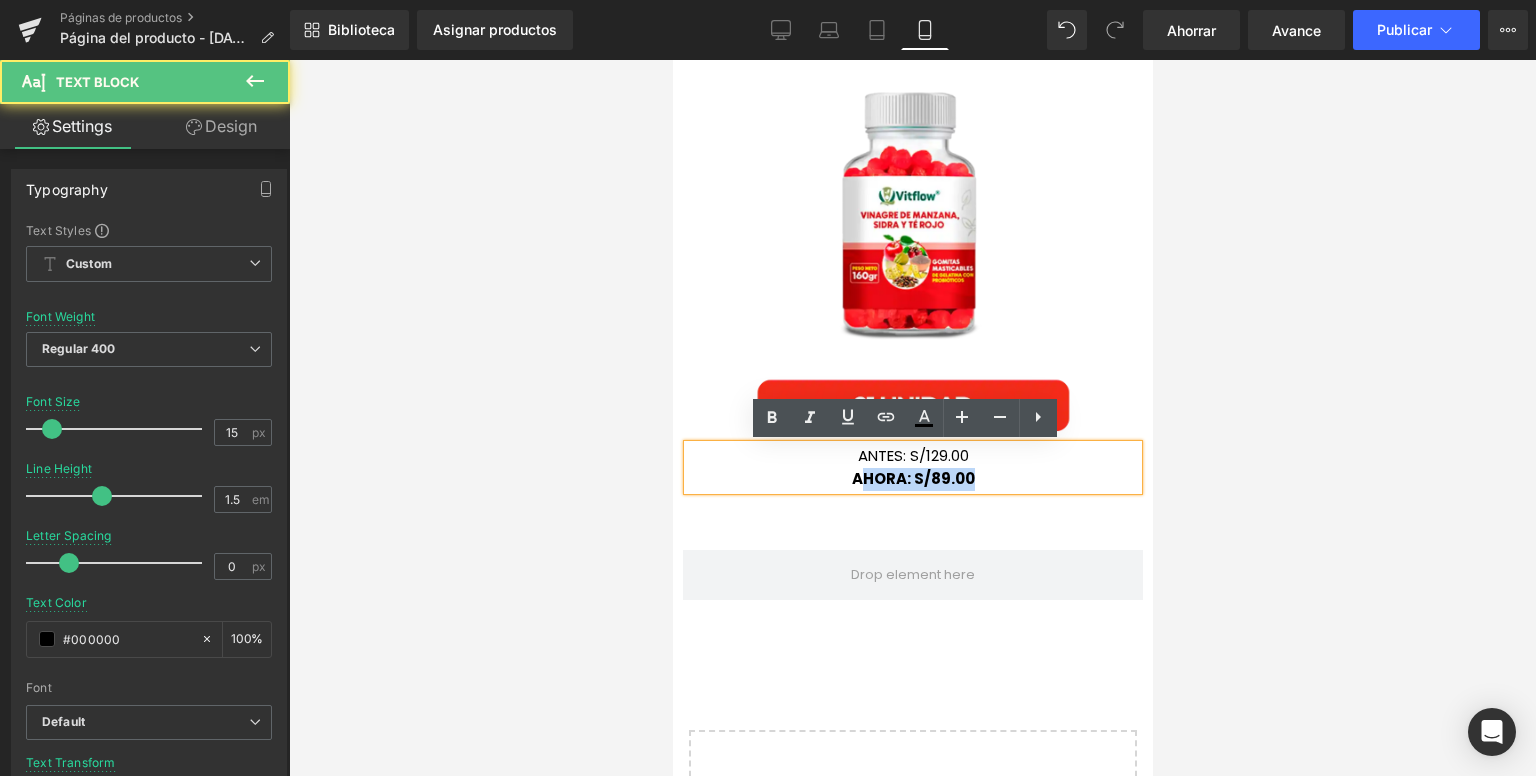 drag, startPoint x: 849, startPoint y: 481, endPoint x: 983, endPoint y: 481, distance: 134 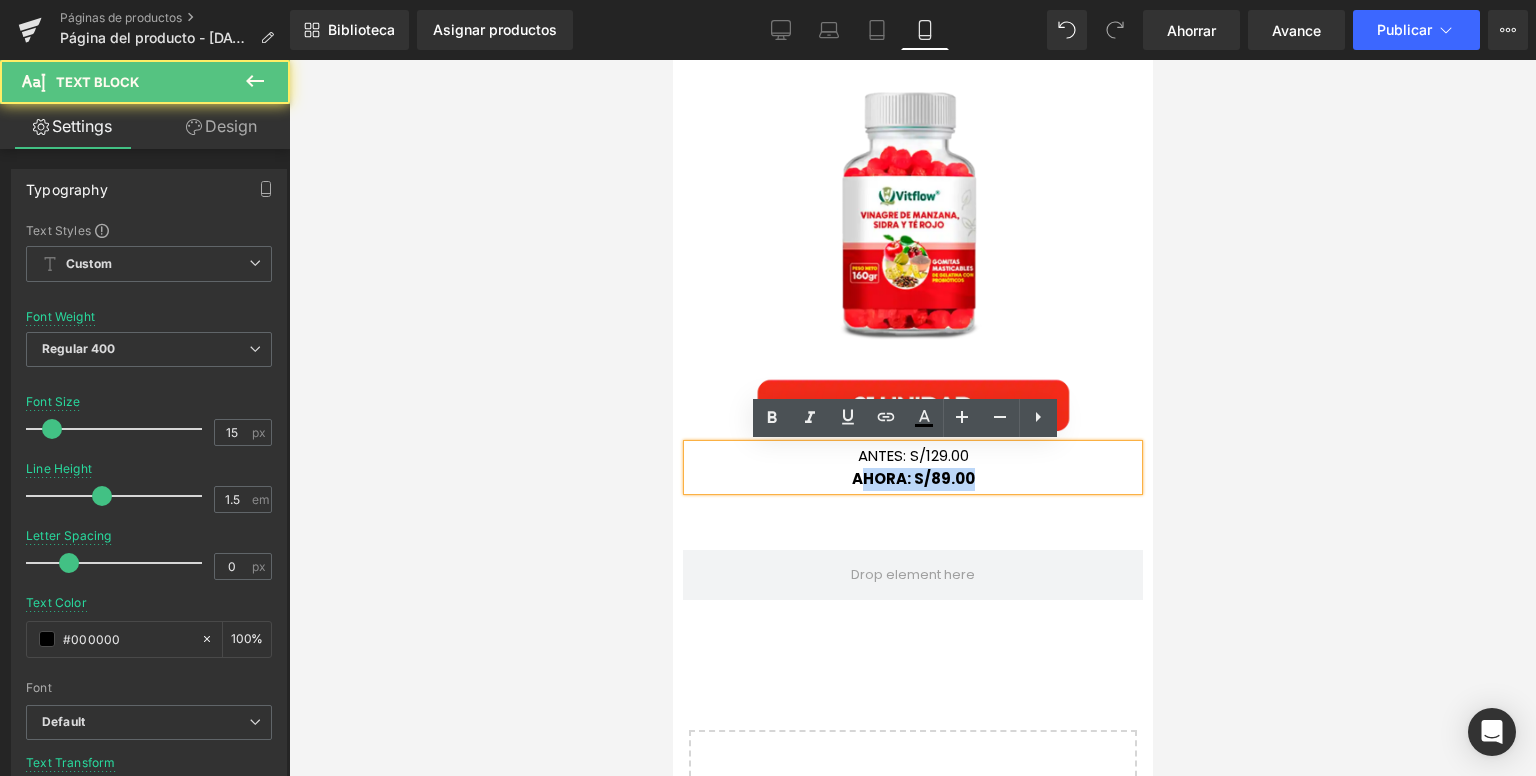 click on "AHORA: S/89.00" at bounding box center [912, 479] 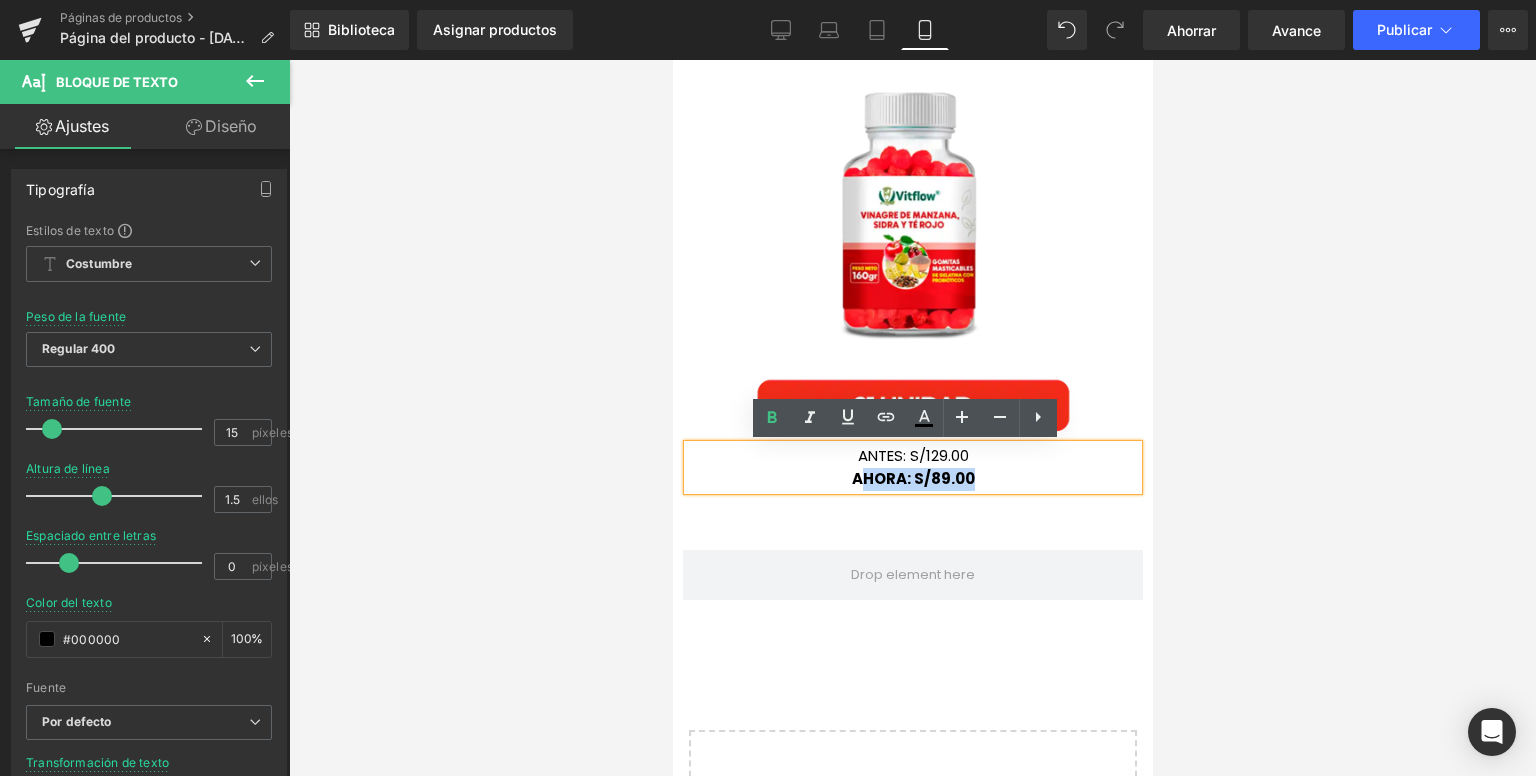 click on "AHORA: S/89.00" at bounding box center (912, 479) 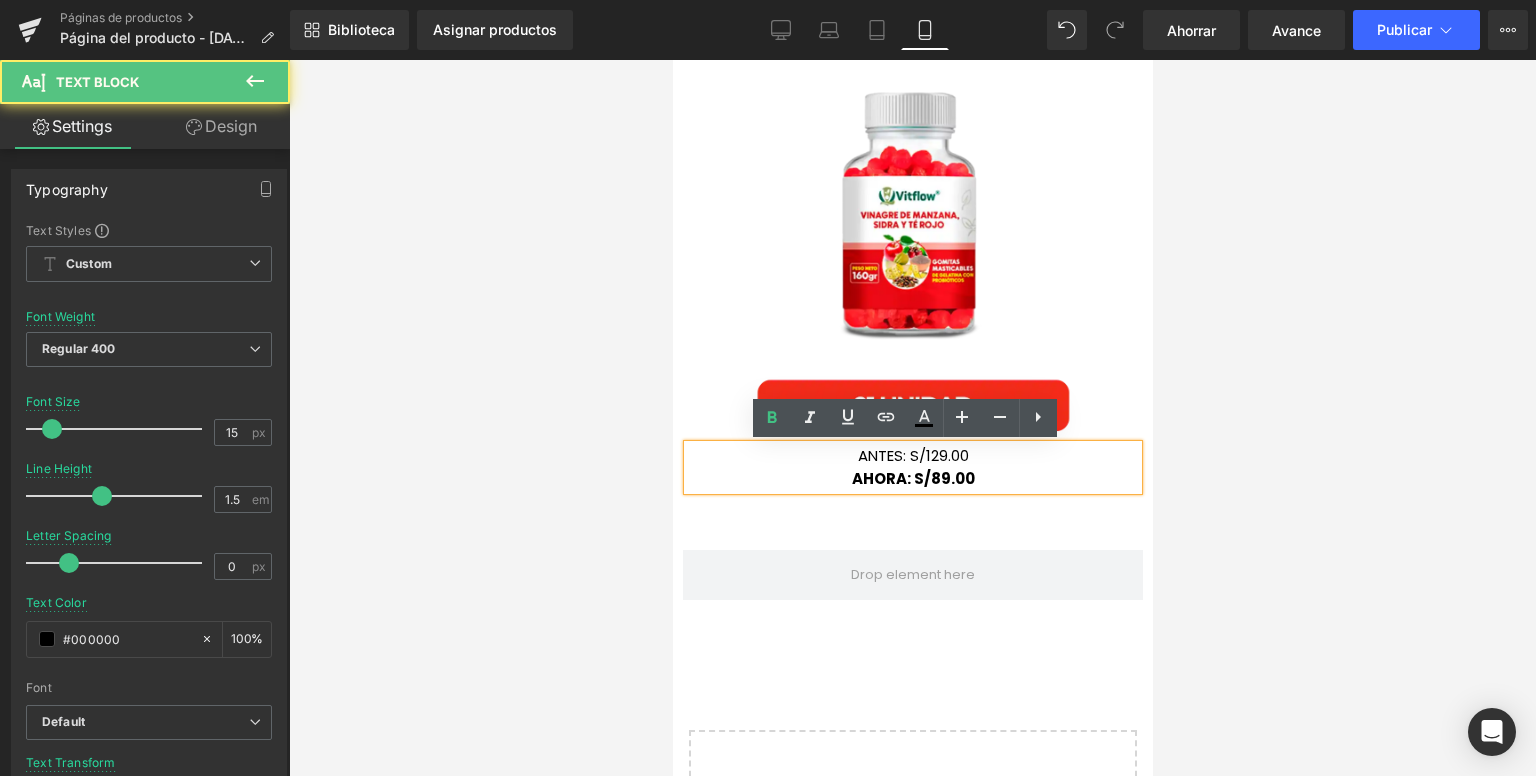 click on "AHORA: S/89.00" at bounding box center [912, 479] 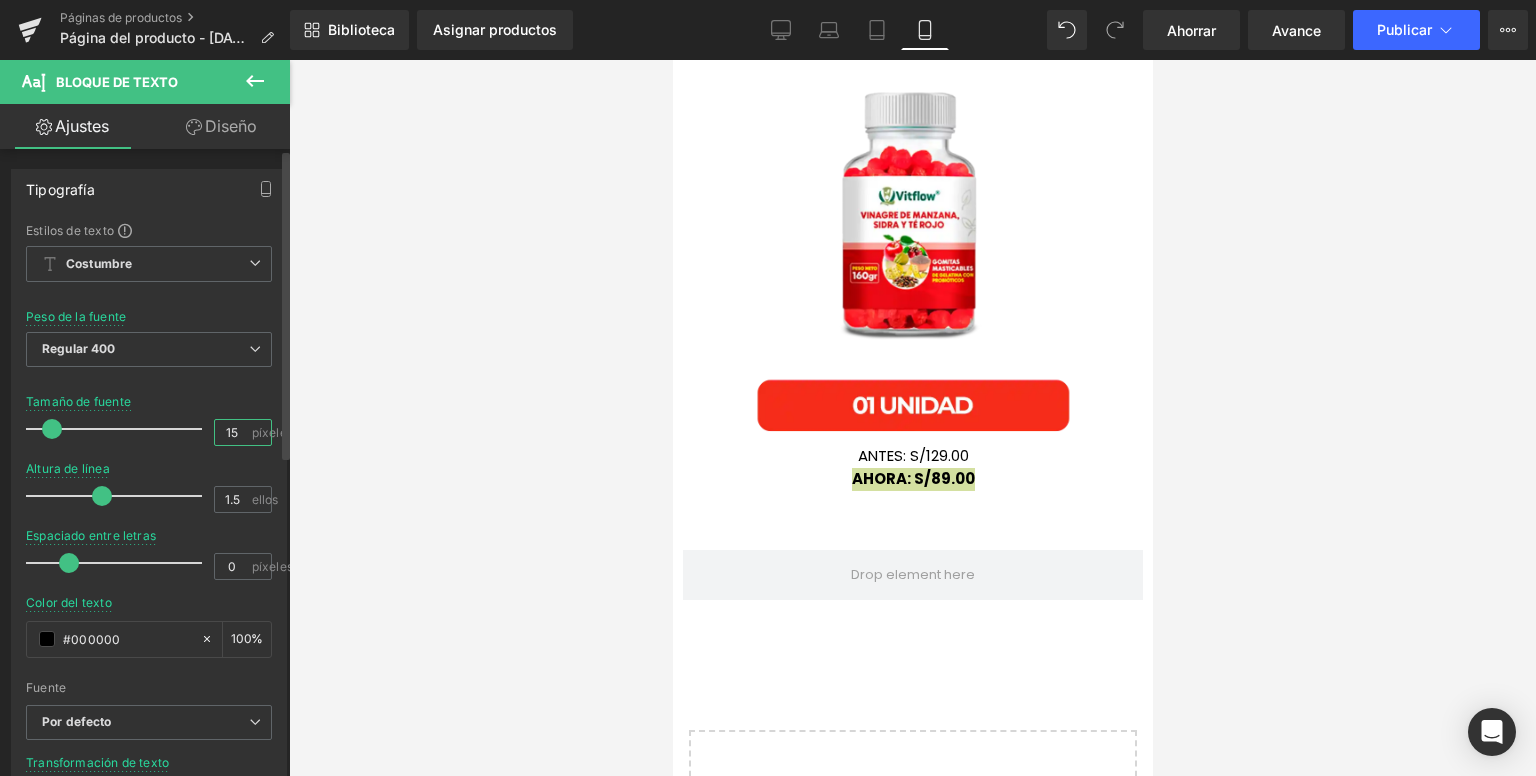click on "15" at bounding box center [232, 432] 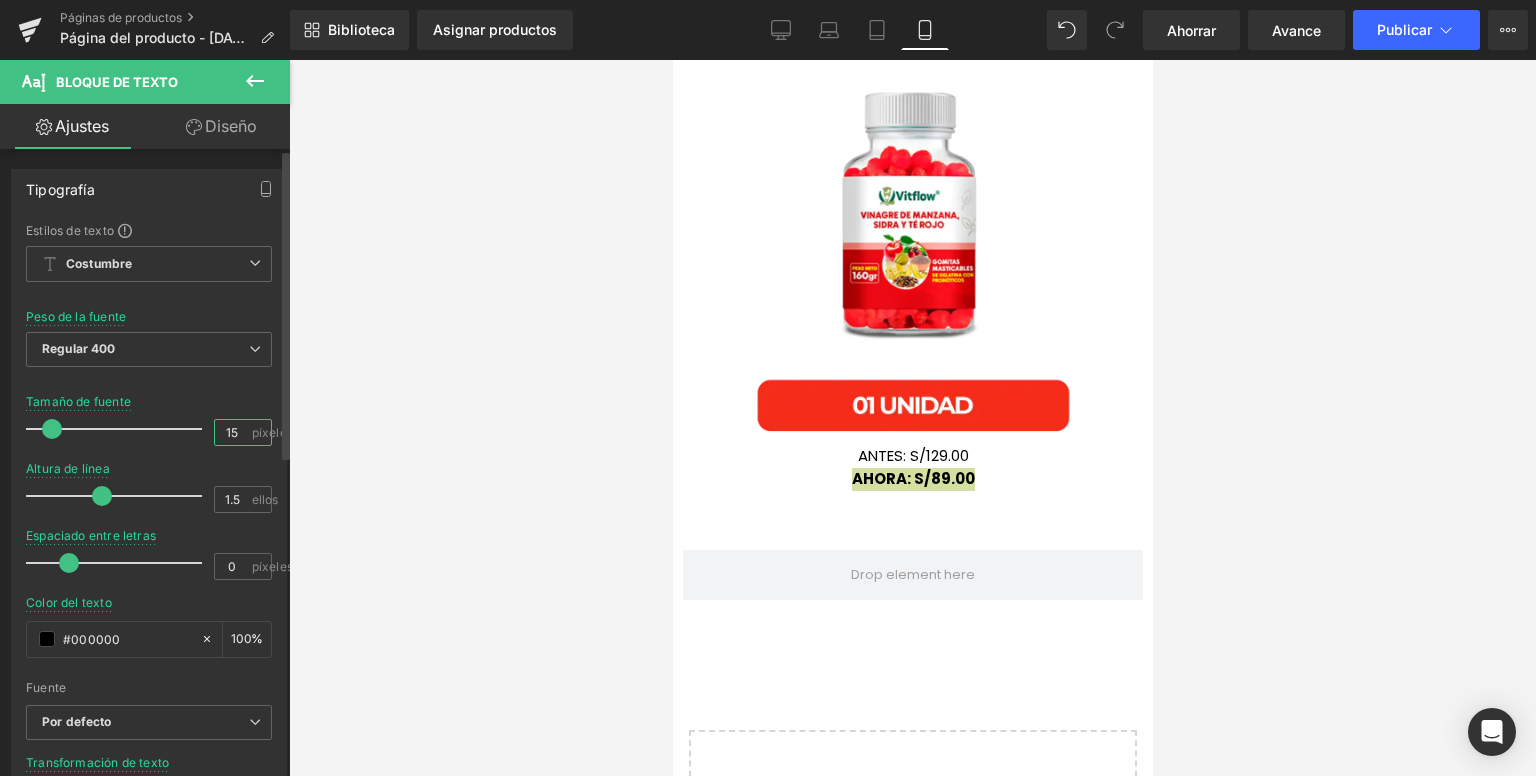 type on "1" 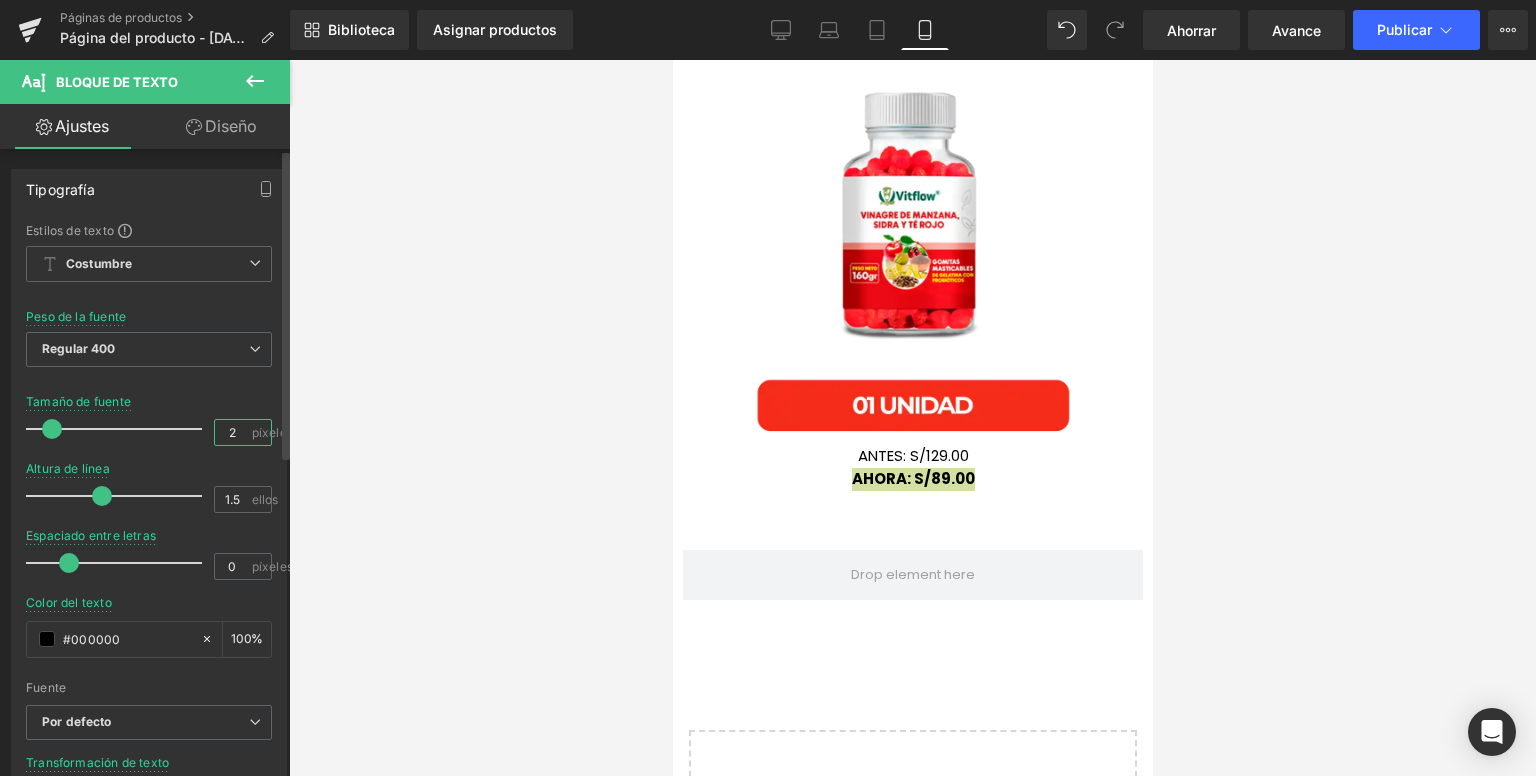type on "20" 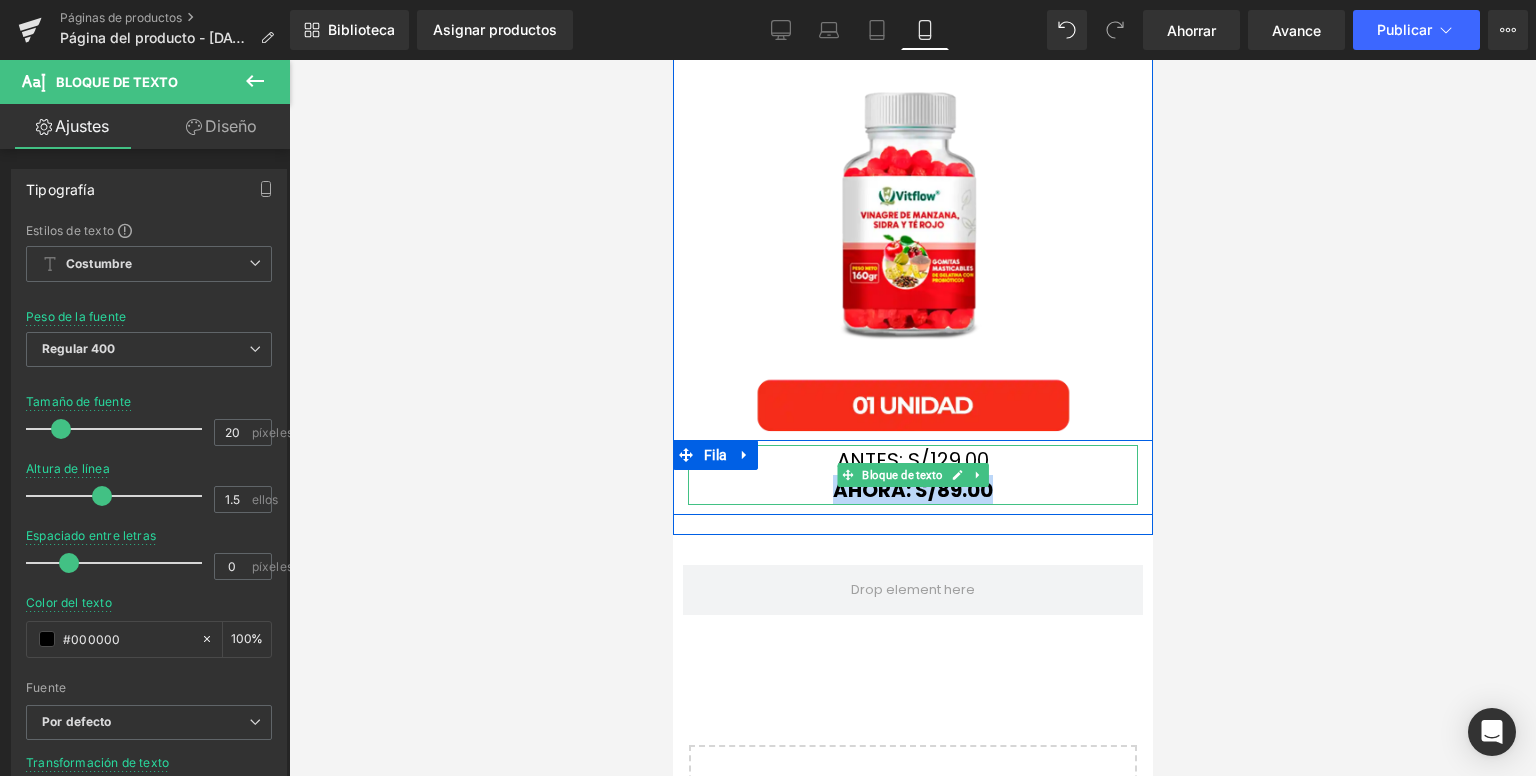 click on "ANTES: S/129.00" at bounding box center (912, 460) 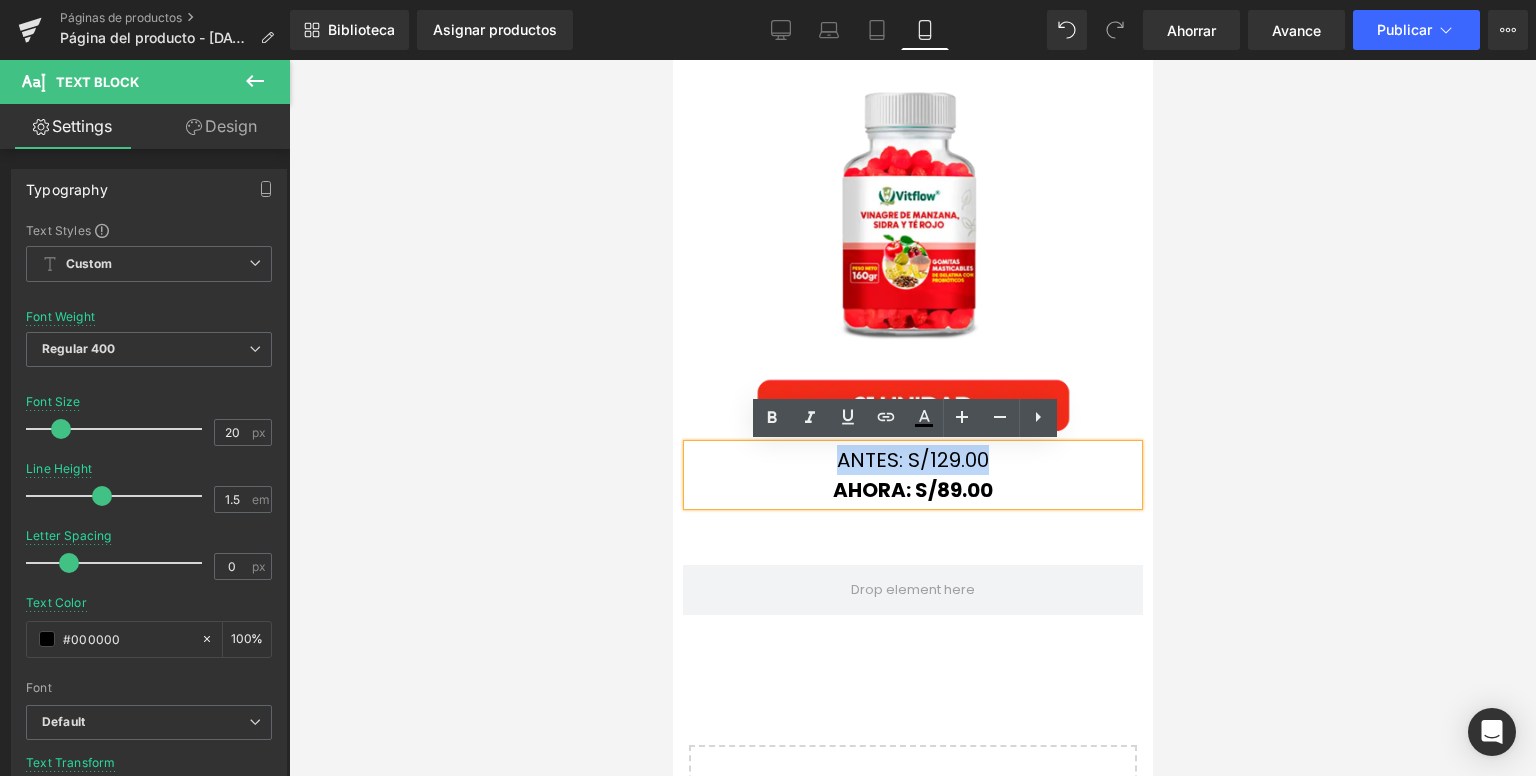 click on "ANTES: S/129.00" at bounding box center (912, 460) 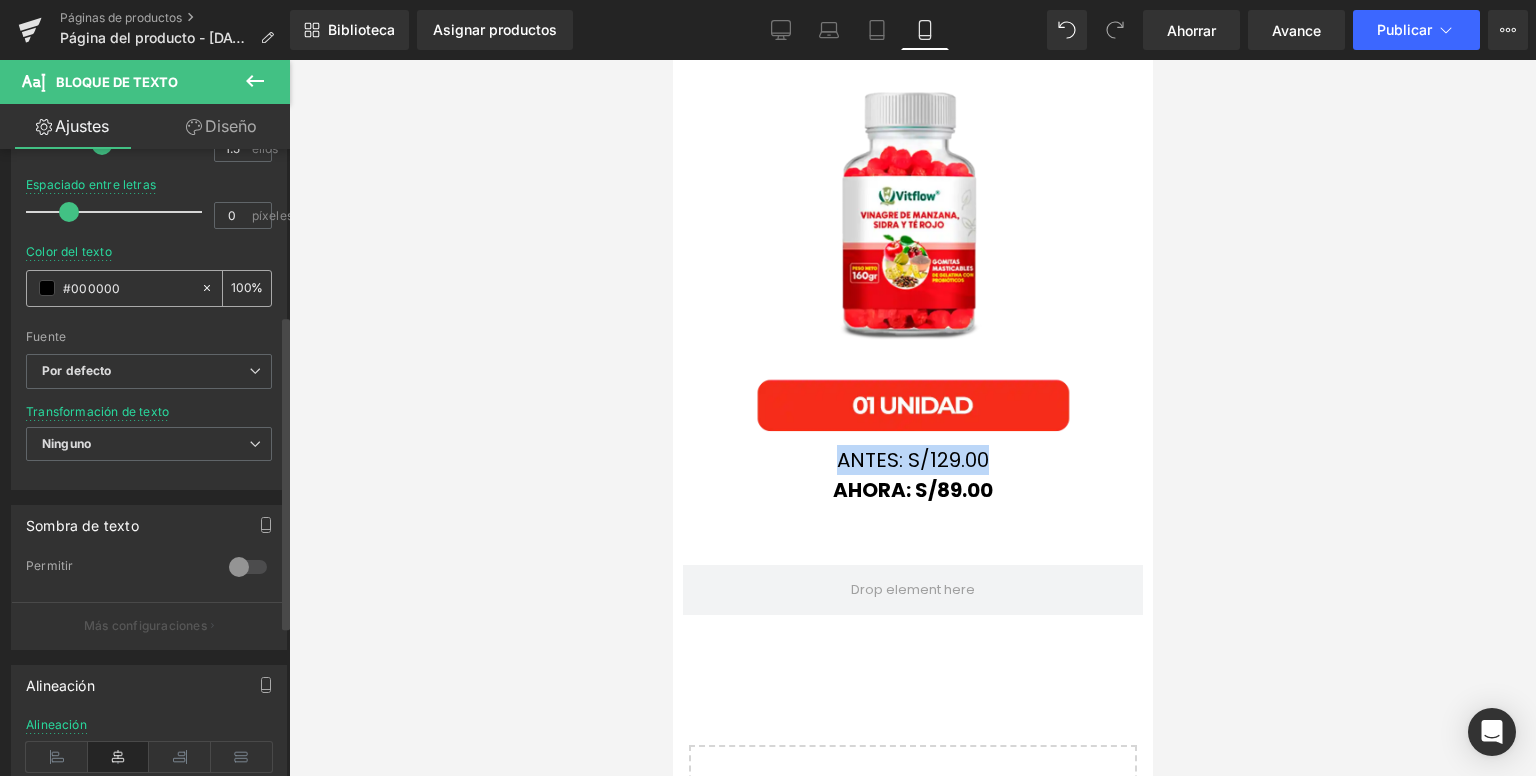 scroll, scrollTop: 0, scrollLeft: 0, axis: both 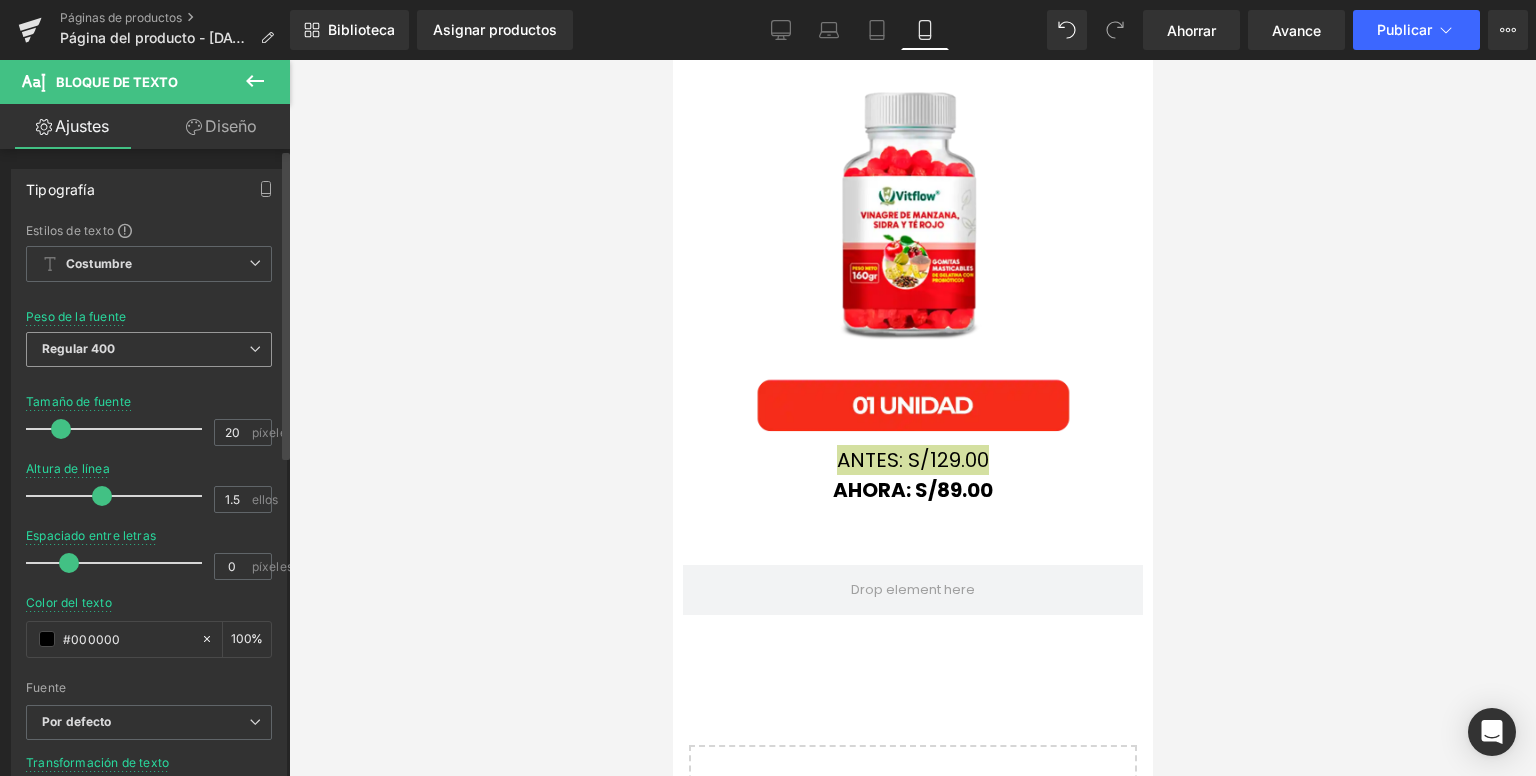 click on "Regular 400" at bounding box center (149, 349) 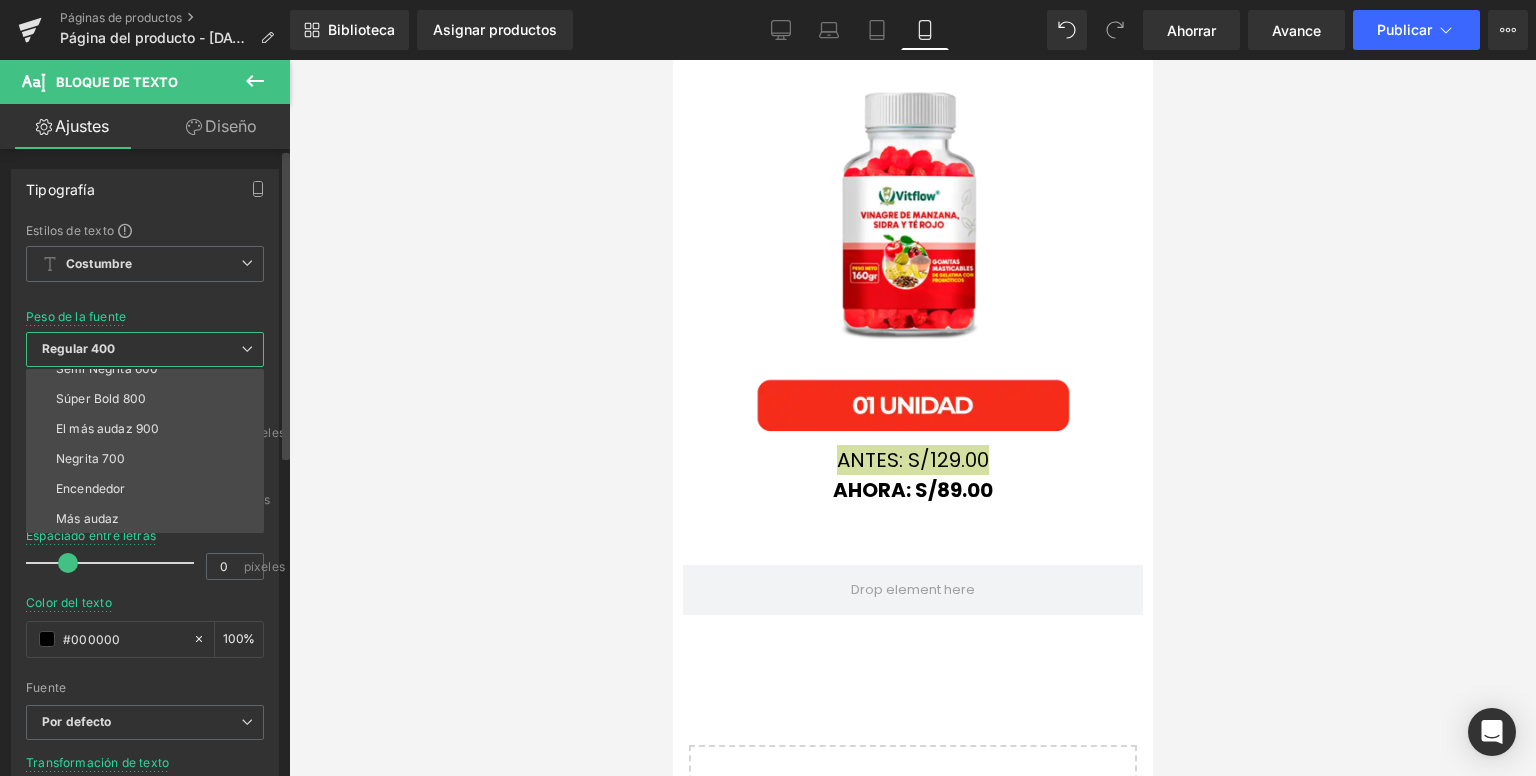 scroll, scrollTop: 0, scrollLeft: 0, axis: both 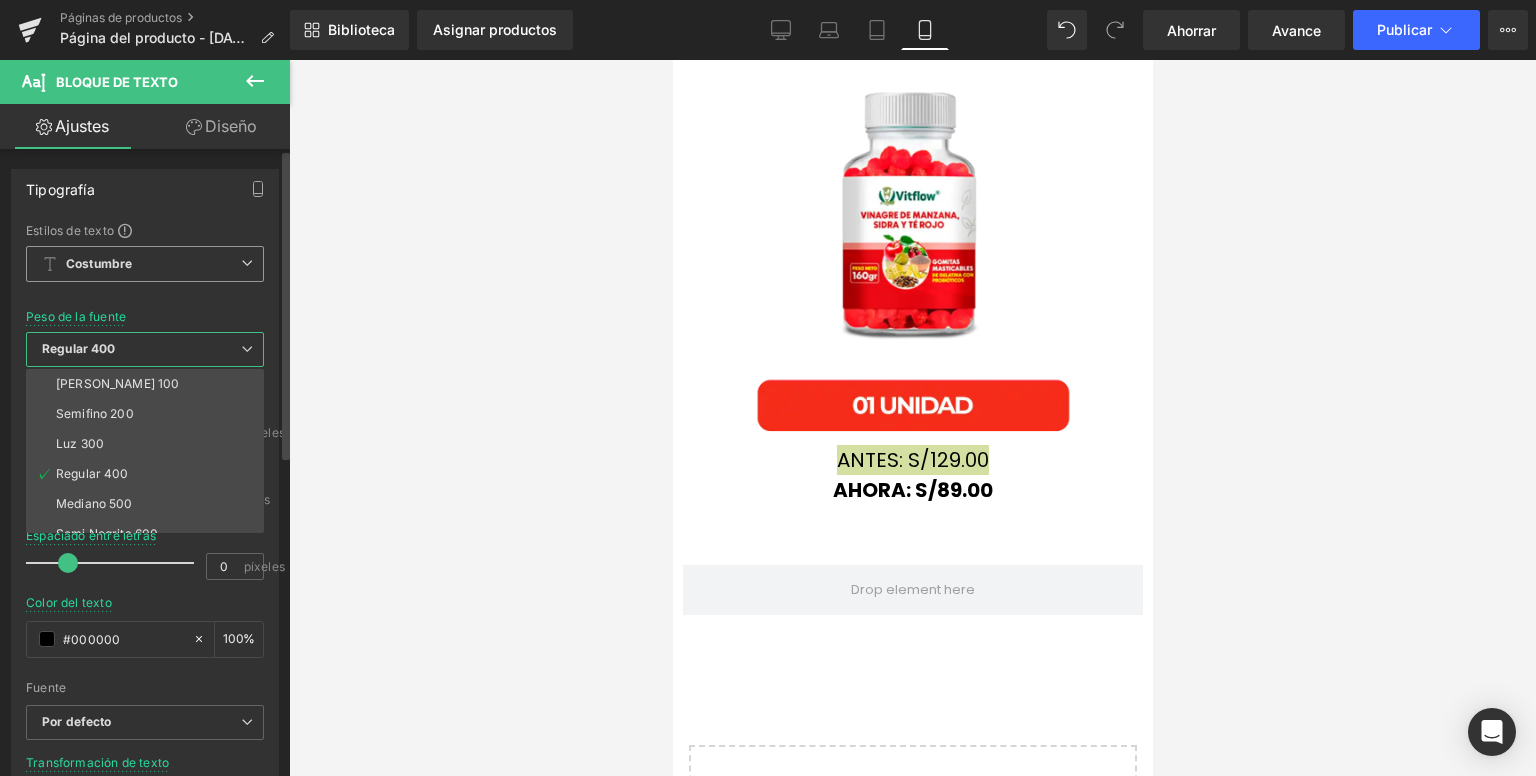 click on "Costumbre
Configurar estilo global" at bounding box center (145, 264) 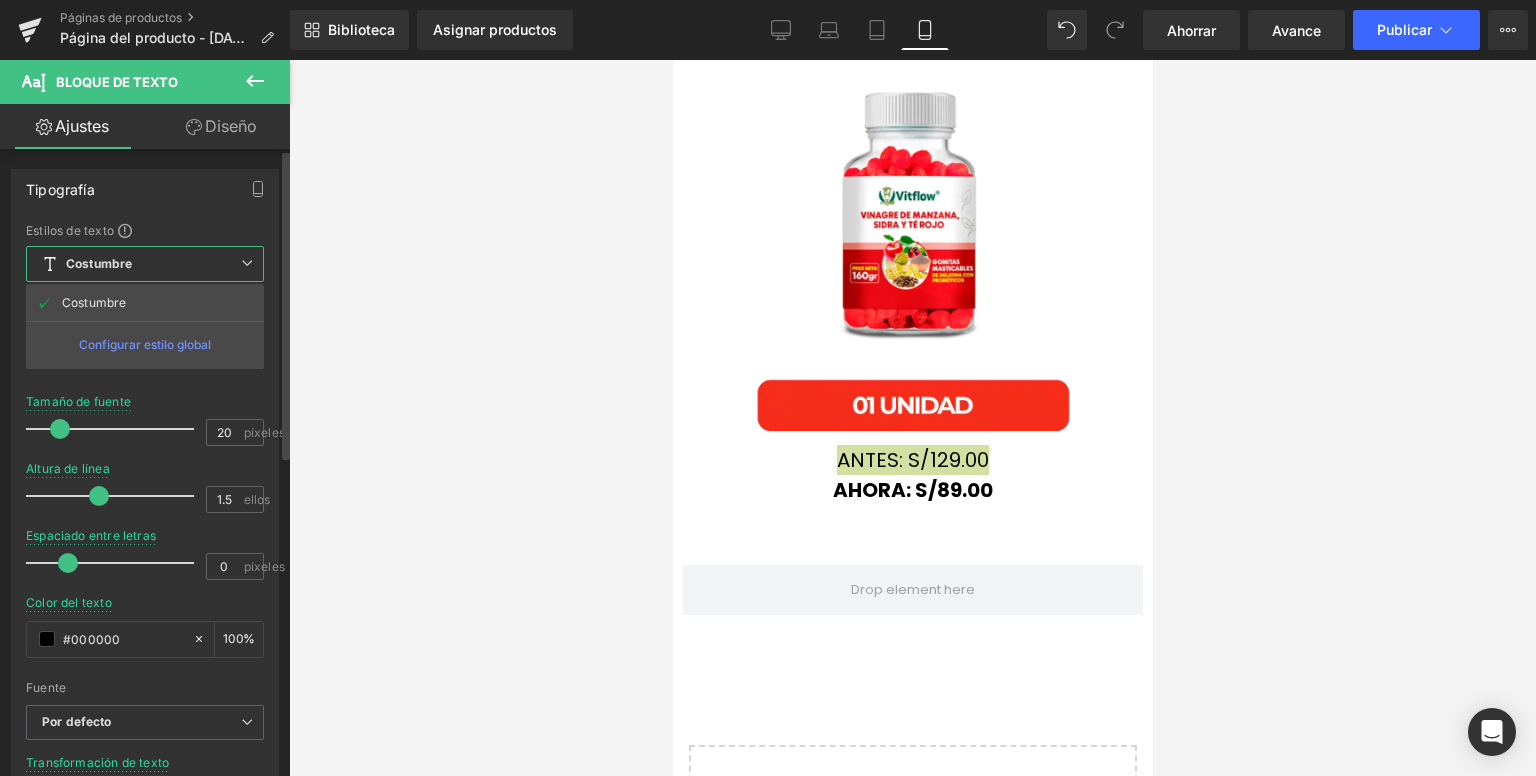 click on "Costumbre
Configurar estilo global" at bounding box center (145, 264) 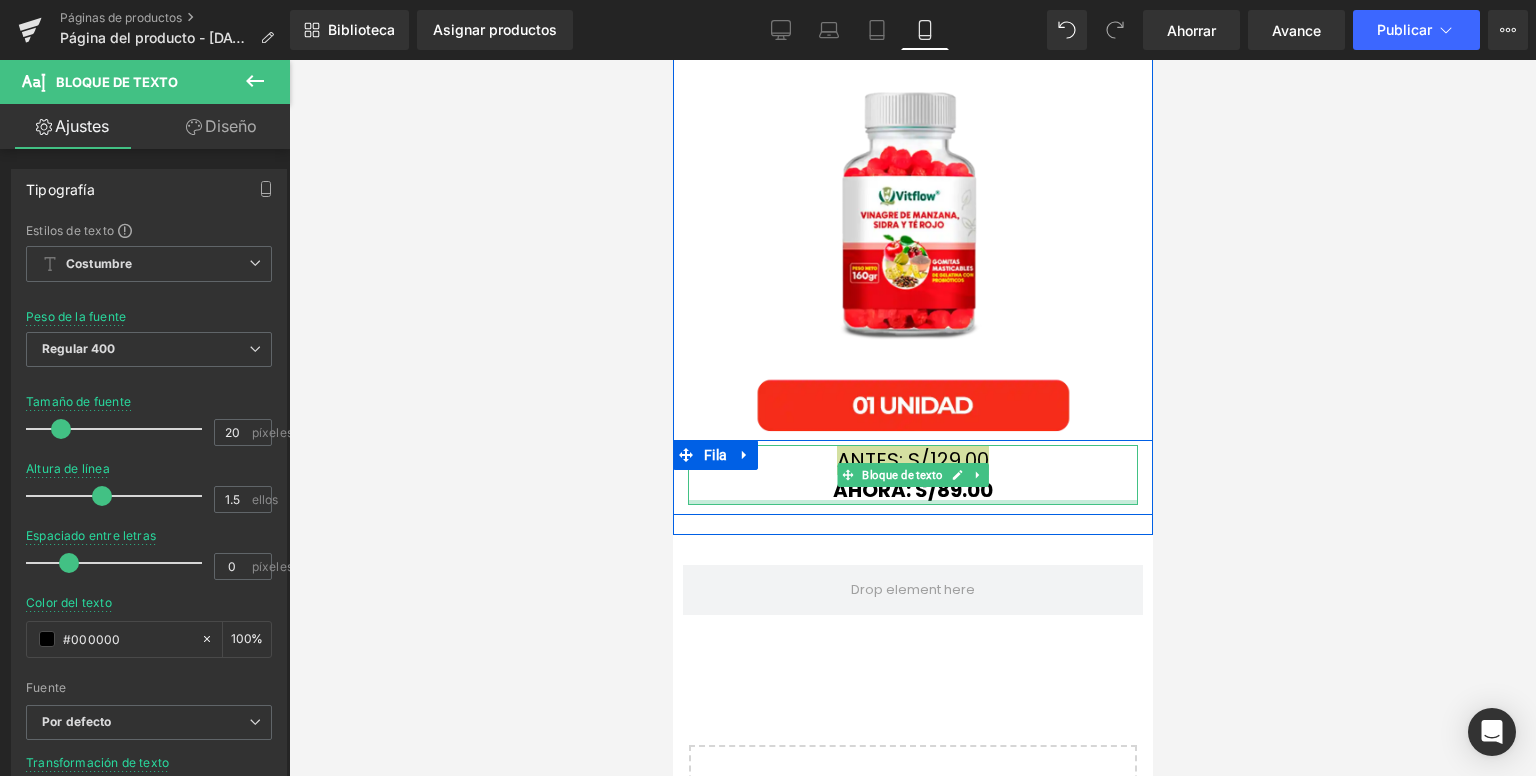 click at bounding box center (912, 502) 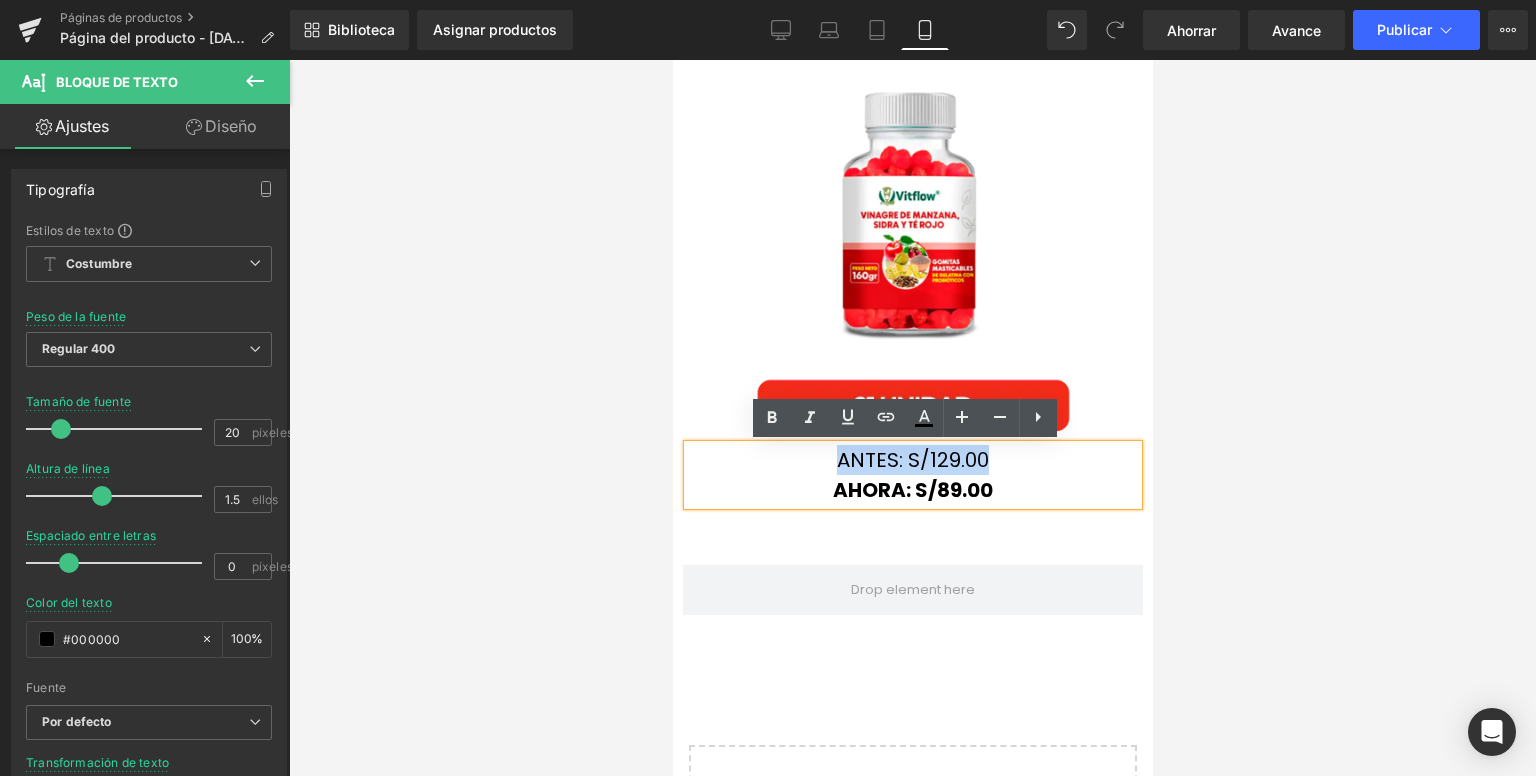 click on "Imagen         Imagen
Imagen
ANTES: S/129.00 AHORA: S/89.00
Bloque de texto
Fila
Fila
Fila" at bounding box center [912, -366] 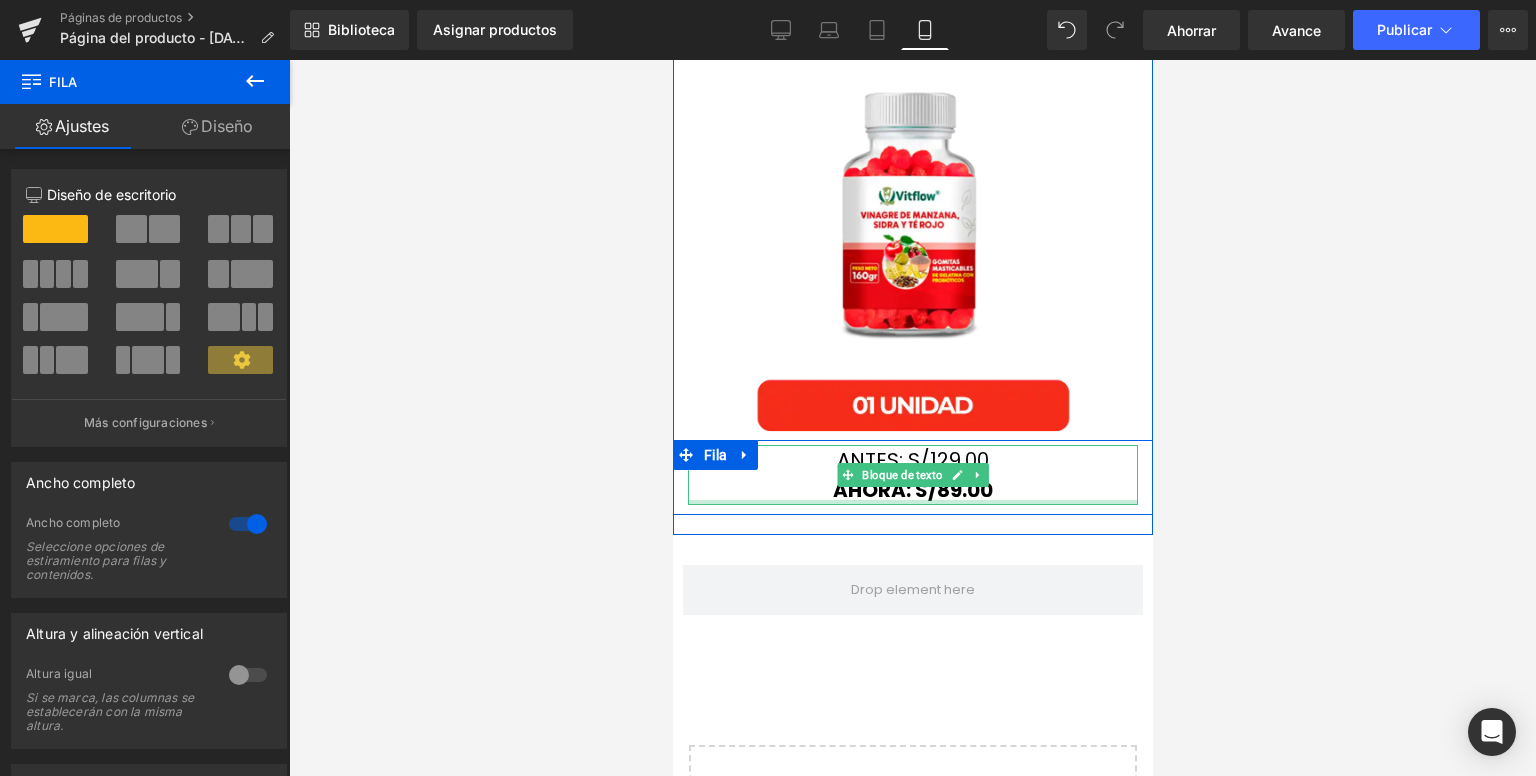click on "ANTES: S/129.00 AHORA: S/89.00
Bloque de texto" at bounding box center [912, 475] 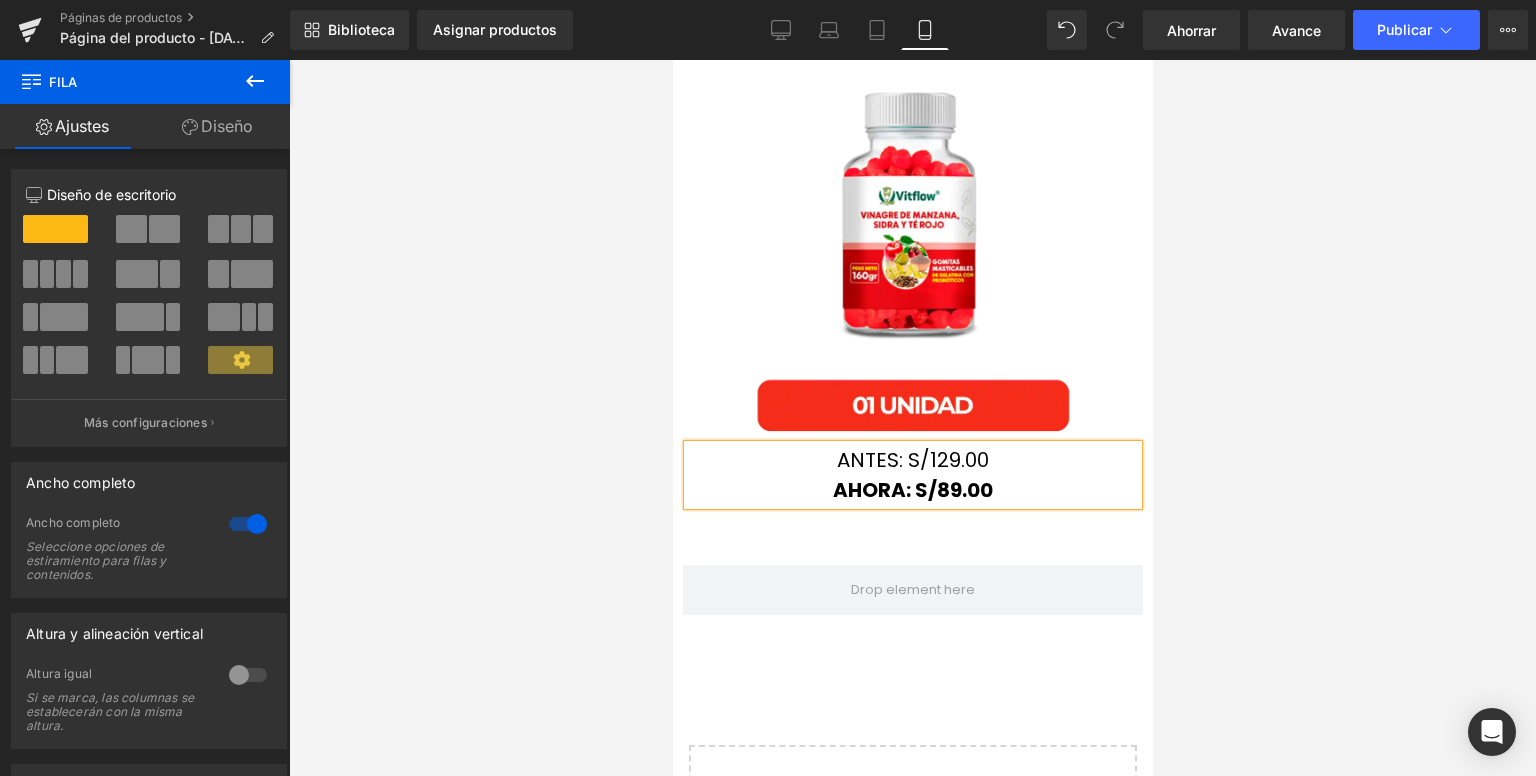 click on "AHORA: S/89.00" at bounding box center (912, 490) 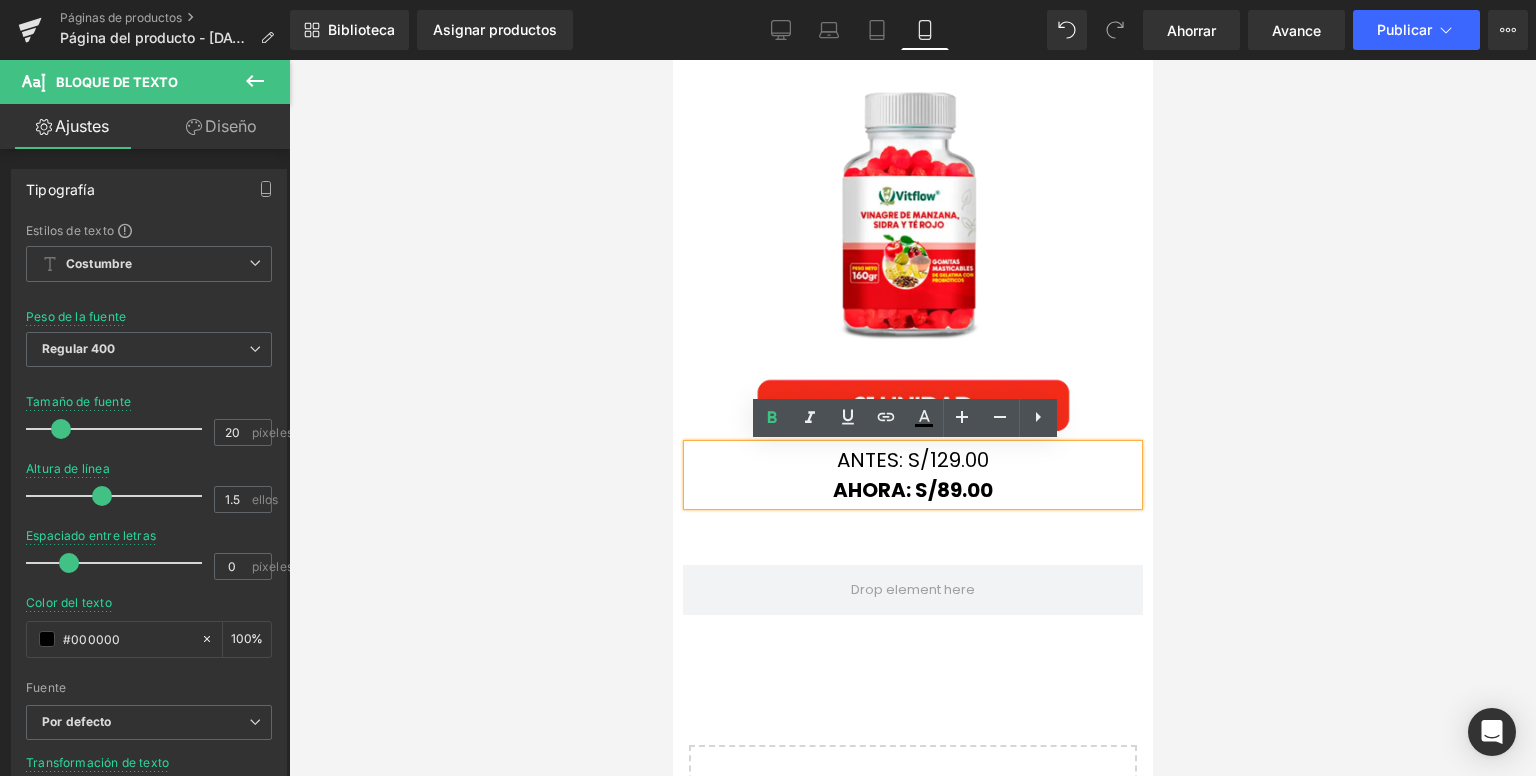 click on "Imagen         Imagen
Imagen
ANTES: S/129.00 AHORA: S/89.00
Bloque de texto
Fila
Fila
Fila" at bounding box center (912, -366) 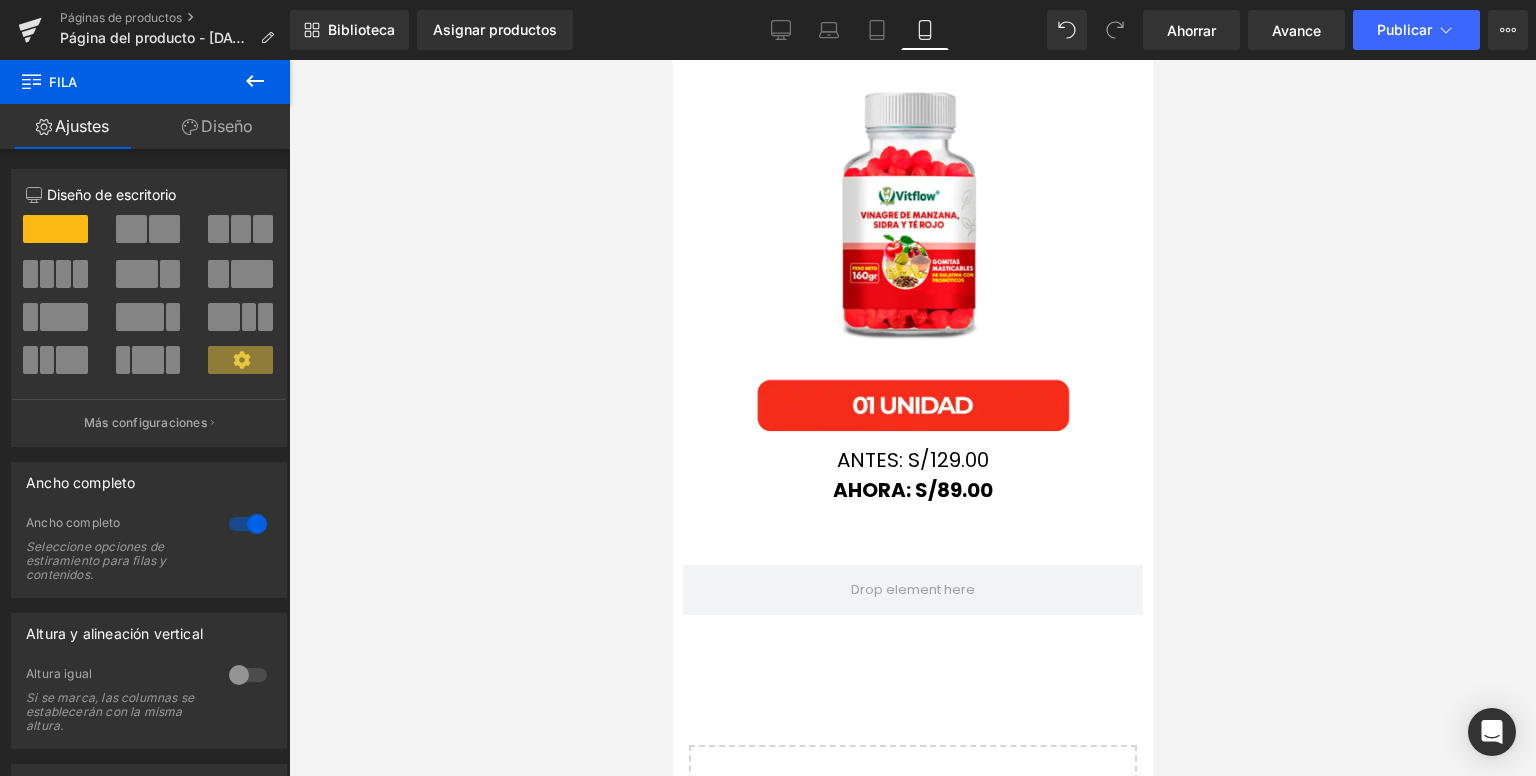 click 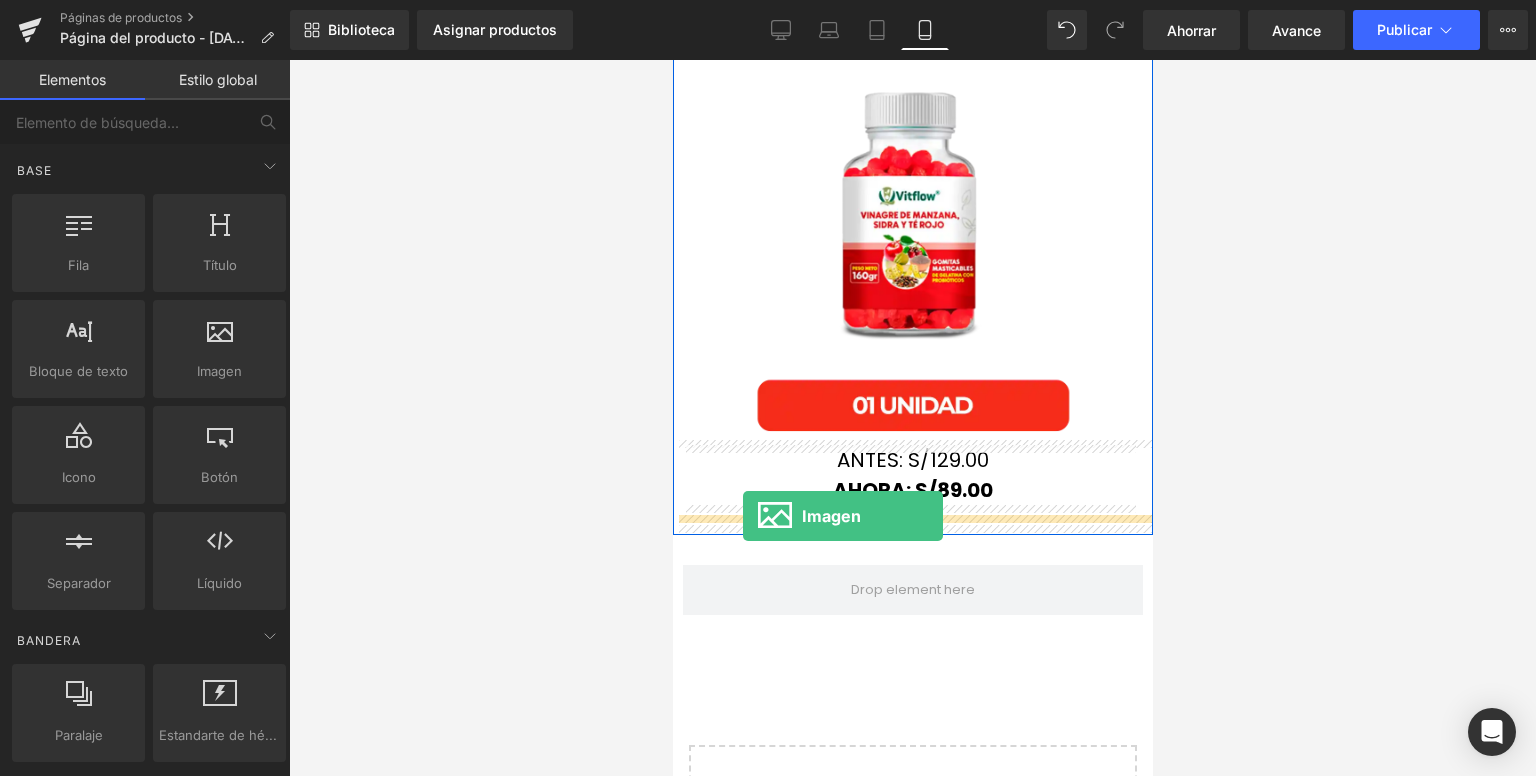 drag, startPoint x: 876, startPoint y: 415, endPoint x: 740, endPoint y: 515, distance: 168.80759 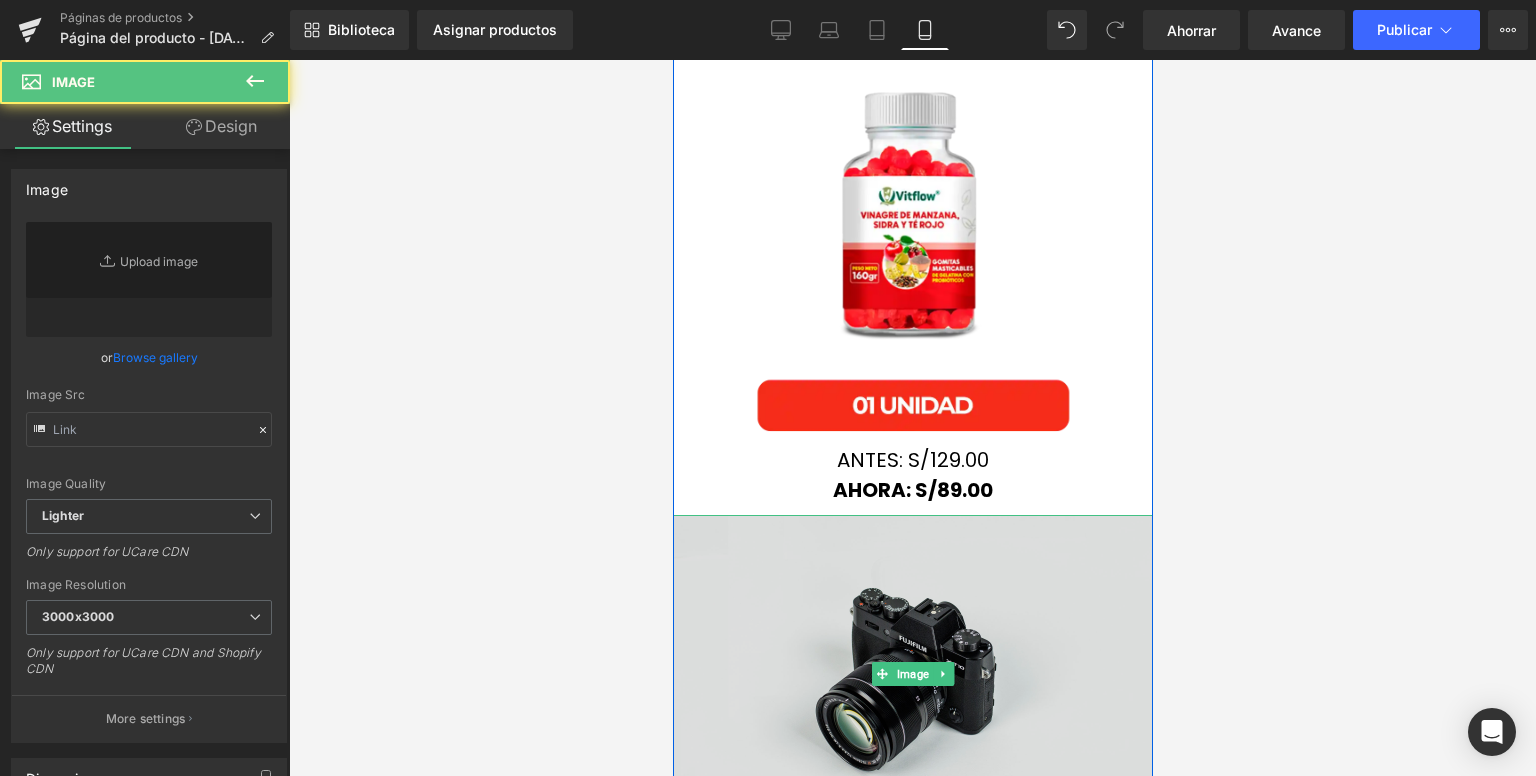 type on "//[DOMAIN_NAME][URL]" 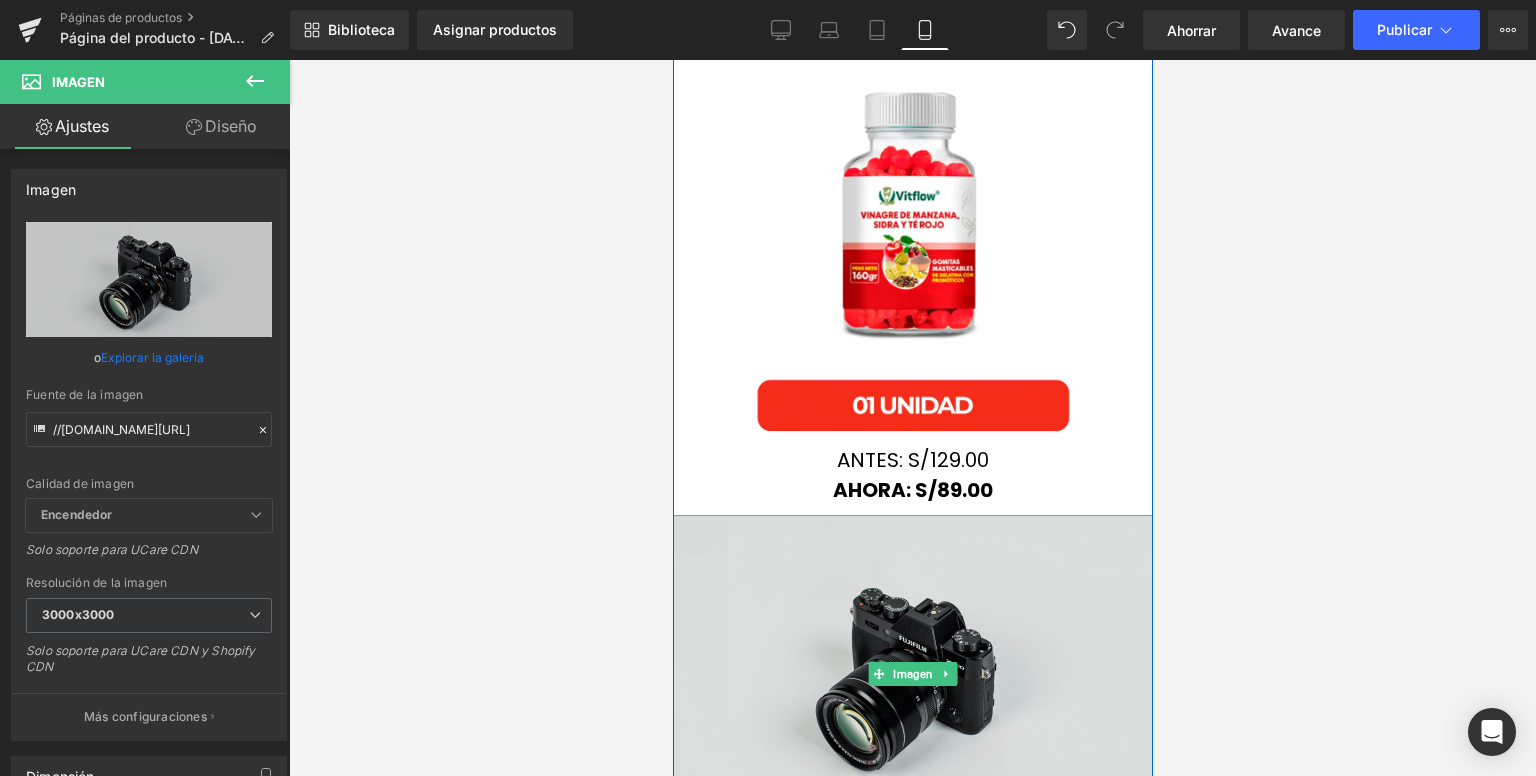 click at bounding box center (912, 674) 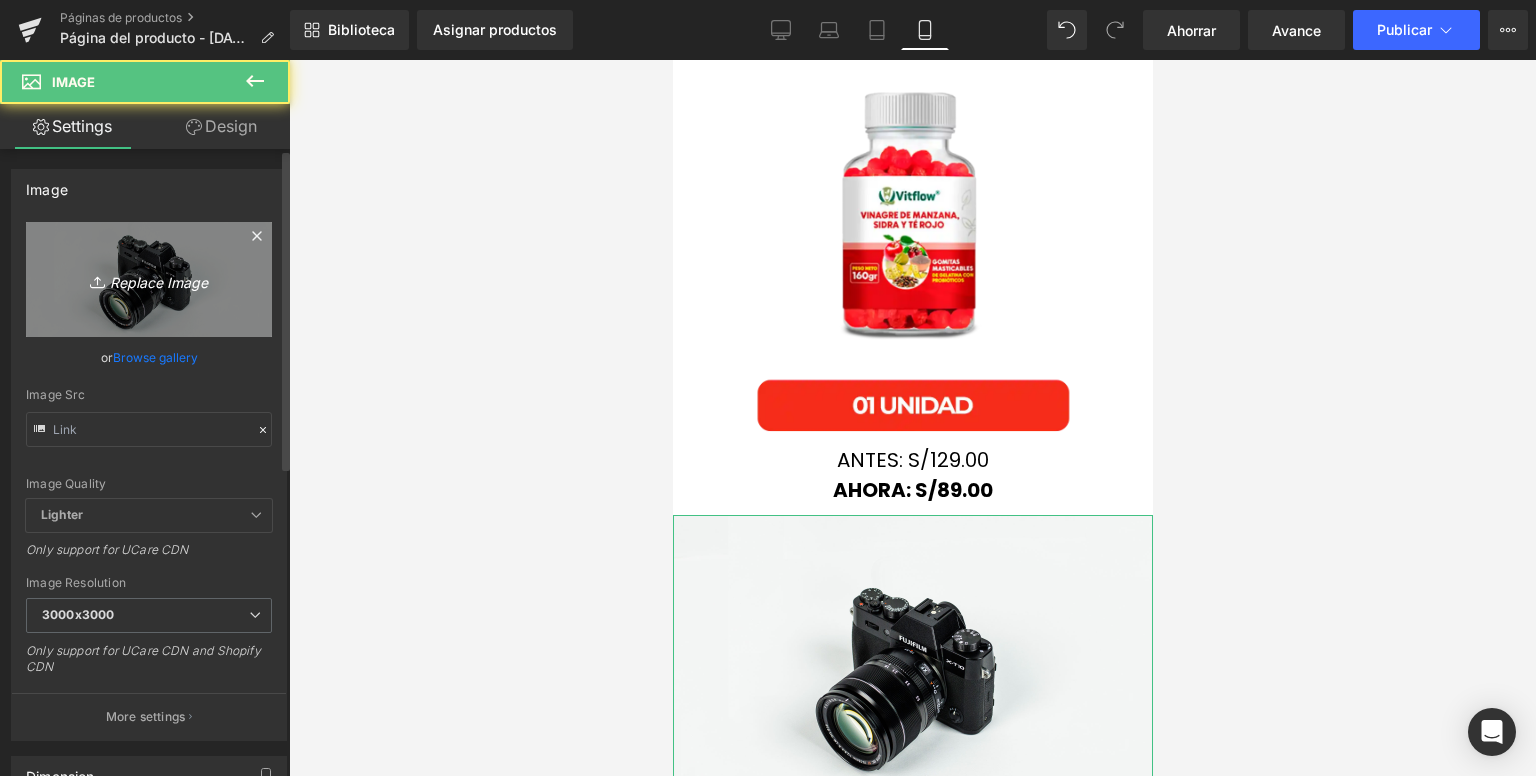 type on "//[DOMAIN_NAME][URL]" 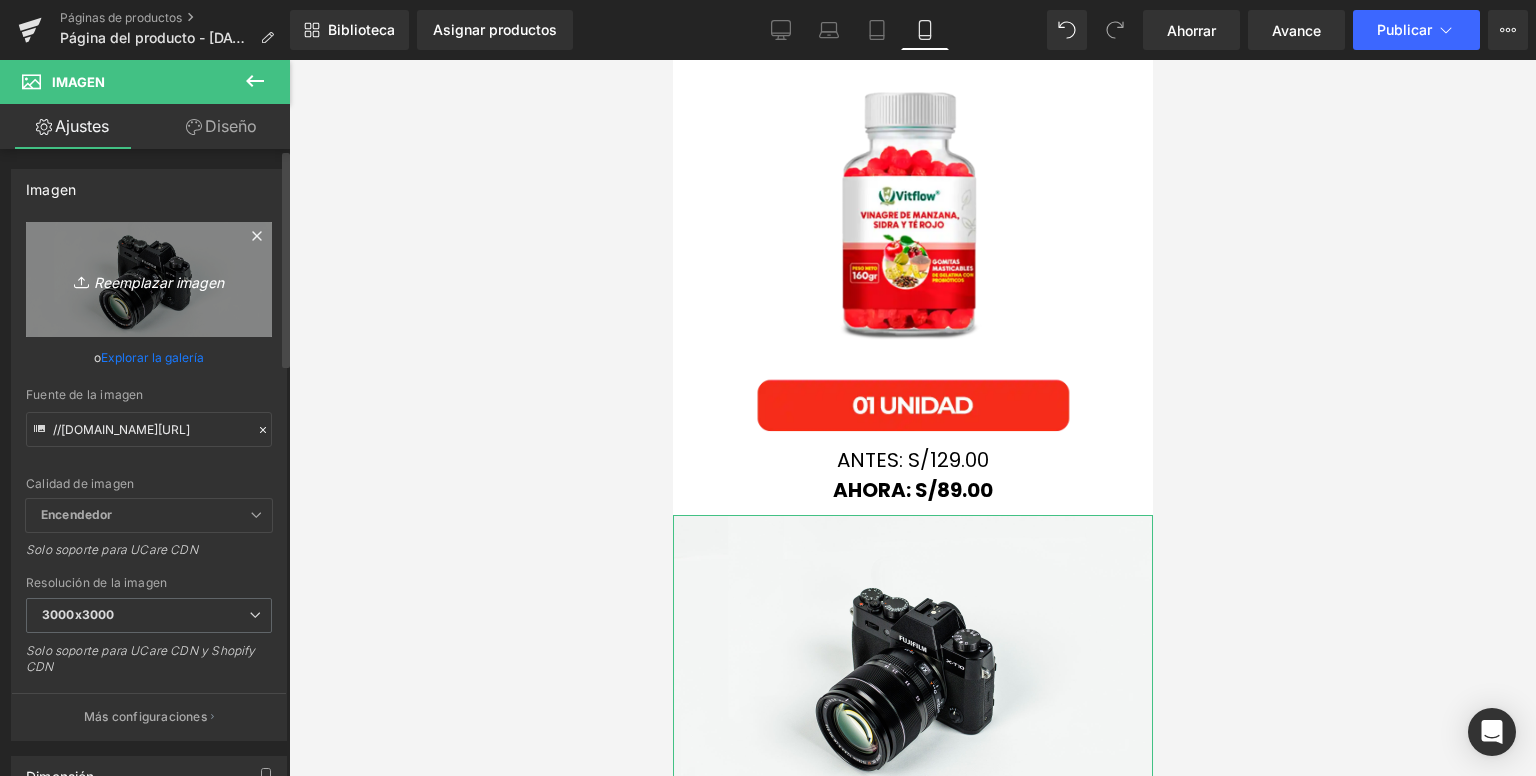 type on "C:\fakepath\Subcabecalho_500x_b1d0bab3-5c65-4d7e-8be6-913a5f762080.jpg" 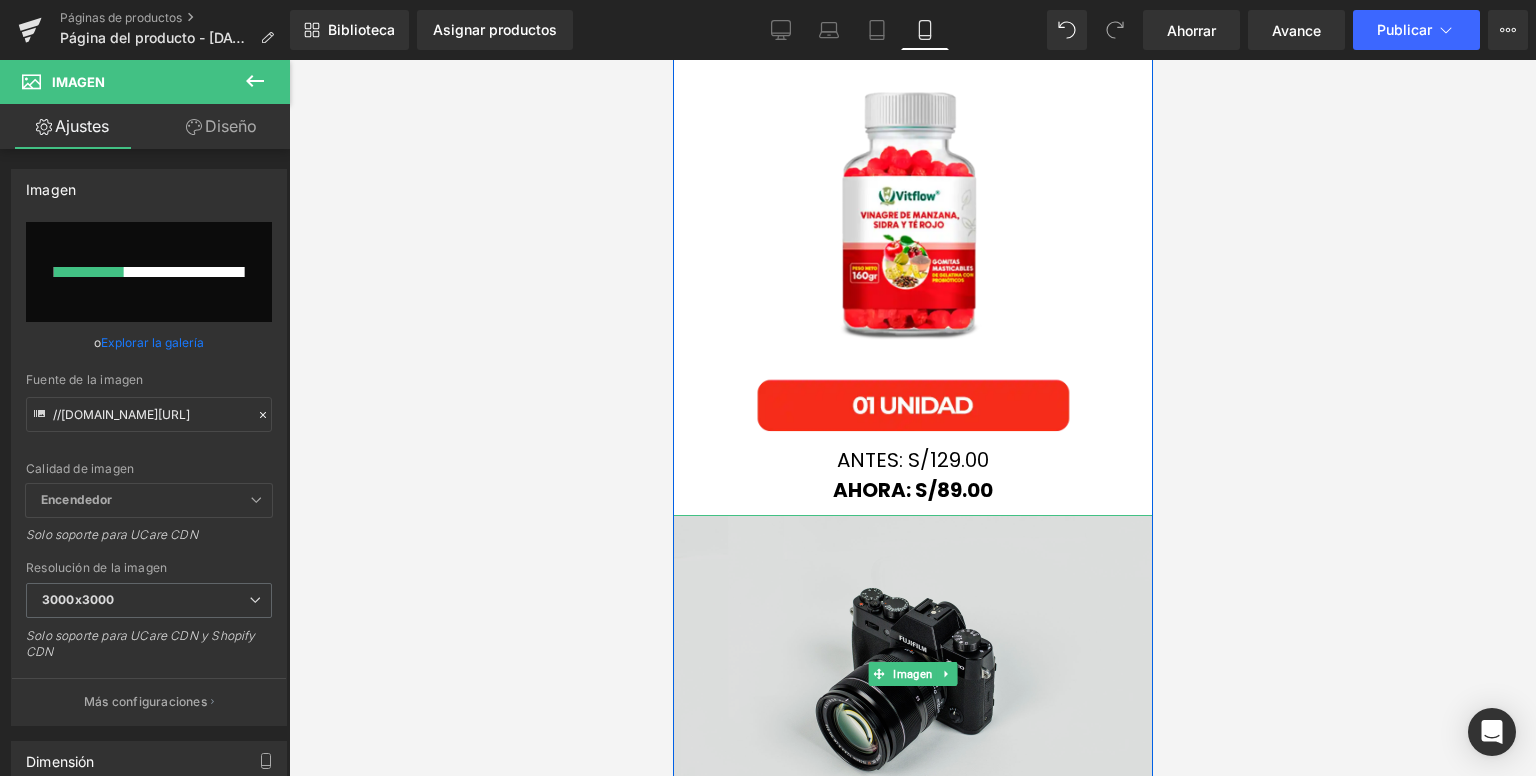 type 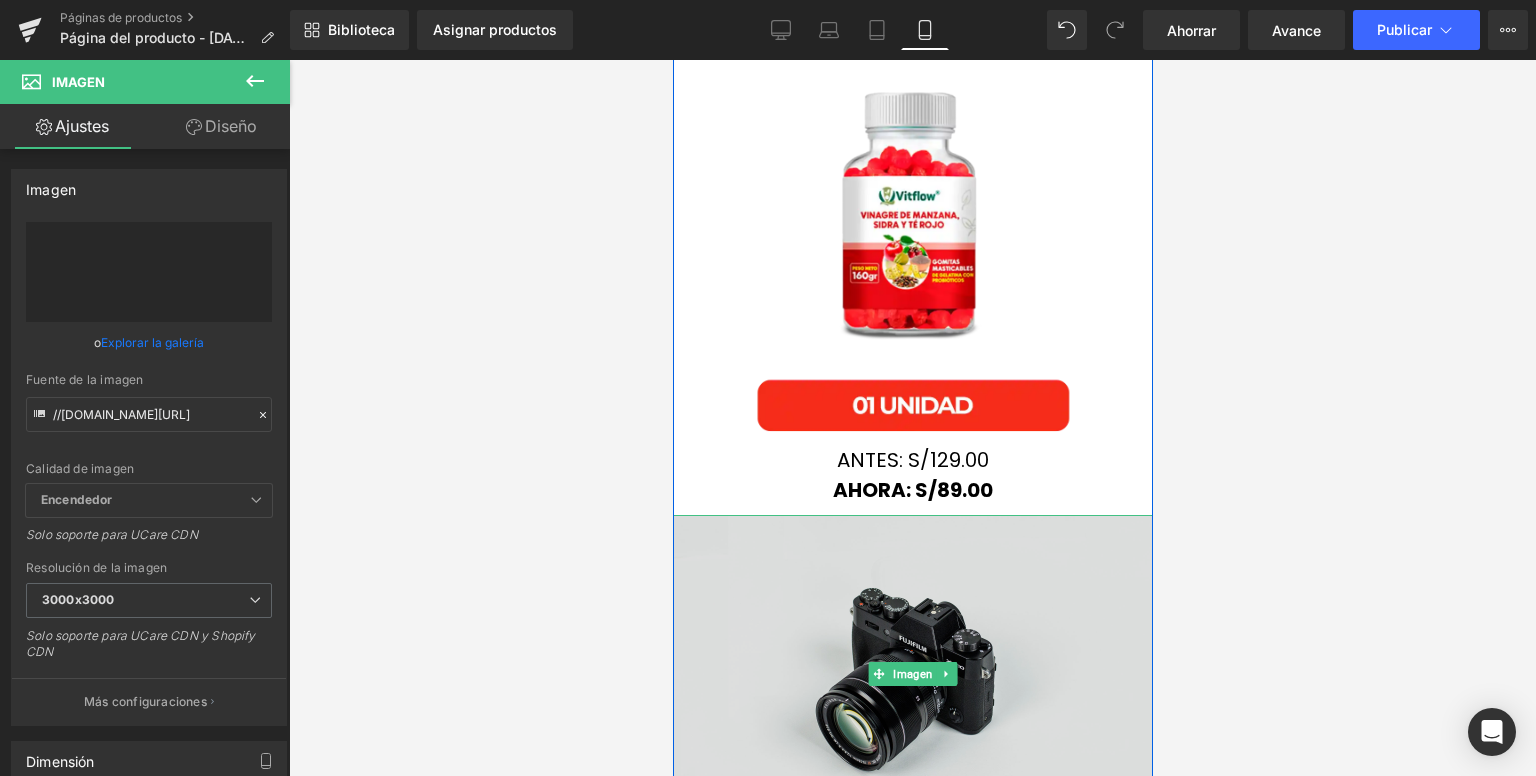 type on "[URL][DOMAIN_NAME]" 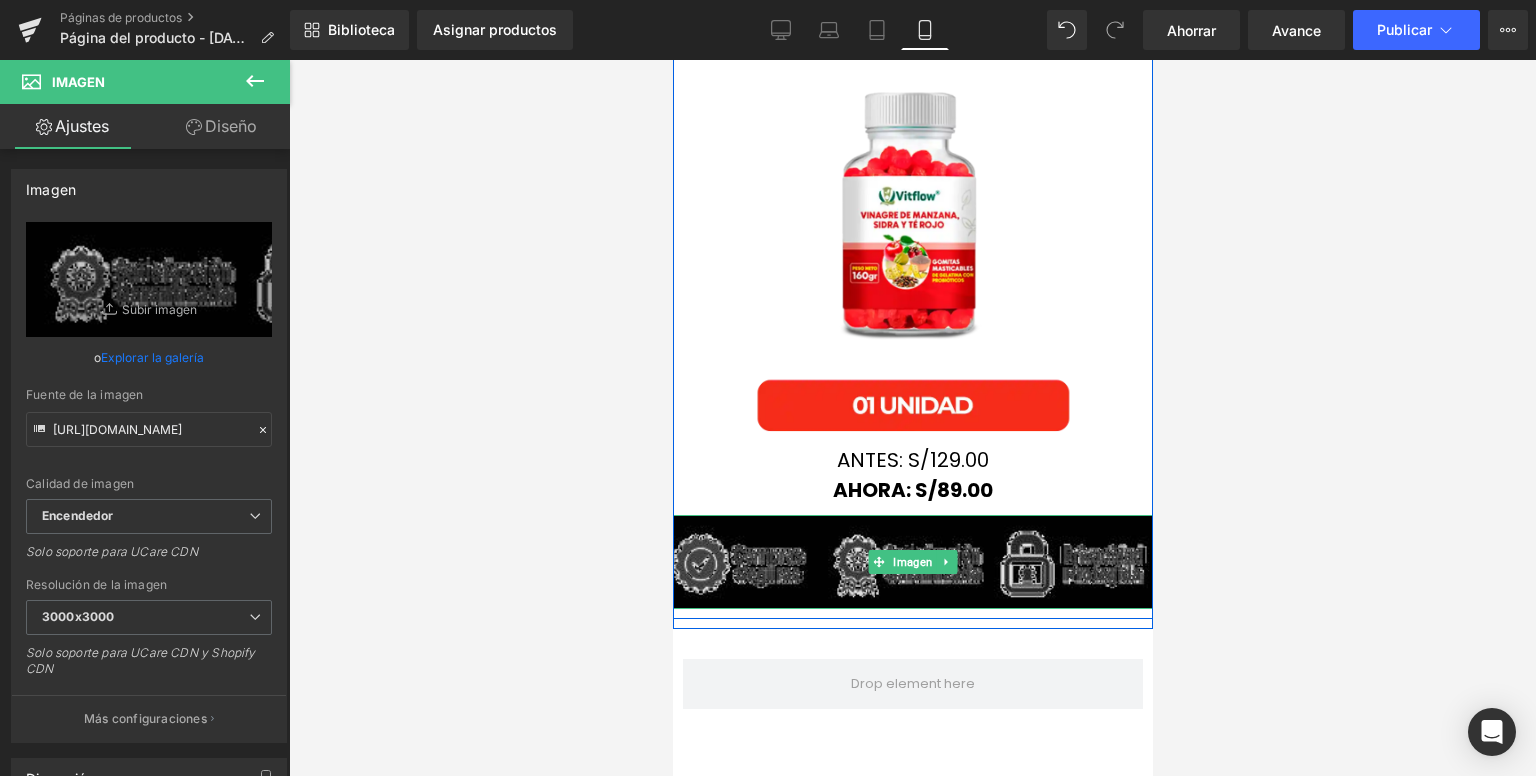 click at bounding box center [912, 561] 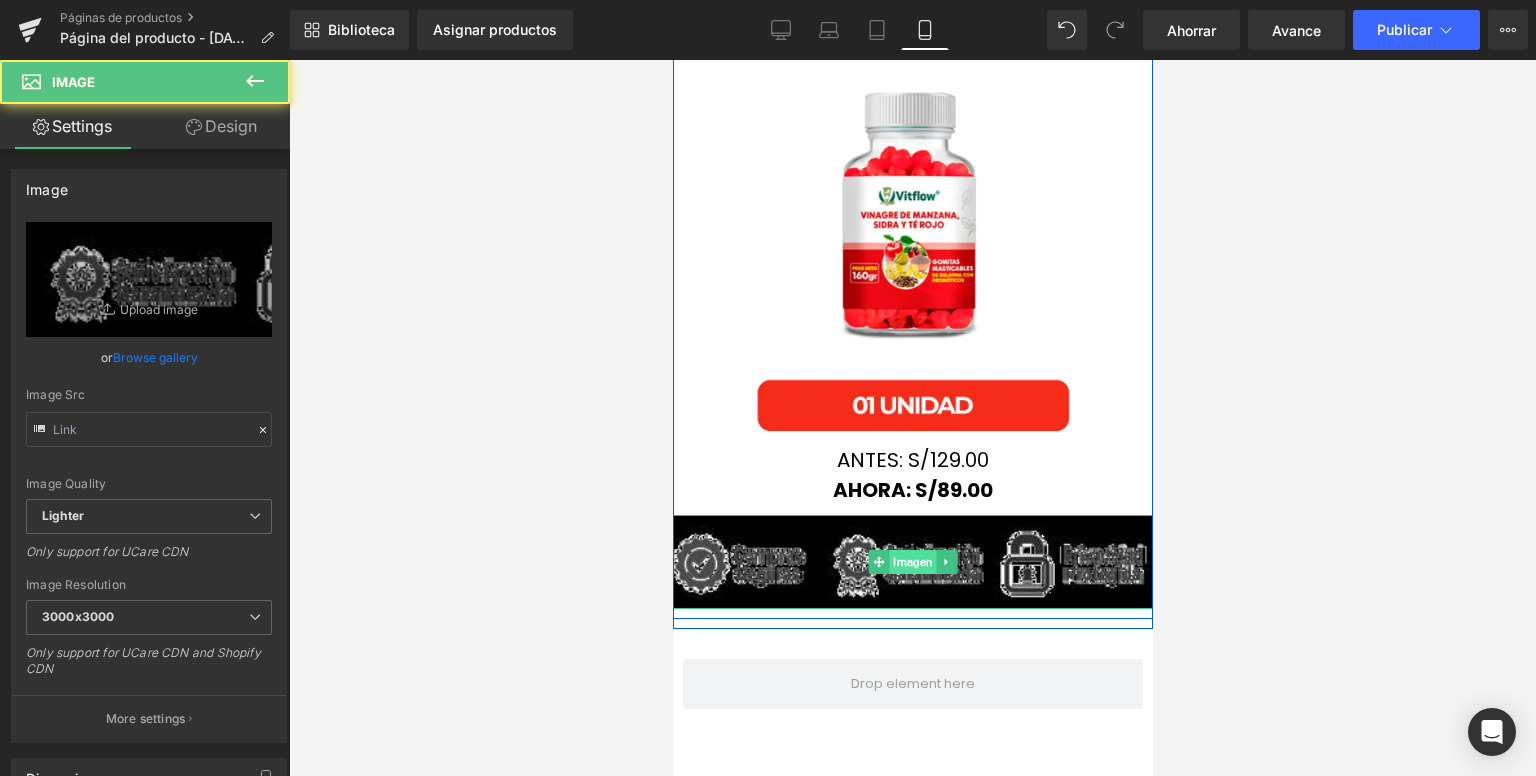type on "[URL][DOMAIN_NAME]" 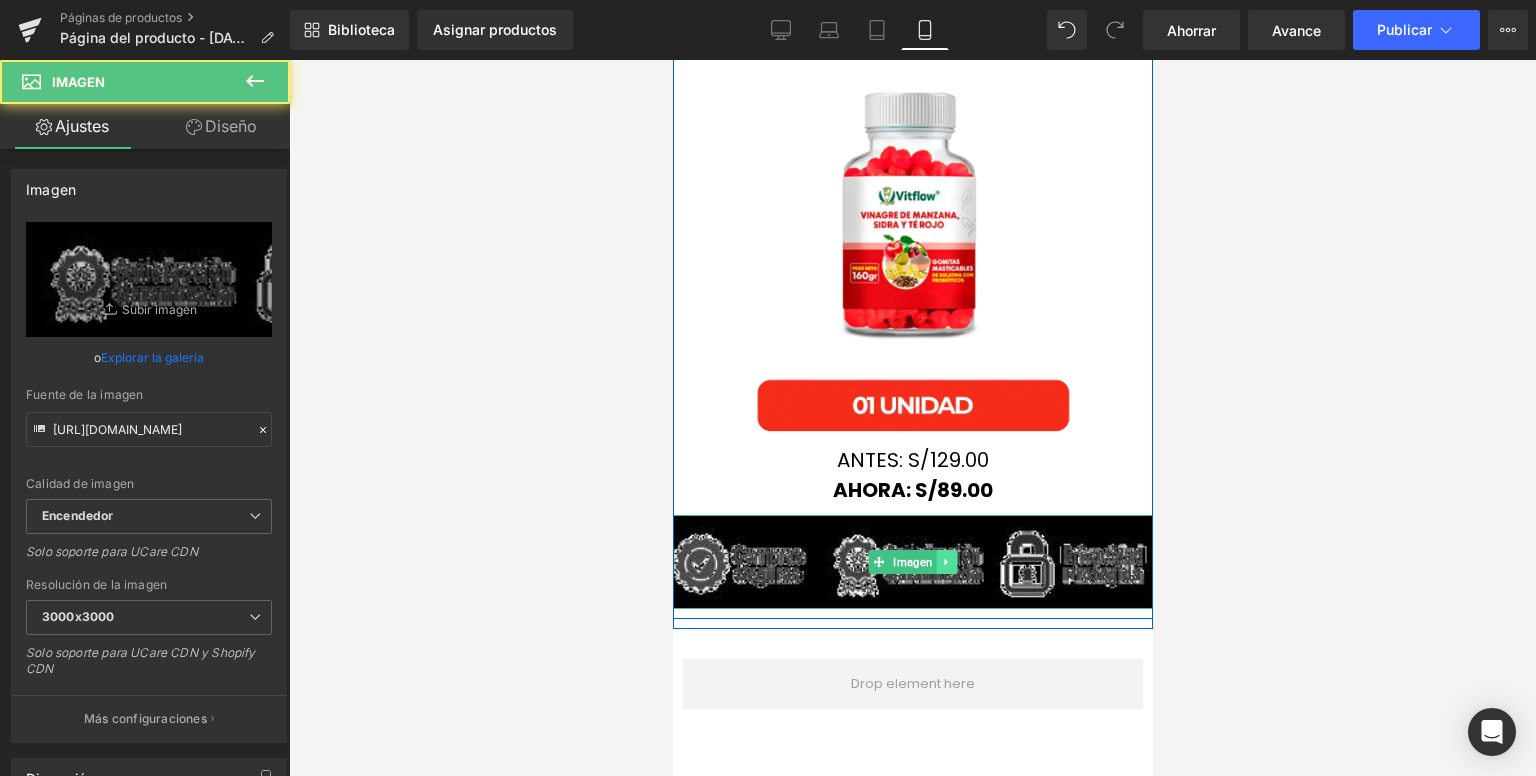 click 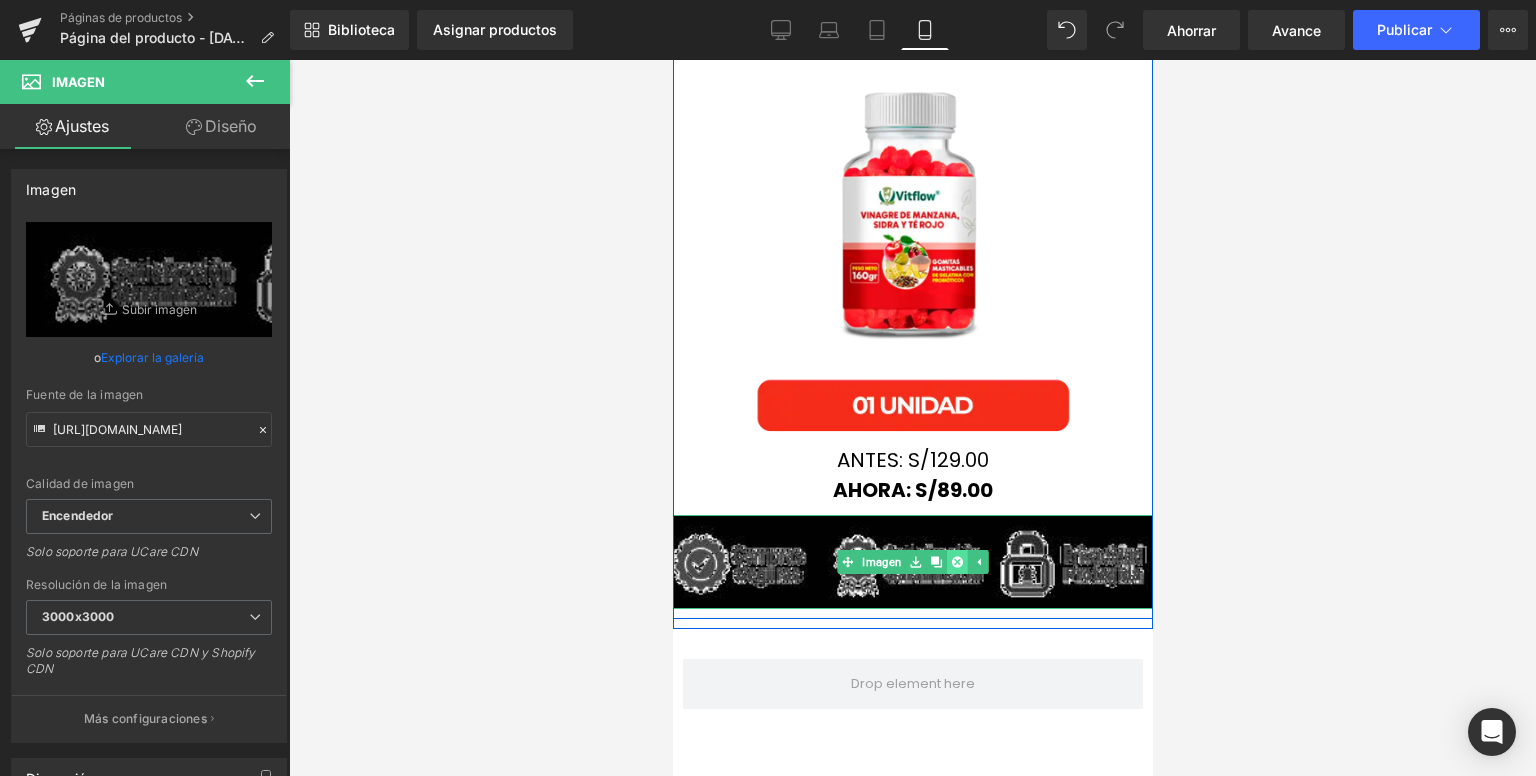 click 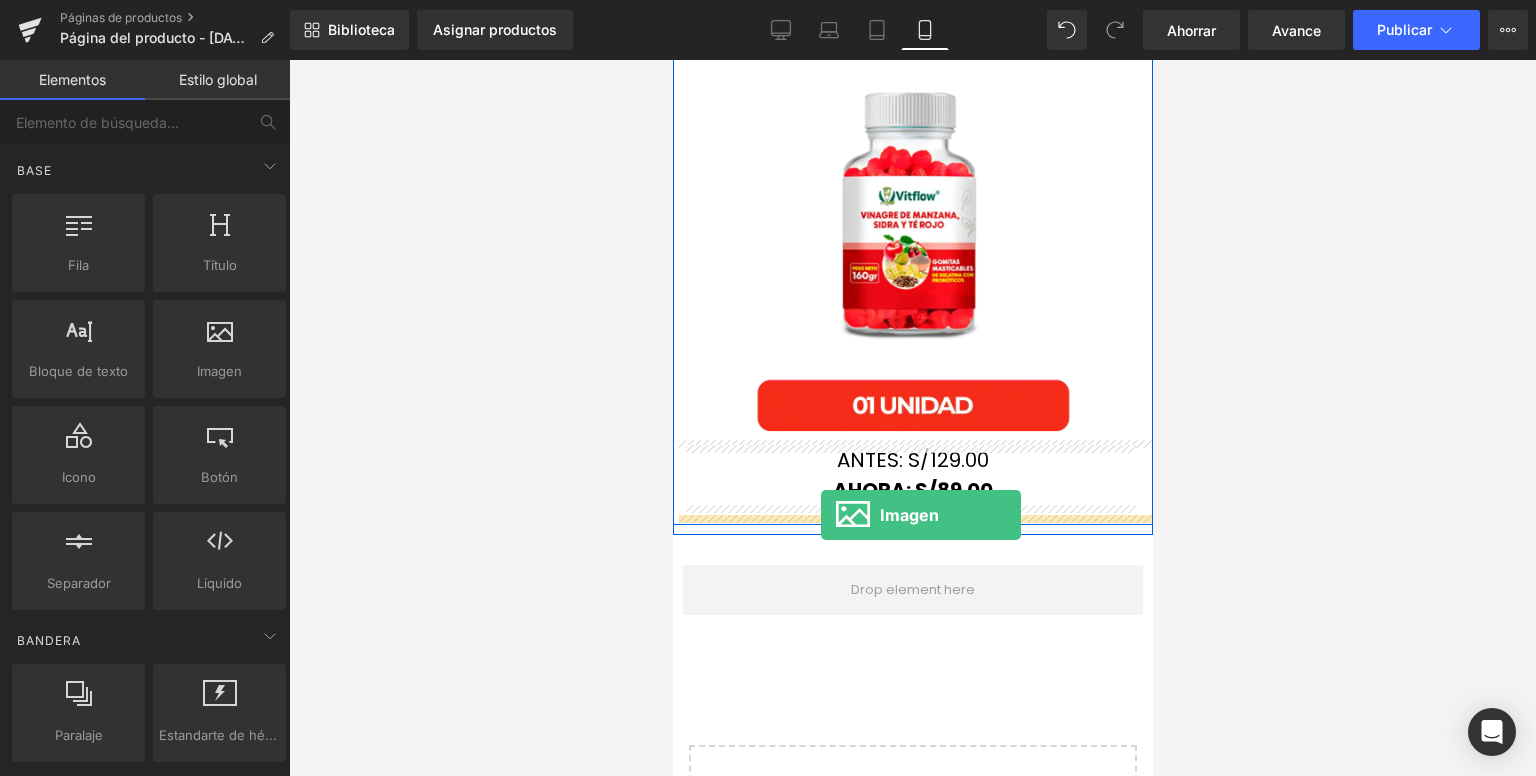 drag, startPoint x: 1107, startPoint y: 511, endPoint x: 820, endPoint y: 515, distance: 287.02786 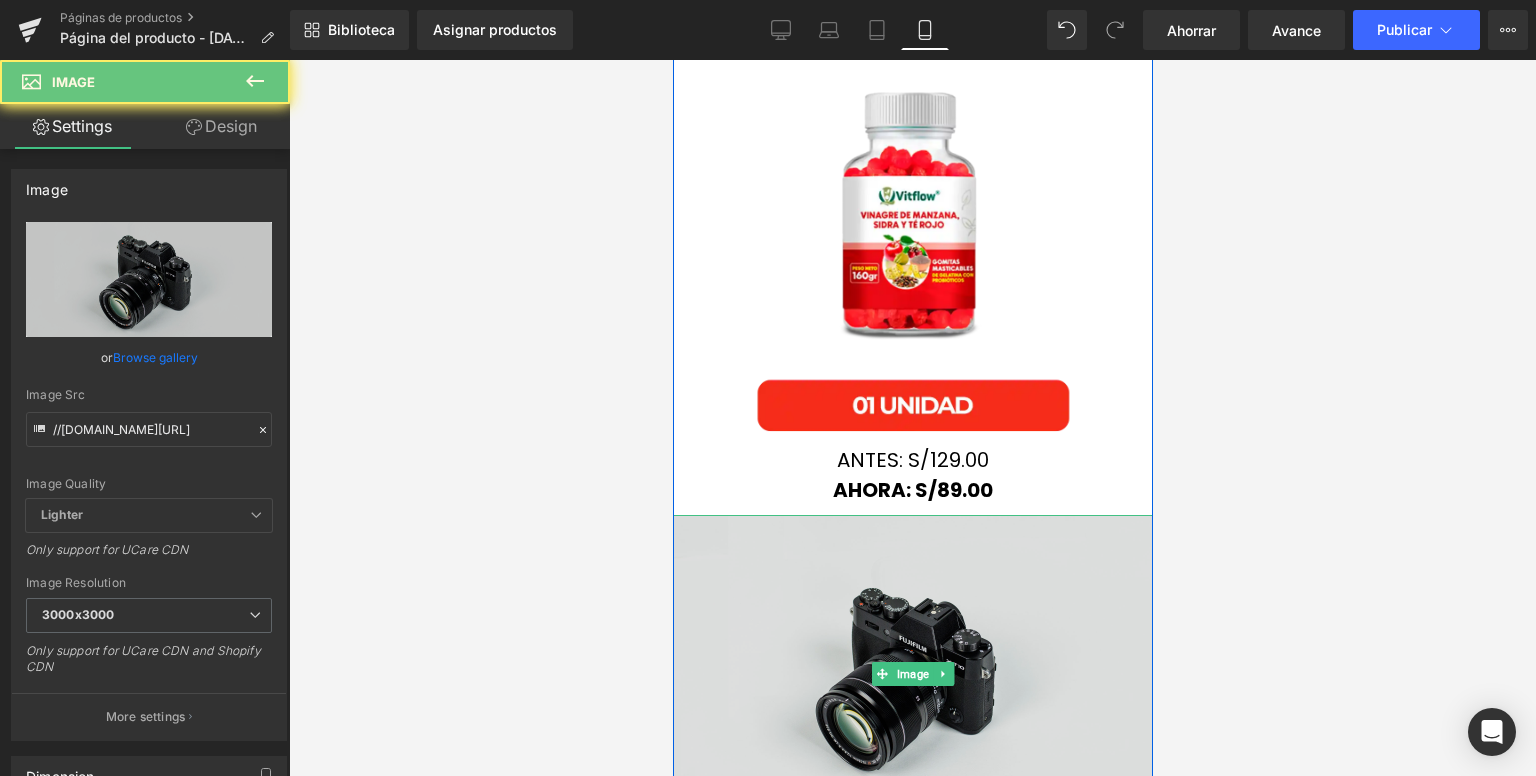 click at bounding box center [912, 674] 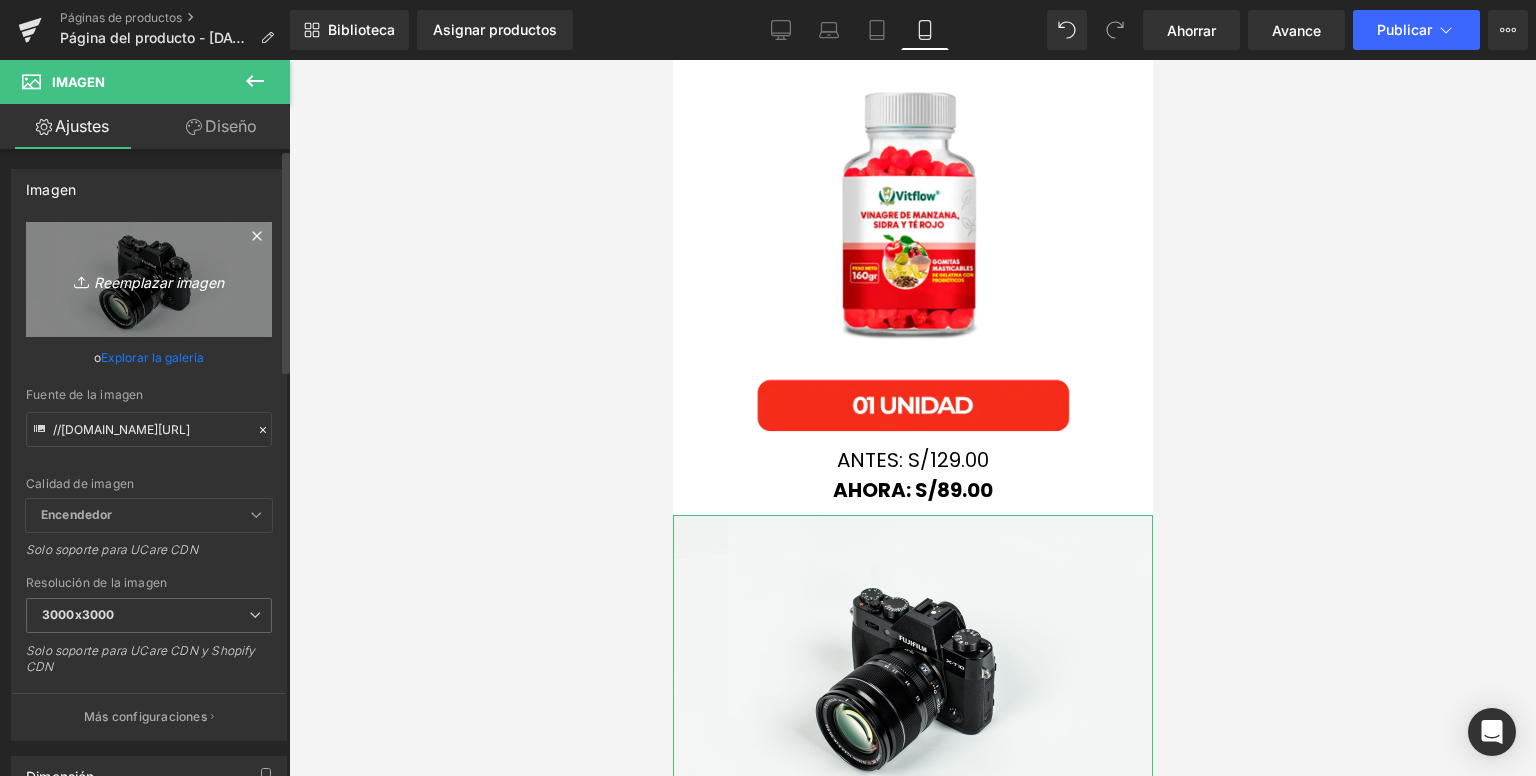 click on "Reemplazar imagen" at bounding box center (149, 279) 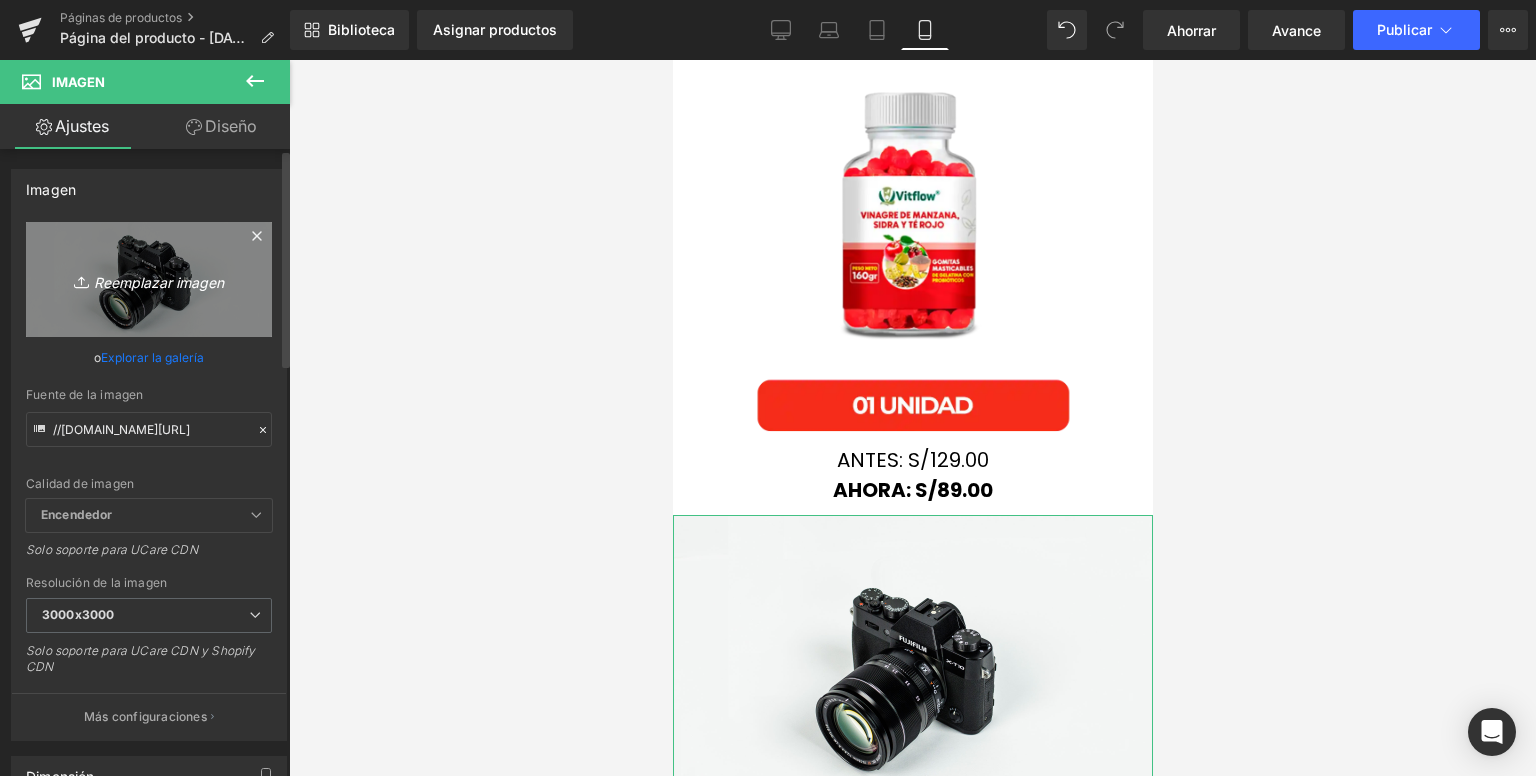 type on "C:\fakepath\Subcabecalho_500x_b1d0bab3-5c65-4d7e-8be6-913a5f762080.avif" 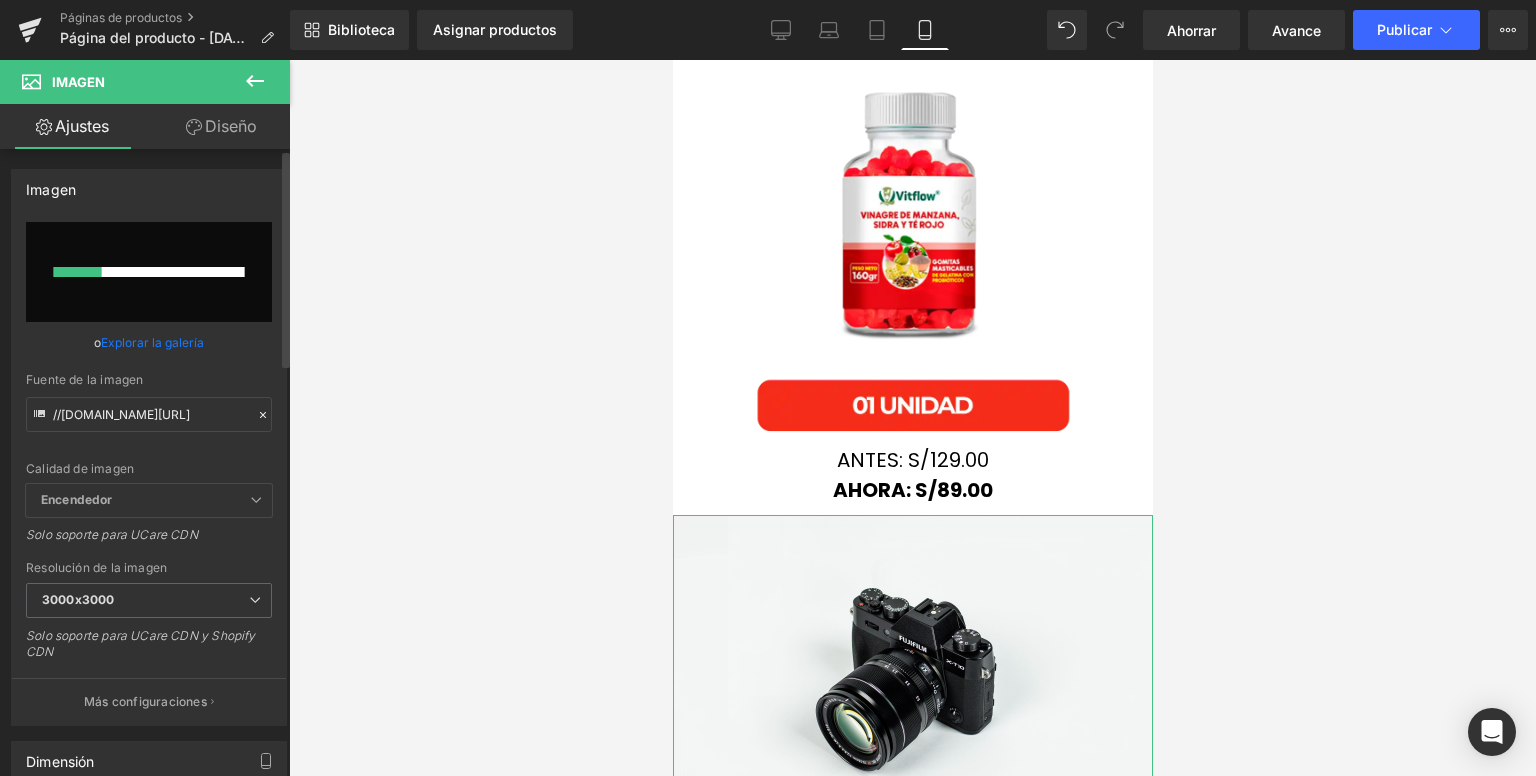 type 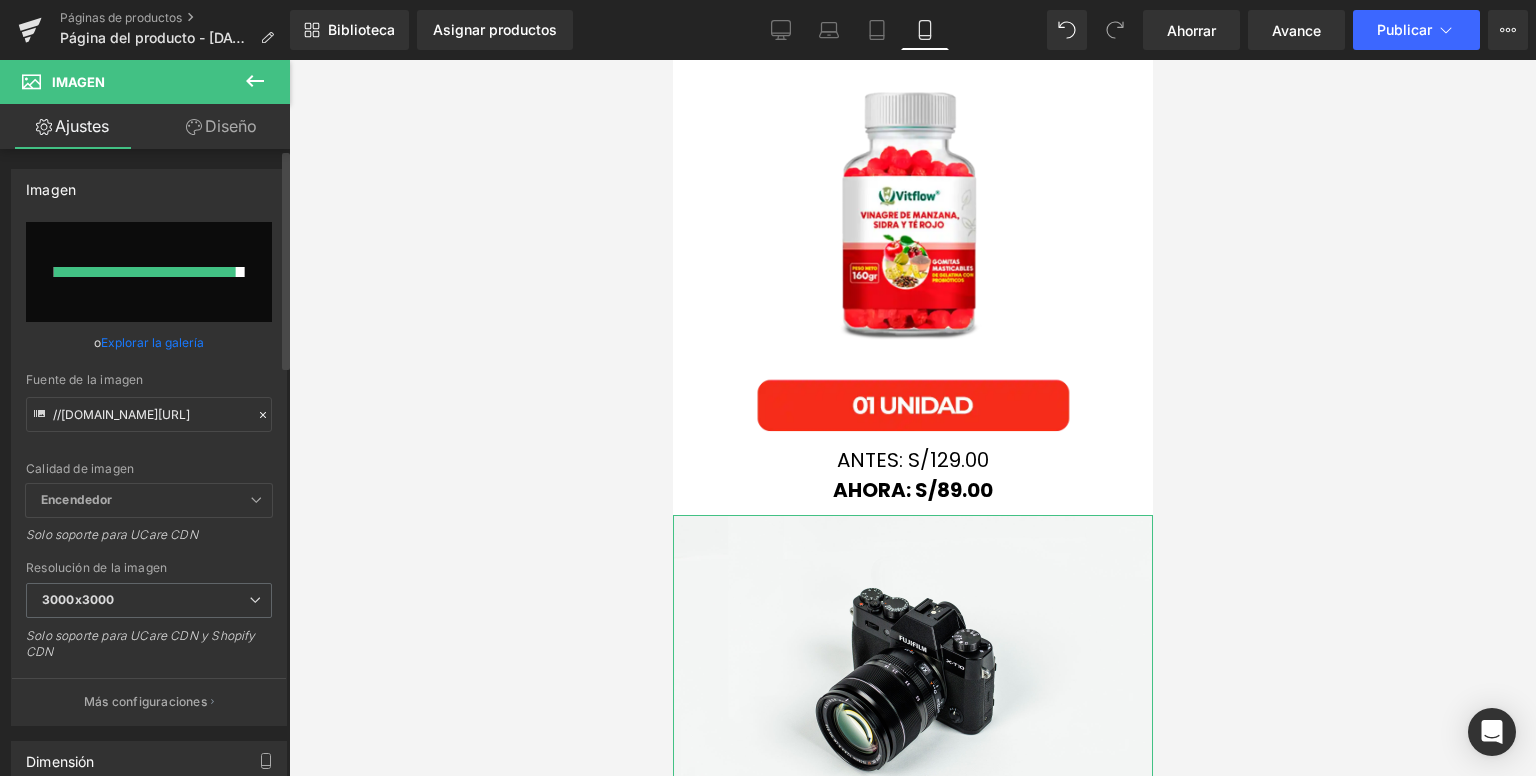 type on "[URL][DOMAIN_NAME]" 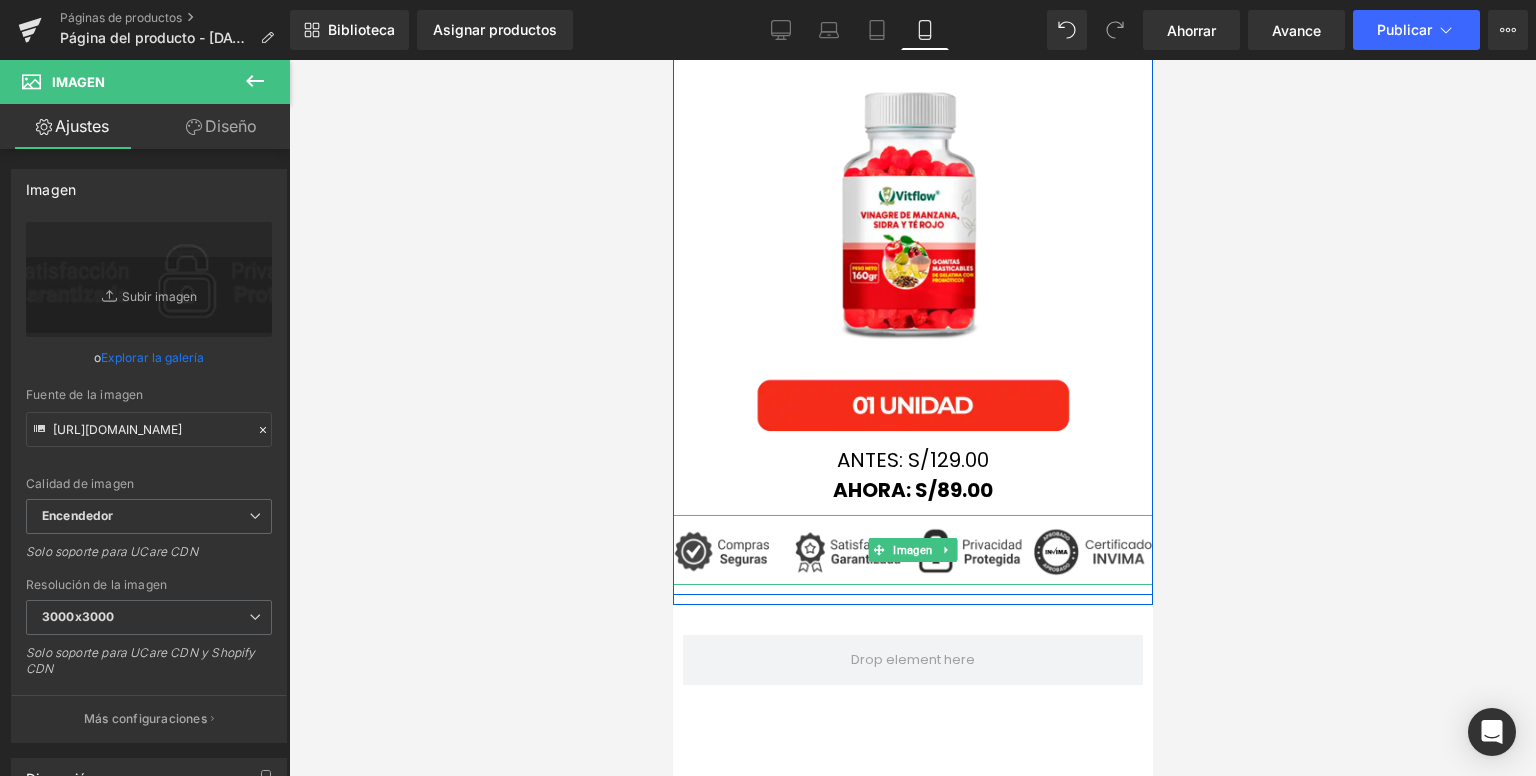 click at bounding box center [912, 549] 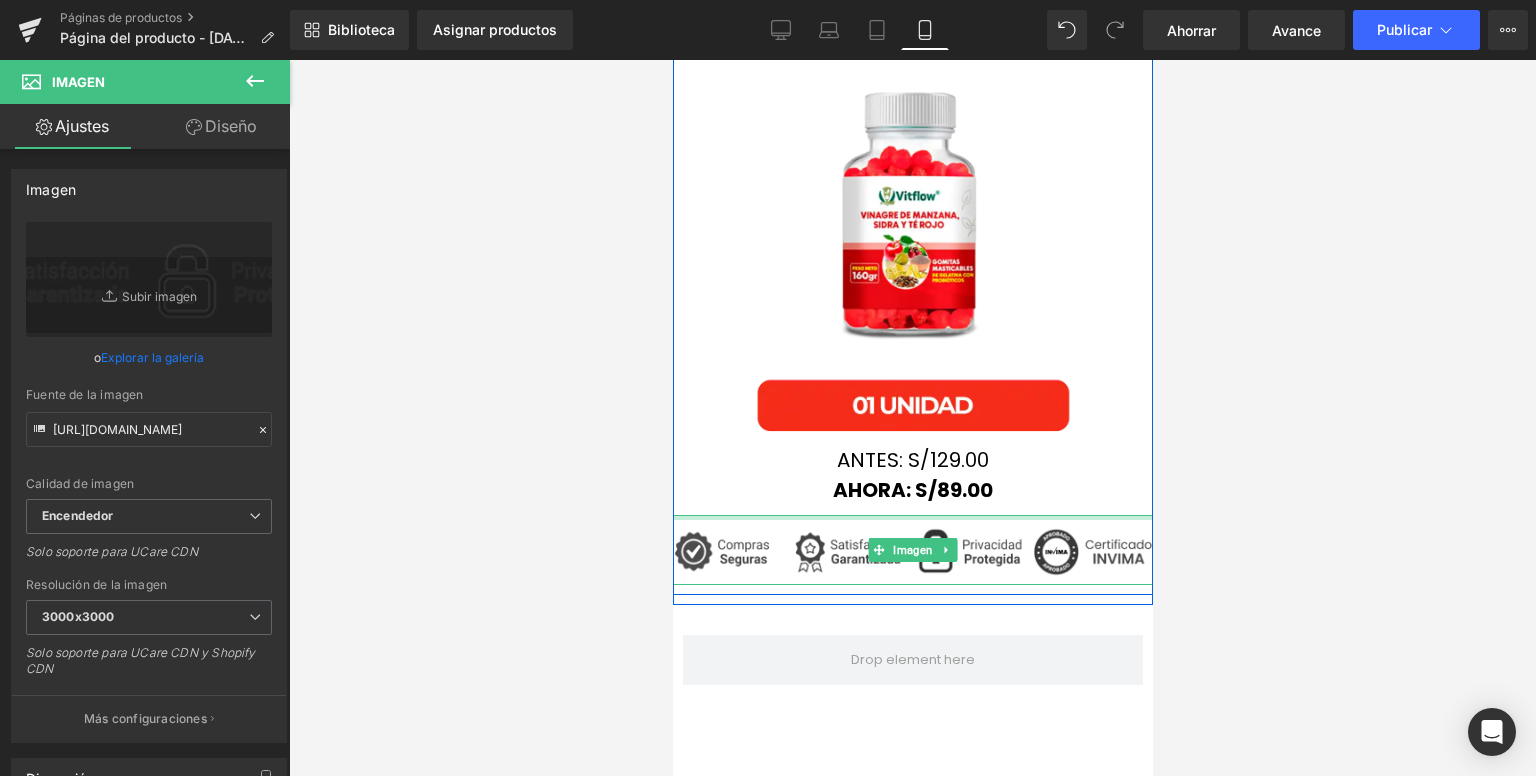 click at bounding box center (912, 517) 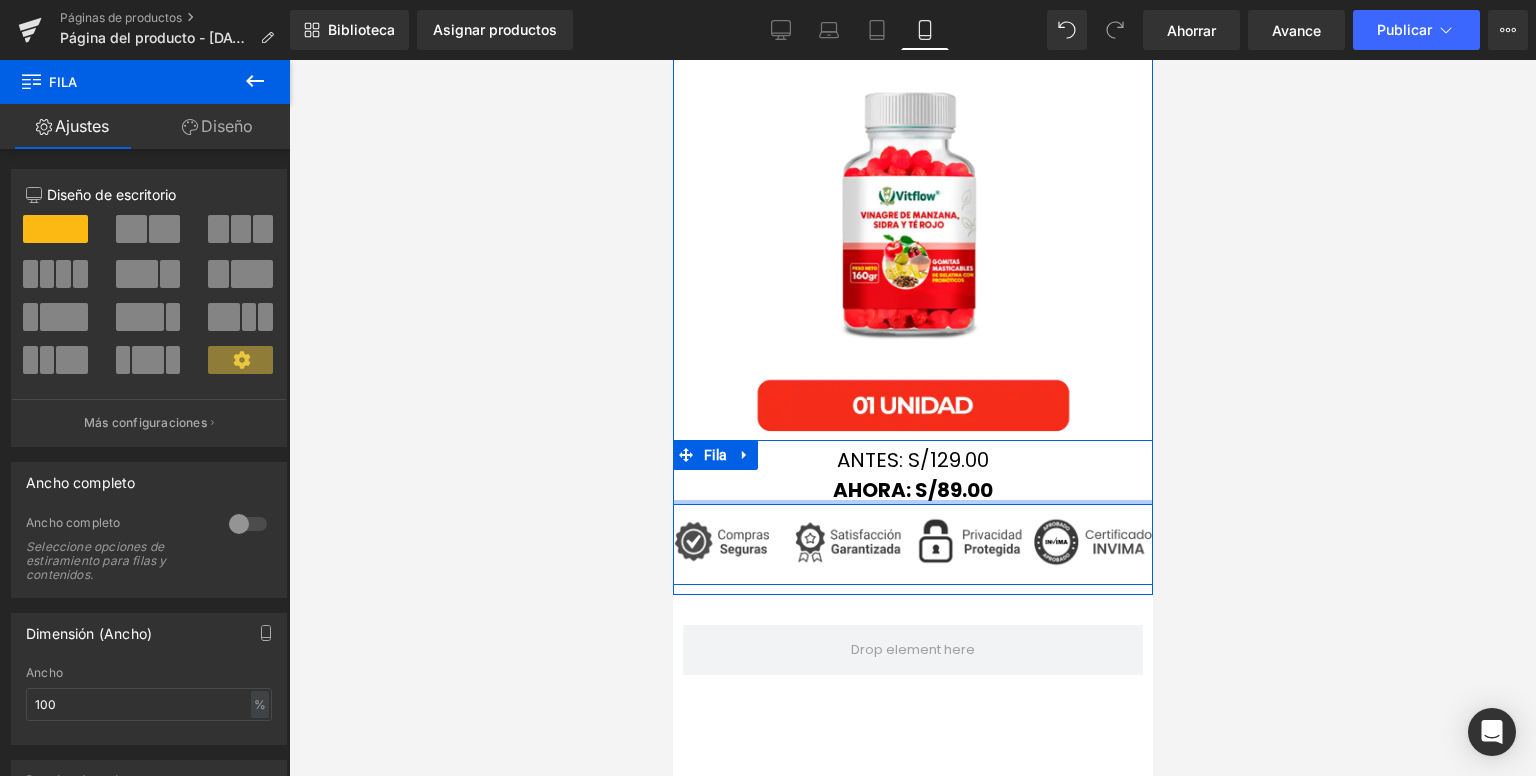 drag, startPoint x: 857, startPoint y: 509, endPoint x: 847, endPoint y: 499, distance: 14.142136 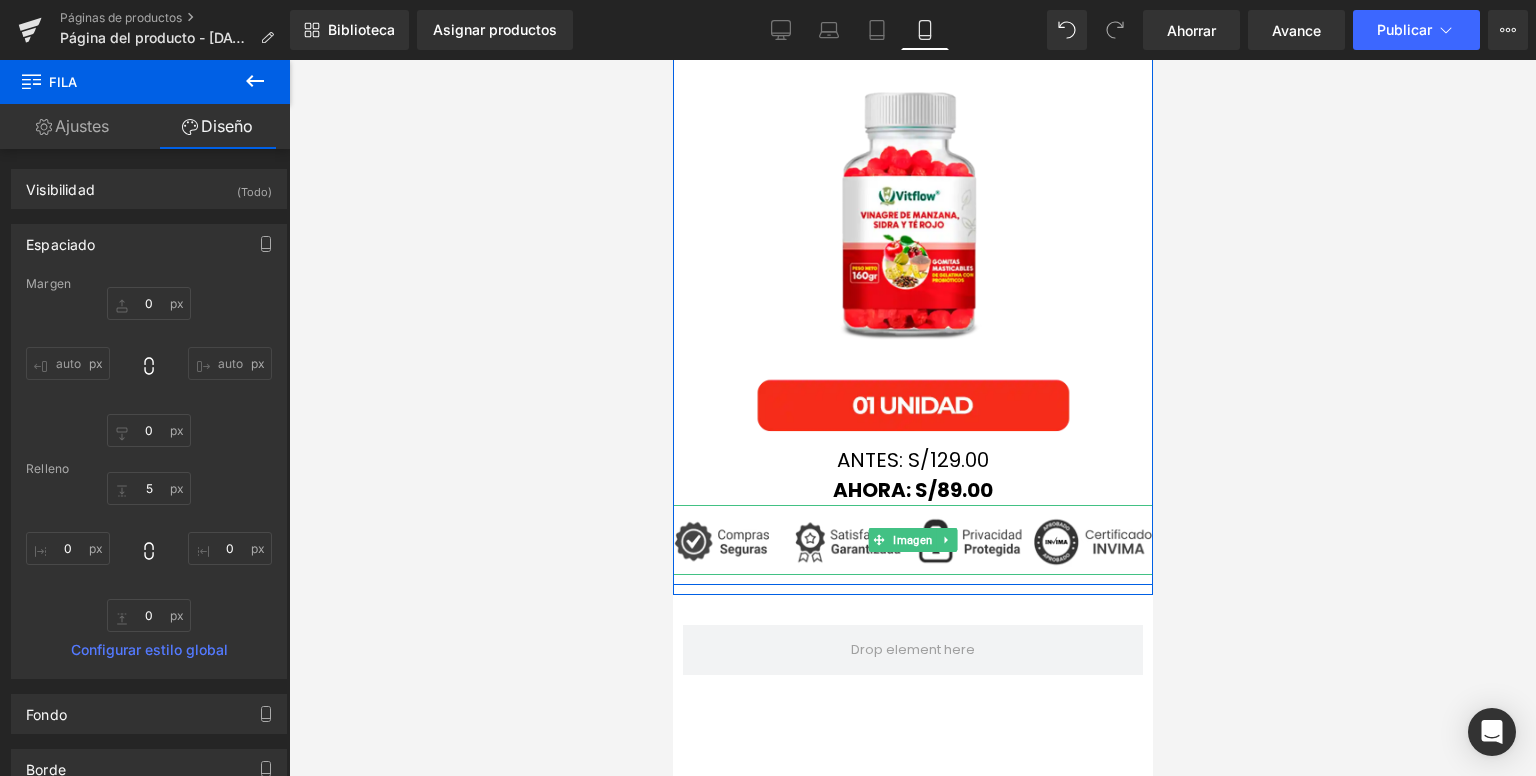 click at bounding box center (912, 539) 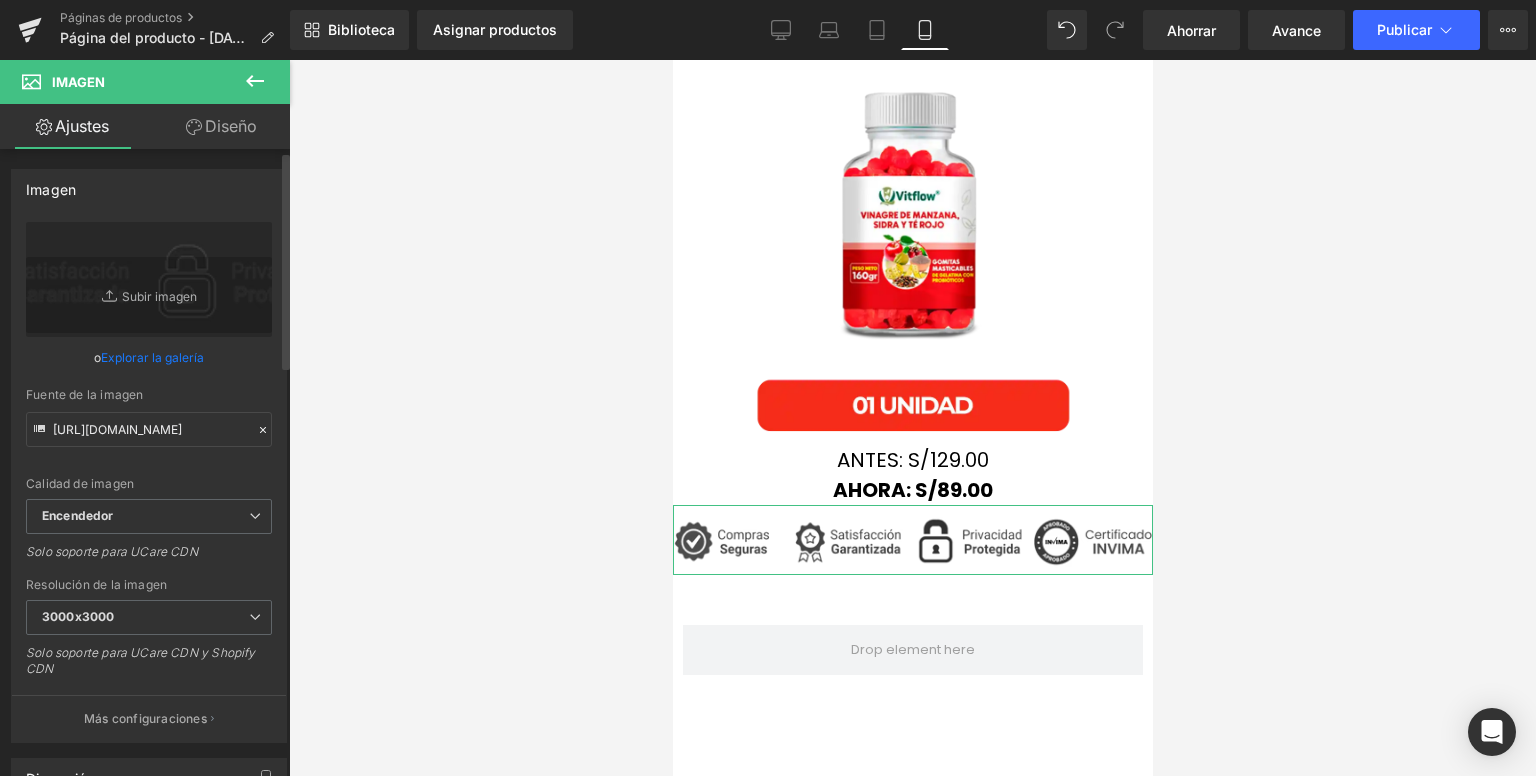 scroll, scrollTop: 200, scrollLeft: 0, axis: vertical 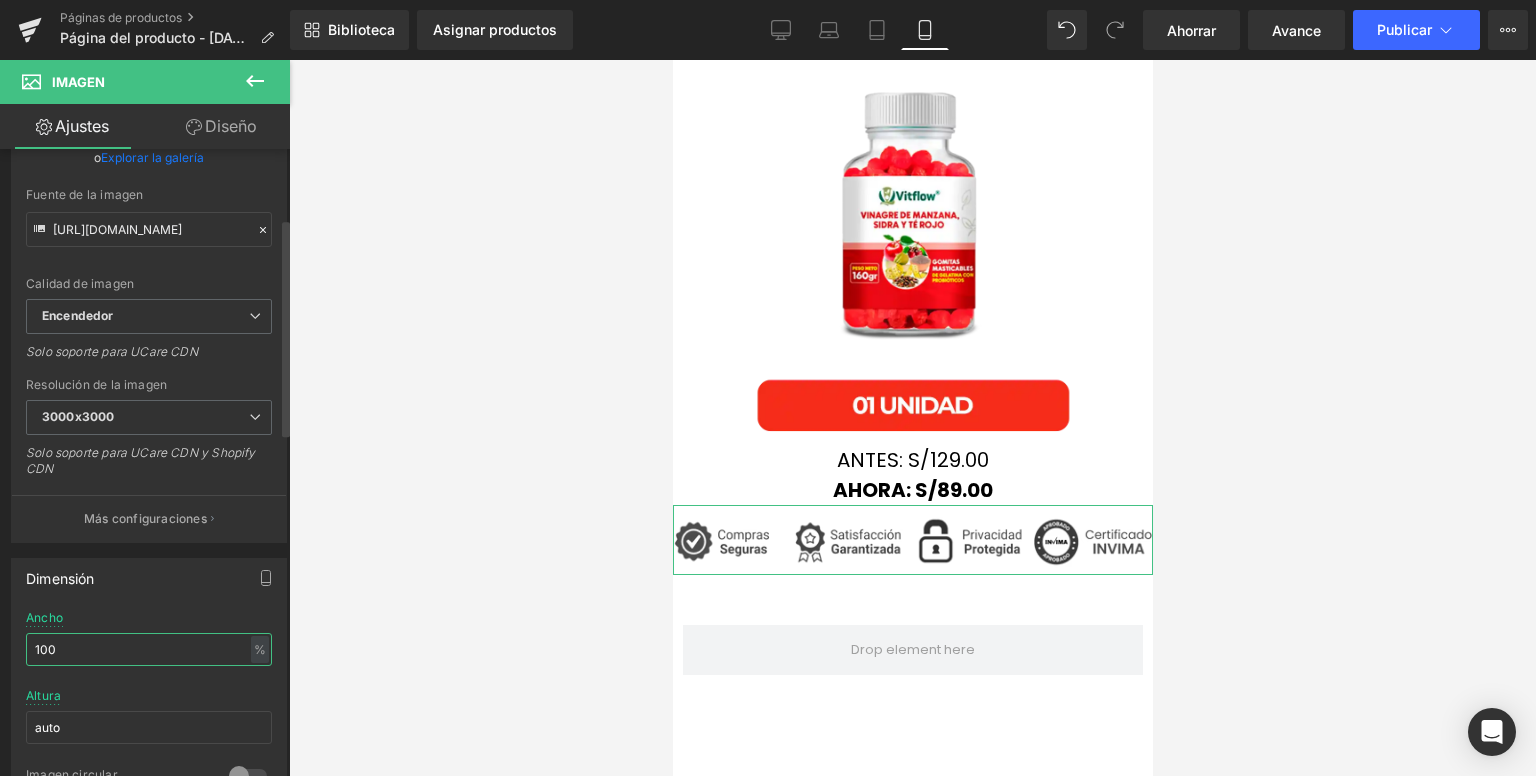 drag, startPoint x: 100, startPoint y: 649, endPoint x: 0, endPoint y: 637, distance: 100.71743 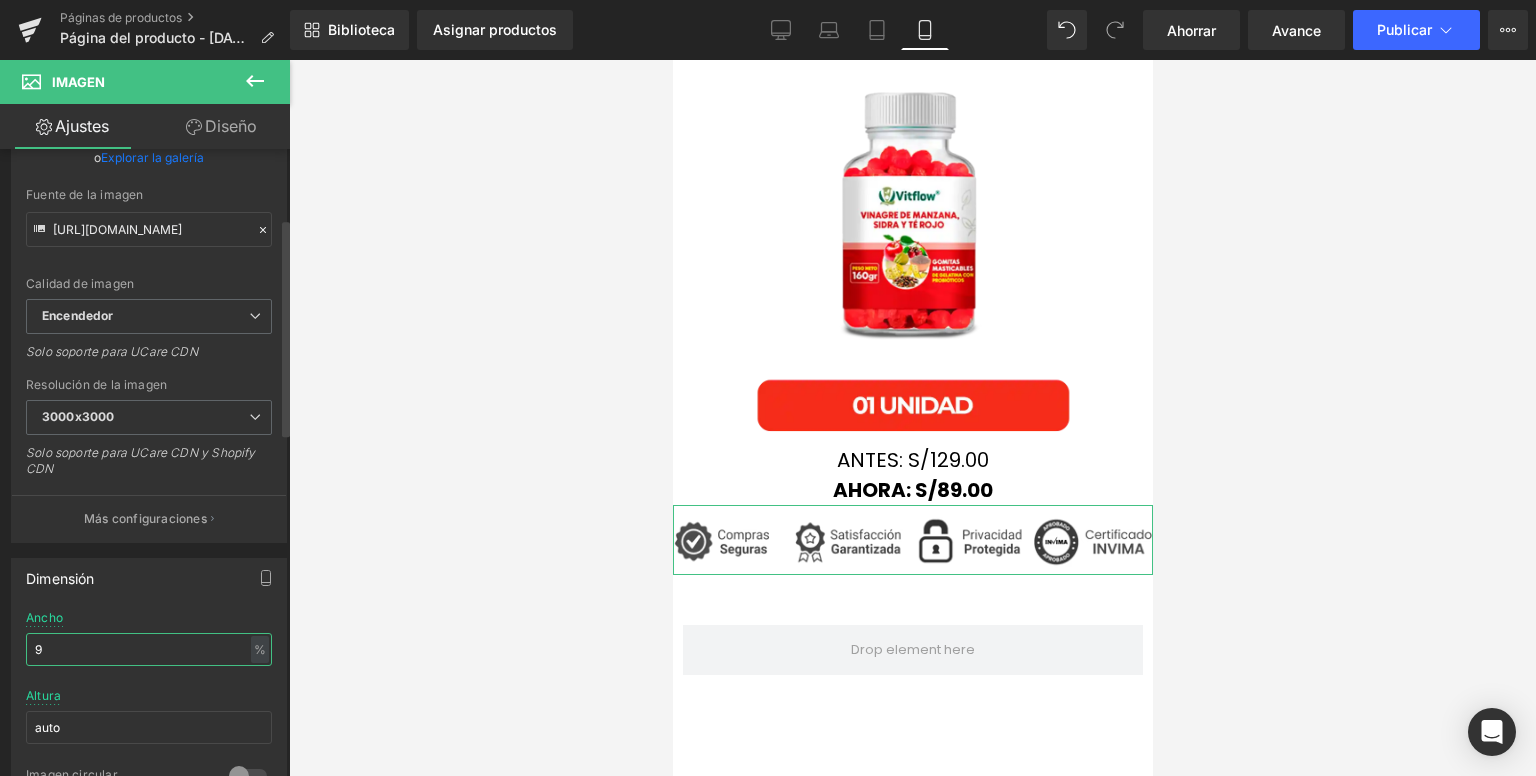 type on "90" 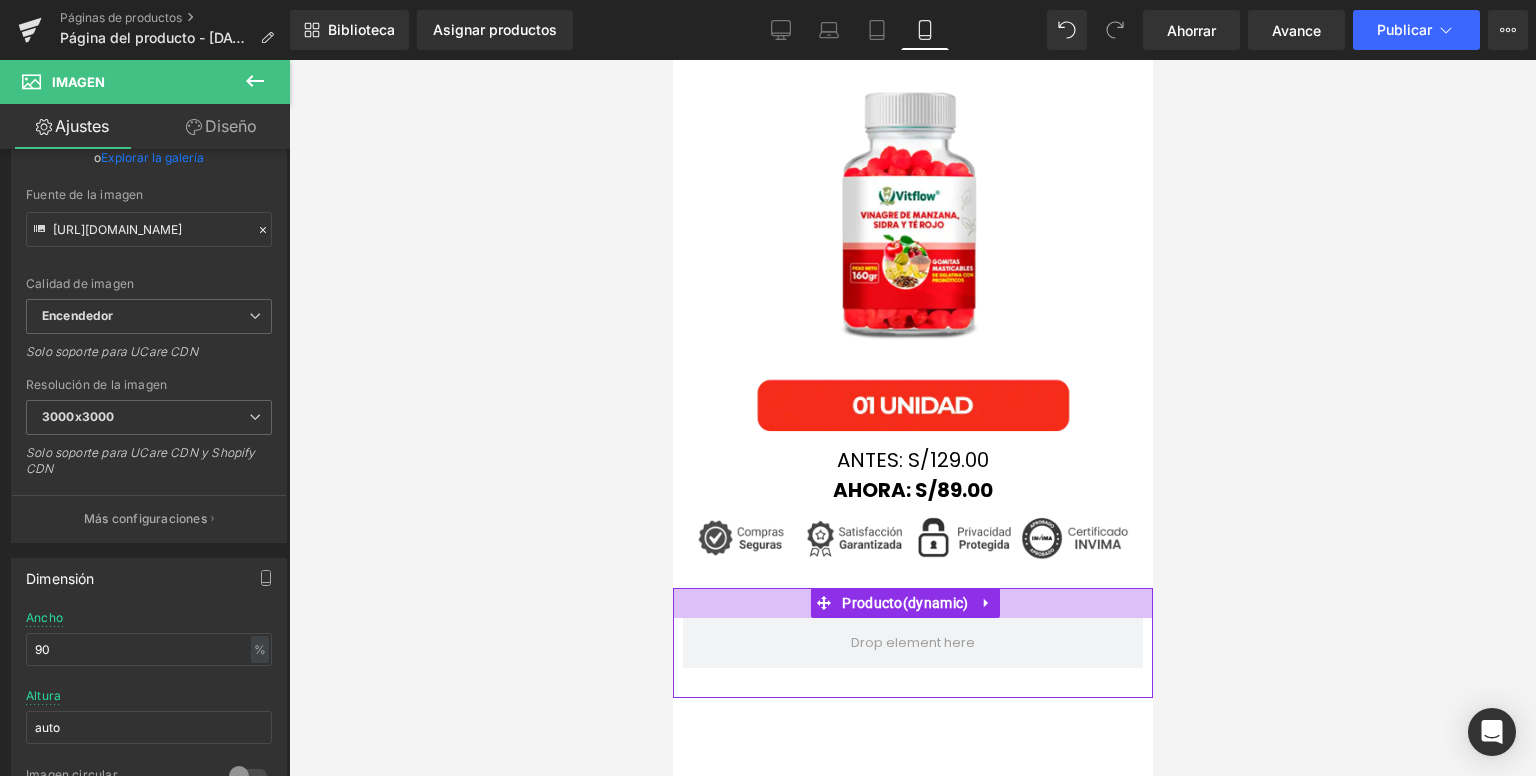 click at bounding box center [912, 603] 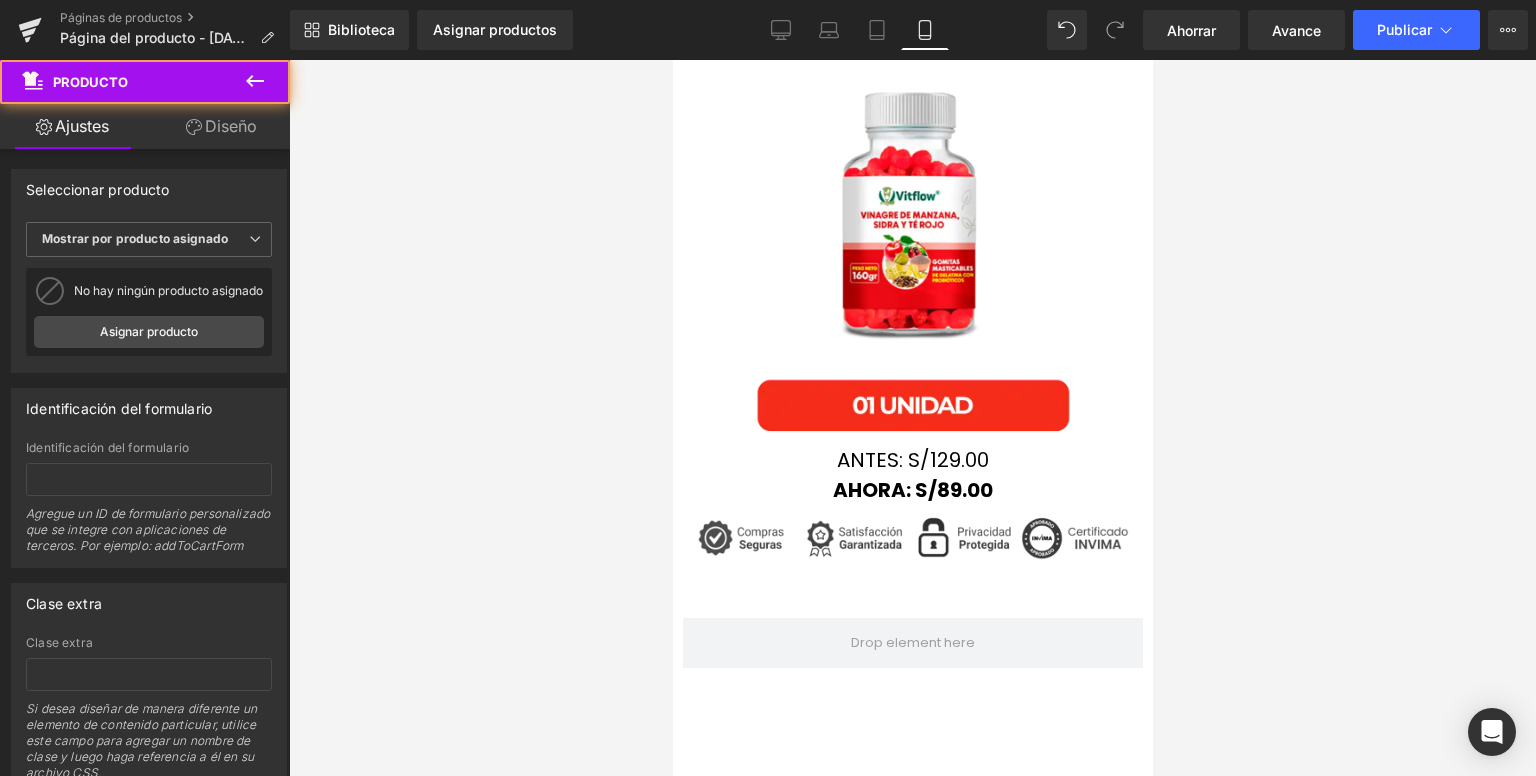click on "Imagen
ANTES: S/129.00 AHORA: S/89.00
Bloque de texto
Fila
Imagen
Fila" at bounding box center [912, 267] 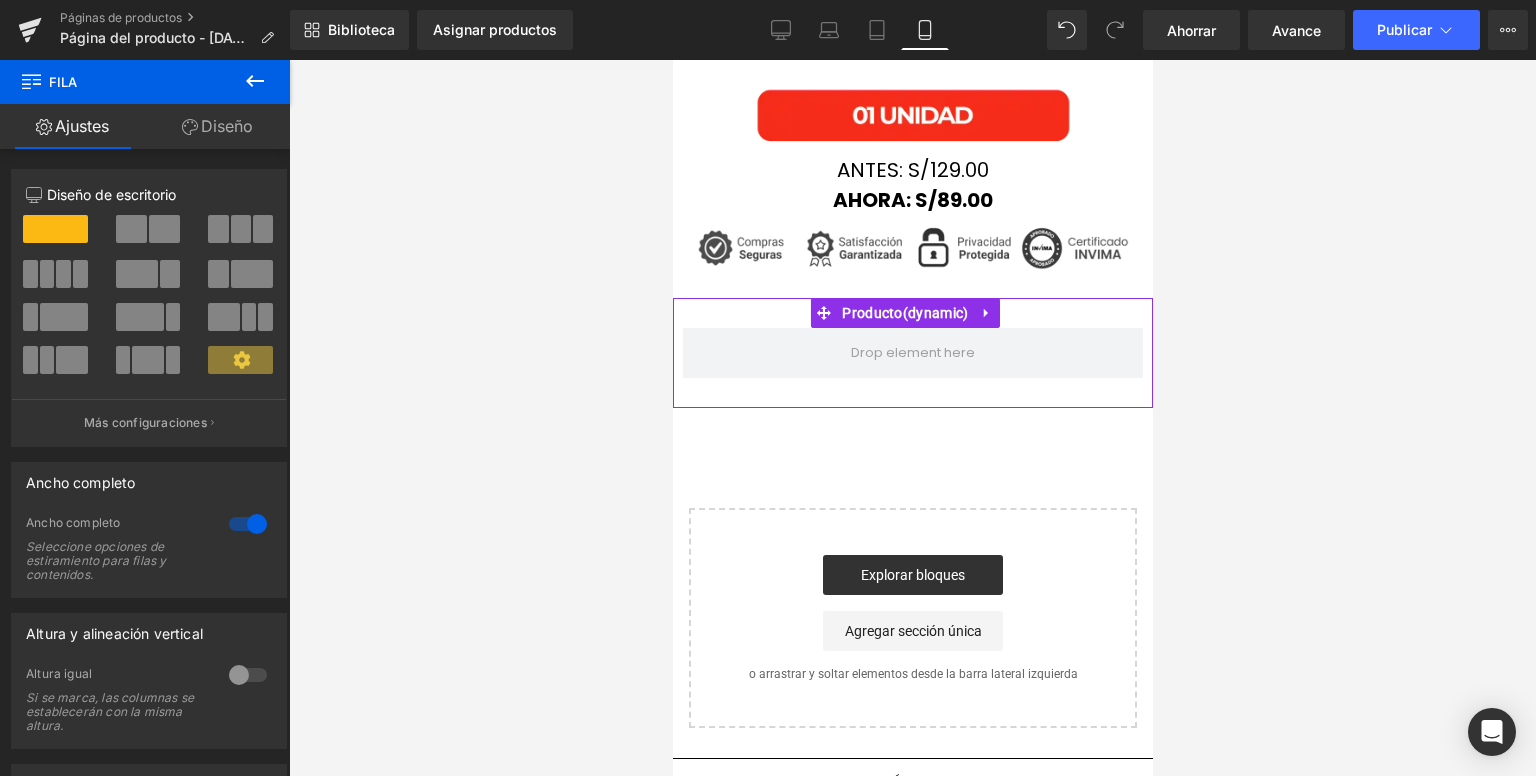 scroll, scrollTop: 1500, scrollLeft: 0, axis: vertical 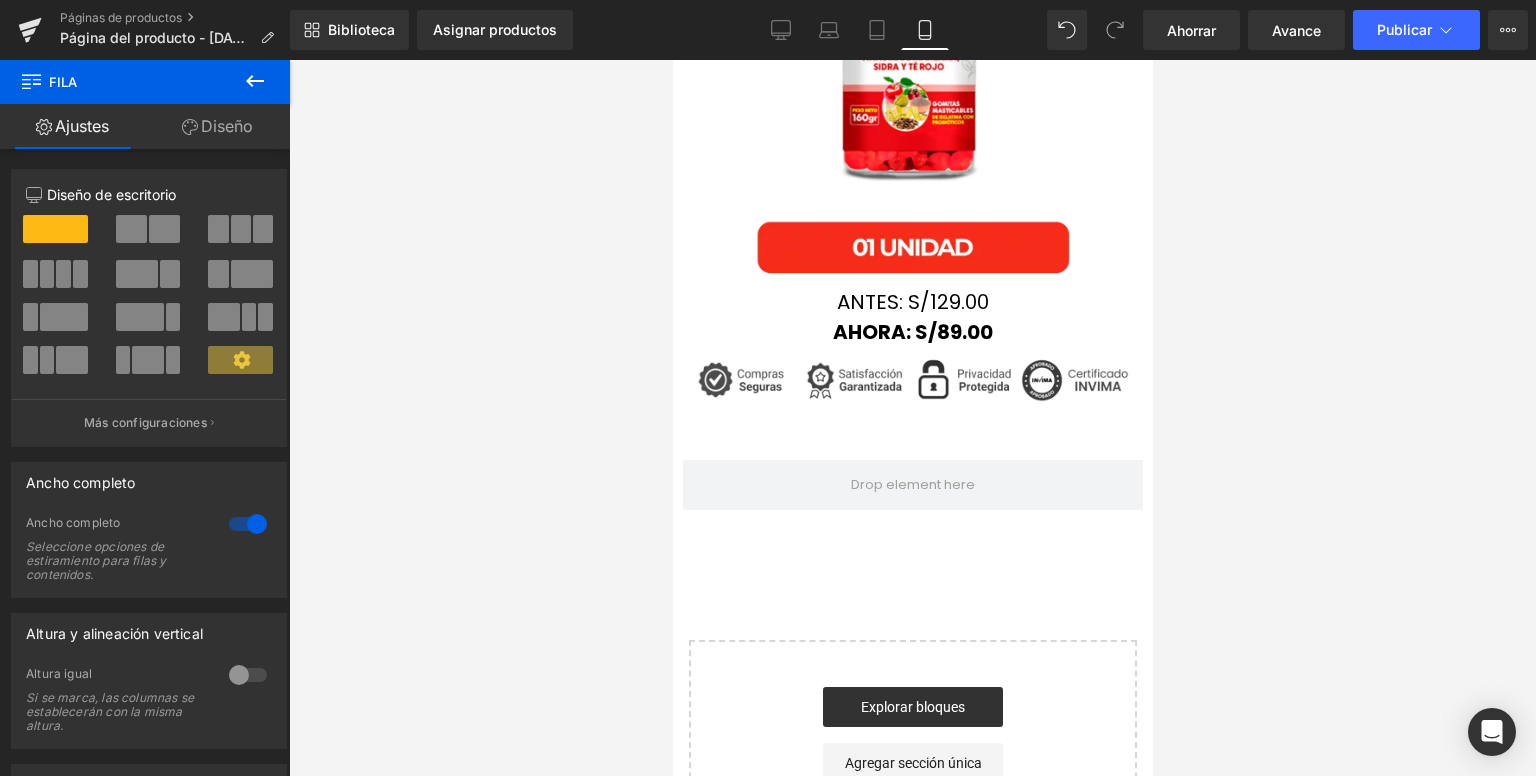 click 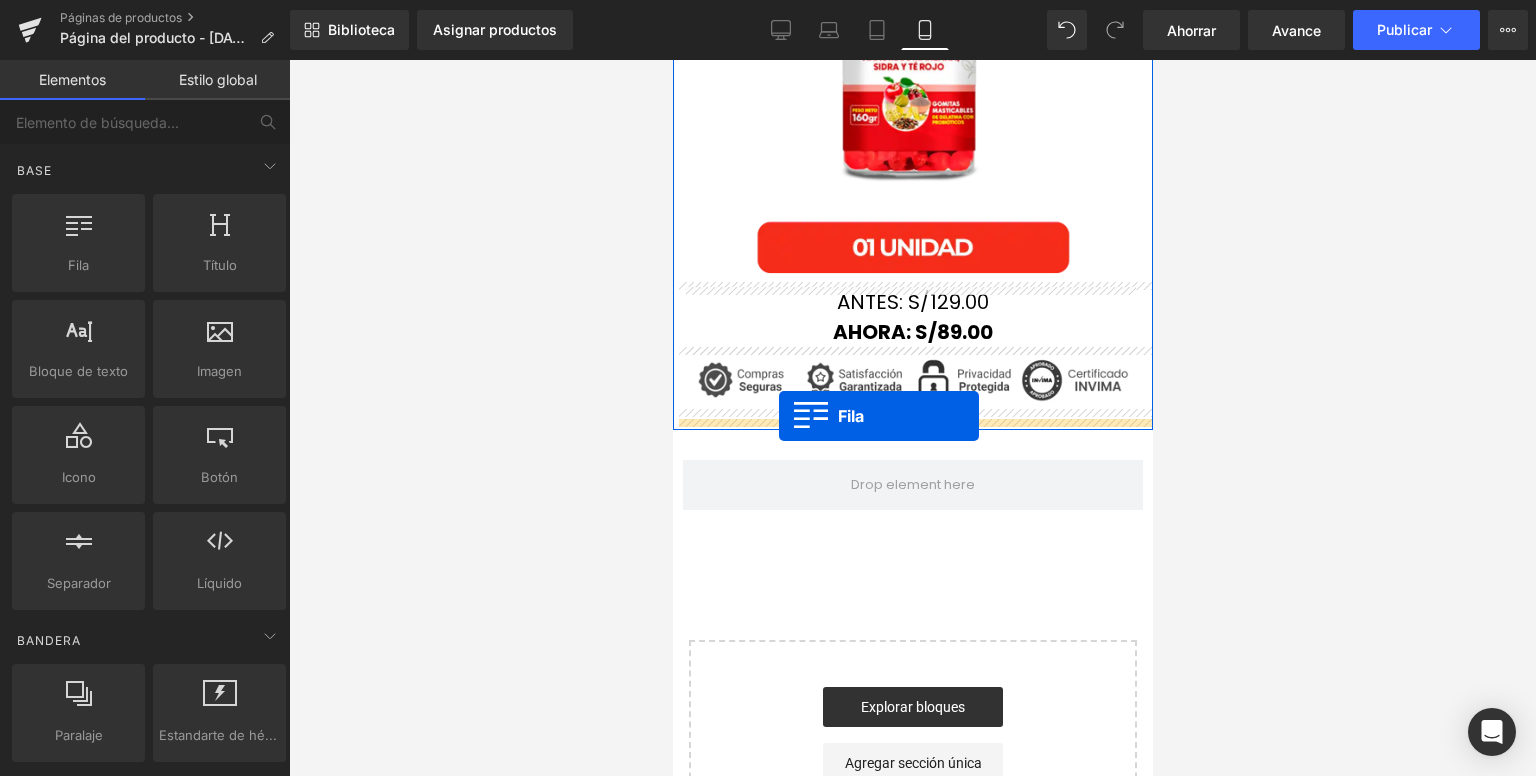 drag, startPoint x: 757, startPoint y: 310, endPoint x: 778, endPoint y: 416, distance: 108.060165 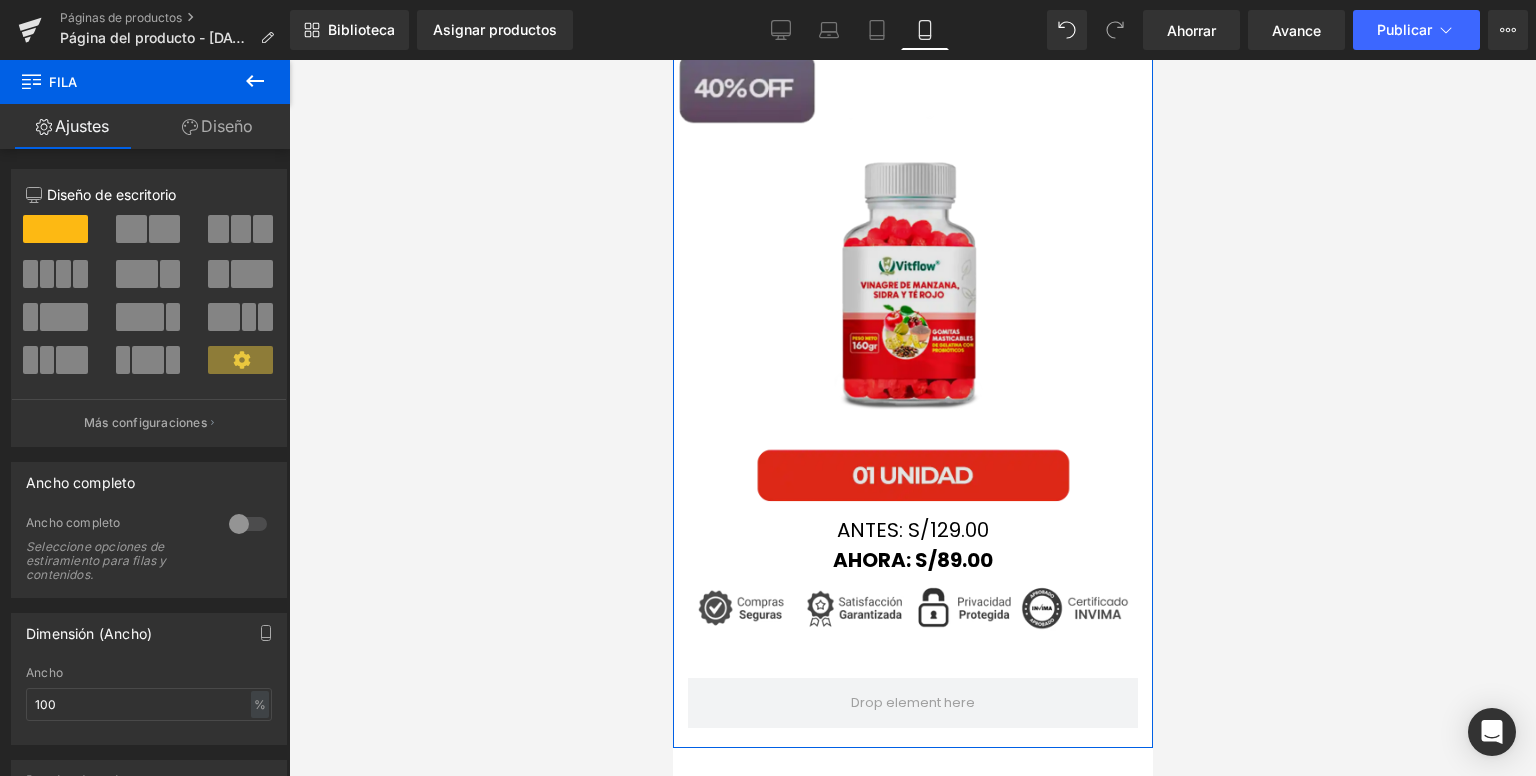 scroll, scrollTop: 1000, scrollLeft: 0, axis: vertical 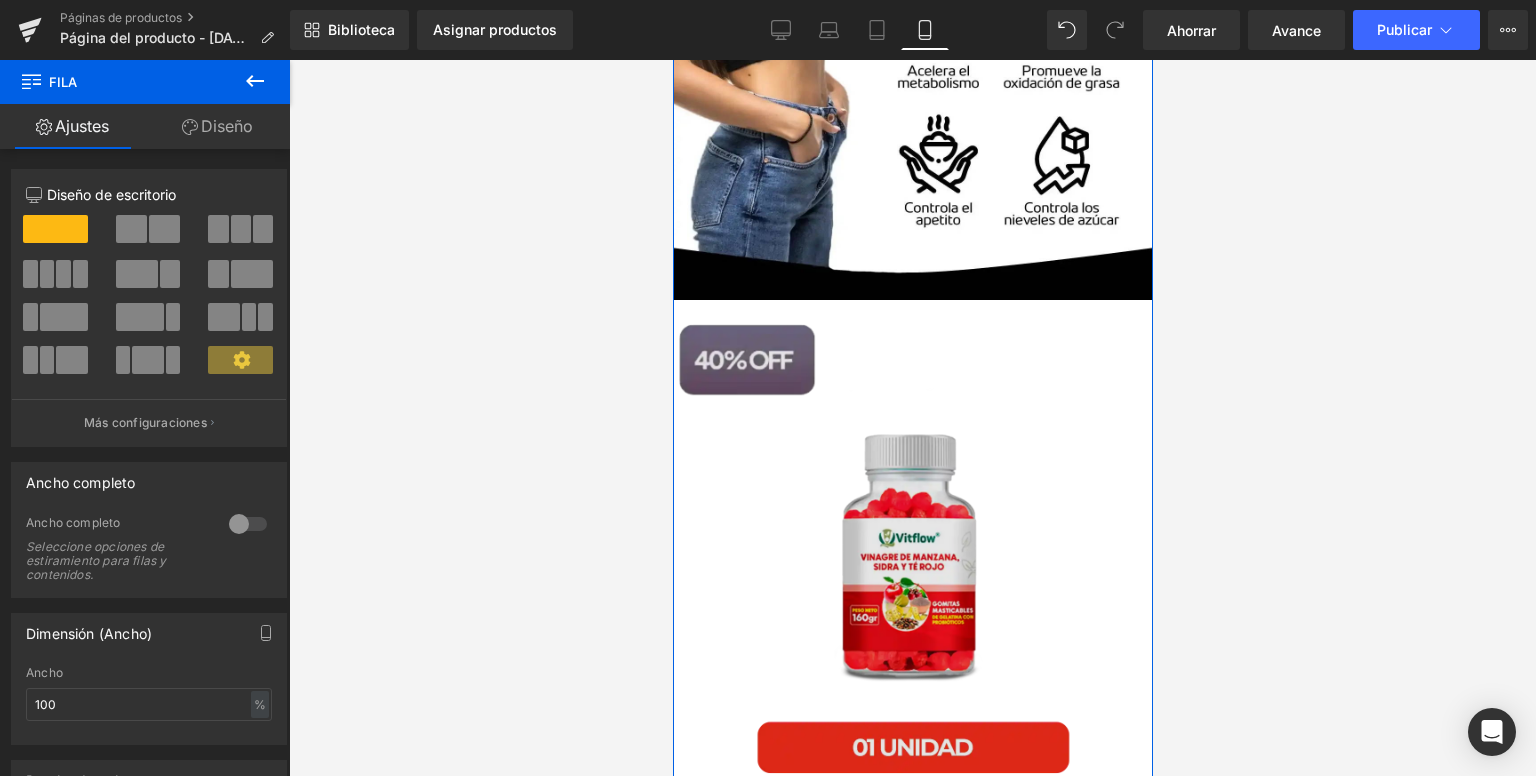 click at bounding box center (912, 542) 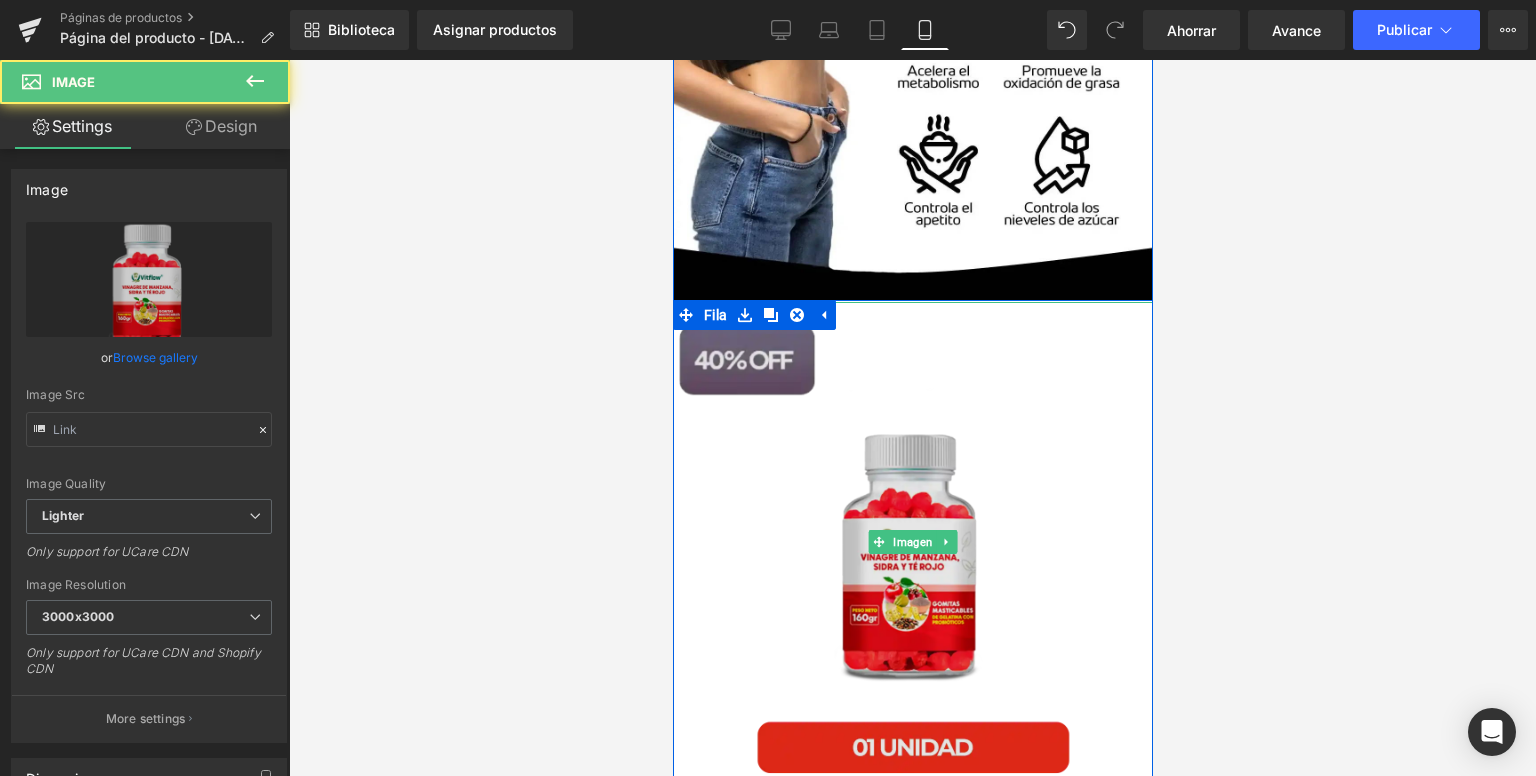 type on "[URL][DOMAIN_NAME]" 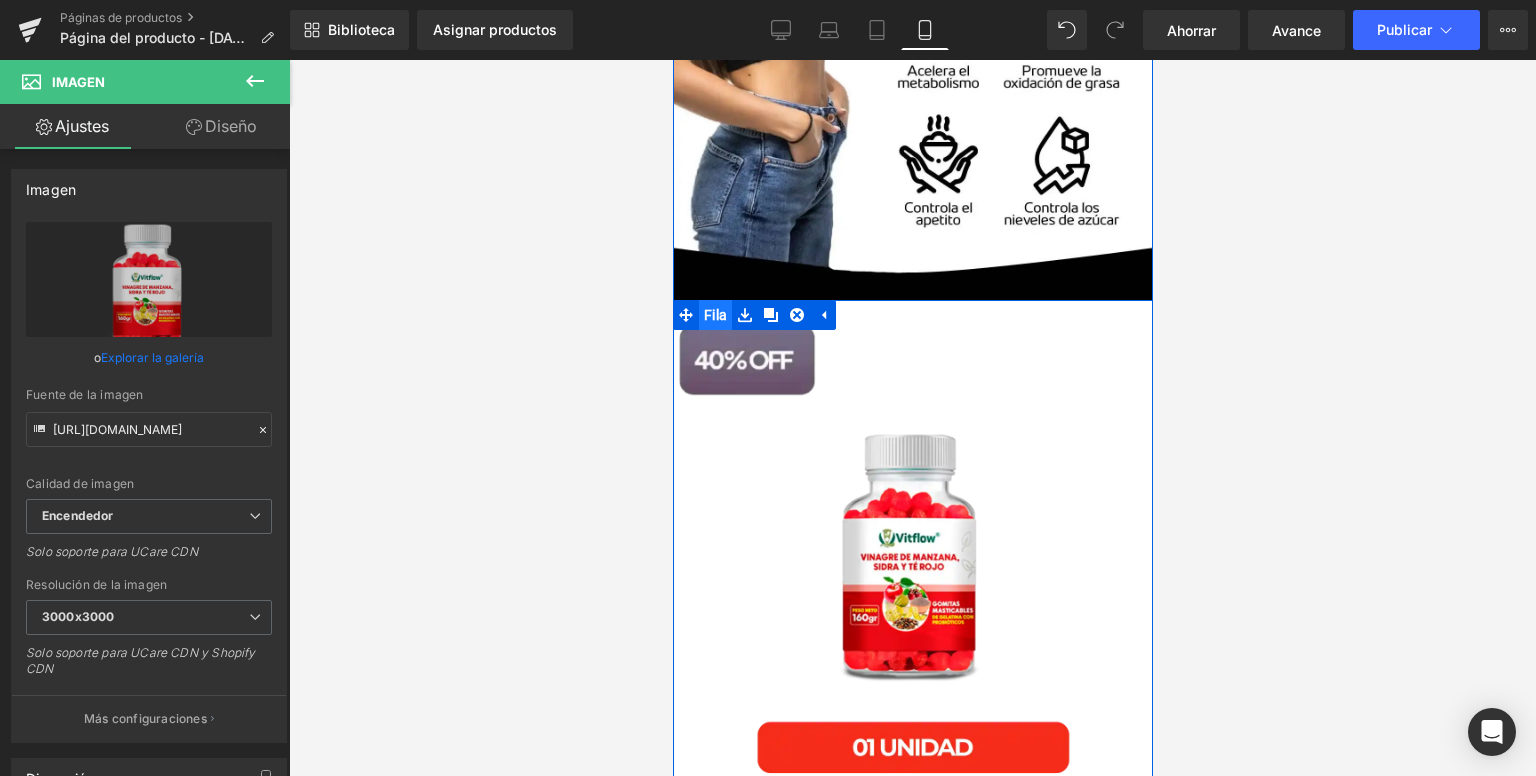 click on "Fila" at bounding box center (714, 315) 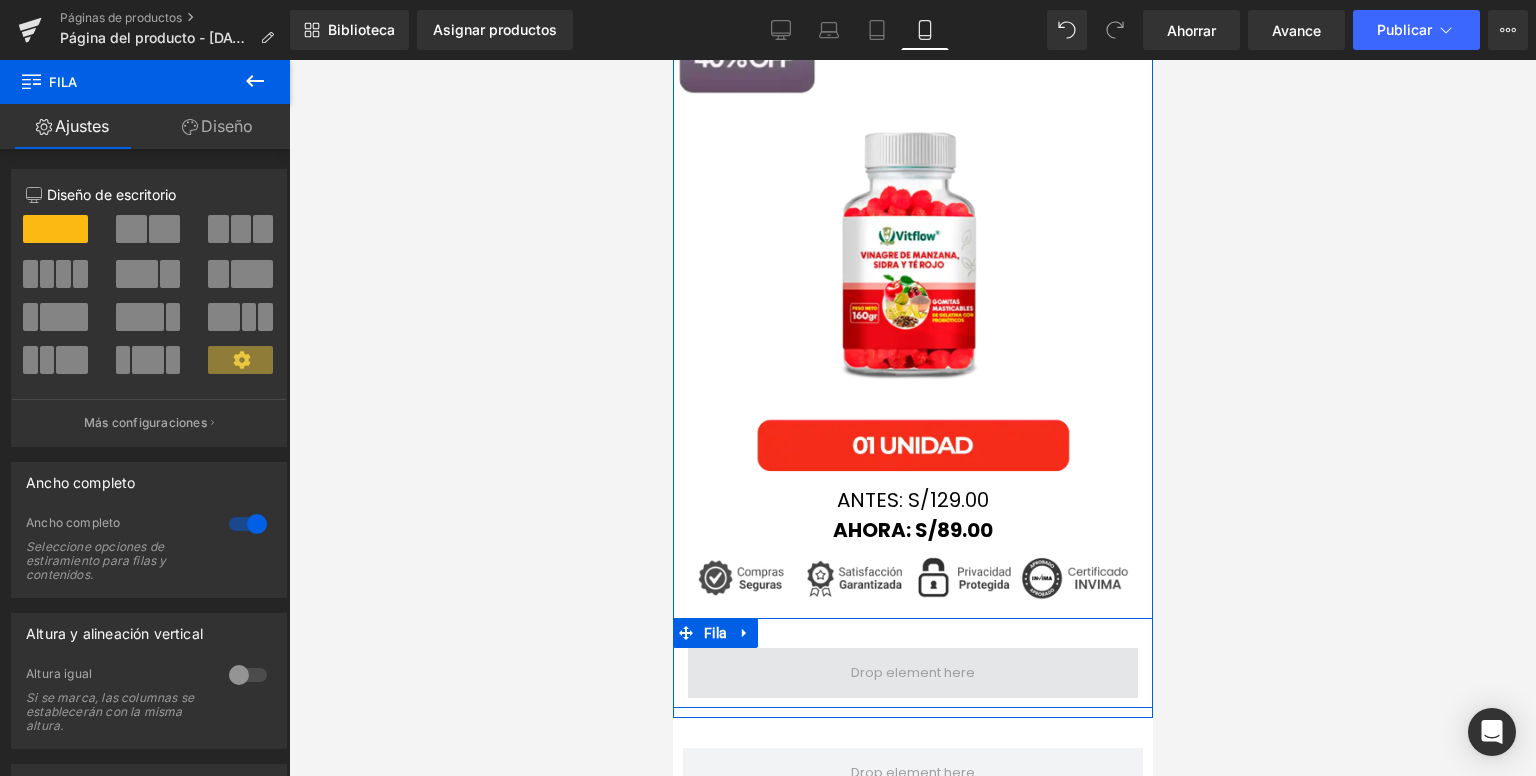 scroll, scrollTop: 1300, scrollLeft: 0, axis: vertical 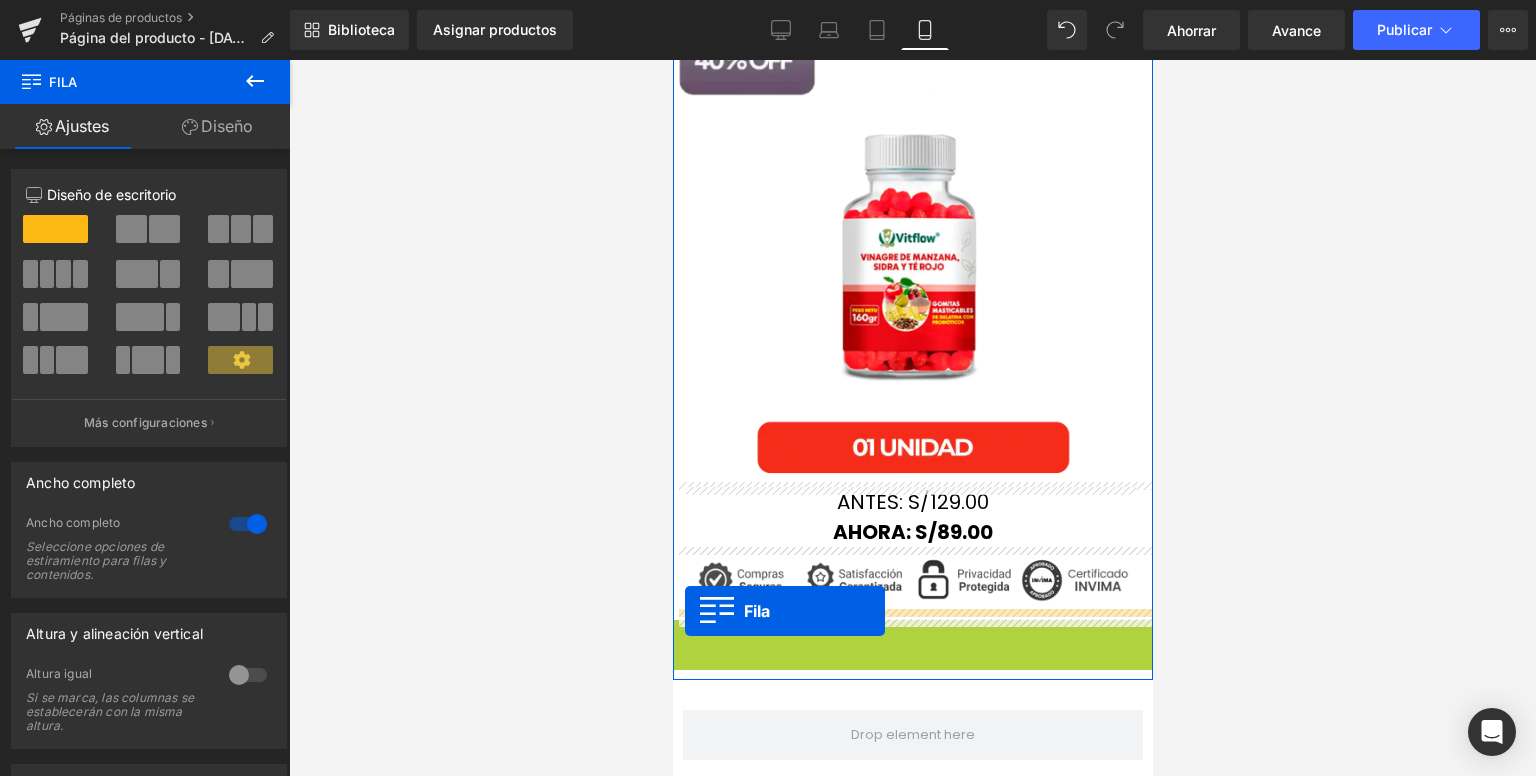 drag, startPoint x: 674, startPoint y: 631, endPoint x: 684, endPoint y: 611, distance: 22.36068 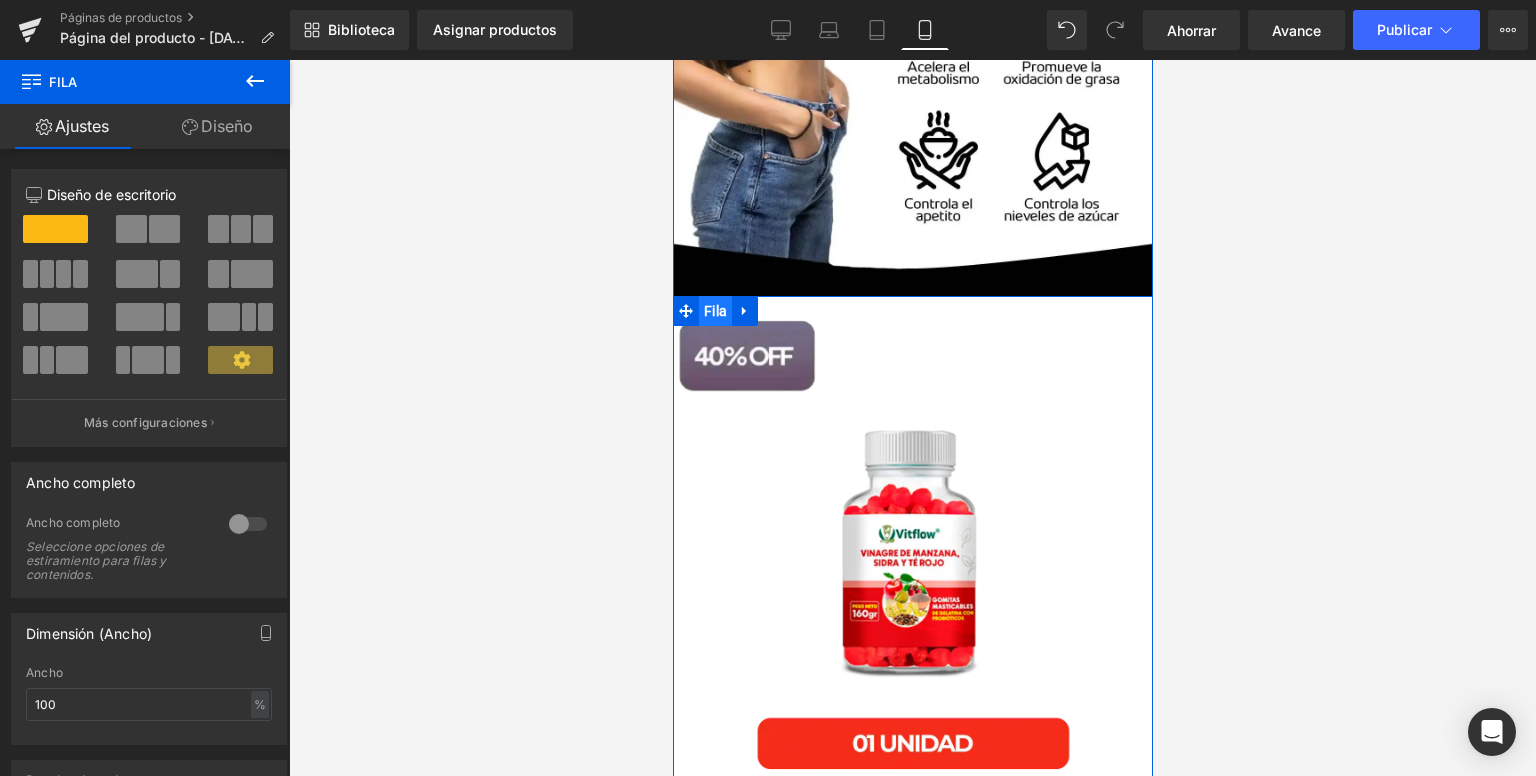 scroll, scrollTop: 1000, scrollLeft: 0, axis: vertical 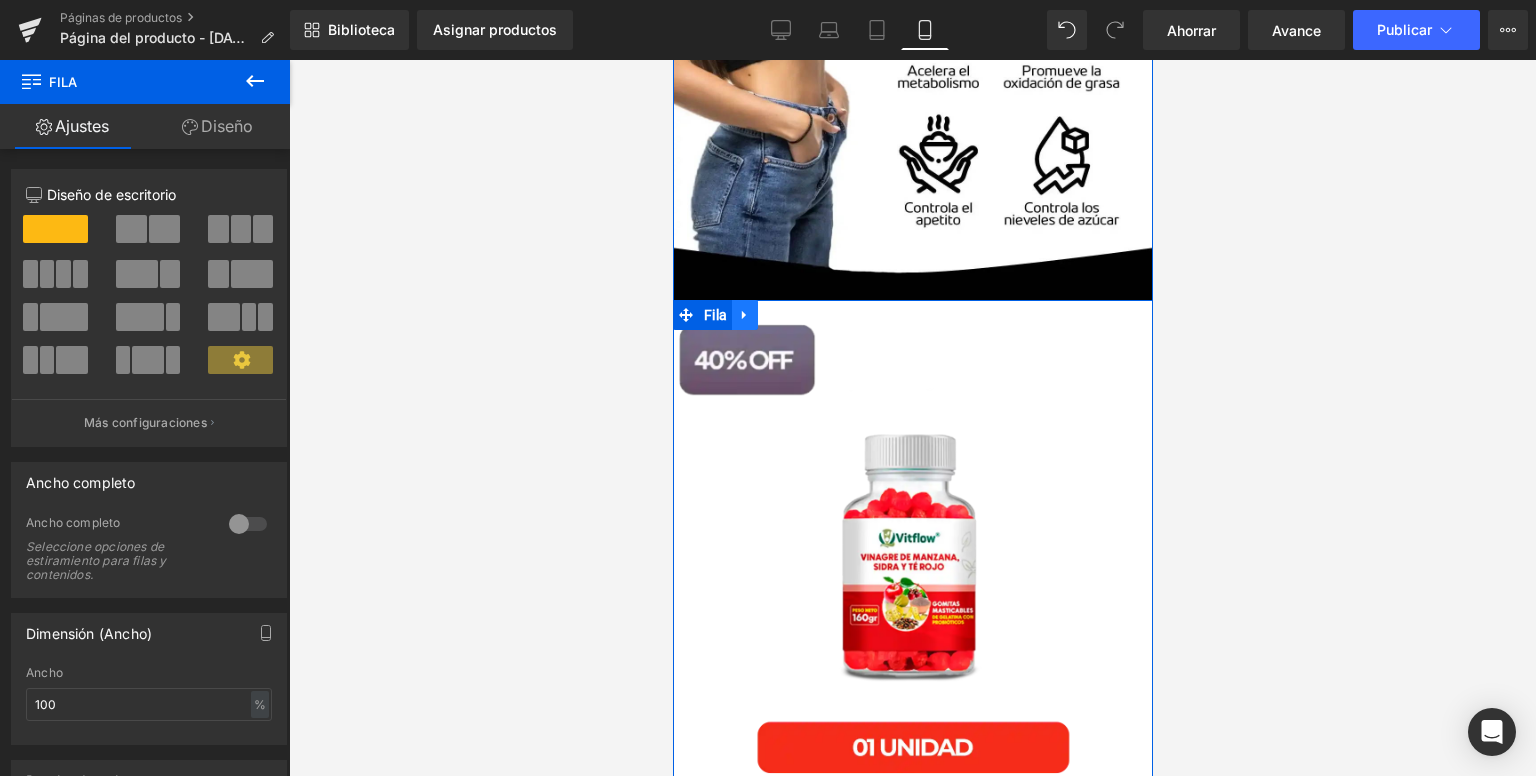 click 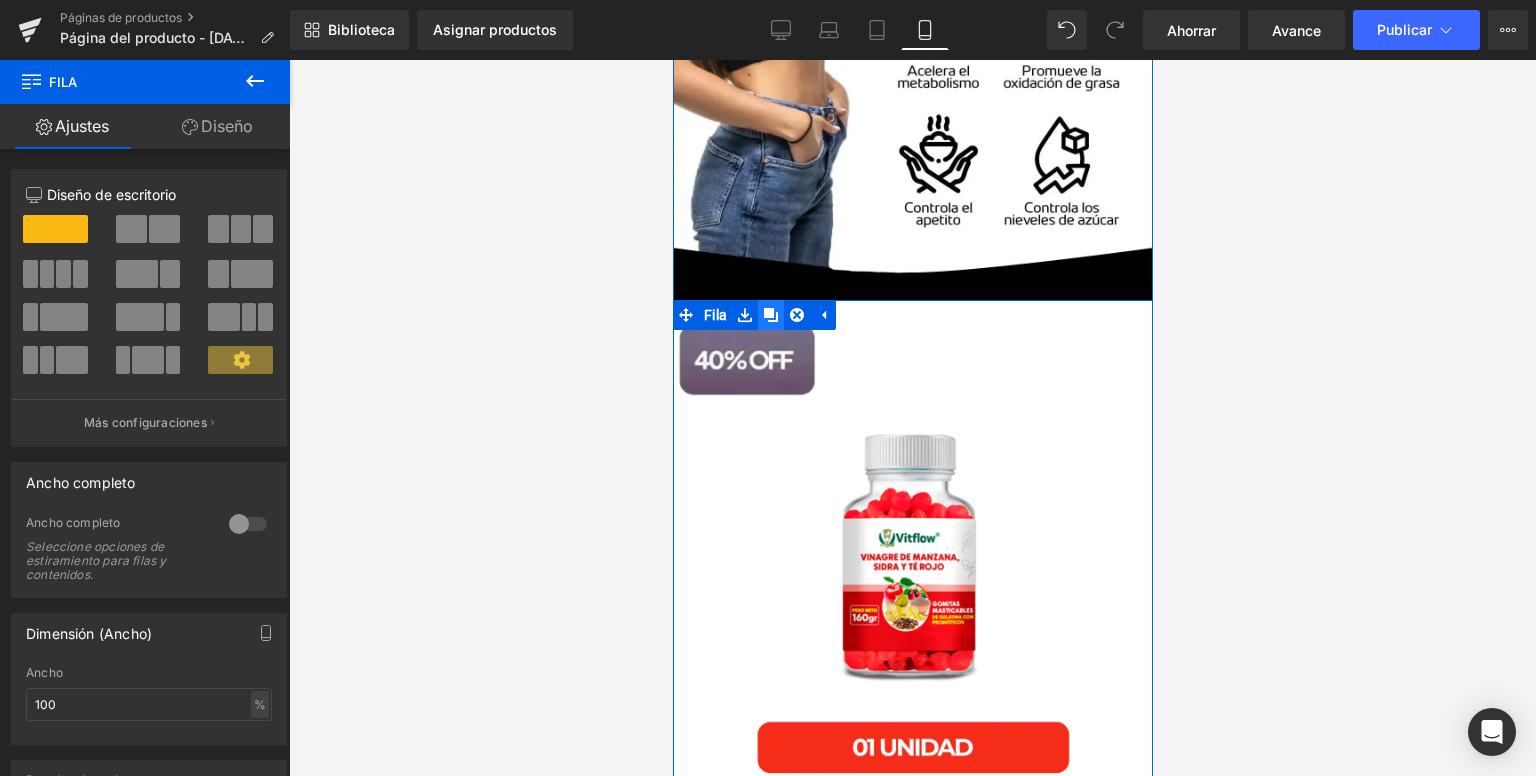 click 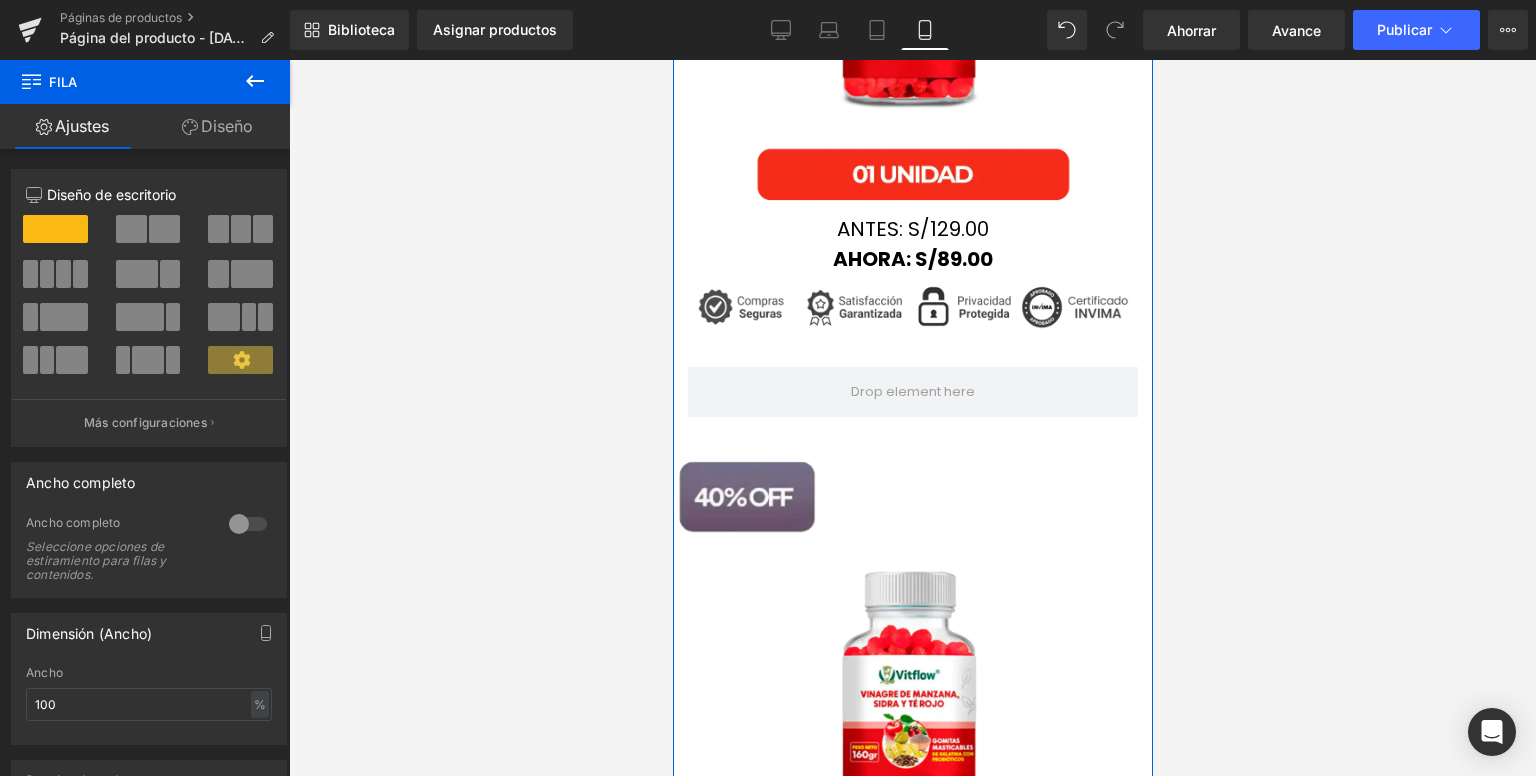 scroll, scrollTop: 1569, scrollLeft: 0, axis: vertical 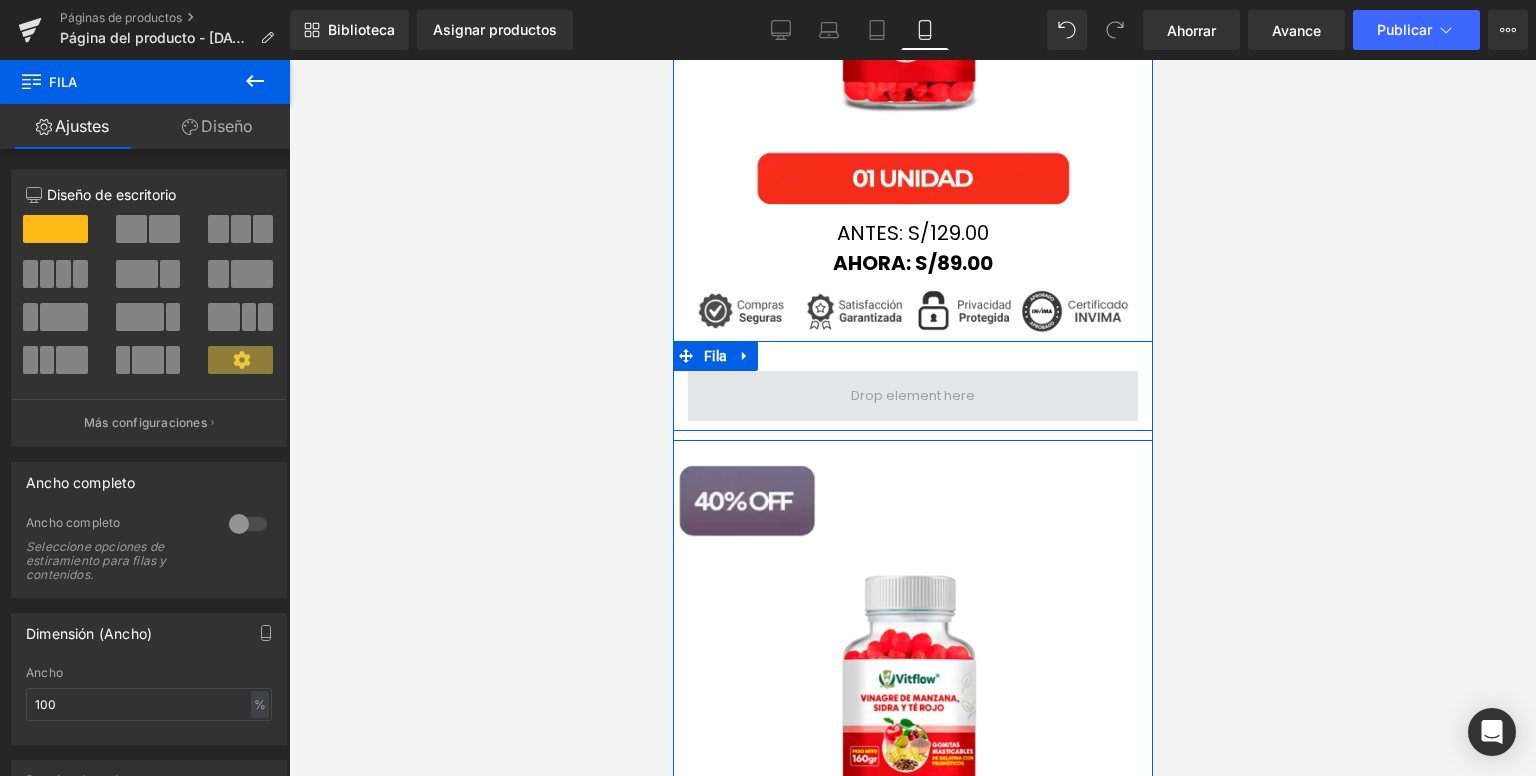click at bounding box center [912, 396] 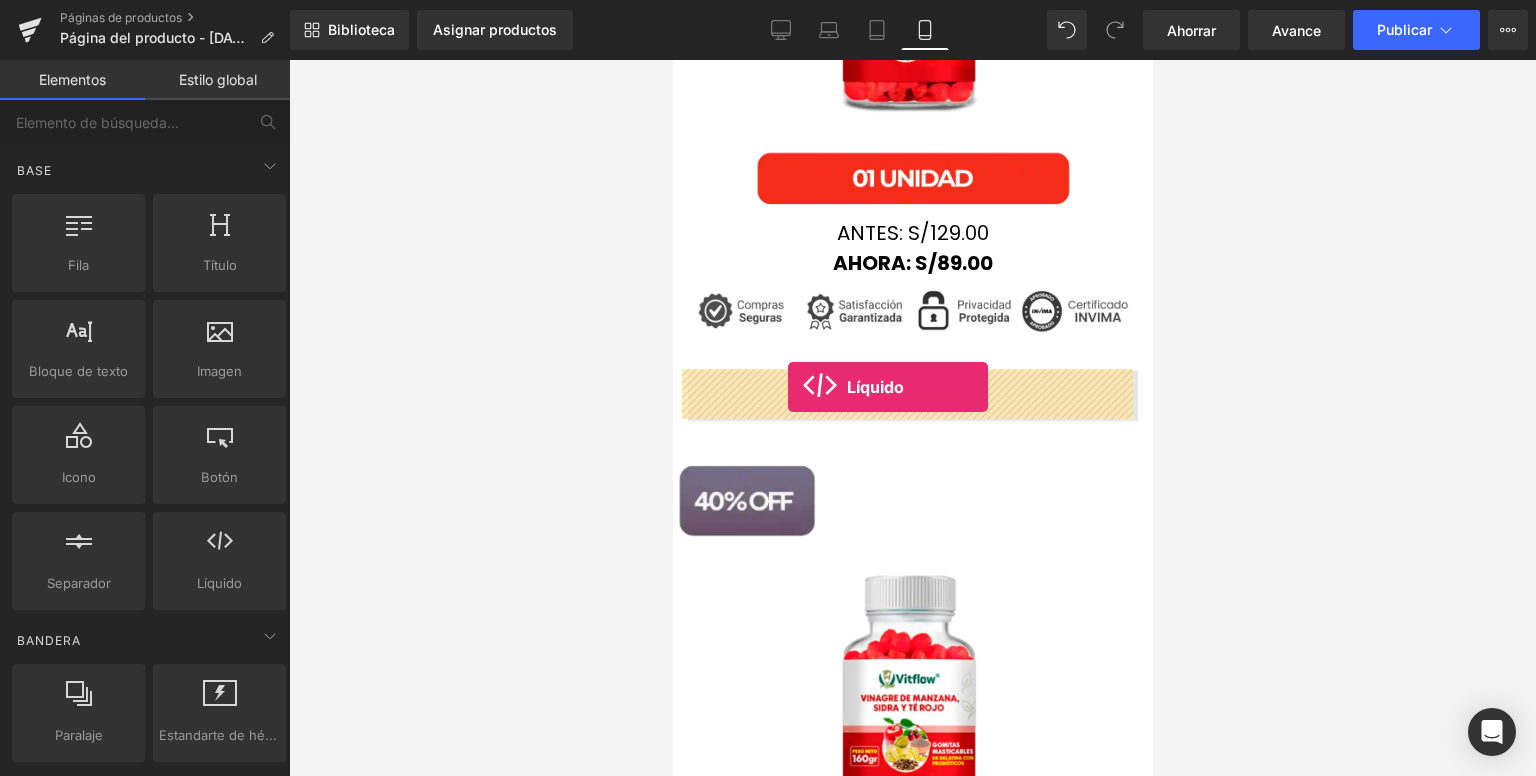 drag, startPoint x: 872, startPoint y: 619, endPoint x: 787, endPoint y: 388, distance: 246.14224 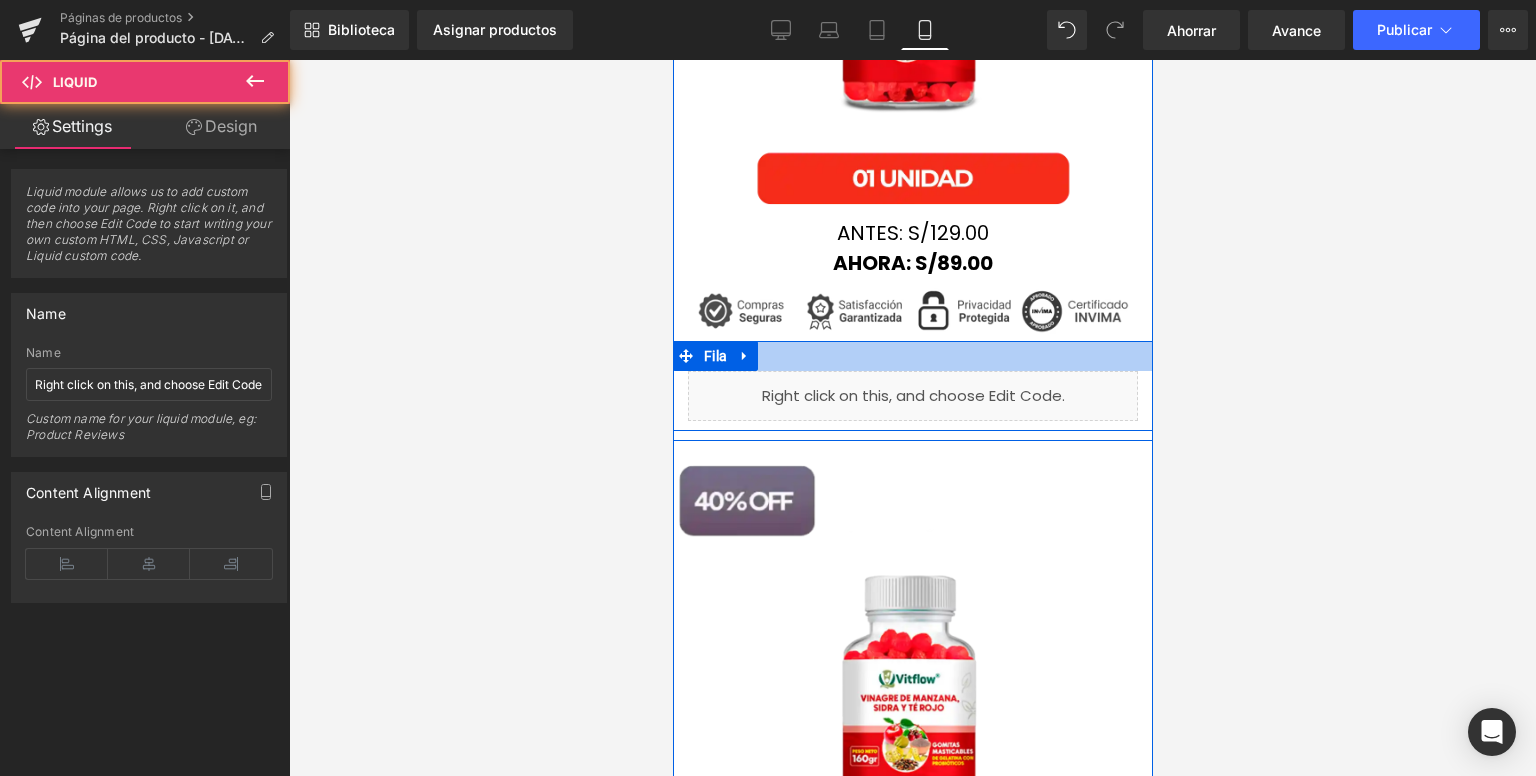 click at bounding box center (912, 356) 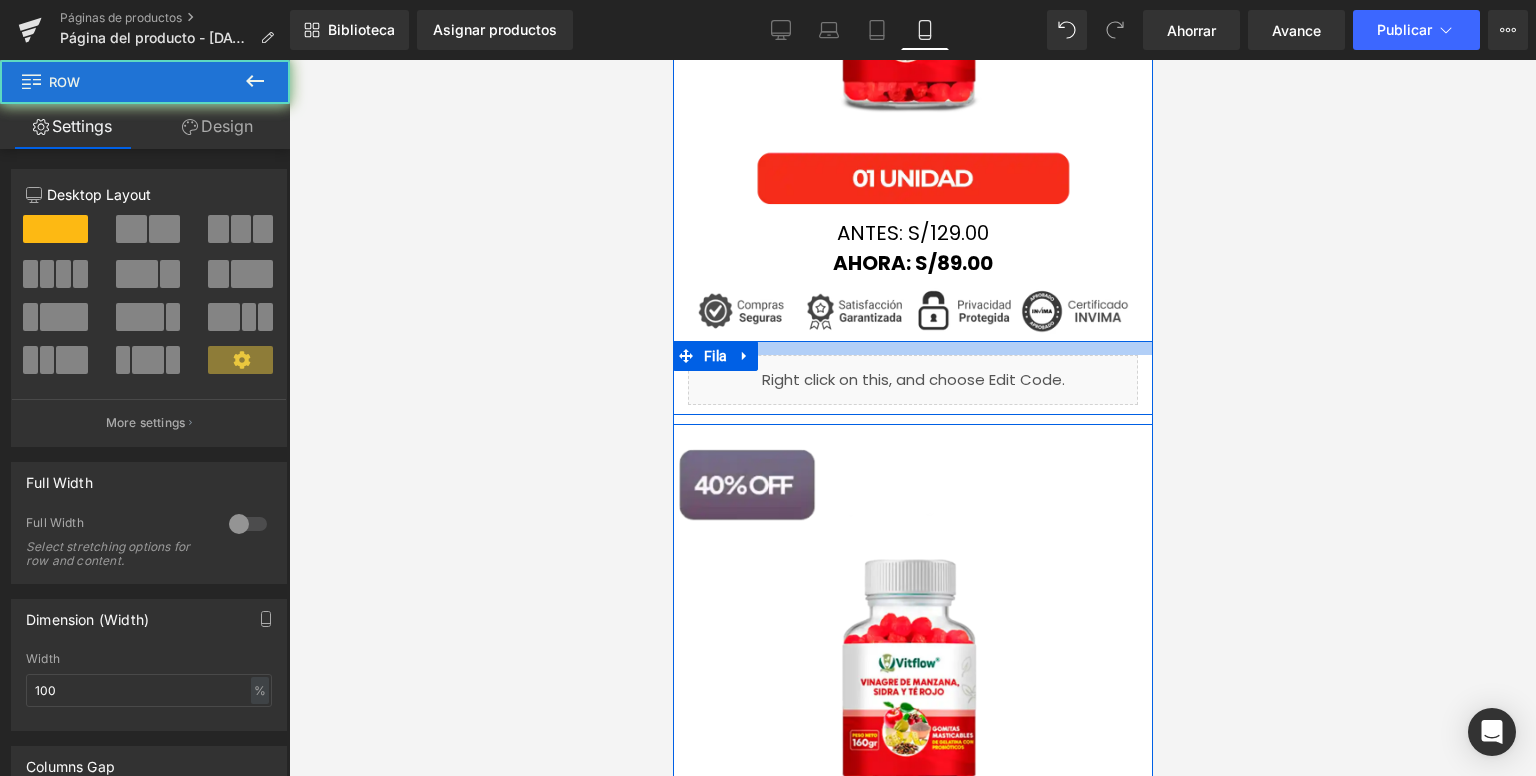 click on "Imagen
ANTES: S/129.00 AHORA: S/89.00
Bloque de texto
Fila
Imagen
Líquido
Fila" at bounding box center [912, 73] 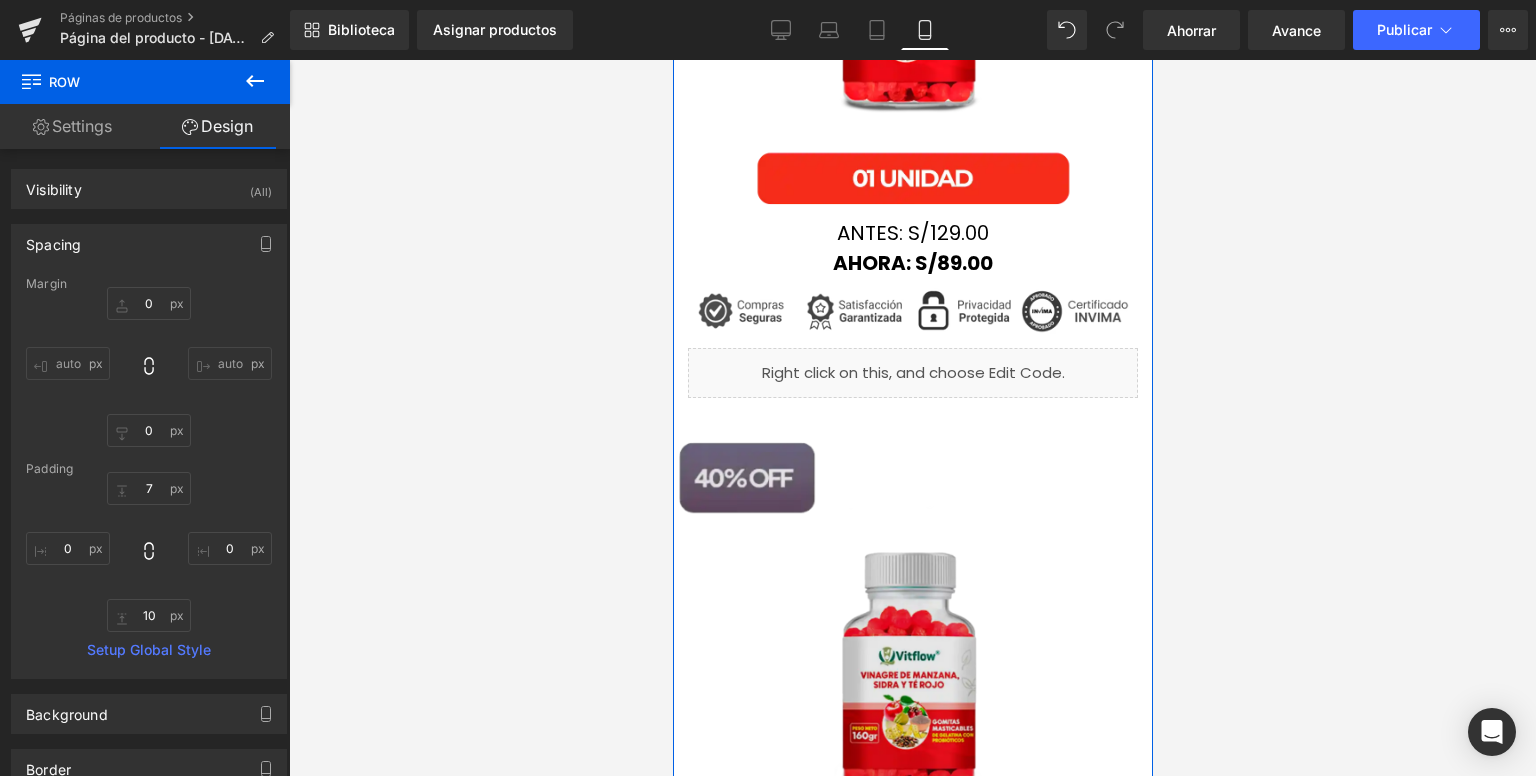 click at bounding box center (912, 660) 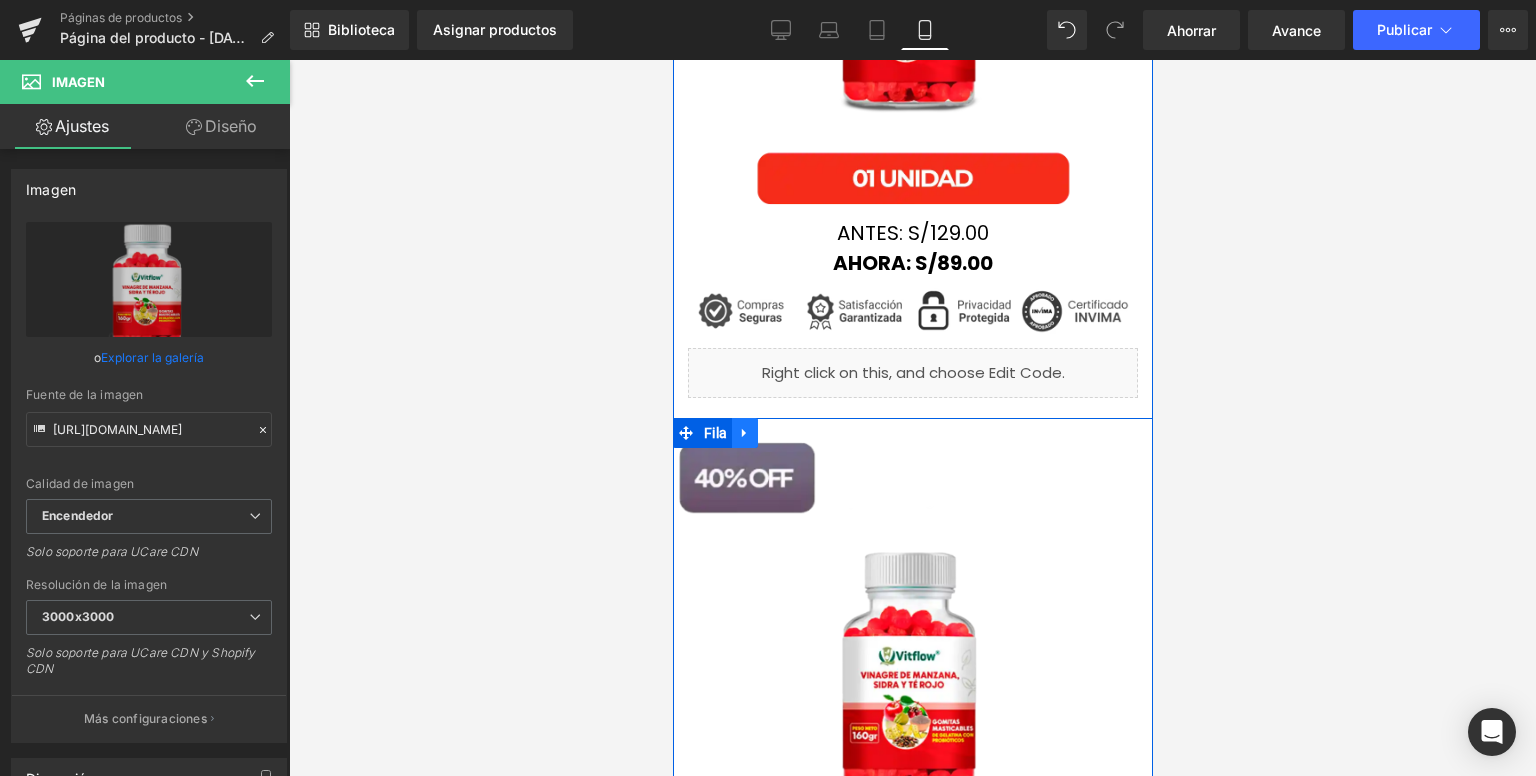 click at bounding box center (744, 433) 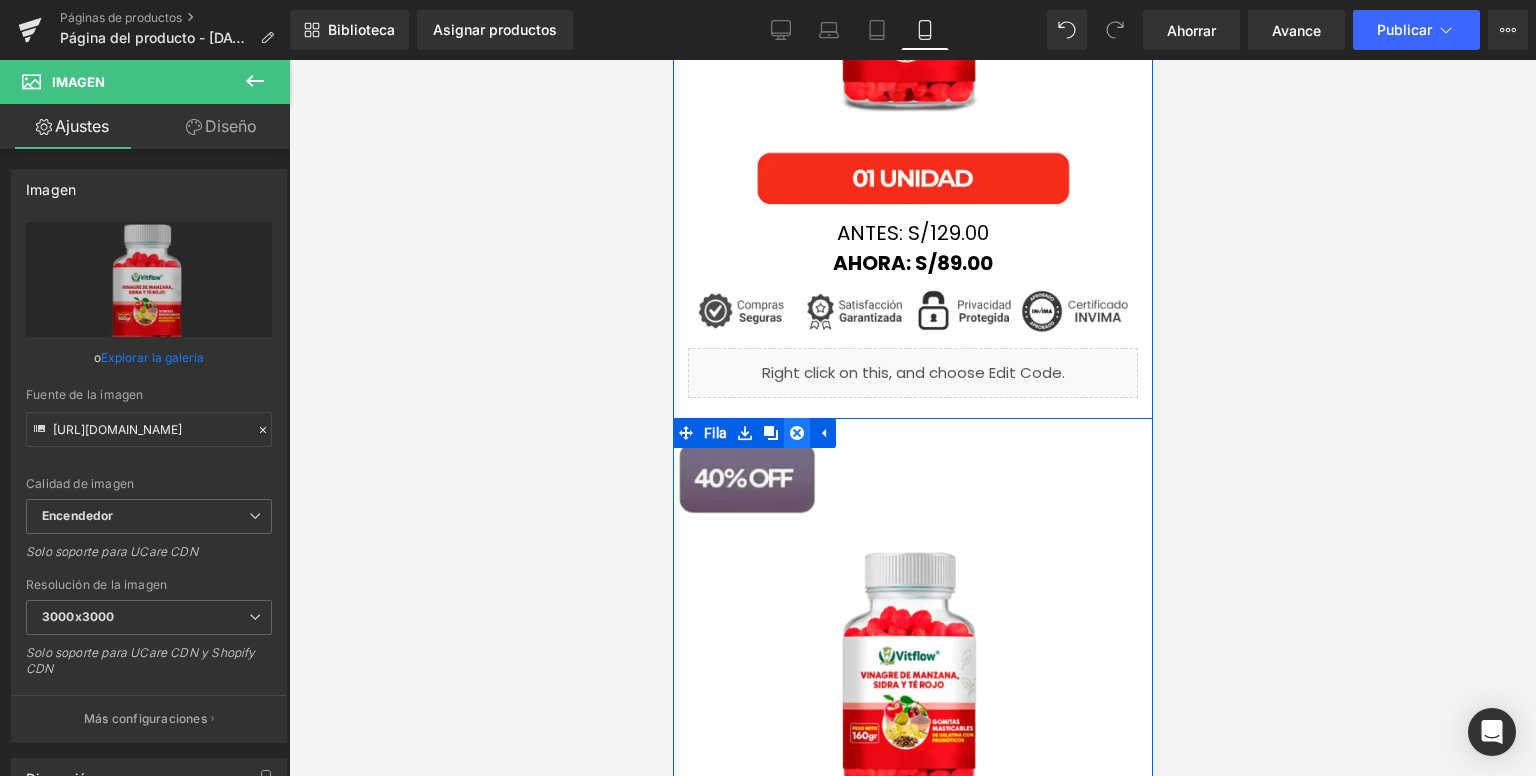 click 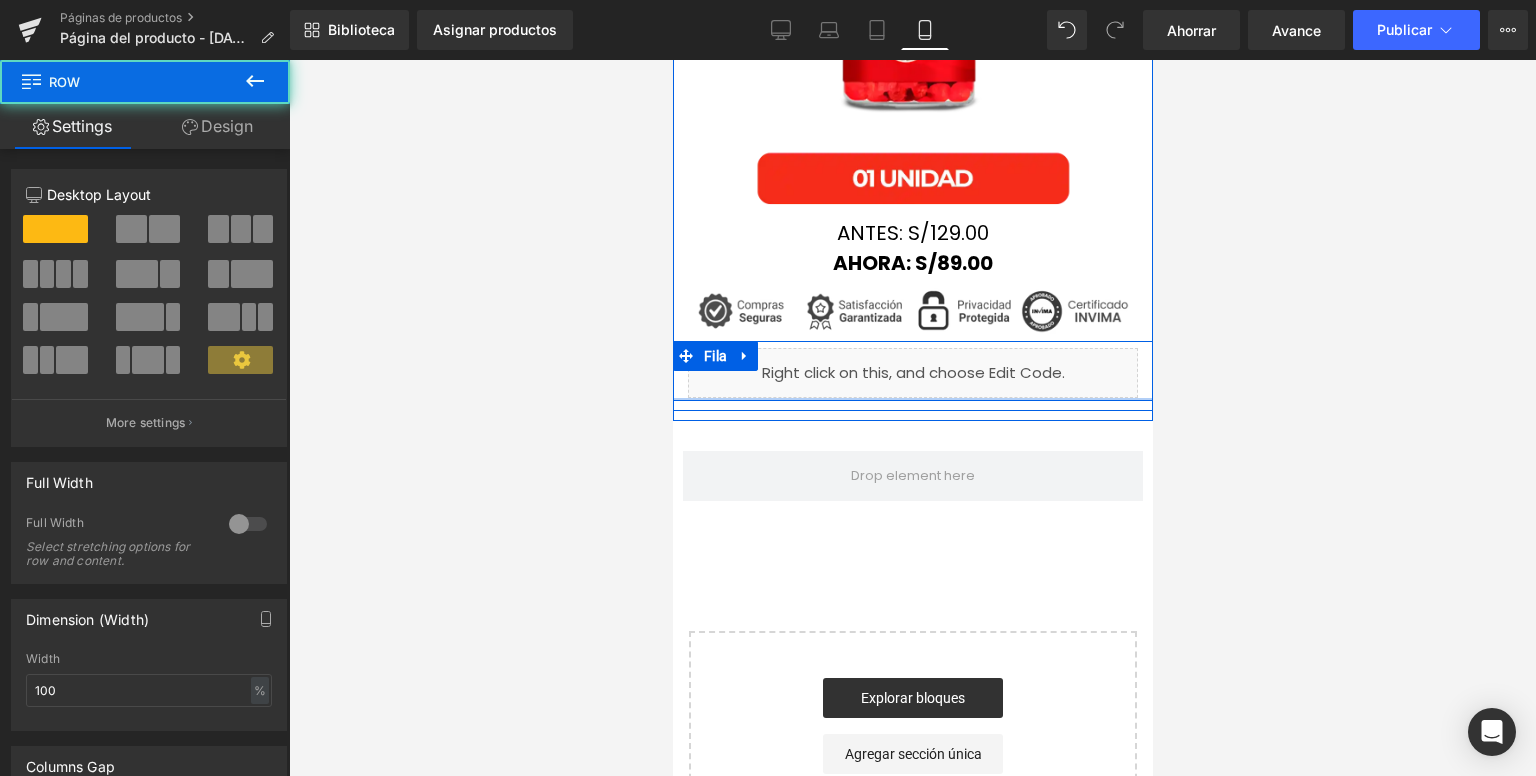 drag, startPoint x: 849, startPoint y: 401, endPoint x: 833, endPoint y: 395, distance: 17.088007 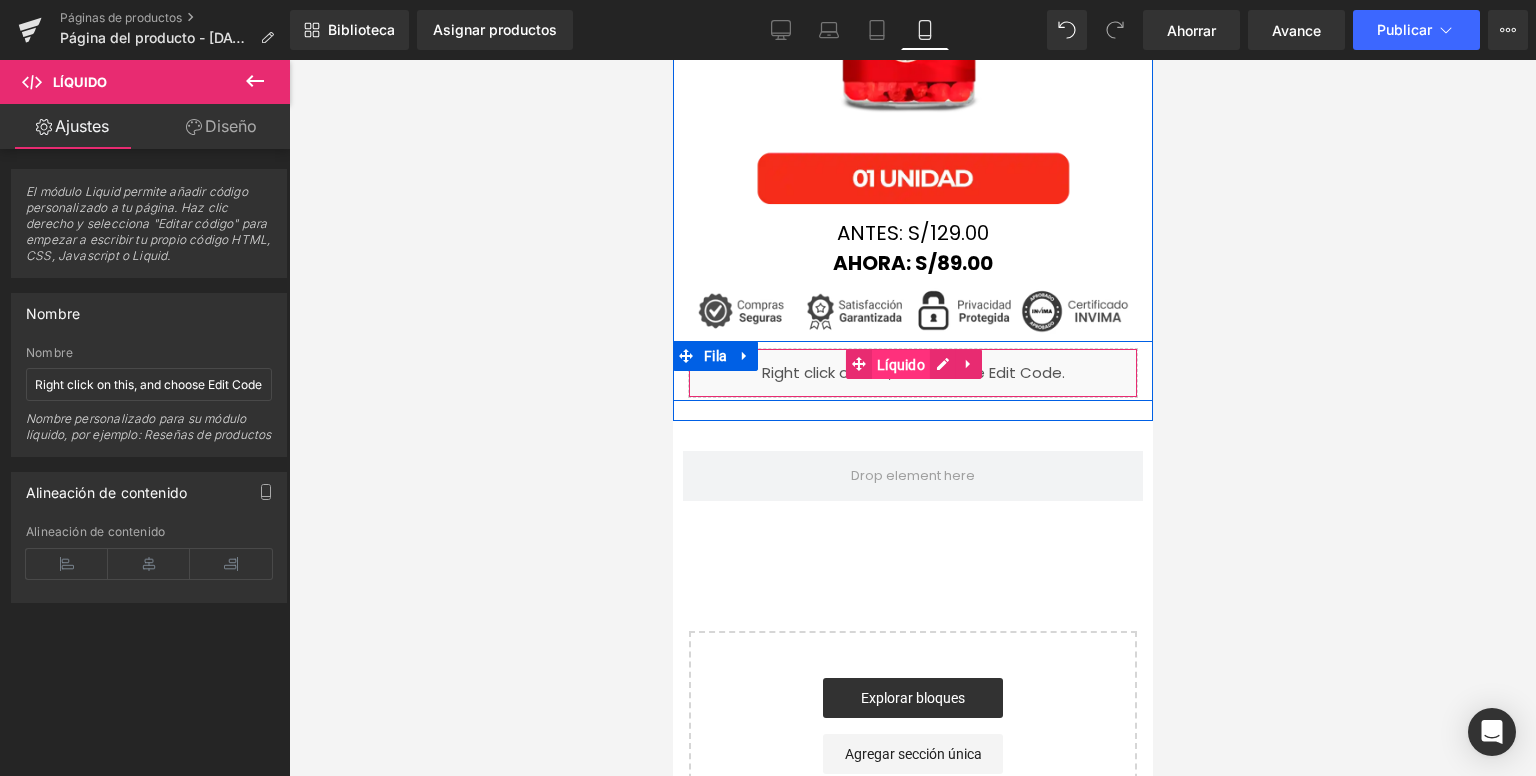 click on "Líquido" at bounding box center [900, 365] 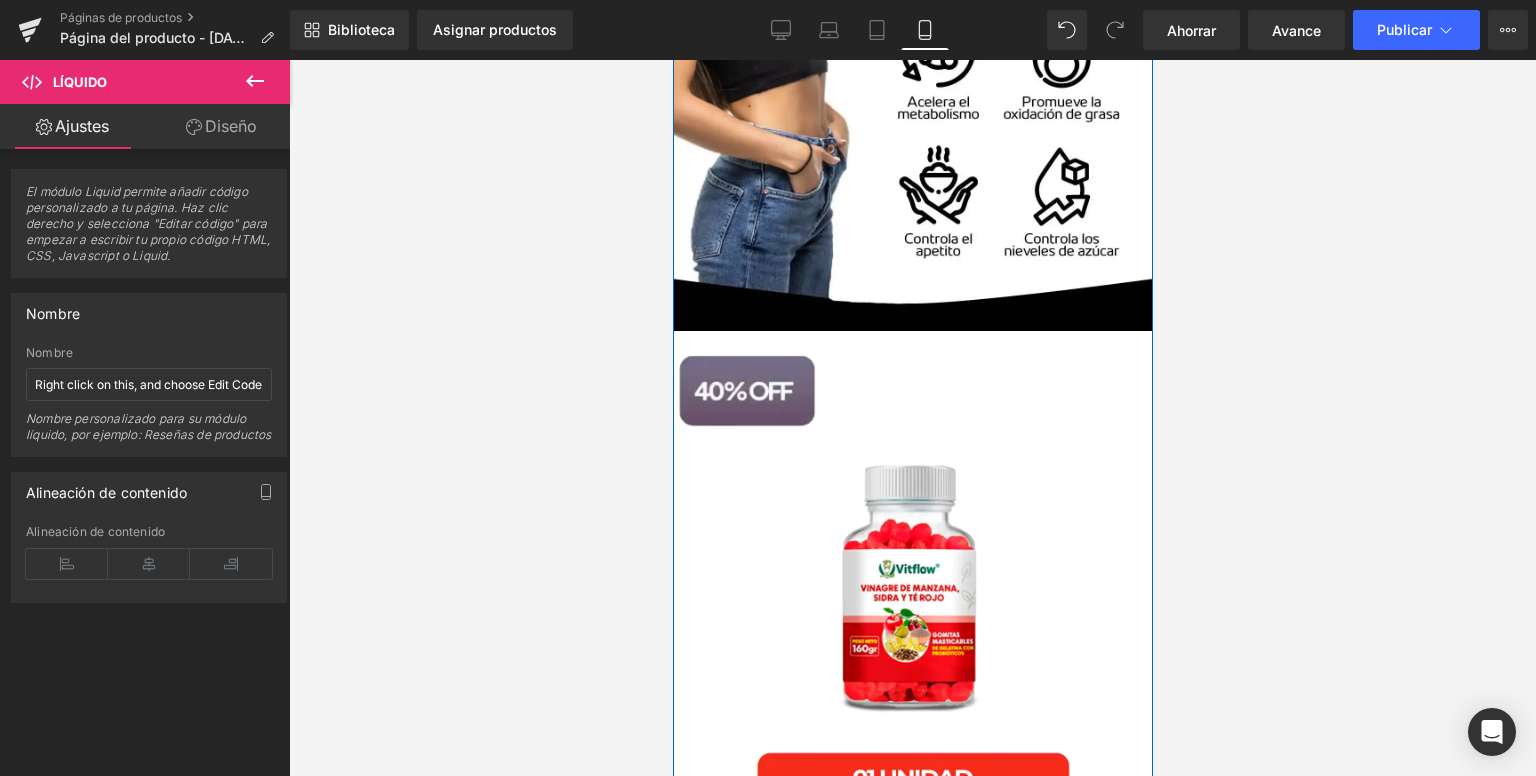 scroll, scrollTop: 1169, scrollLeft: 0, axis: vertical 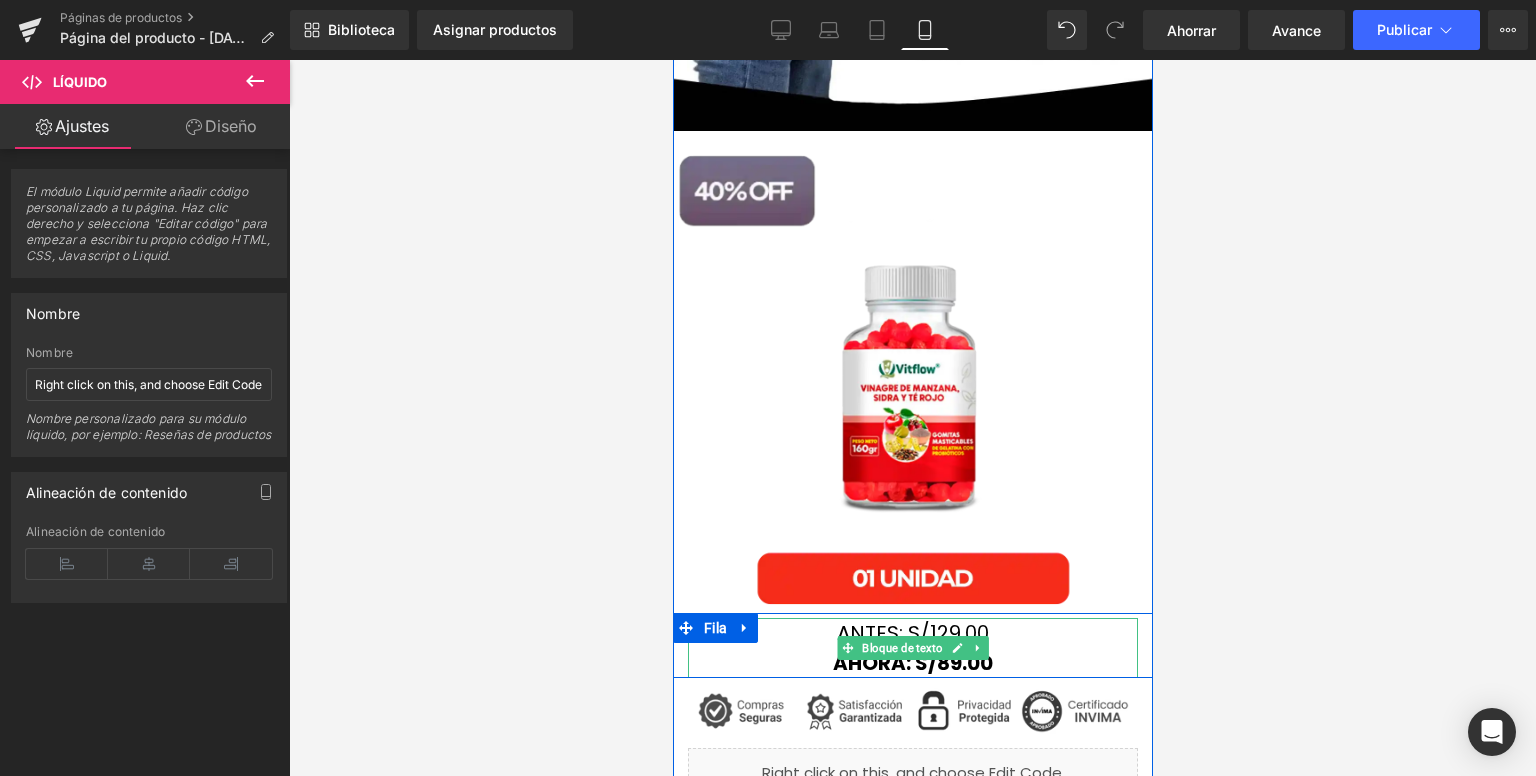 click on "ANTES: S/129.00" at bounding box center [912, 633] 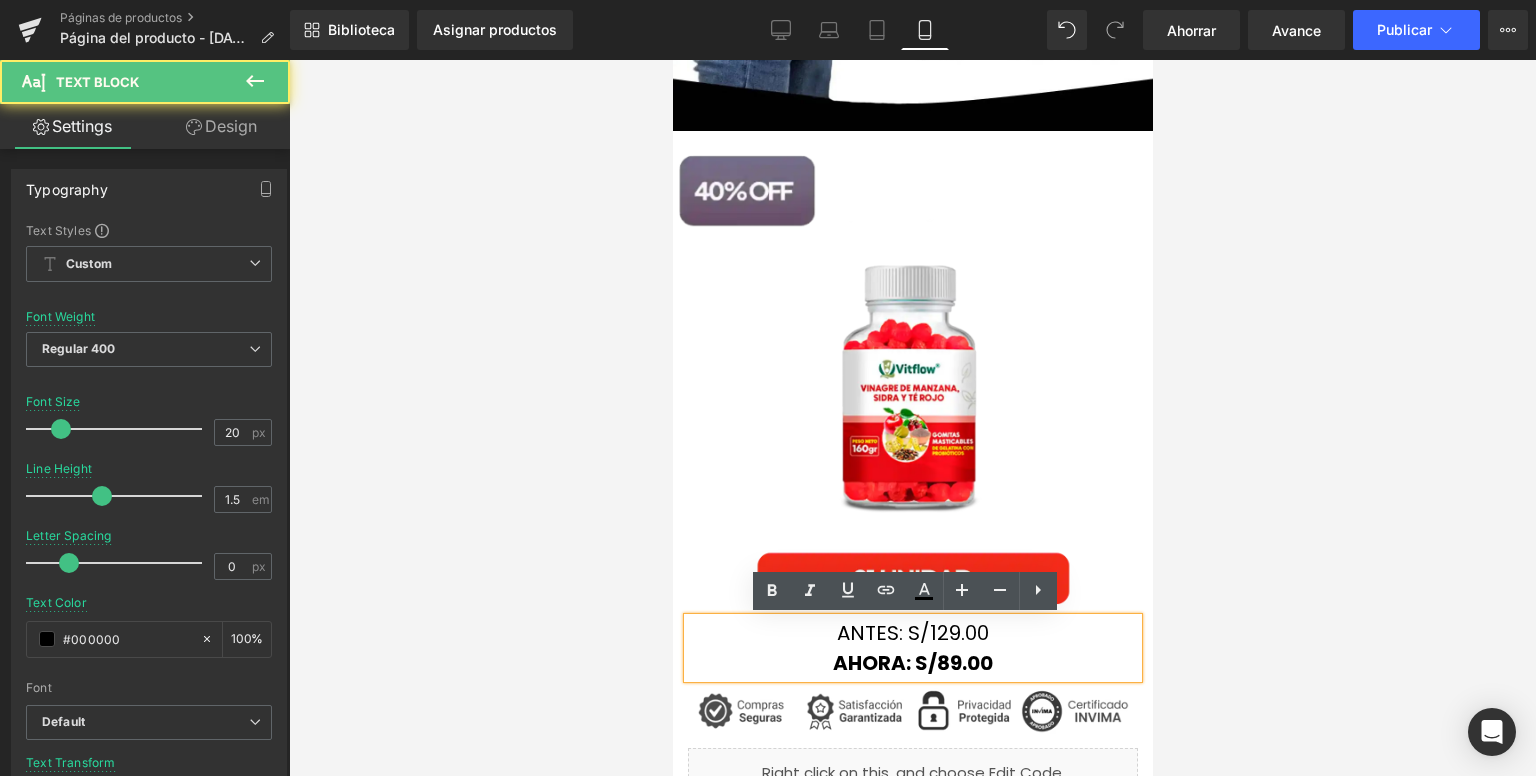 drag, startPoint x: 821, startPoint y: 633, endPoint x: 960, endPoint y: 612, distance: 140.57738 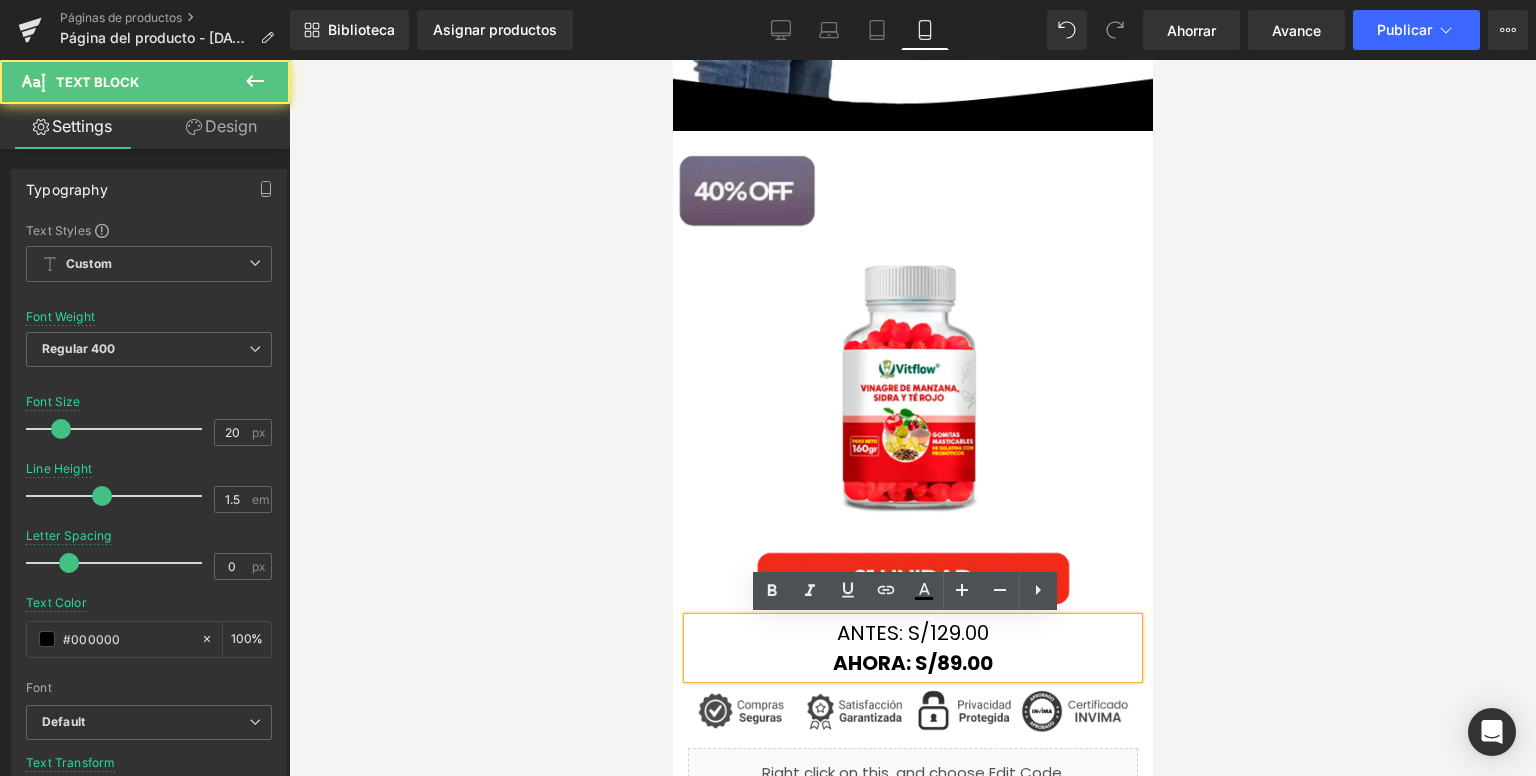 click on "ANTES: S/129.00 AHORA: S/89.00" at bounding box center (912, 648) 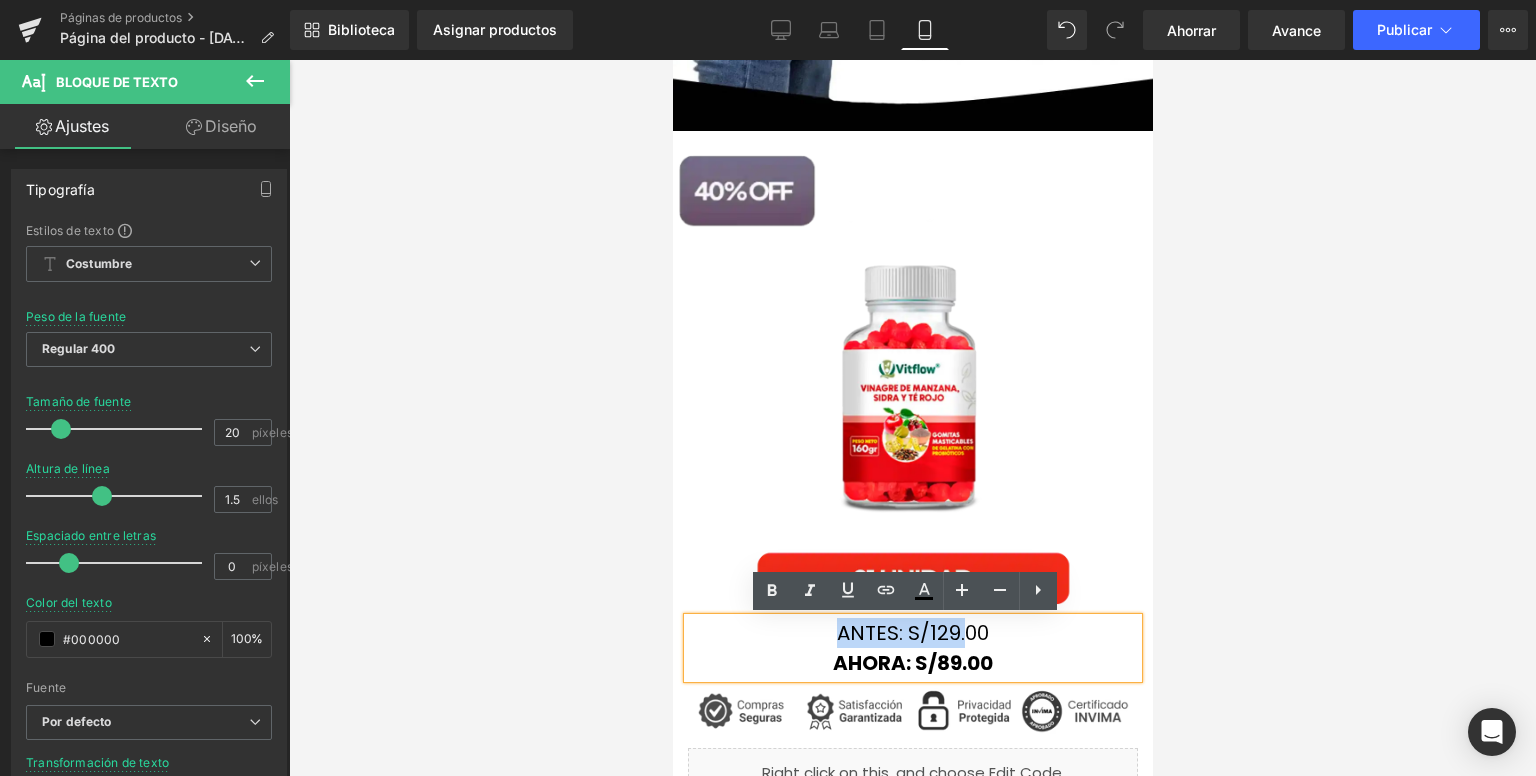 drag, startPoint x: 984, startPoint y: 627, endPoint x: 816, endPoint y: 627, distance: 168 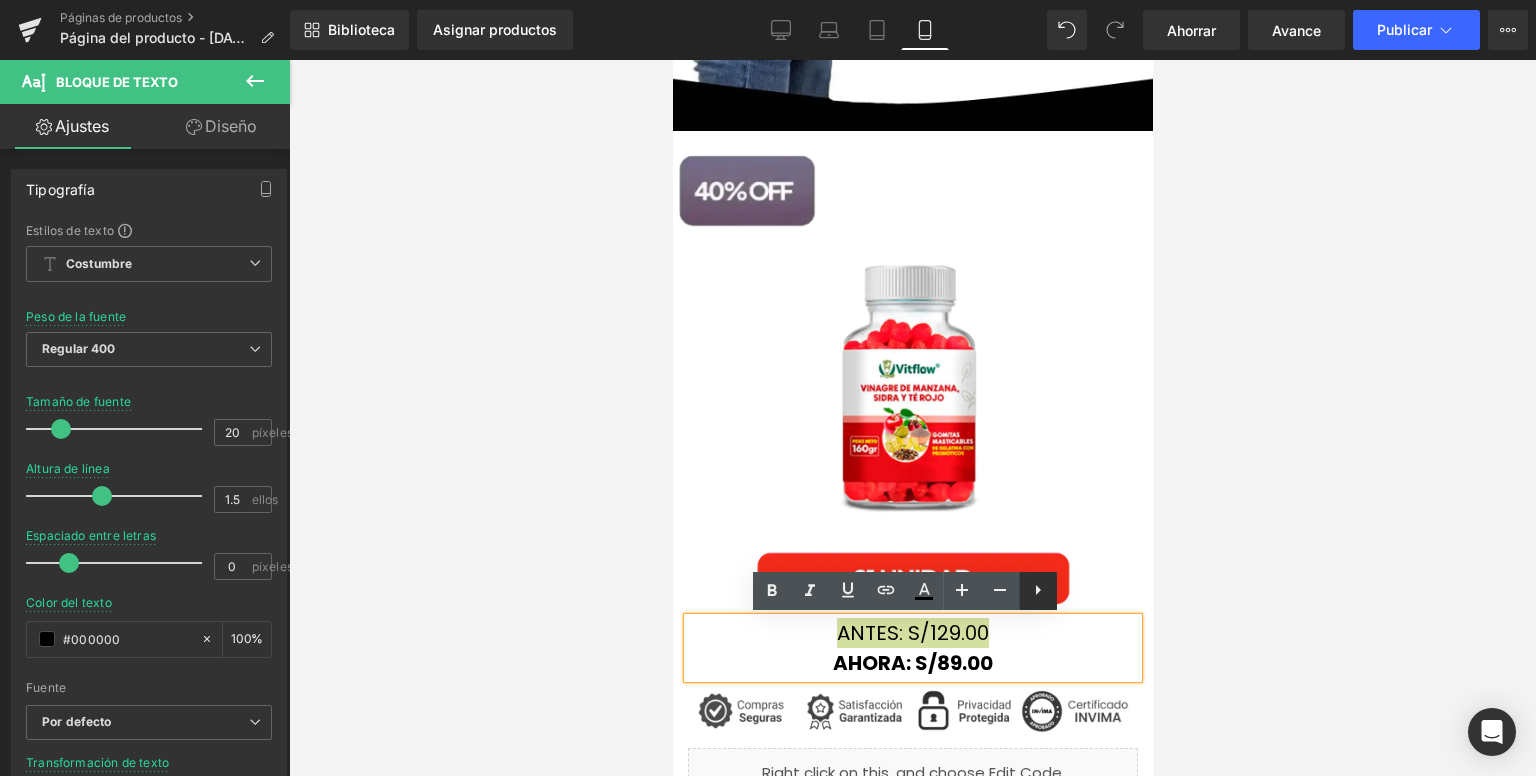 click 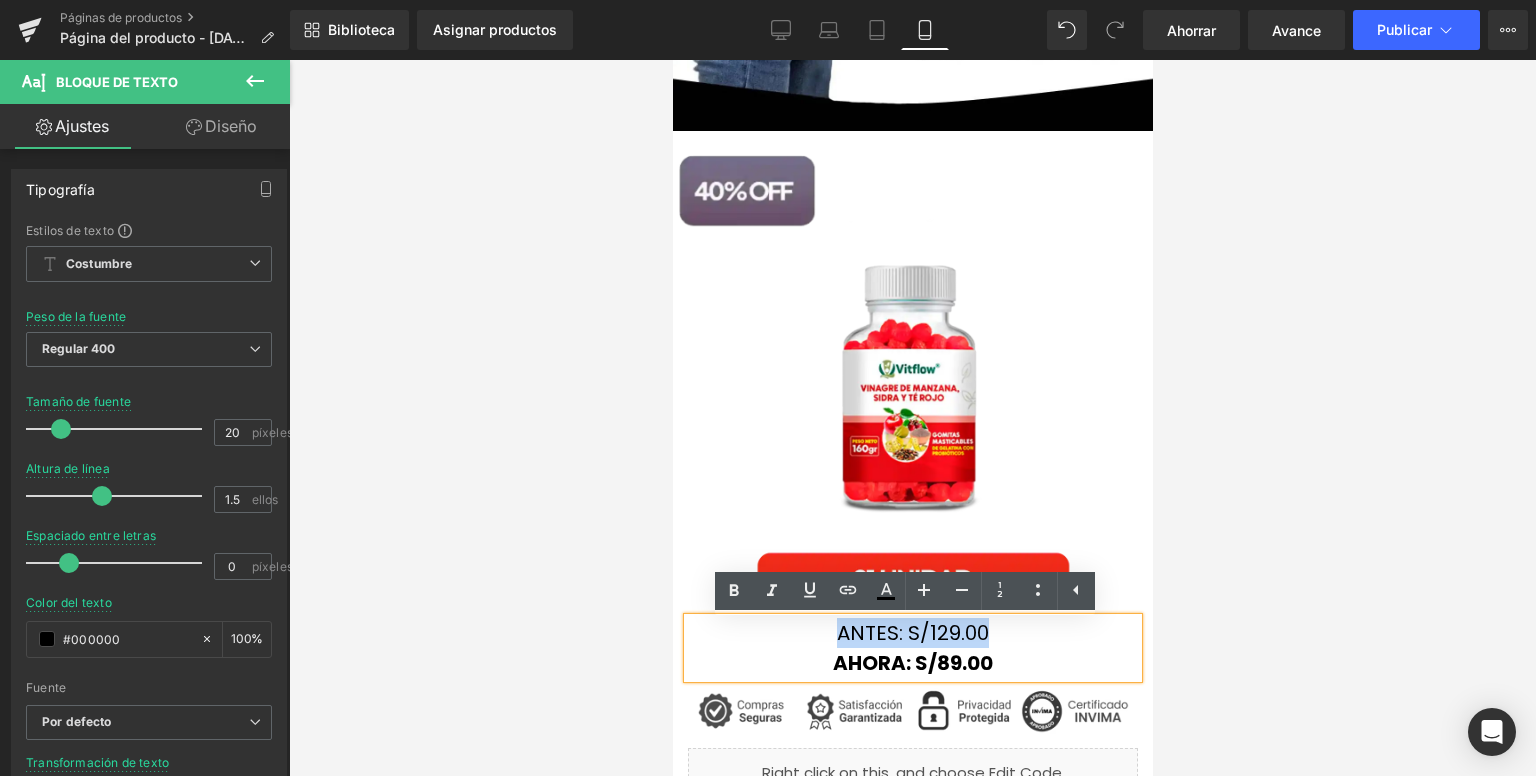 click on "AHORA: S/89.00" at bounding box center [912, 663] 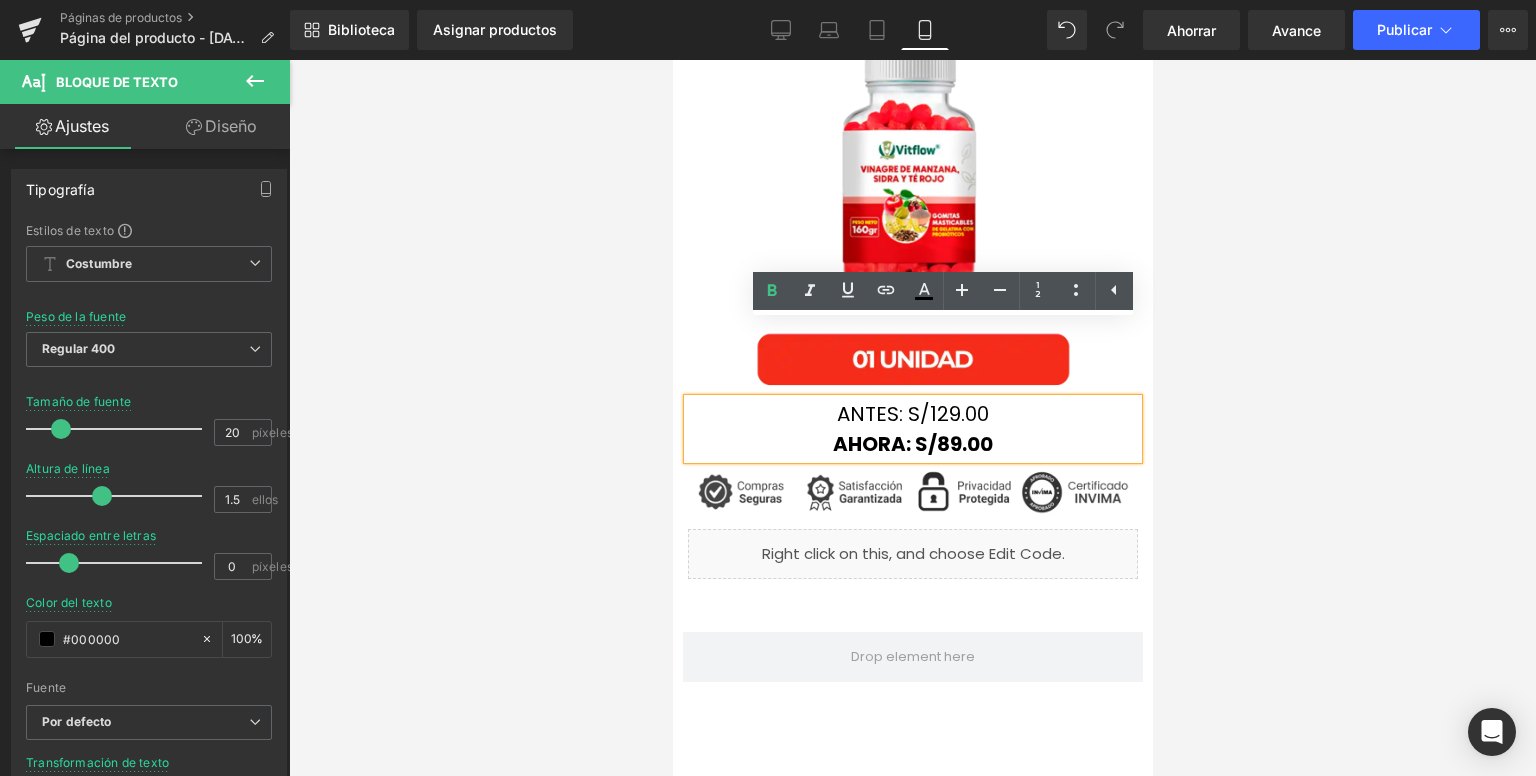 scroll, scrollTop: 1469, scrollLeft: 0, axis: vertical 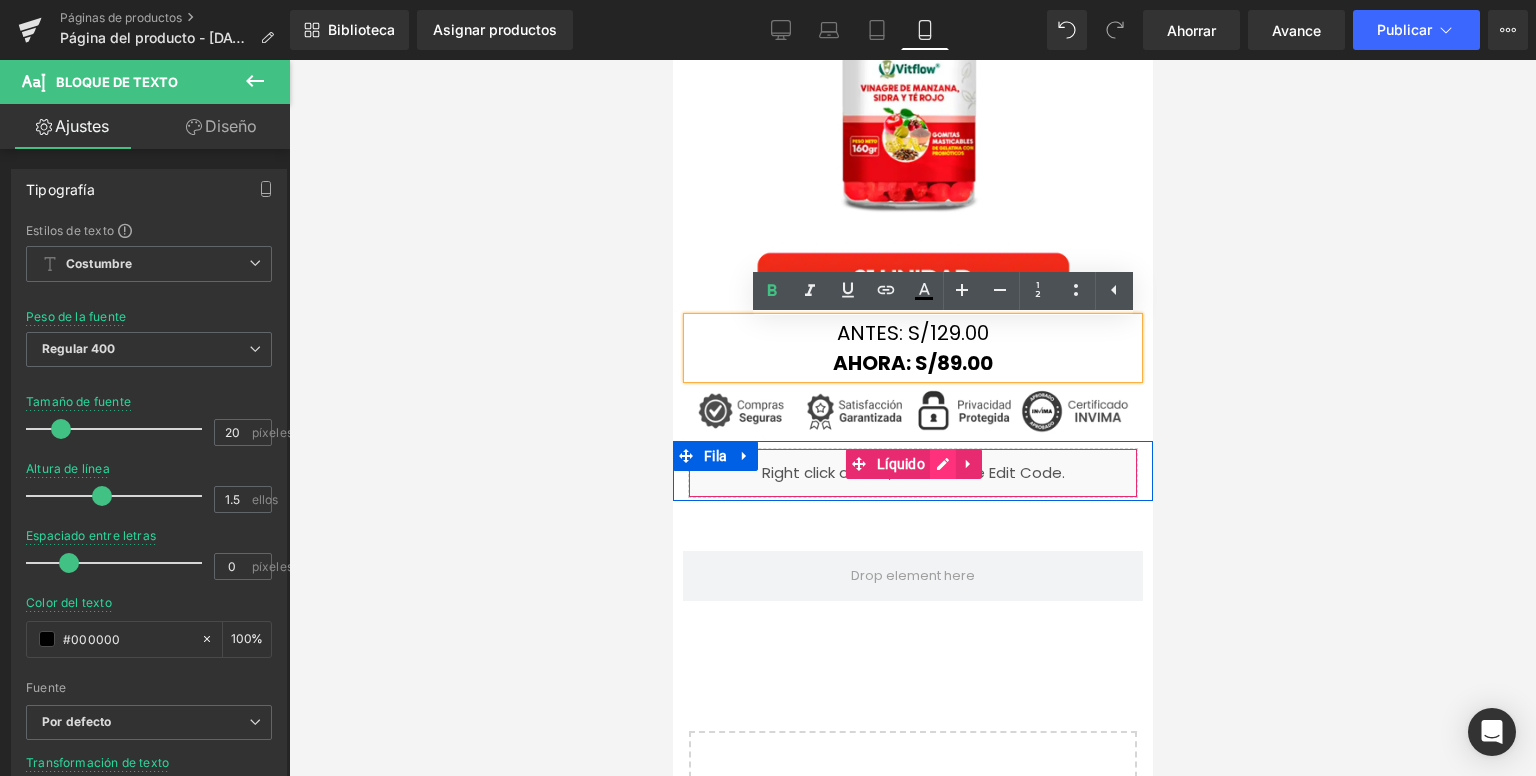 click on "Líquido" at bounding box center (912, 473) 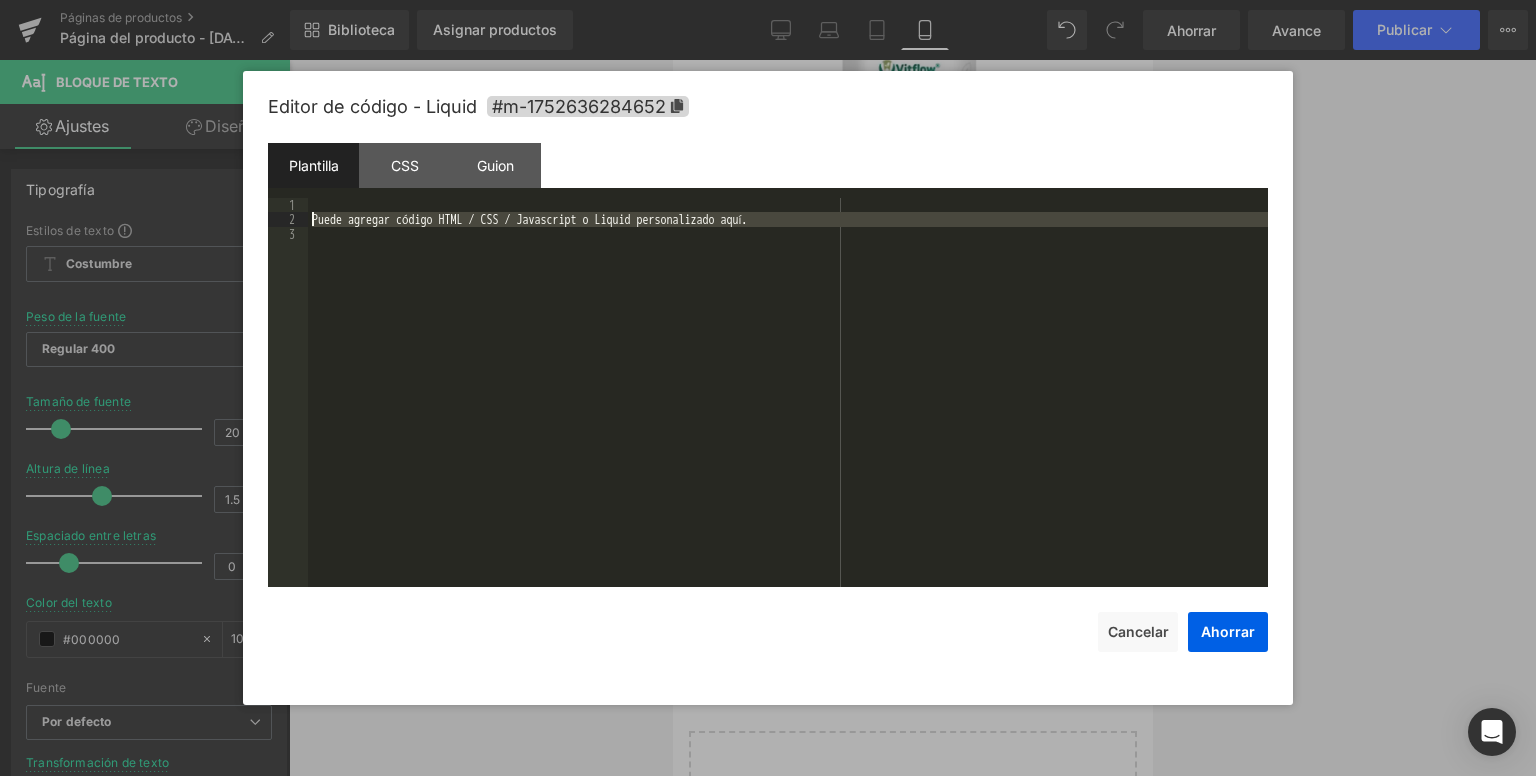 drag, startPoint x: 460, startPoint y: 302, endPoint x: 297, endPoint y: 203, distance: 190.7092 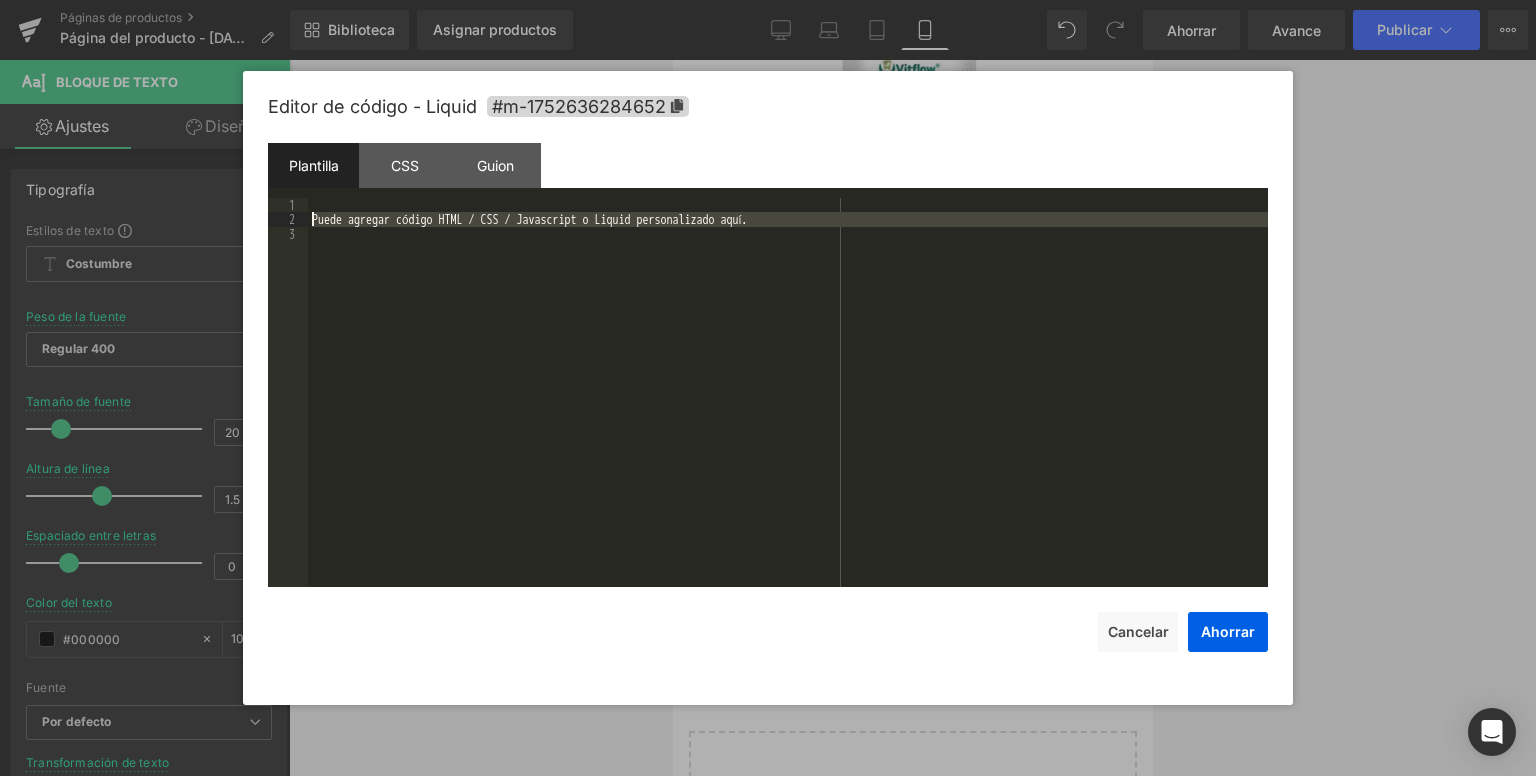 click on "1 2 3   Puede agregar código HTML / CSS / Javascript o Liquid personalizado aquí. XXXXXXXXXXXXXXXXXXXXXXXXXXXXXXXXXXXXXXXXXXXXXXXXXX" at bounding box center (768, 392) 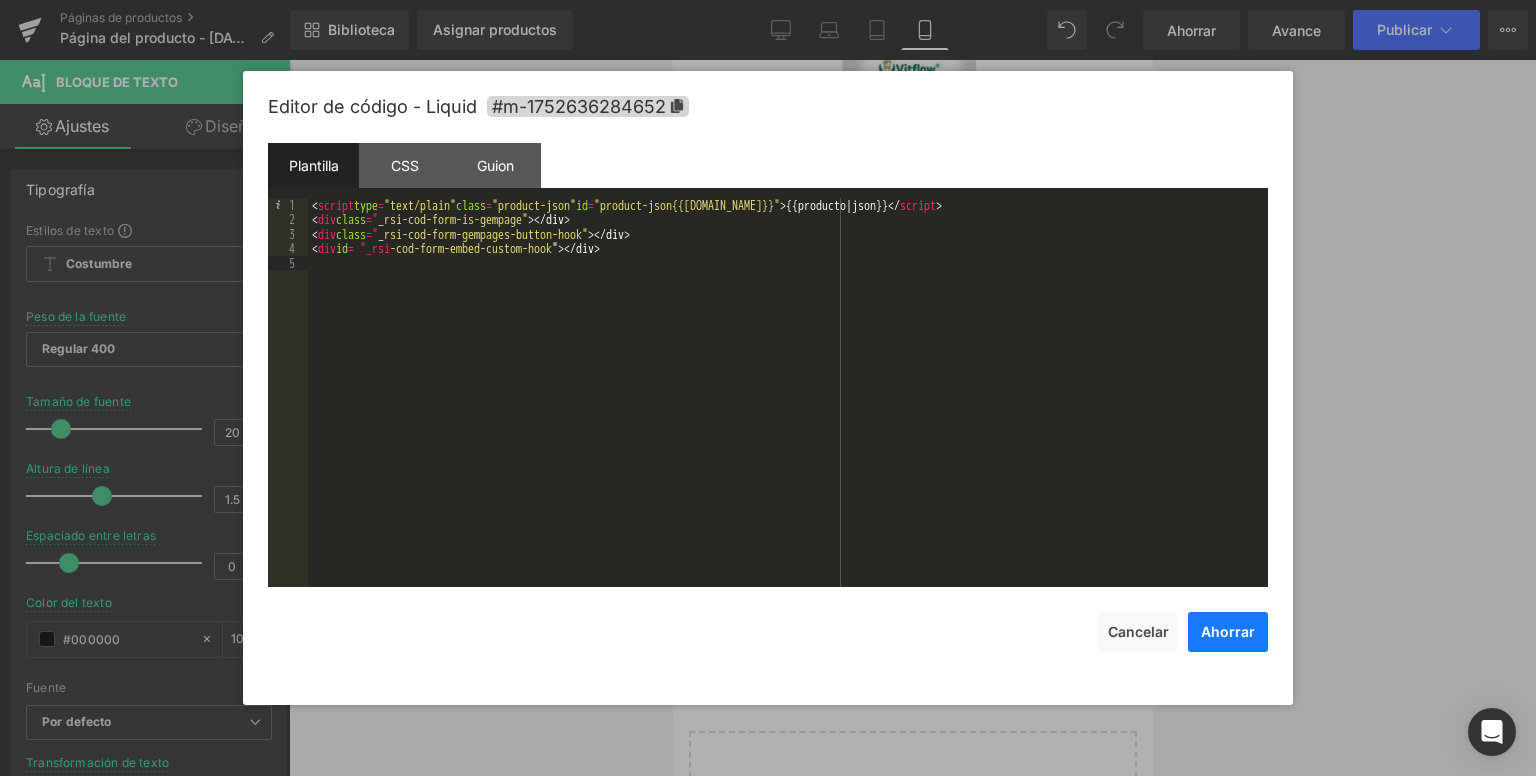 click on "Ahorrar" at bounding box center [1228, 631] 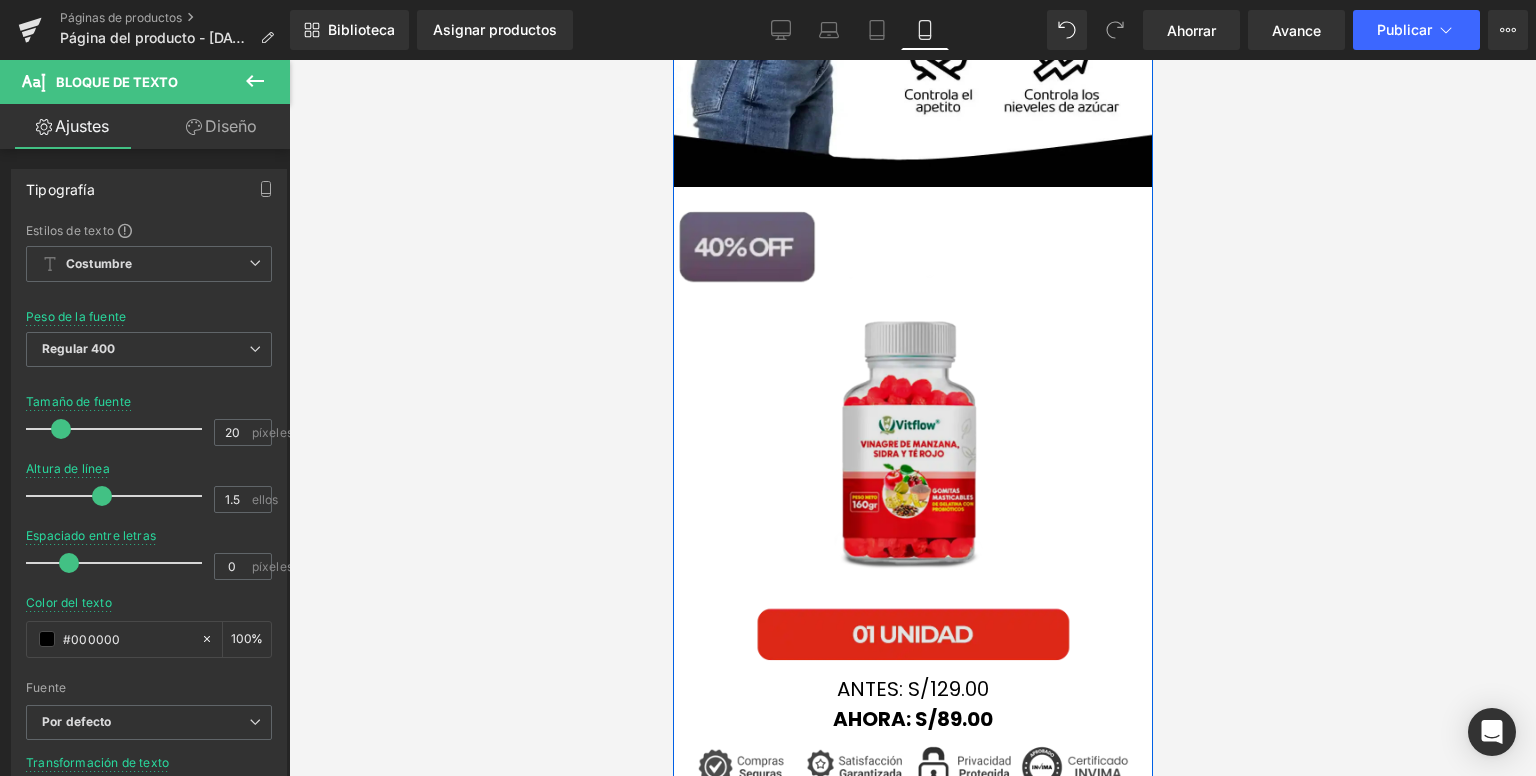scroll, scrollTop: 1069, scrollLeft: 0, axis: vertical 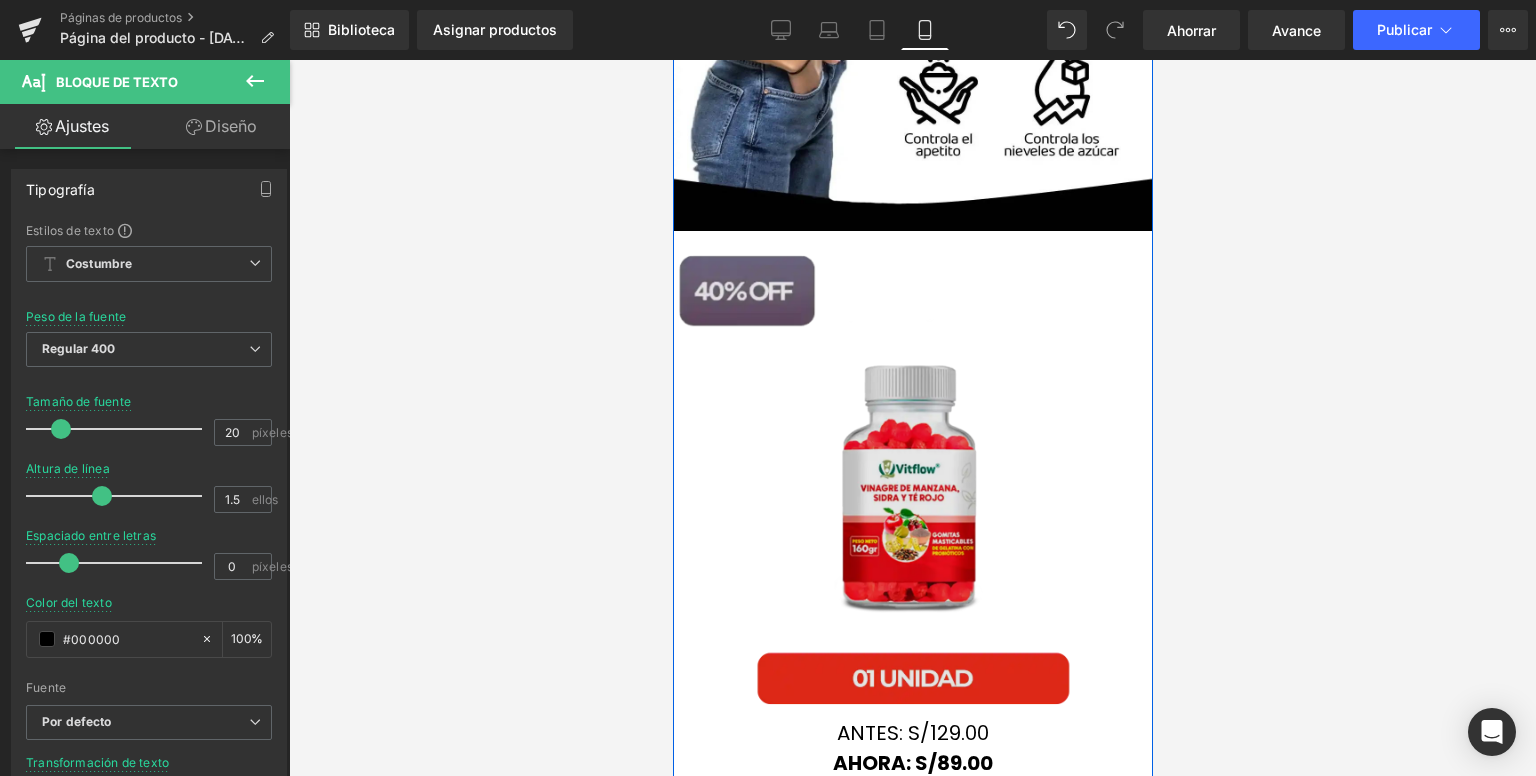 click at bounding box center (912, 473) 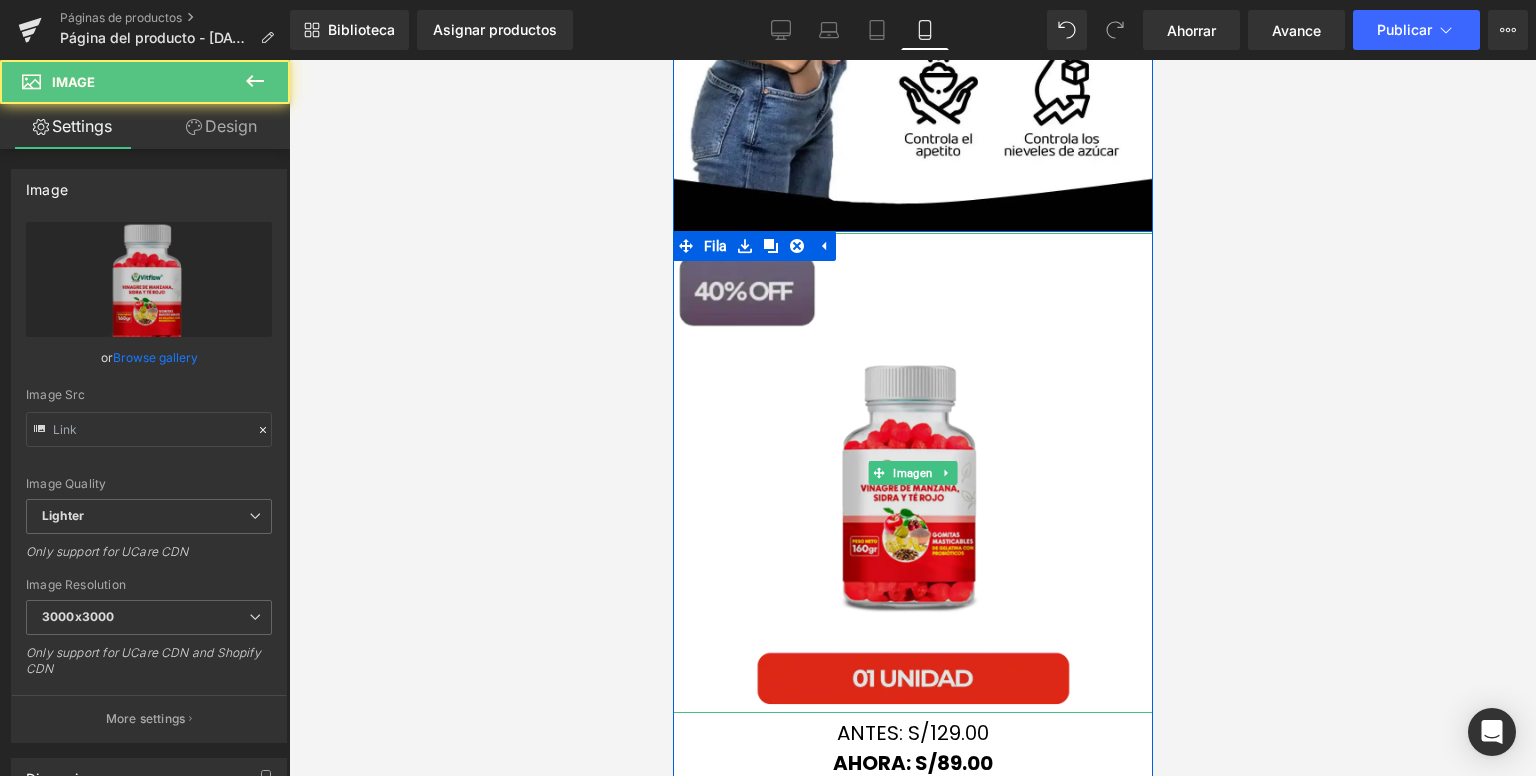 type on "[URL][DOMAIN_NAME]" 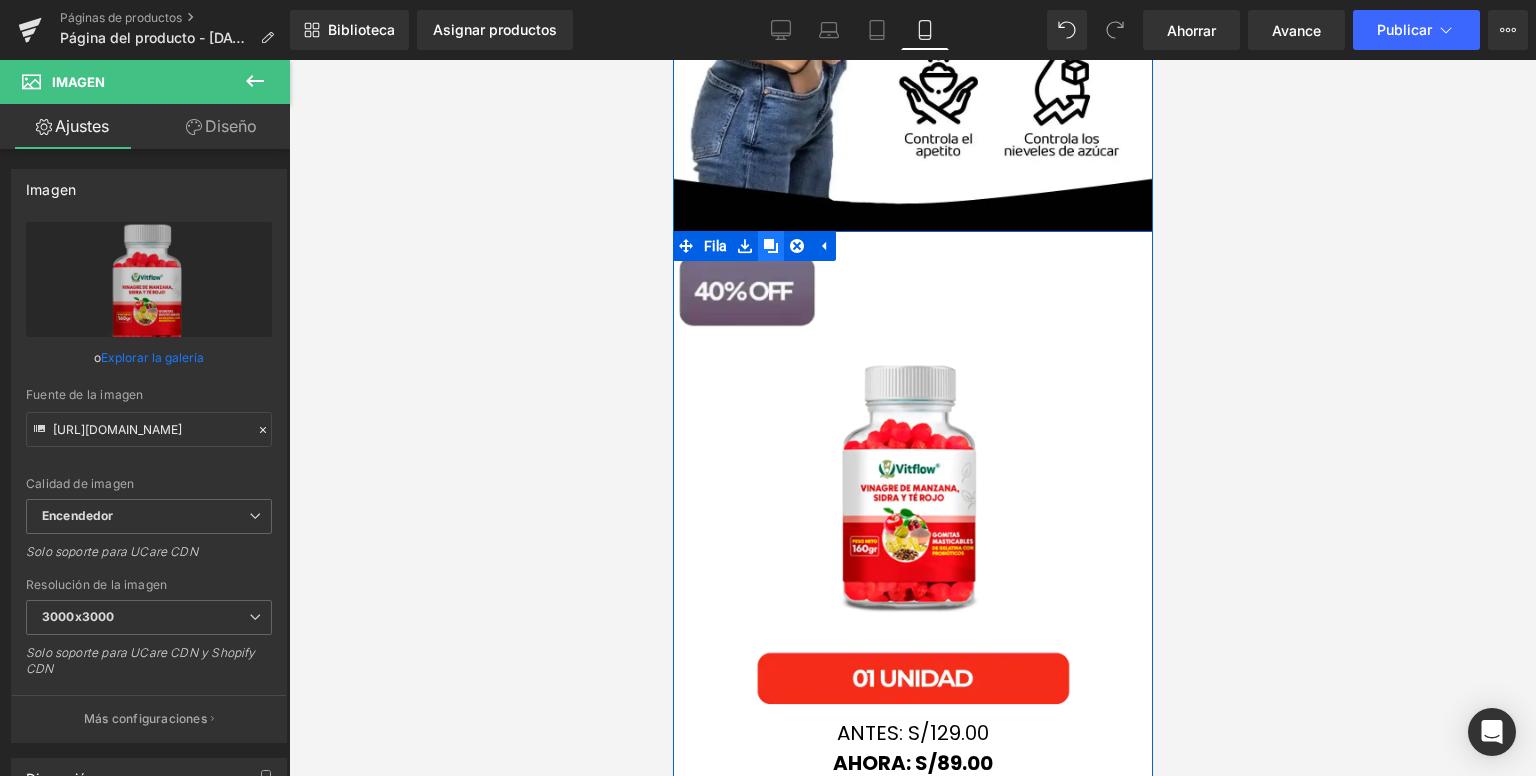 click 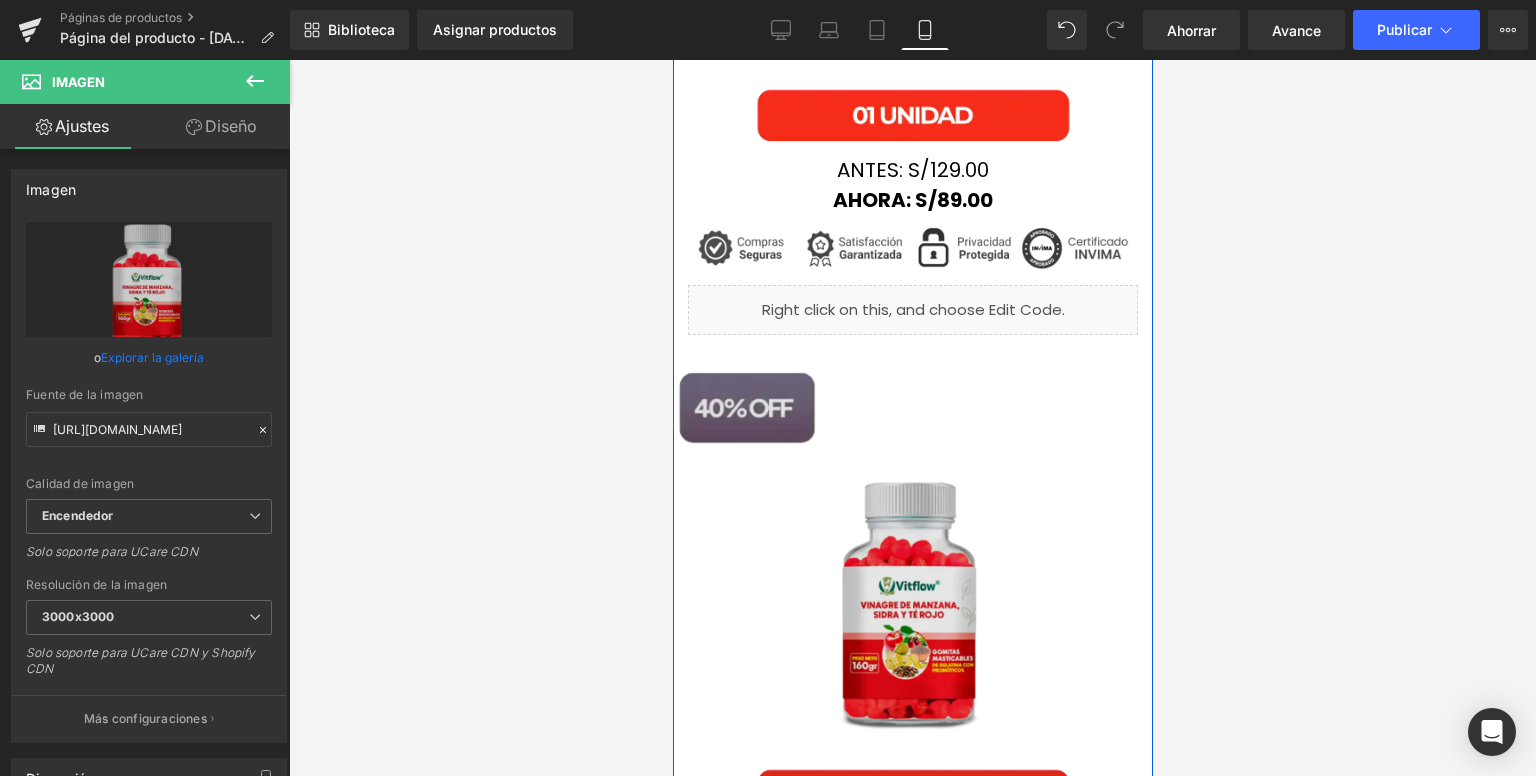 scroll, scrollTop: 1740, scrollLeft: 0, axis: vertical 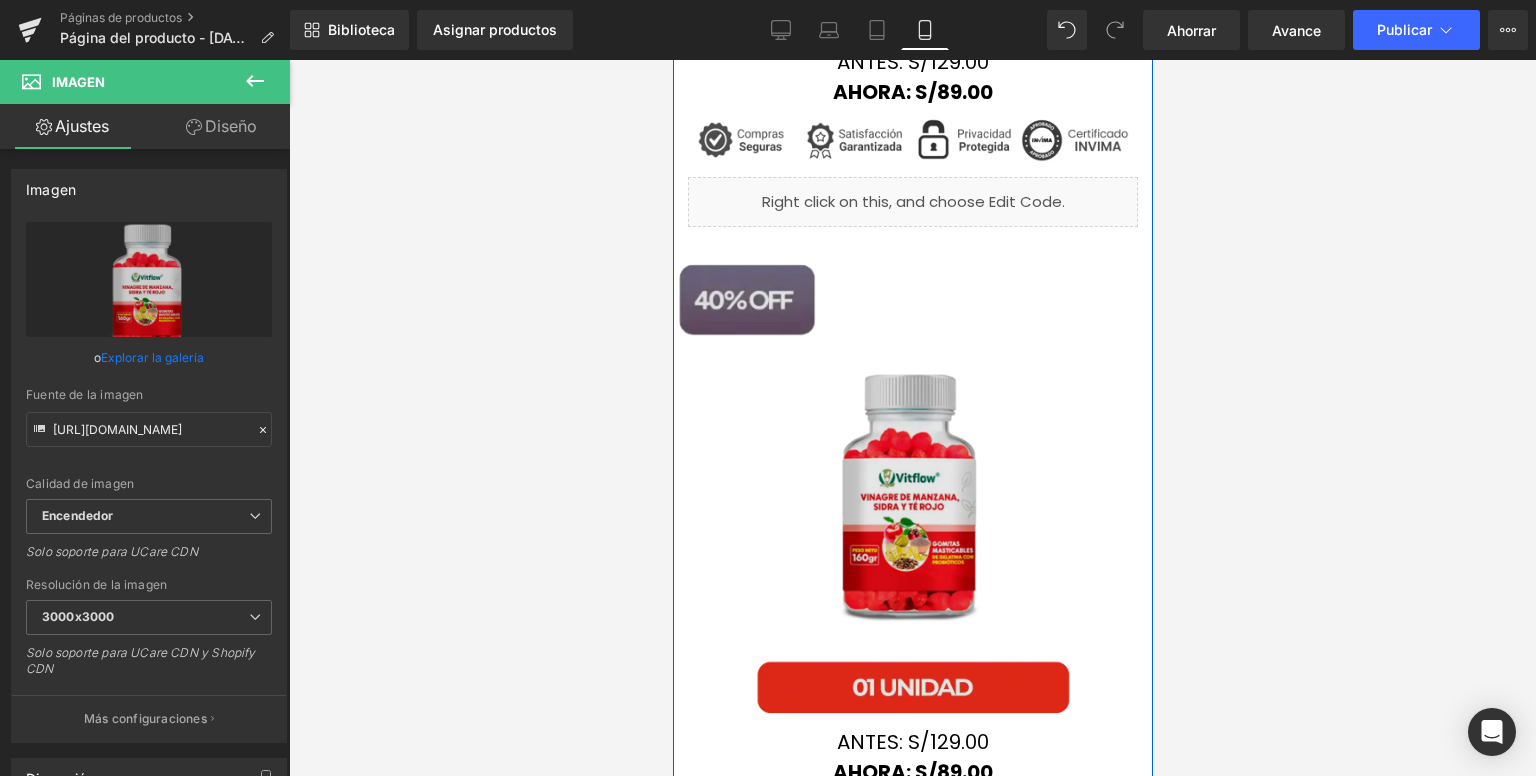 click at bounding box center [912, 482] 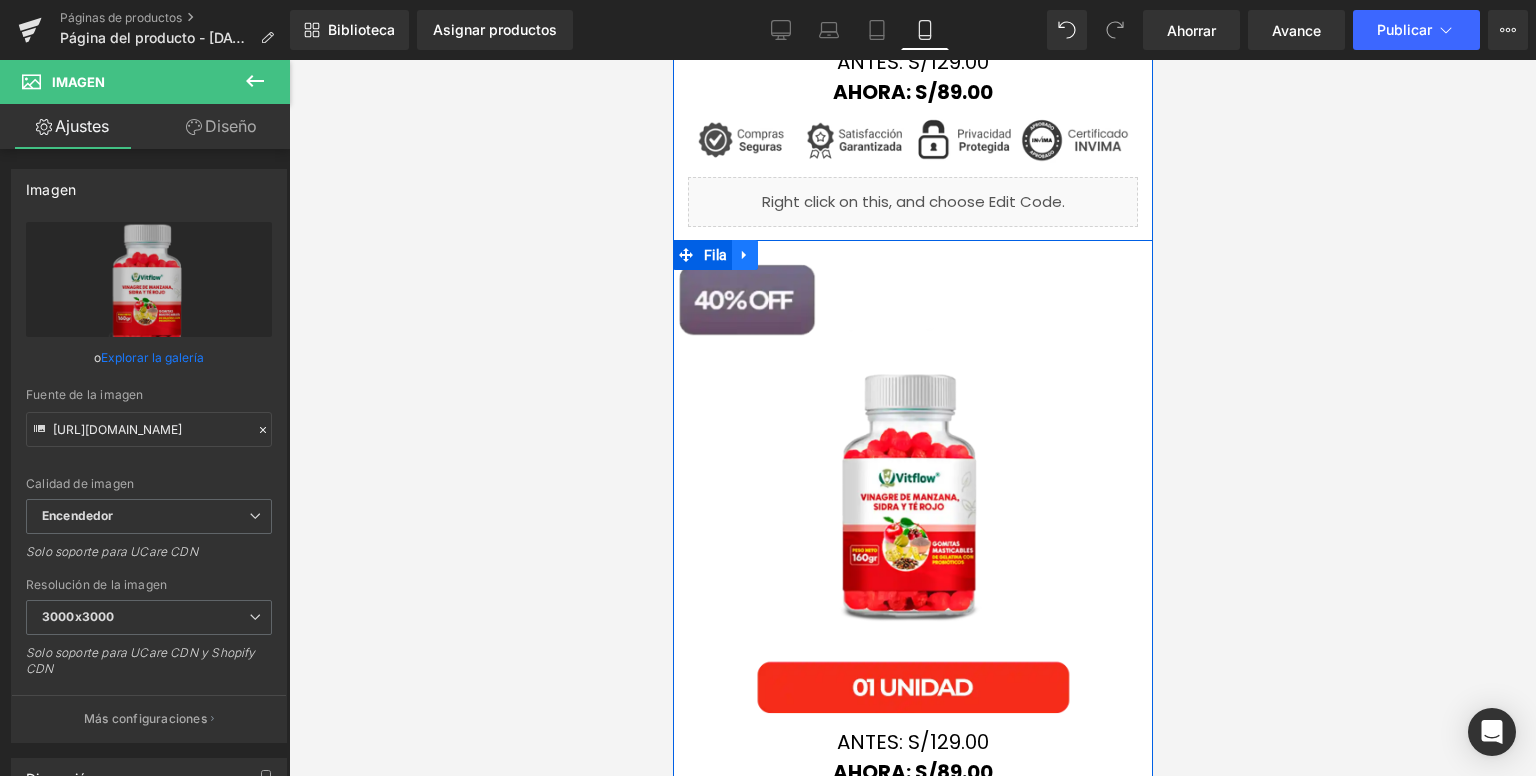 click 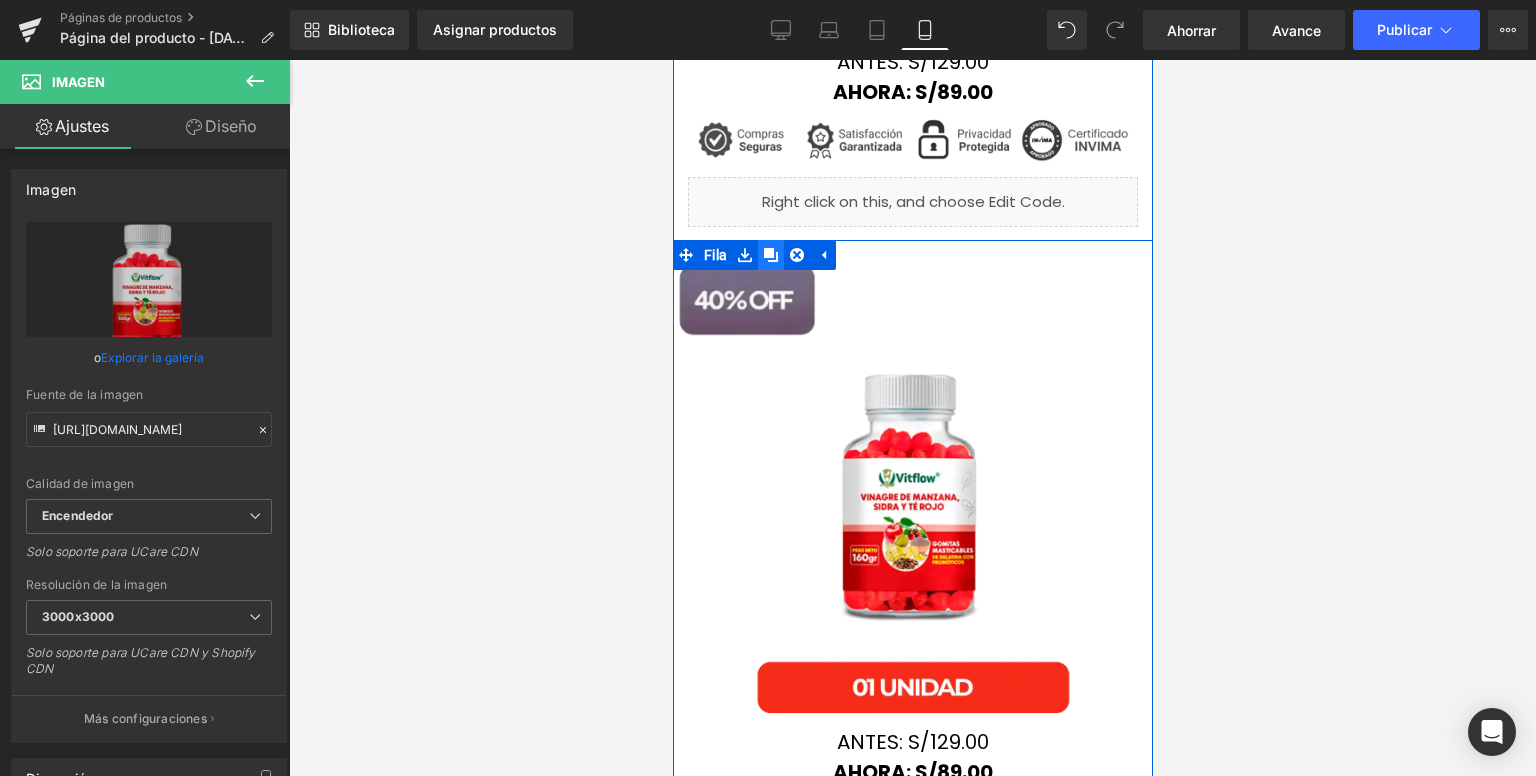 click 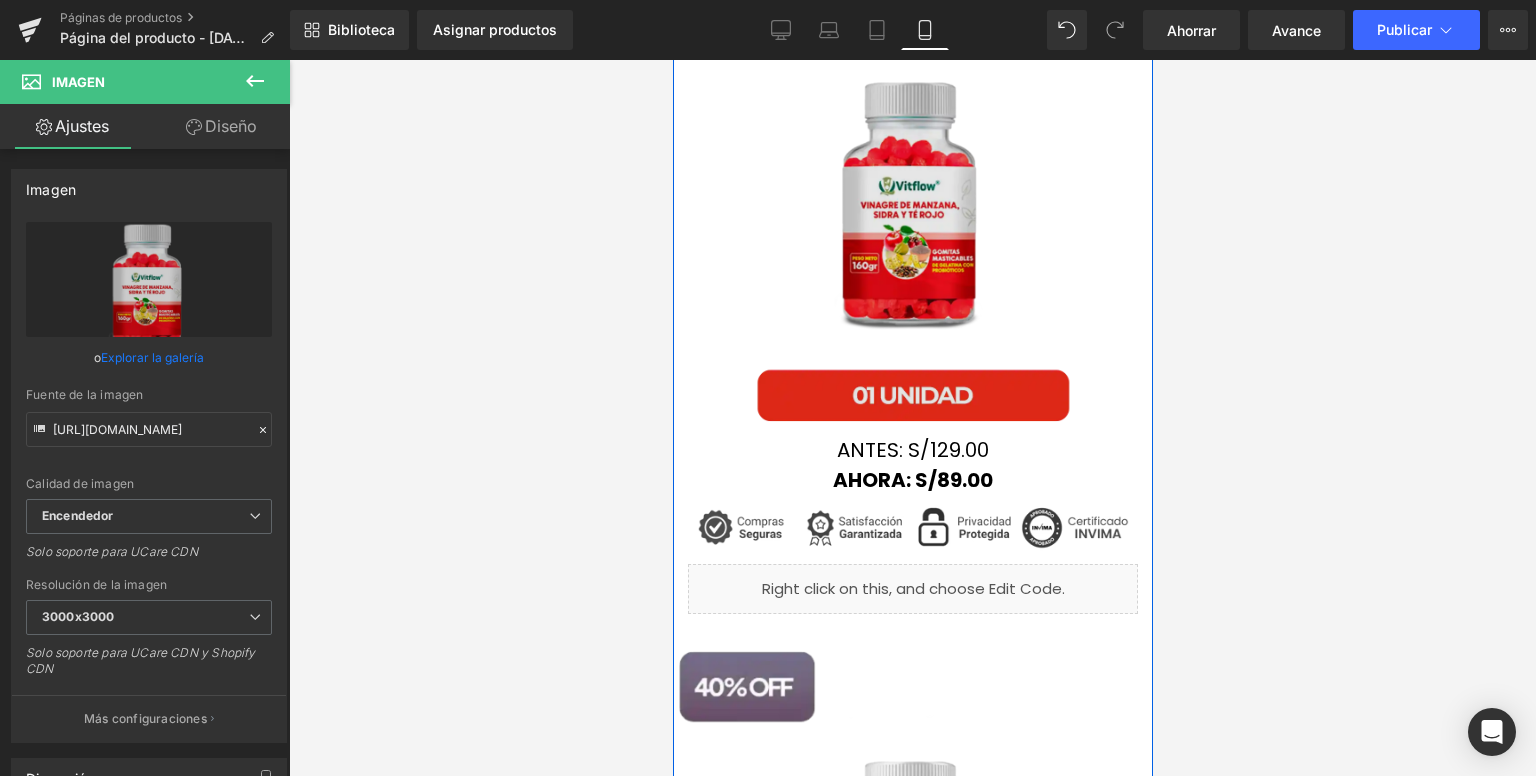 scroll, scrollTop: 2019, scrollLeft: 0, axis: vertical 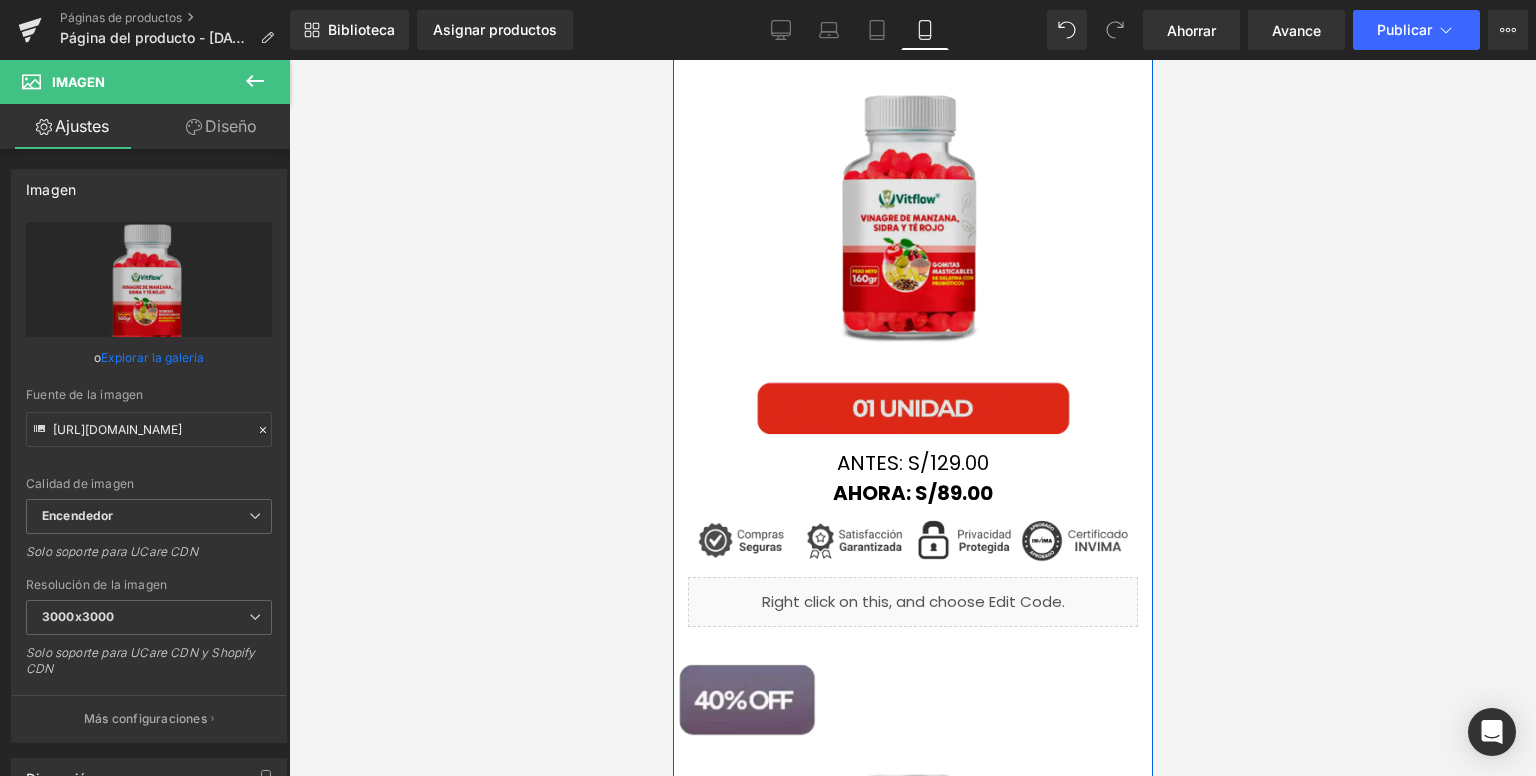 click at bounding box center (912, 203) 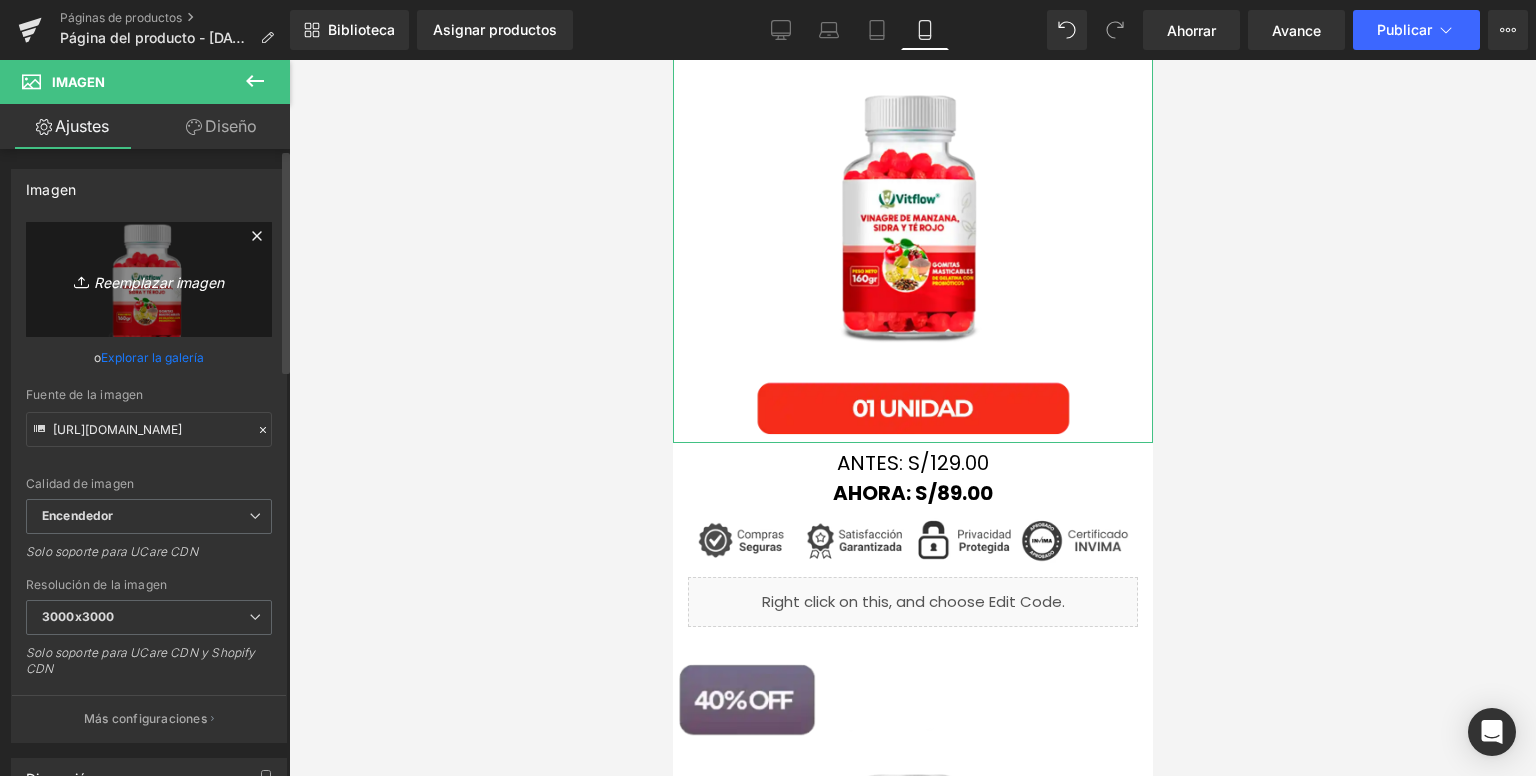 click on "Reemplazar imagen" at bounding box center (149, 279) 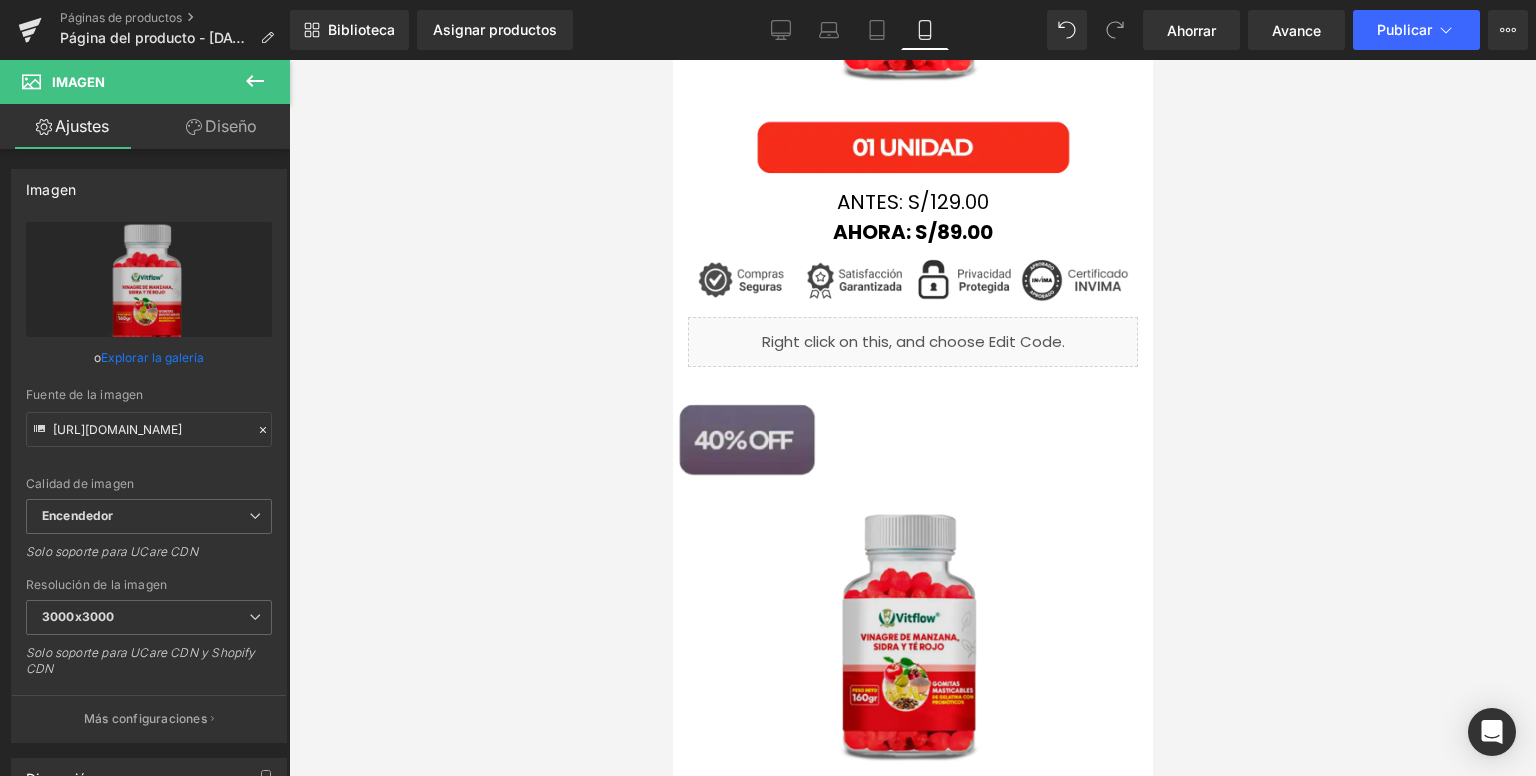 scroll, scrollTop: 1719, scrollLeft: 0, axis: vertical 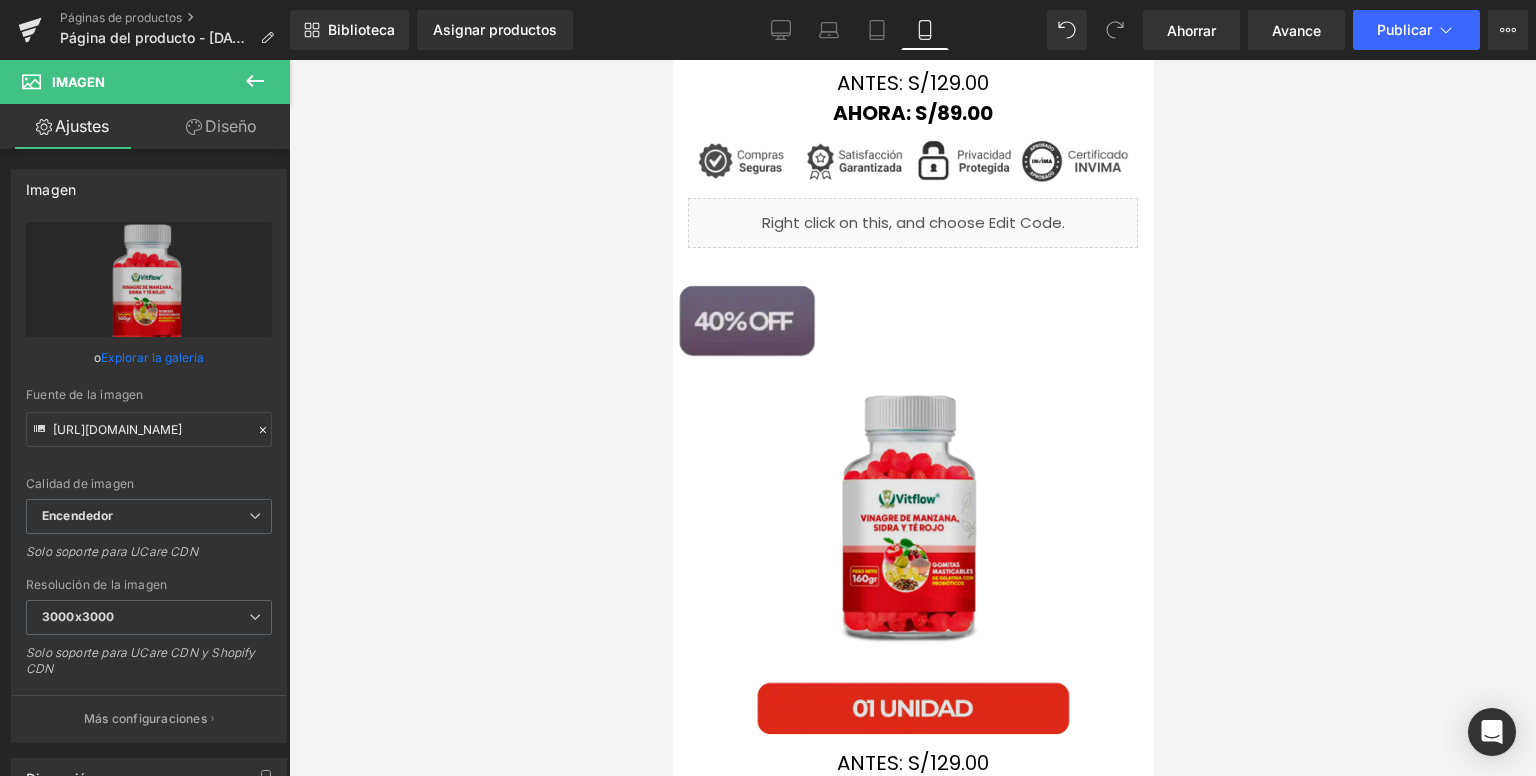 click at bounding box center [912, 503] 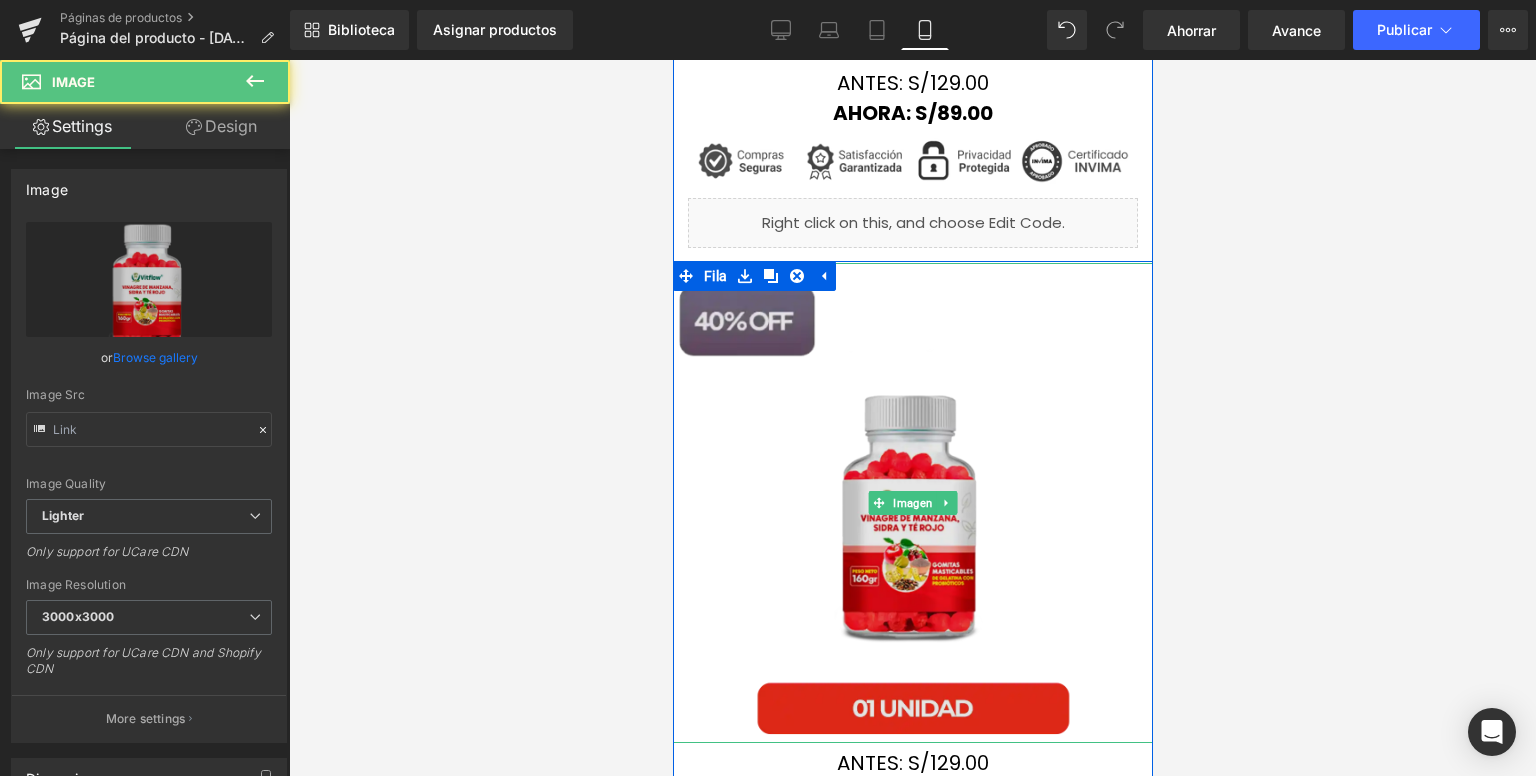 type on "[URL][DOMAIN_NAME]" 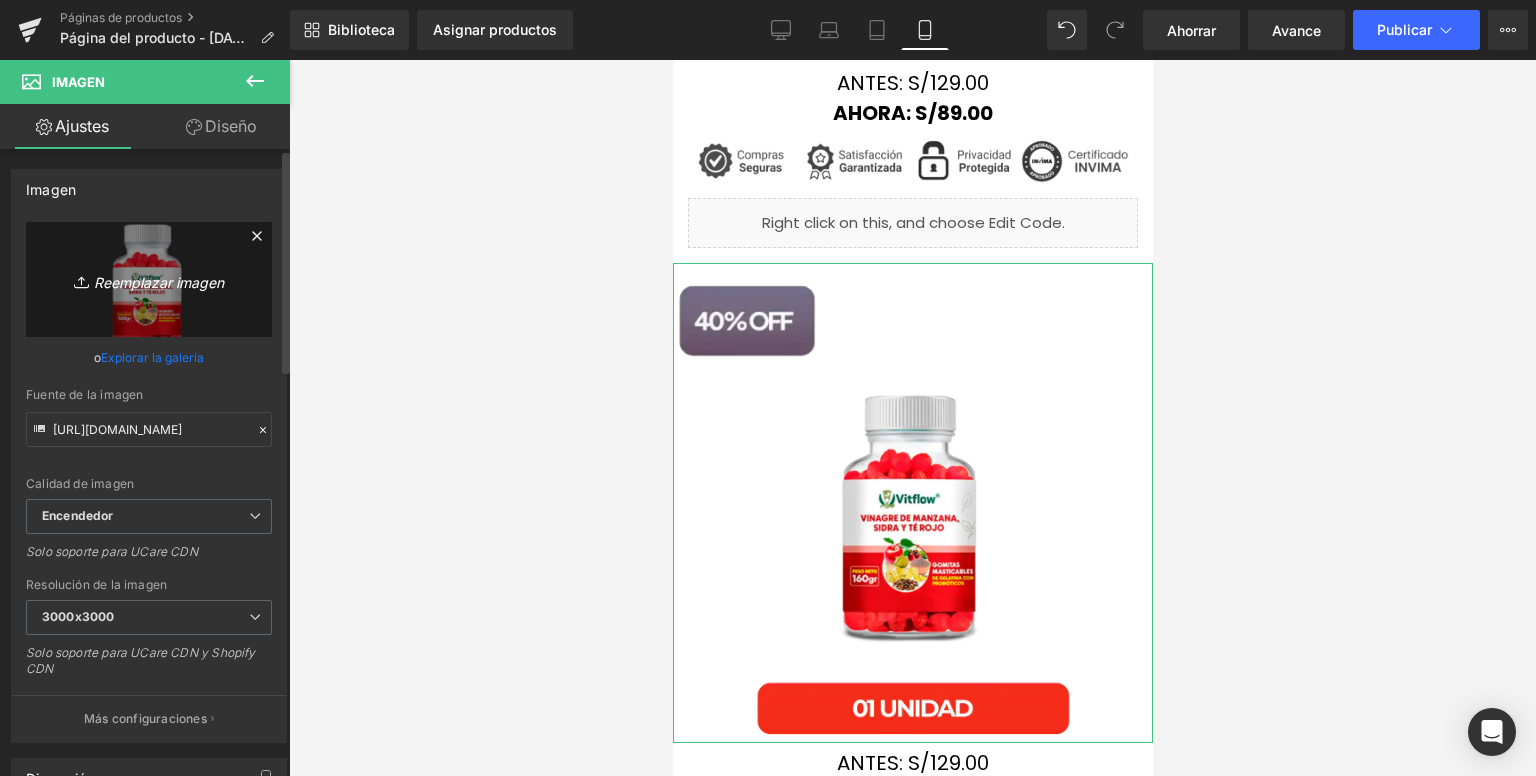 click on "Reemplazar imagen" at bounding box center [149, 279] 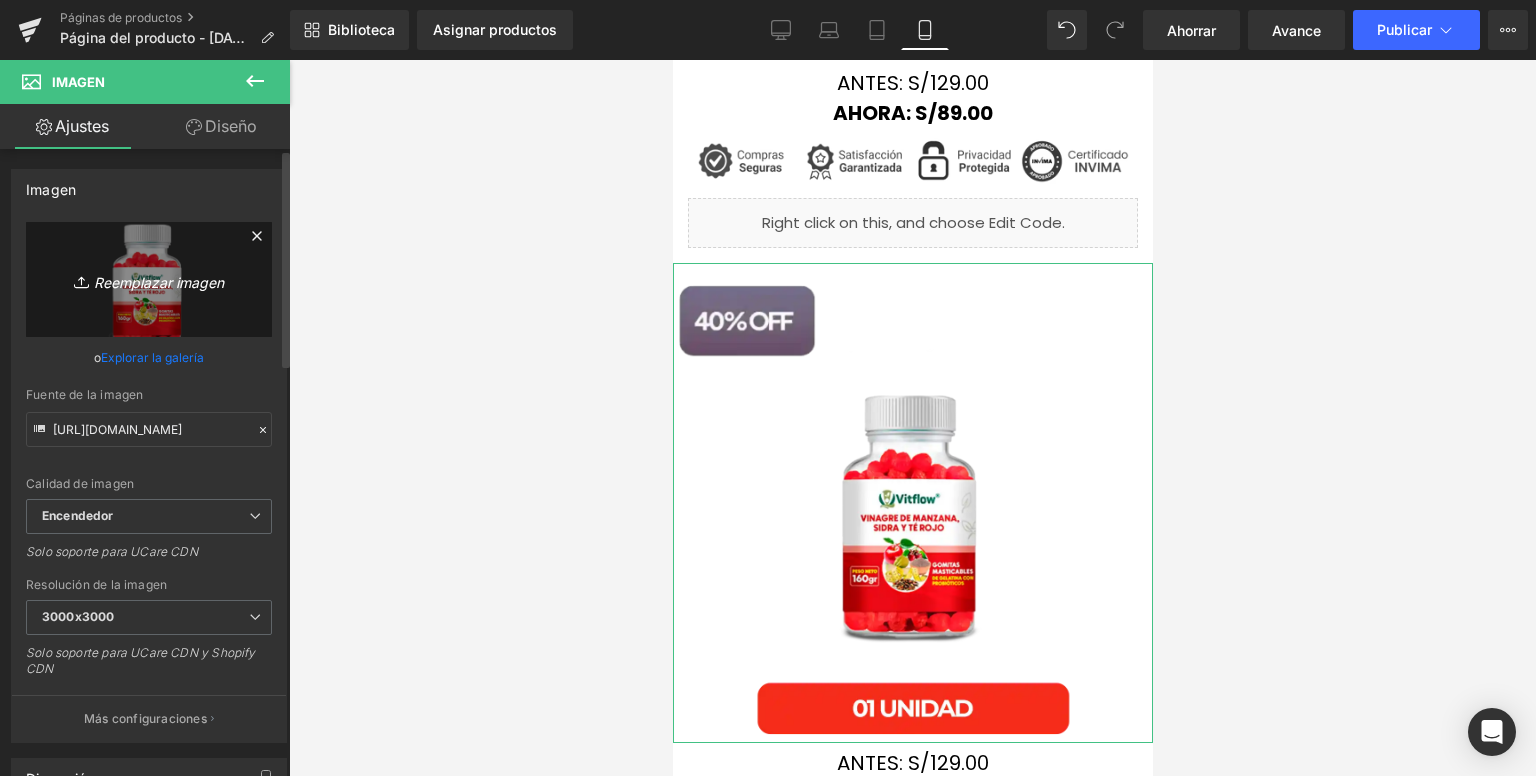 type on "C:\fakepath\7_4__11zon.webp" 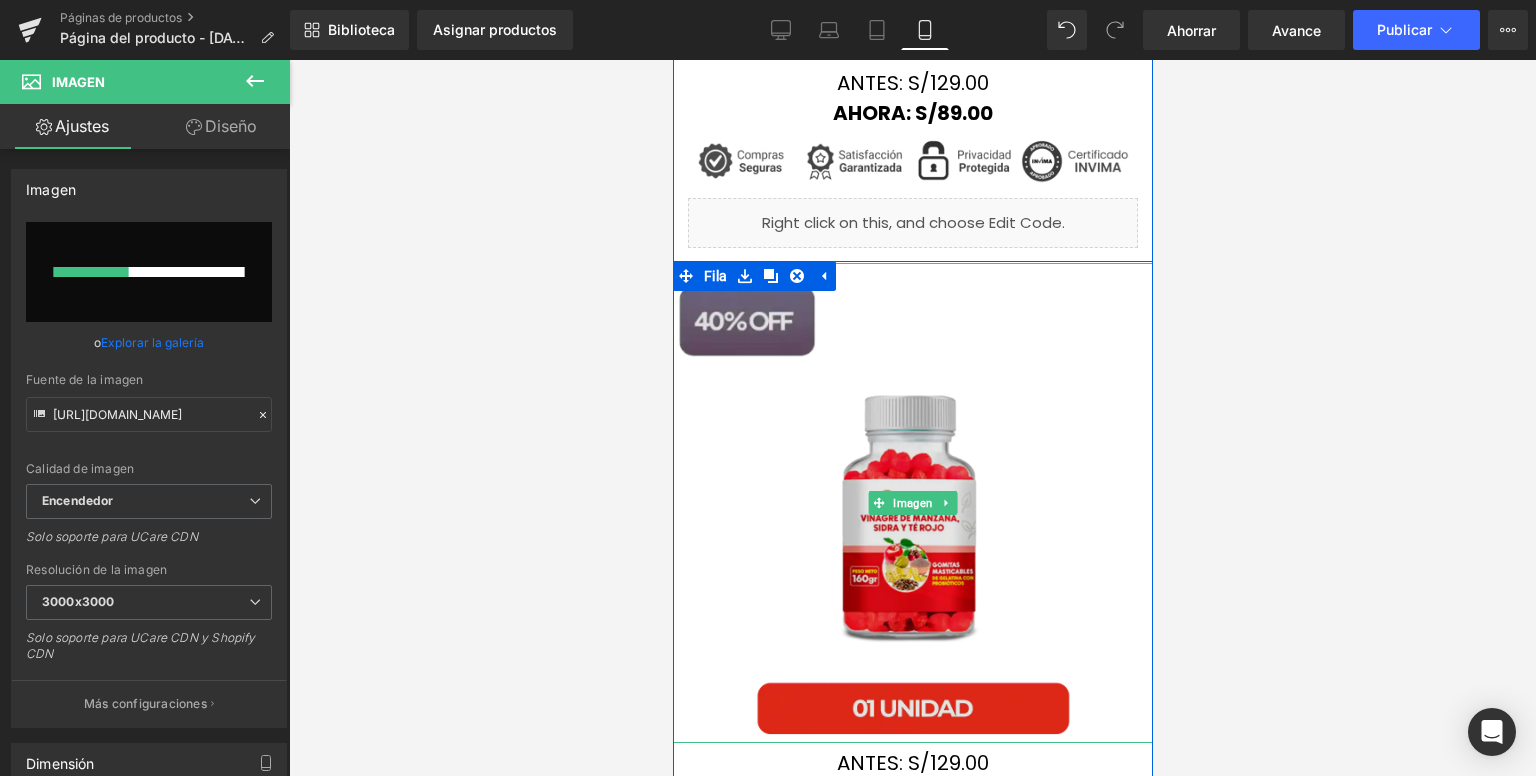 type 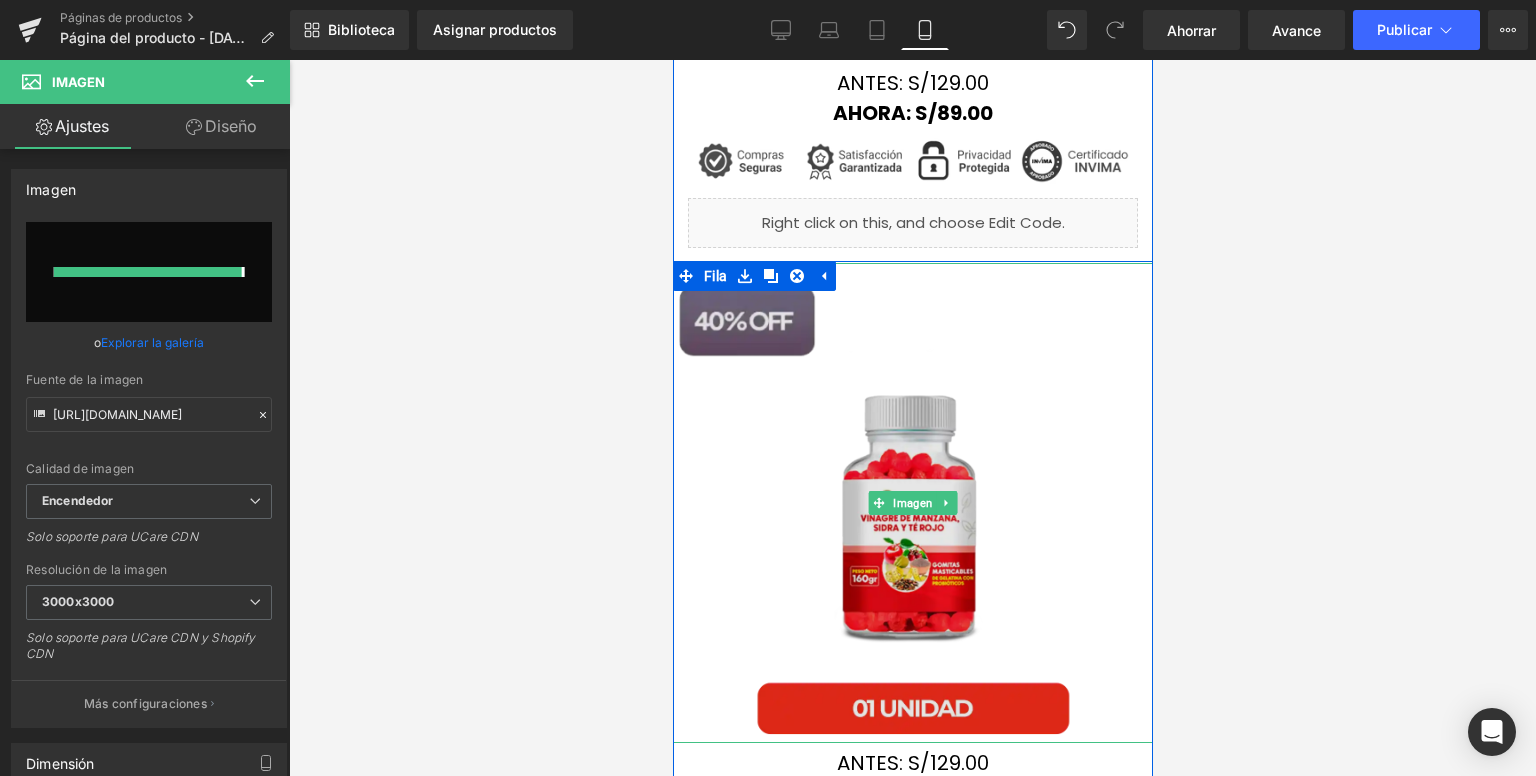 type on "[URL][DOMAIN_NAME]" 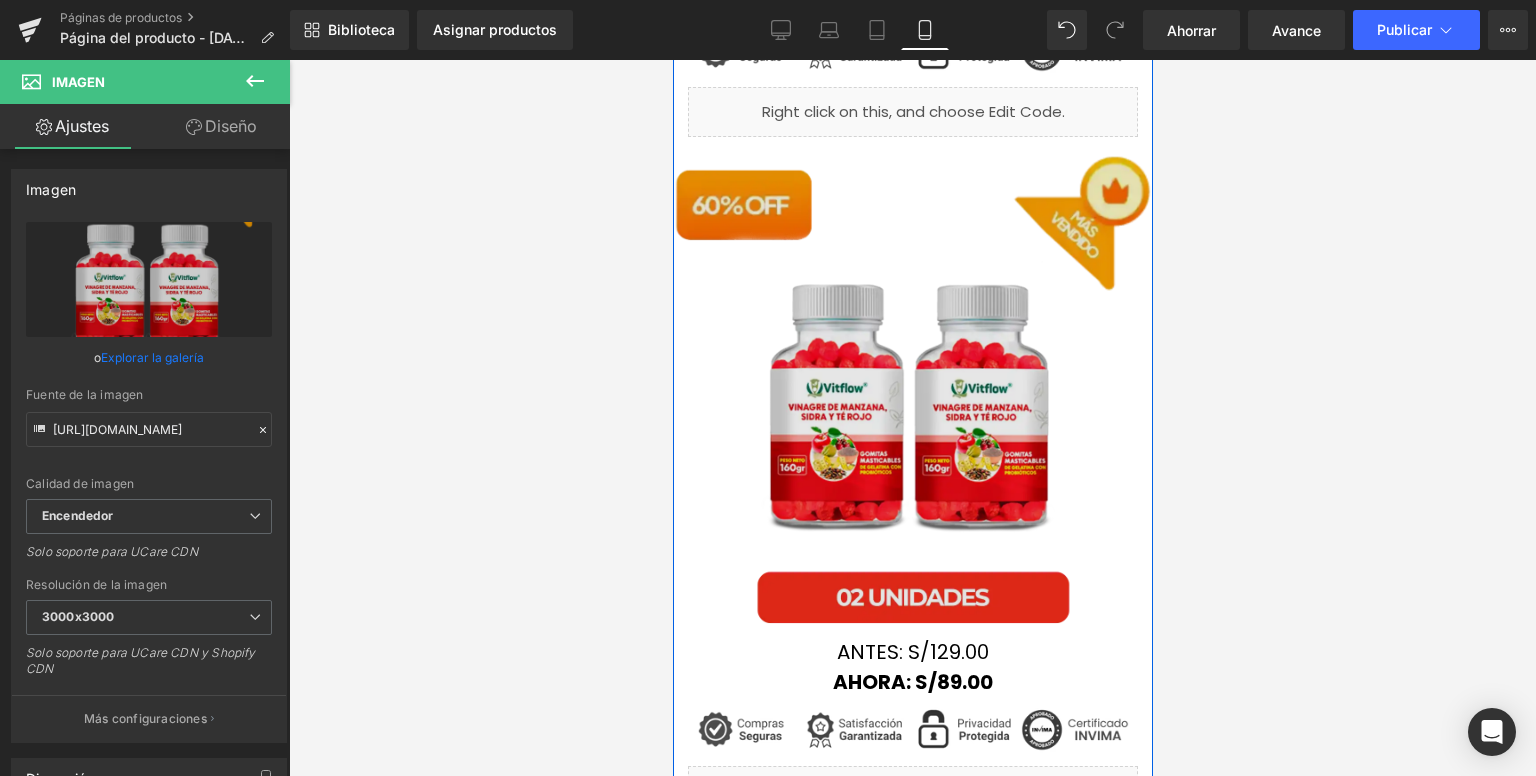 scroll, scrollTop: 1619, scrollLeft: 0, axis: vertical 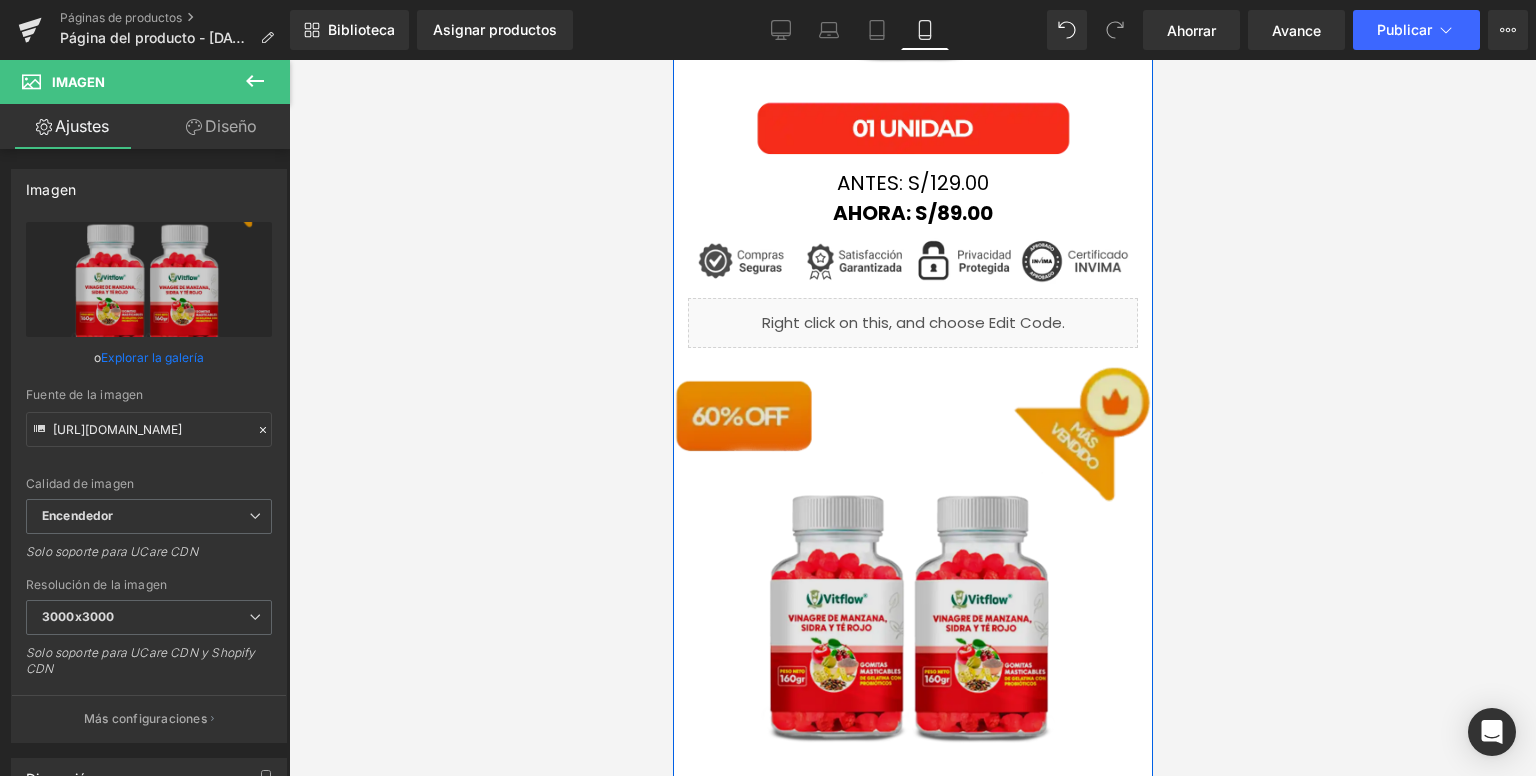 click at bounding box center (912, 603) 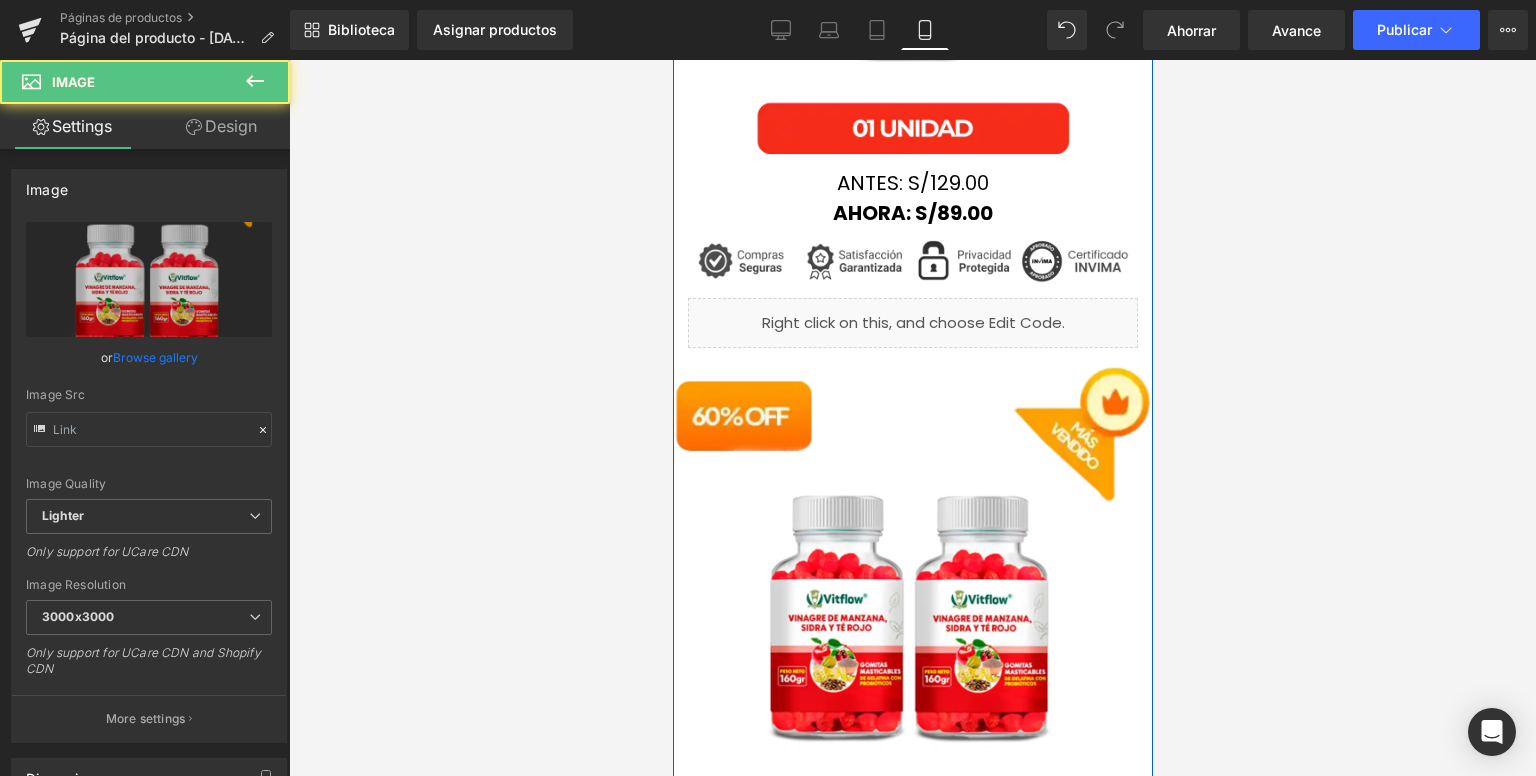 type on "[URL][DOMAIN_NAME]" 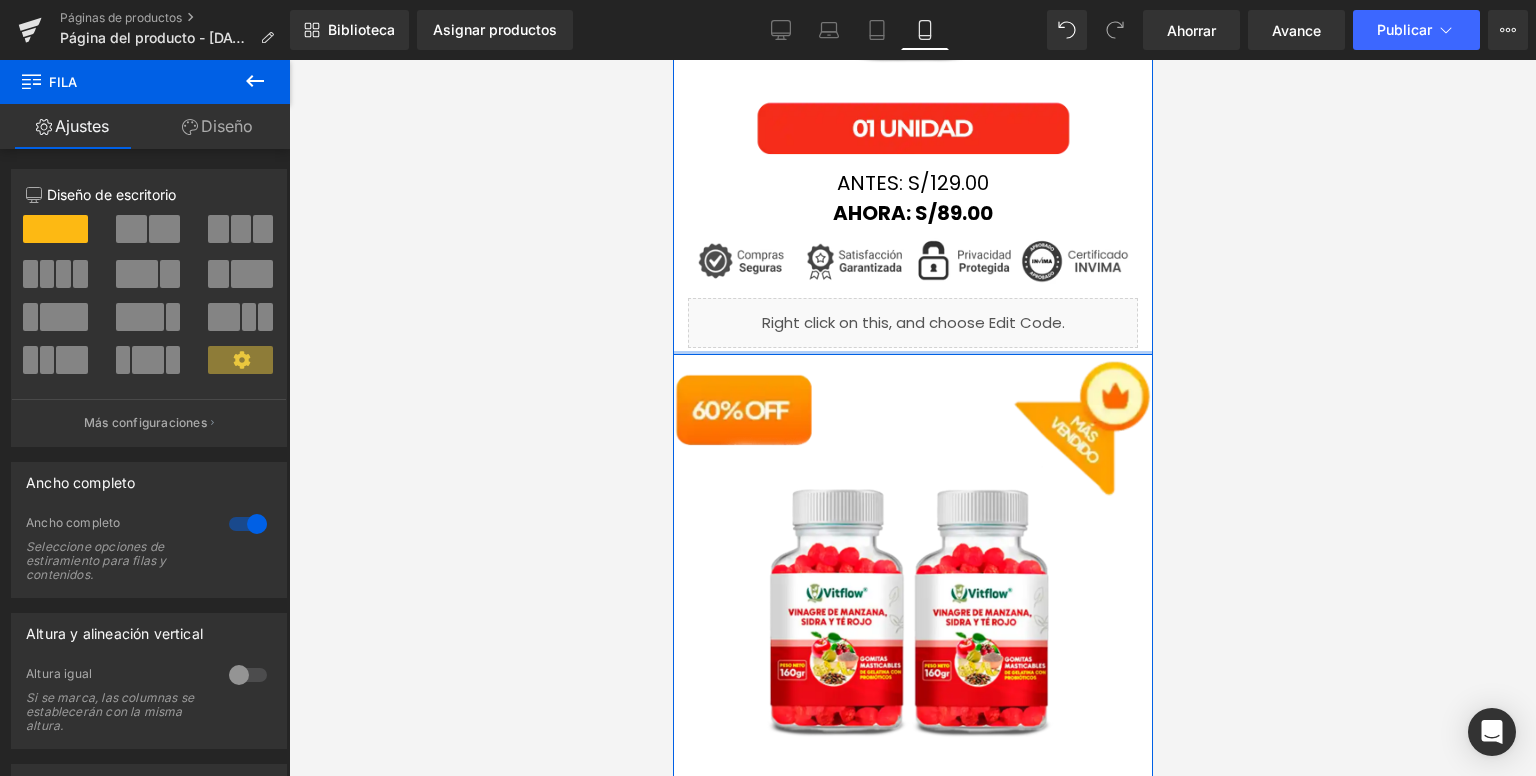 drag, startPoint x: 862, startPoint y: 357, endPoint x: 852, endPoint y: 351, distance: 11.661903 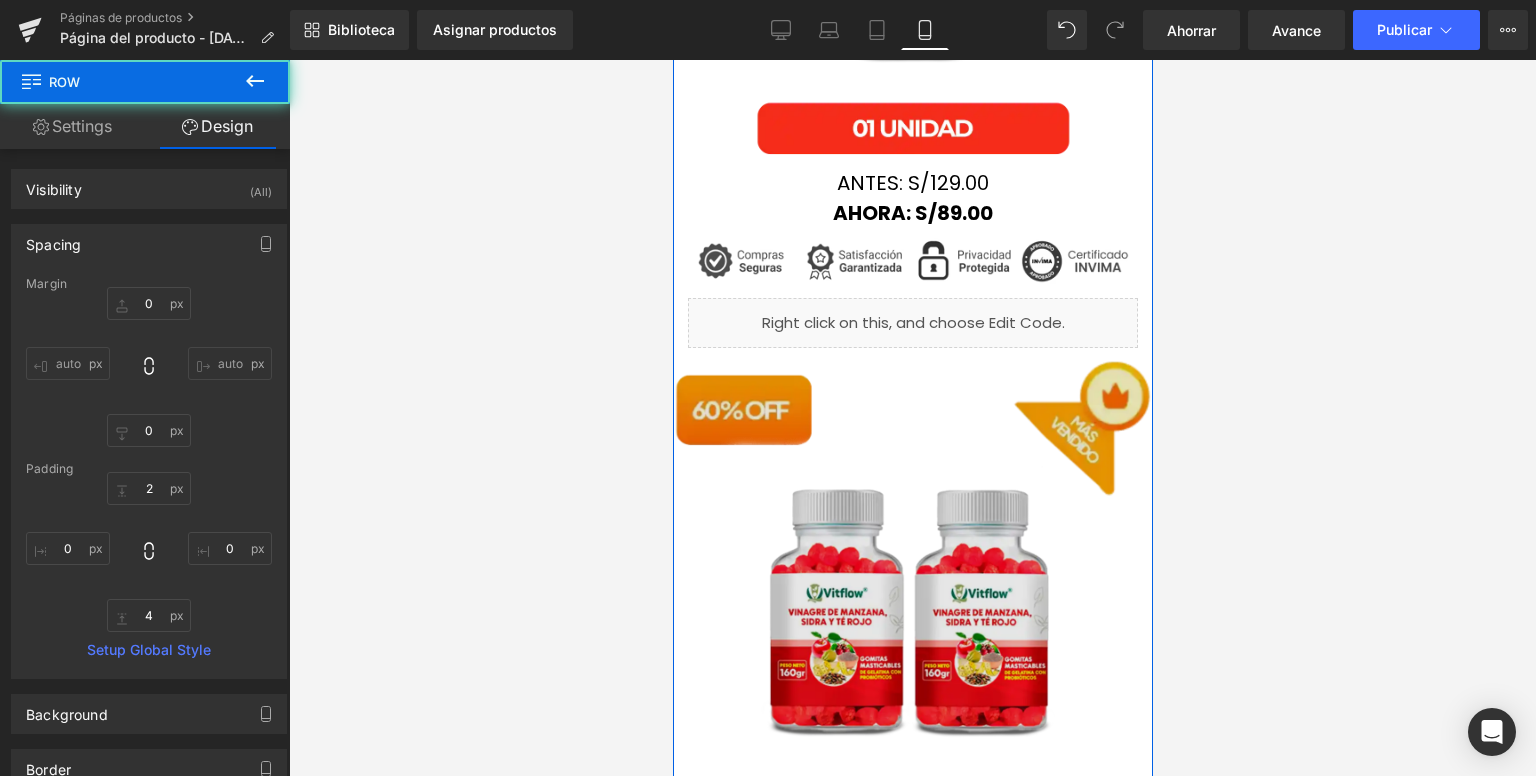 scroll, scrollTop: 2119, scrollLeft: 0, axis: vertical 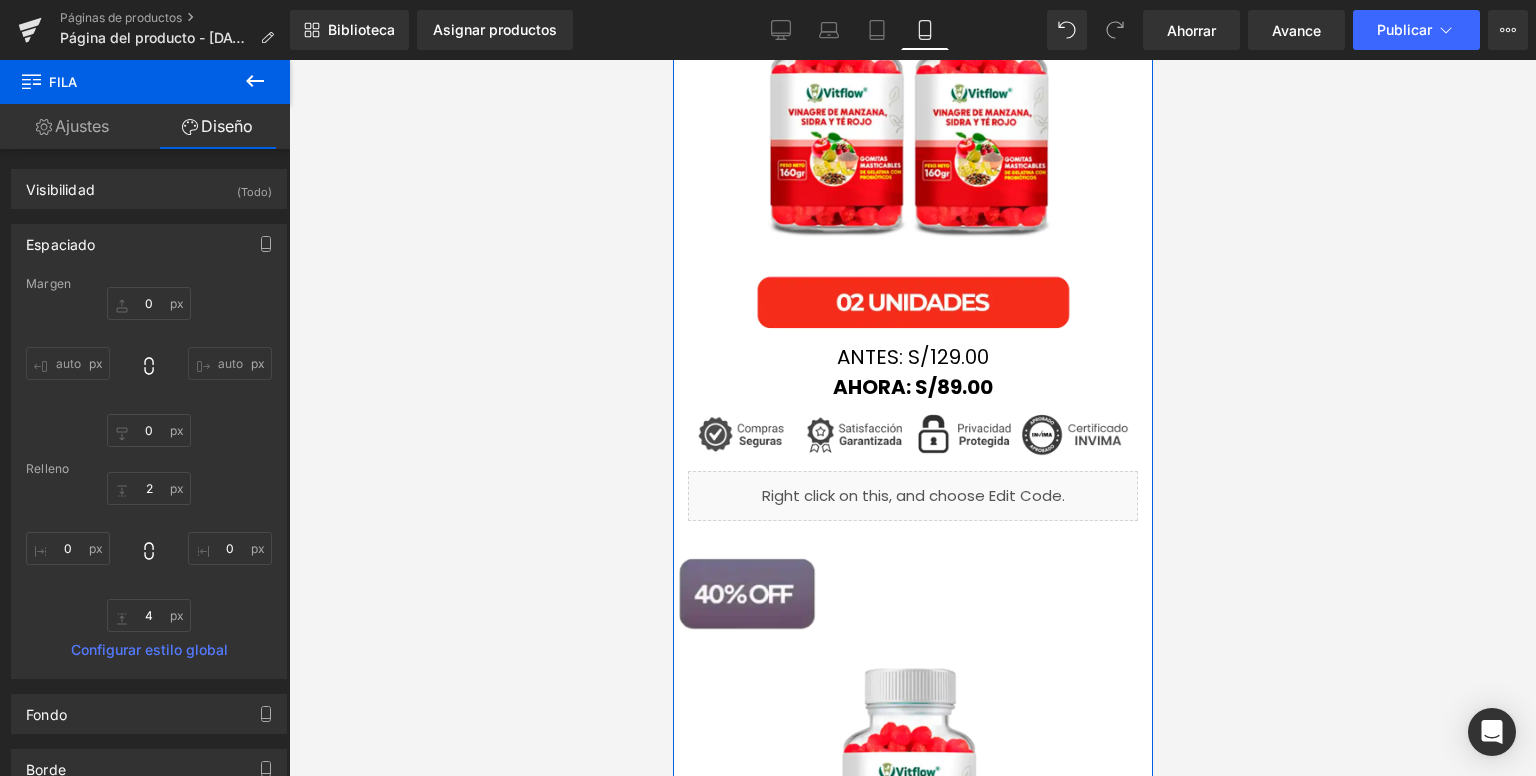 click on "AHORA: S/89.00" at bounding box center (912, 387) 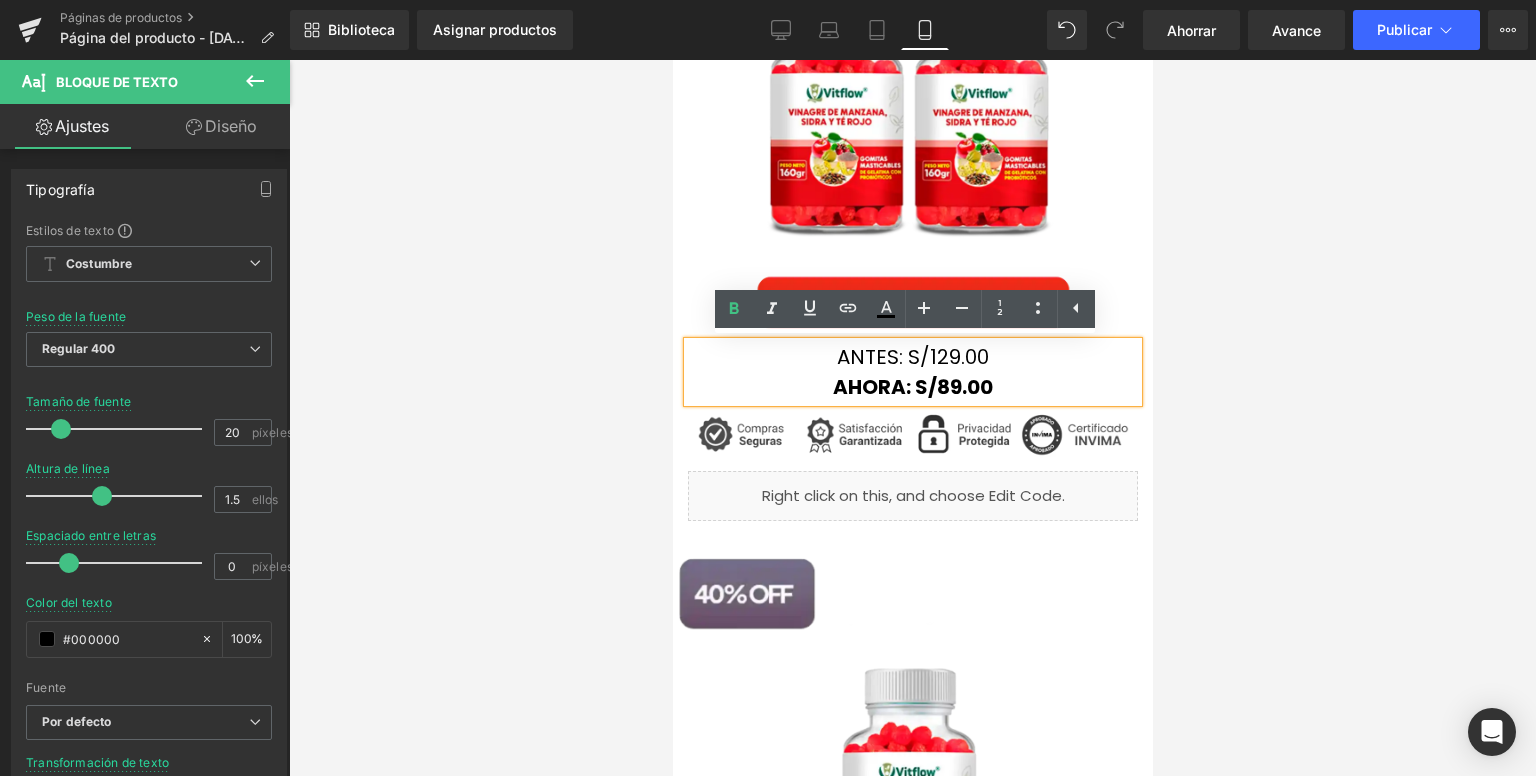 click on "AHORA: S/89.00" at bounding box center [912, 387] 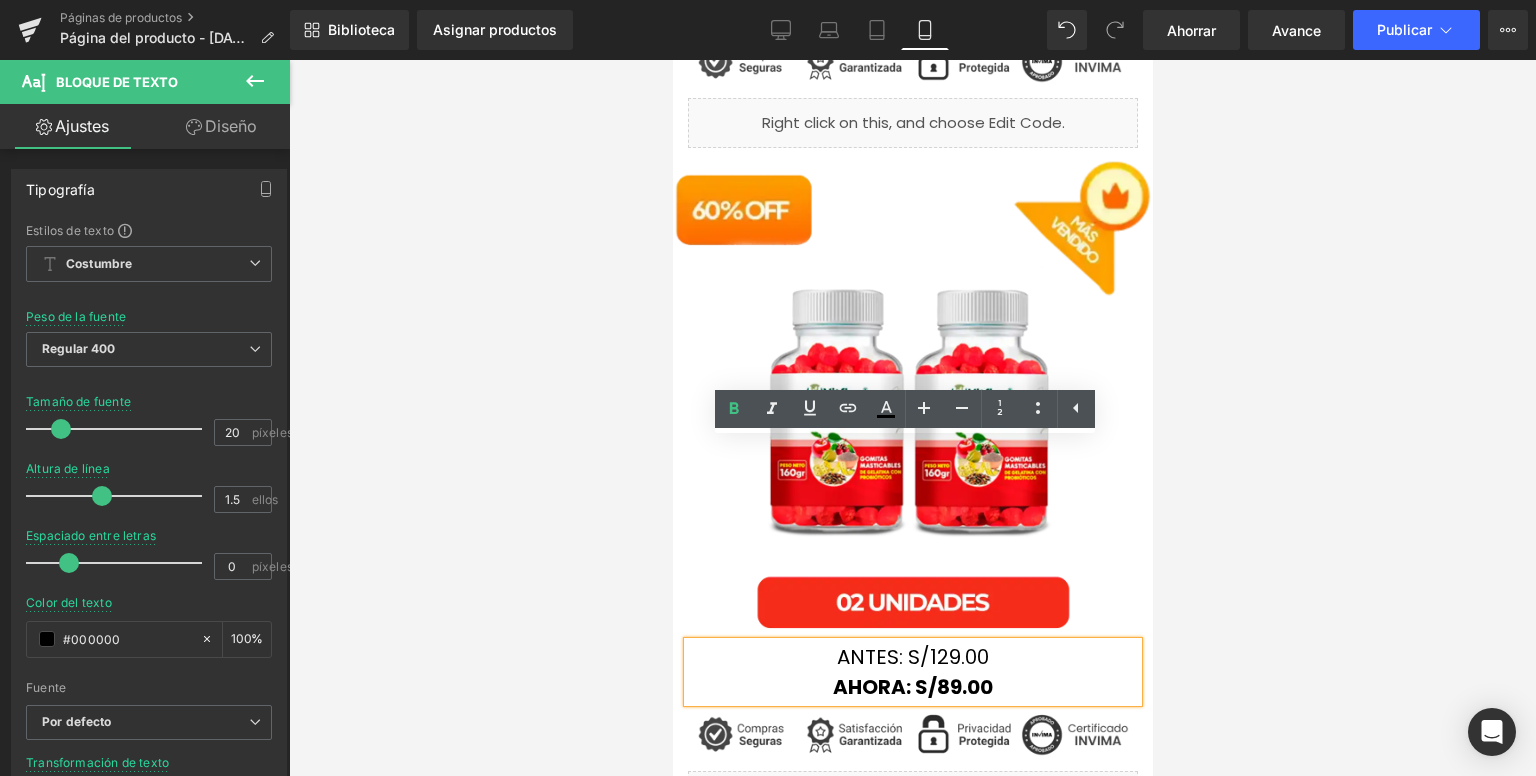 scroll, scrollTop: 2019, scrollLeft: 0, axis: vertical 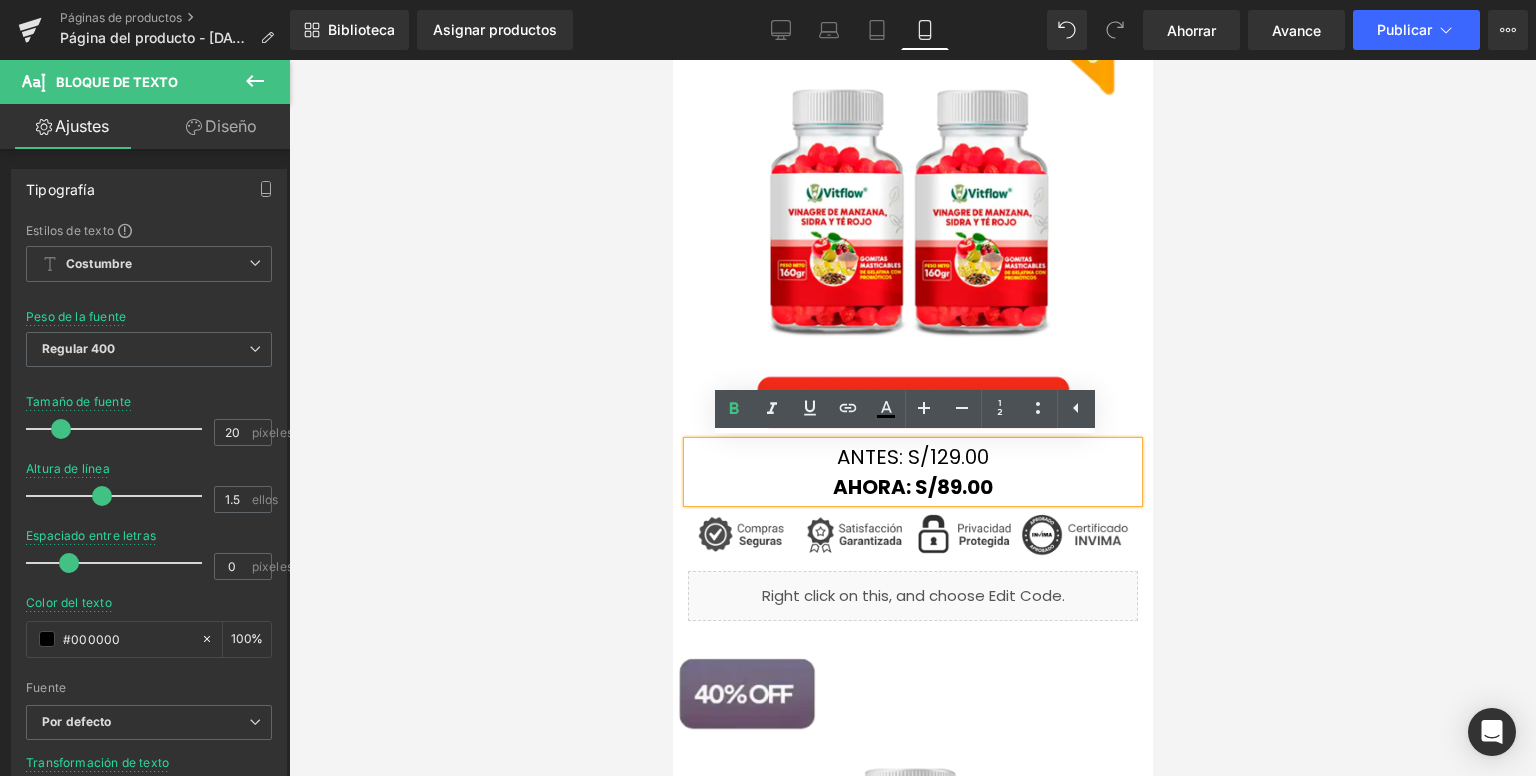 click on "AHORA: S/89.00" at bounding box center (912, 487) 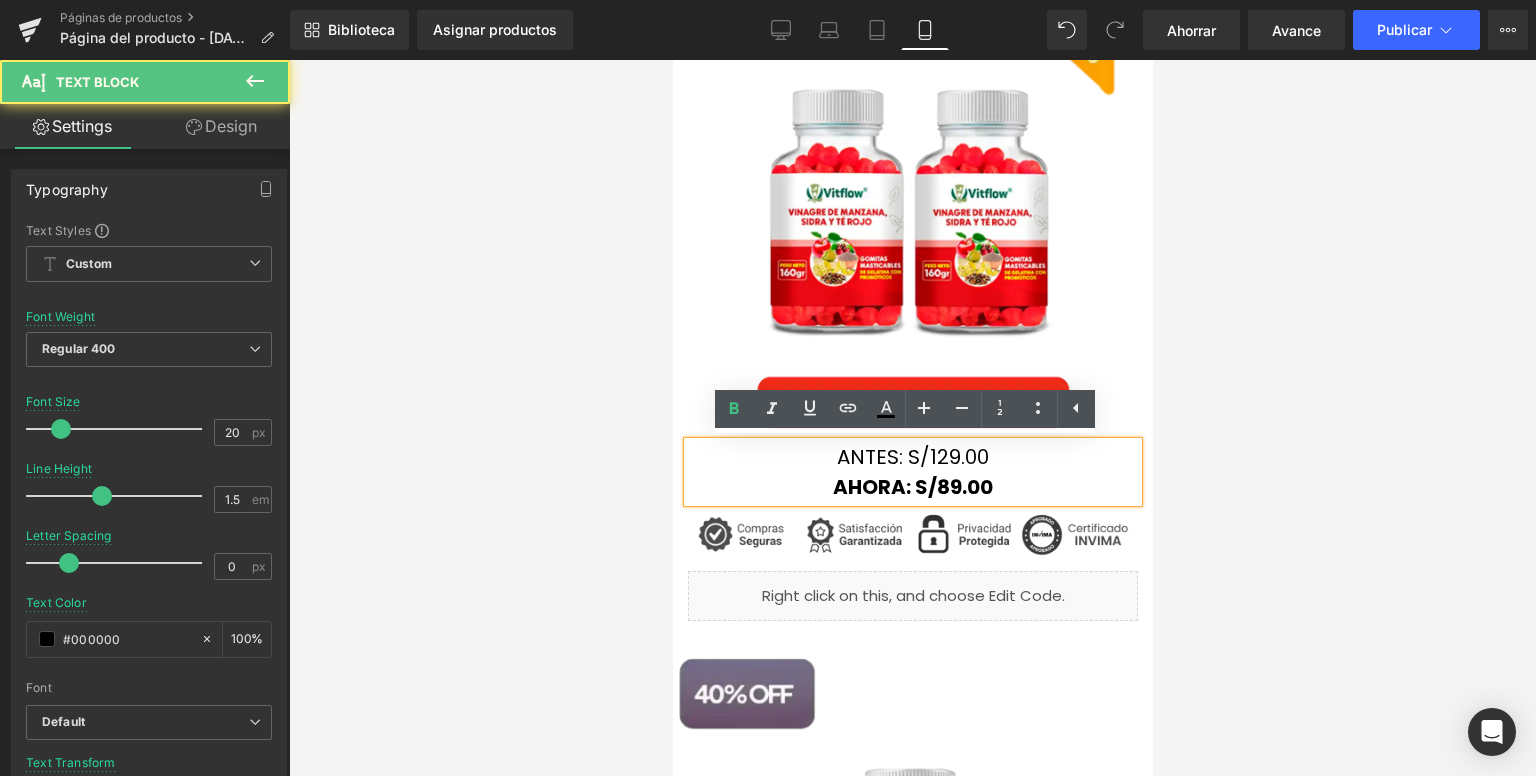 click on "ANTES: S/129.00" at bounding box center (912, 457) 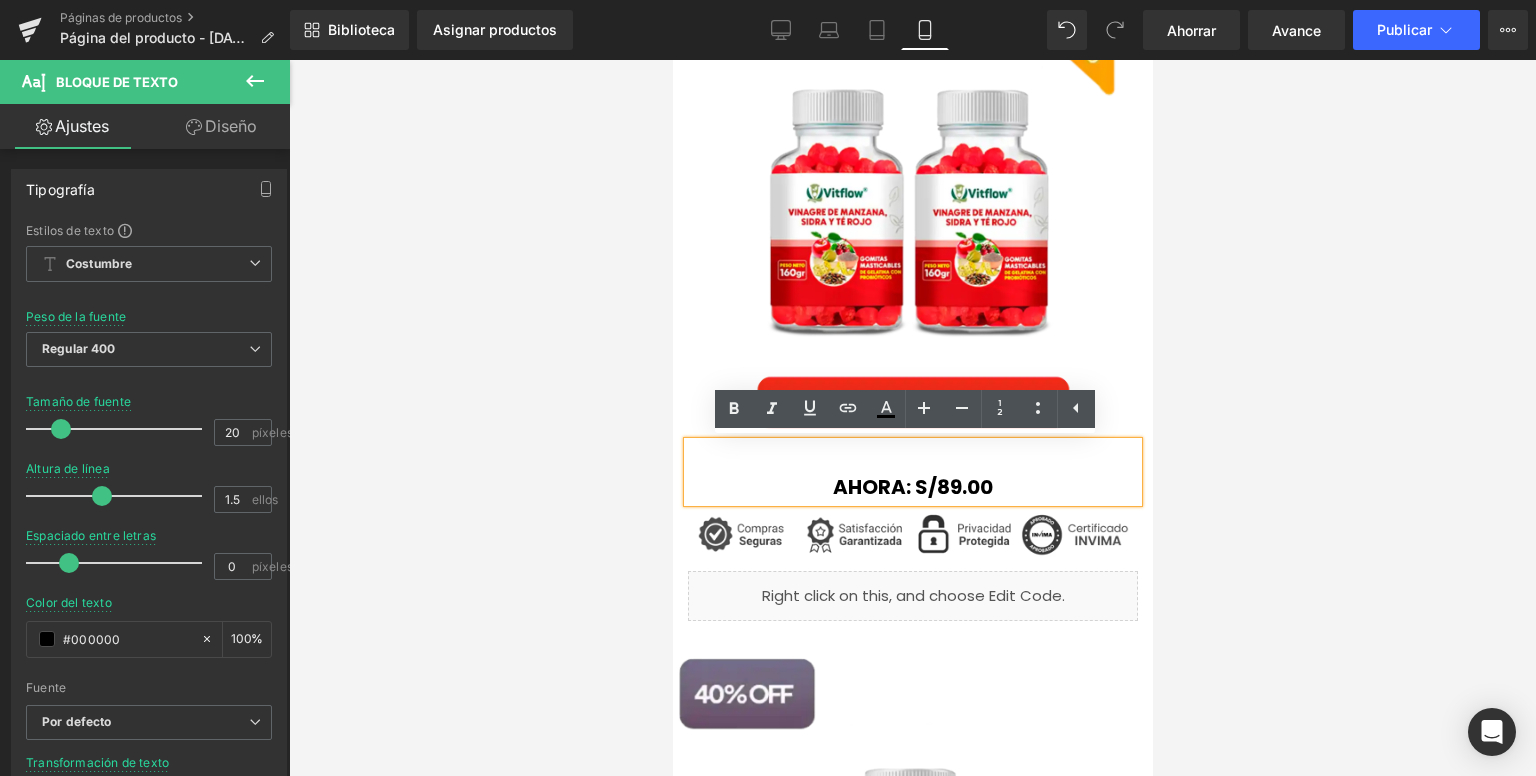 type 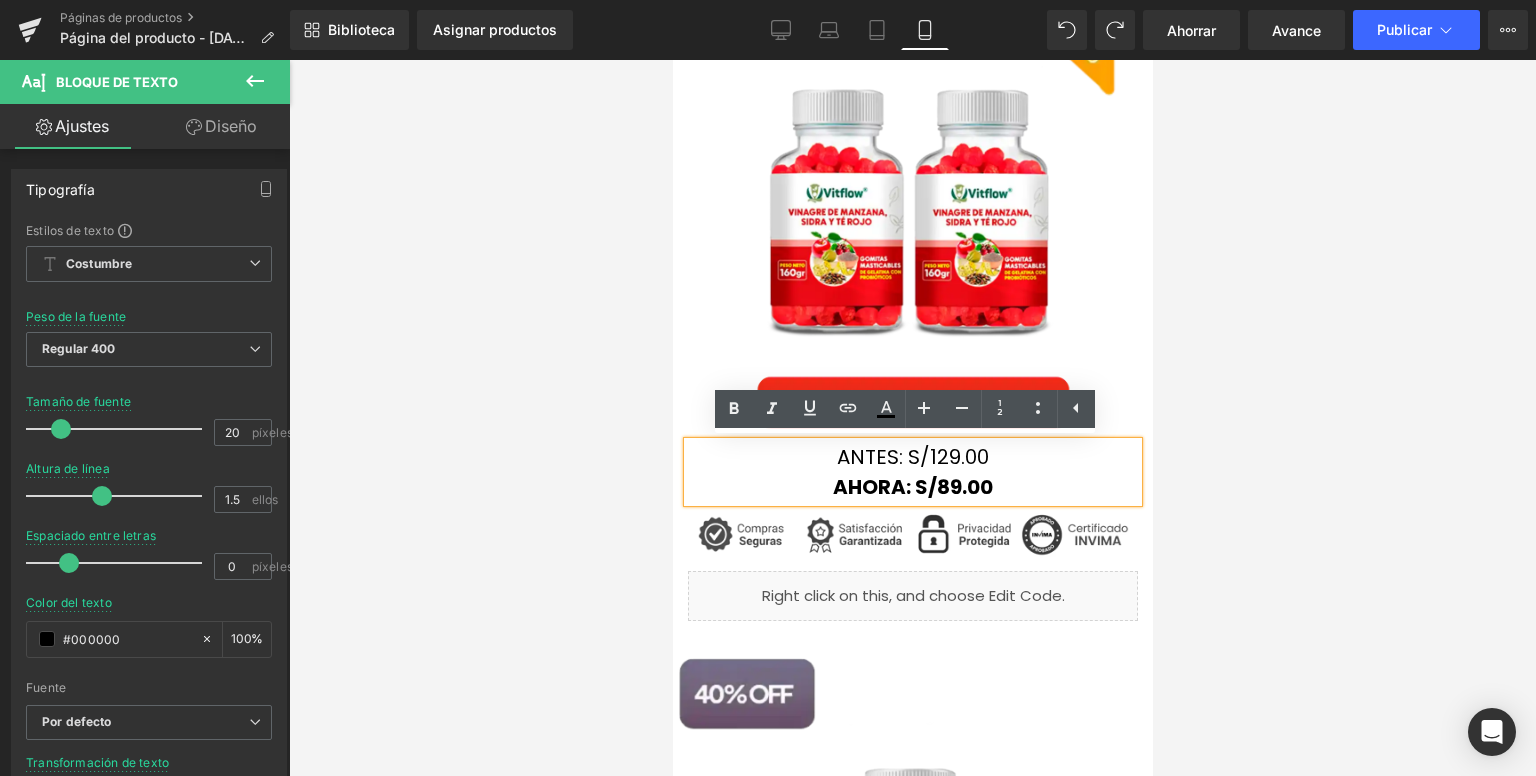 click on "ANTES: S/129.00" at bounding box center [912, 457] 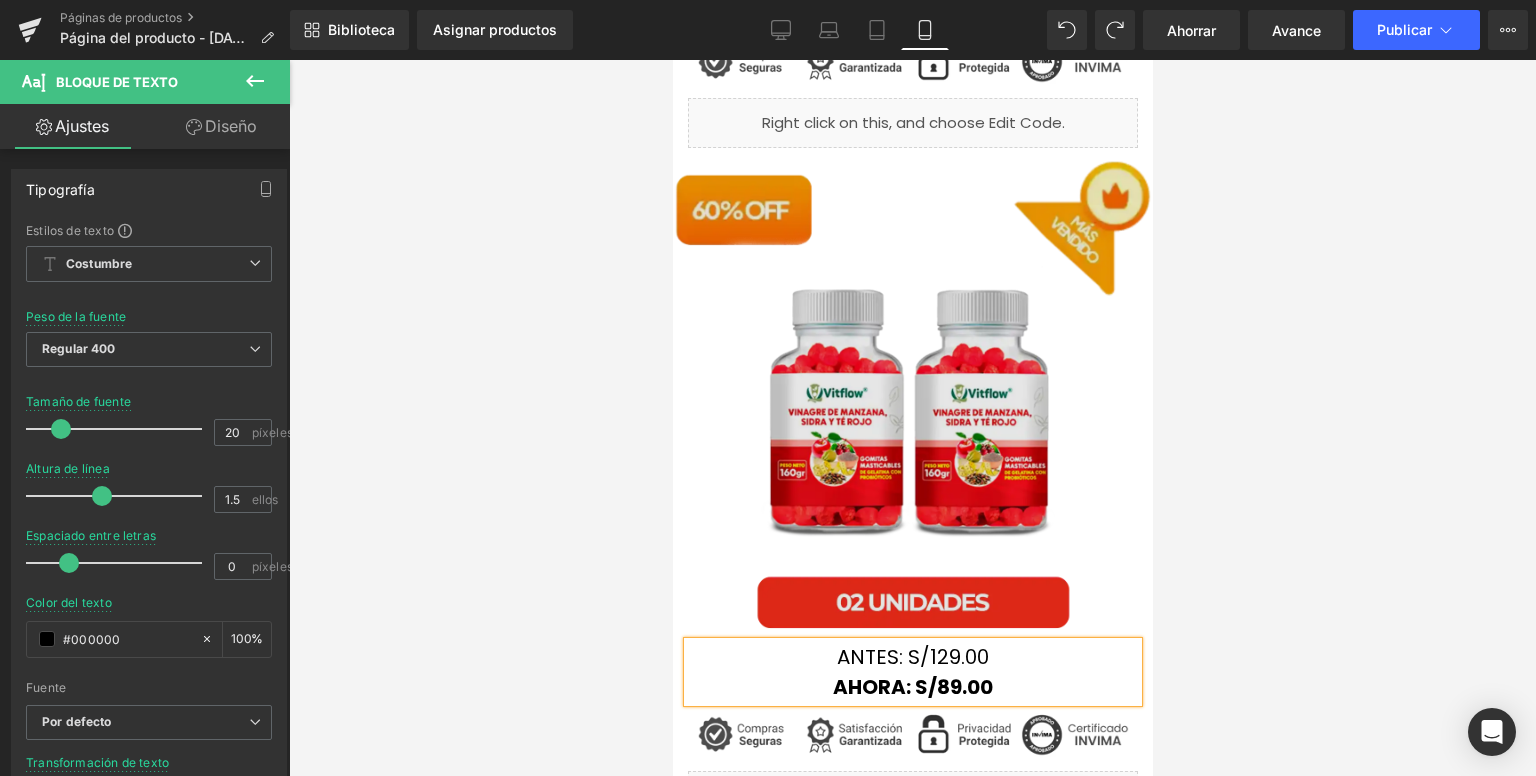 scroll, scrollTop: 1519, scrollLeft: 0, axis: vertical 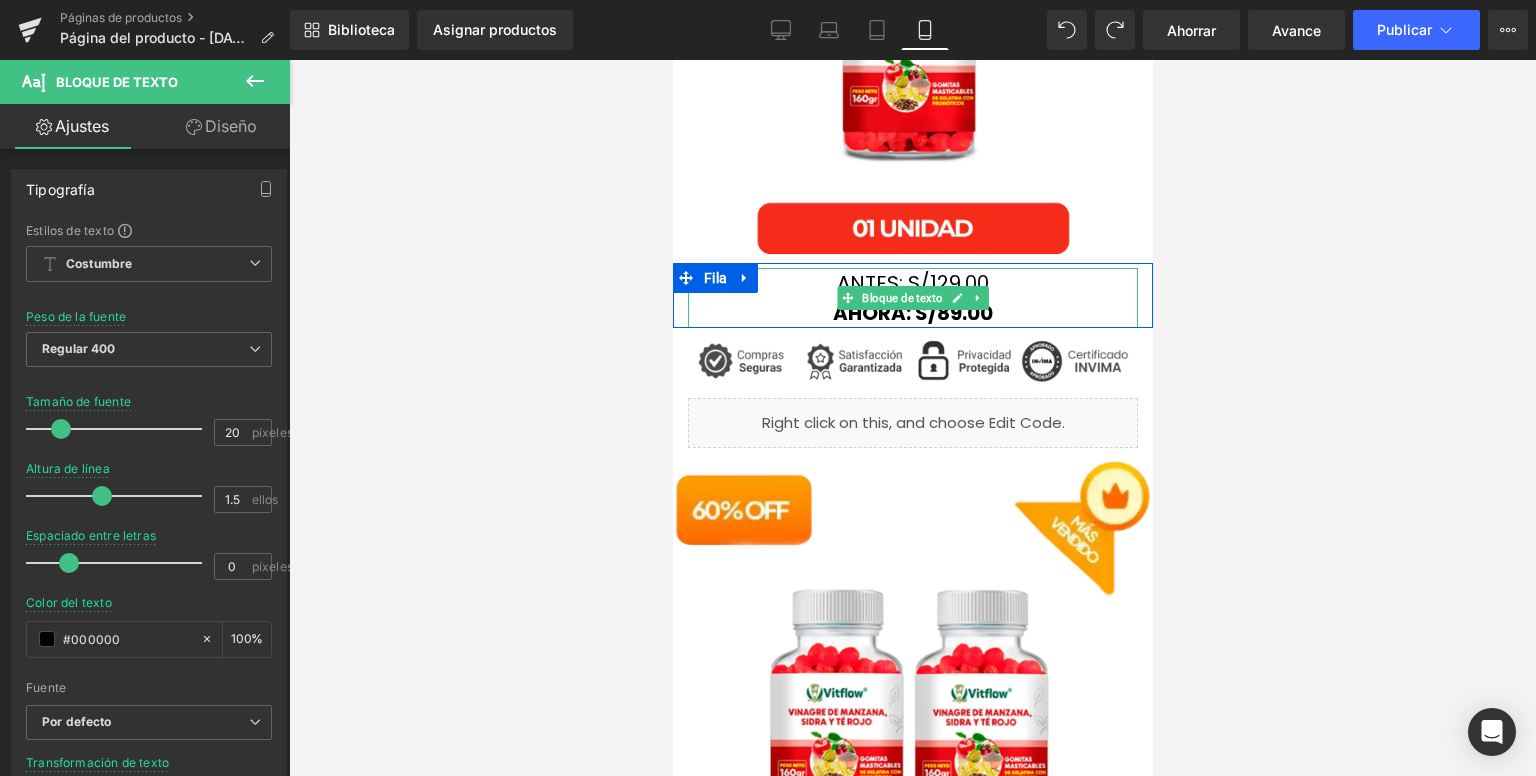 click on "ANTES: S/129.00" at bounding box center [912, 283] 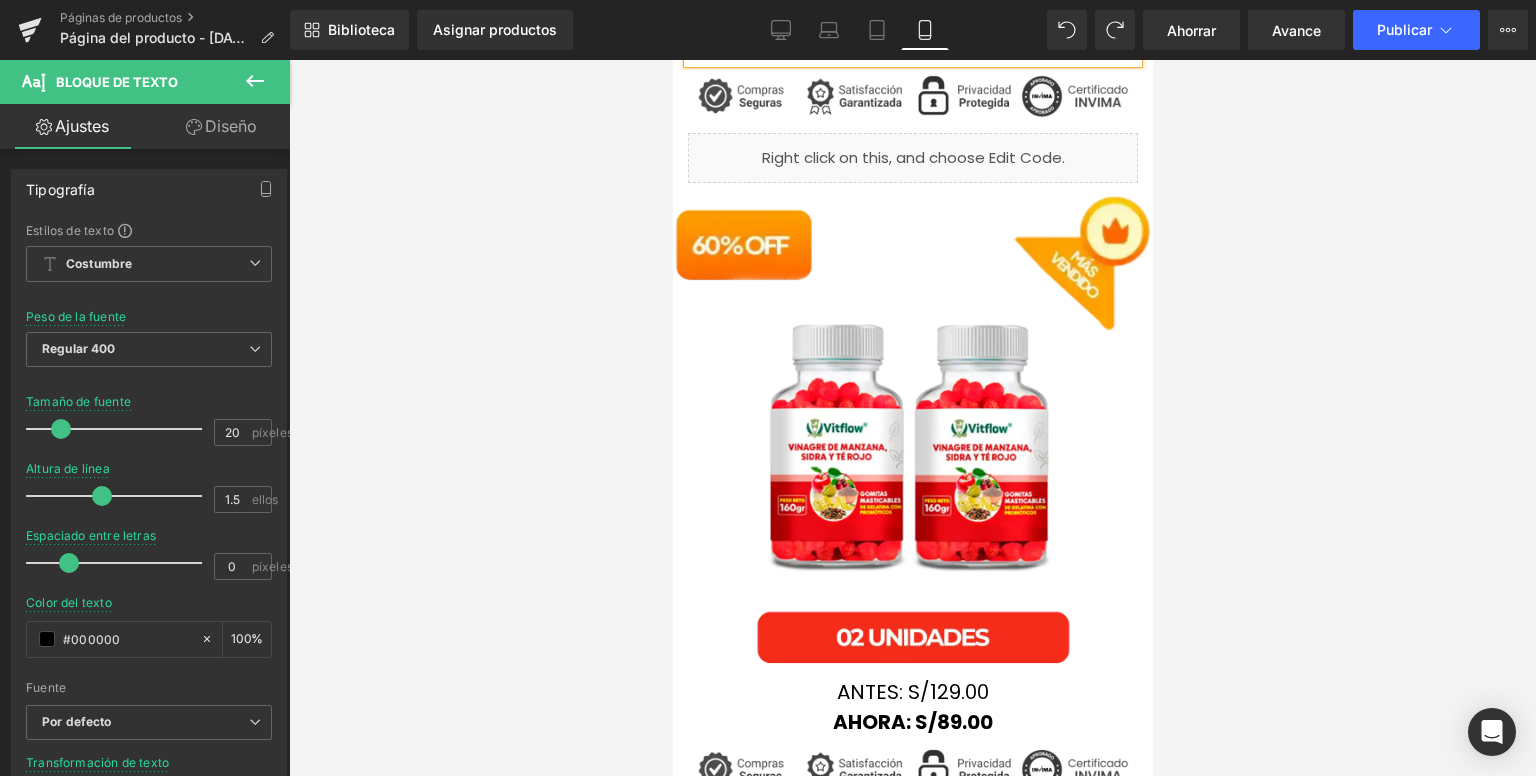 scroll, scrollTop: 2019, scrollLeft: 0, axis: vertical 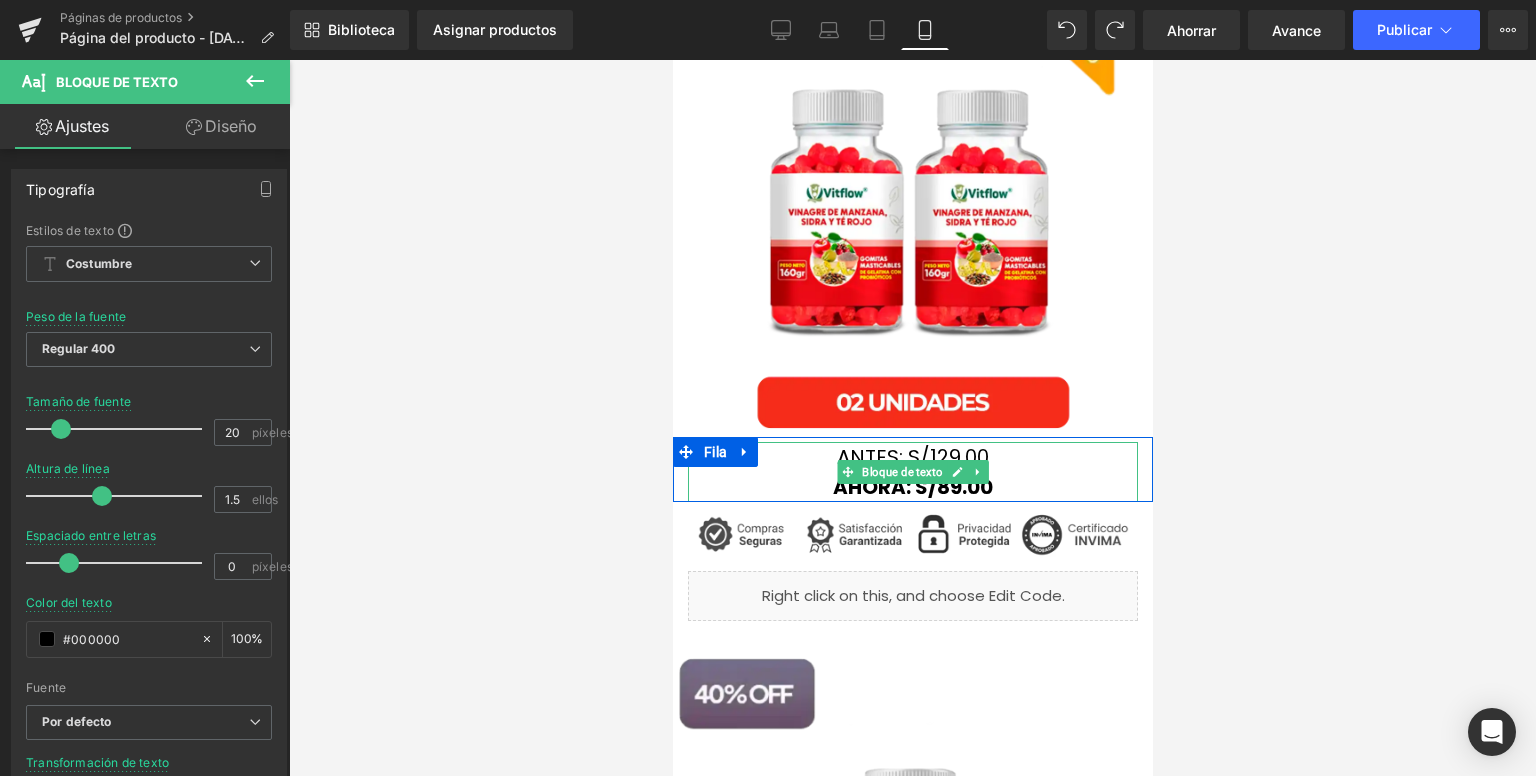 click on "AHORA: S/89.00" at bounding box center [912, 487] 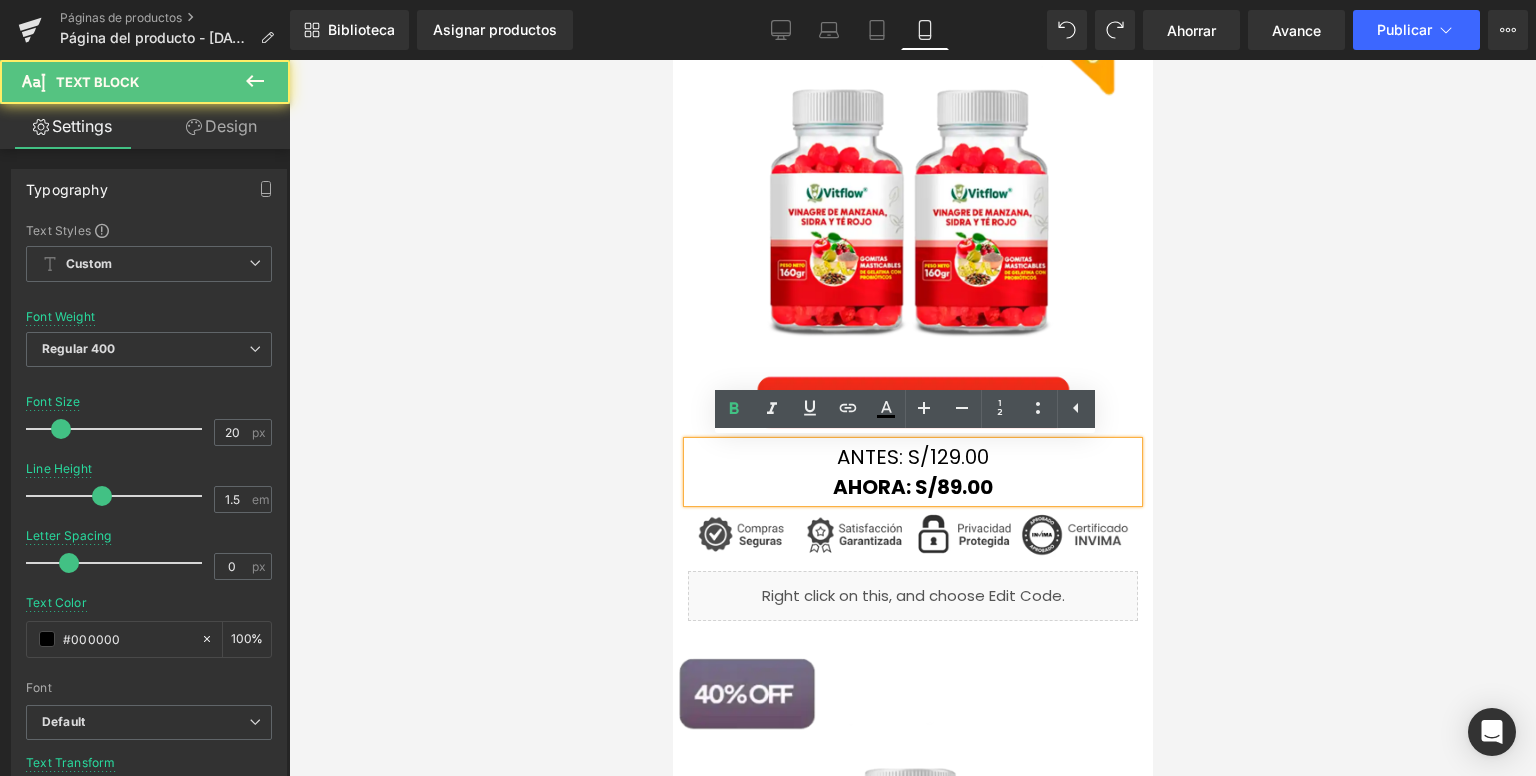 drag, startPoint x: 1014, startPoint y: 485, endPoint x: 971, endPoint y: 467, distance: 46.615448 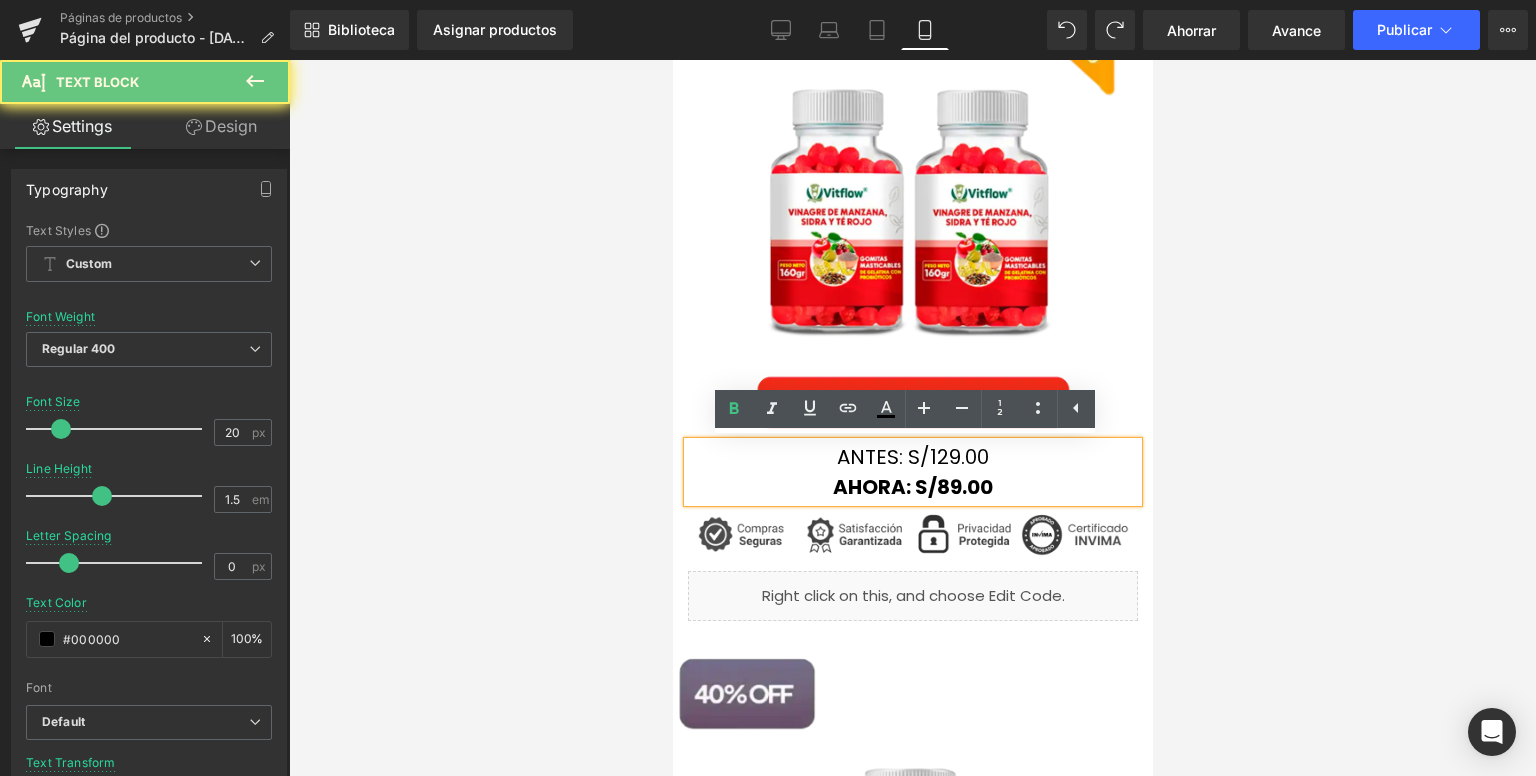 click on "ANTES: S/129.00" at bounding box center [912, 457] 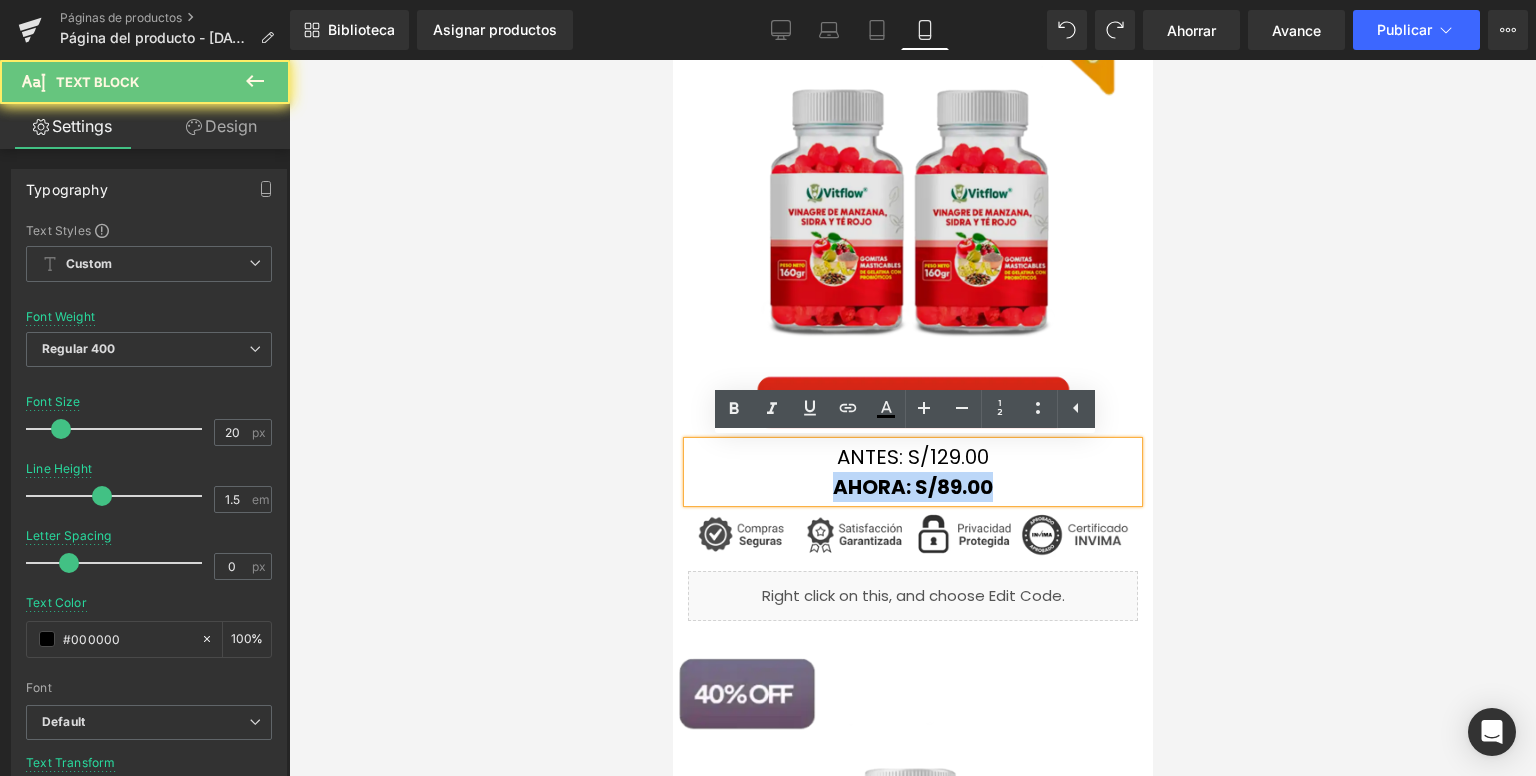 drag, startPoint x: 986, startPoint y: 453, endPoint x: 765, endPoint y: 432, distance: 221.9955 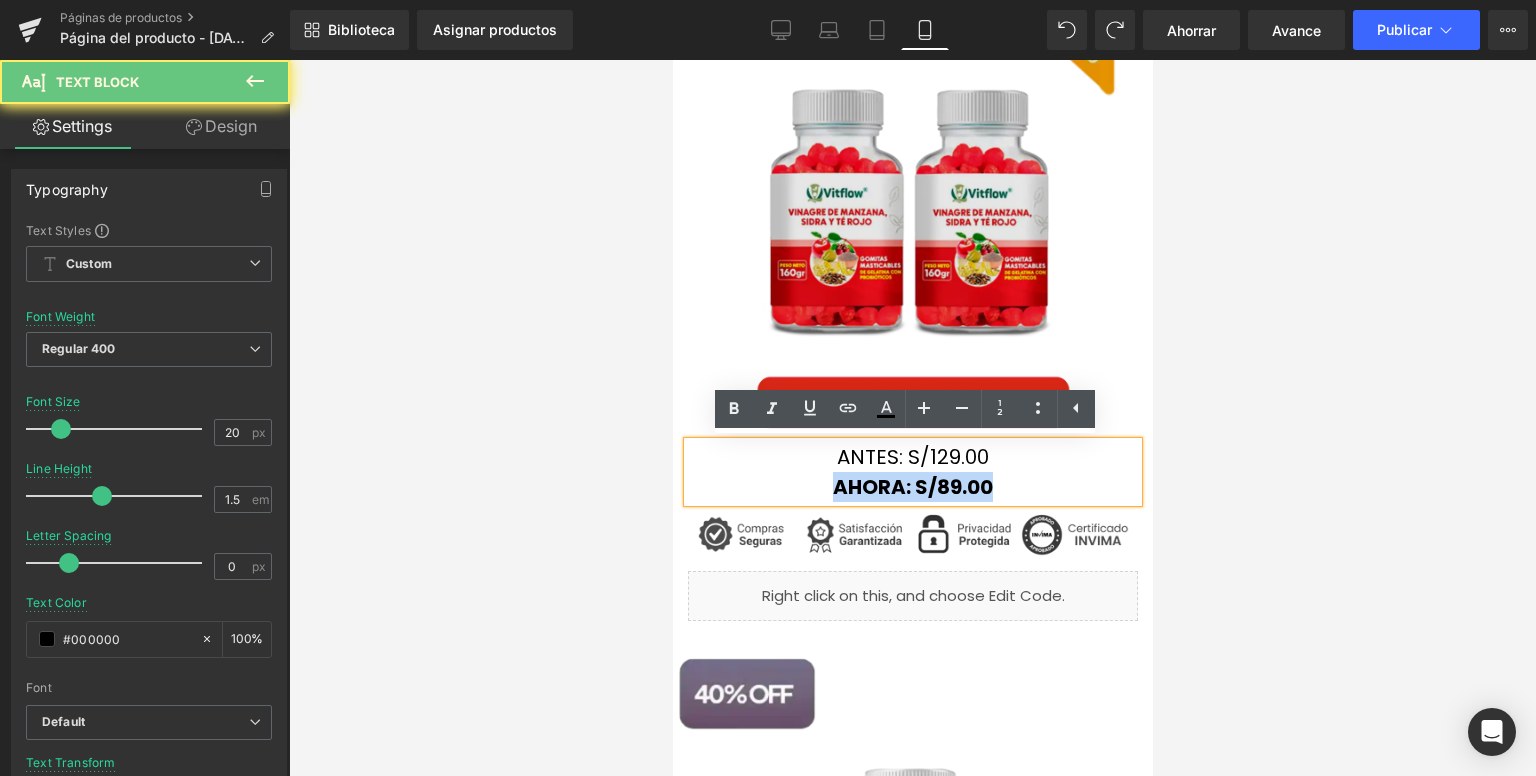 click on "Imagen         ANTES: S/129.00 AHORA: S/89.00 Bloque de texto         Fila         Imagen         Líquido         Fila" at bounding box center (912, 290) 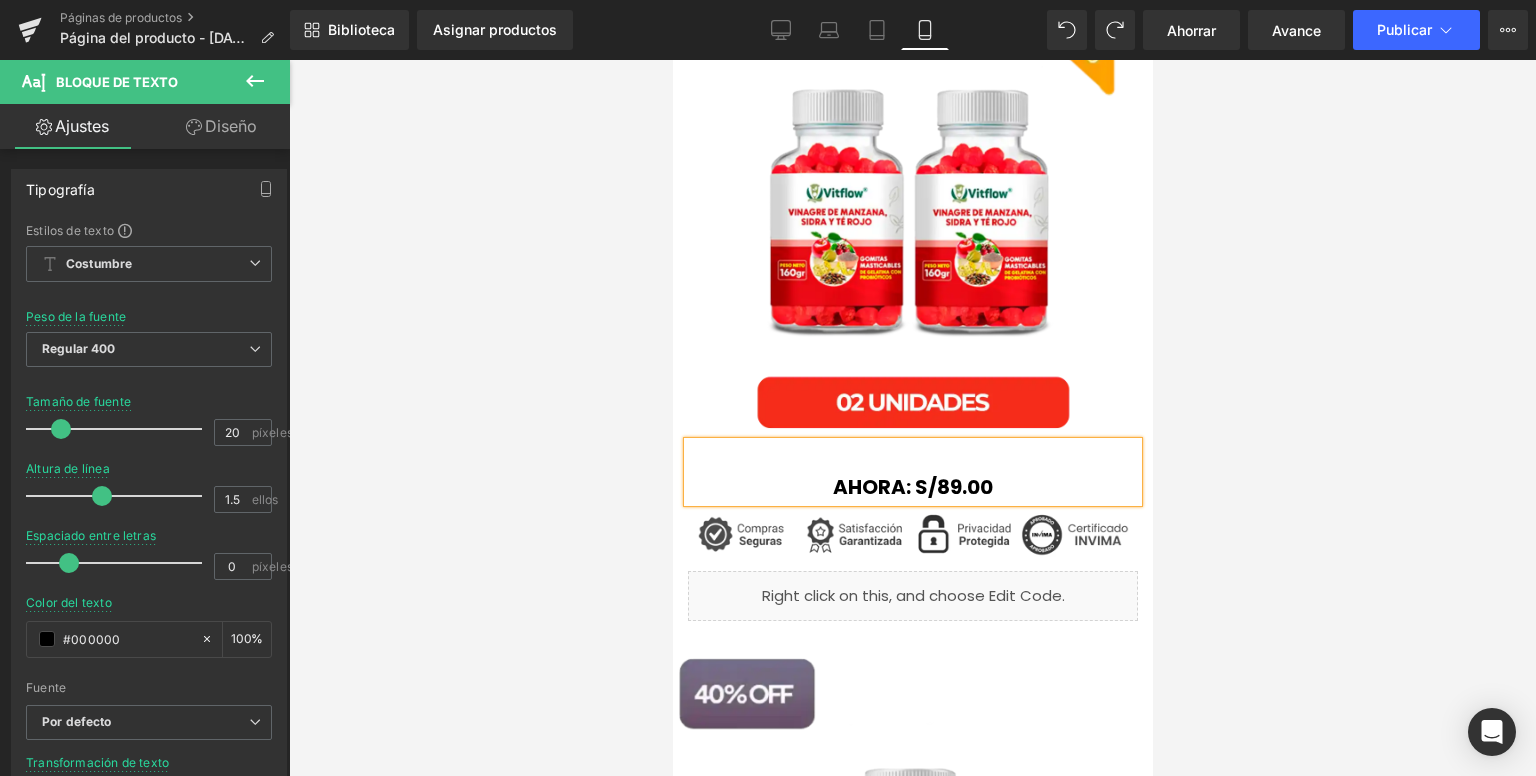 click on "AHORA: S/89.00" at bounding box center (912, 487) 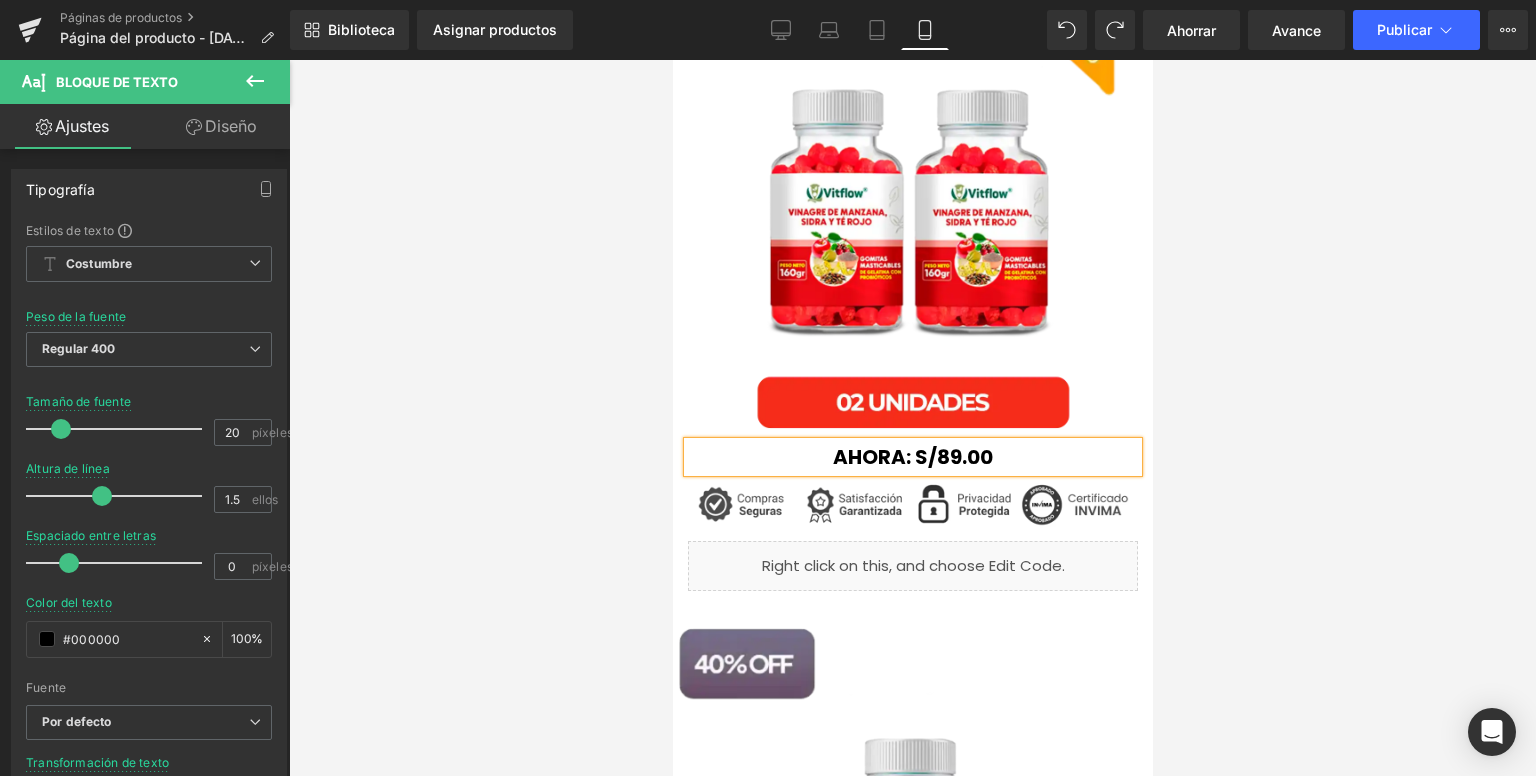 click on "AHORA: S/89.00" at bounding box center [912, 457] 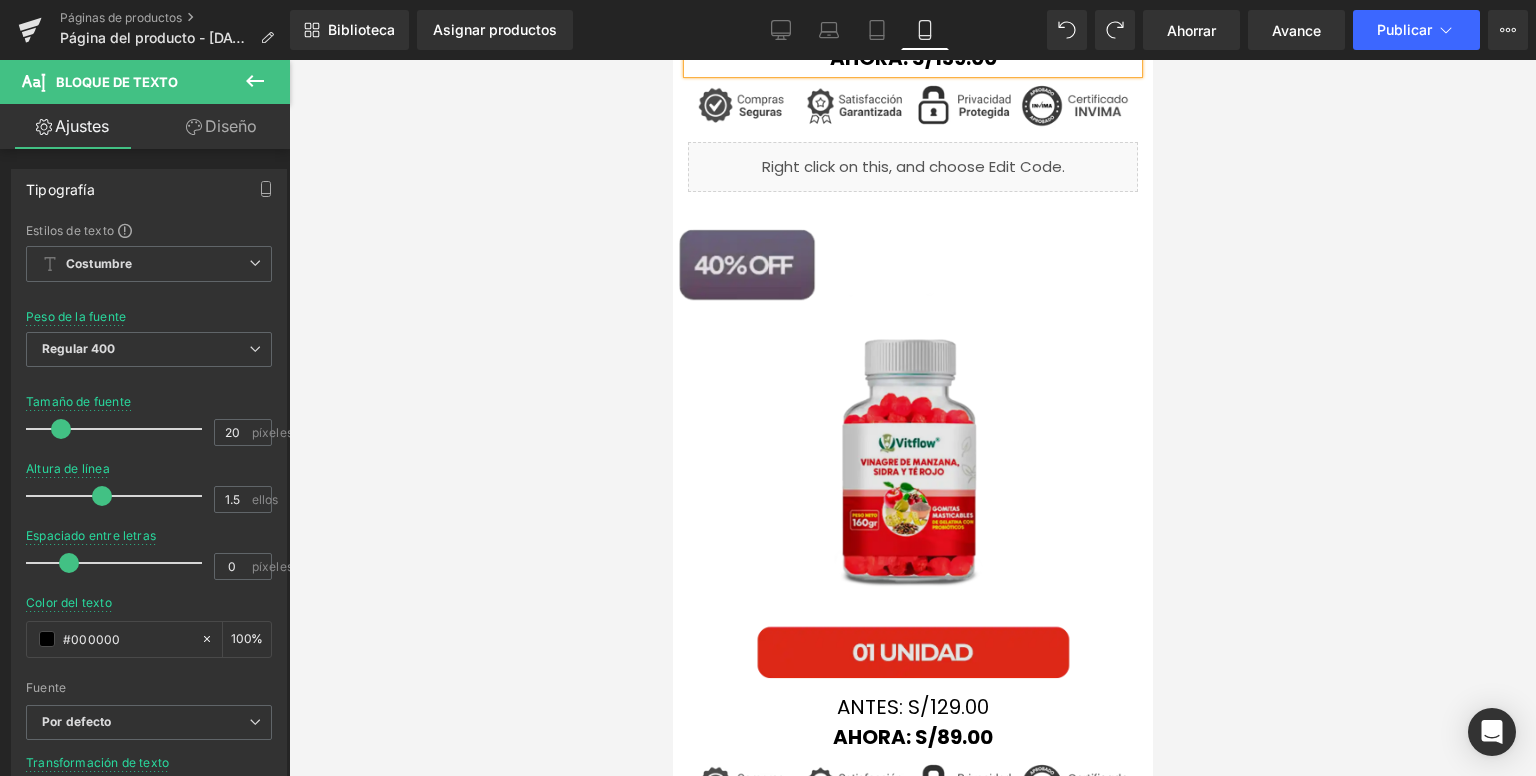 scroll, scrollTop: 2419, scrollLeft: 0, axis: vertical 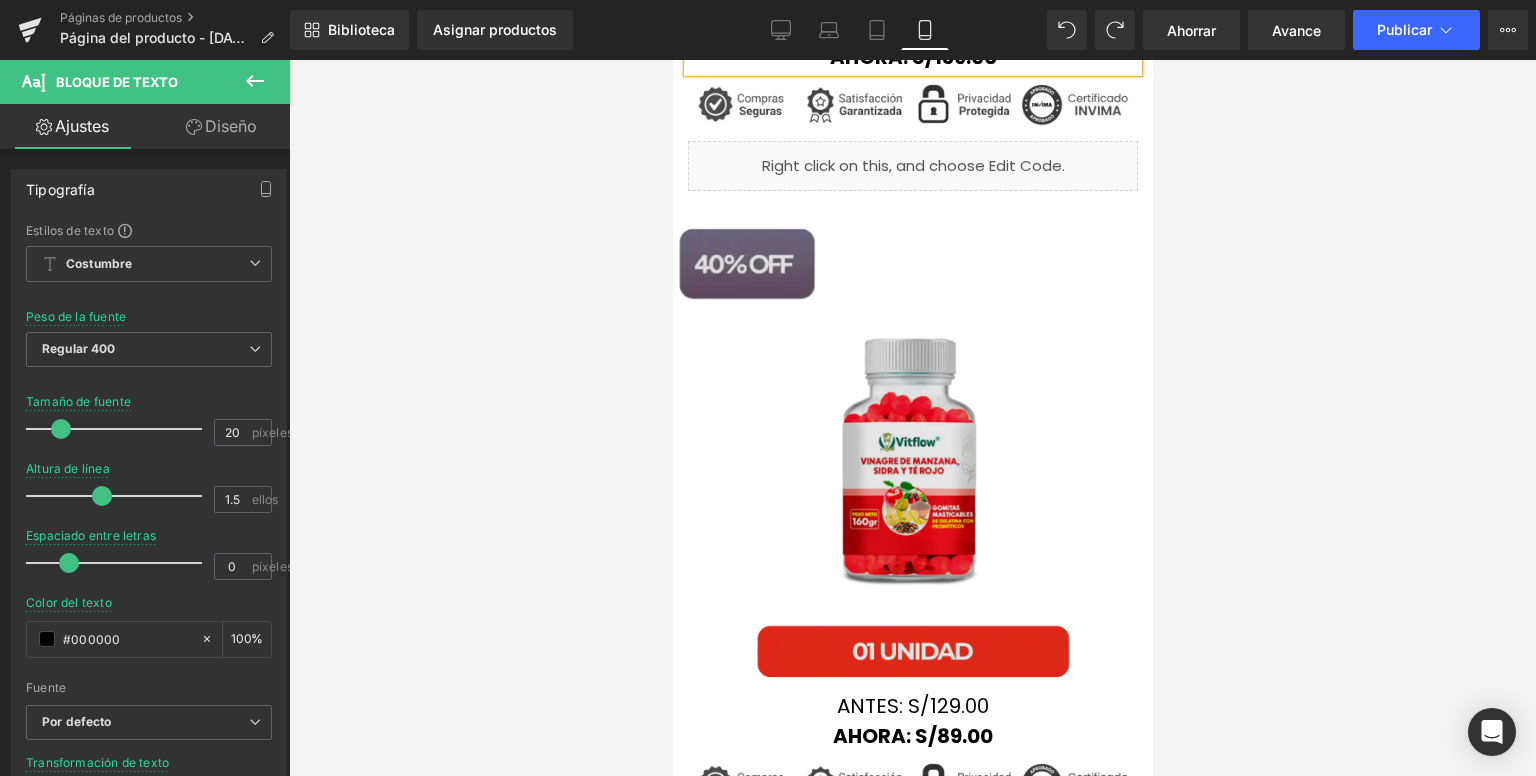 click at bounding box center (912, 446) 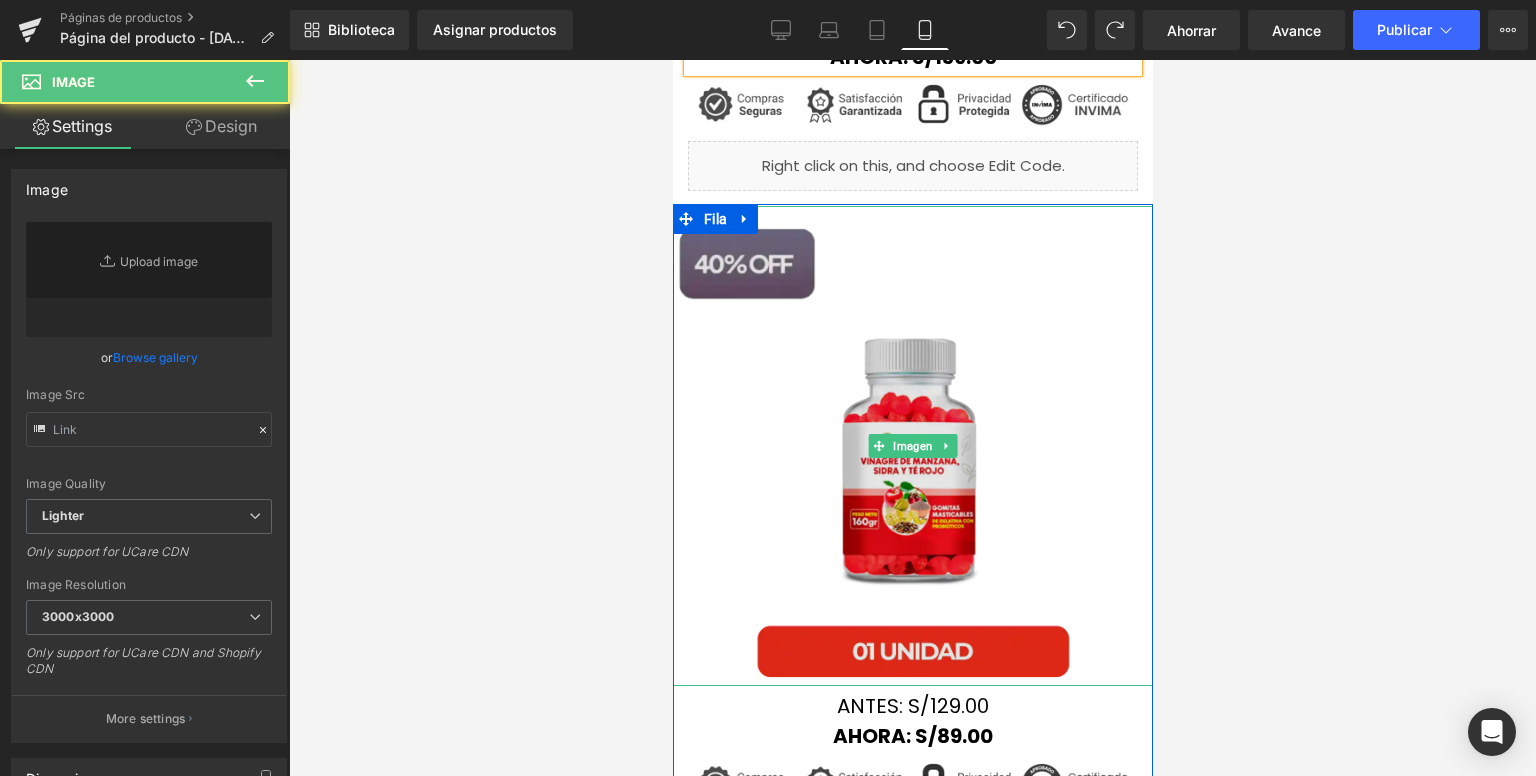type on "[URL][DOMAIN_NAME]" 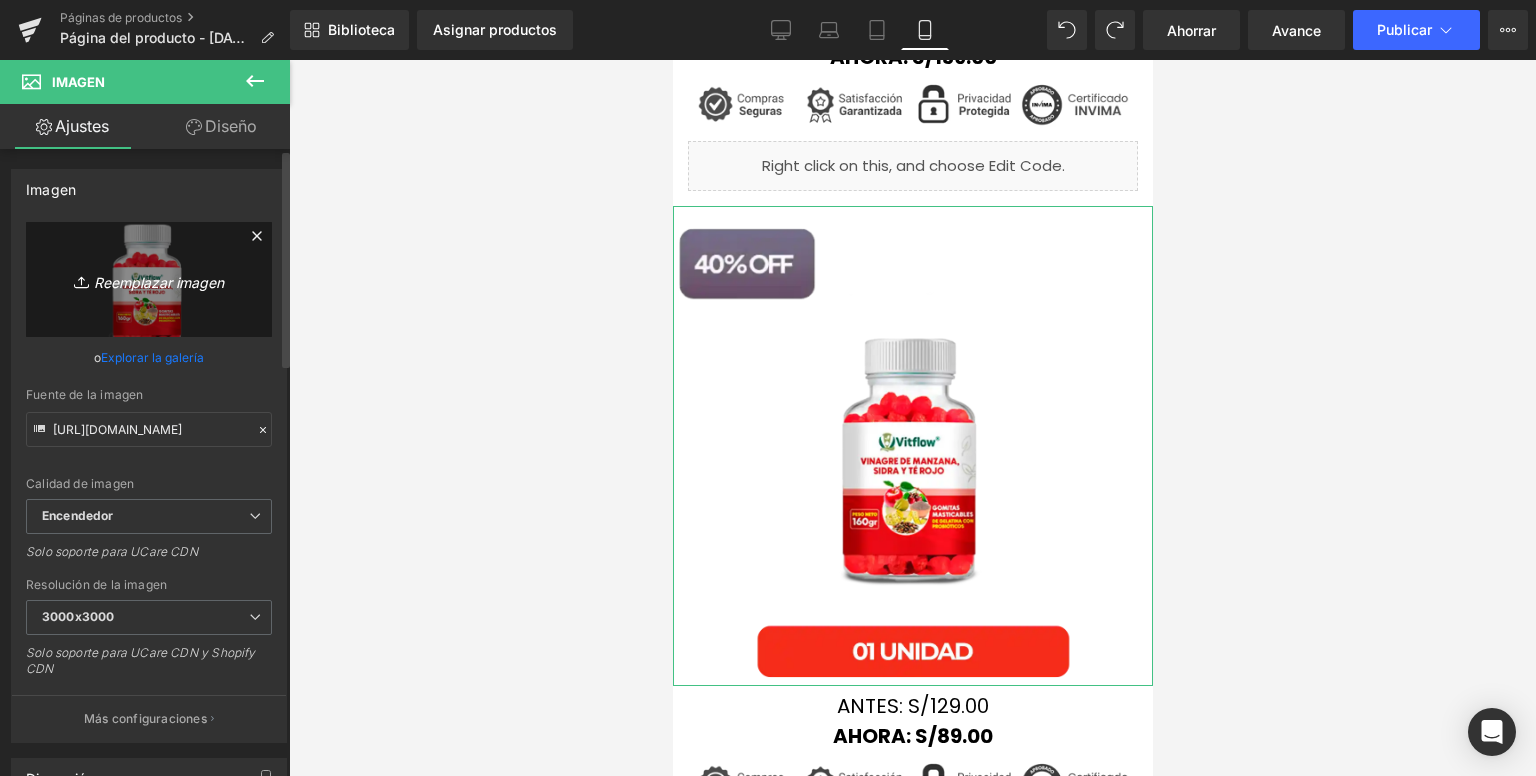 click on "Reemplazar imagen" at bounding box center (149, 279) 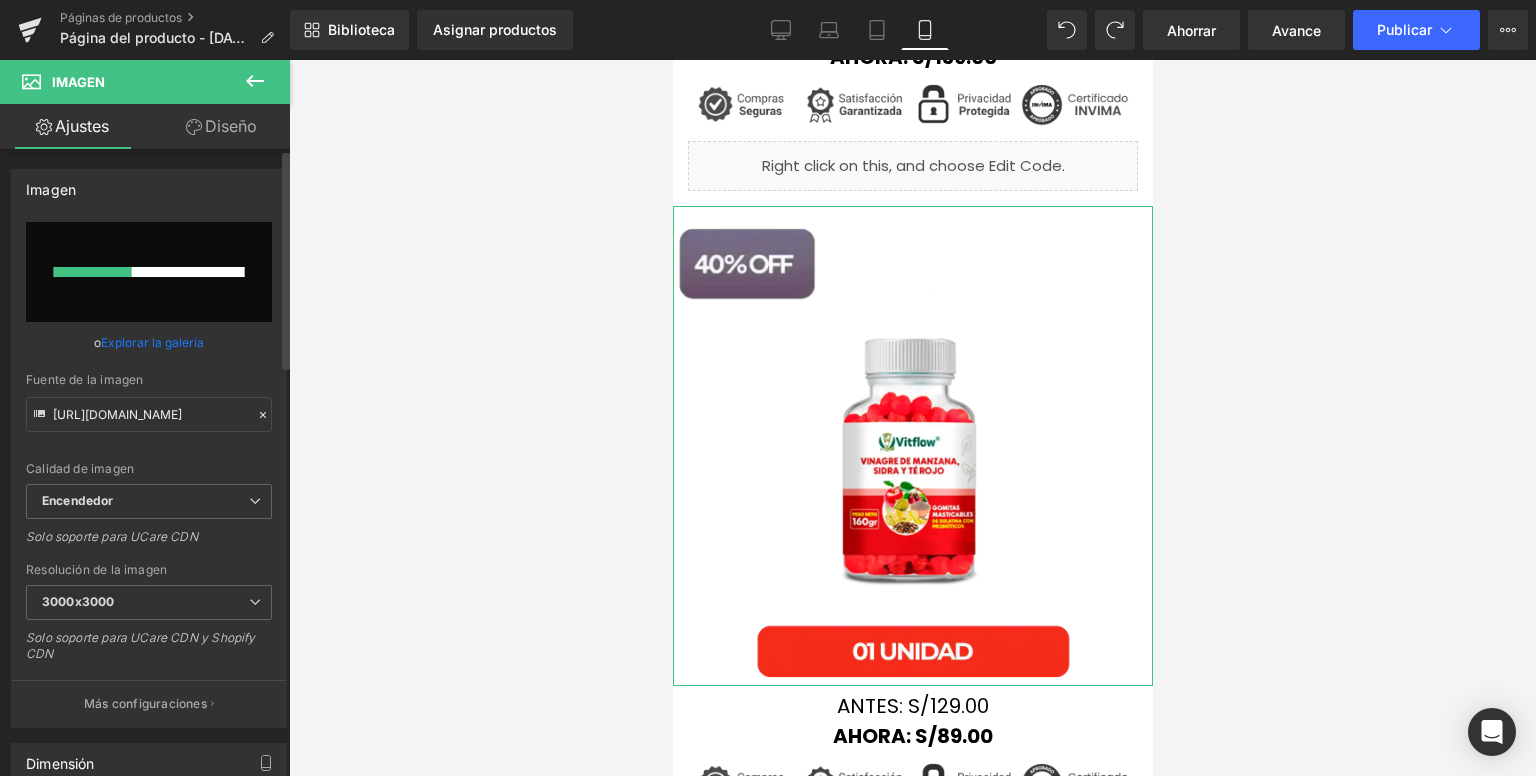 type 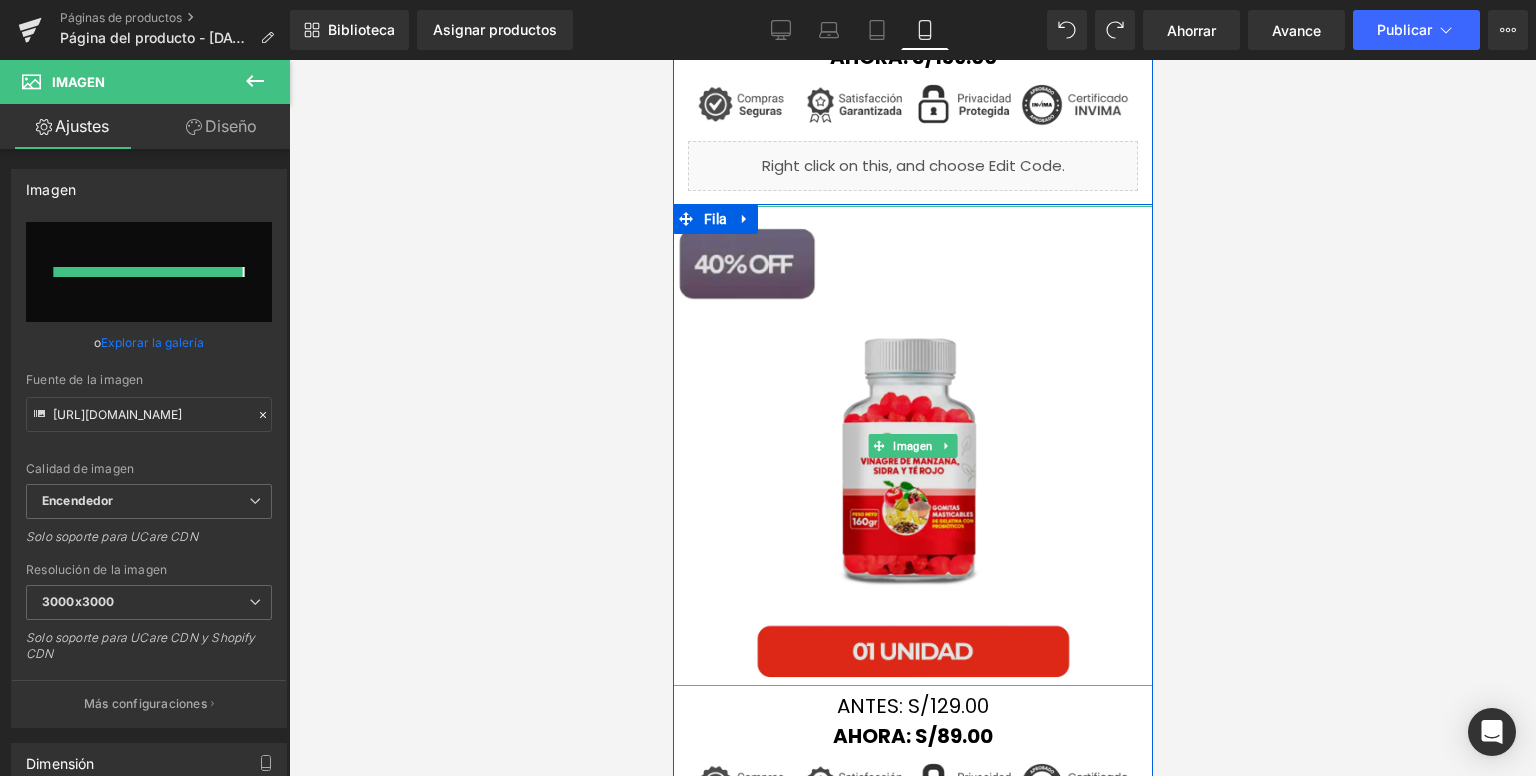 type on "[URL][DOMAIN_NAME]" 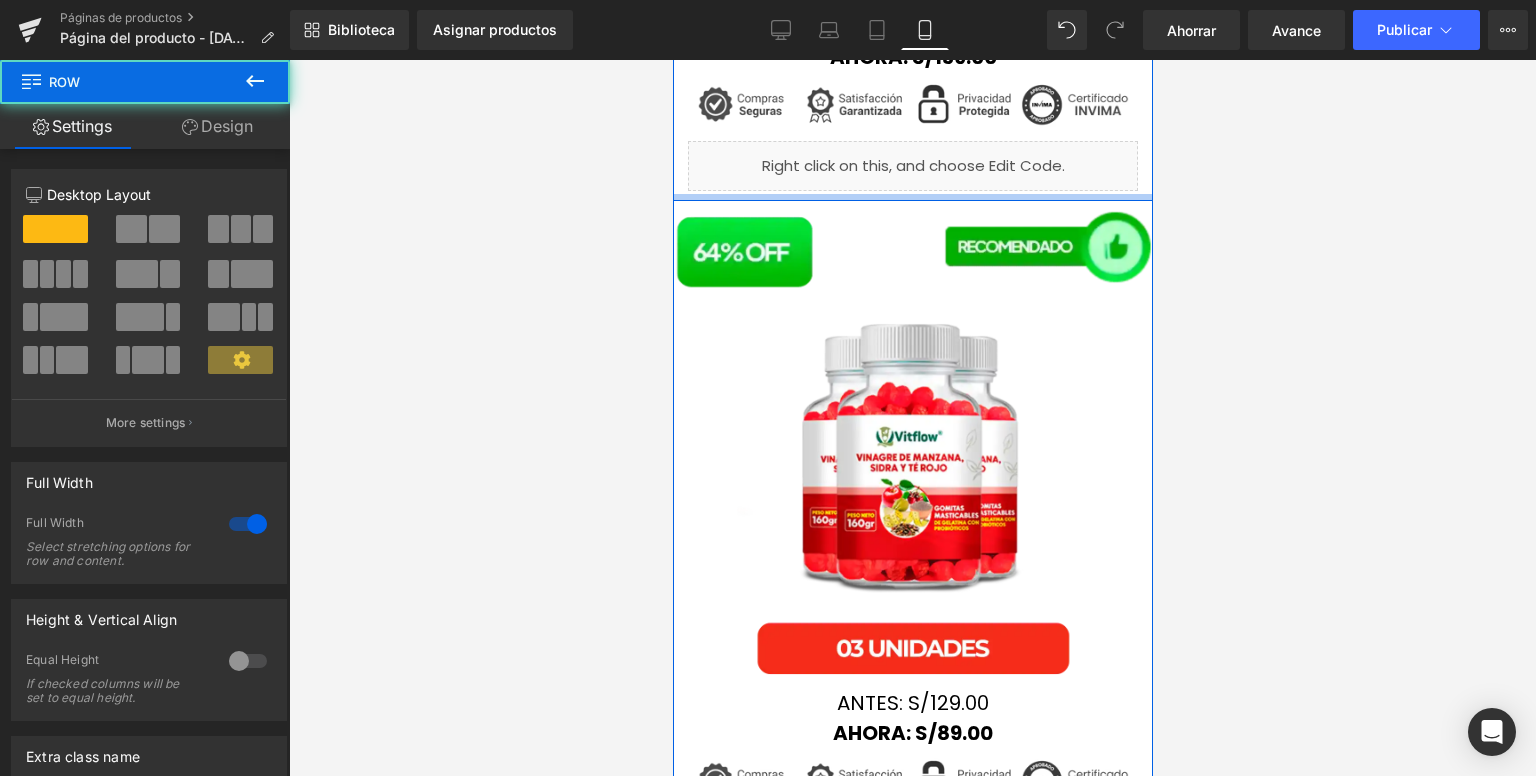 click at bounding box center [912, 197] 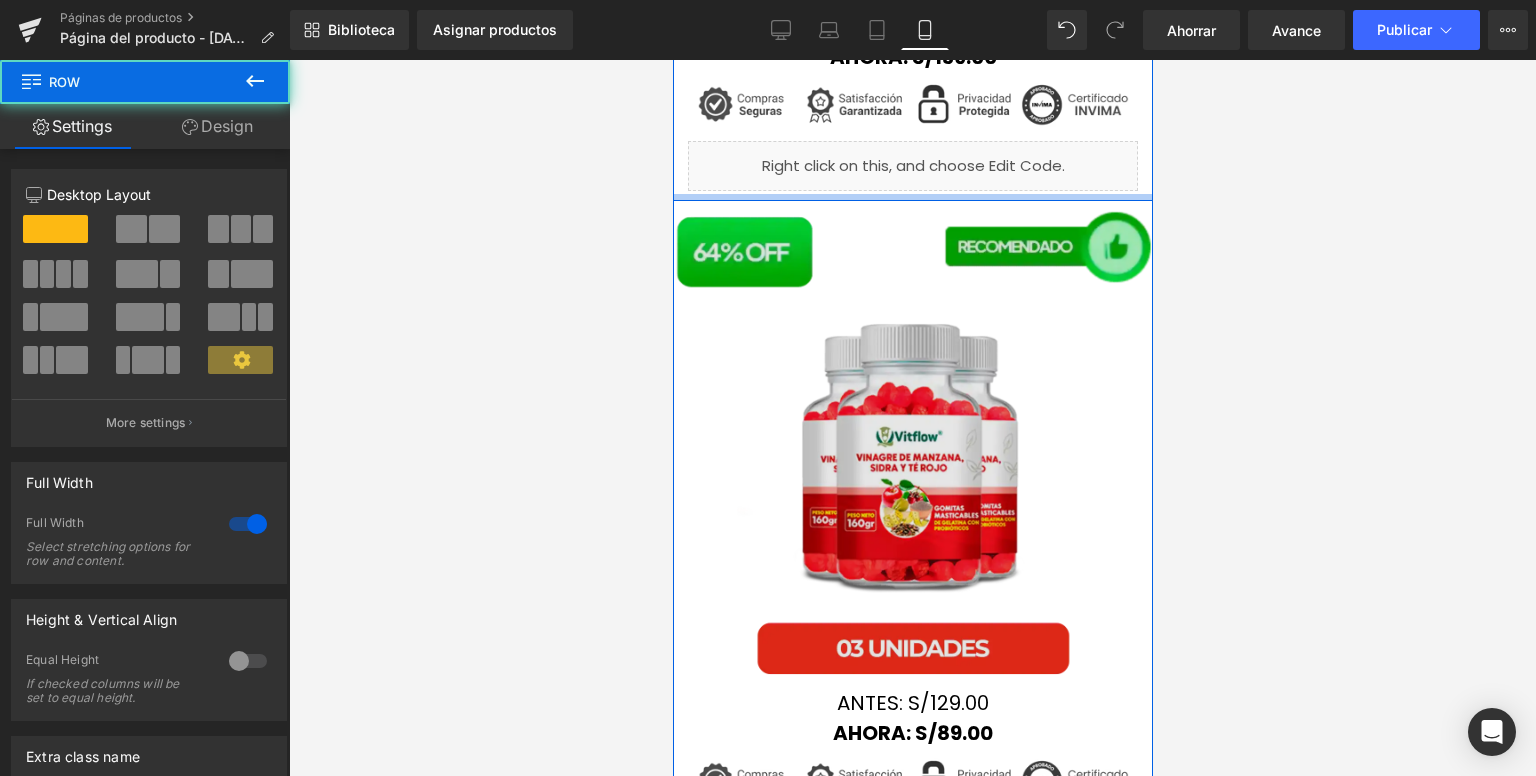 click at bounding box center (912, 197) 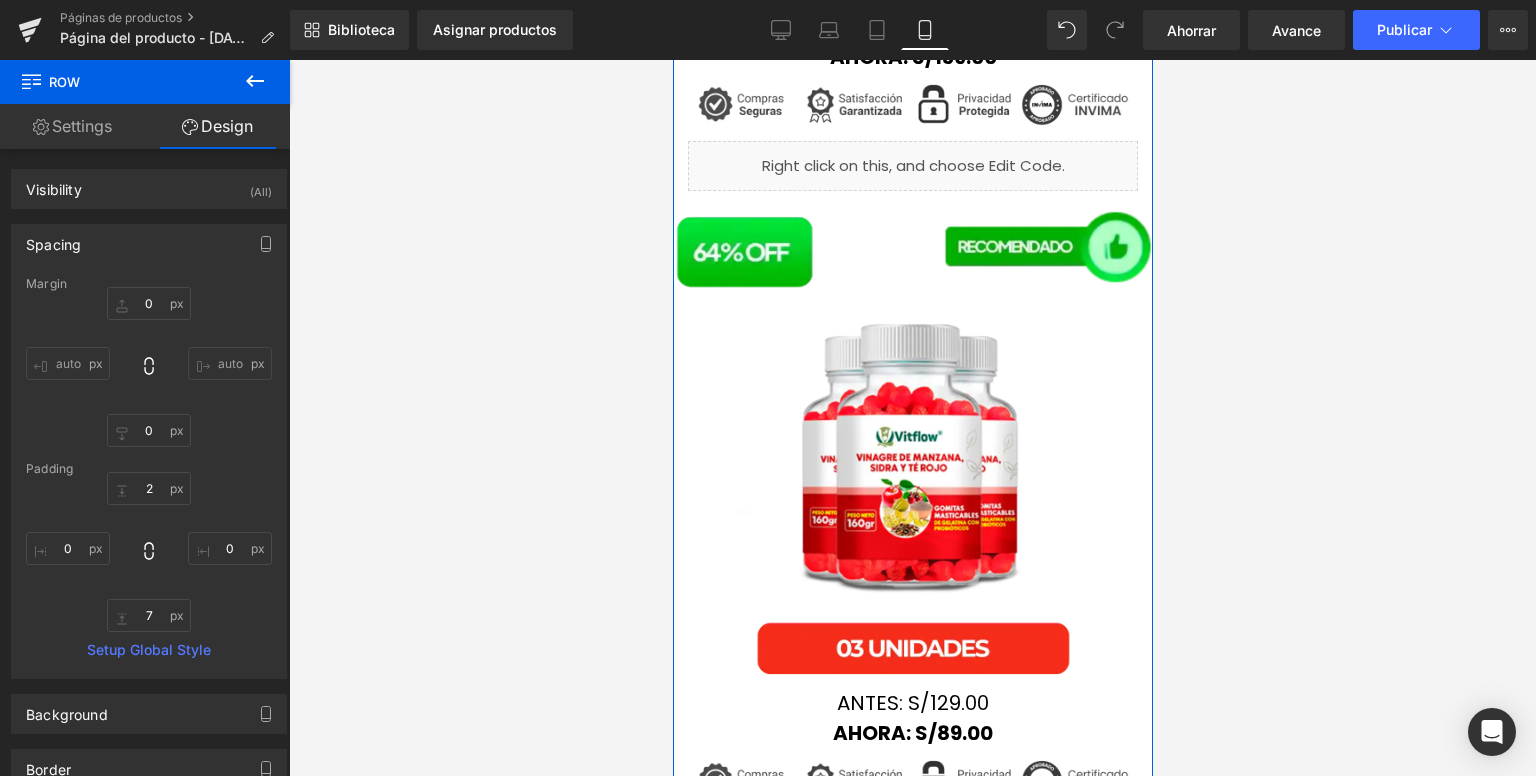 scroll, scrollTop: 2719, scrollLeft: 0, axis: vertical 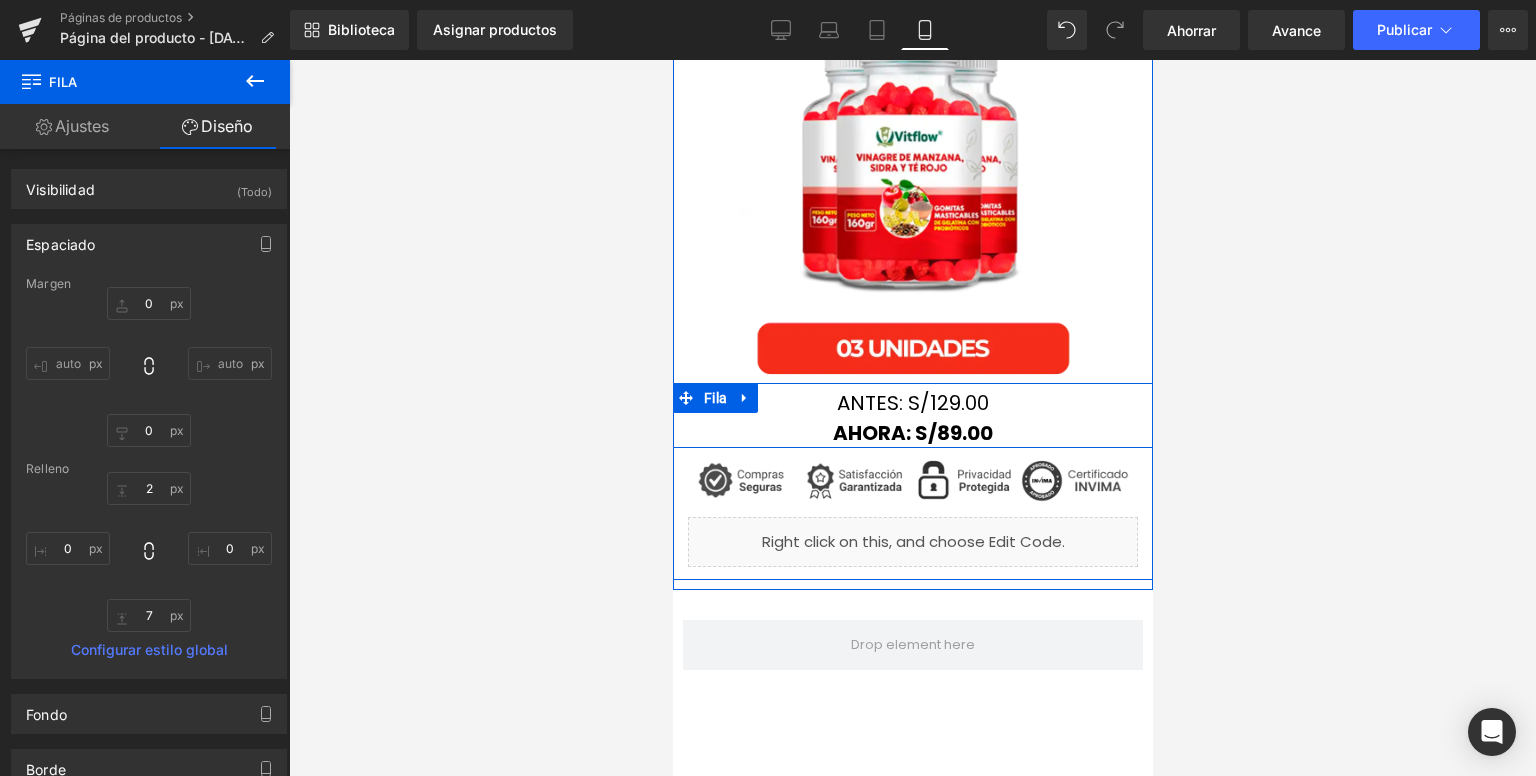 drag, startPoint x: 807, startPoint y: 429, endPoint x: 823, endPoint y: 430, distance: 16.03122 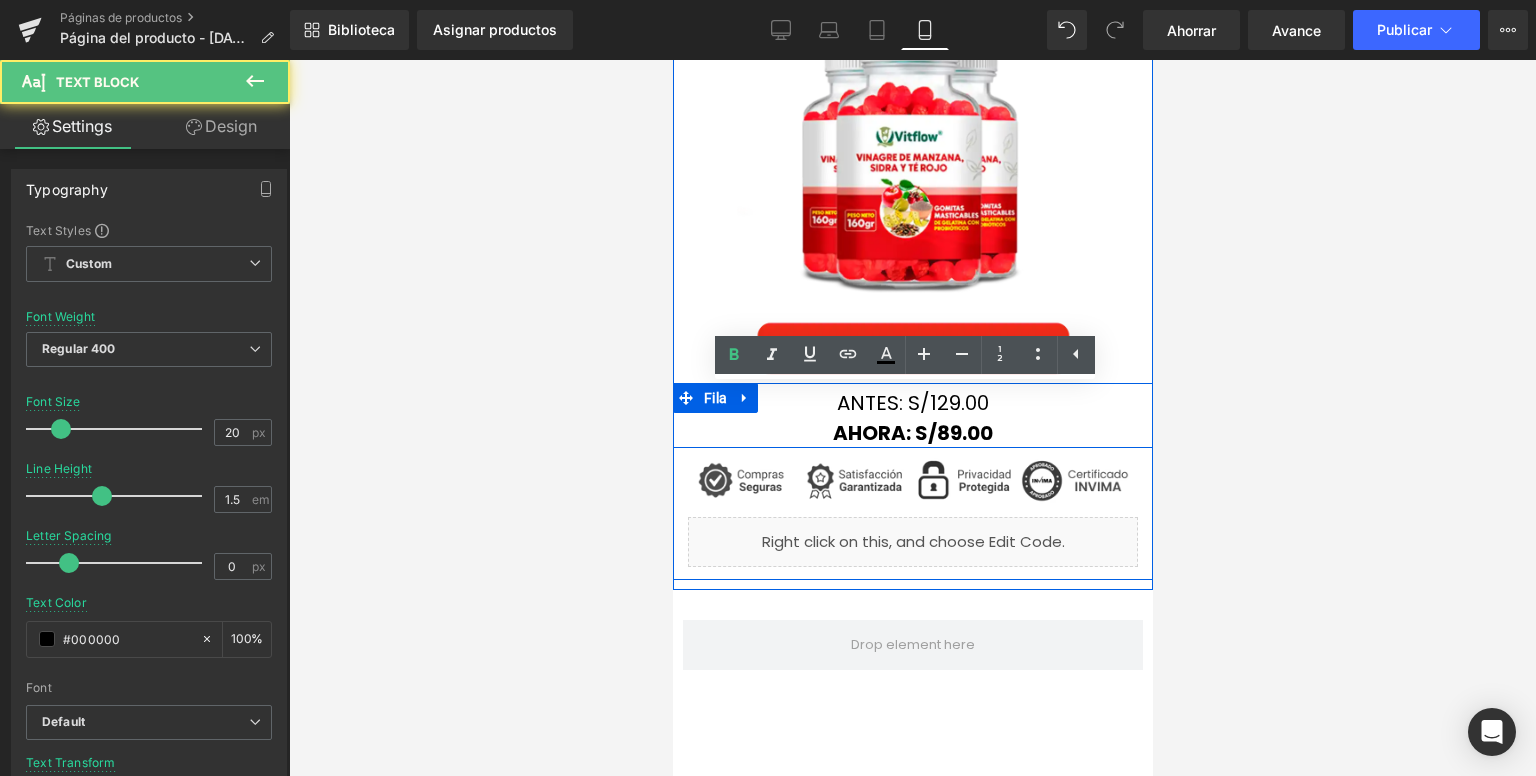 click on "AHORA: S/89.00" at bounding box center [912, 433] 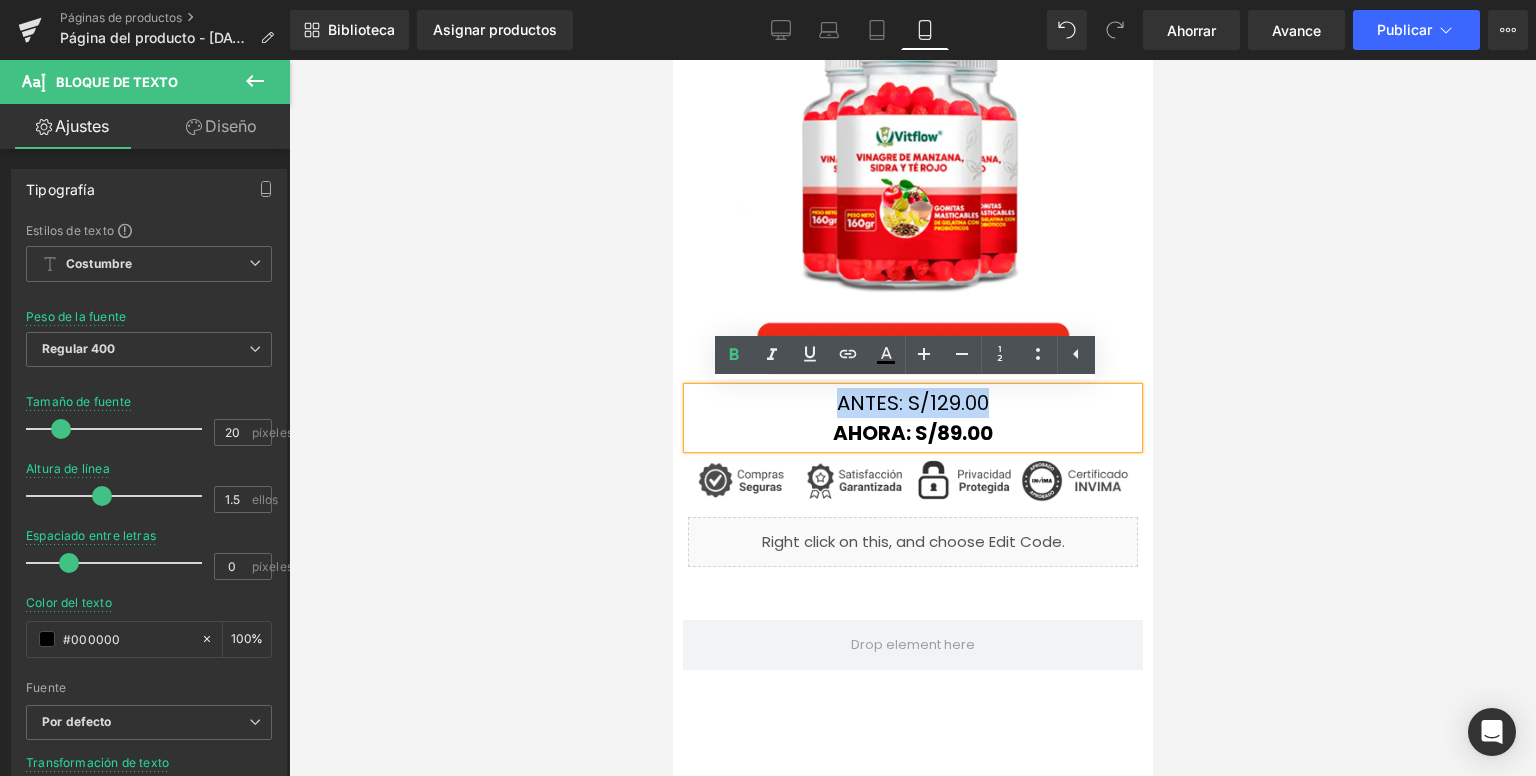 drag, startPoint x: 823, startPoint y: 430, endPoint x: 819, endPoint y: 402, distance: 28.284271 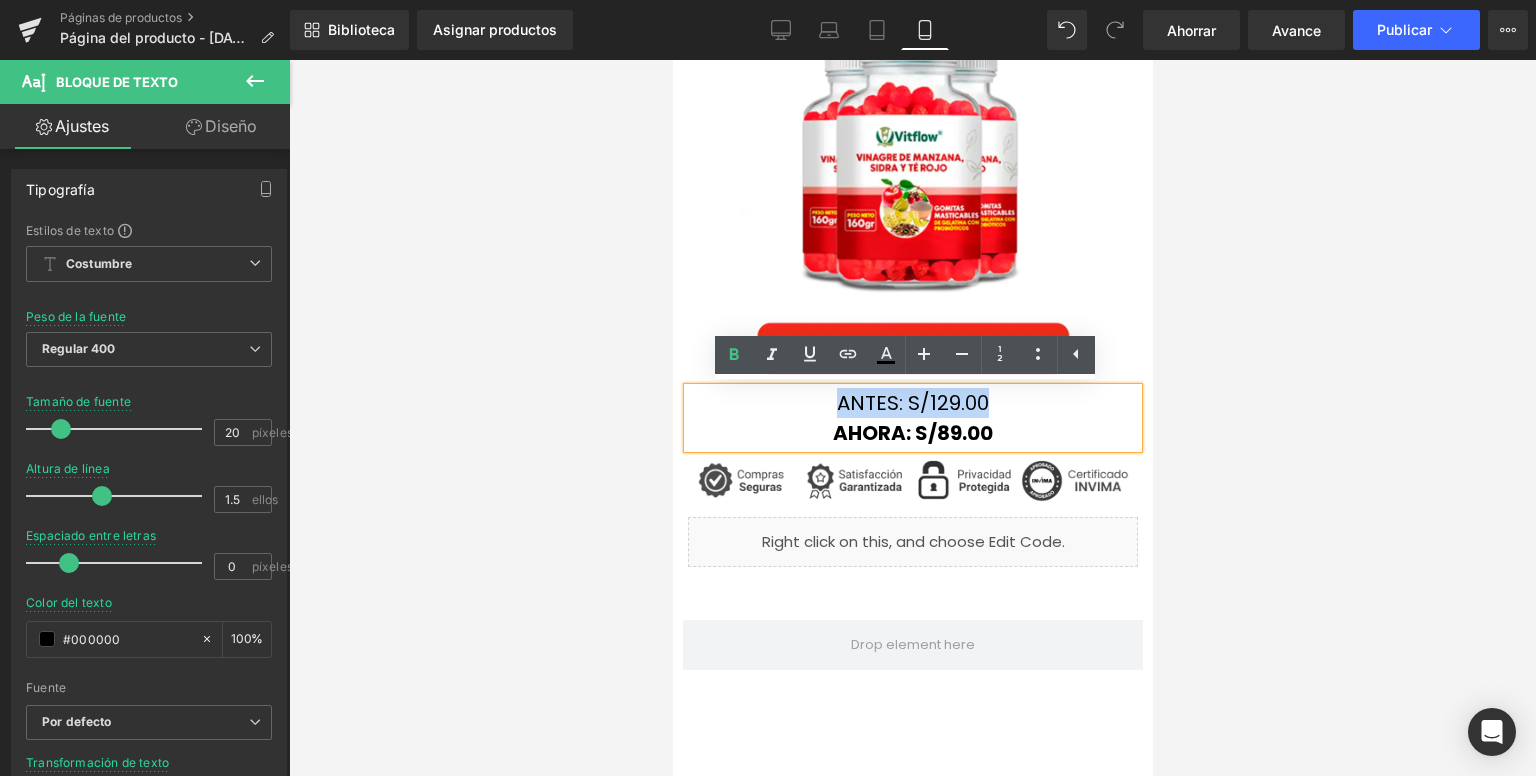 click on "ANTES: S/129.00 AHORA: S/89.00" at bounding box center (912, 418) 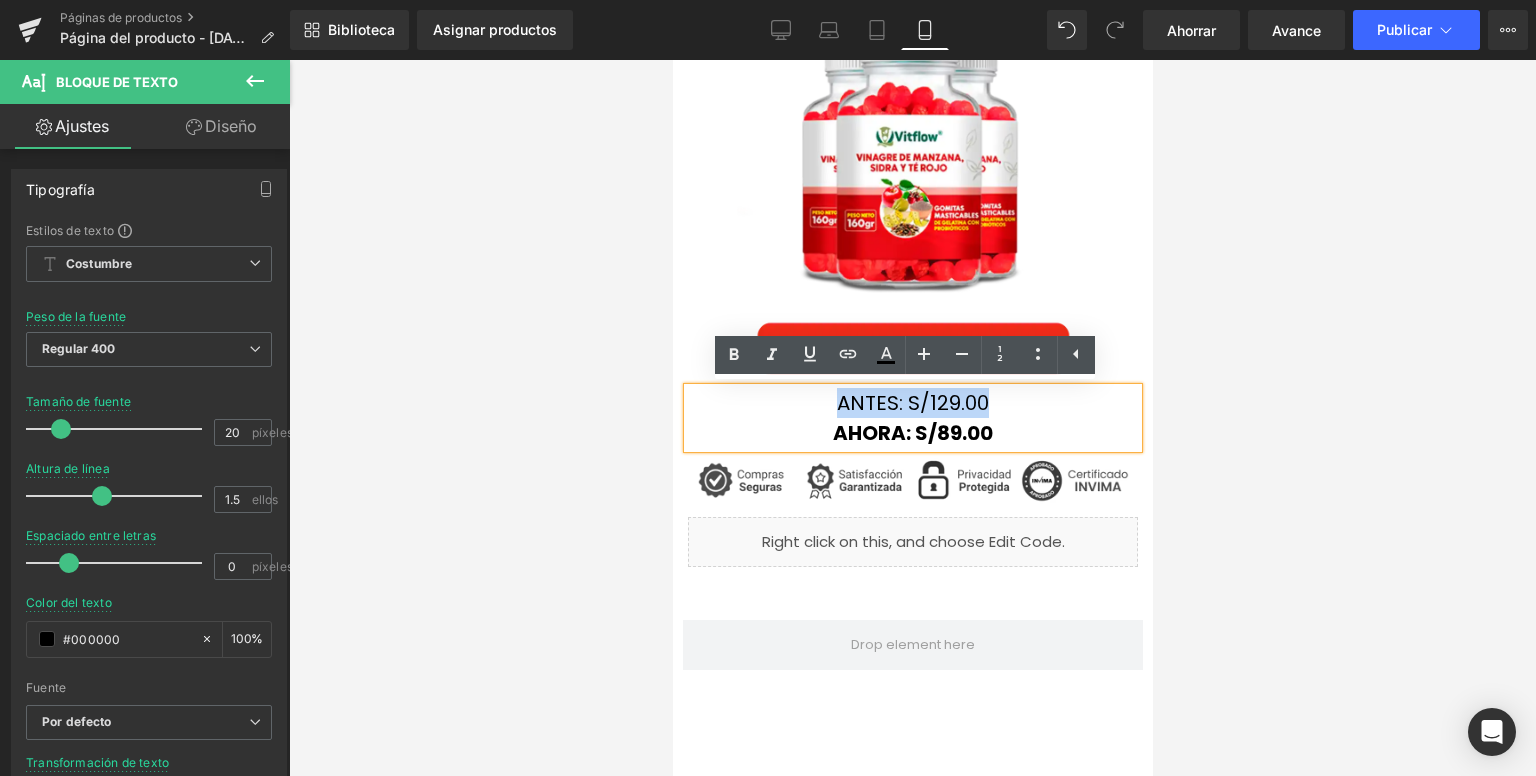 type 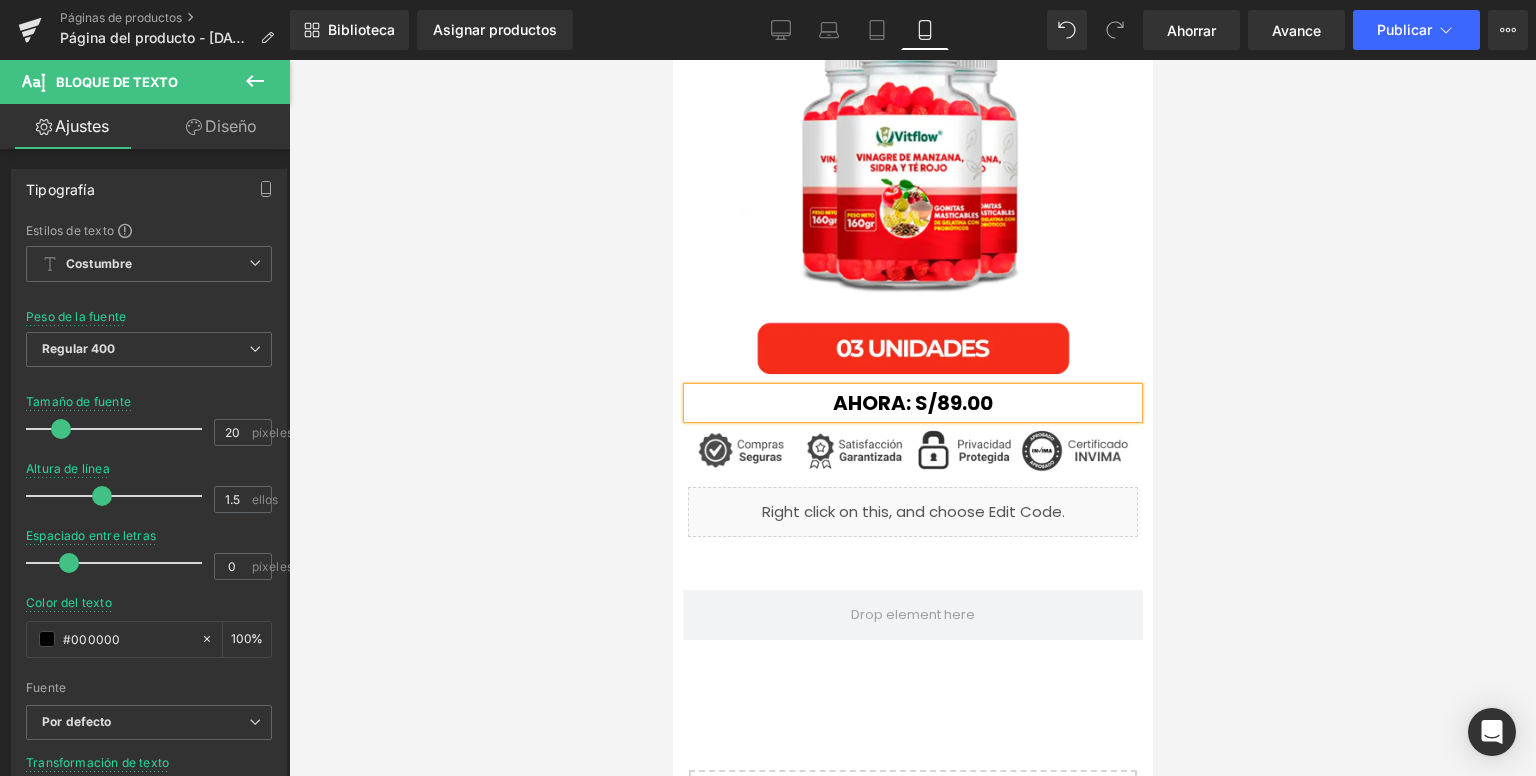 click on "AHORA: S/89.00" at bounding box center (912, 403) 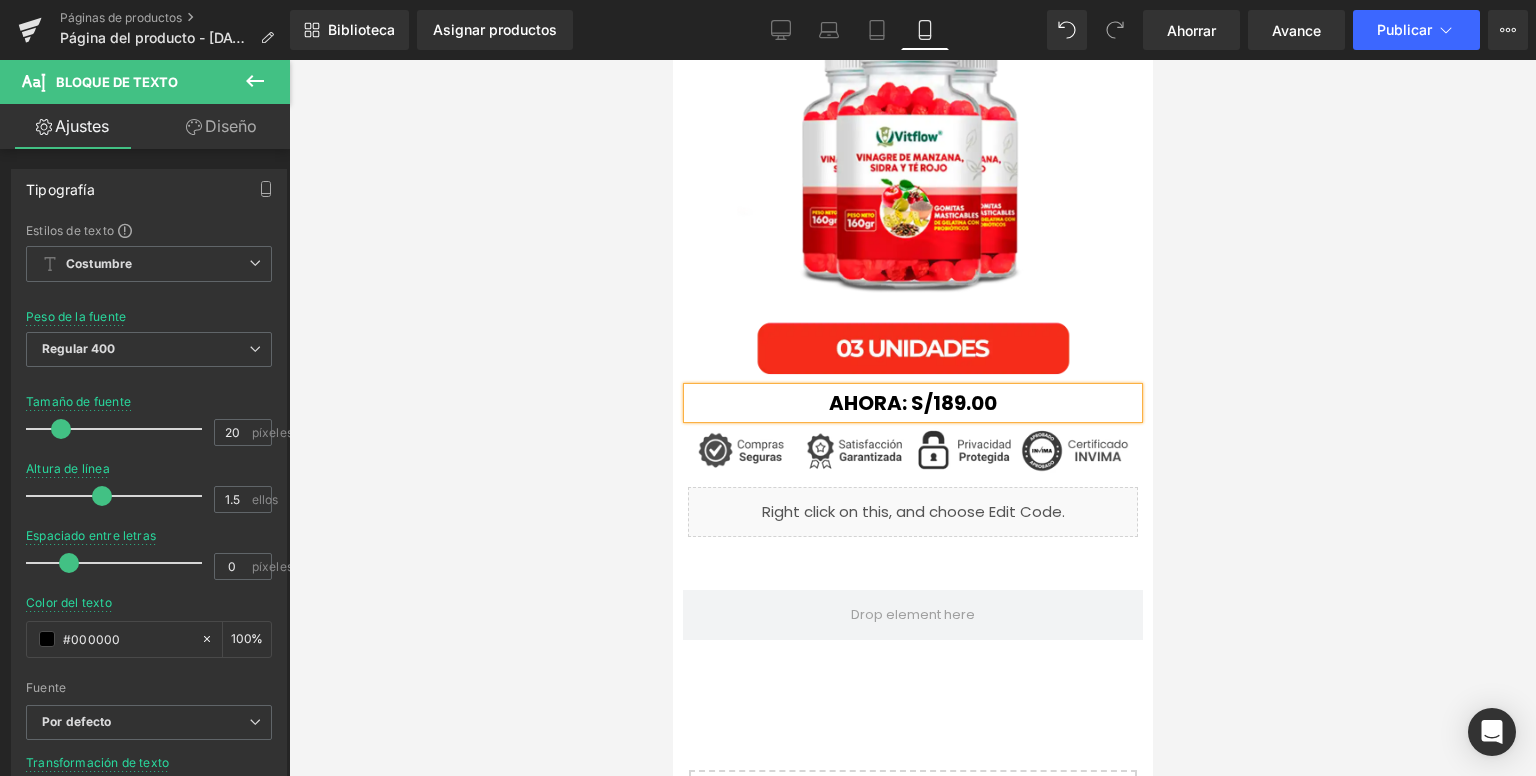 click on "Producto" at bounding box center (878, 575) 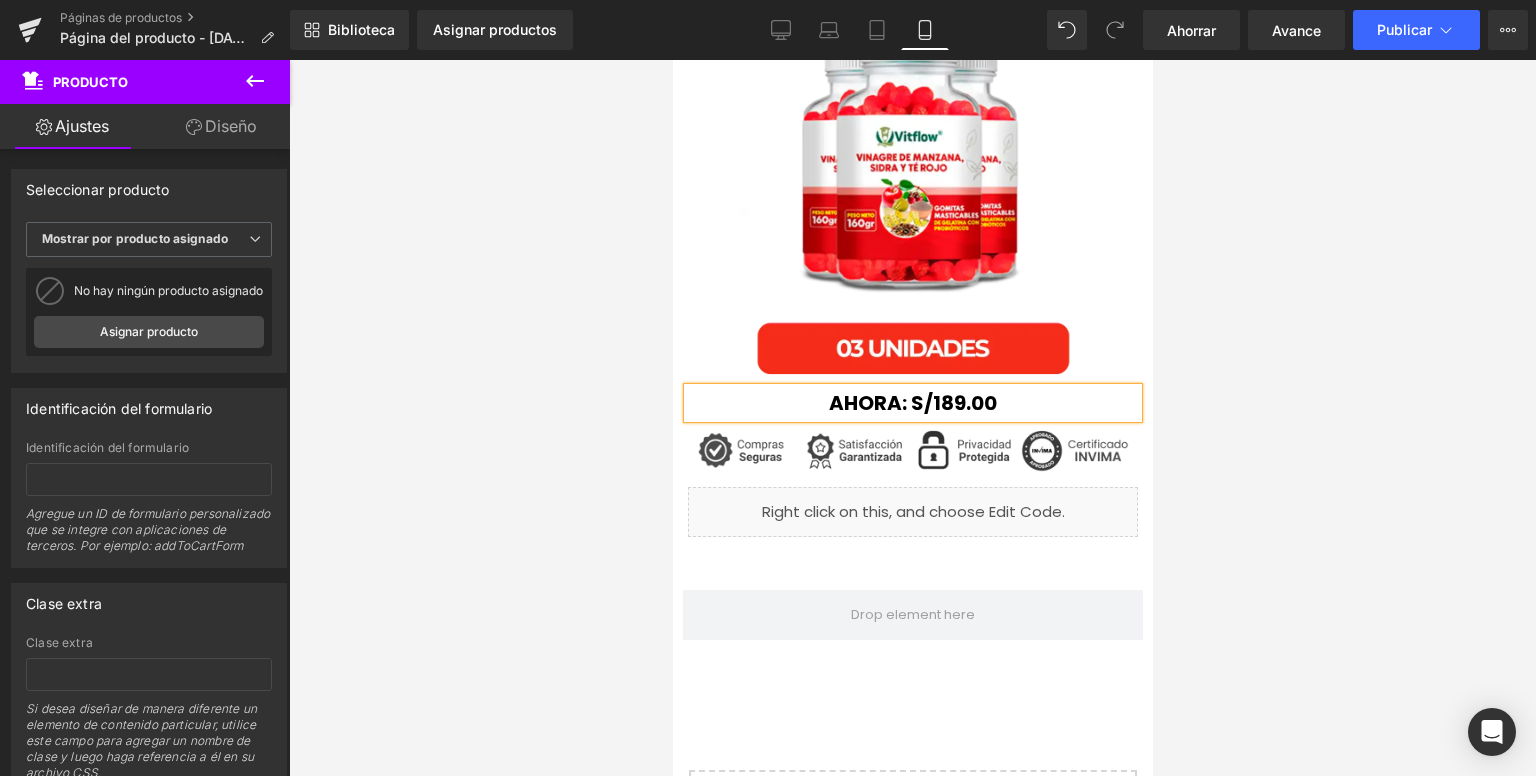 click on "Imagen         AHORA: S/189.00 Bloque de texto         Fila         Imagen         Líquido         Fila         Fila" at bounding box center (912, 225) 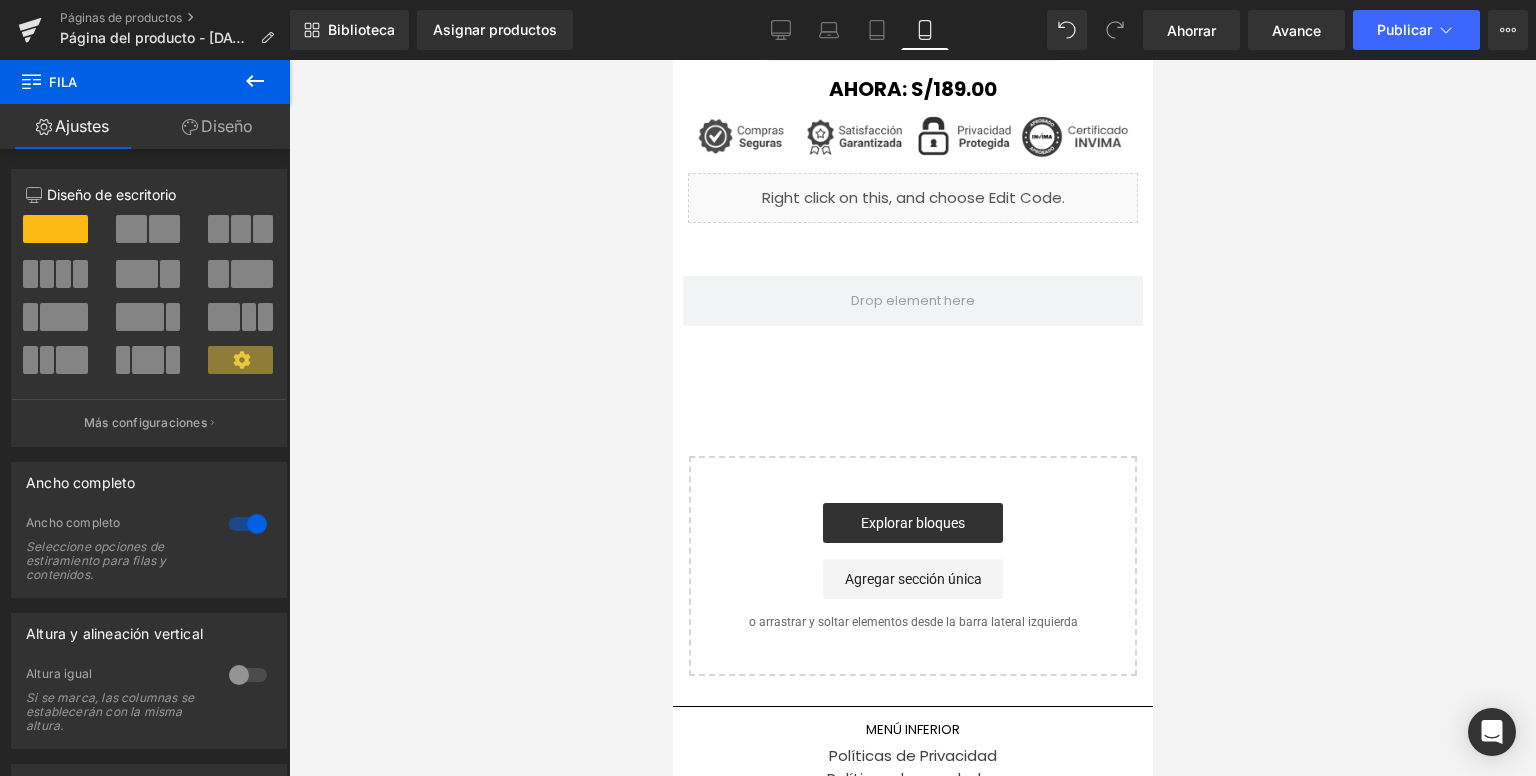 scroll, scrollTop: 2900, scrollLeft: 0, axis: vertical 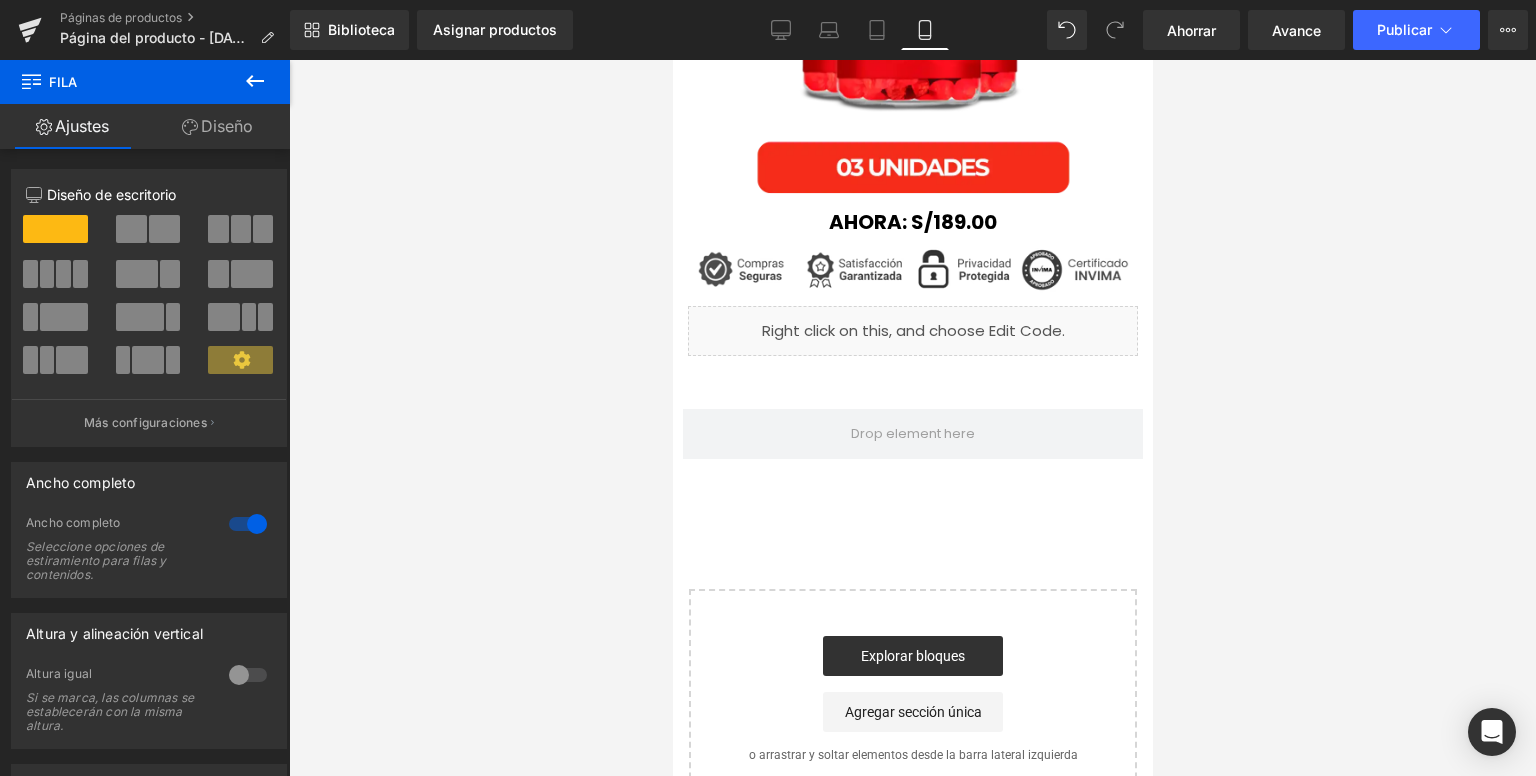 click 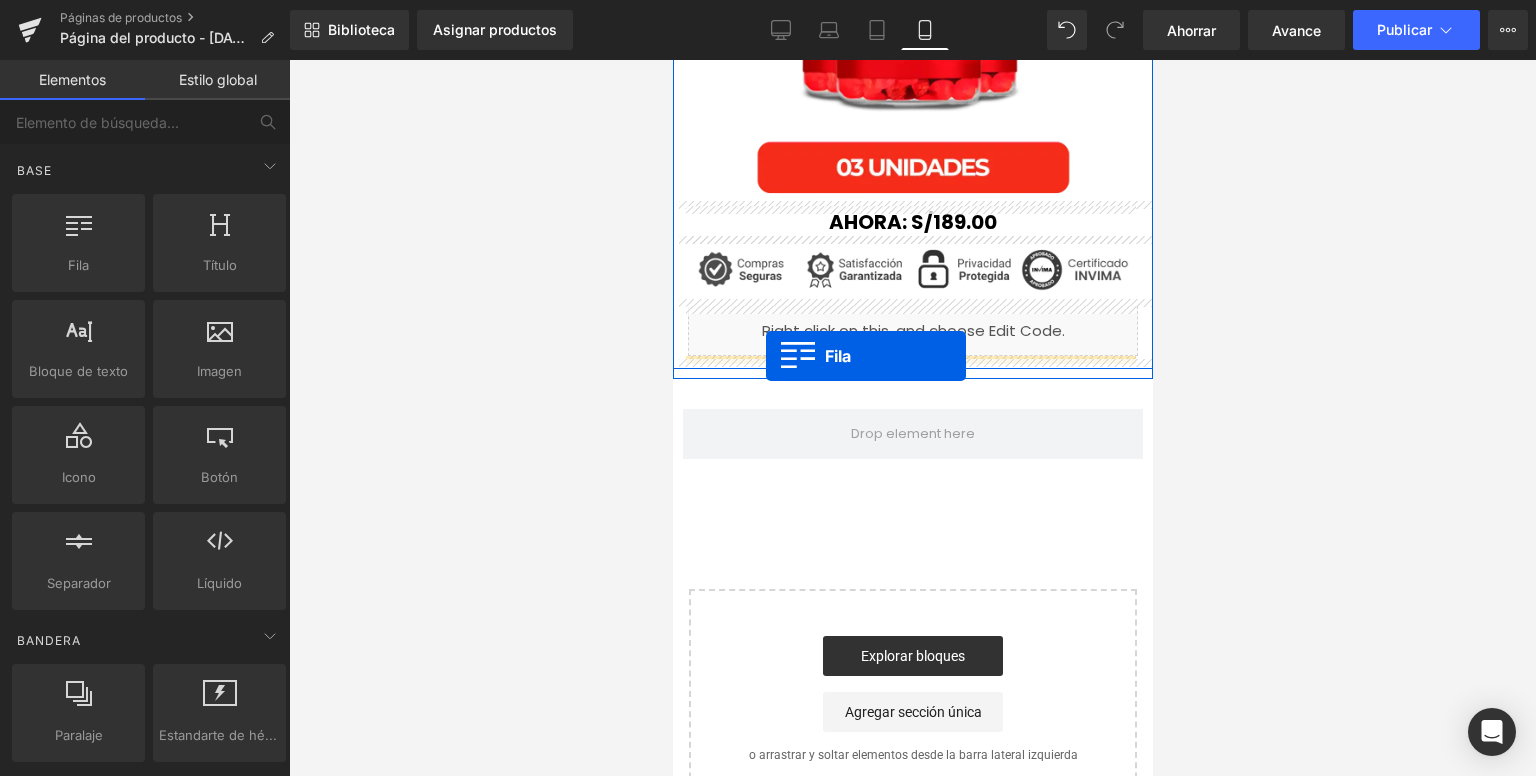 drag, startPoint x: 1155, startPoint y: 326, endPoint x: 772, endPoint y: 357, distance: 384.25253 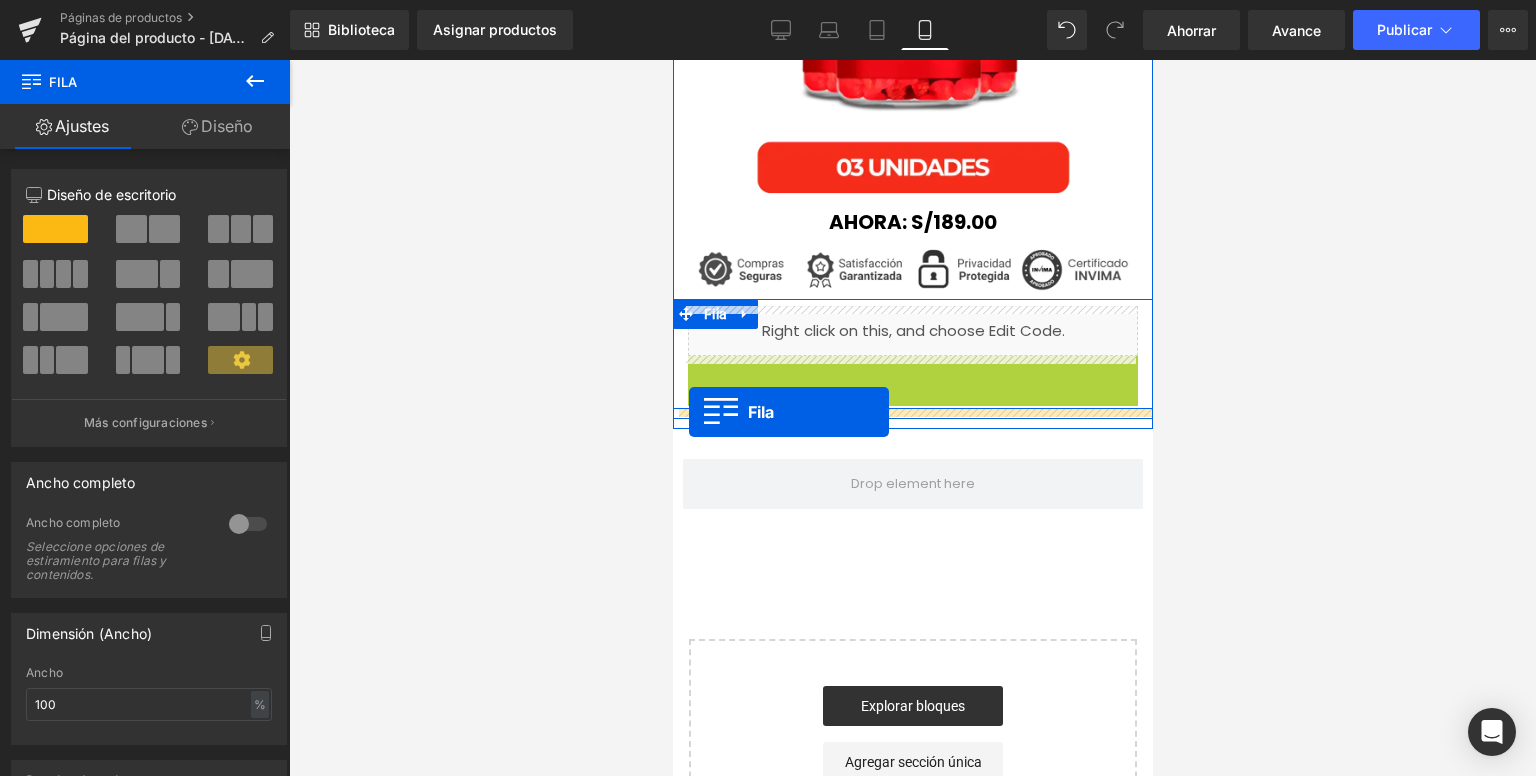 drag, startPoint x: 693, startPoint y: 374, endPoint x: 688, endPoint y: 412, distance: 38.327538 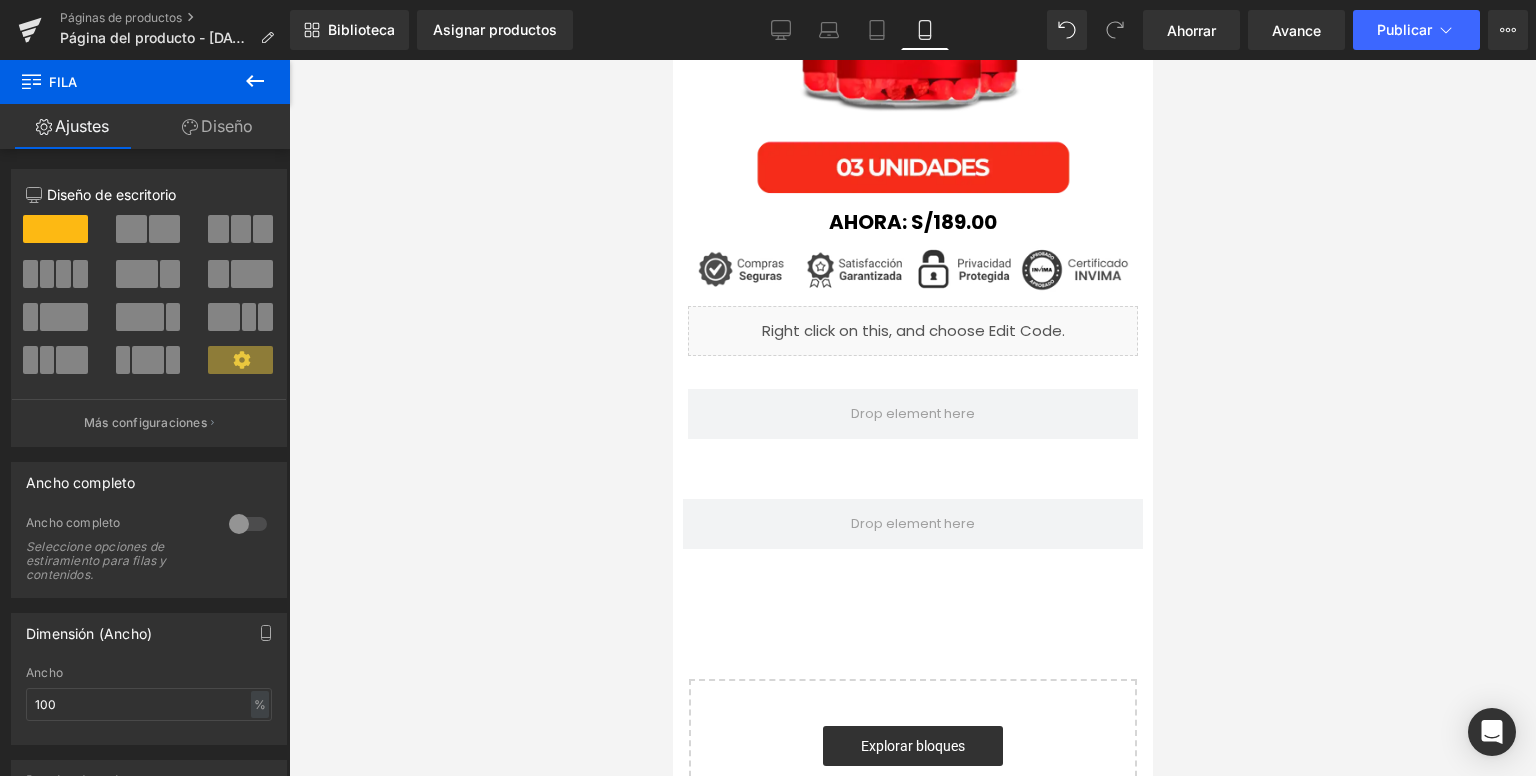 click 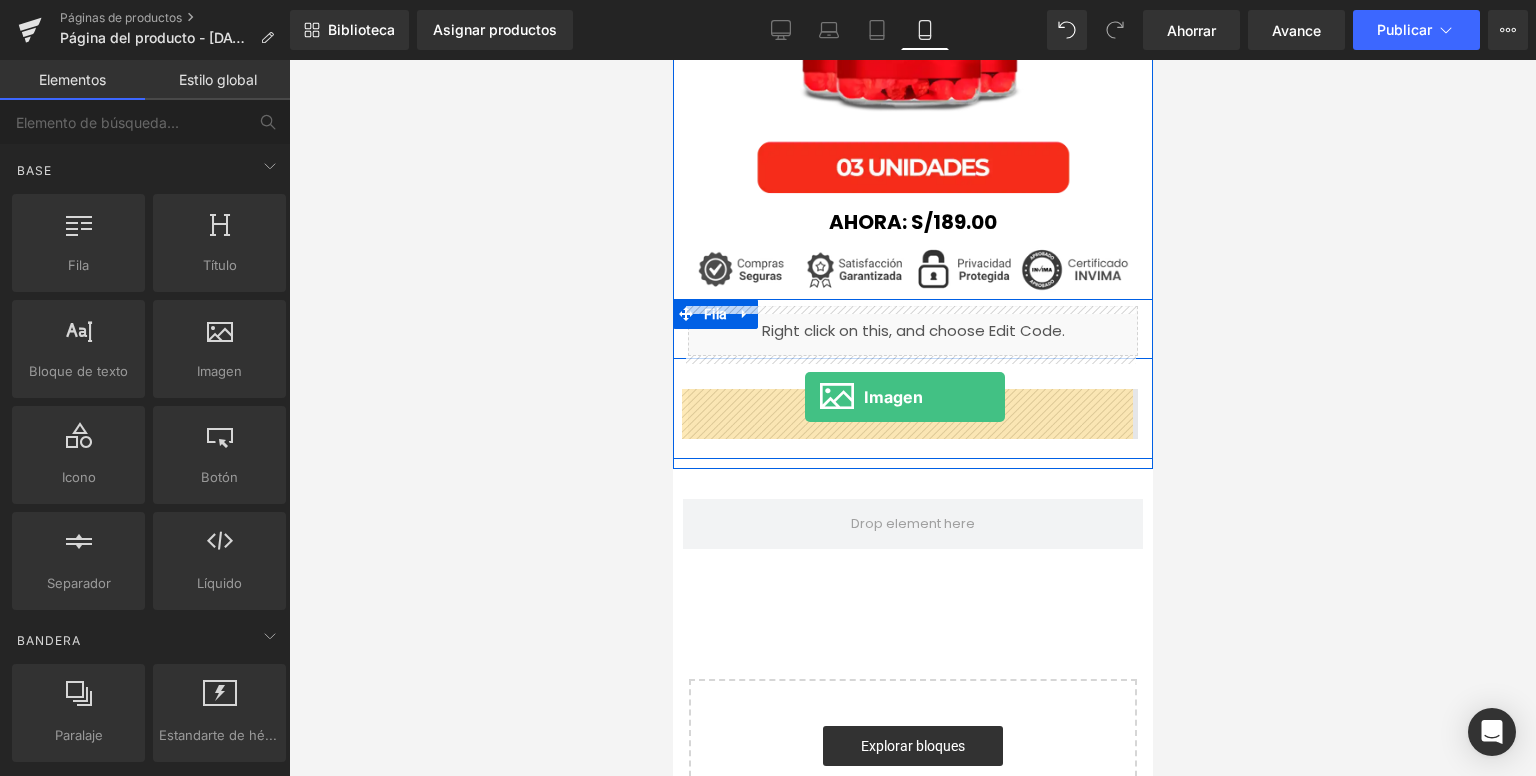 drag, startPoint x: 1192, startPoint y: 430, endPoint x: 804, endPoint y: 397, distance: 389.40082 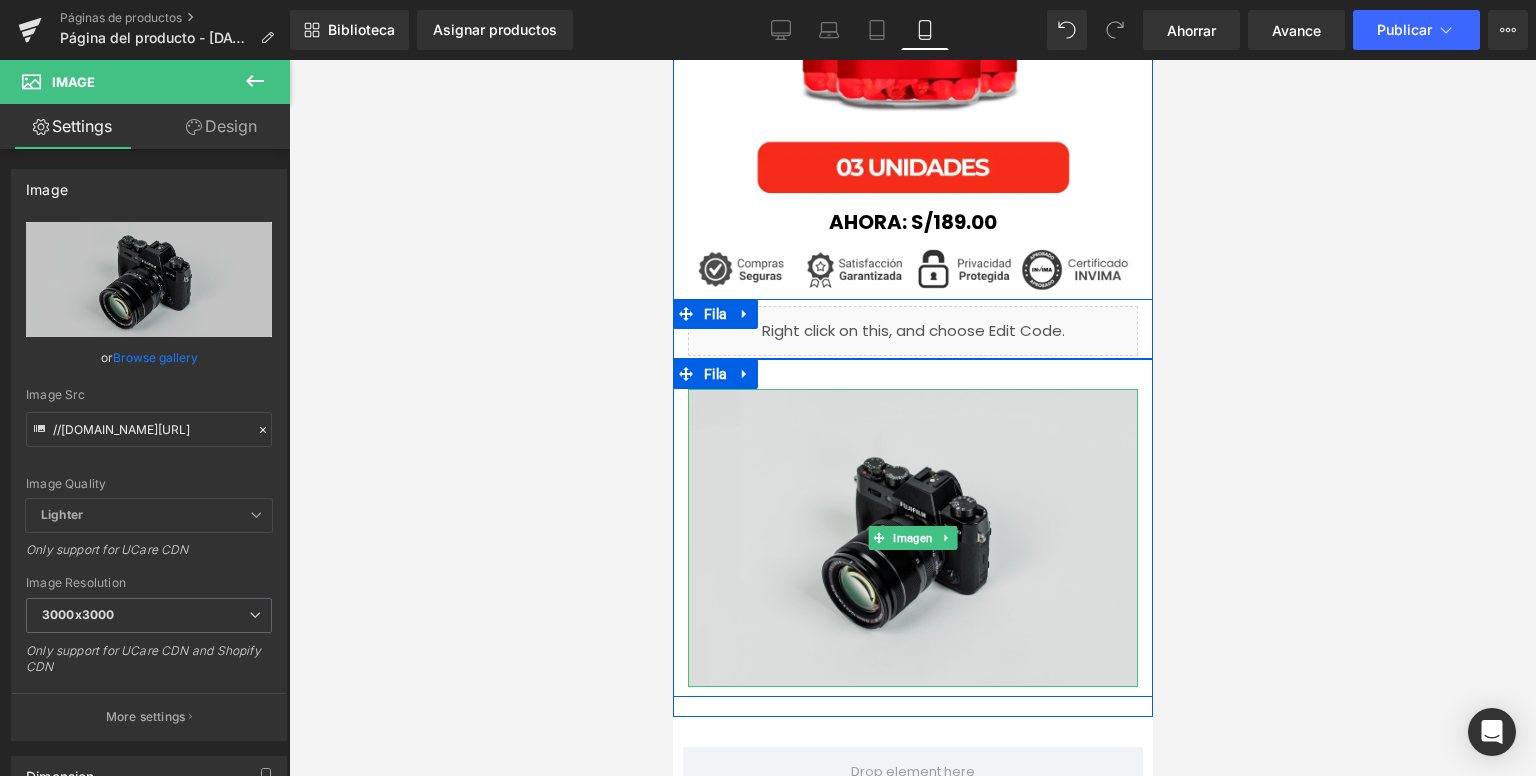 click at bounding box center [912, 538] 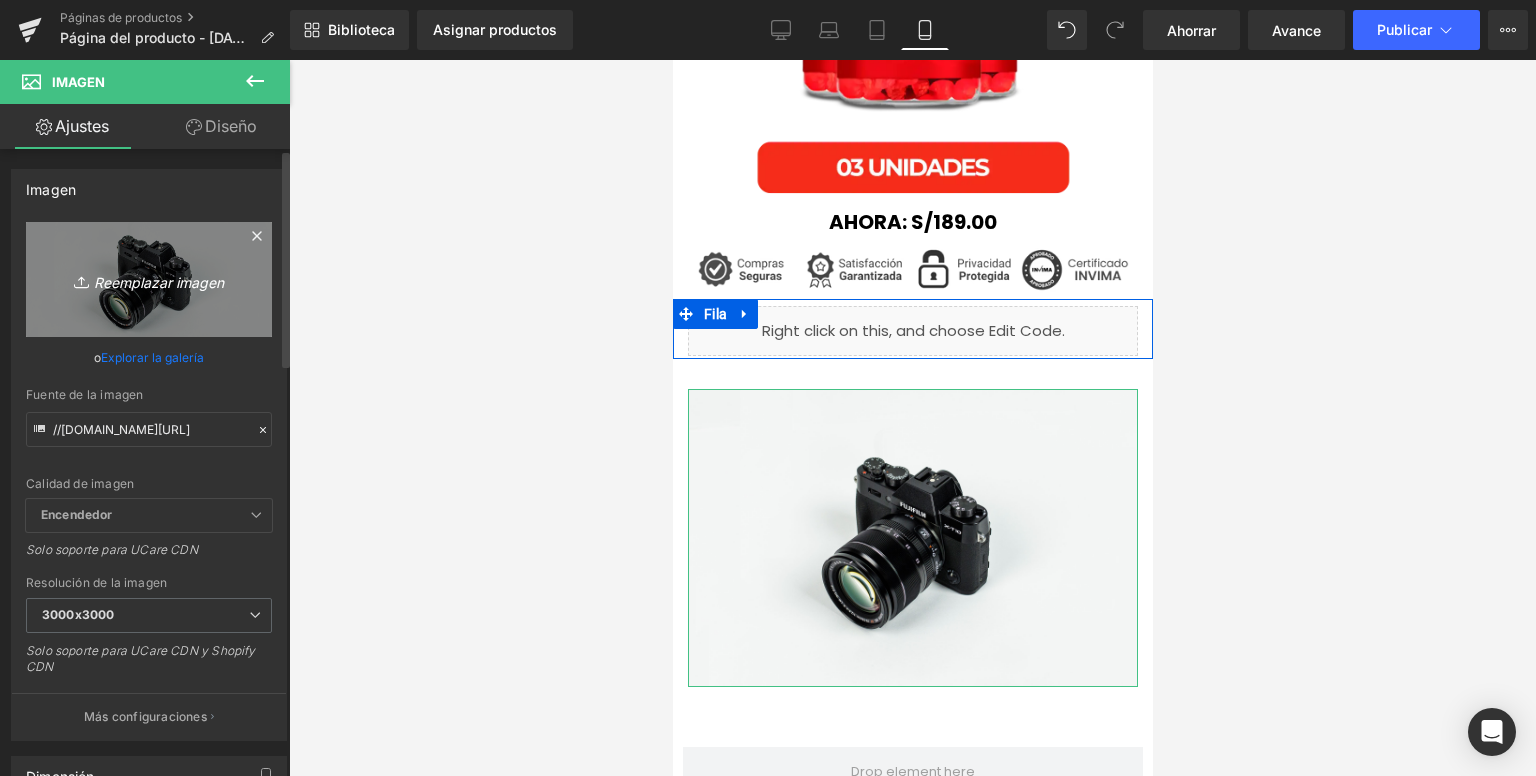 drag, startPoint x: 61, startPoint y: 240, endPoint x: 70, endPoint y: 247, distance: 11.401754 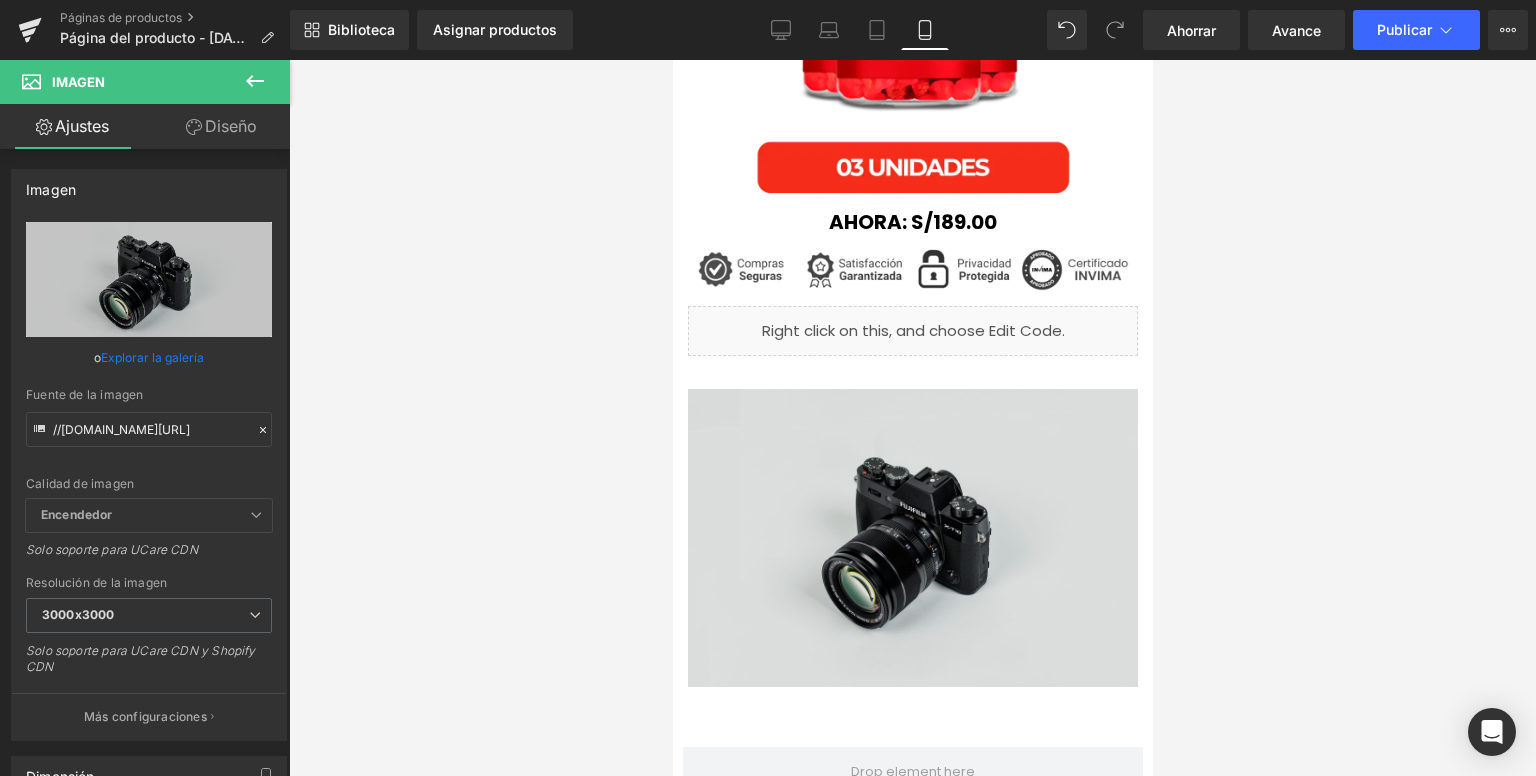 click at bounding box center (912, 538) 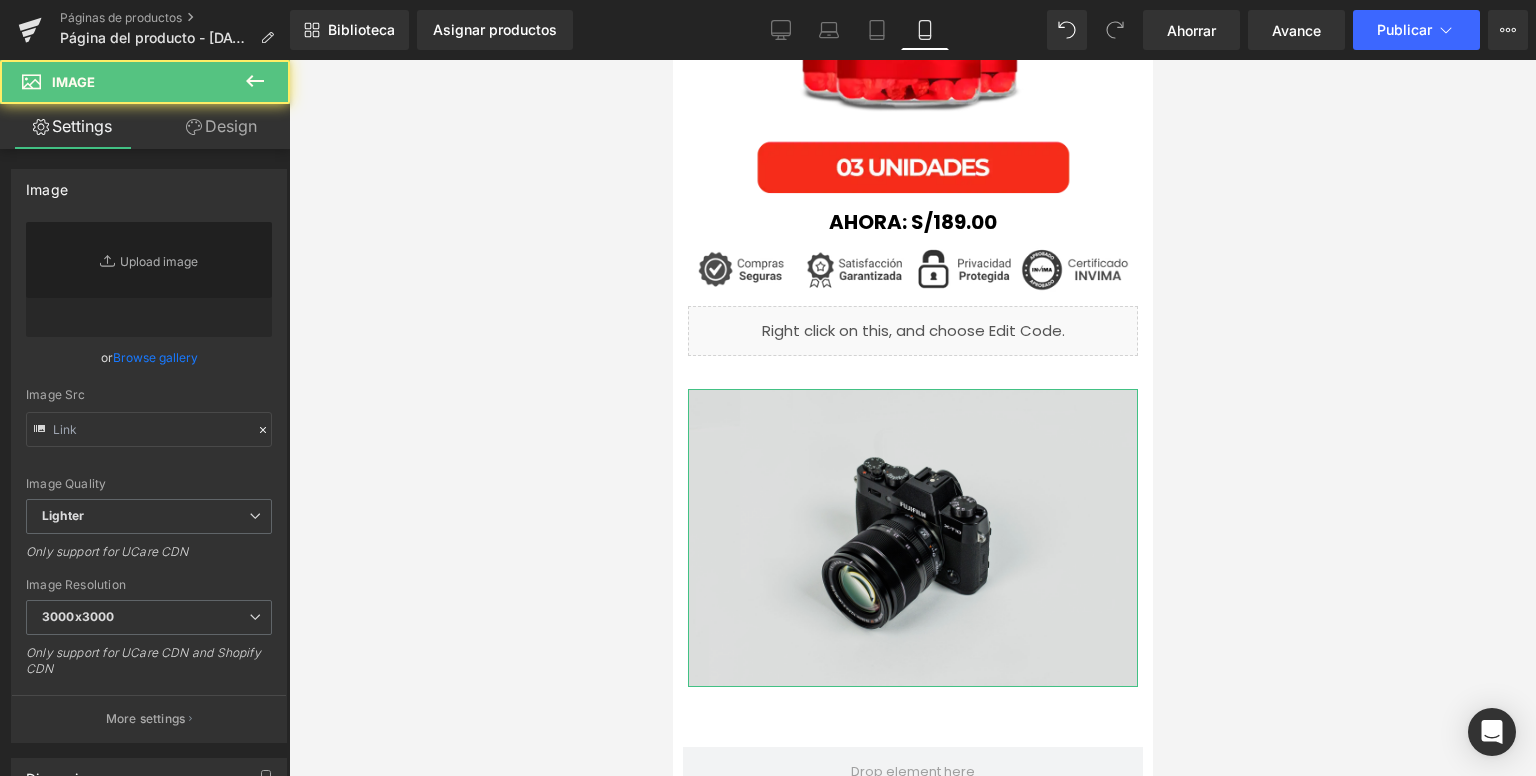click on "Replace Image" at bounding box center (149, 279) 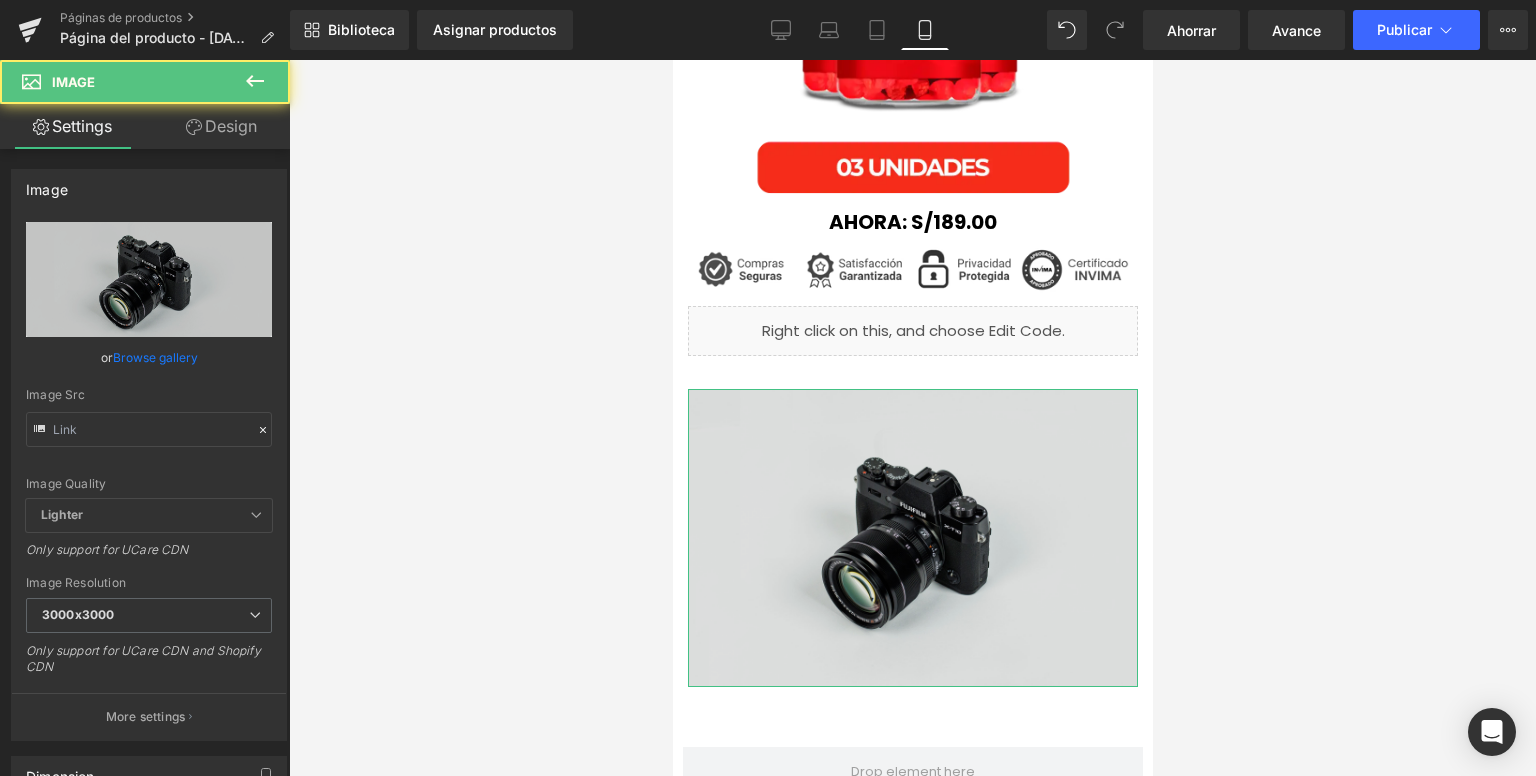 type on "//[DOMAIN_NAME][URL]" 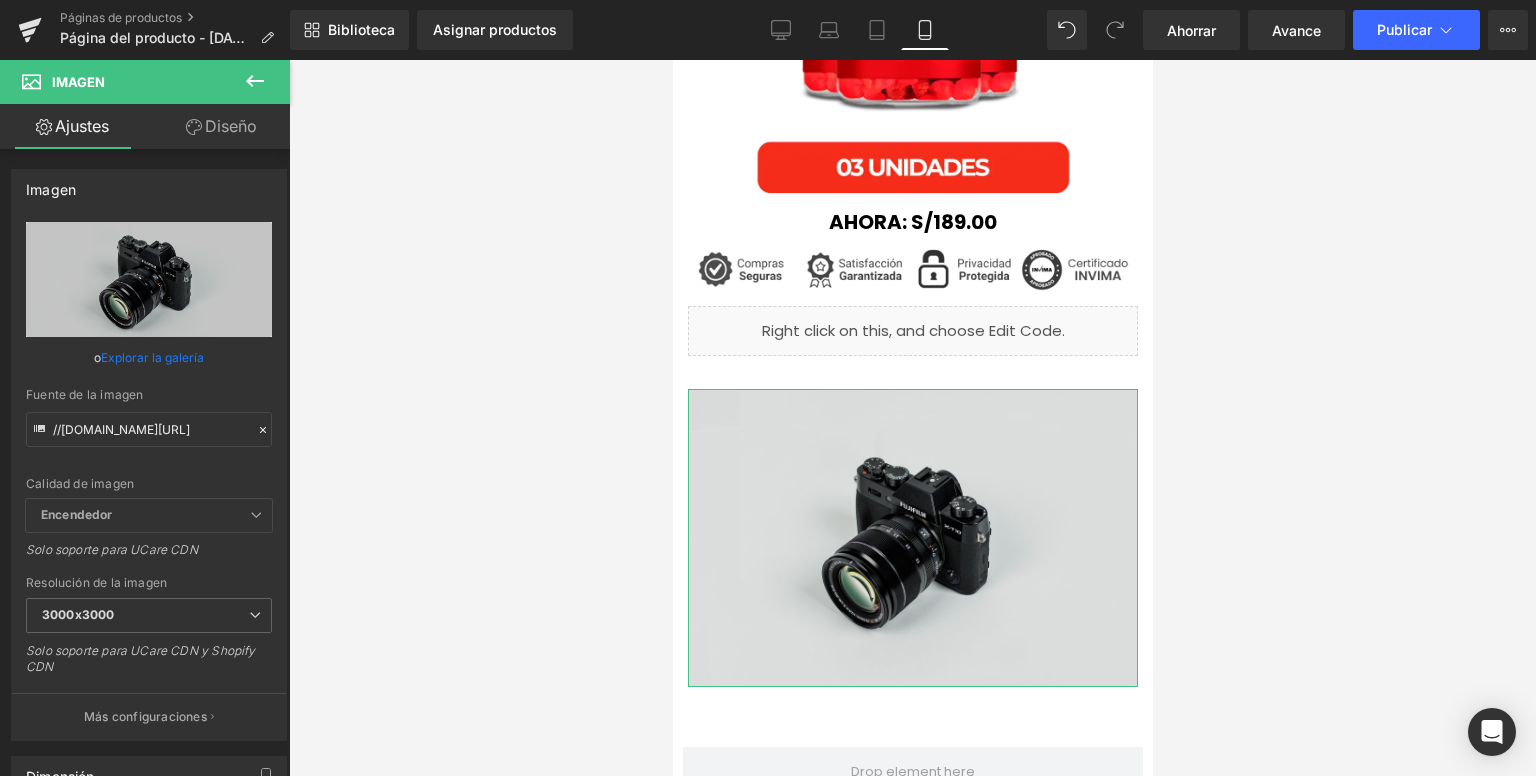type on "C:\fakepath\11_1__11zon.webp" 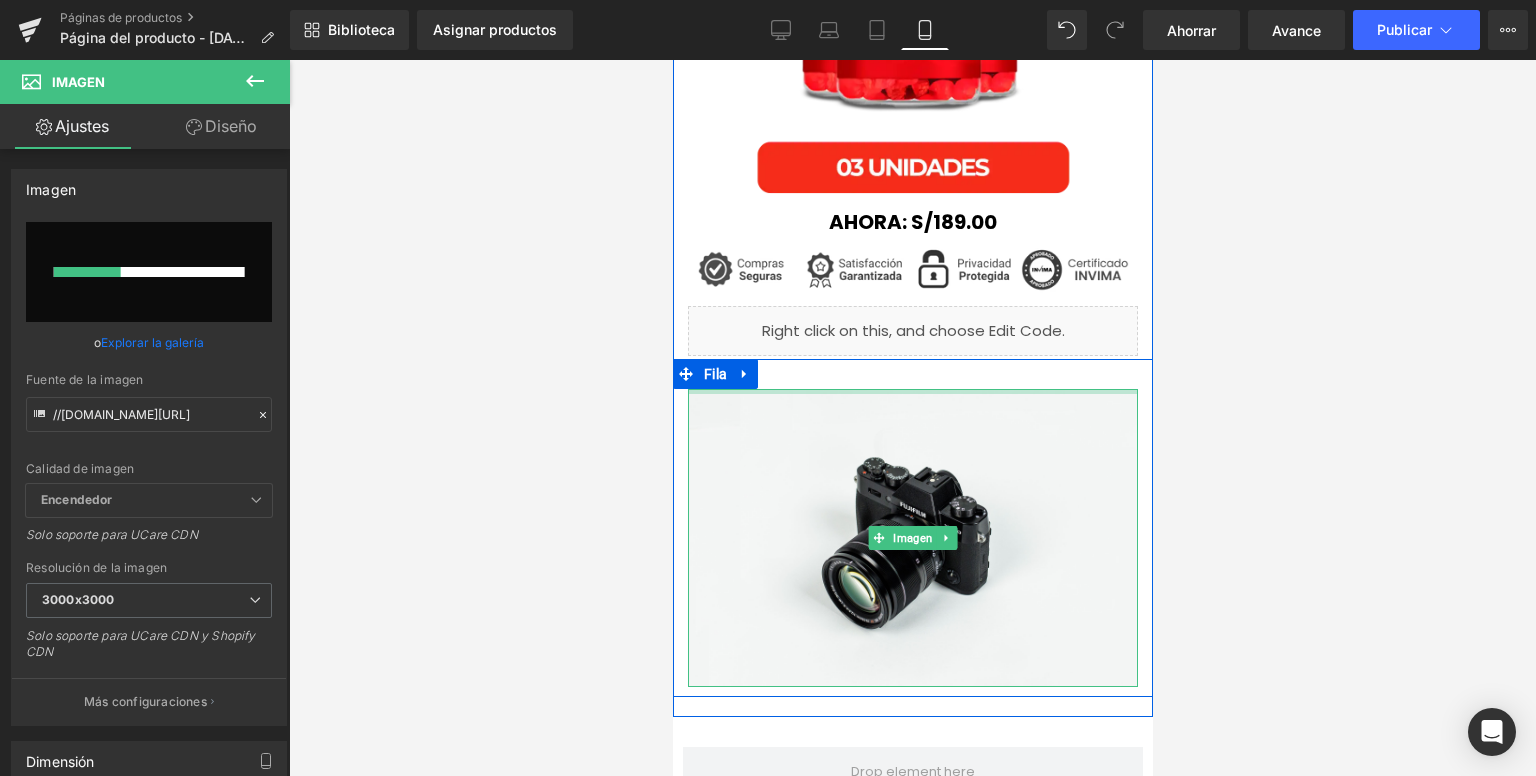 type 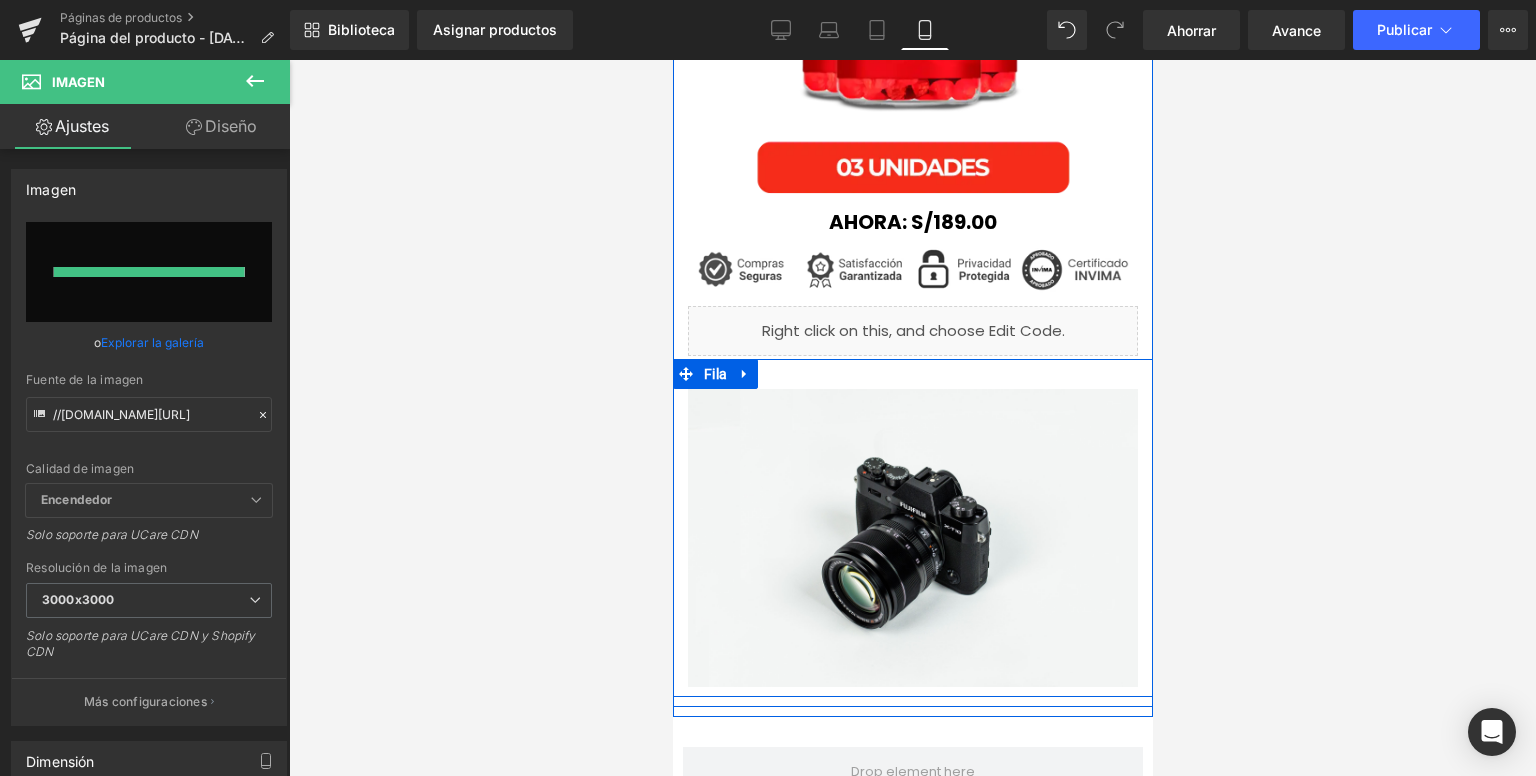 type on "[URL][DOMAIN_NAME]" 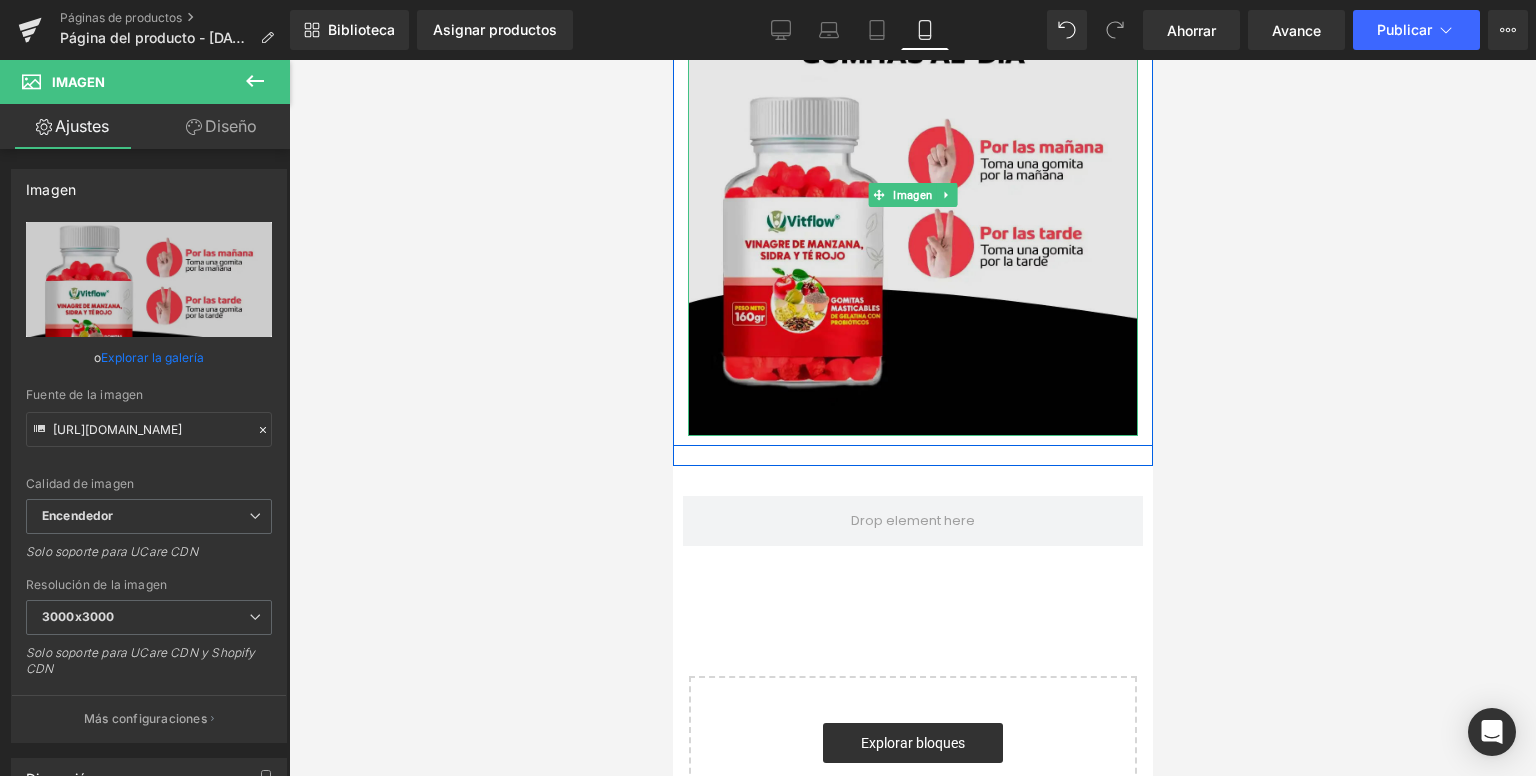 scroll, scrollTop: 3300, scrollLeft: 0, axis: vertical 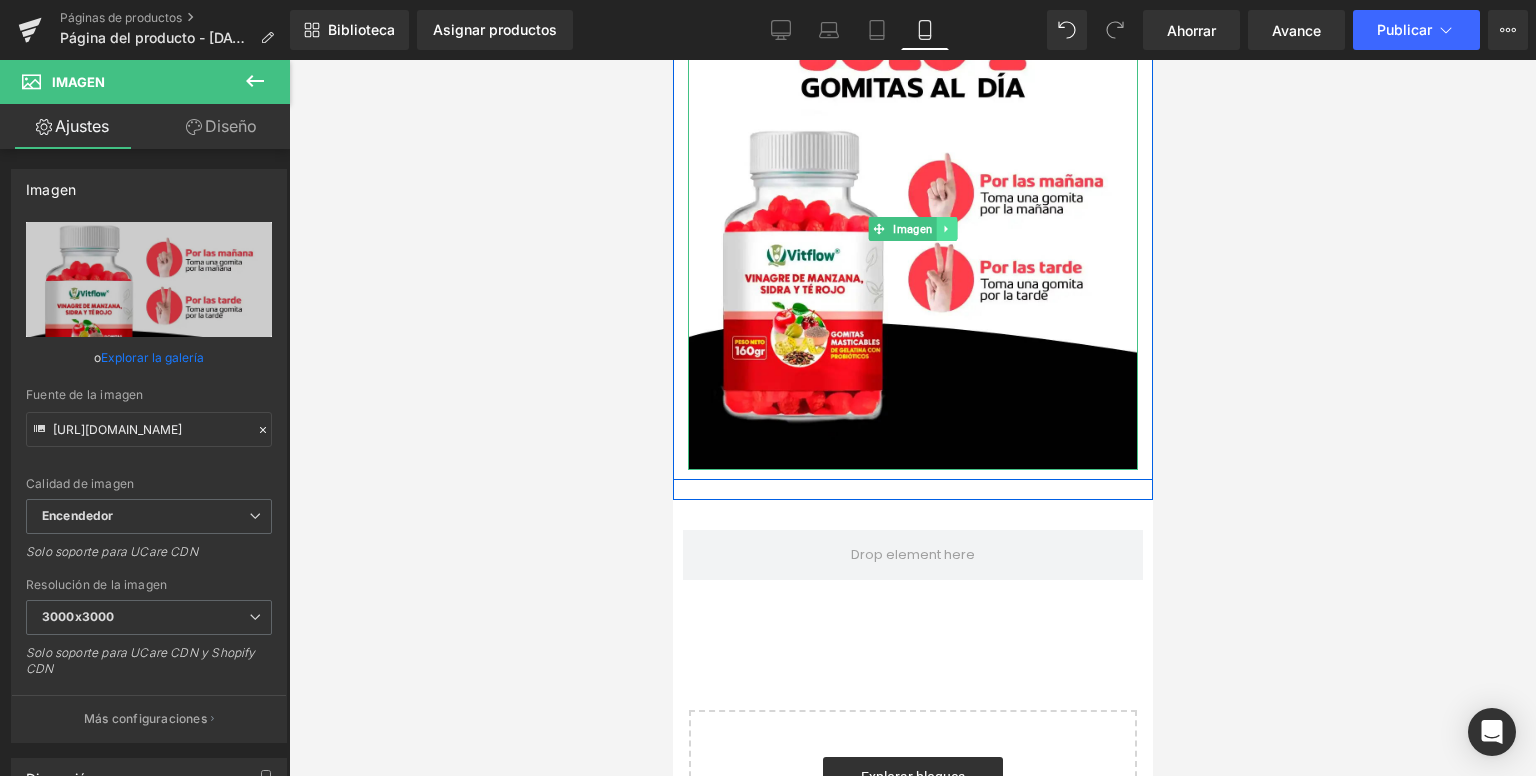 click at bounding box center [912, 229] 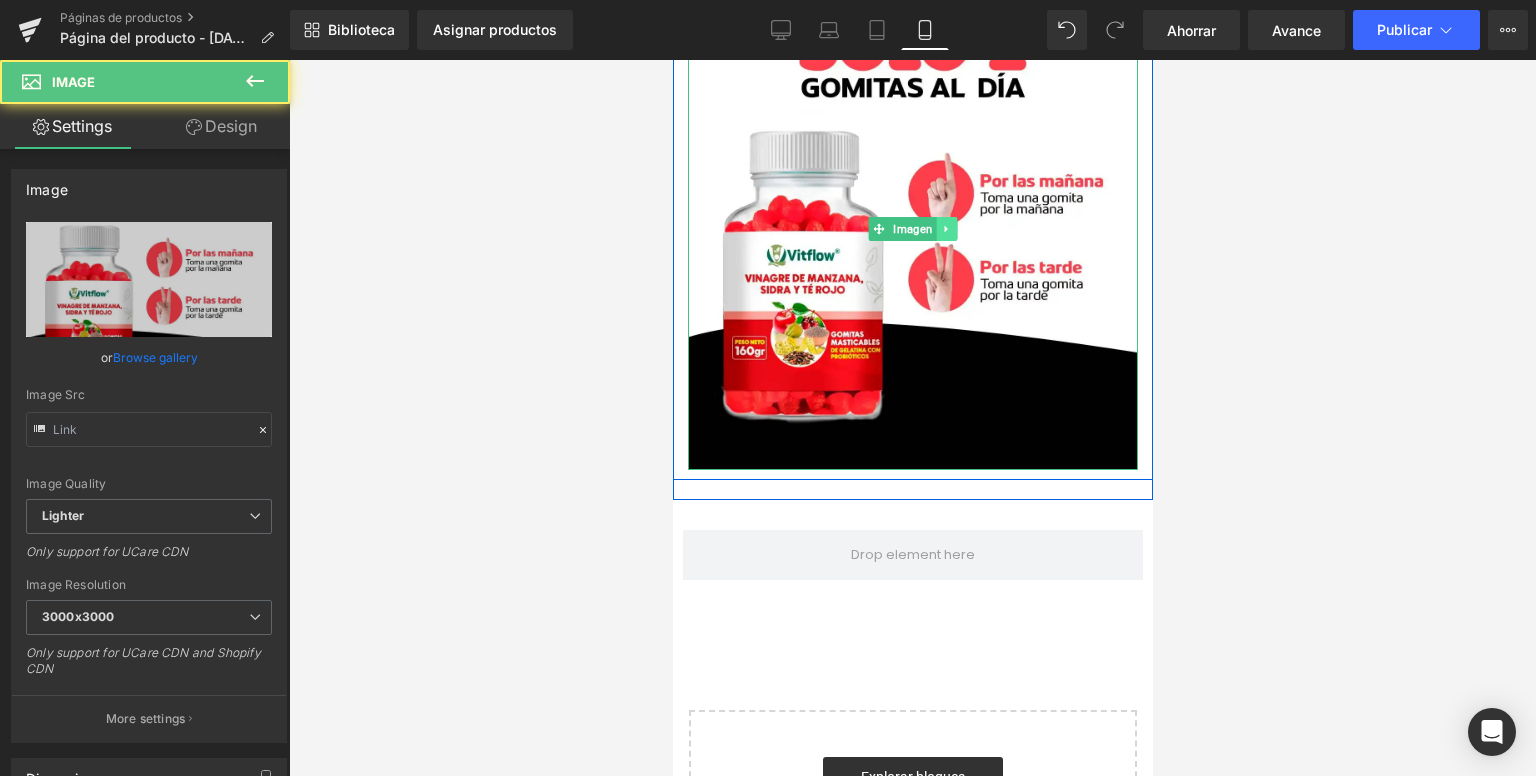 type on "[URL][DOMAIN_NAME]" 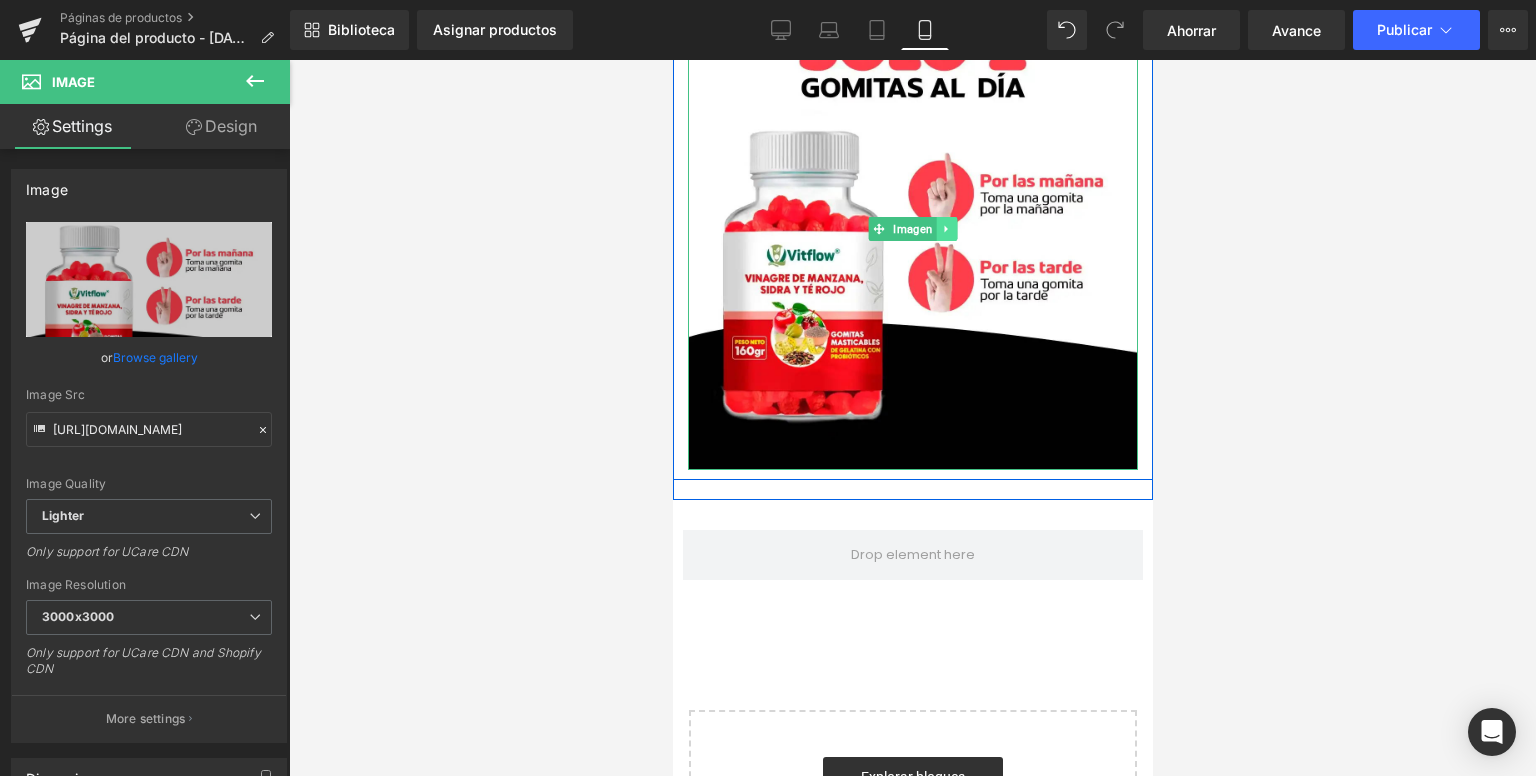 click at bounding box center [946, 229] 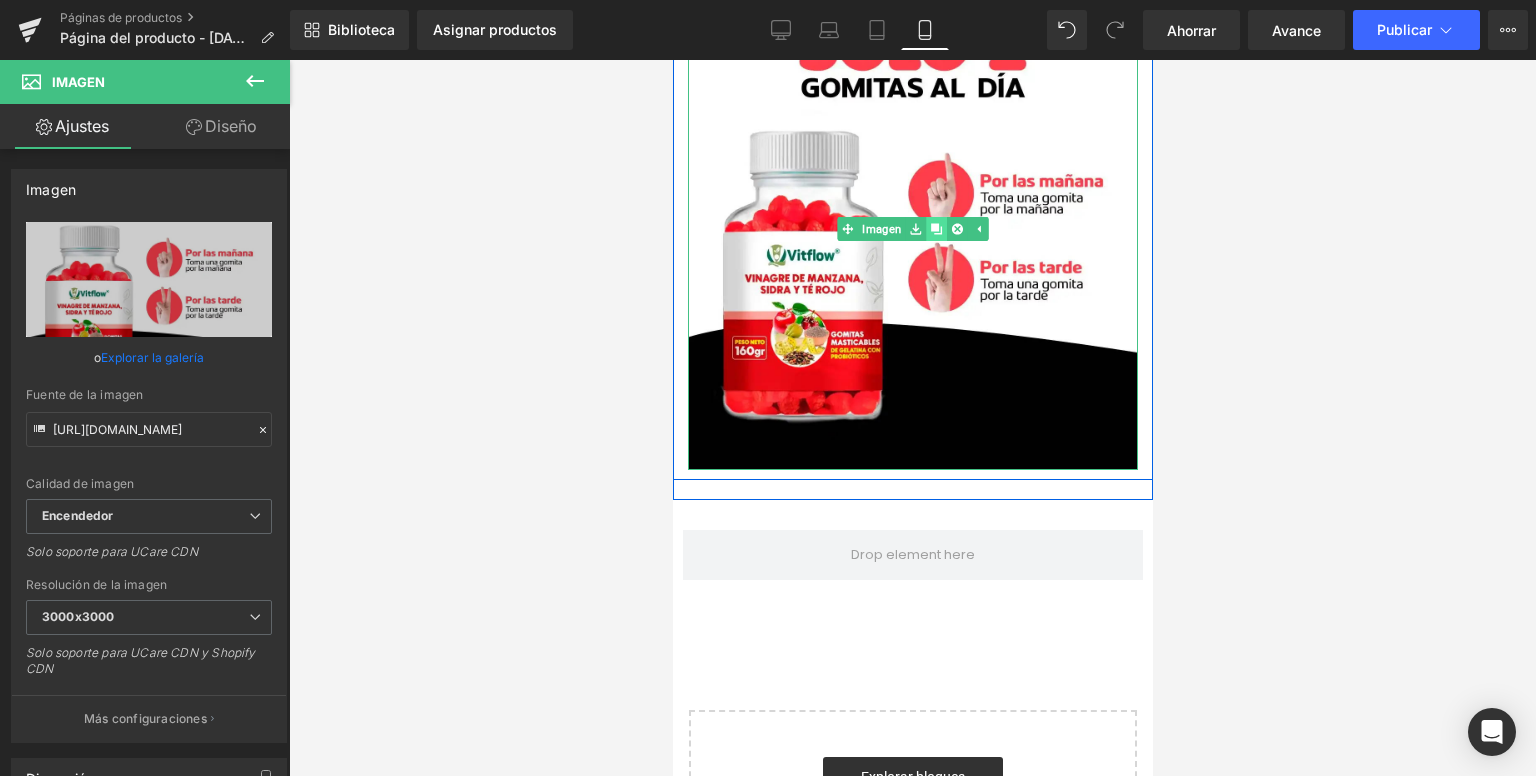 click 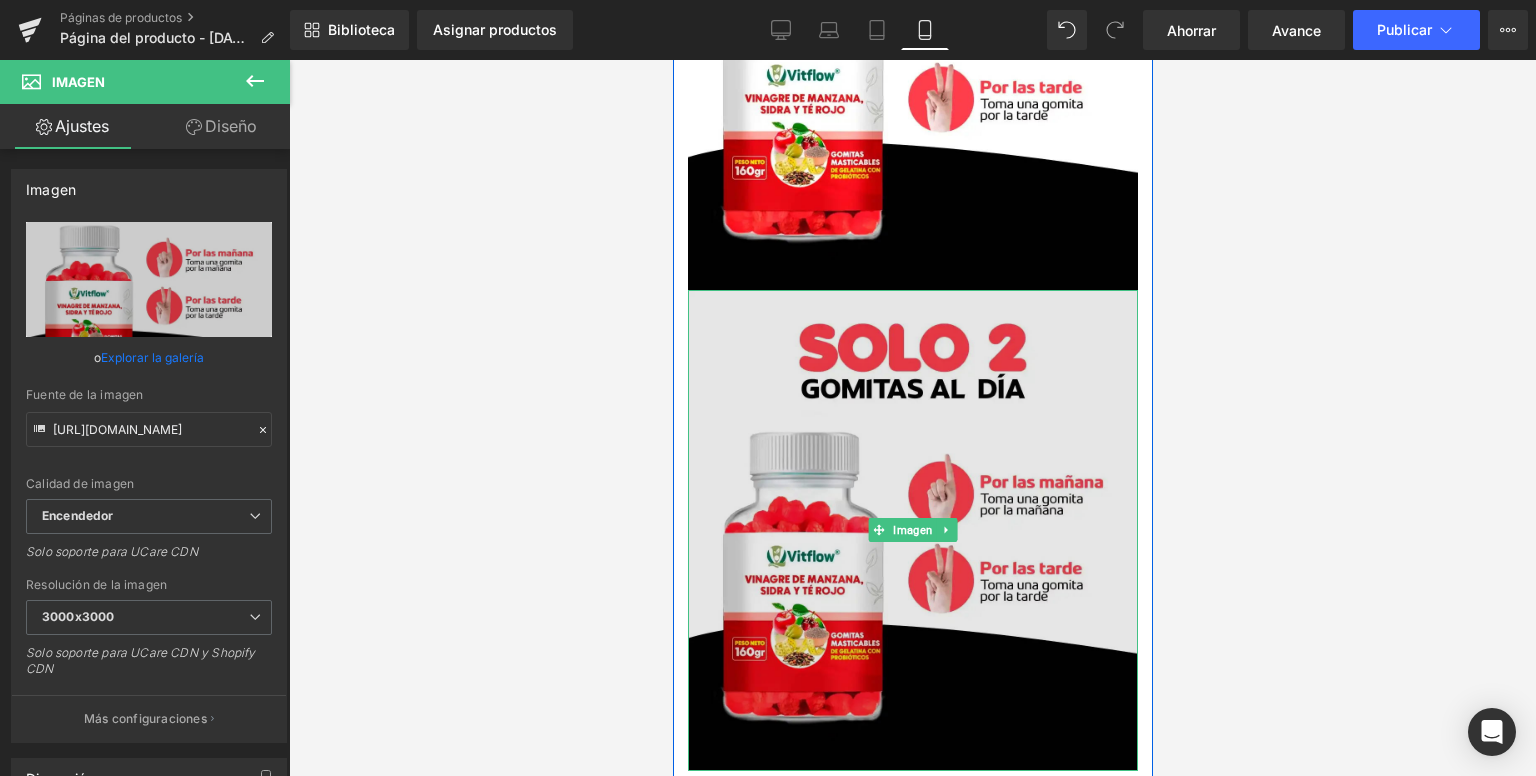 scroll, scrollTop: 3600, scrollLeft: 0, axis: vertical 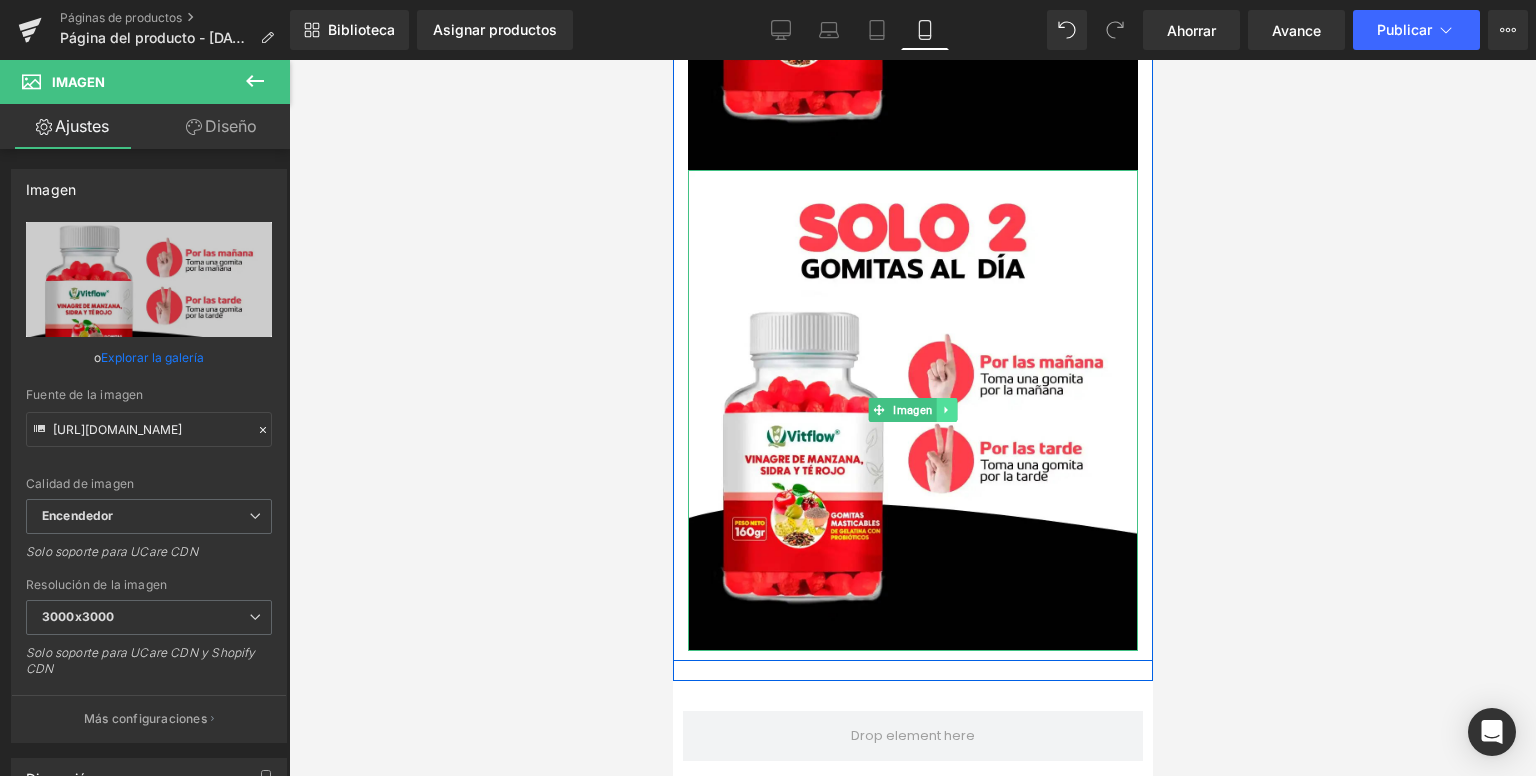 click at bounding box center [946, 410] 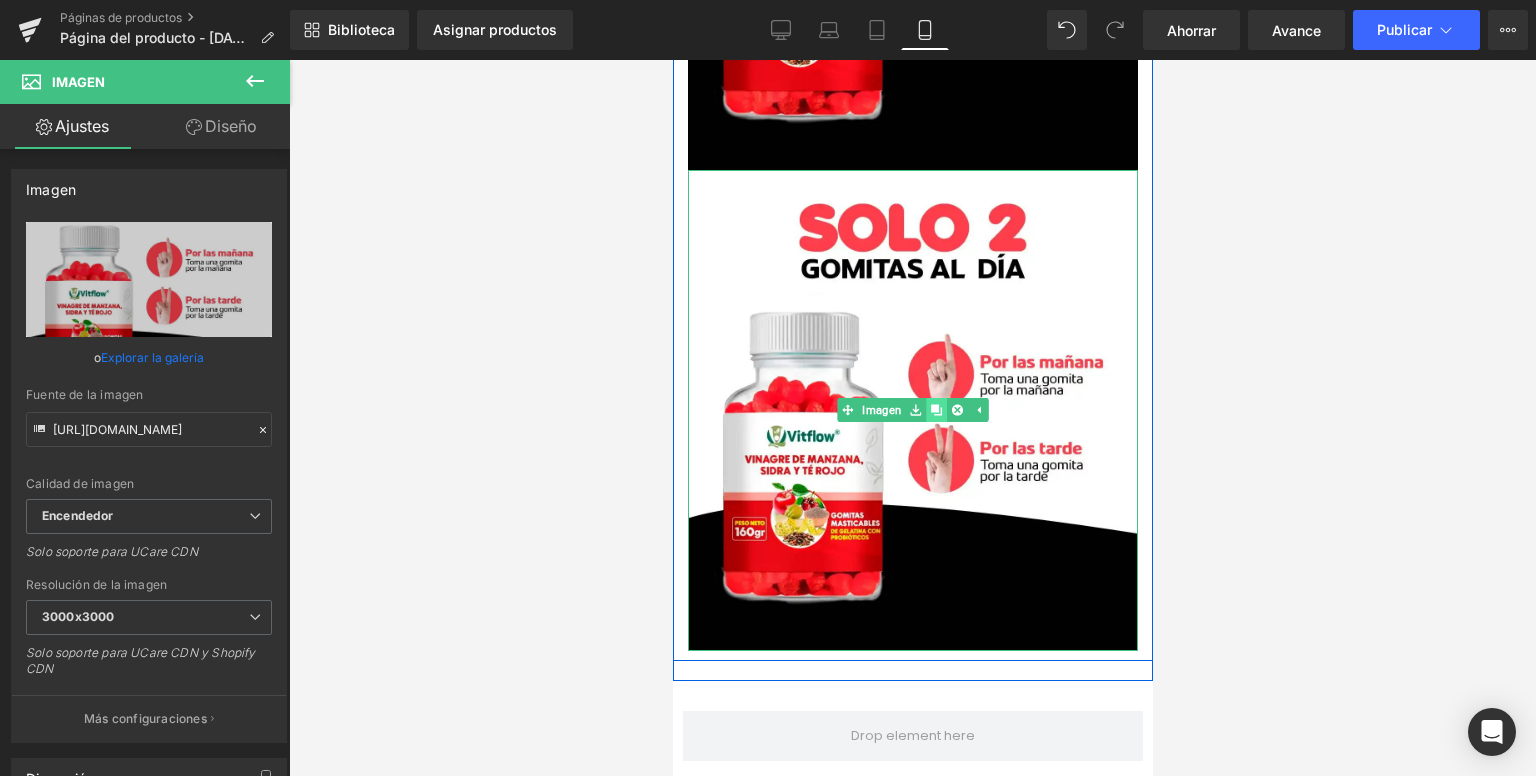 click 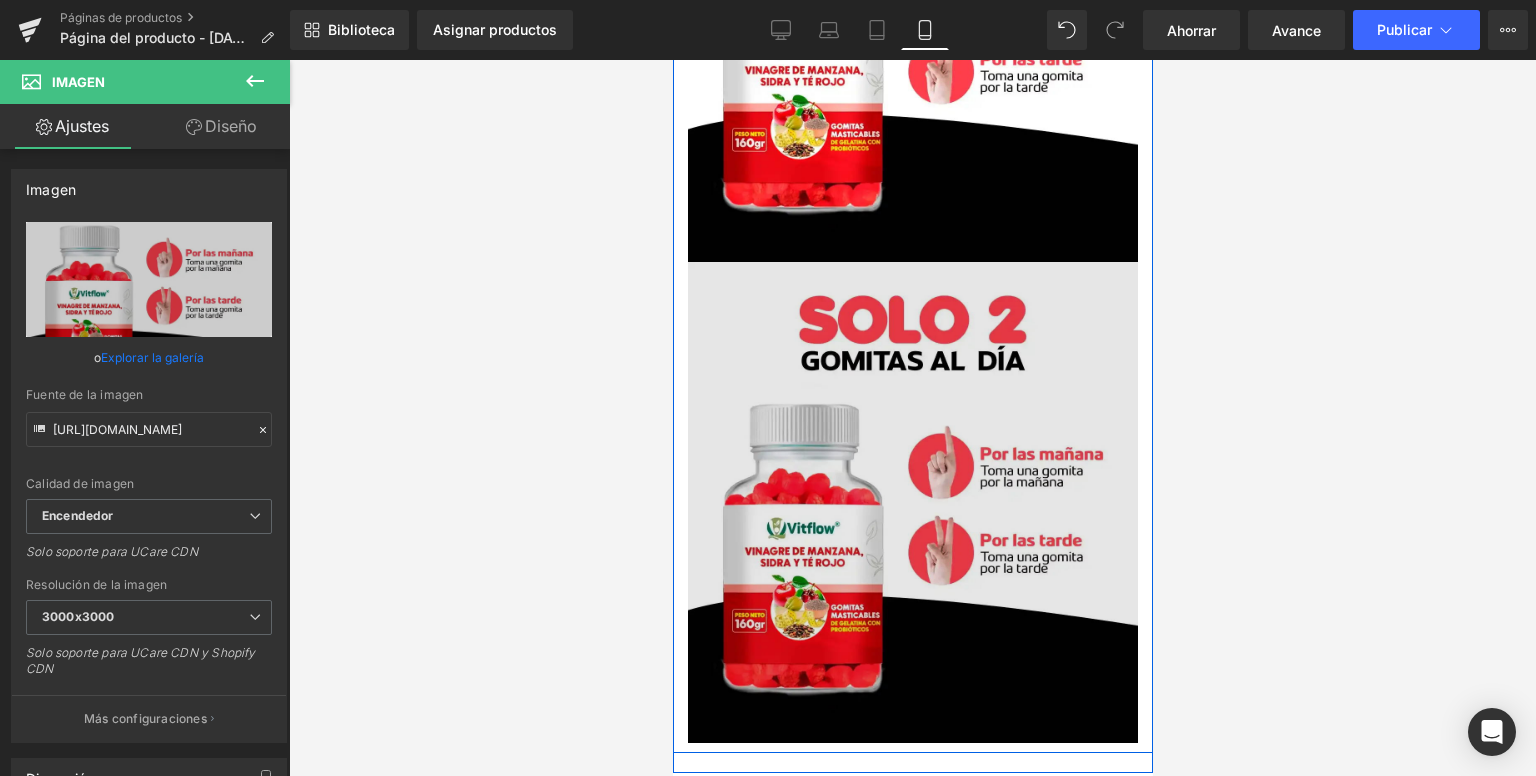 scroll, scrollTop: 3689, scrollLeft: 0, axis: vertical 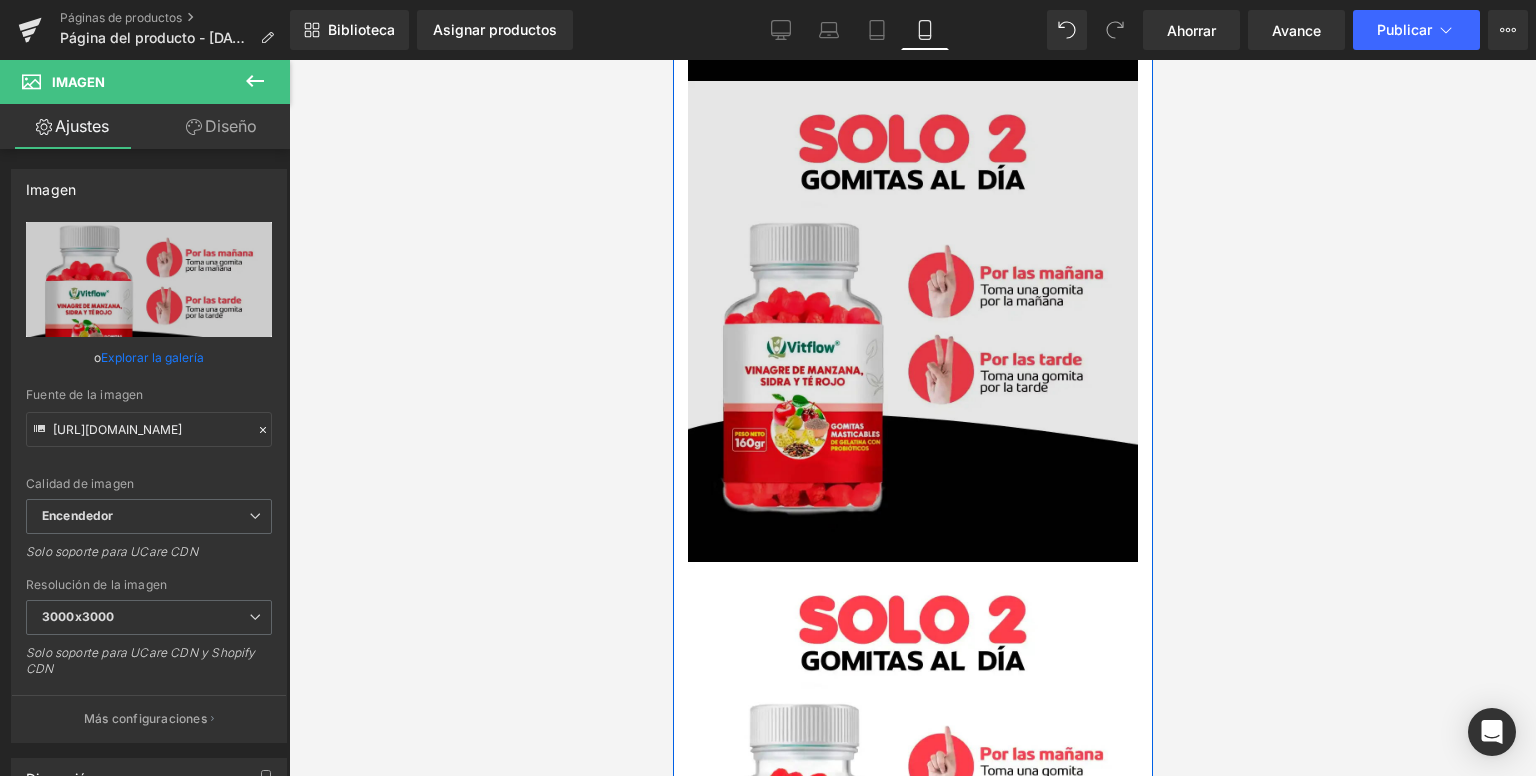 click at bounding box center [912, 321] 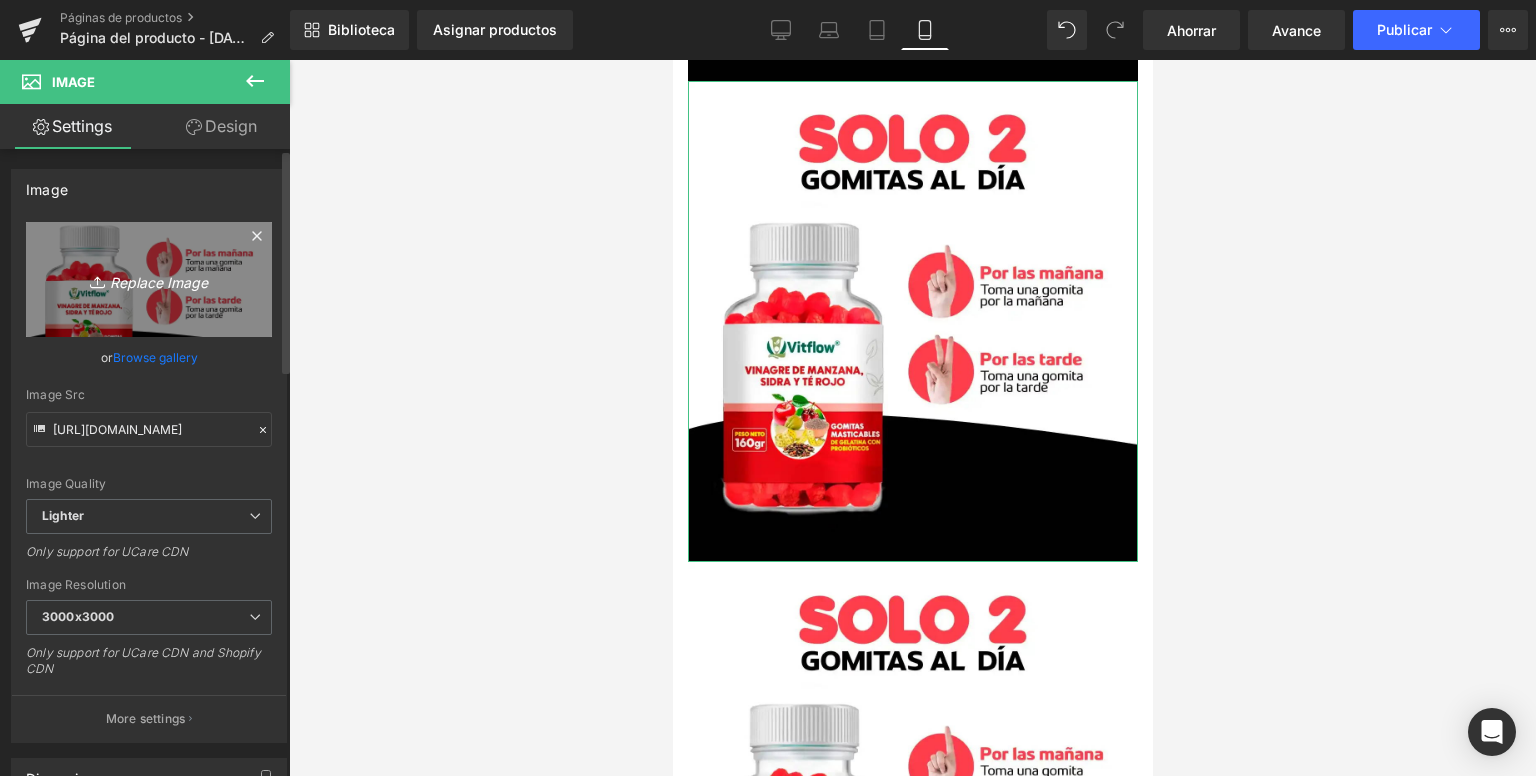 click on "Replace Image" at bounding box center (149, 279) 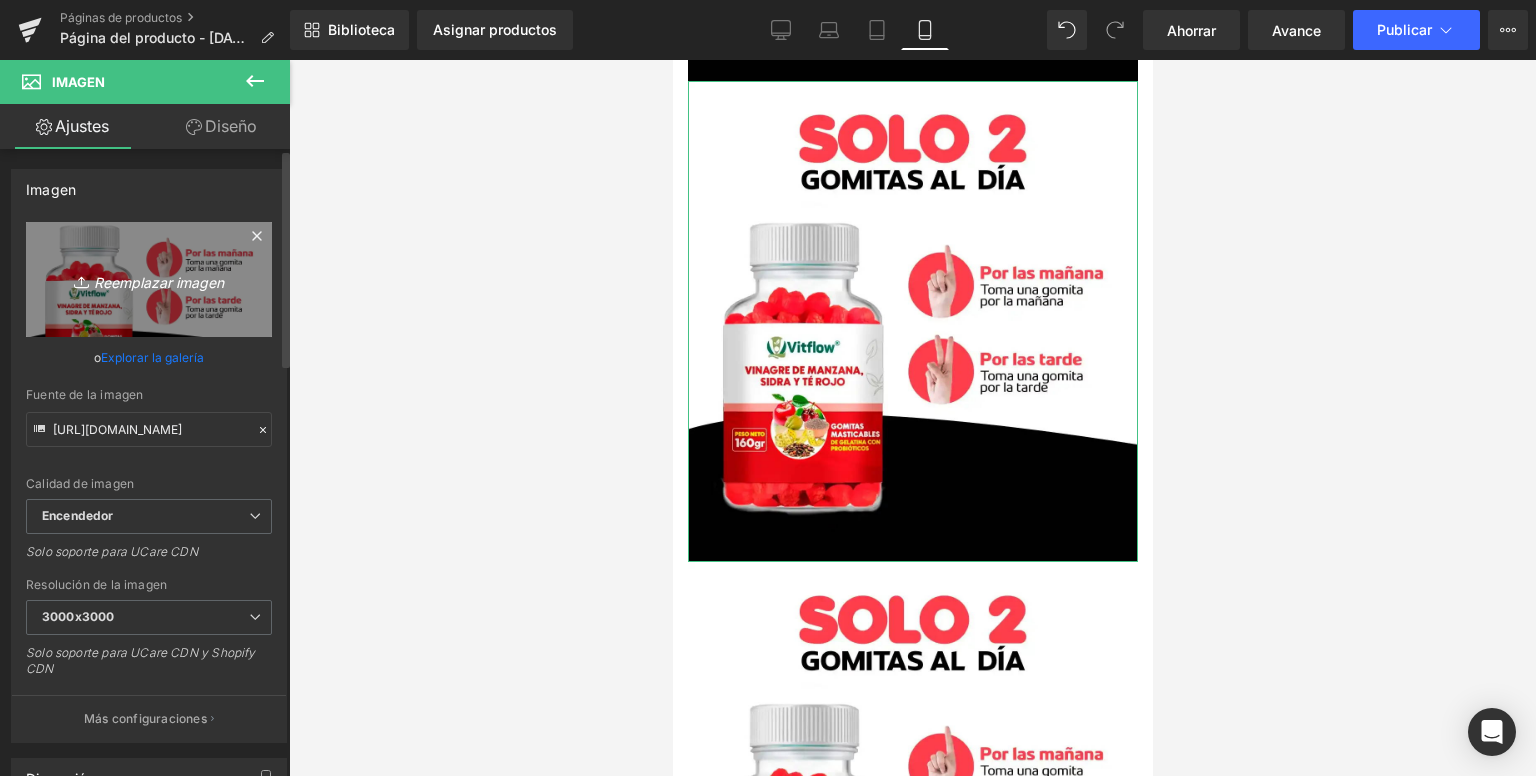 type on "C:\fakepath\5-_3__11zon.webp" 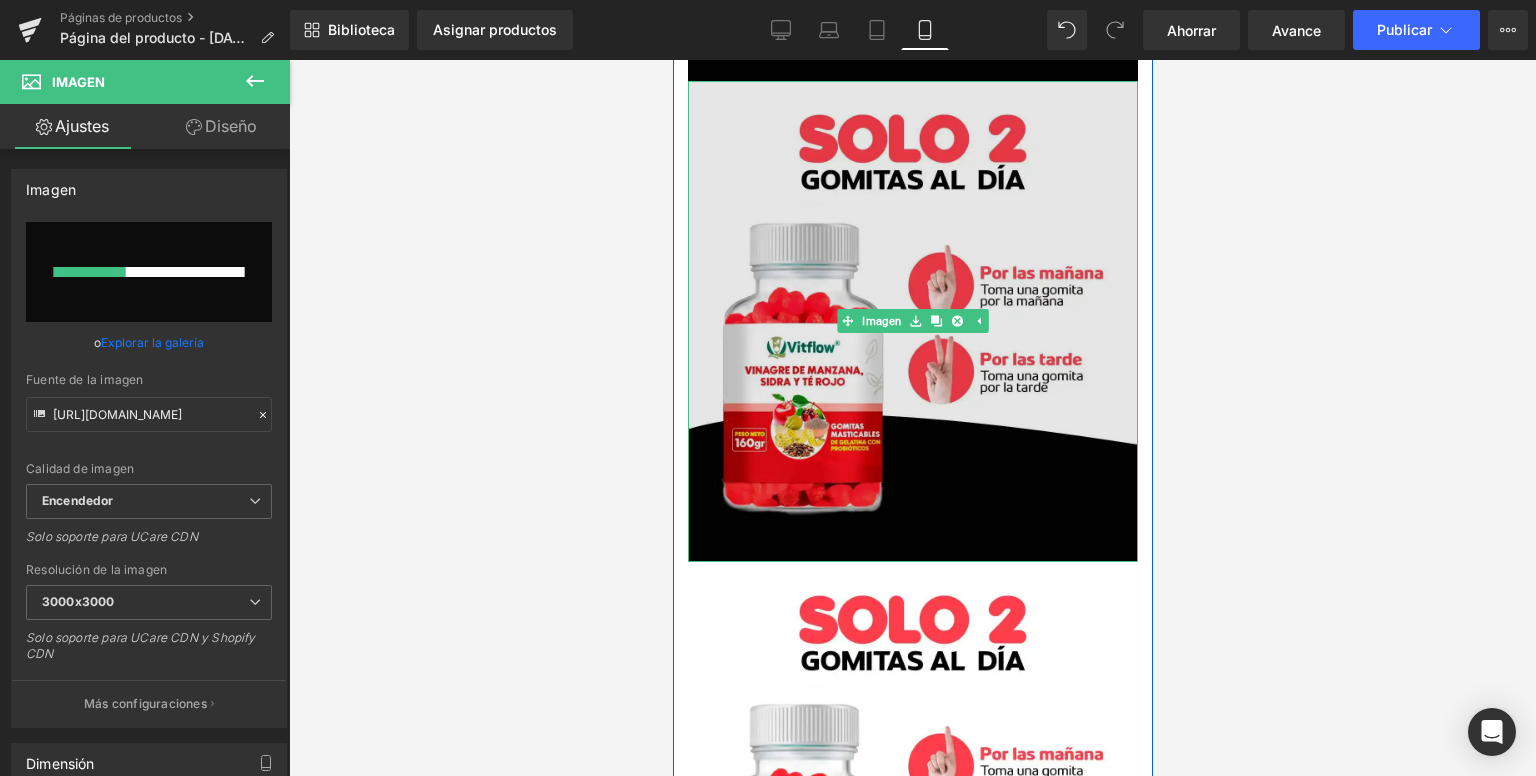 type 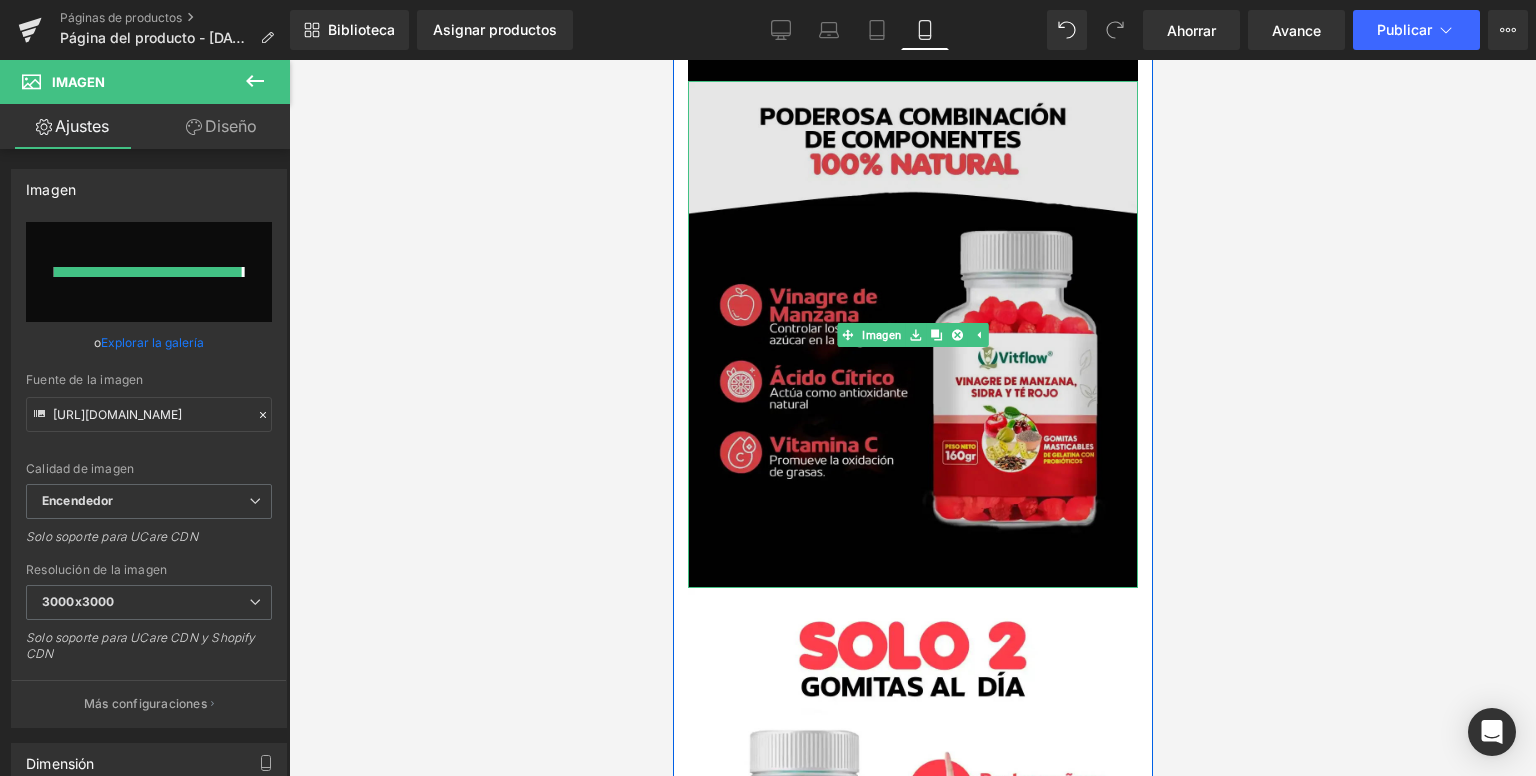 type on "[URL][DOMAIN_NAME]" 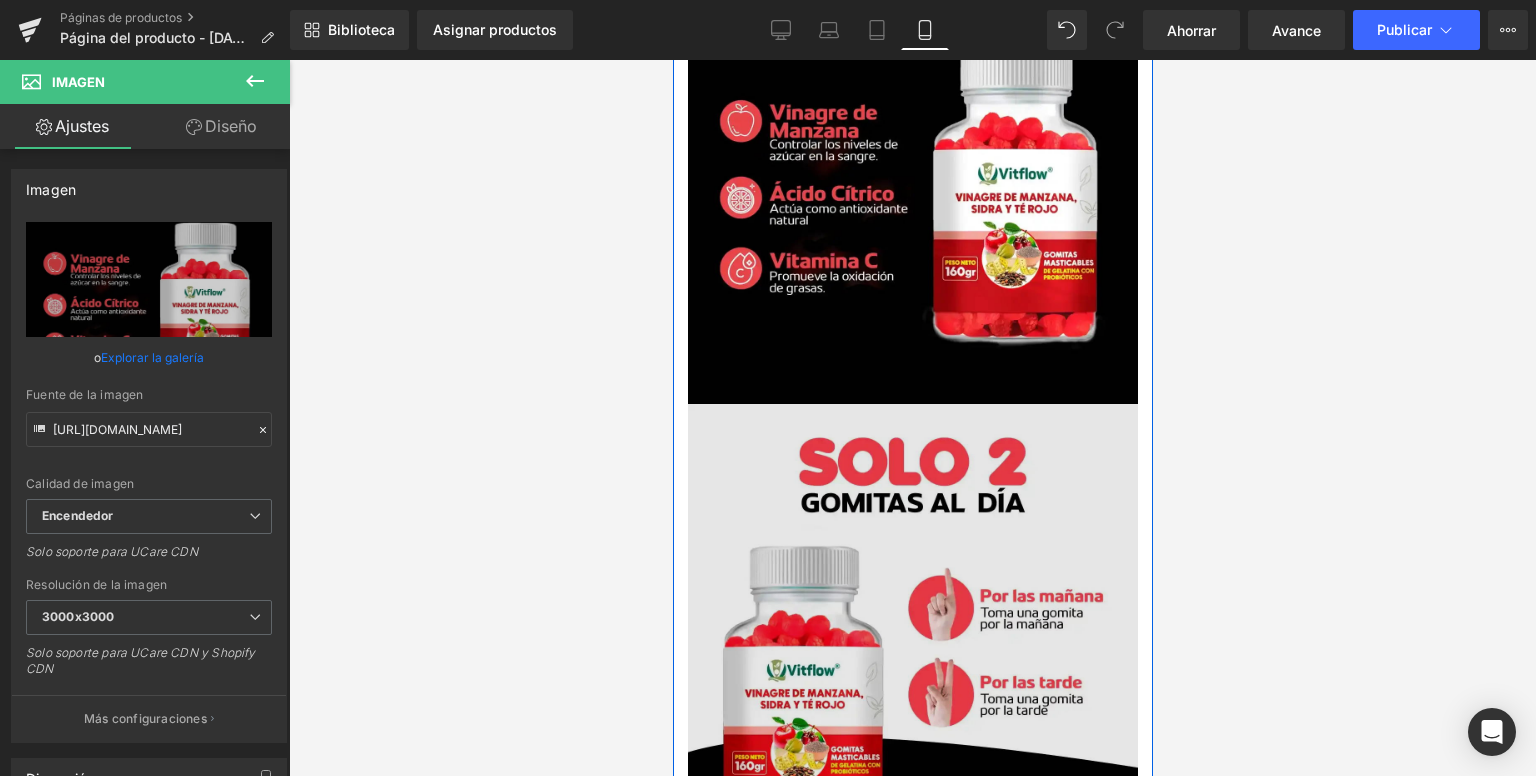 scroll, scrollTop: 3989, scrollLeft: 0, axis: vertical 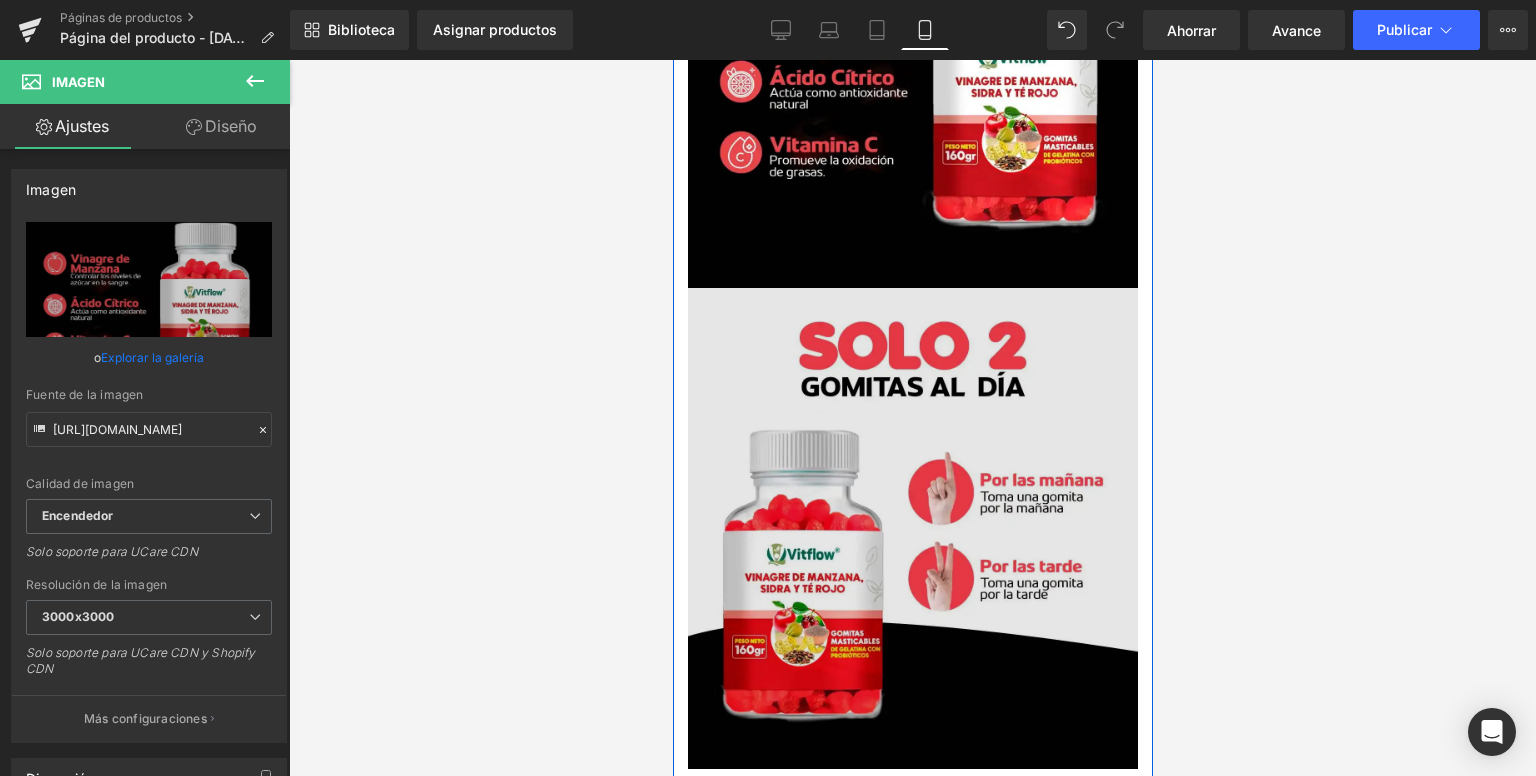 click at bounding box center (912, 528) 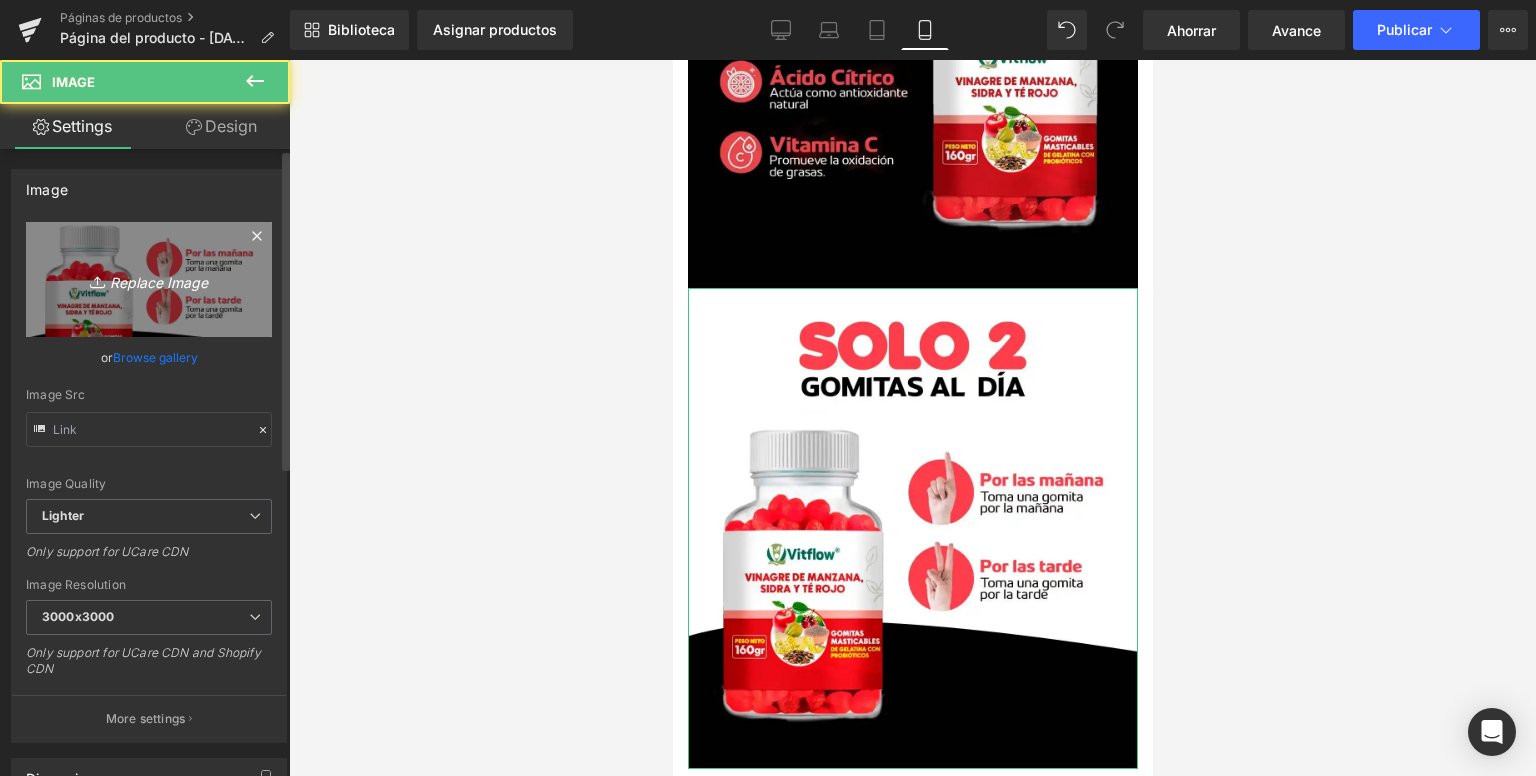 type on "[URL][DOMAIN_NAME]" 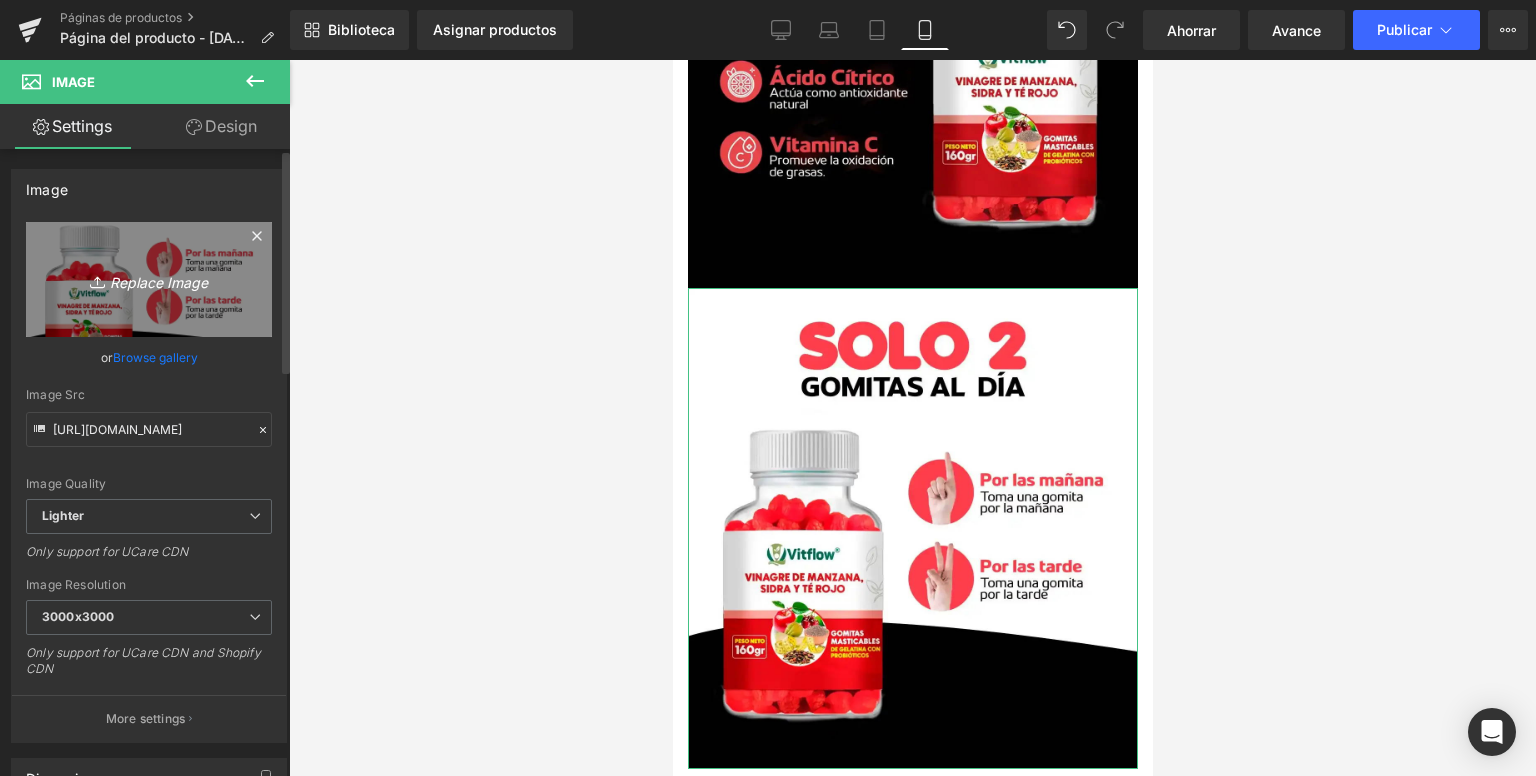 click on "Replace Image" at bounding box center [149, 279] 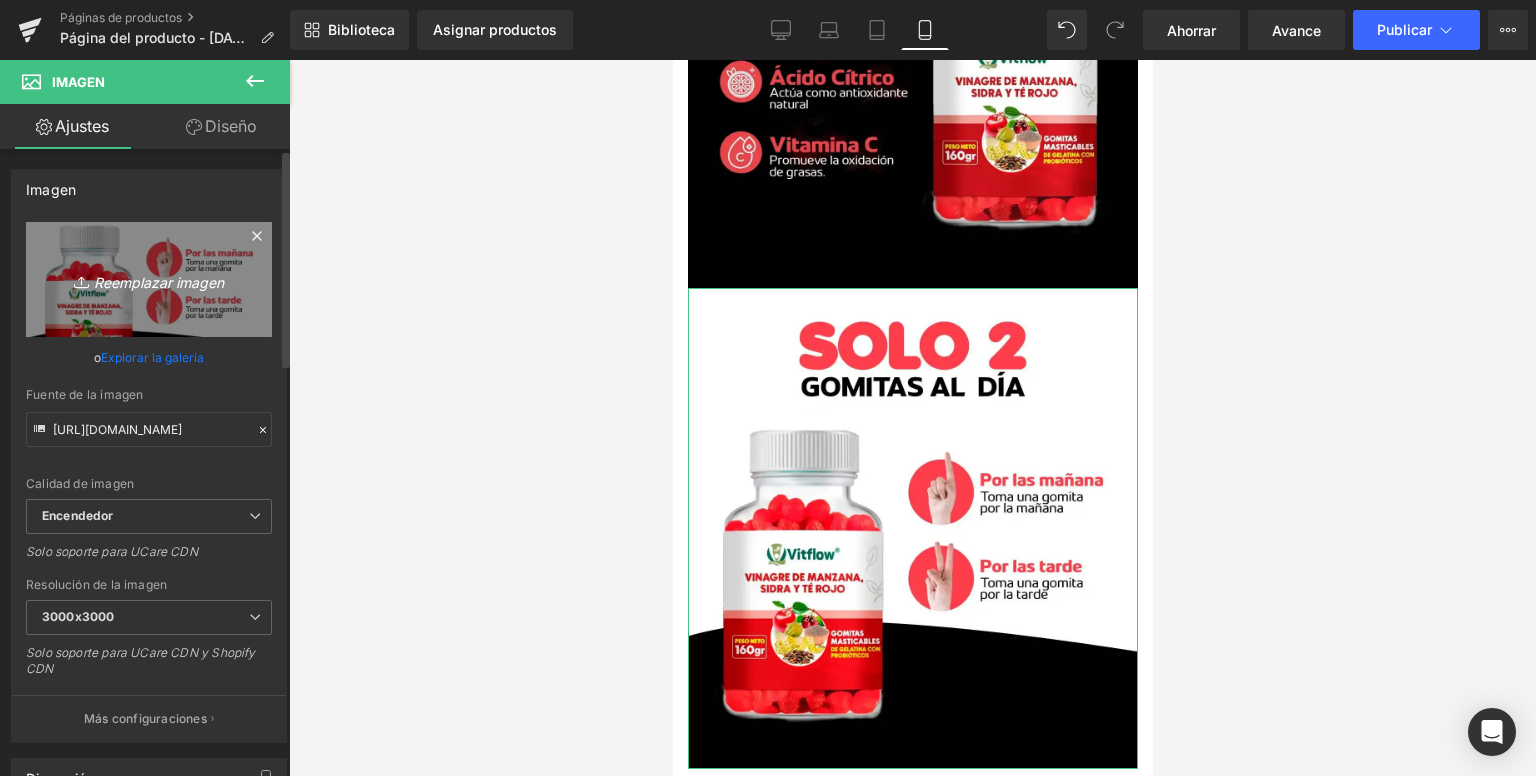 type on "C:\fakepath\1-_27__11zon.webp" 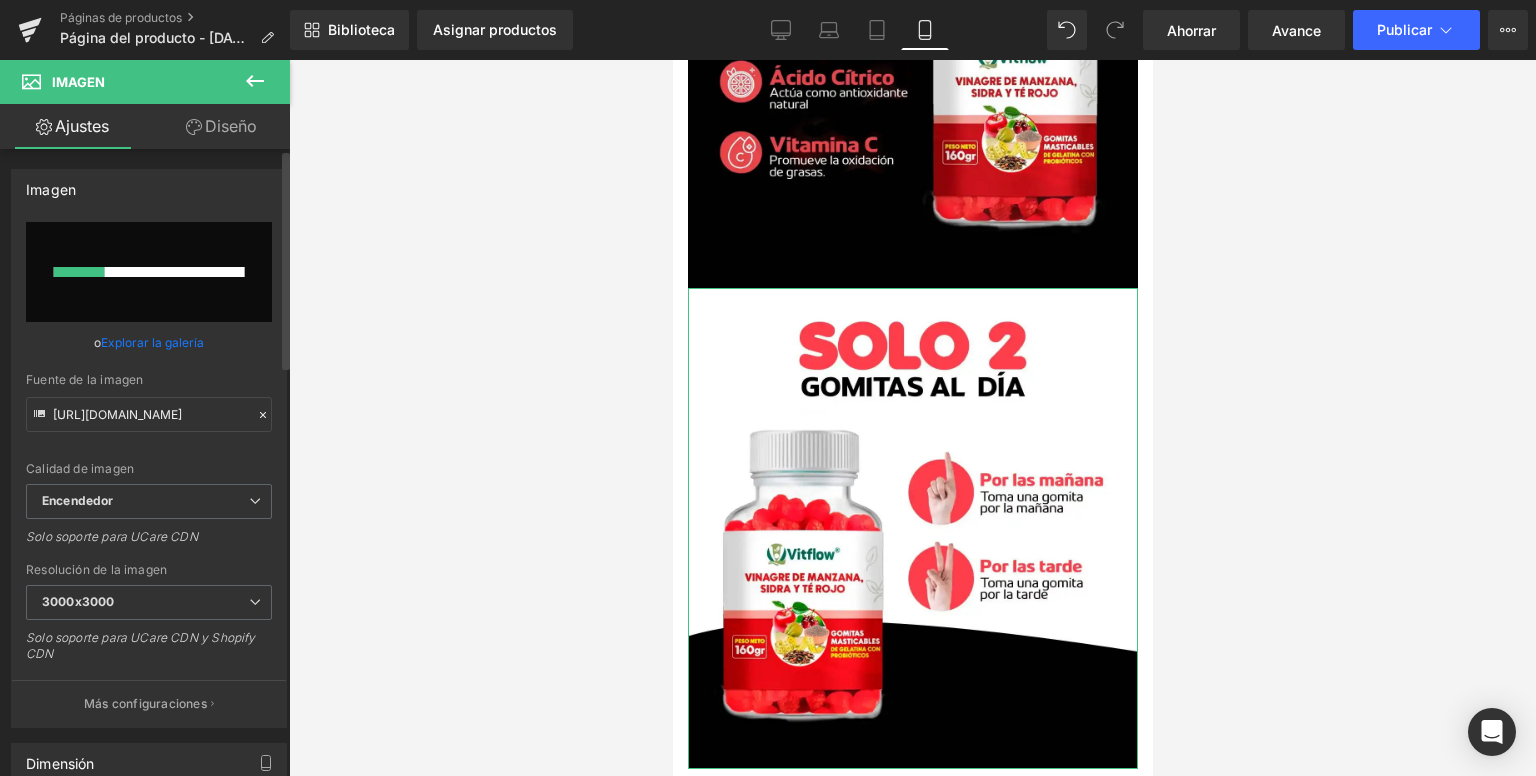 type 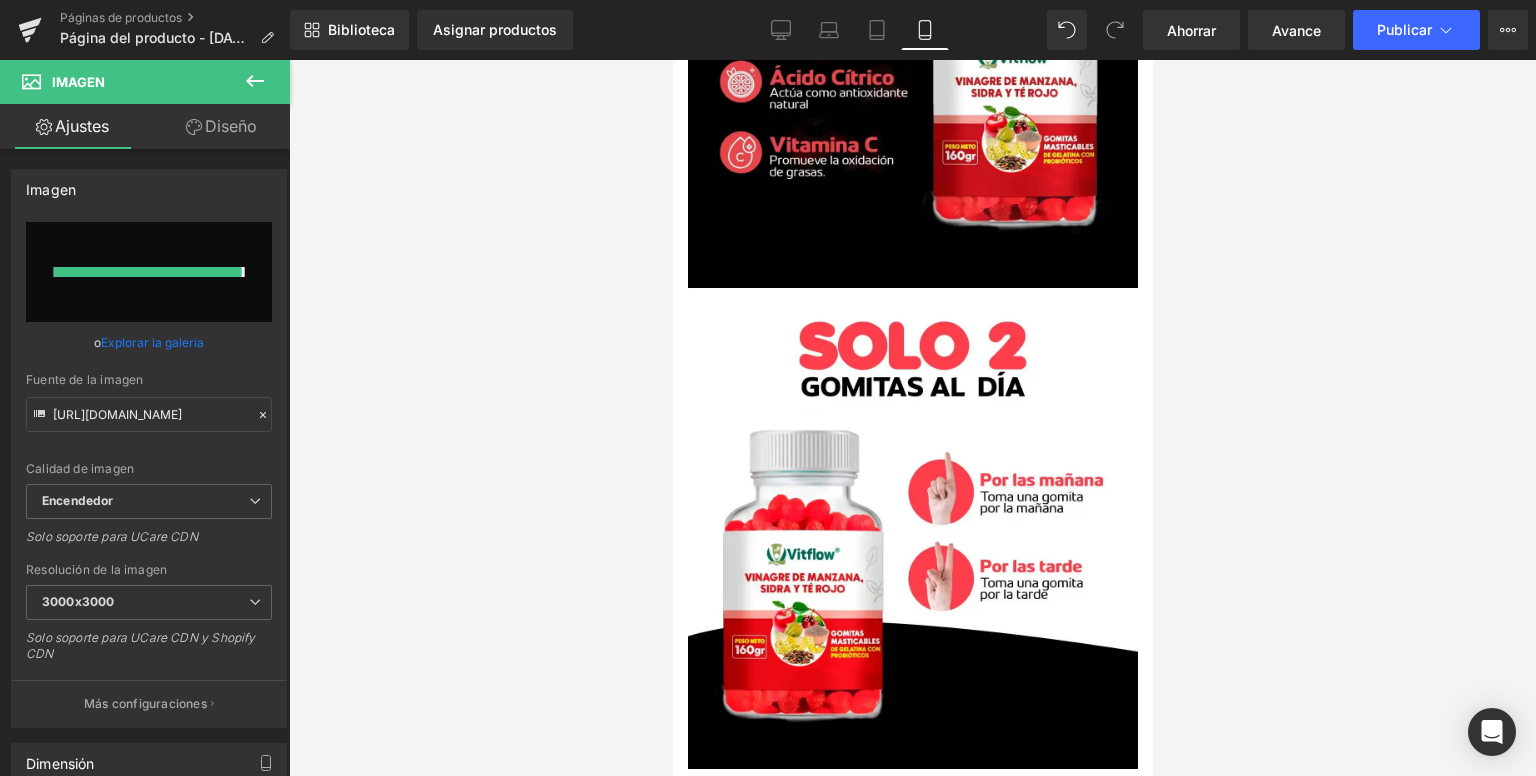 type on "[URL][DOMAIN_NAME]" 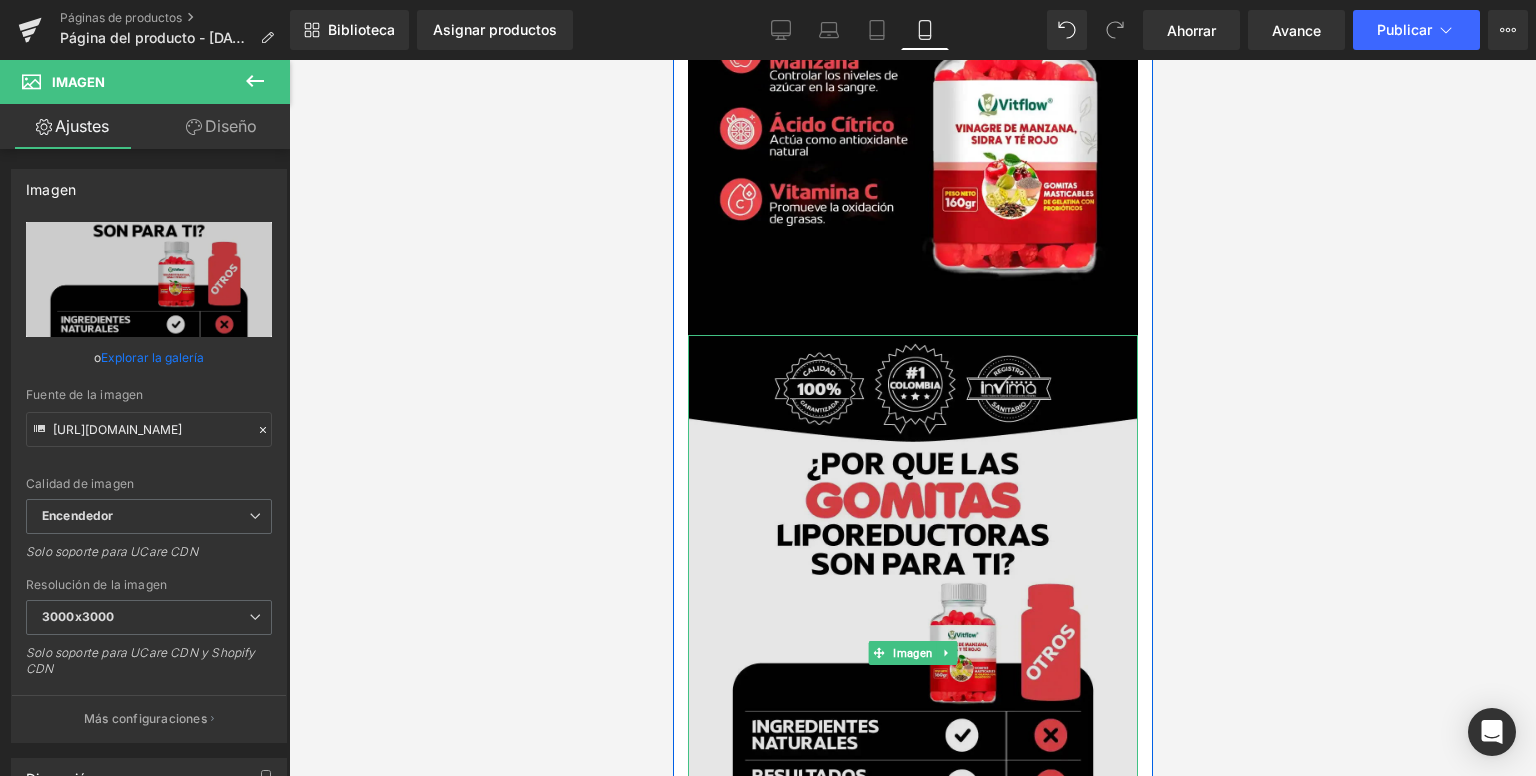 scroll, scrollTop: 3989, scrollLeft: 0, axis: vertical 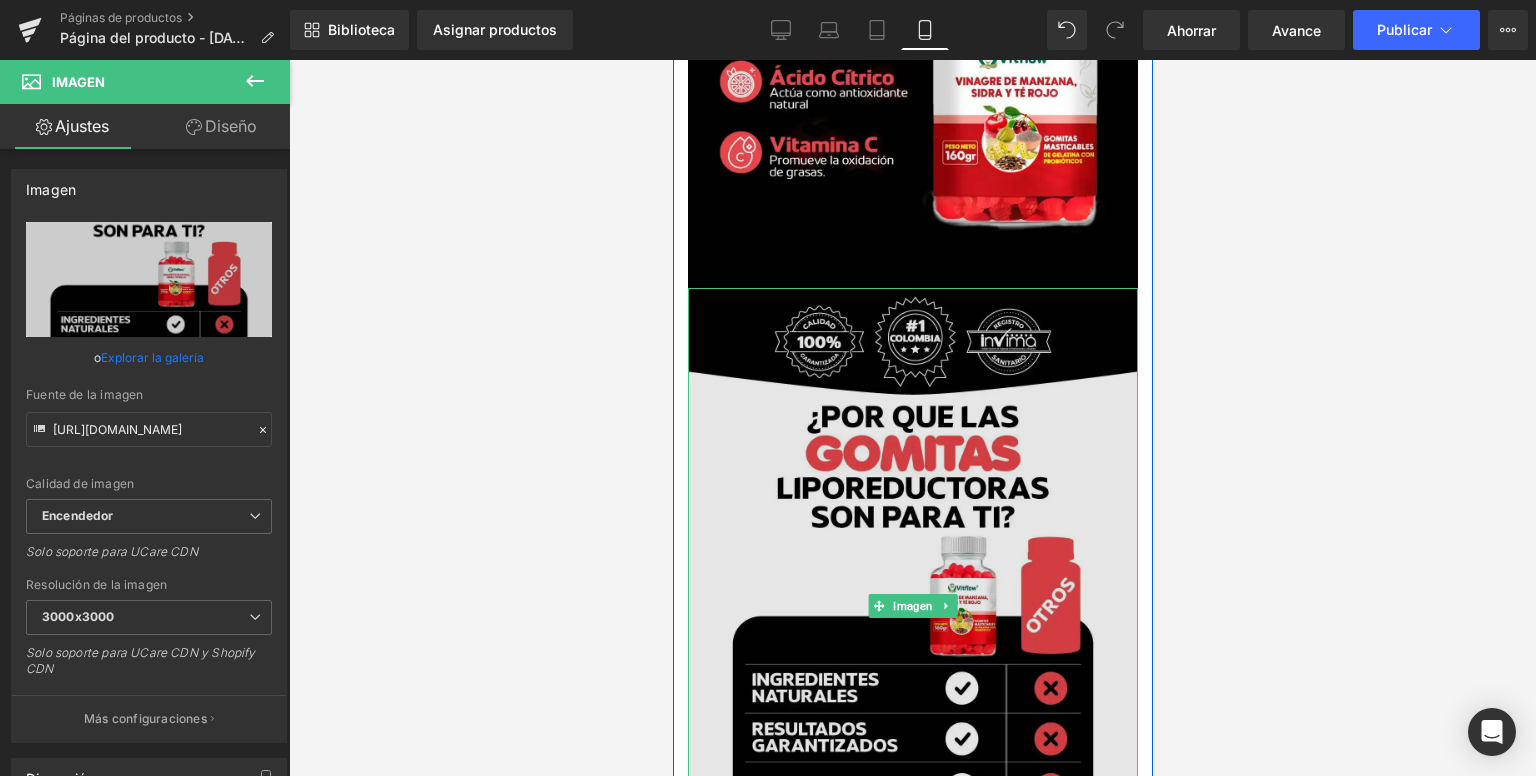 click at bounding box center (912, 606) 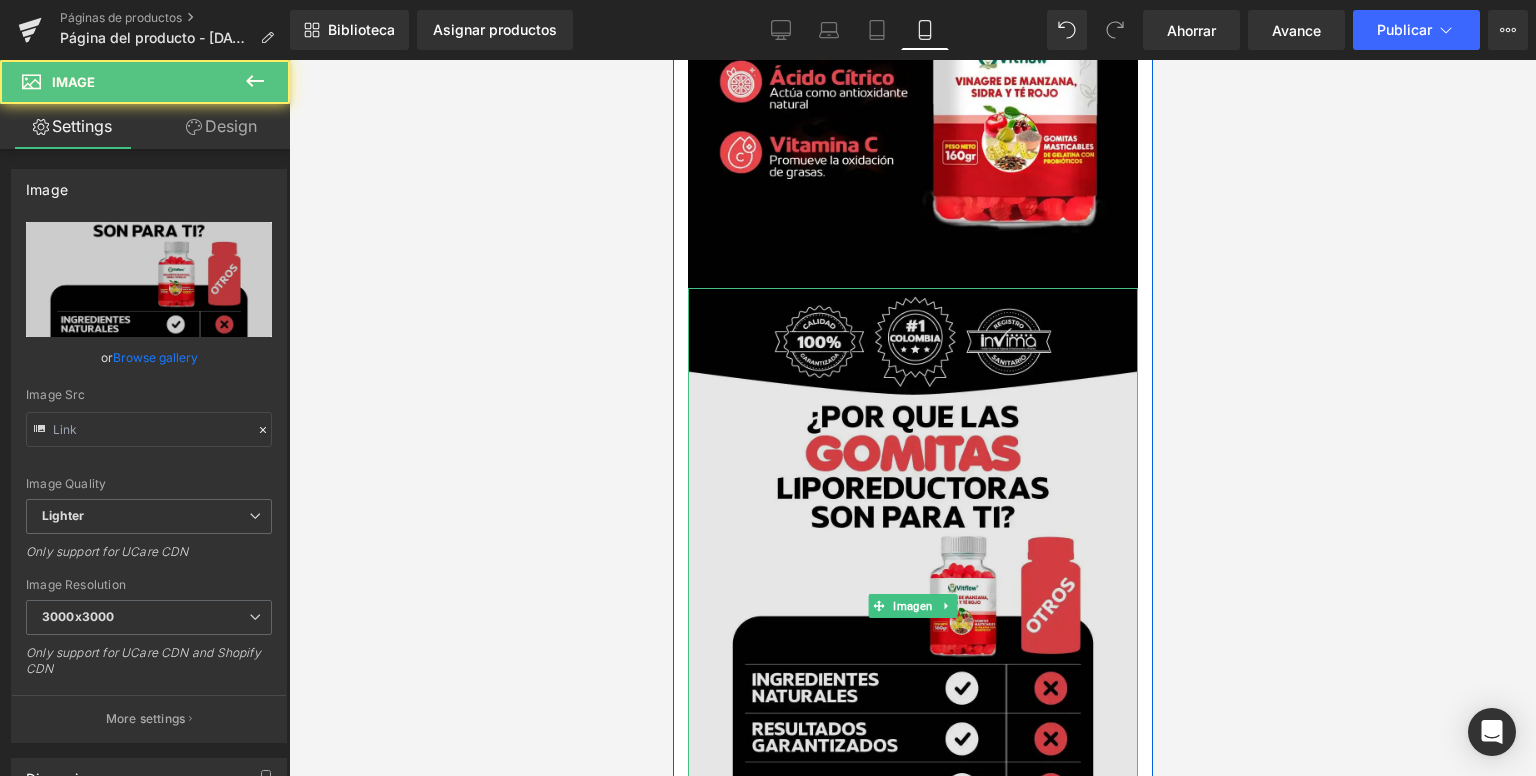 click at bounding box center (912, 606) 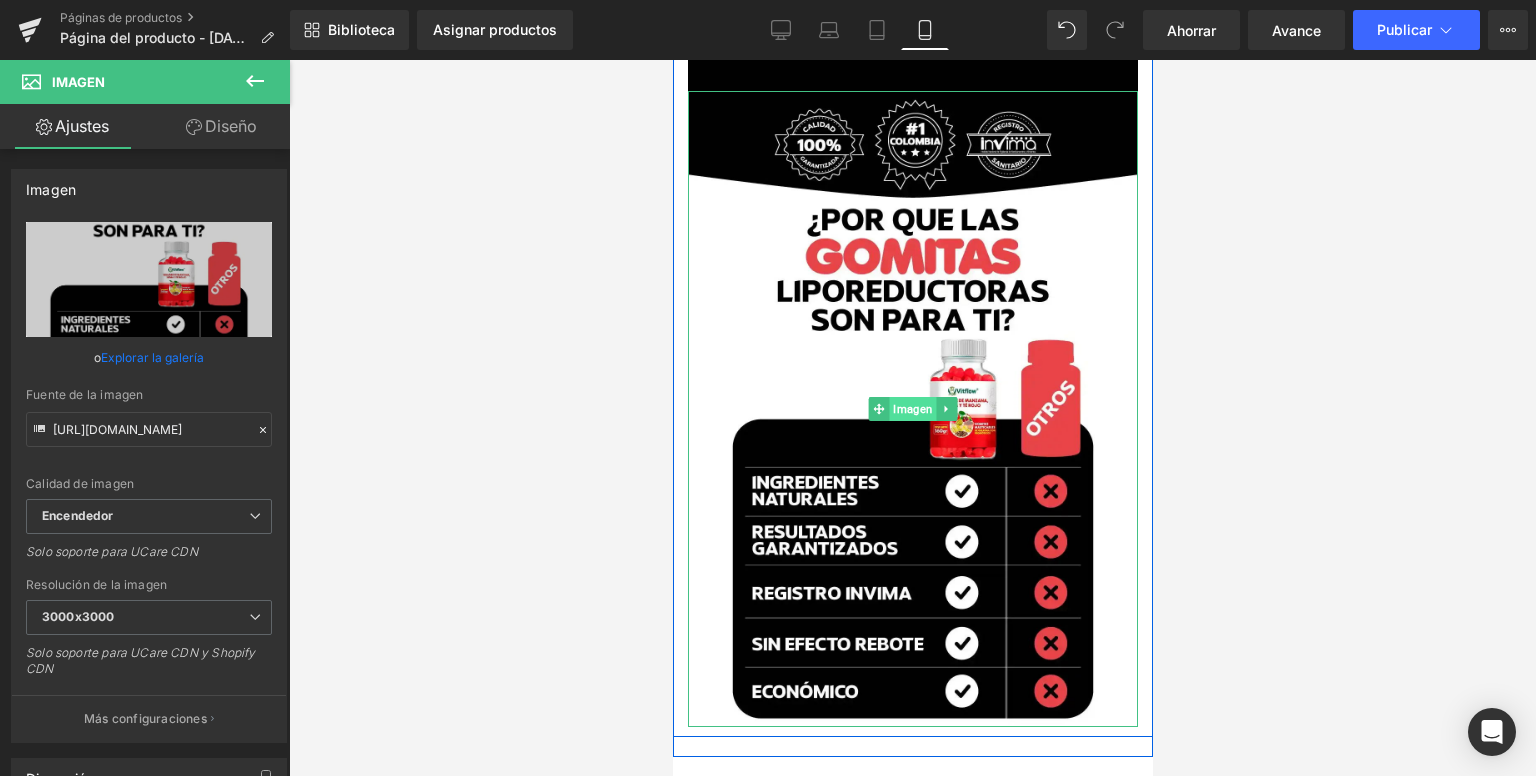 scroll, scrollTop: 4189, scrollLeft: 0, axis: vertical 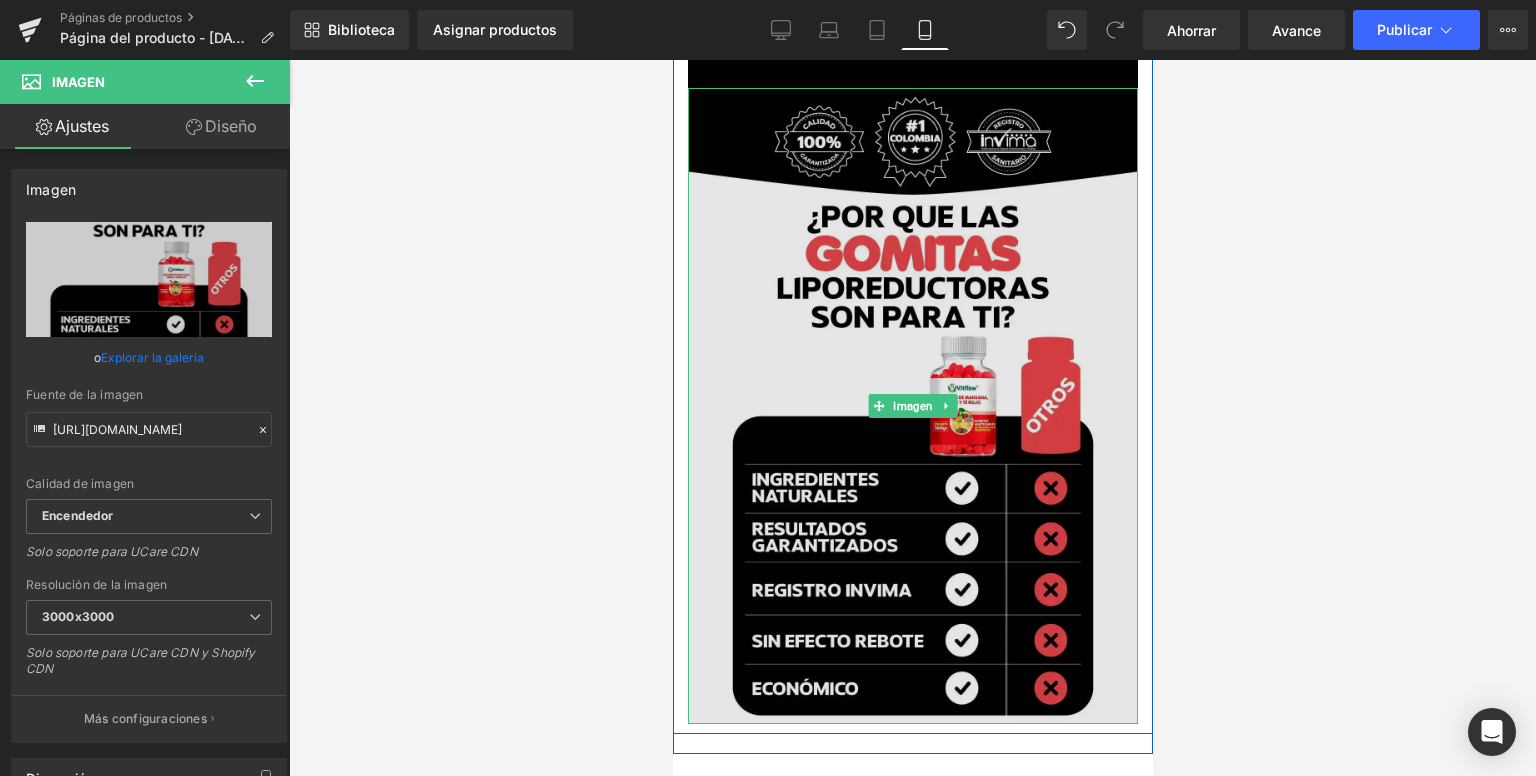 click at bounding box center (912, 406) 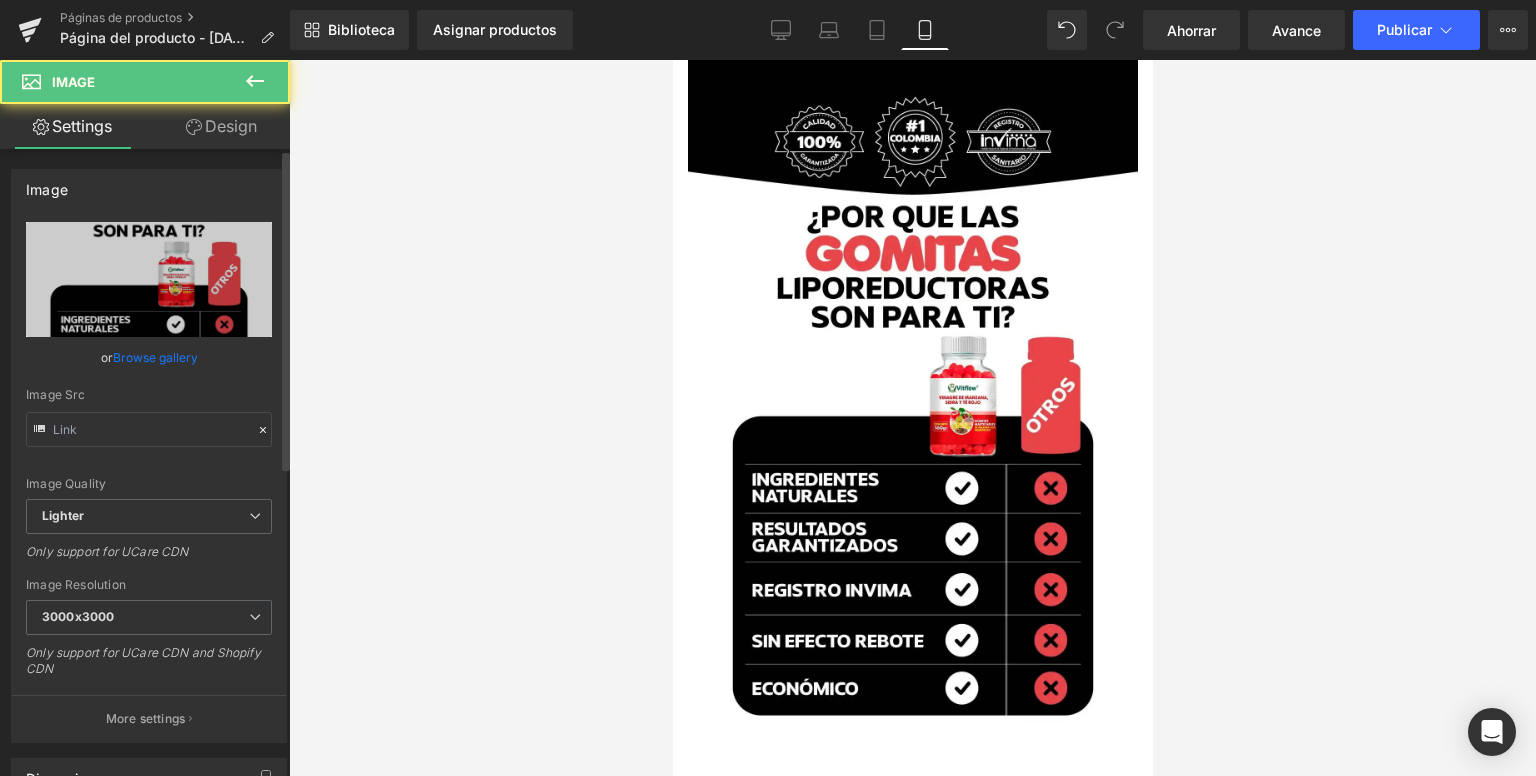 type on "[URL][DOMAIN_NAME]" 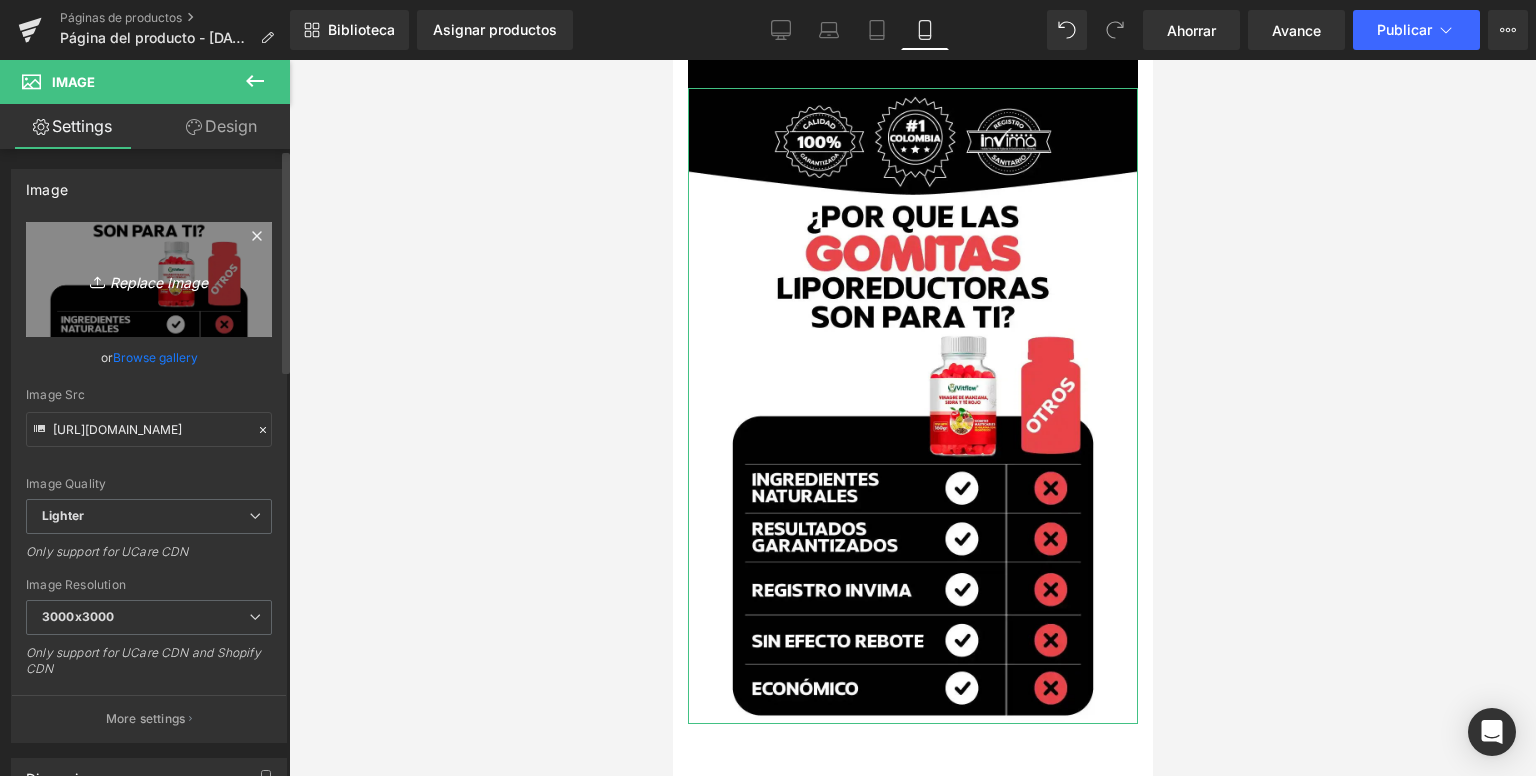 click on "Replace Image" at bounding box center (149, 279) 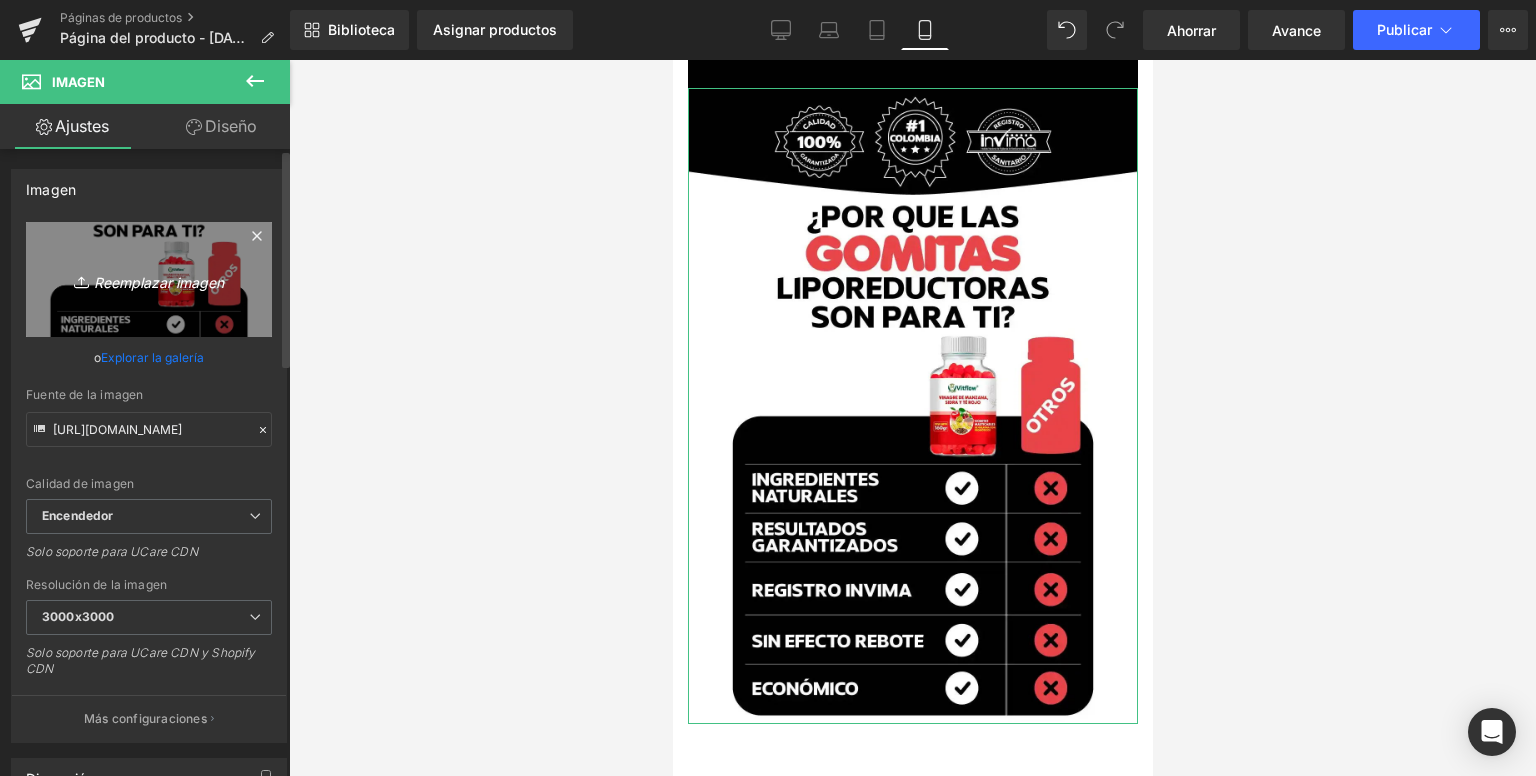 type on "C:\fakepath\gdfggfsffsddf.webp" 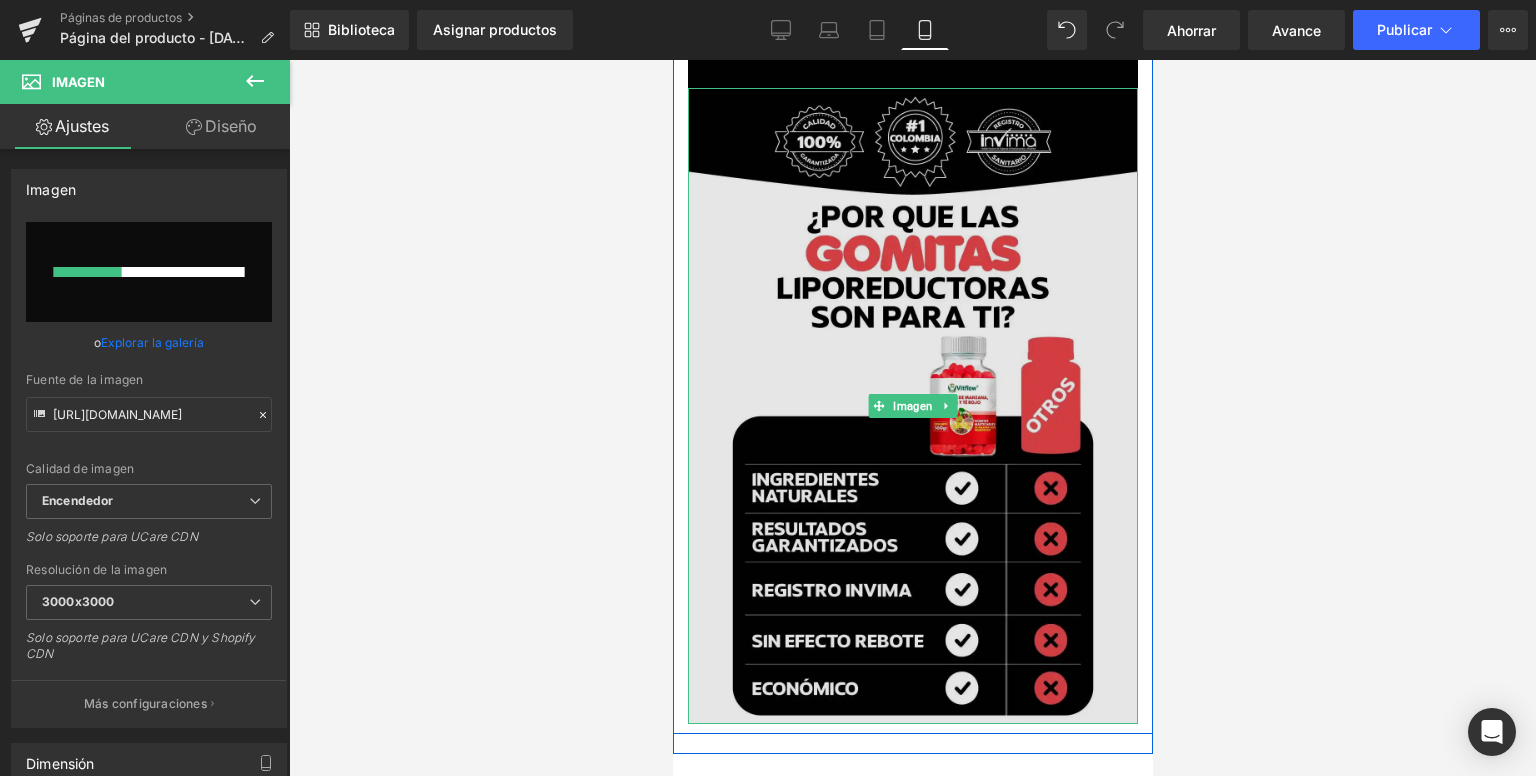 type 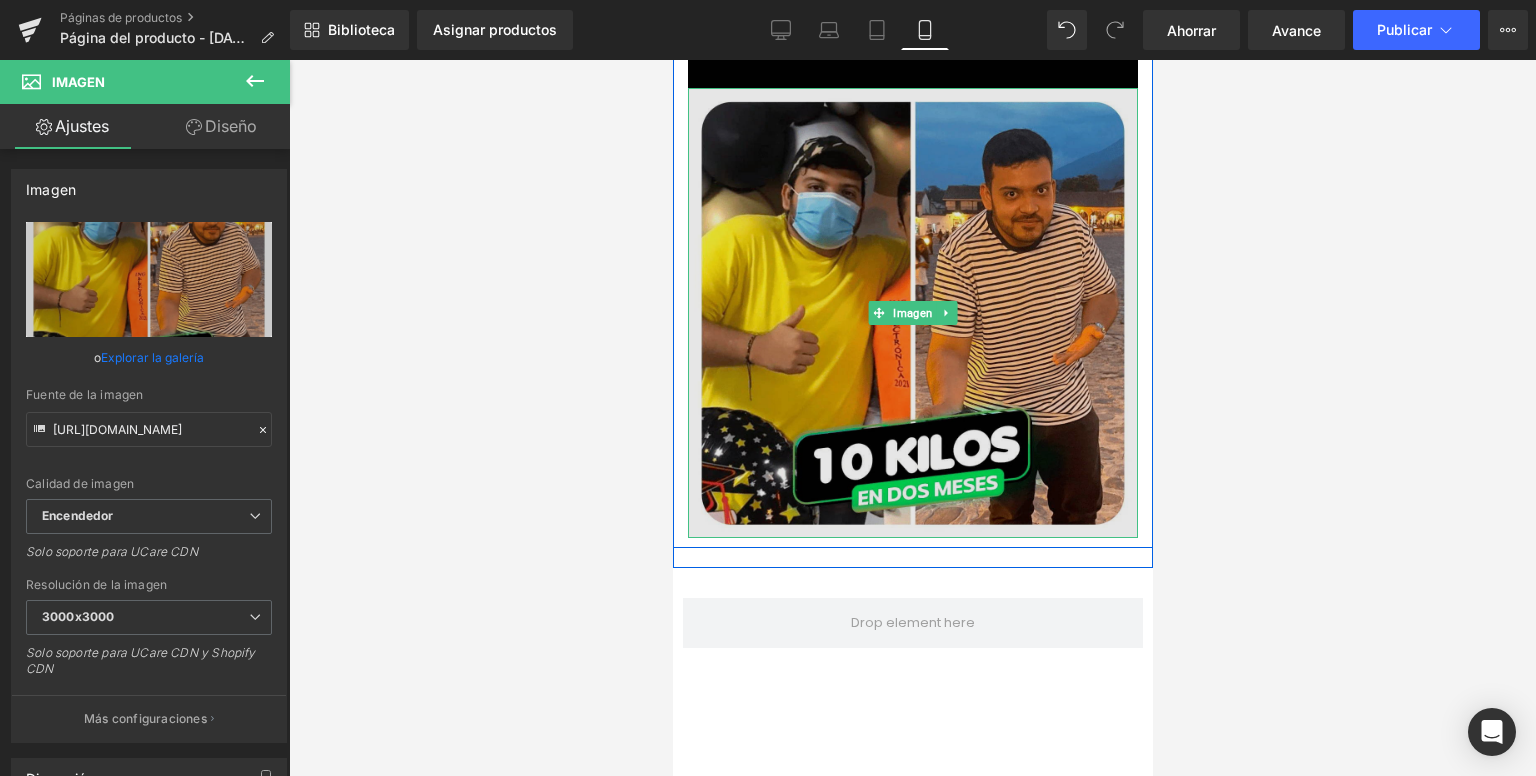 type on "[URL][DOMAIN_NAME]" 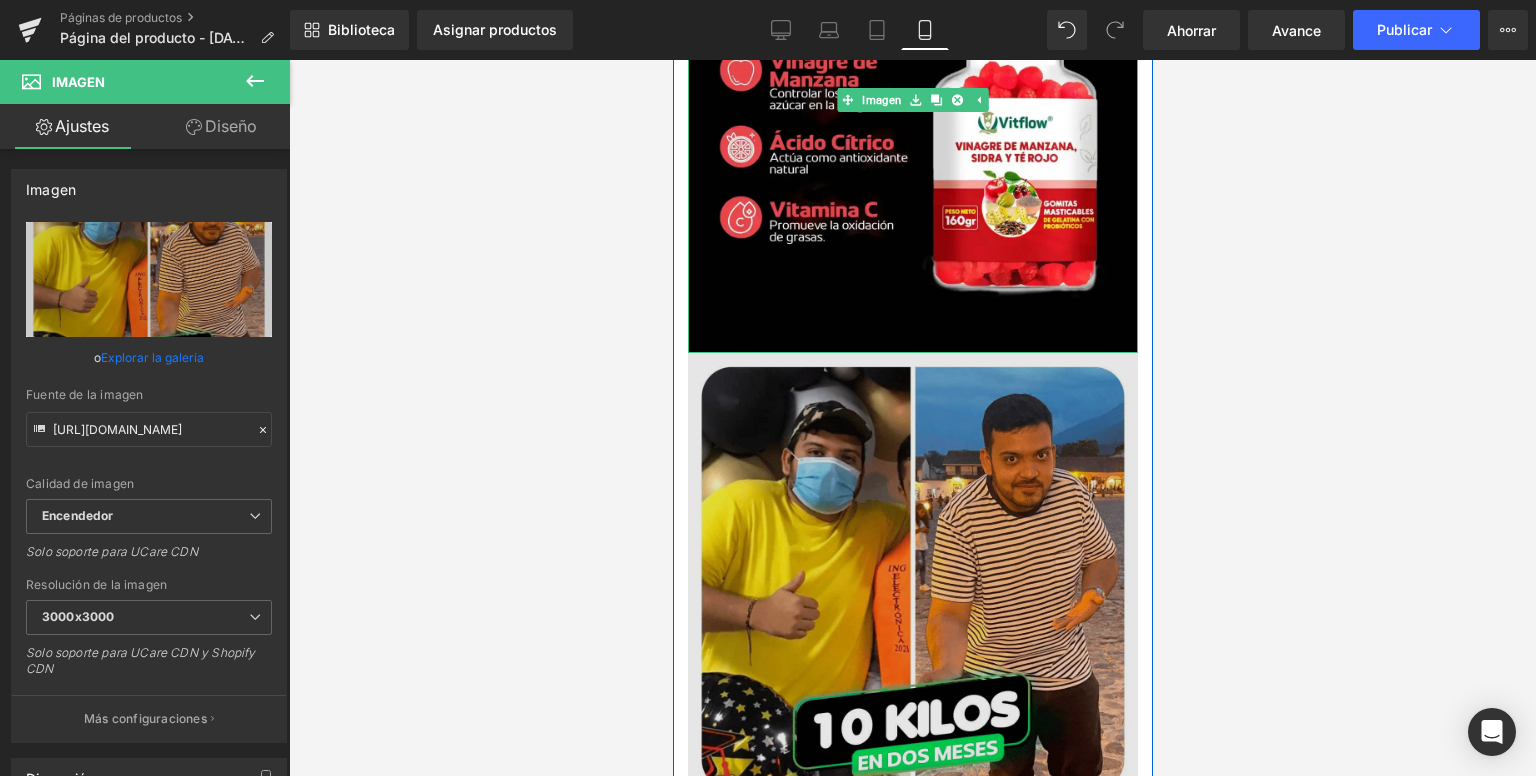 scroll, scrollTop: 4089, scrollLeft: 0, axis: vertical 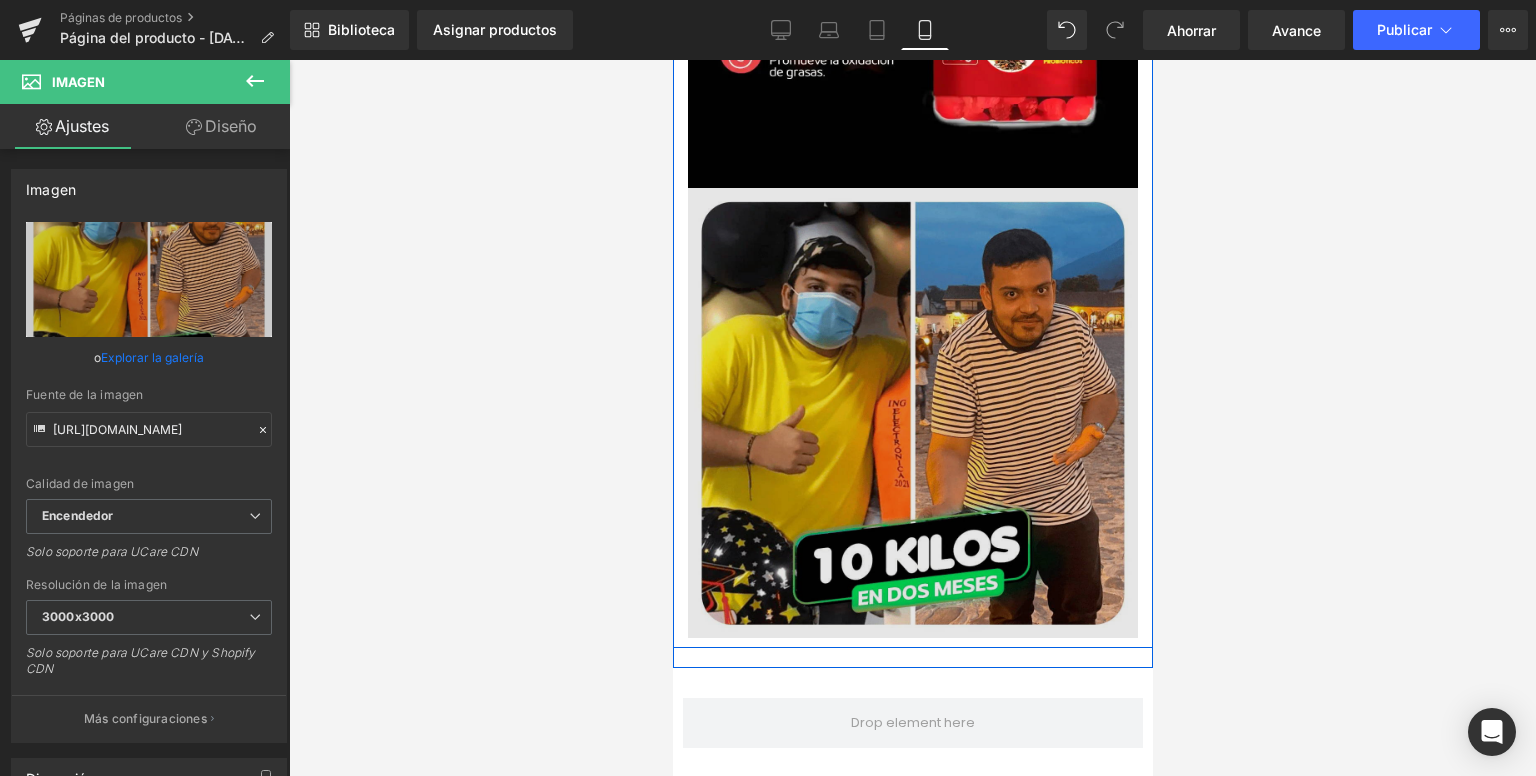 click at bounding box center [912, 413] 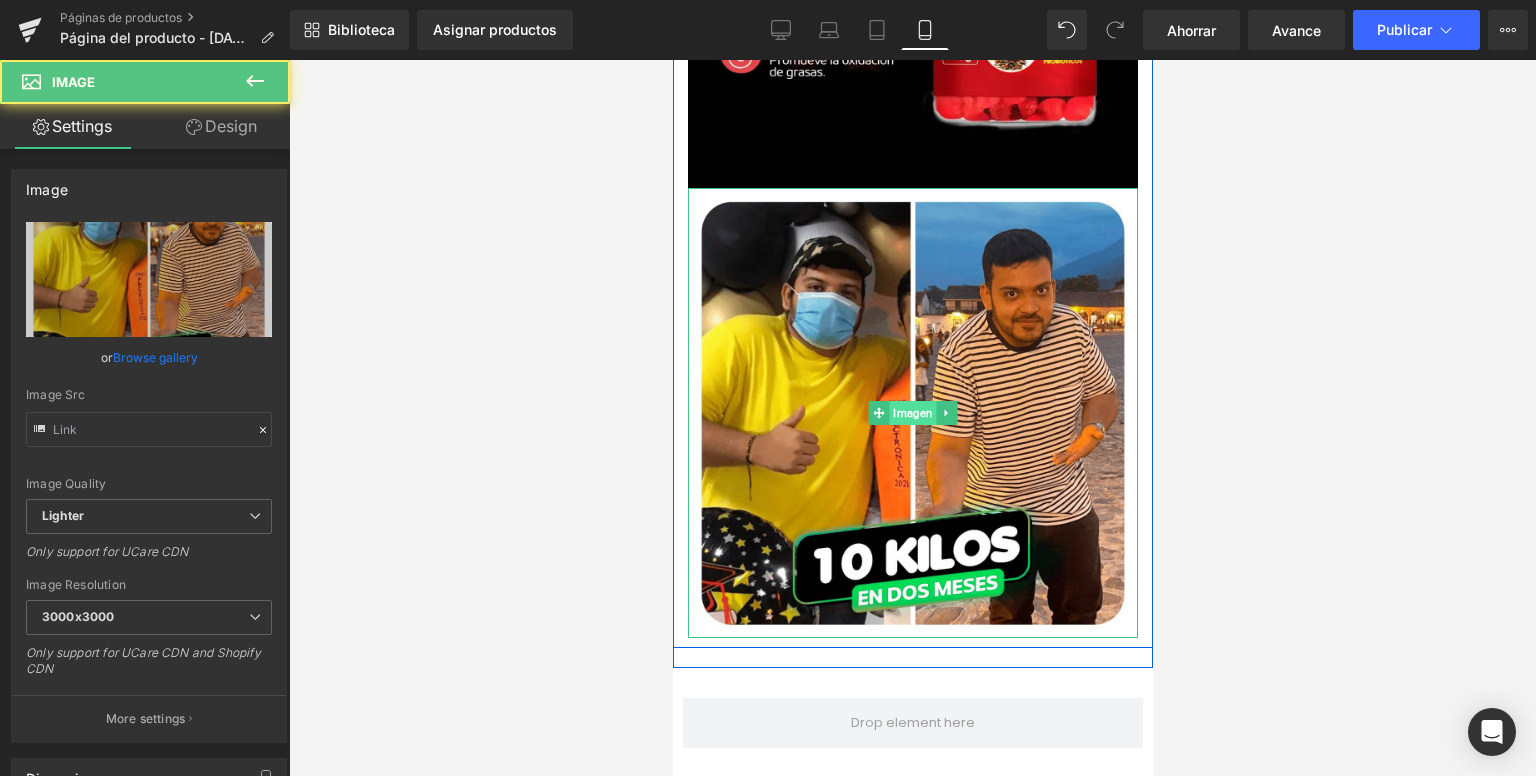 type on "[URL][DOMAIN_NAME]" 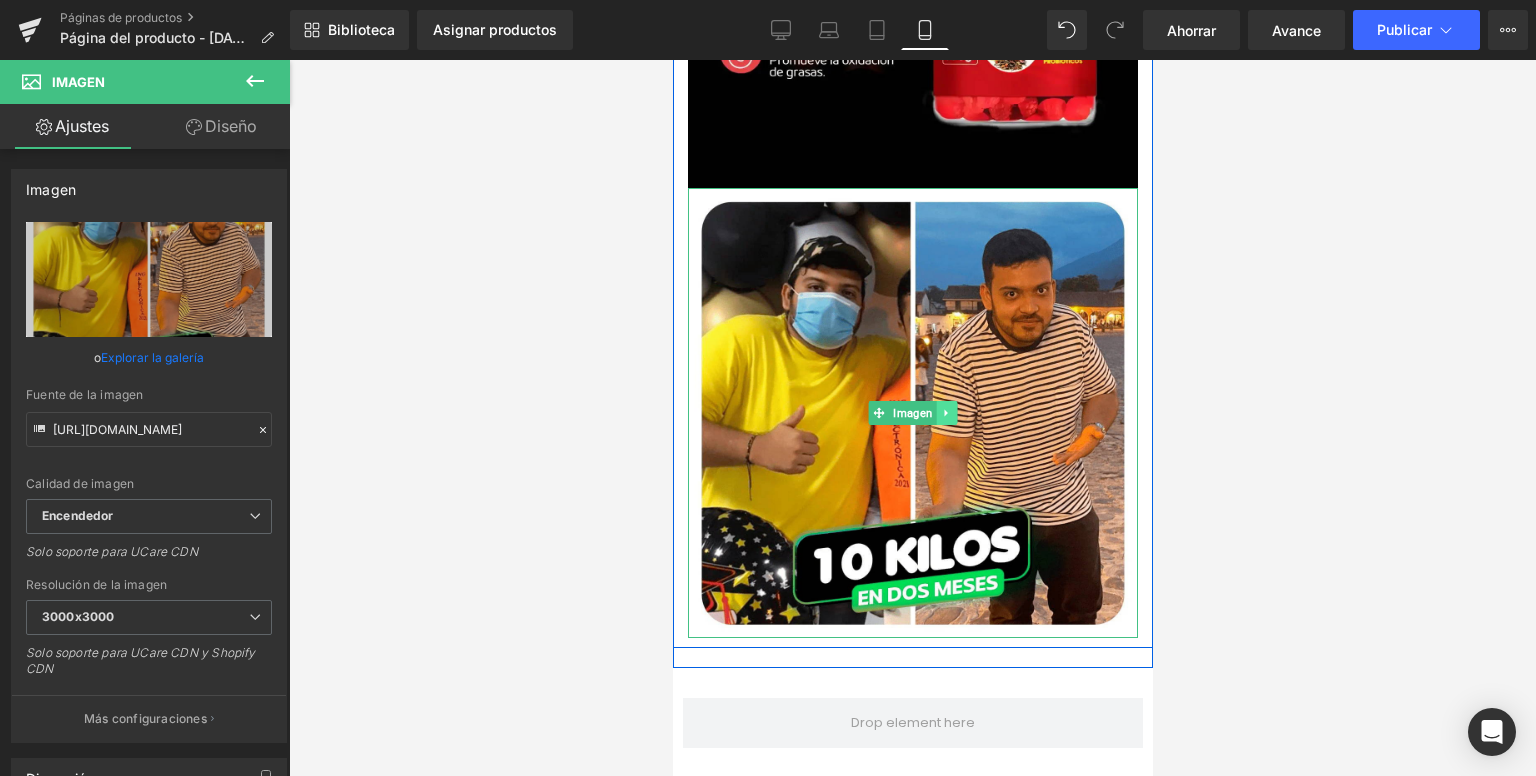 click 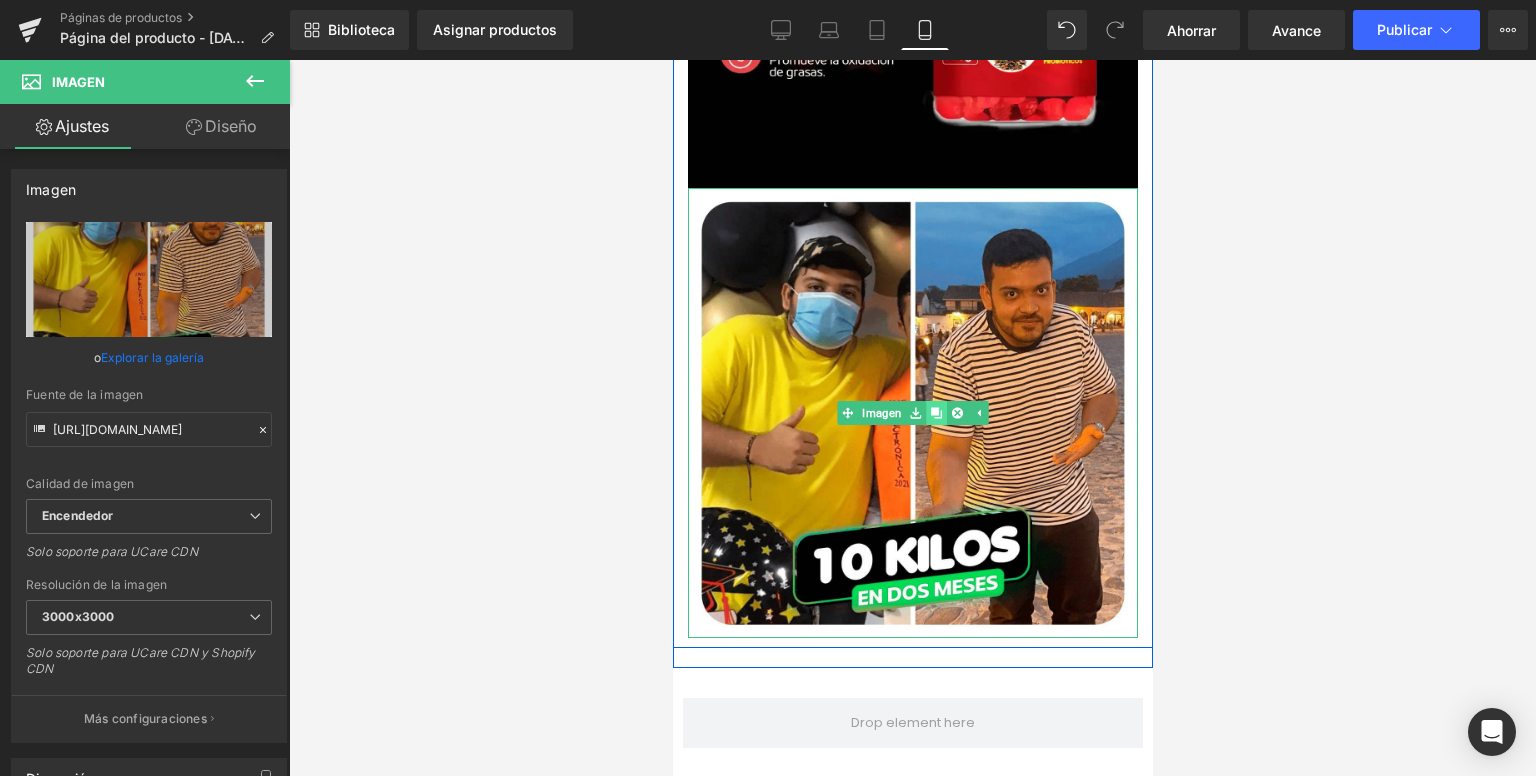click 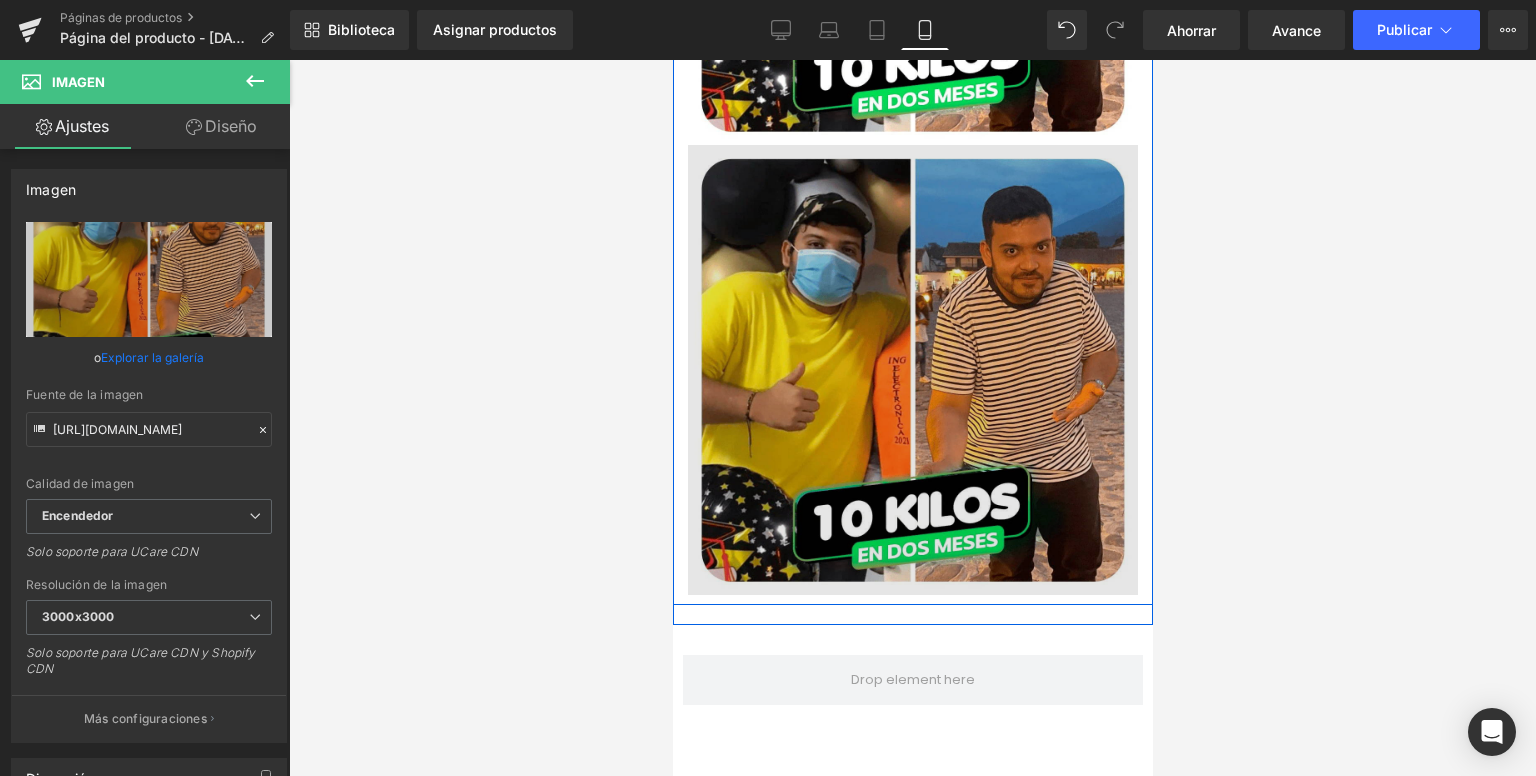 scroll, scrollTop: 4587, scrollLeft: 0, axis: vertical 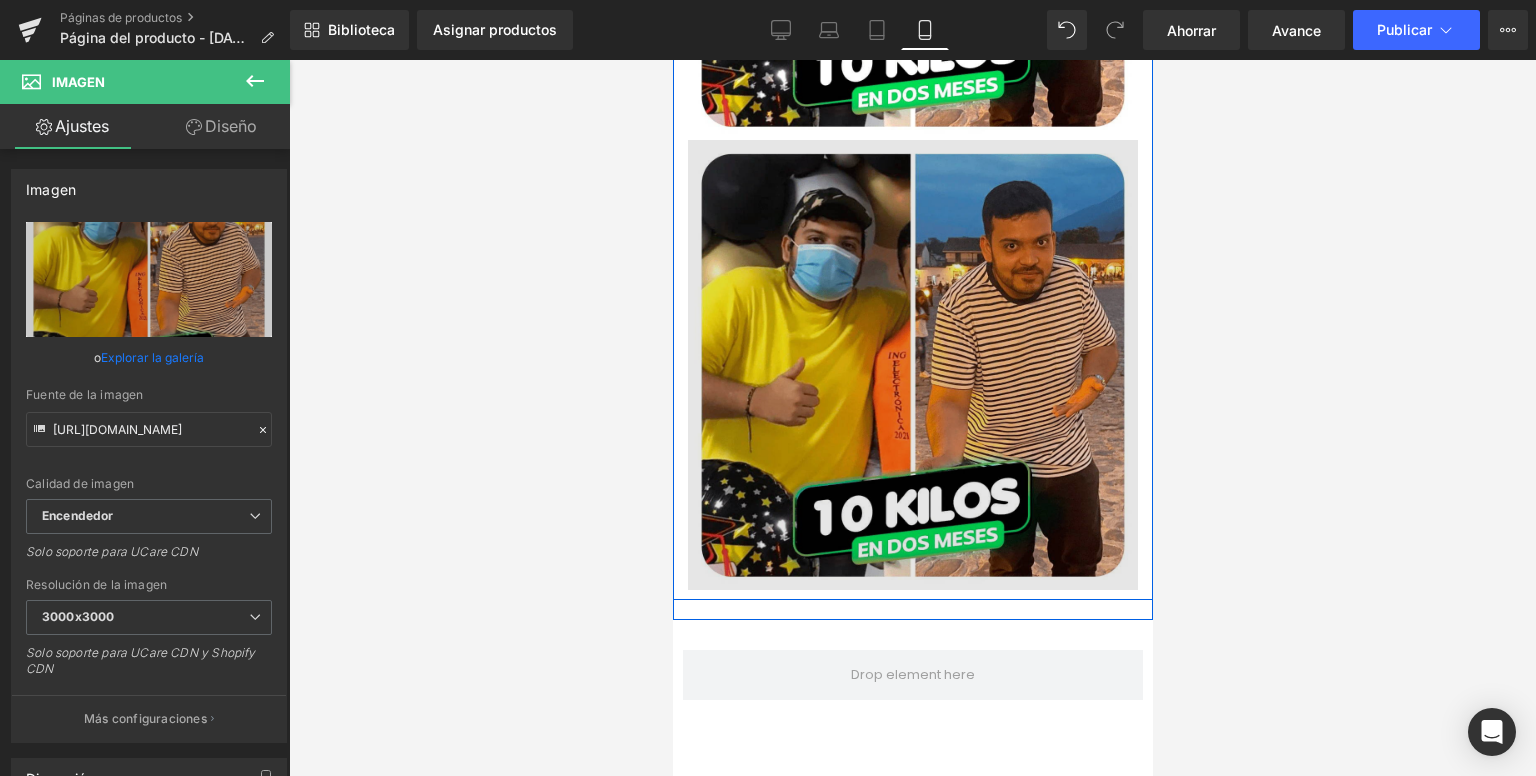 click at bounding box center [912, 365] 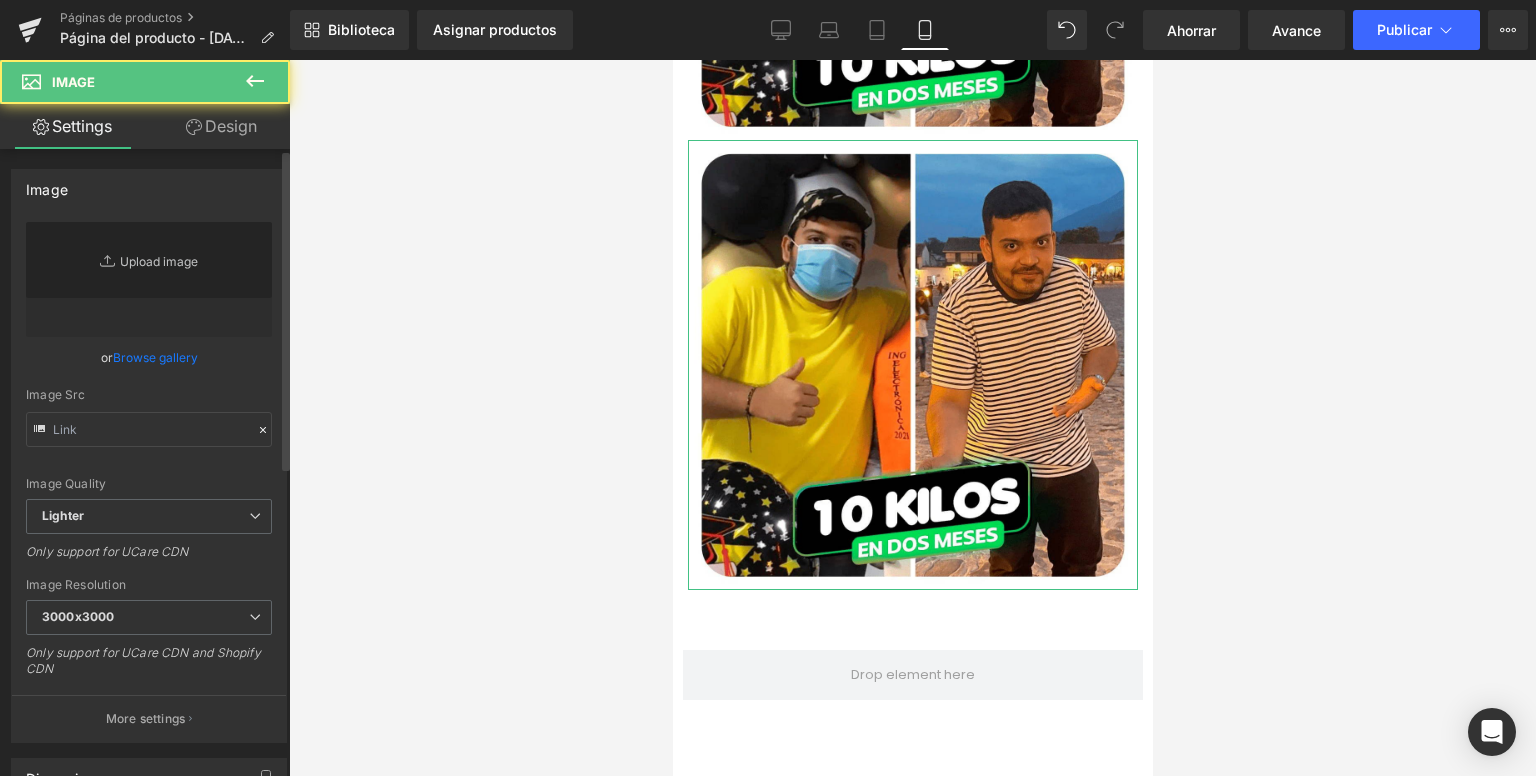 type on "[URL][DOMAIN_NAME]" 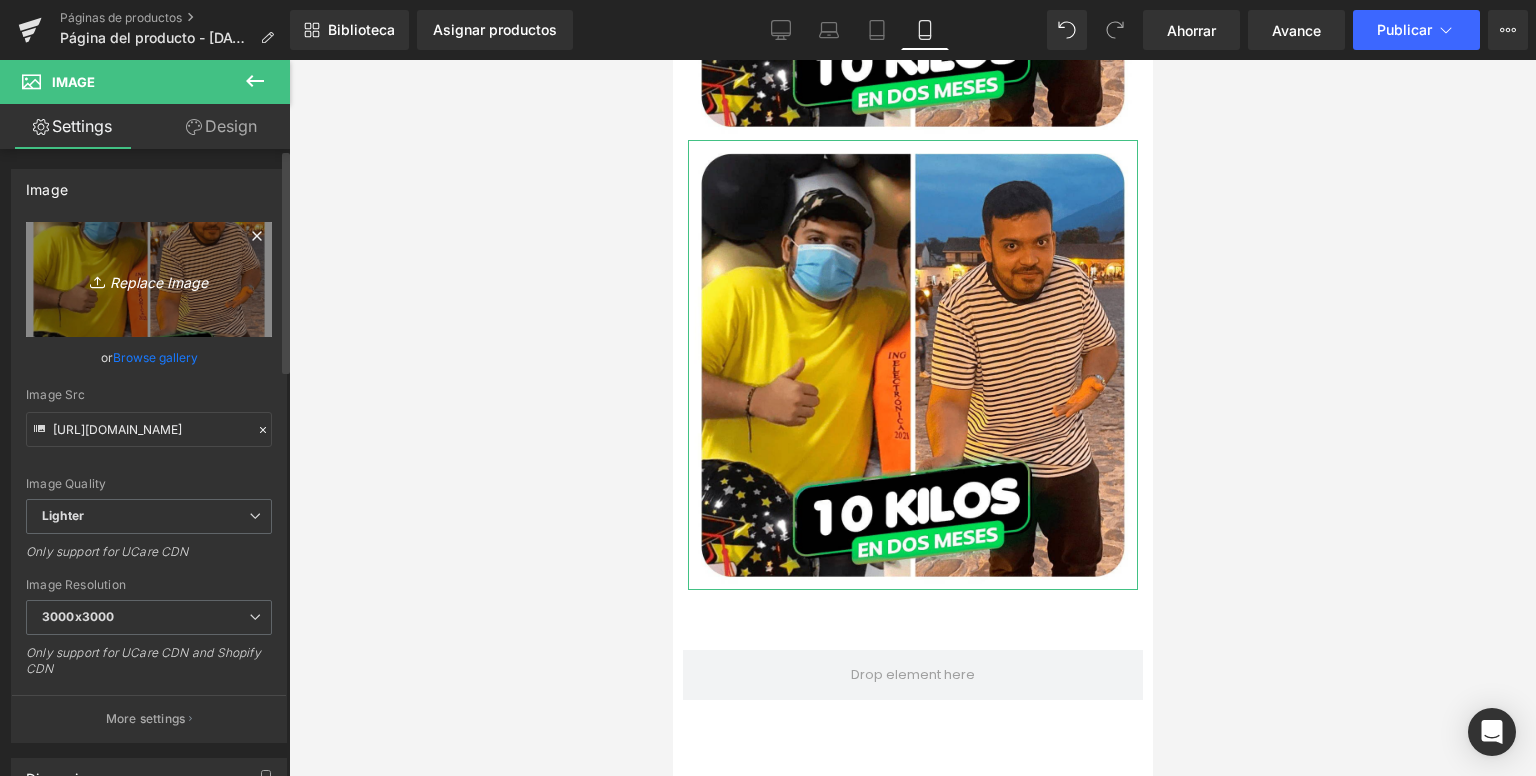 click on "Replace Image" at bounding box center (149, 279) 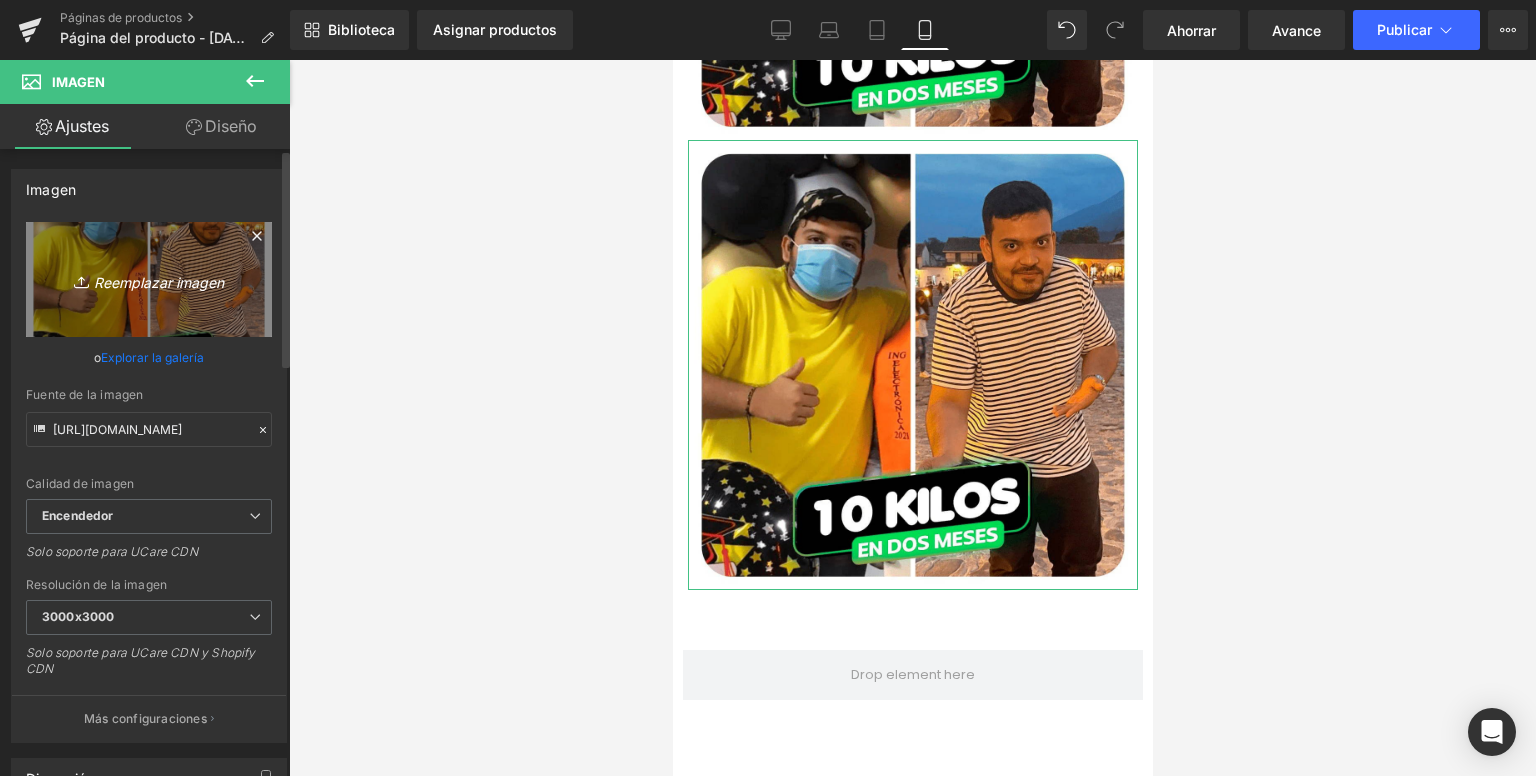 type on "C:\fakepath\8_11zon (1) (1).webp" 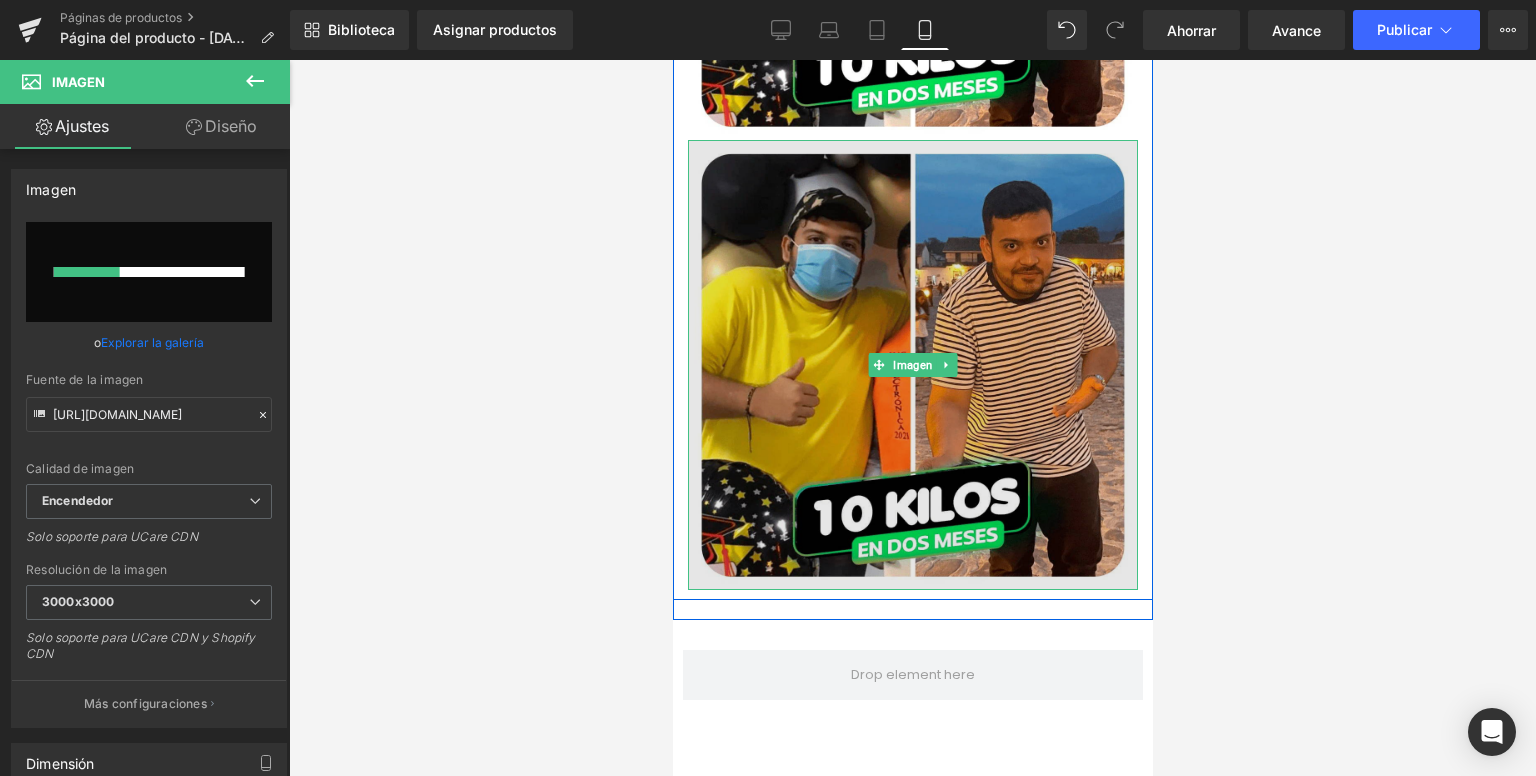 type 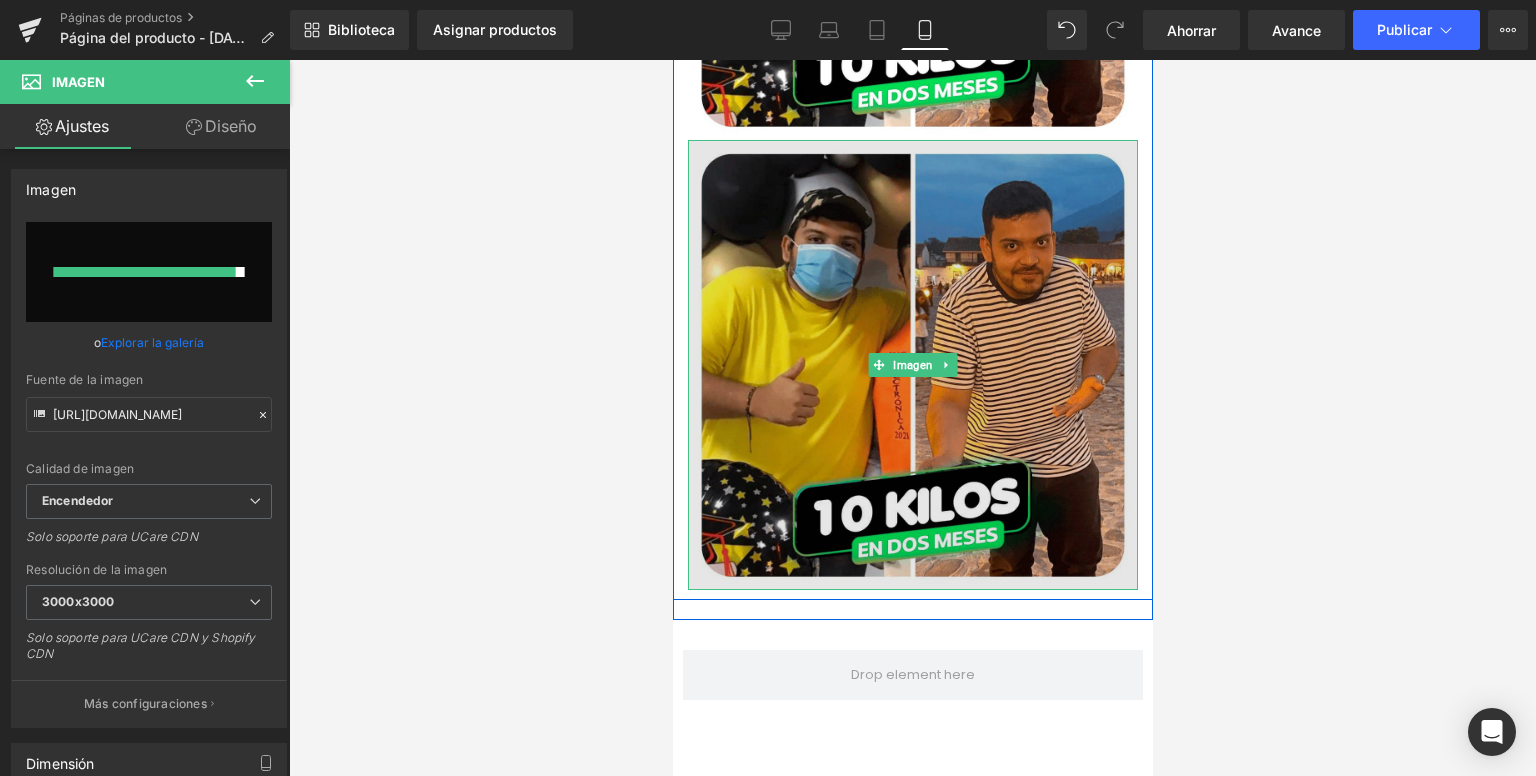 type on "[URL][DOMAIN_NAME]" 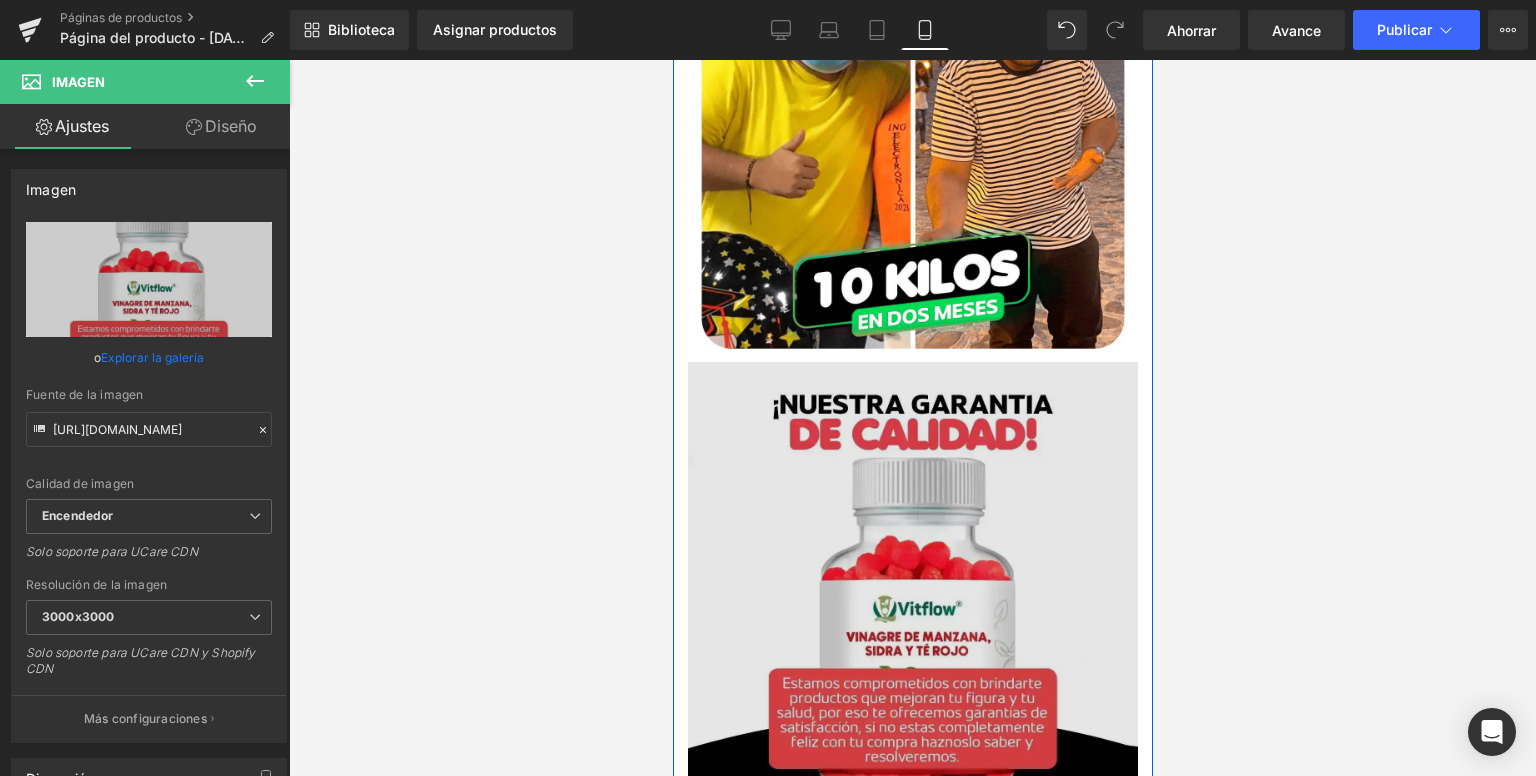 scroll, scrollTop: 4487, scrollLeft: 0, axis: vertical 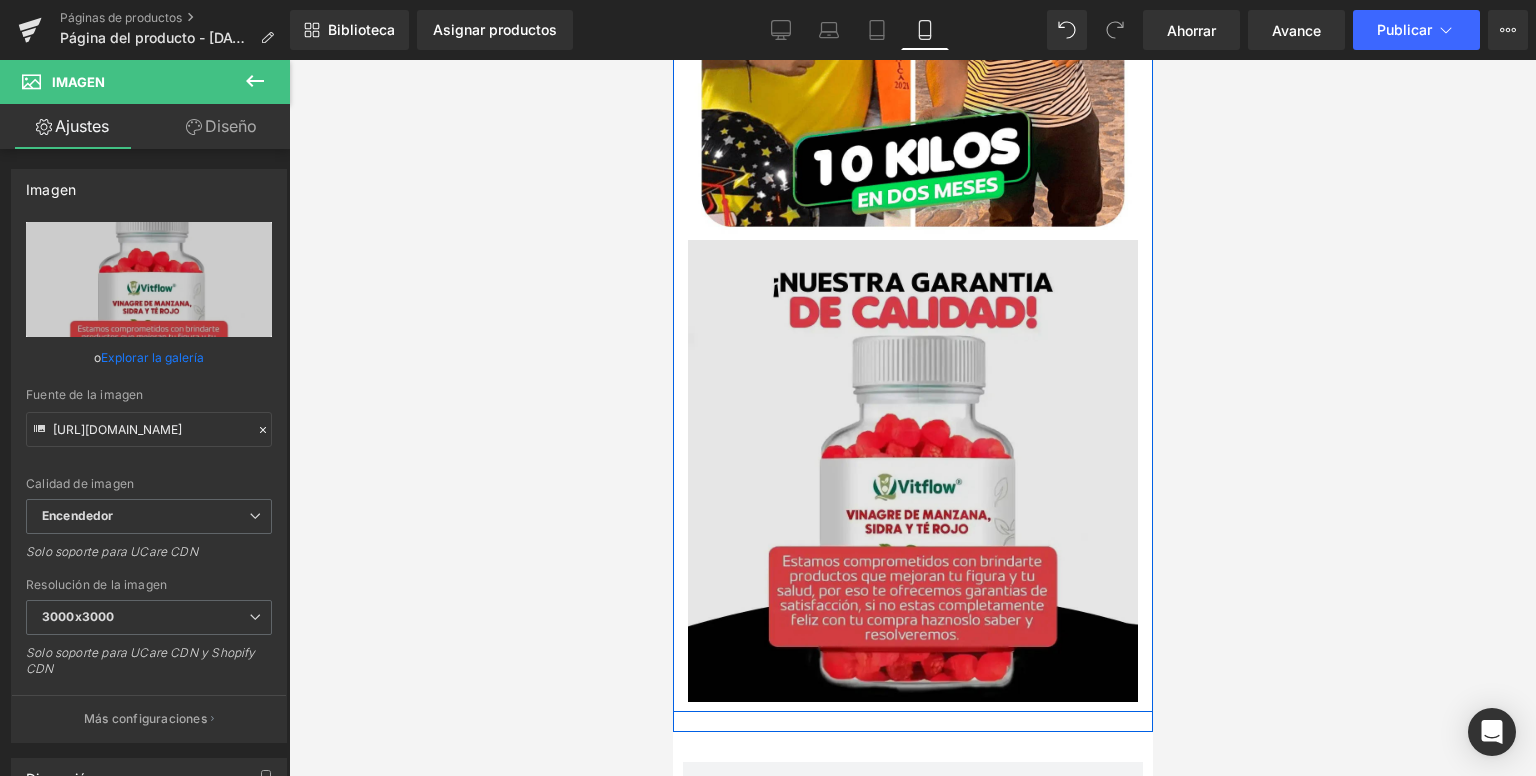 click at bounding box center [912, 471] 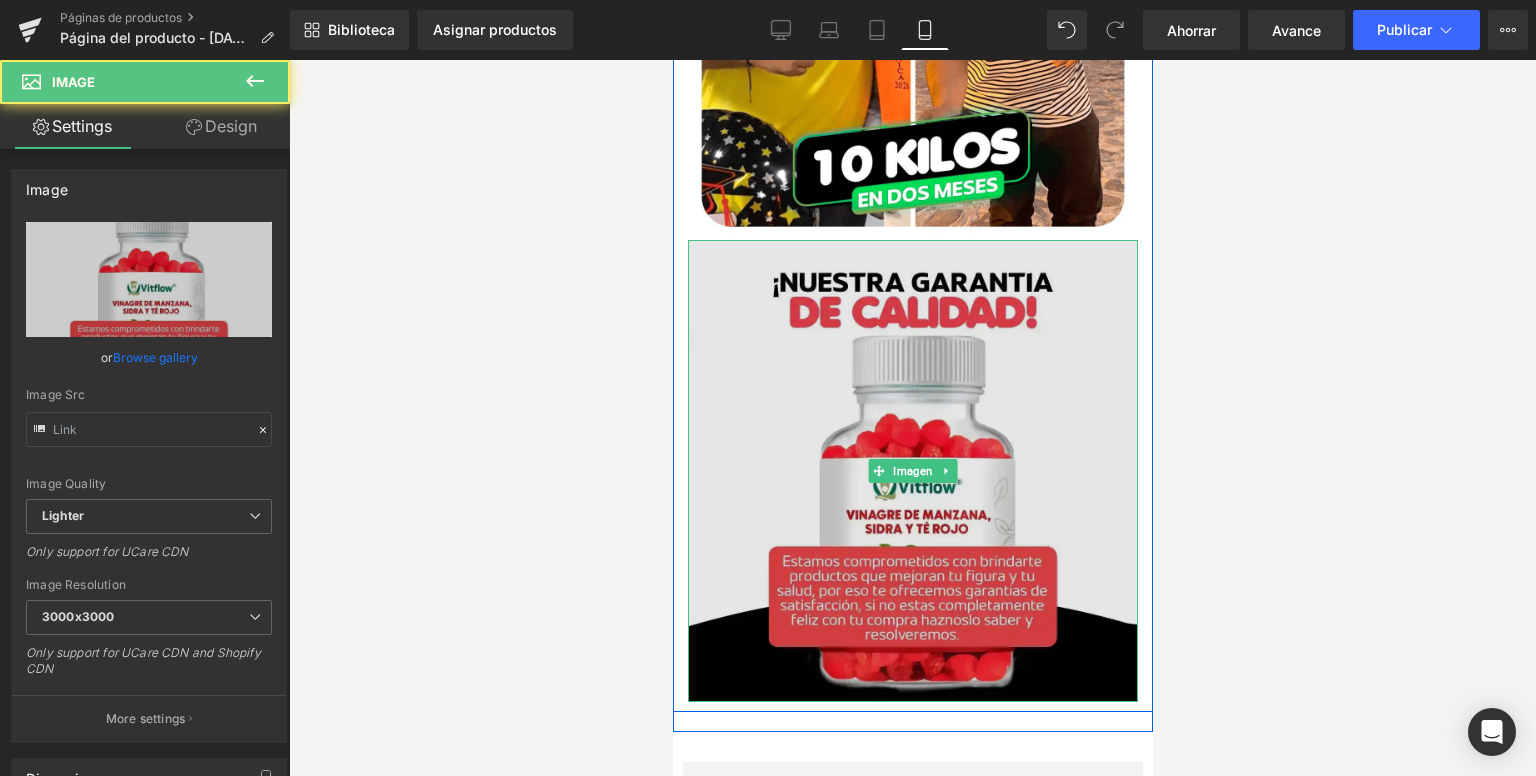 type on "[URL][DOMAIN_NAME]" 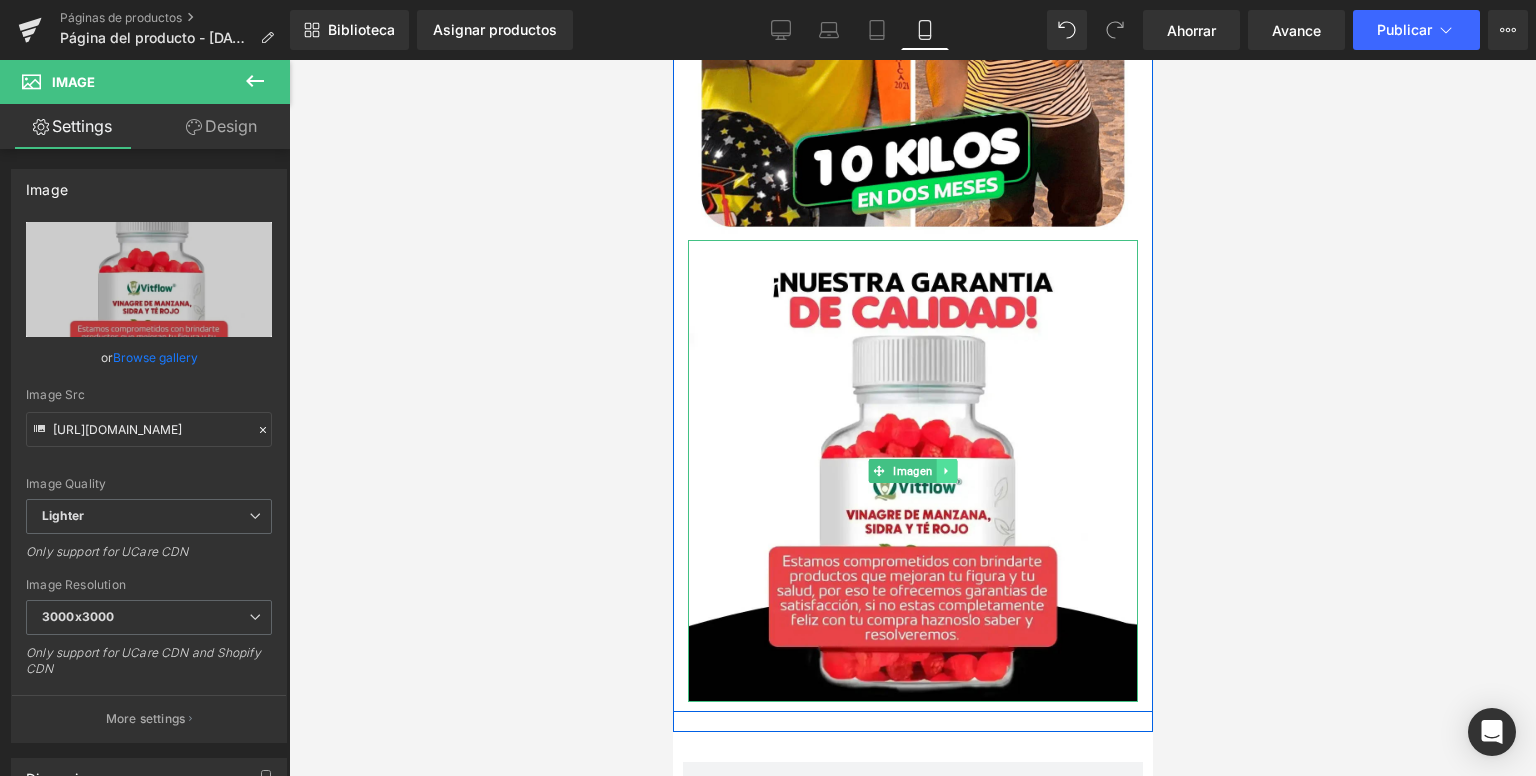 click at bounding box center [946, 471] 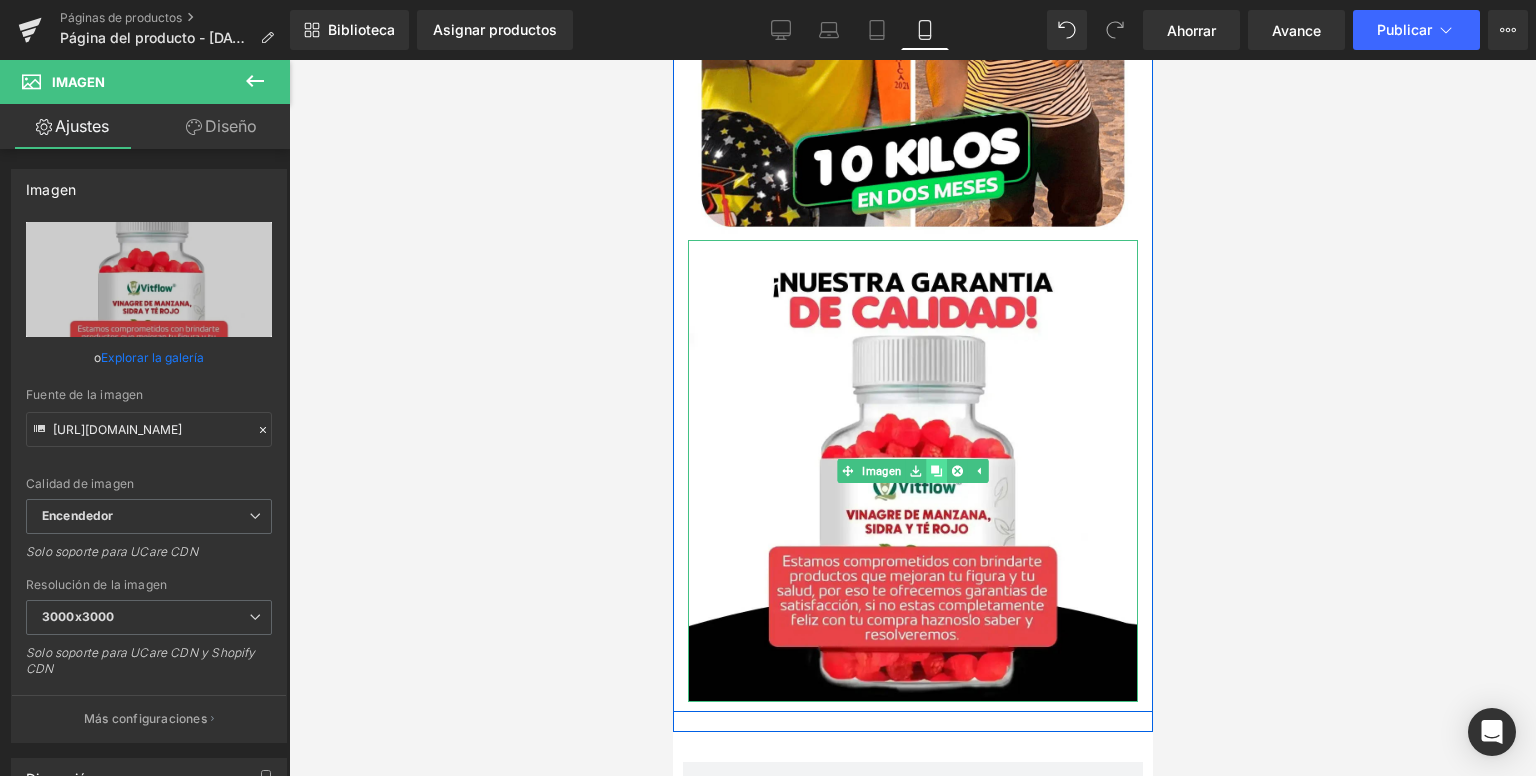 drag, startPoint x: 950, startPoint y: 469, endPoint x: 927, endPoint y: 472, distance: 23.194826 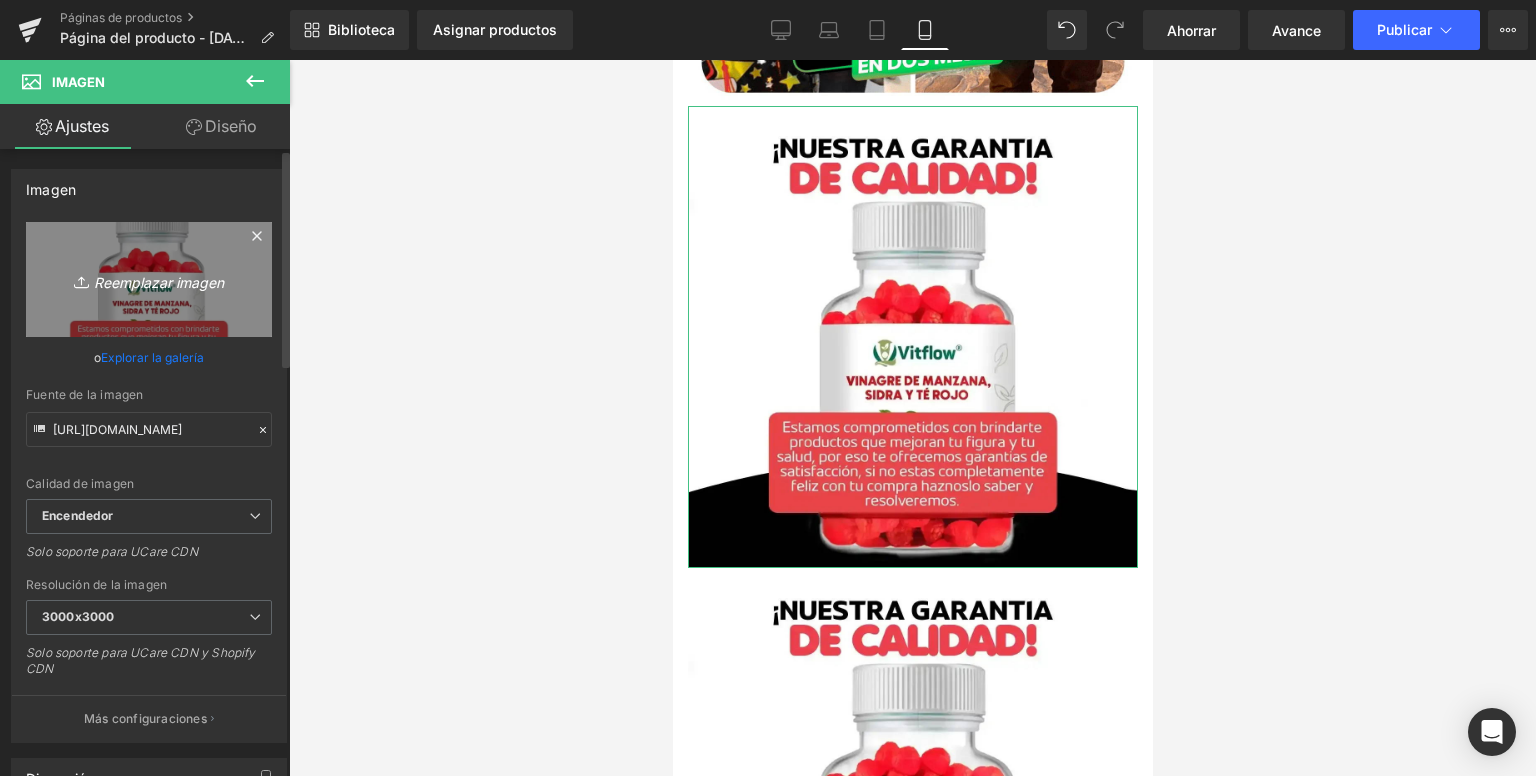 scroll, scrollTop: 5048, scrollLeft: 0, axis: vertical 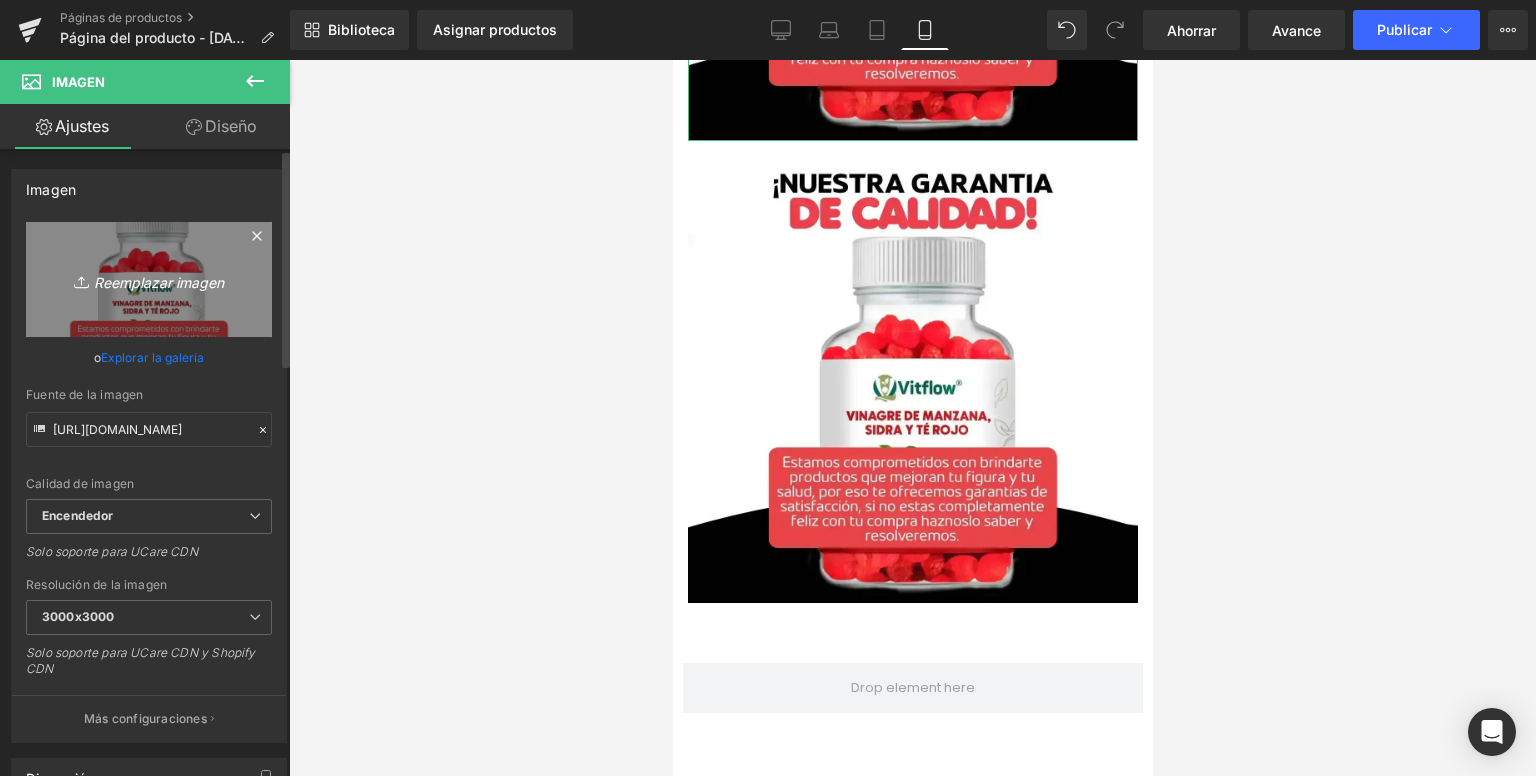 click on "Reemplazar imagen" at bounding box center [149, 279] 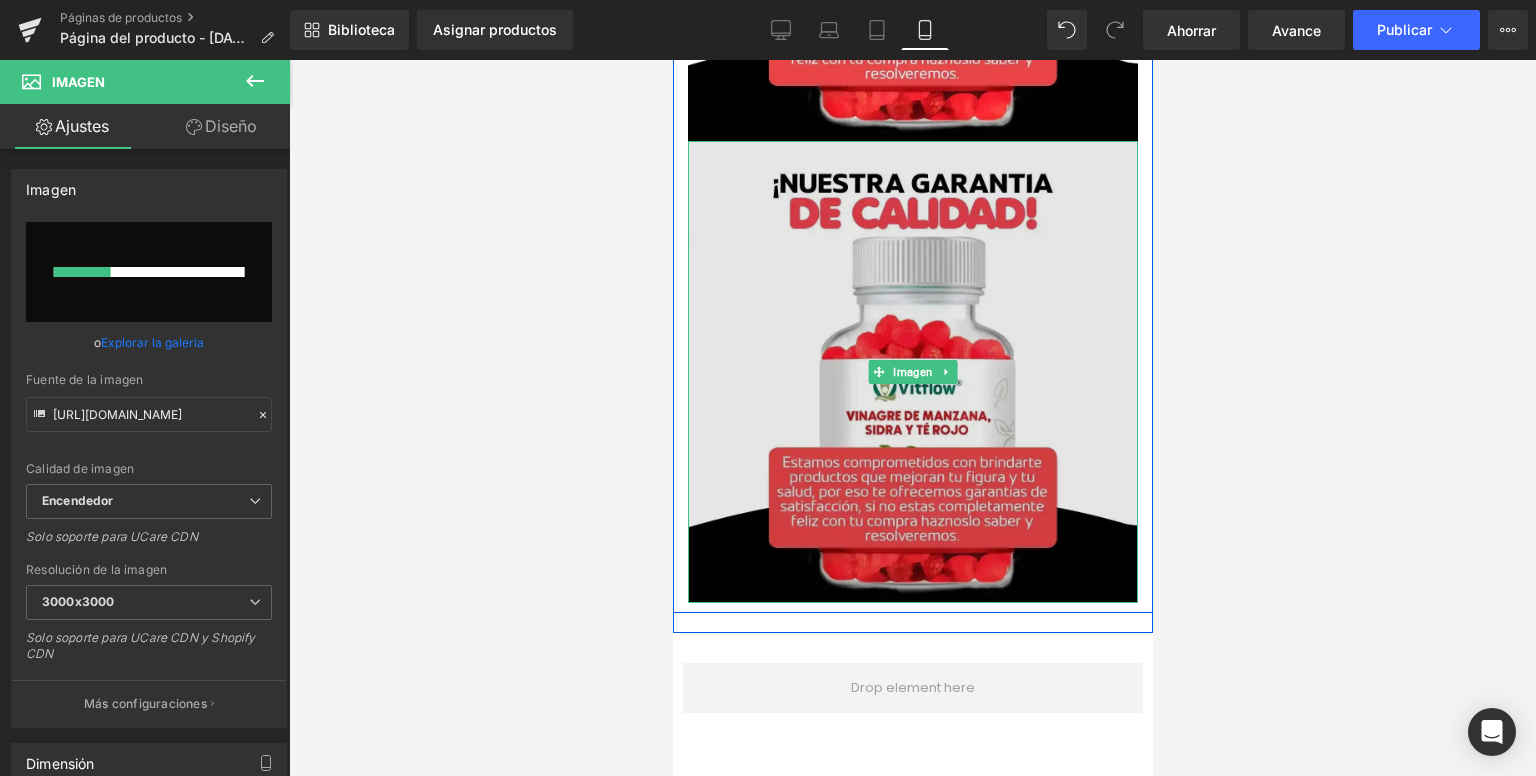 type 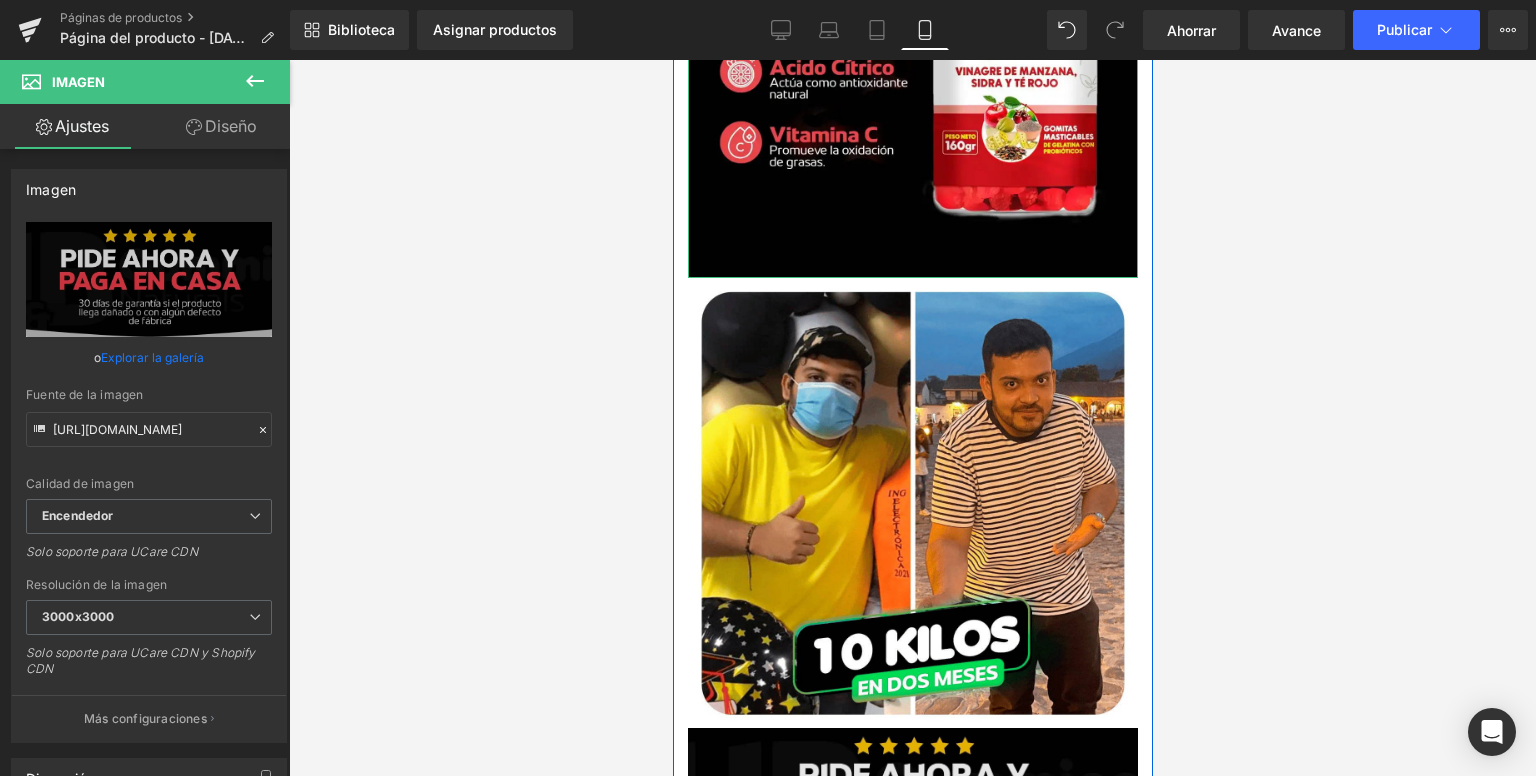 scroll, scrollTop: 4048, scrollLeft: 0, axis: vertical 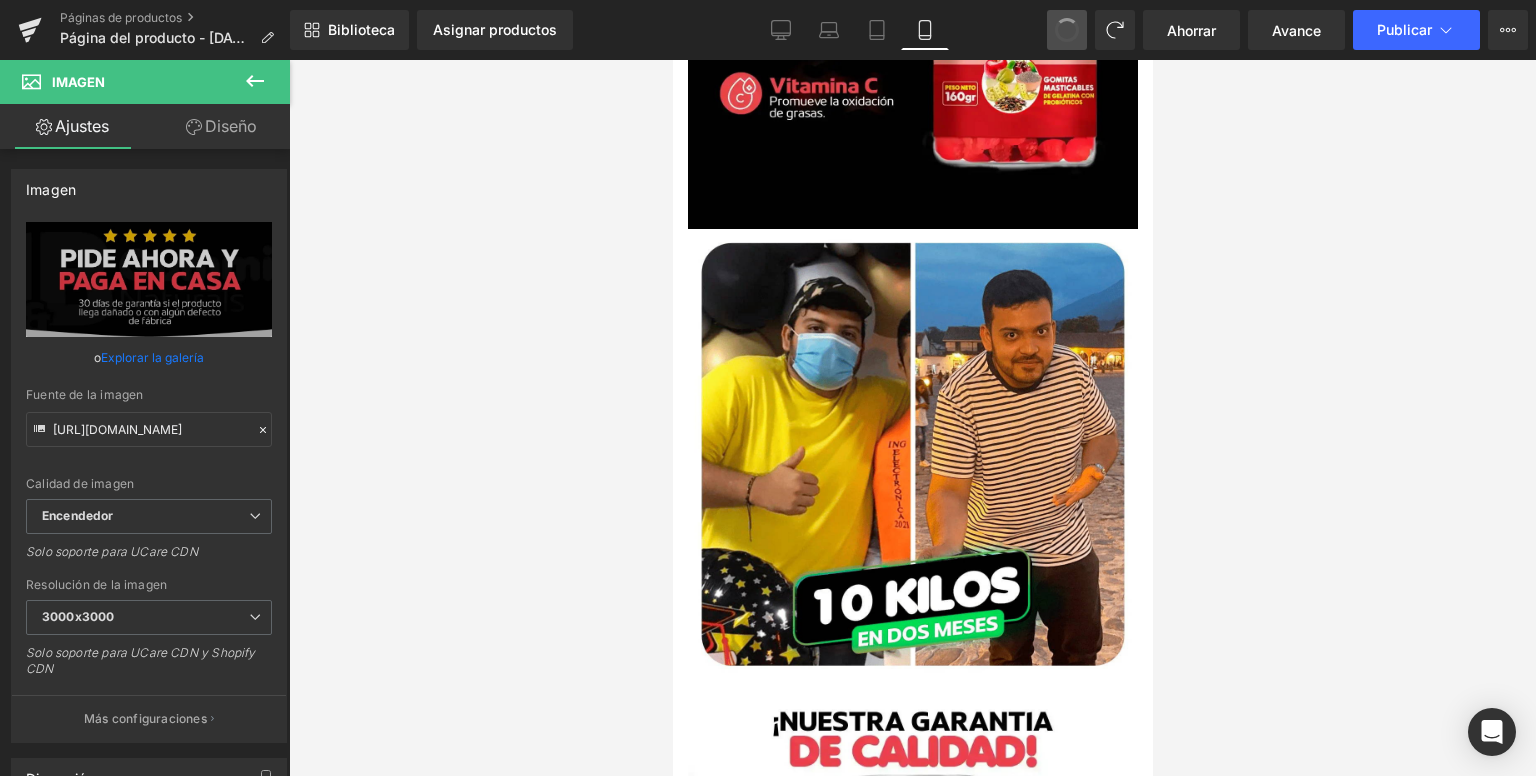 type on "[URL][DOMAIN_NAME]" 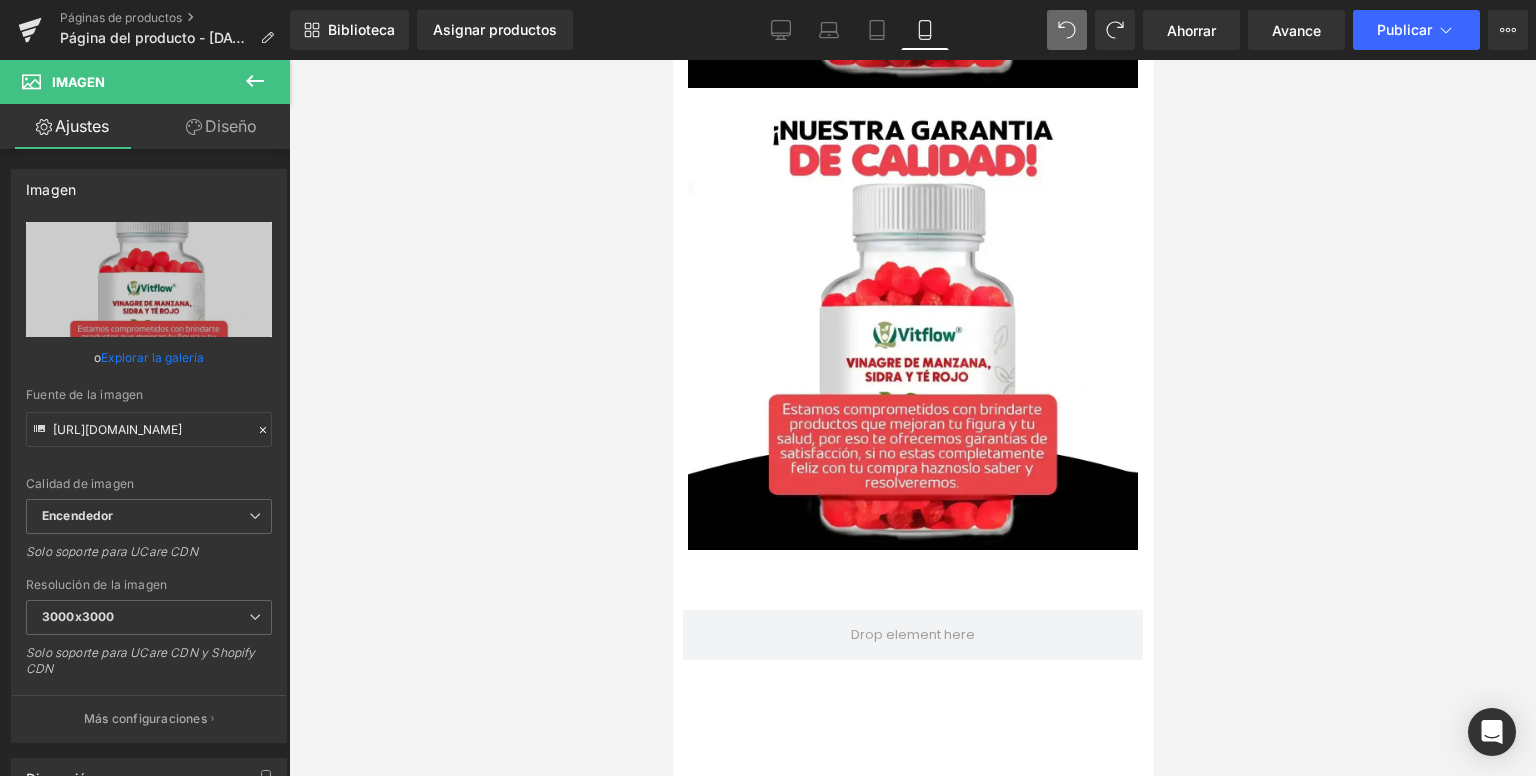 scroll, scrollTop: 5248, scrollLeft: 0, axis: vertical 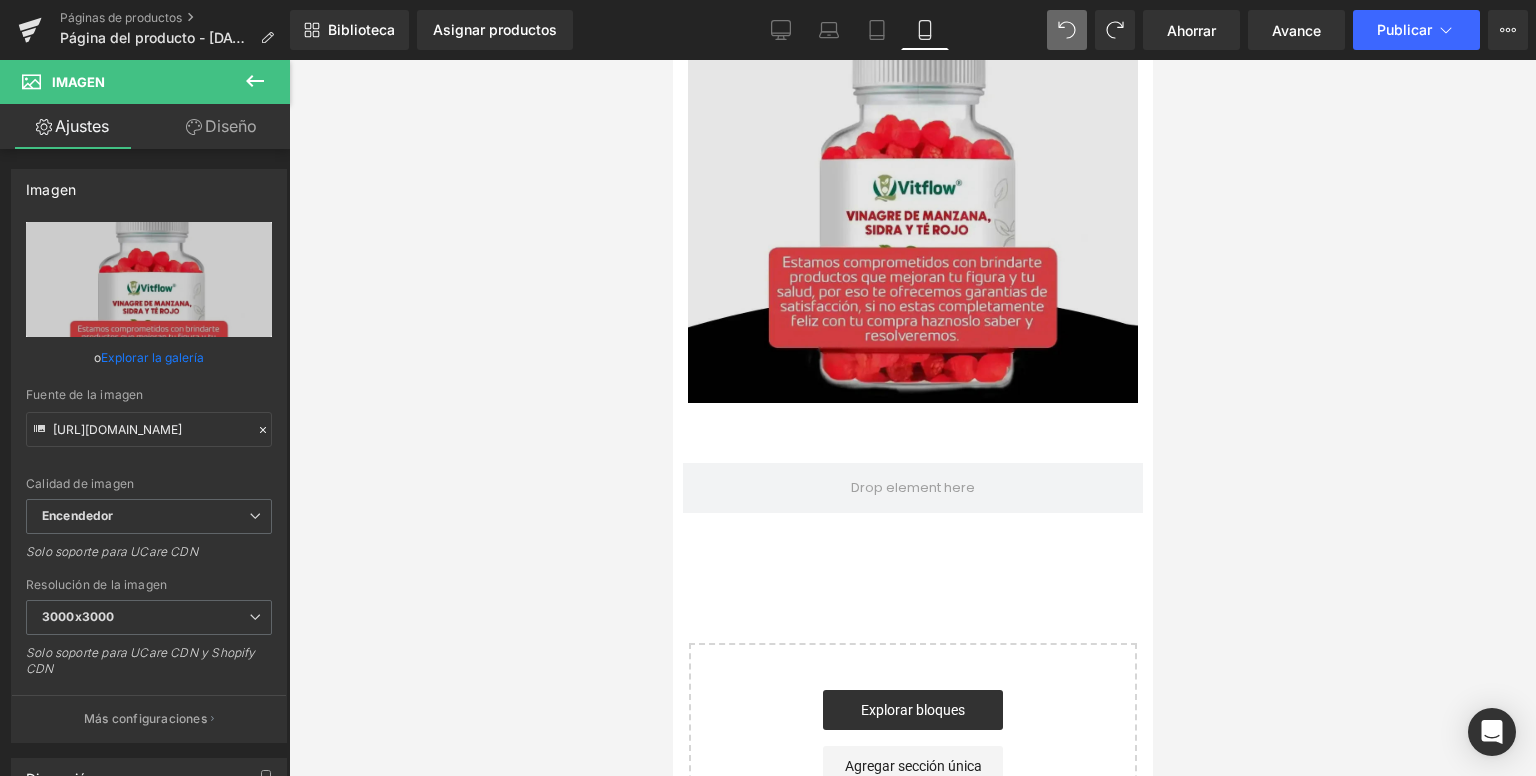 click at bounding box center [912, 172] 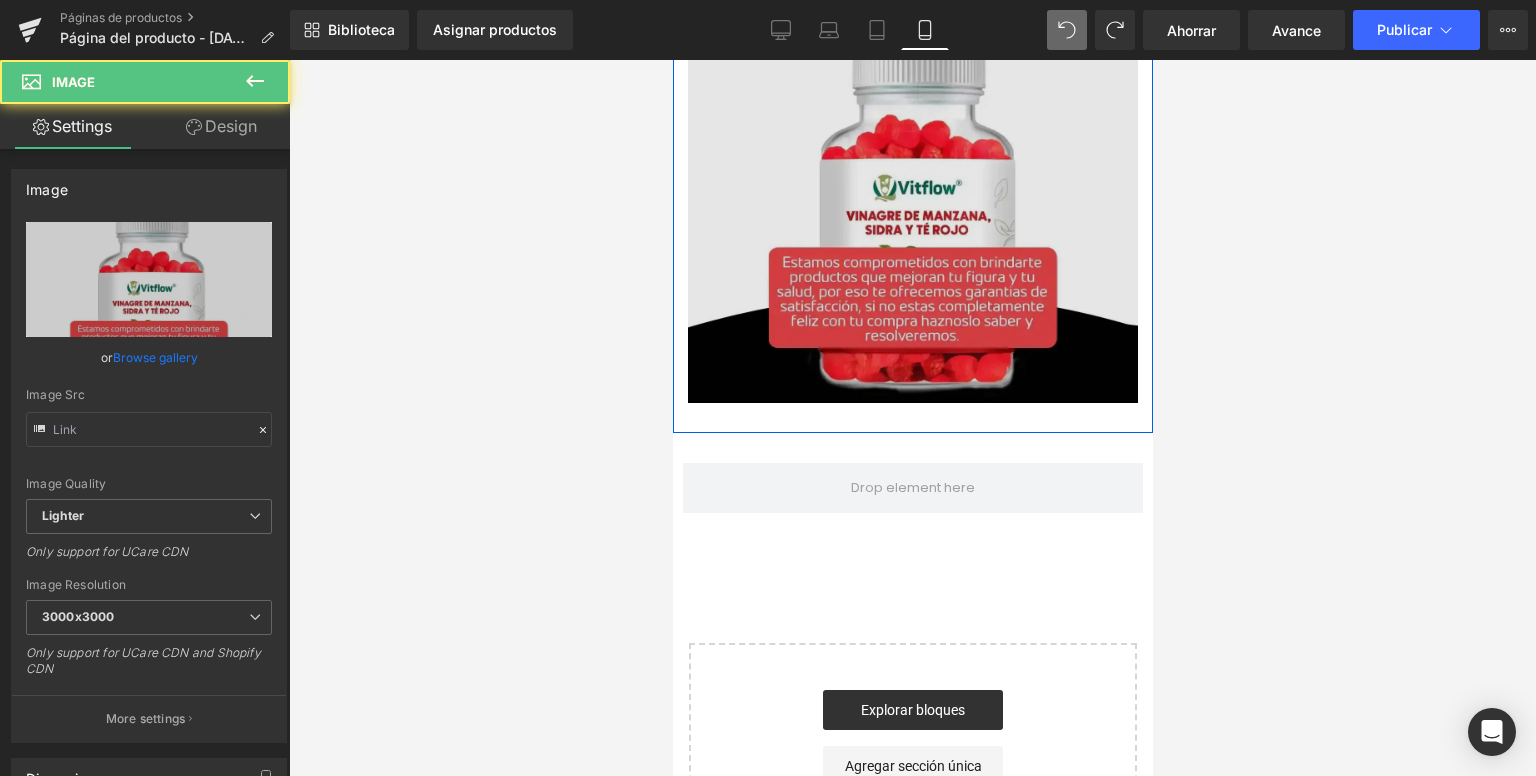 type on "[URL][DOMAIN_NAME]" 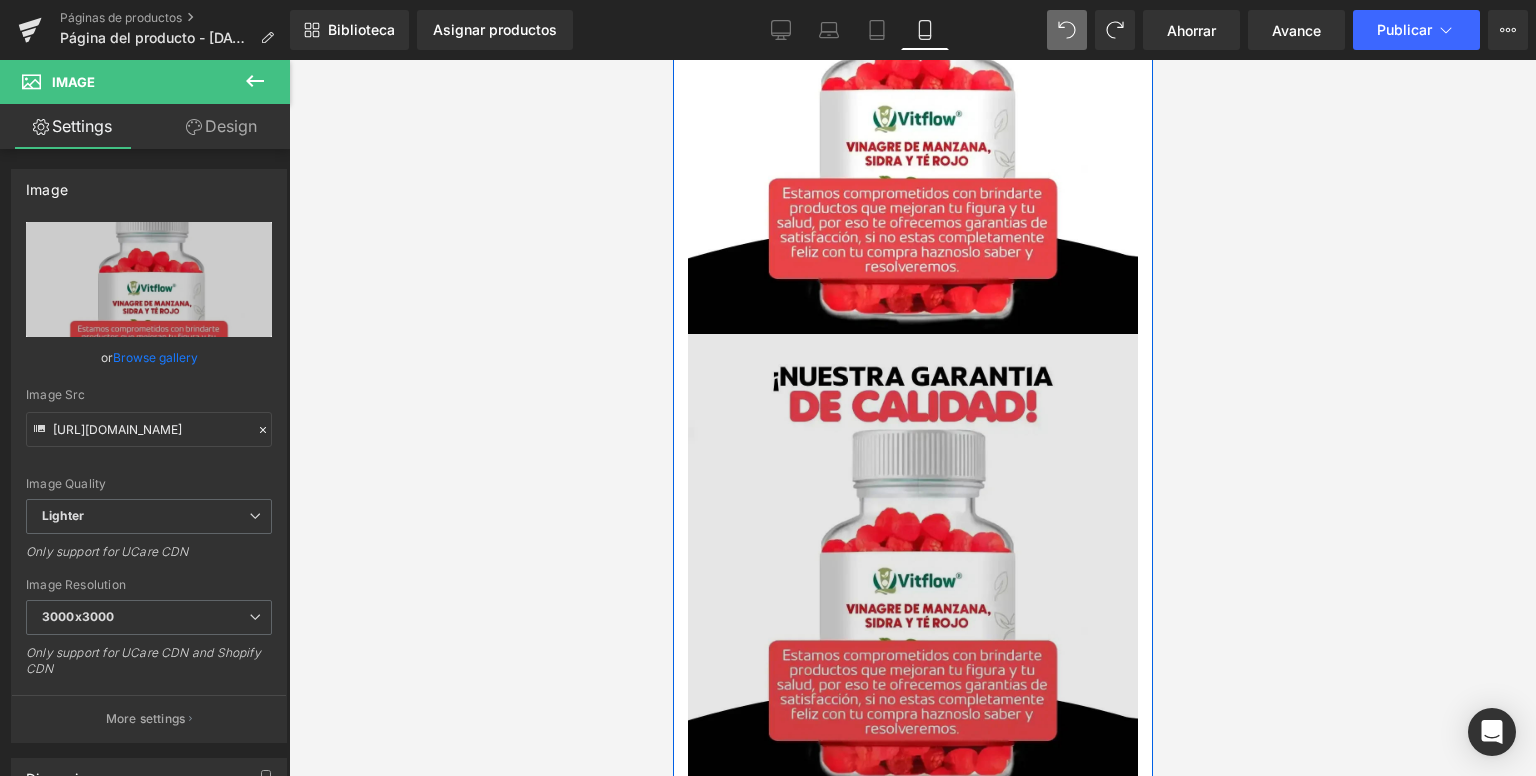 scroll, scrollTop: 4748, scrollLeft: 0, axis: vertical 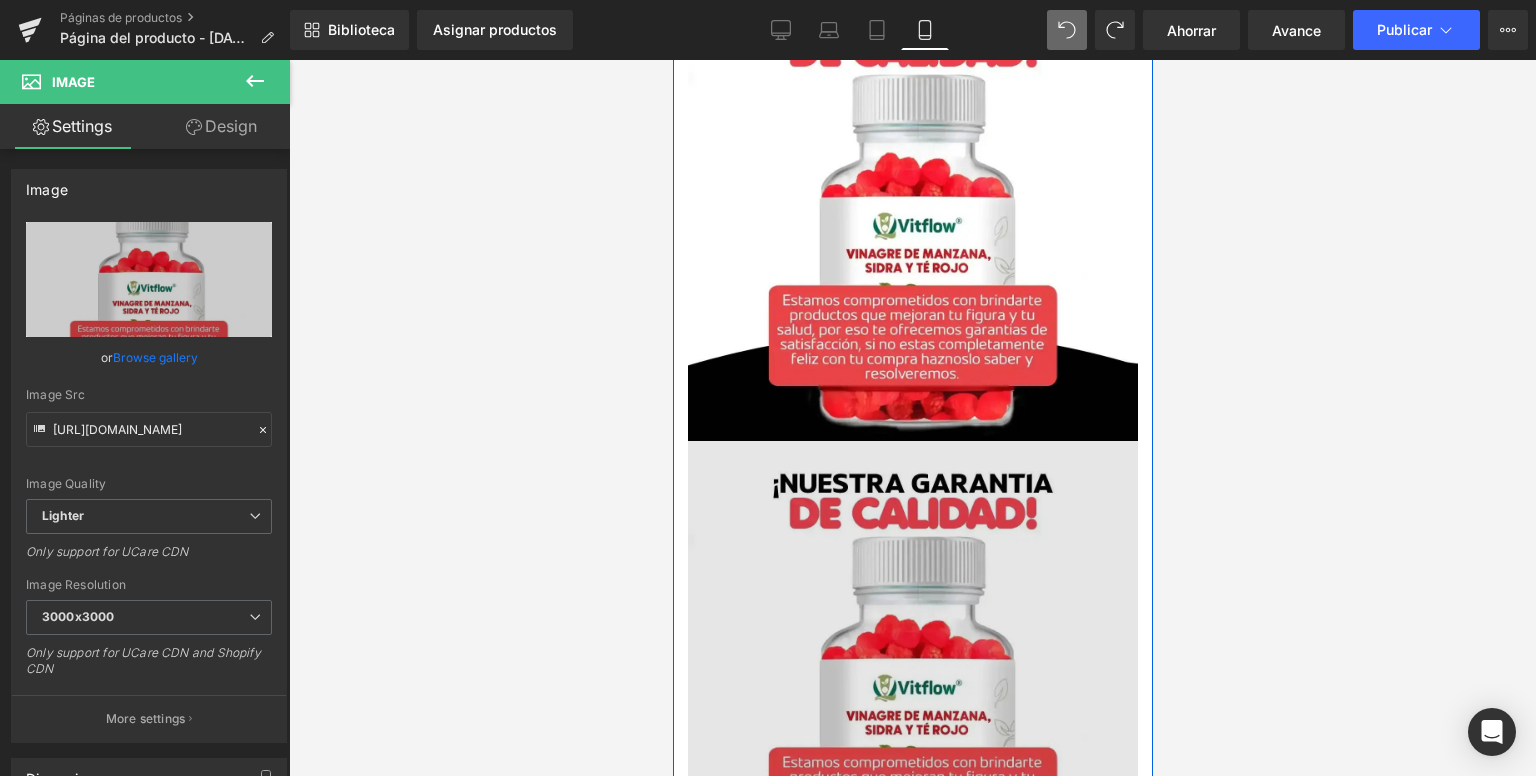 click at bounding box center [912, 672] 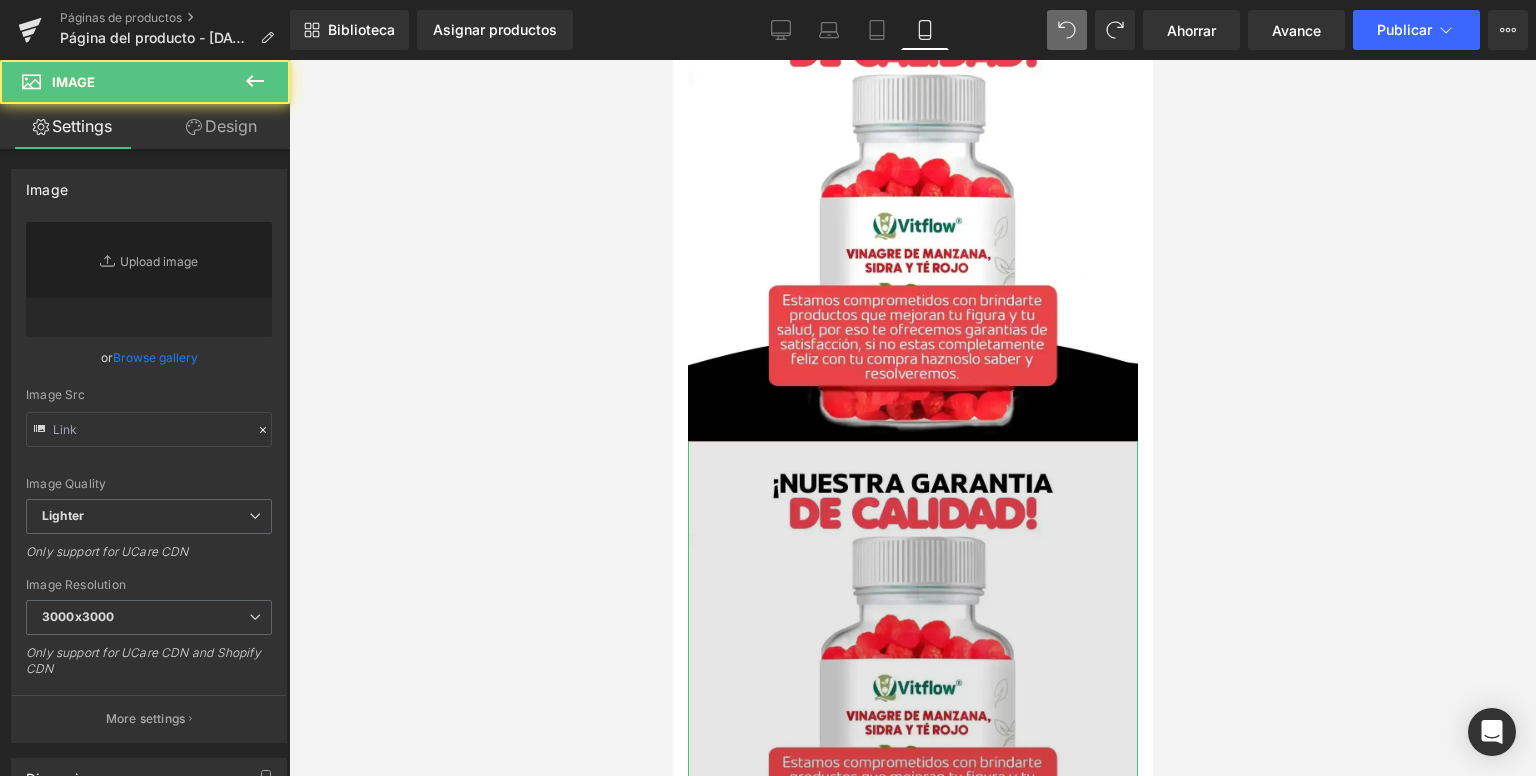 click on "Replace Image" at bounding box center [149, 279] 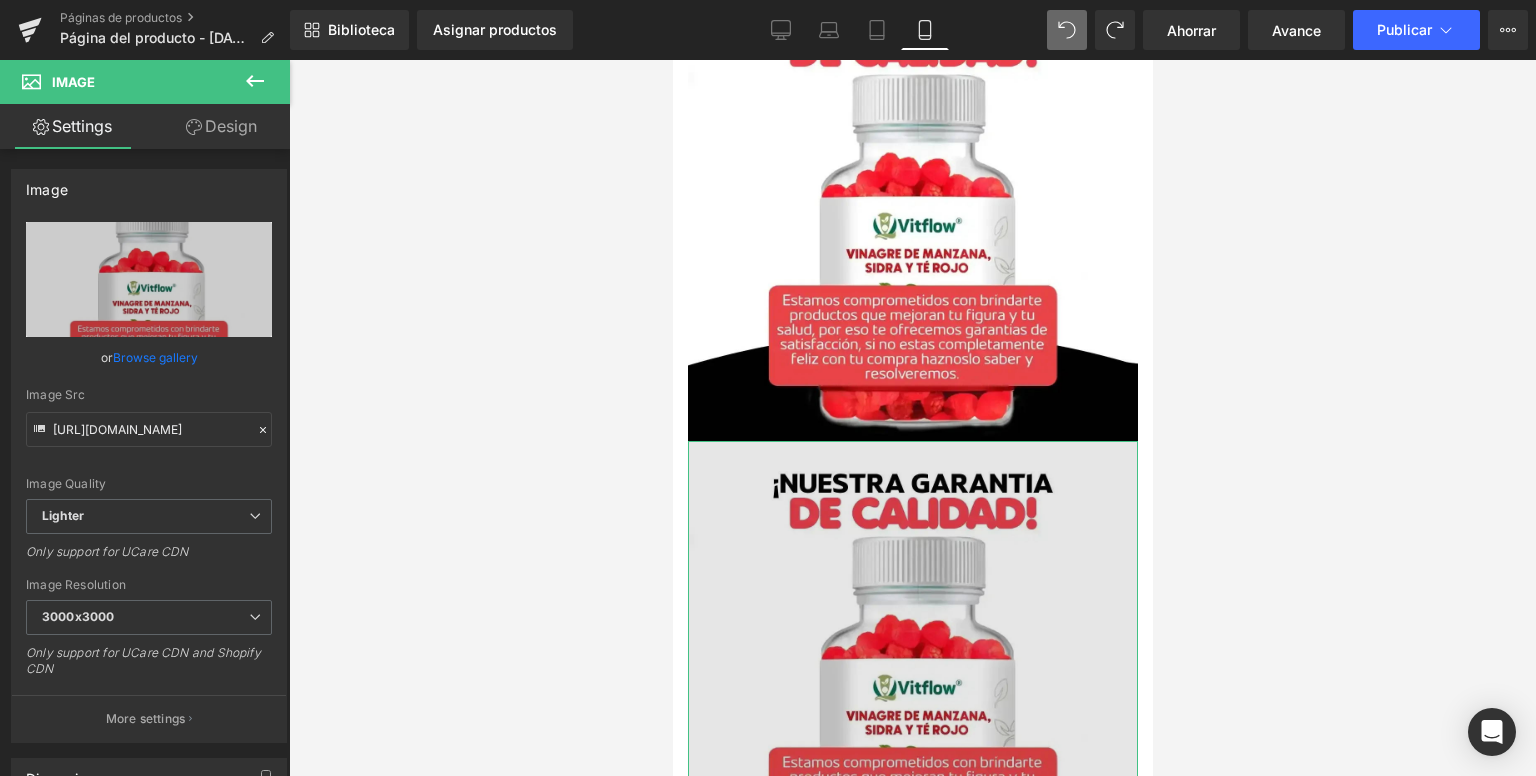 scroll, scrollTop: 4948, scrollLeft: 0, axis: vertical 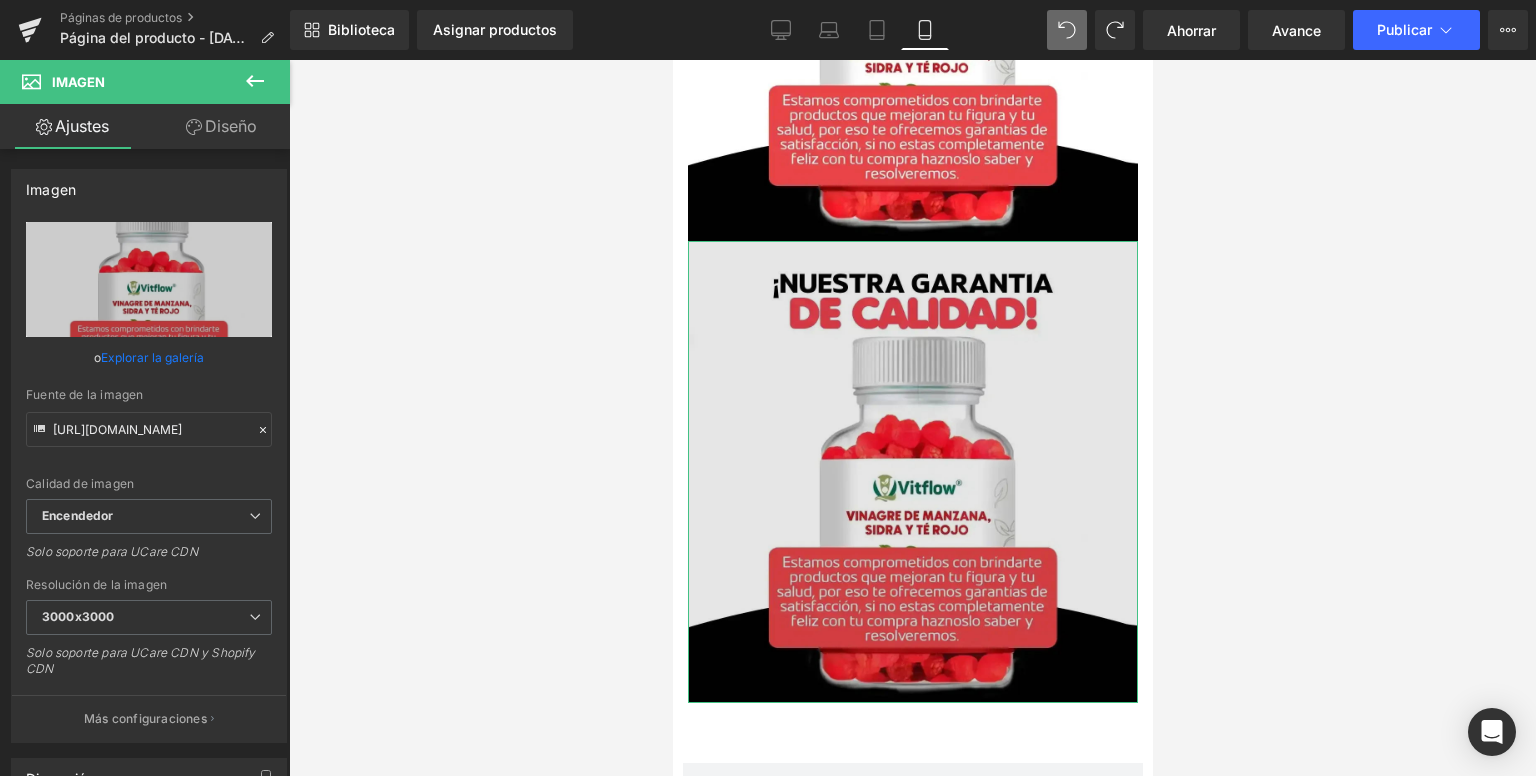 type on "C:\fakepath\13-_1__11zon (1) (1).webp" 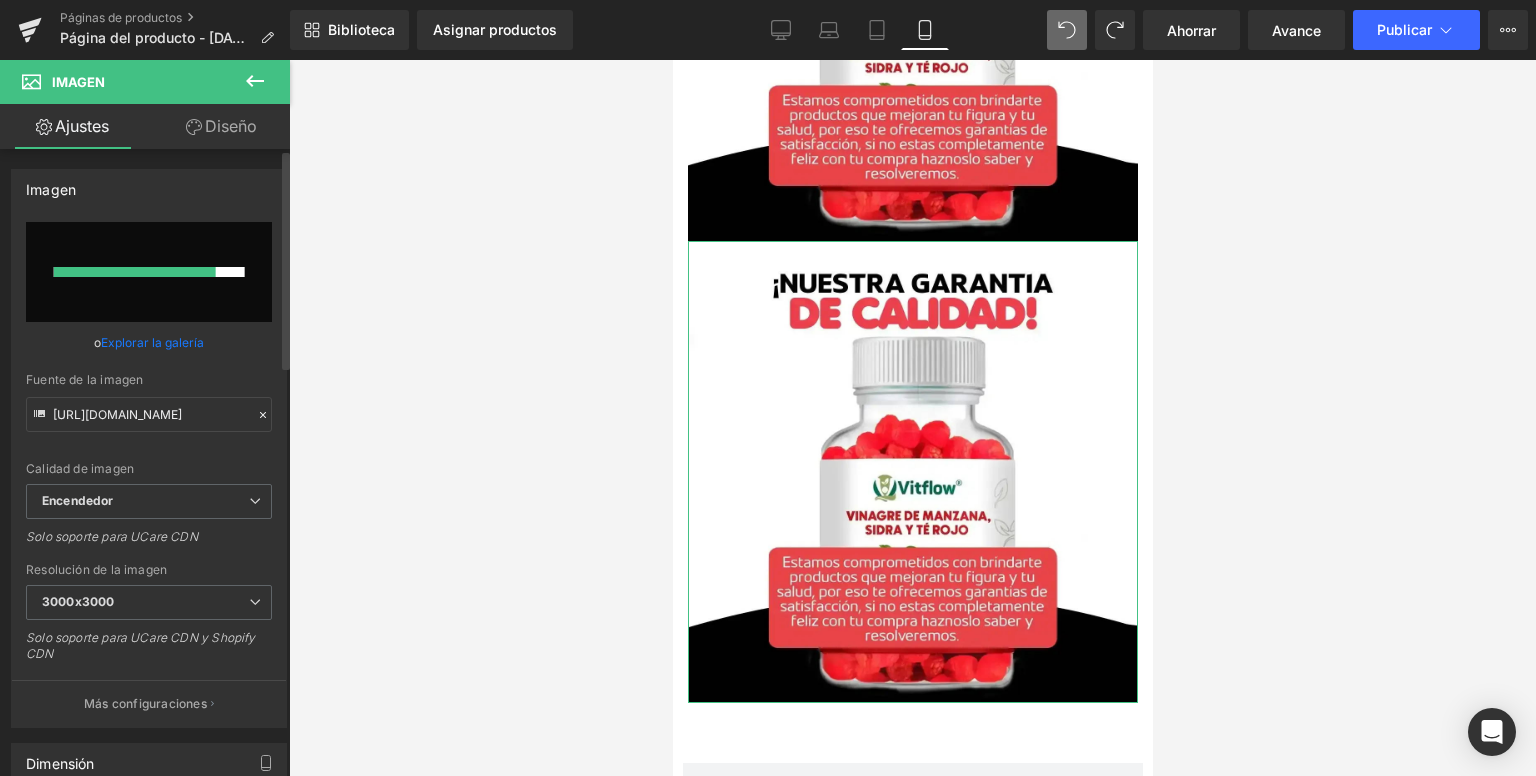 click at bounding box center [149, 272] 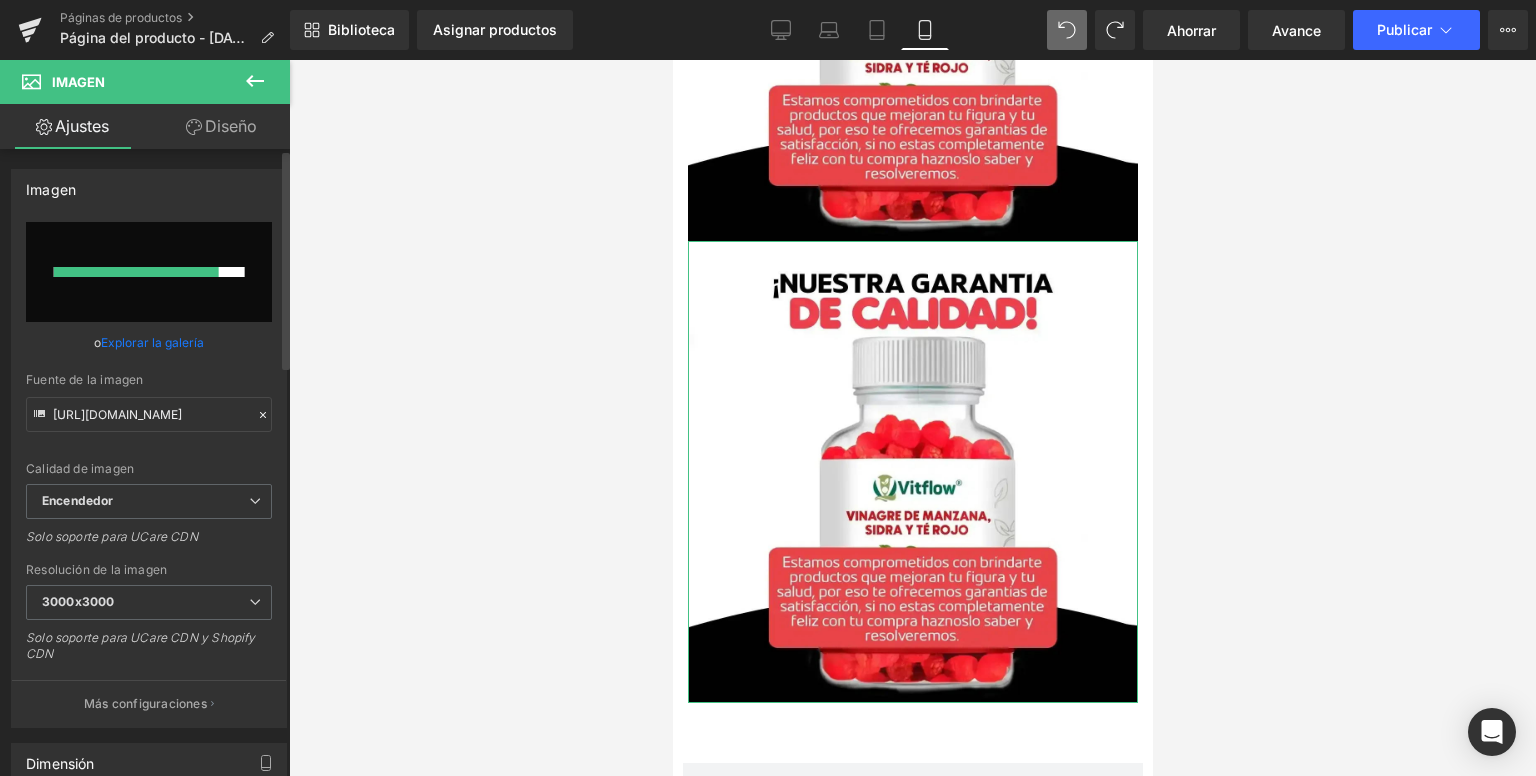 type on "C:\fakepath\13-_1__11zon (1) (1).webp" 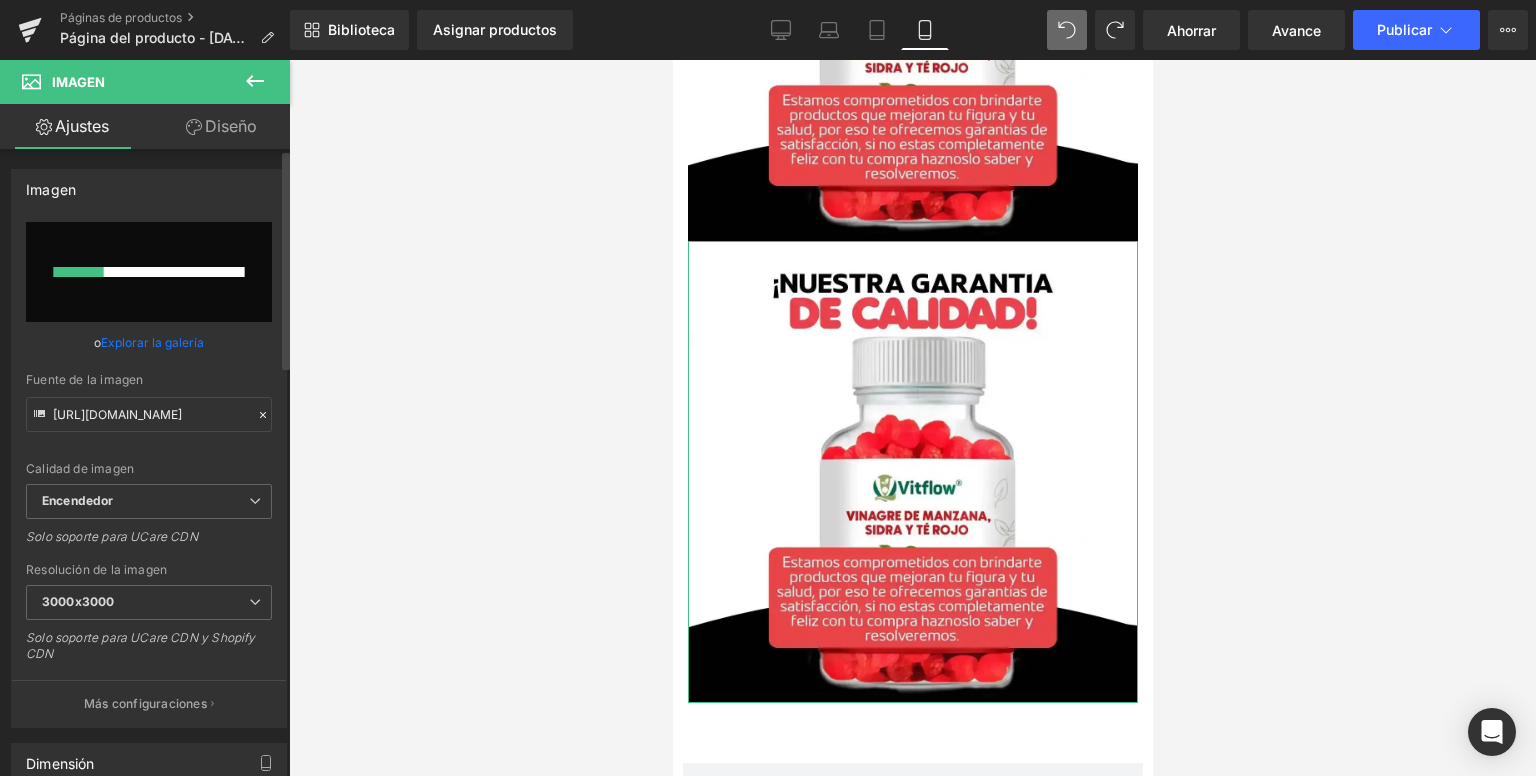 type 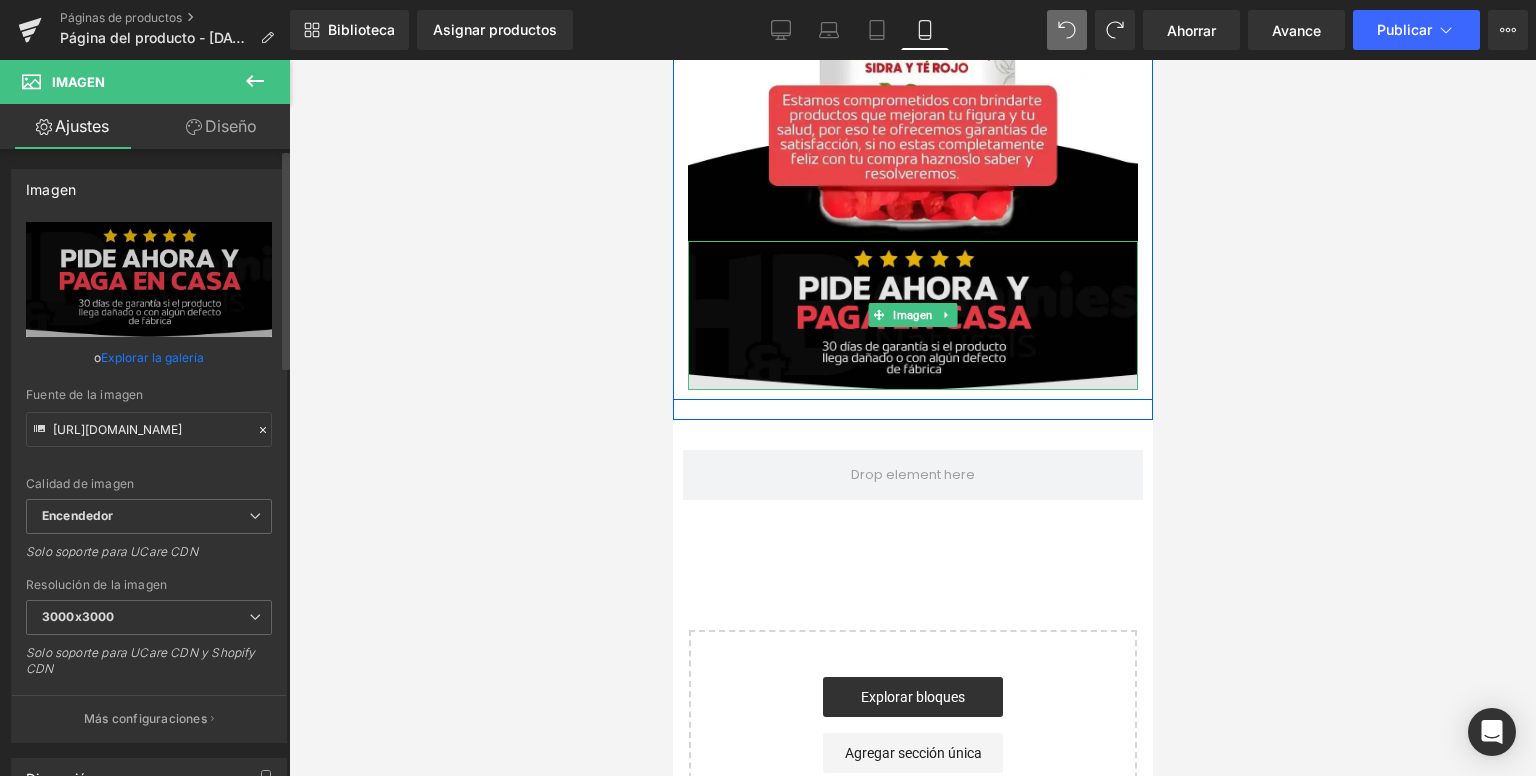 type on "[URL][DOMAIN_NAME]" 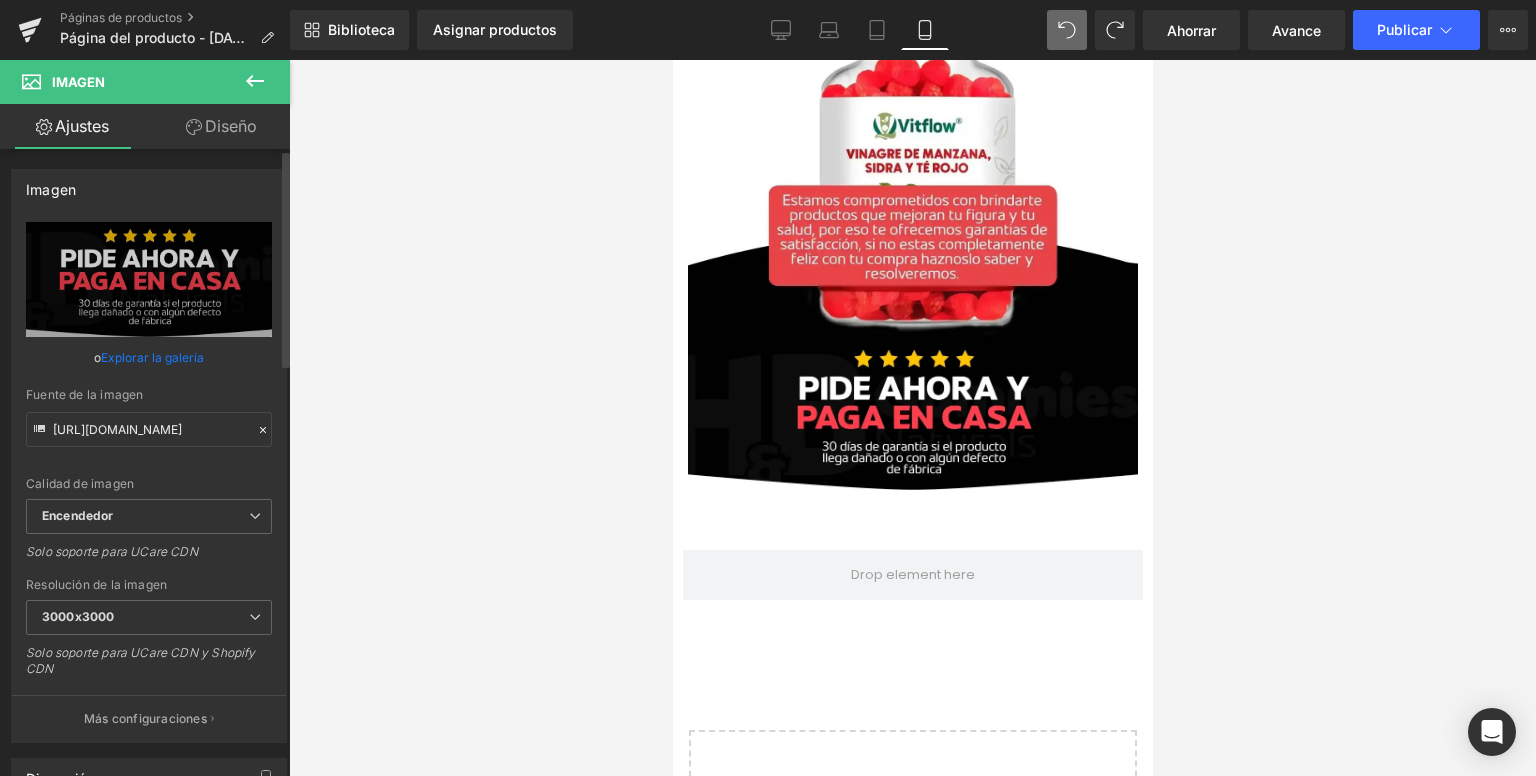 scroll, scrollTop: 4748, scrollLeft: 0, axis: vertical 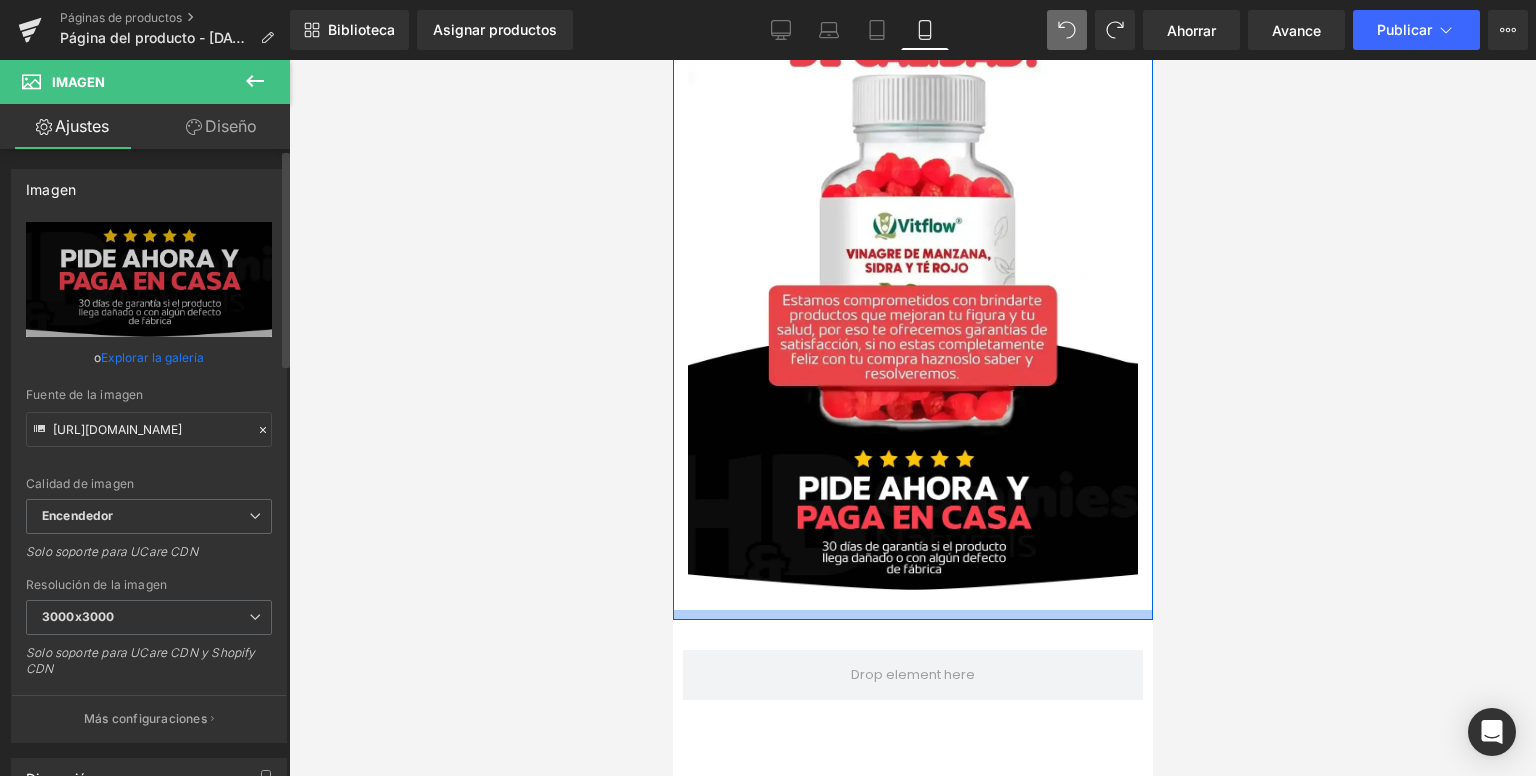 click at bounding box center (672, 60) 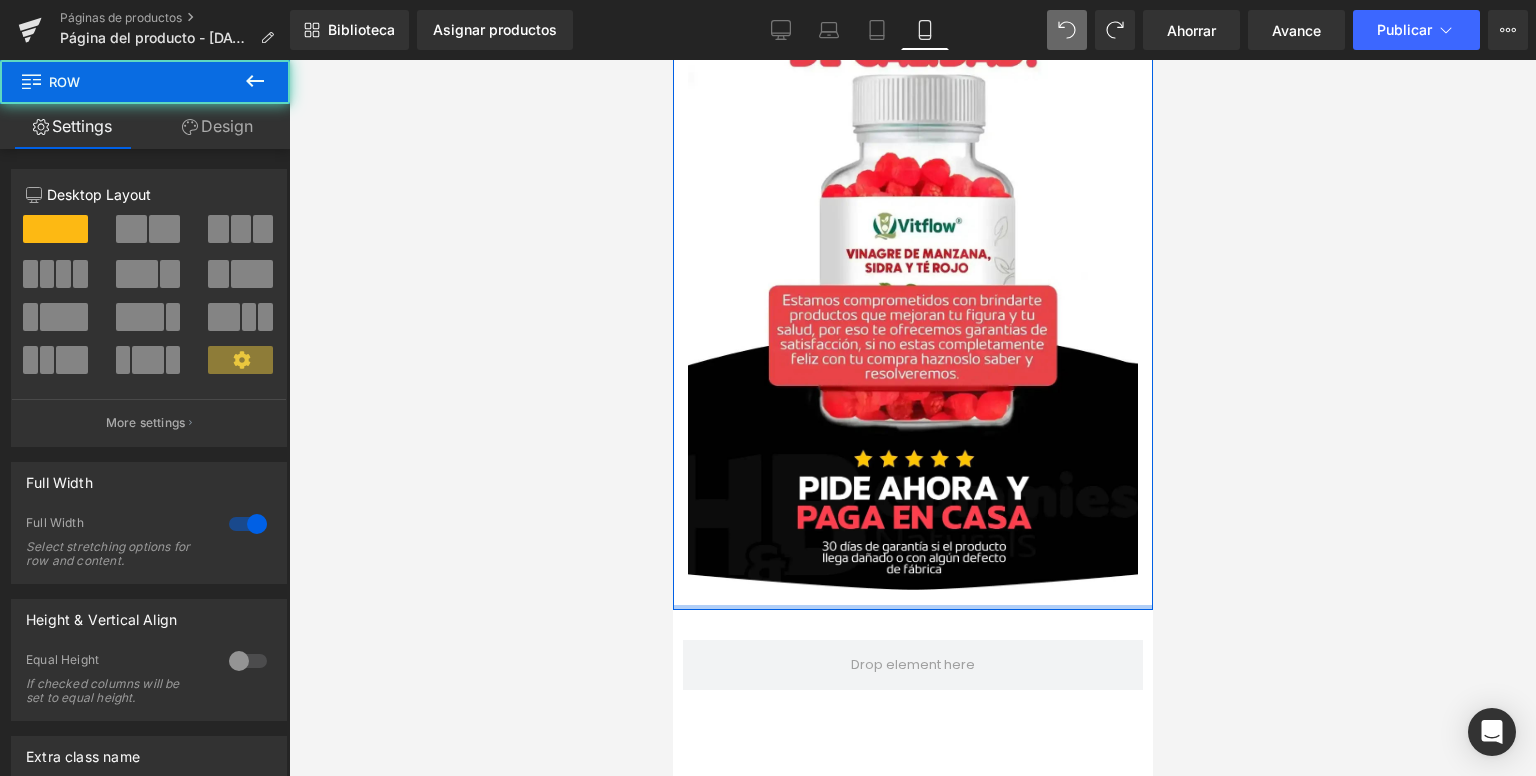 drag, startPoint x: 770, startPoint y: 613, endPoint x: 761, endPoint y: 601, distance: 15 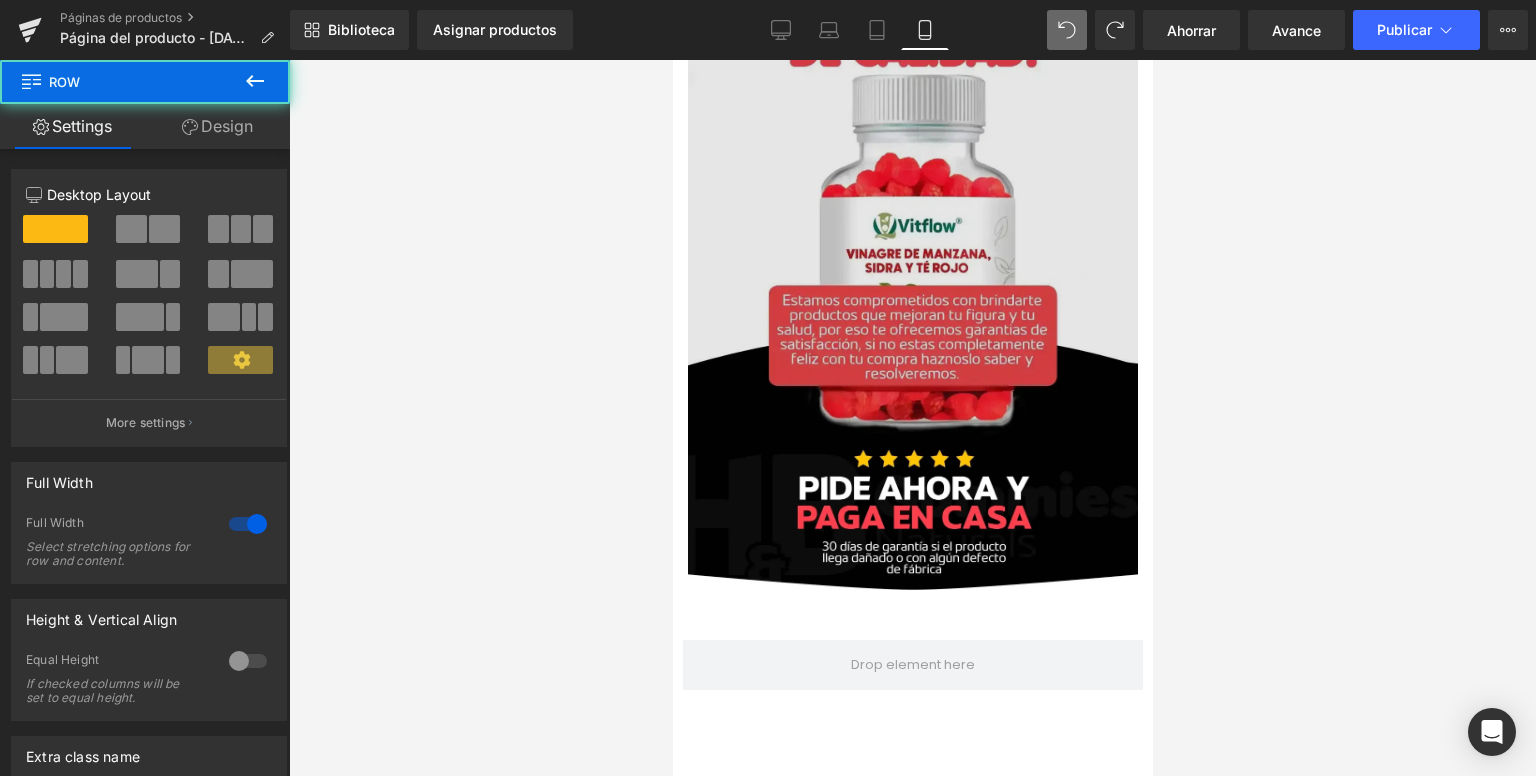 click on "Imagen         Imagen
Imagen
ANTES: S/149.00 AHORA: S/89.00
Bloque de texto
Fila
Imagen
Líquido
Fila
Fila         Imagen         AHORA: S/139.00 Bloque de texto         Fila         Imagen         Líquido         Fila         Fila         Imagen         AHORA: S/189.00 Bloque de texto         Fila         Imagen         Líquido         Fila
Imagen         Imagen         Imagen         Imagen         Imagen
Fila         Fila
Fila" at bounding box center [912, -2032] 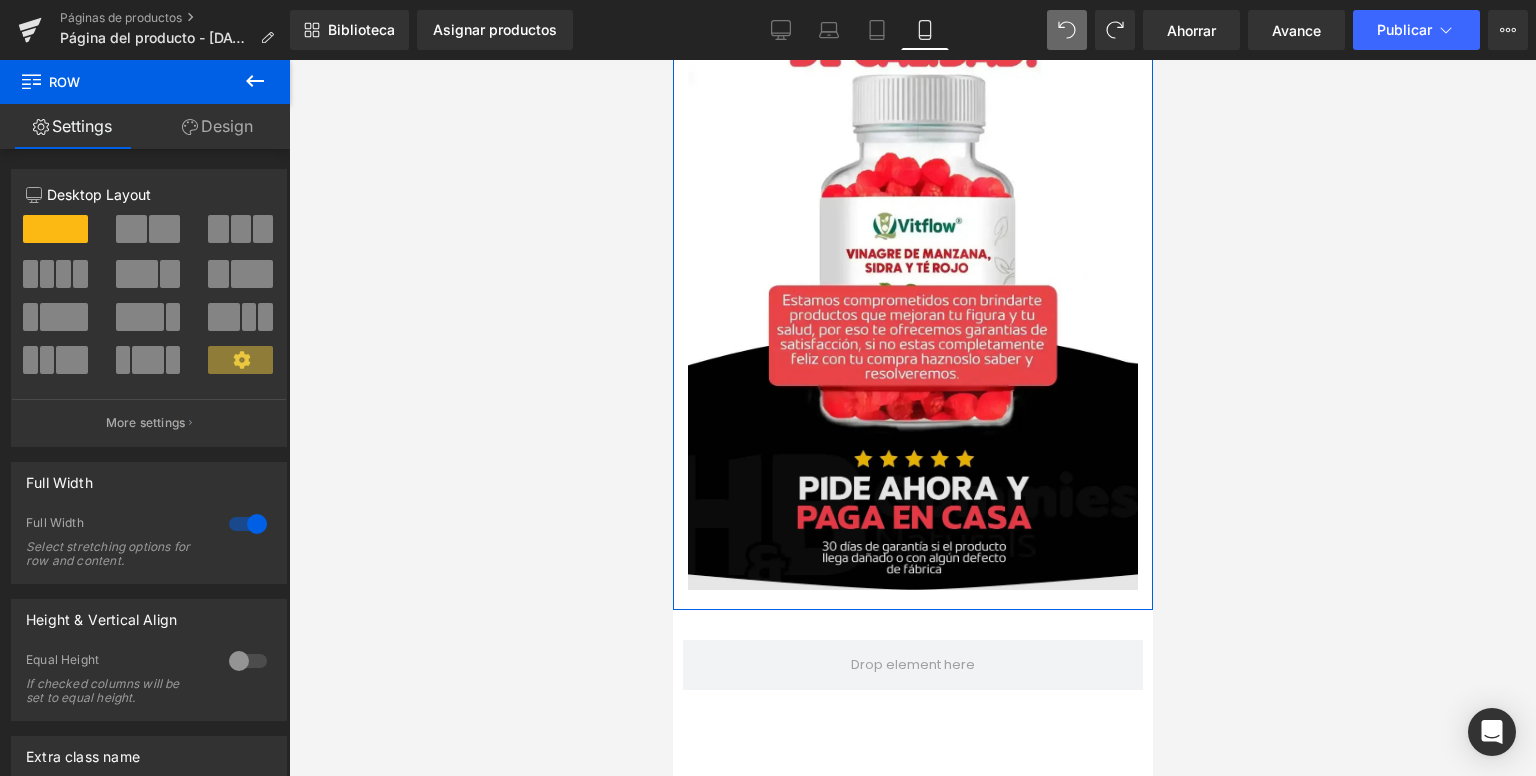 scroll, scrollTop: 5048, scrollLeft: 0, axis: vertical 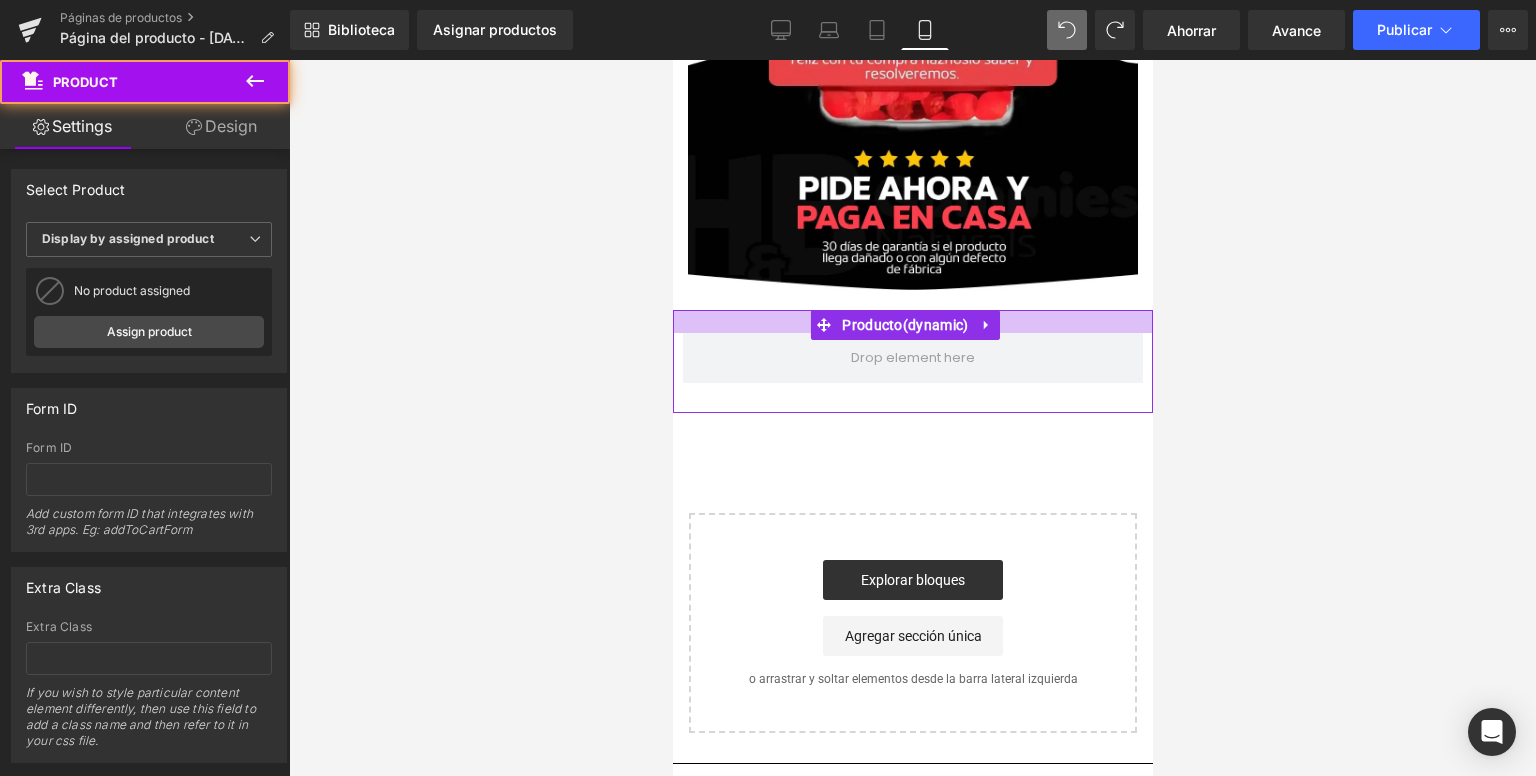 drag, startPoint x: 728, startPoint y: 318, endPoint x: 717, endPoint y: 311, distance: 13.038404 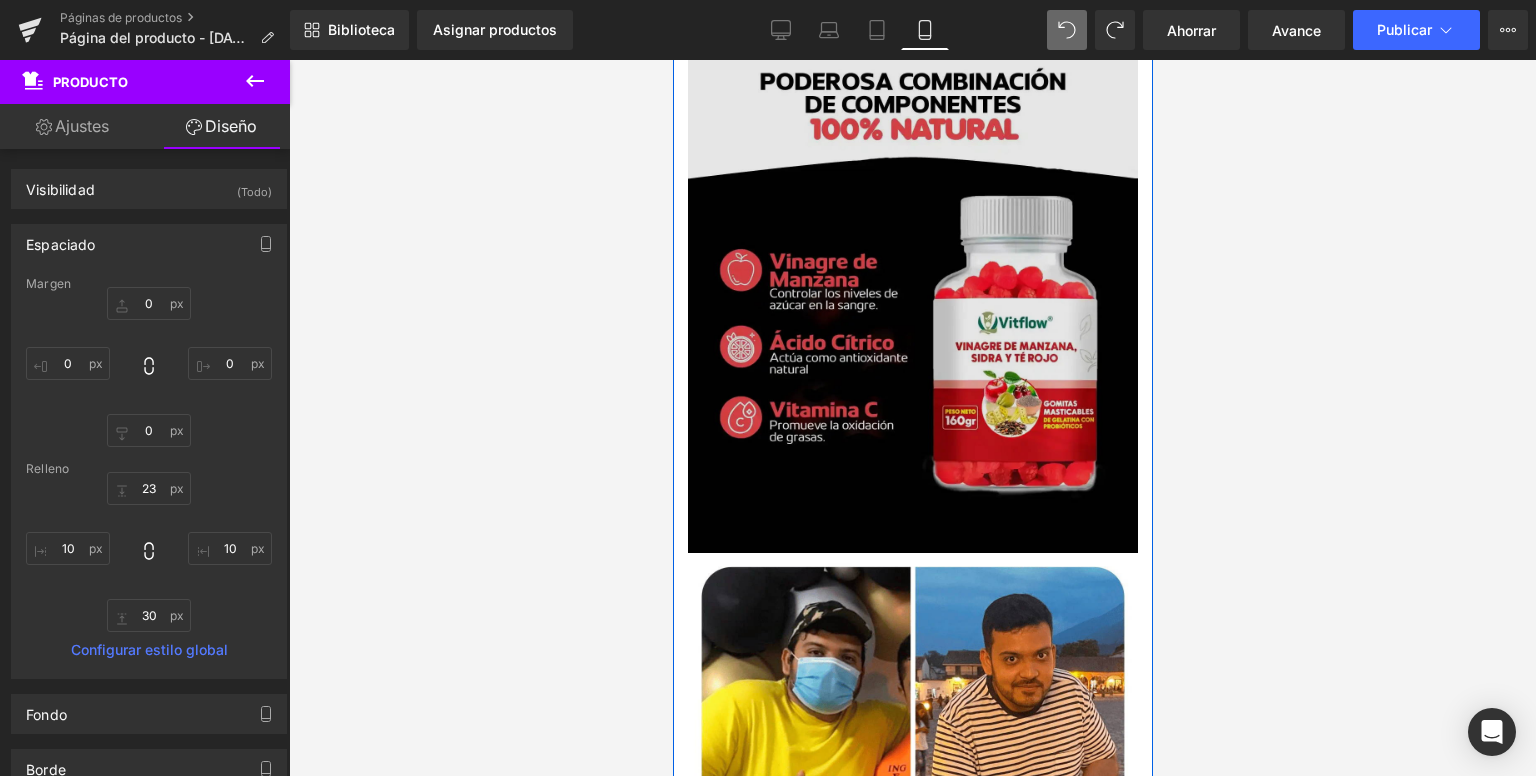 scroll, scrollTop: 3848, scrollLeft: 0, axis: vertical 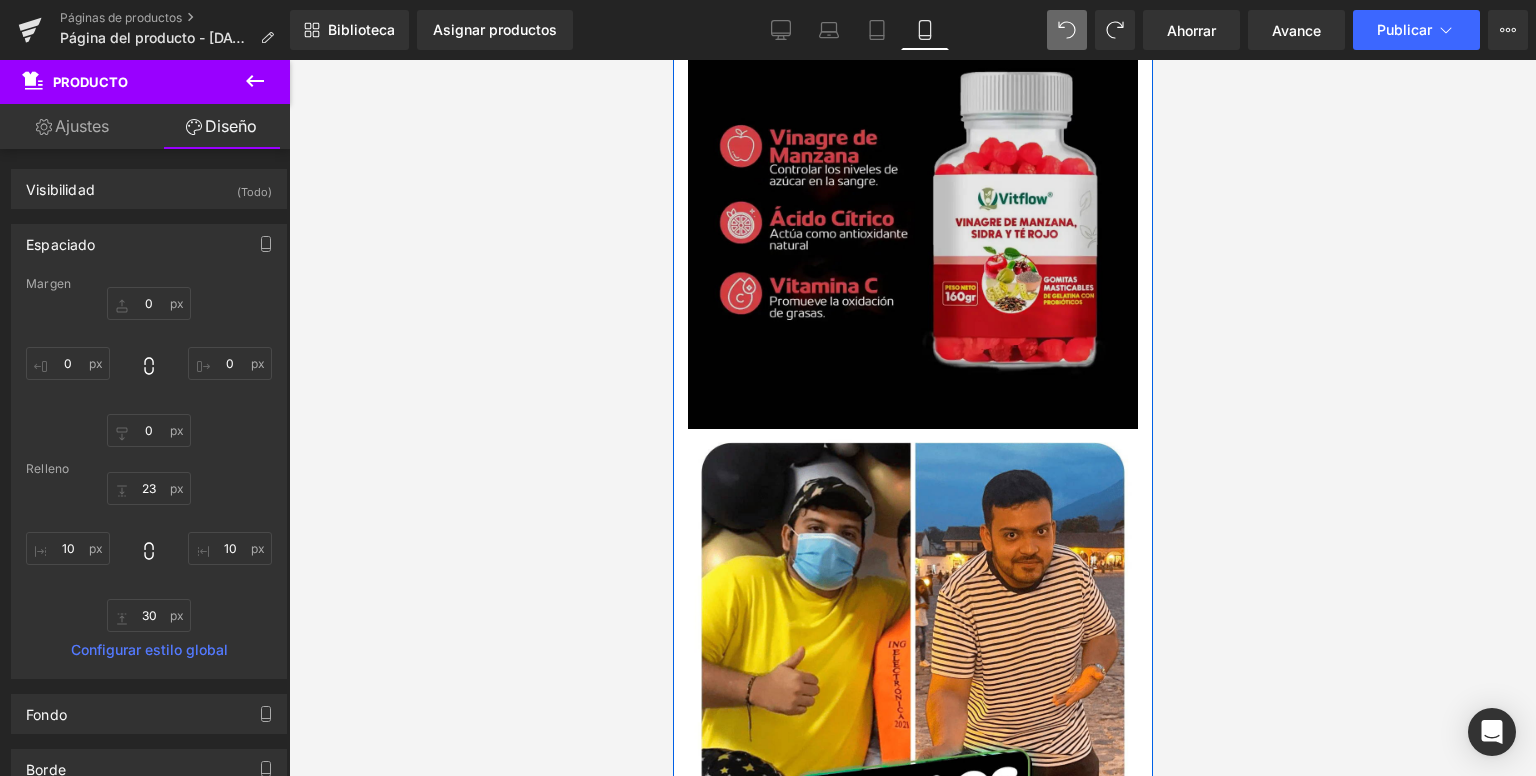 click at bounding box center (912, 176) 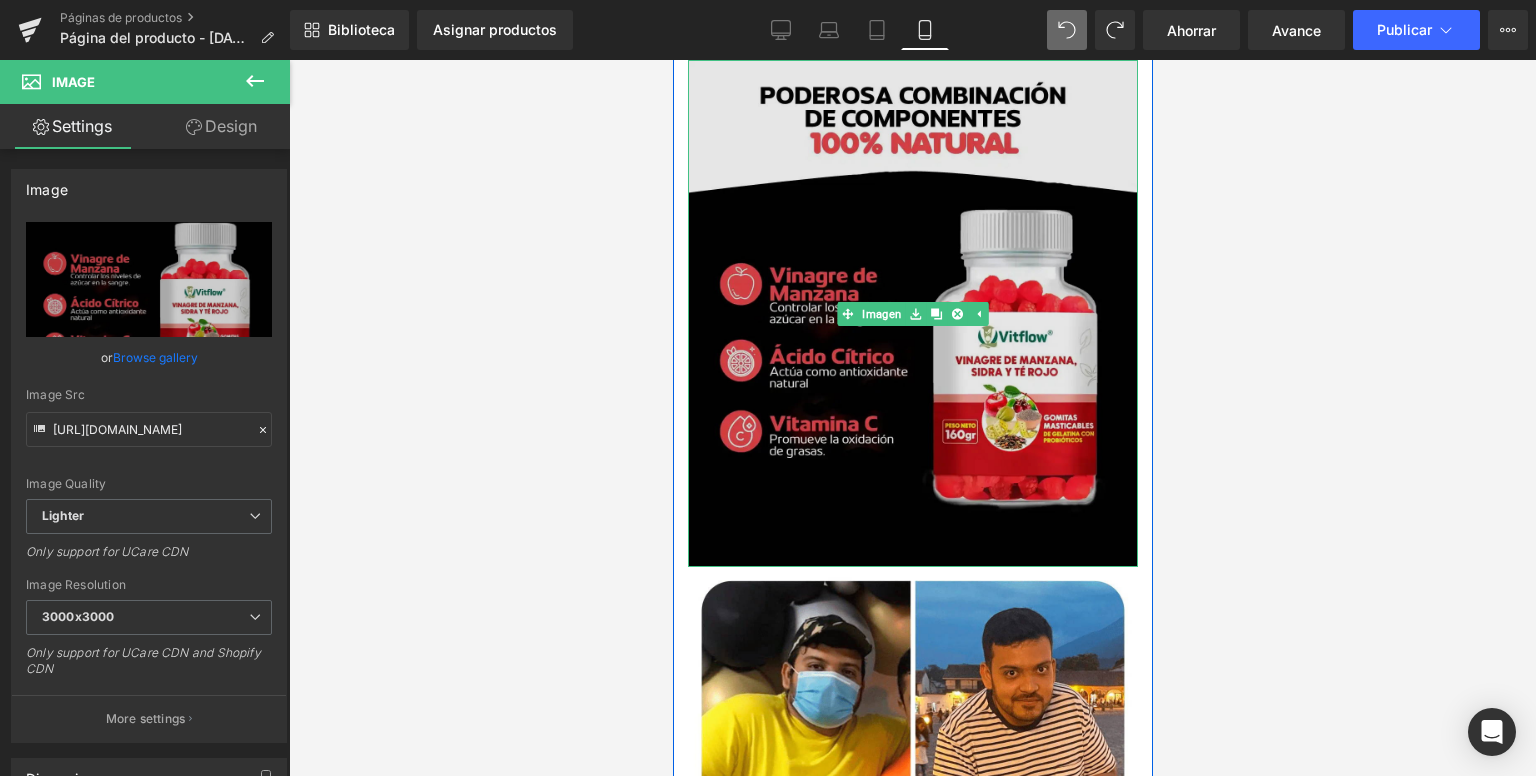 scroll, scrollTop: 3648, scrollLeft: 0, axis: vertical 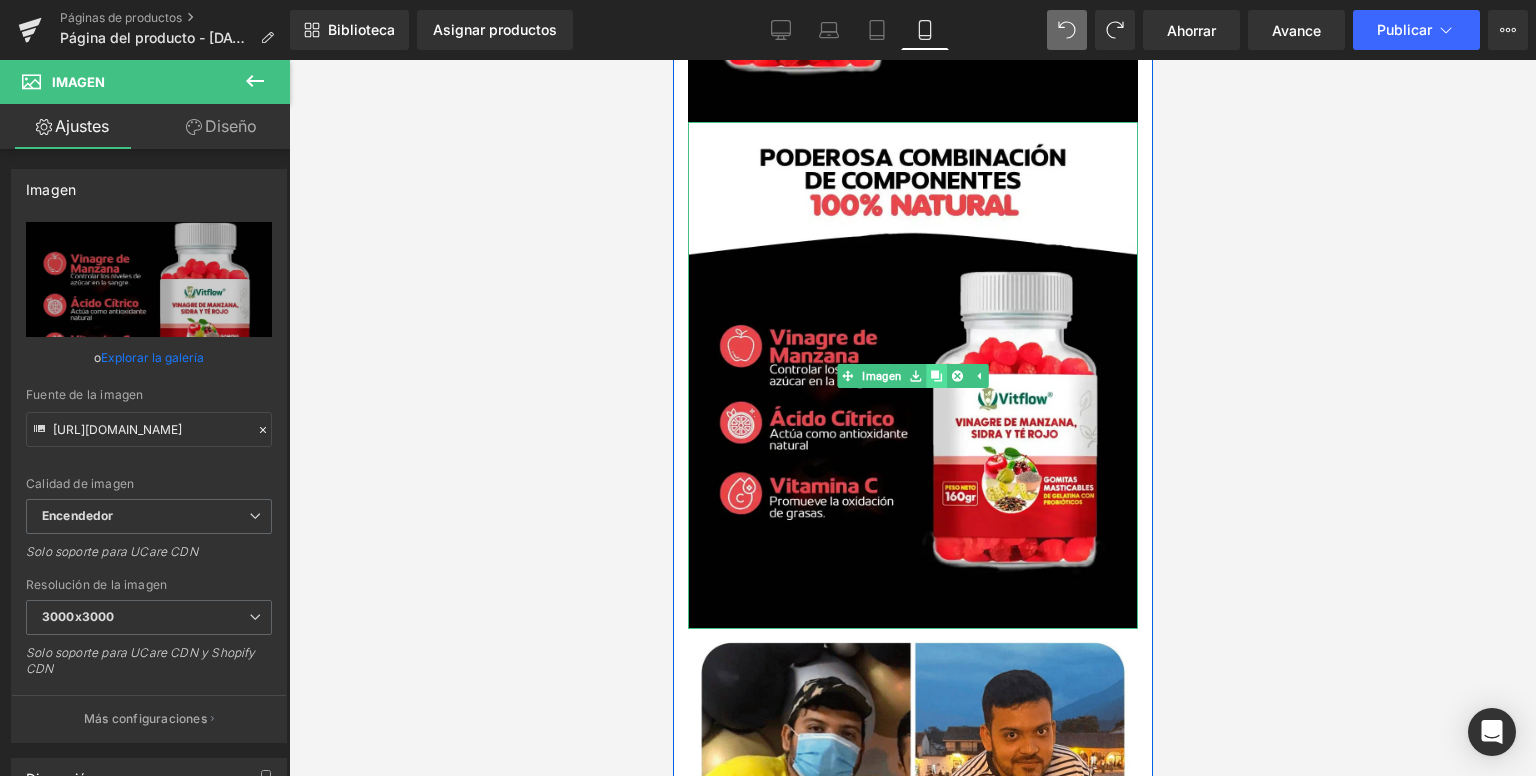 click 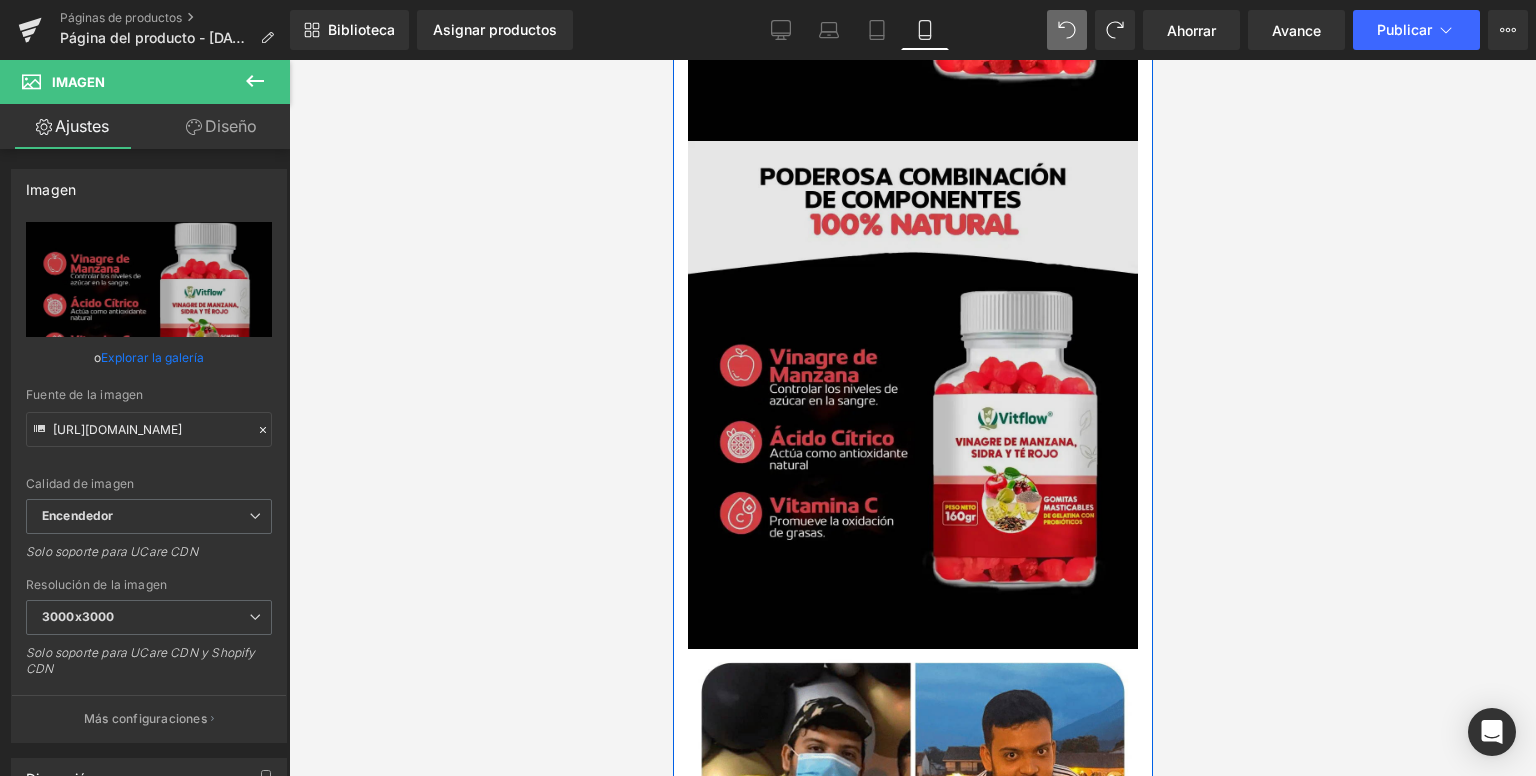 scroll, scrollTop: 4137, scrollLeft: 0, axis: vertical 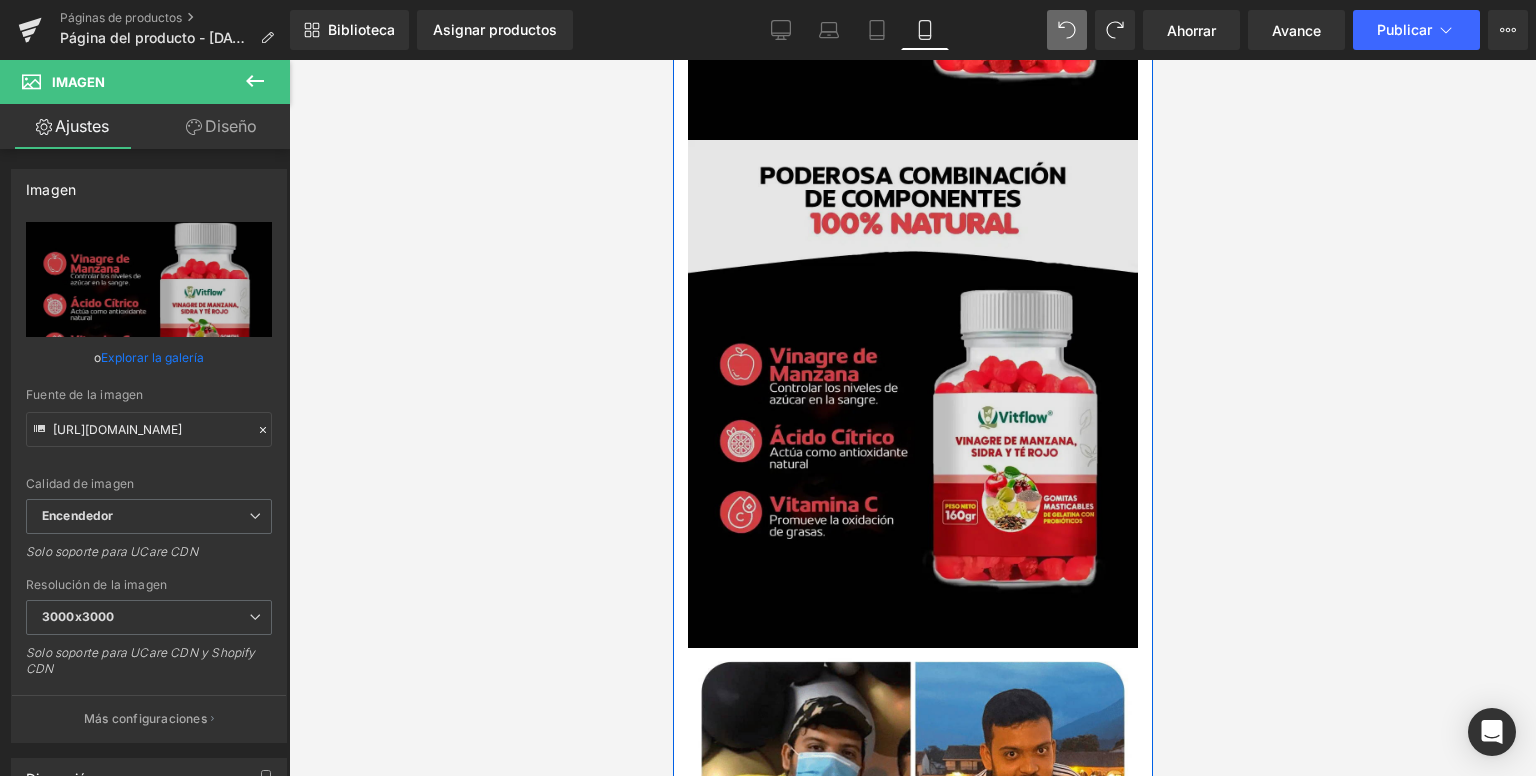click at bounding box center [912, 394] 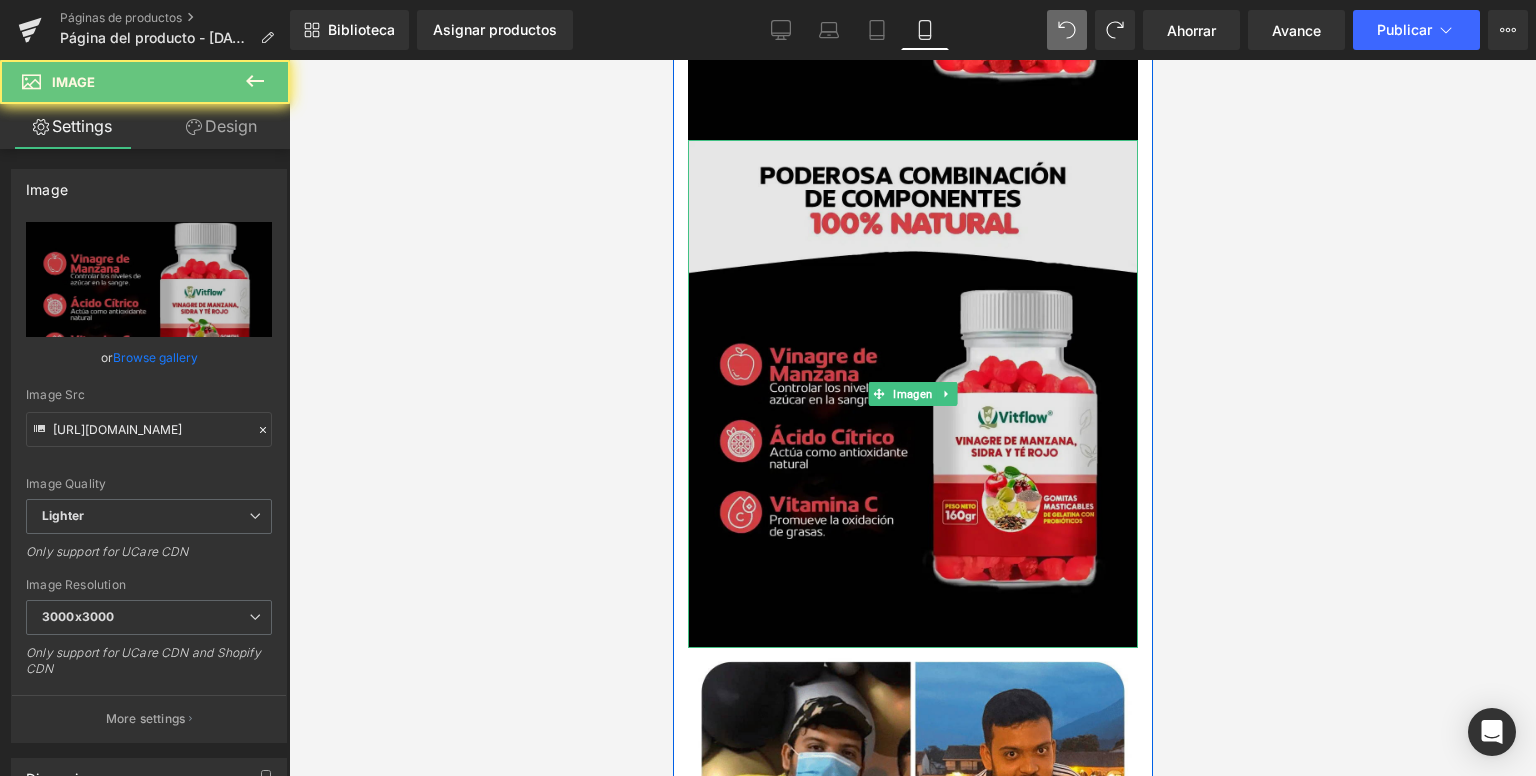 click at bounding box center [912, 394] 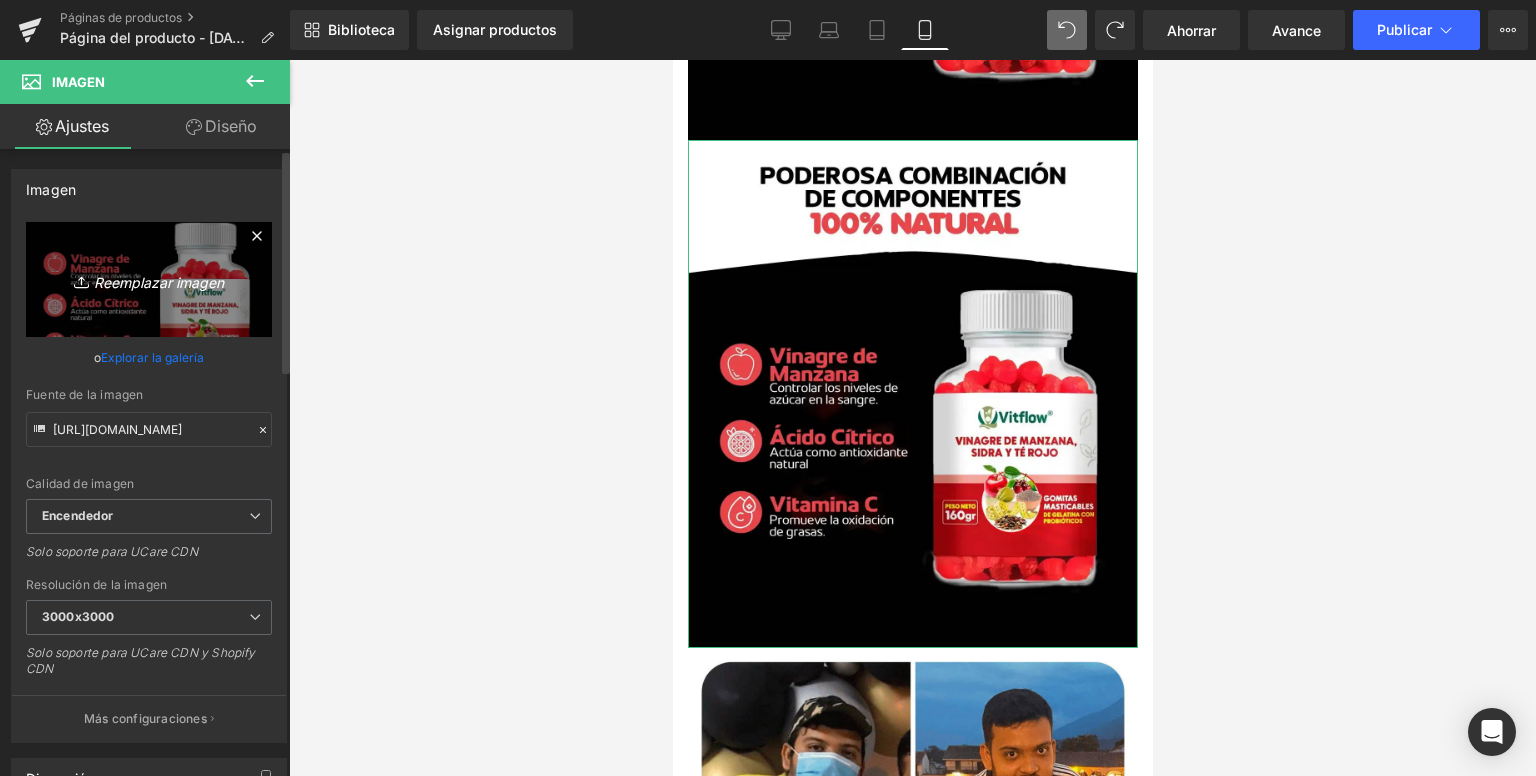 click on "Reemplazar imagen" at bounding box center [159, 281] 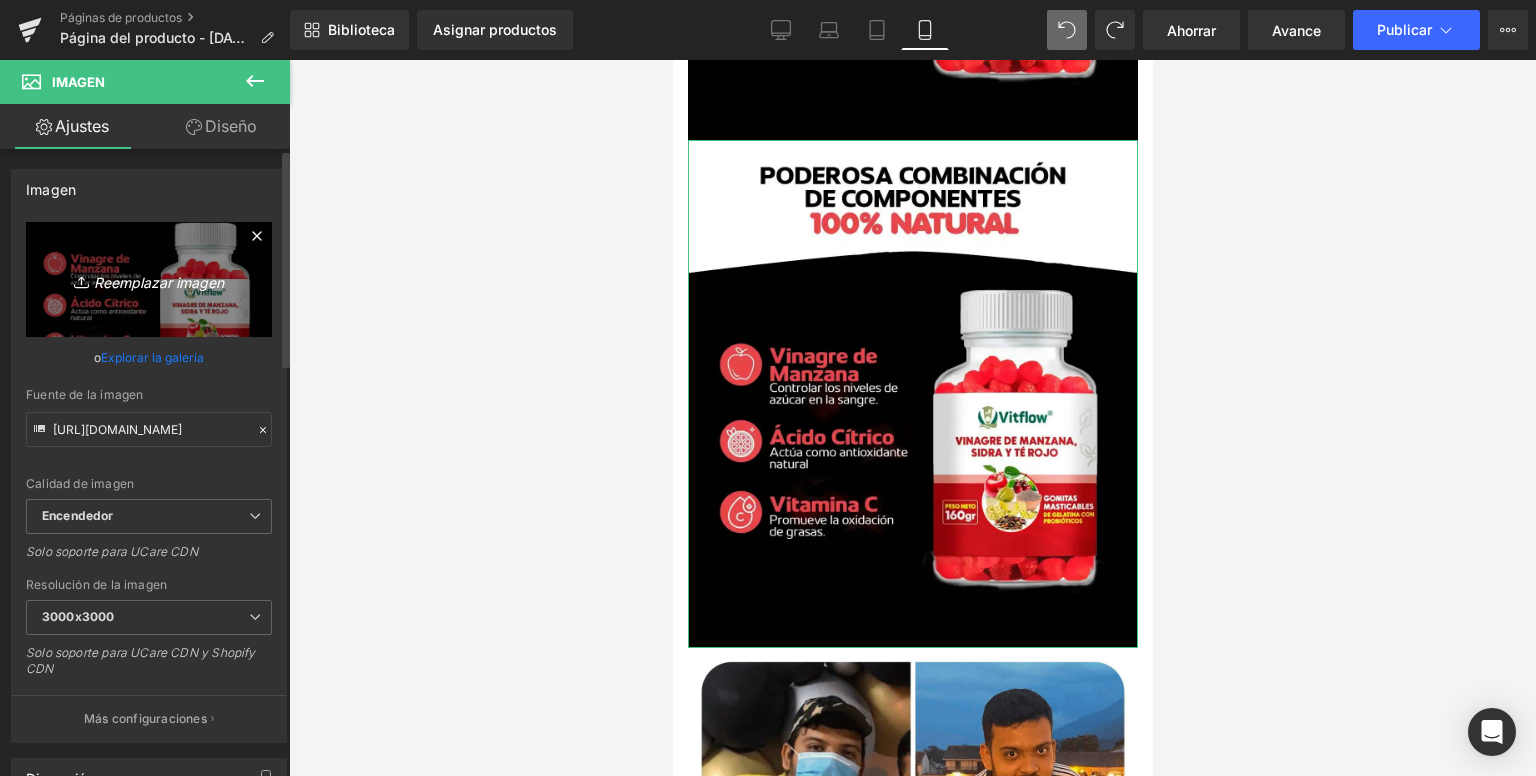 type on "C:\fakepath\1-_27__11zon-_1_ (1).webp" 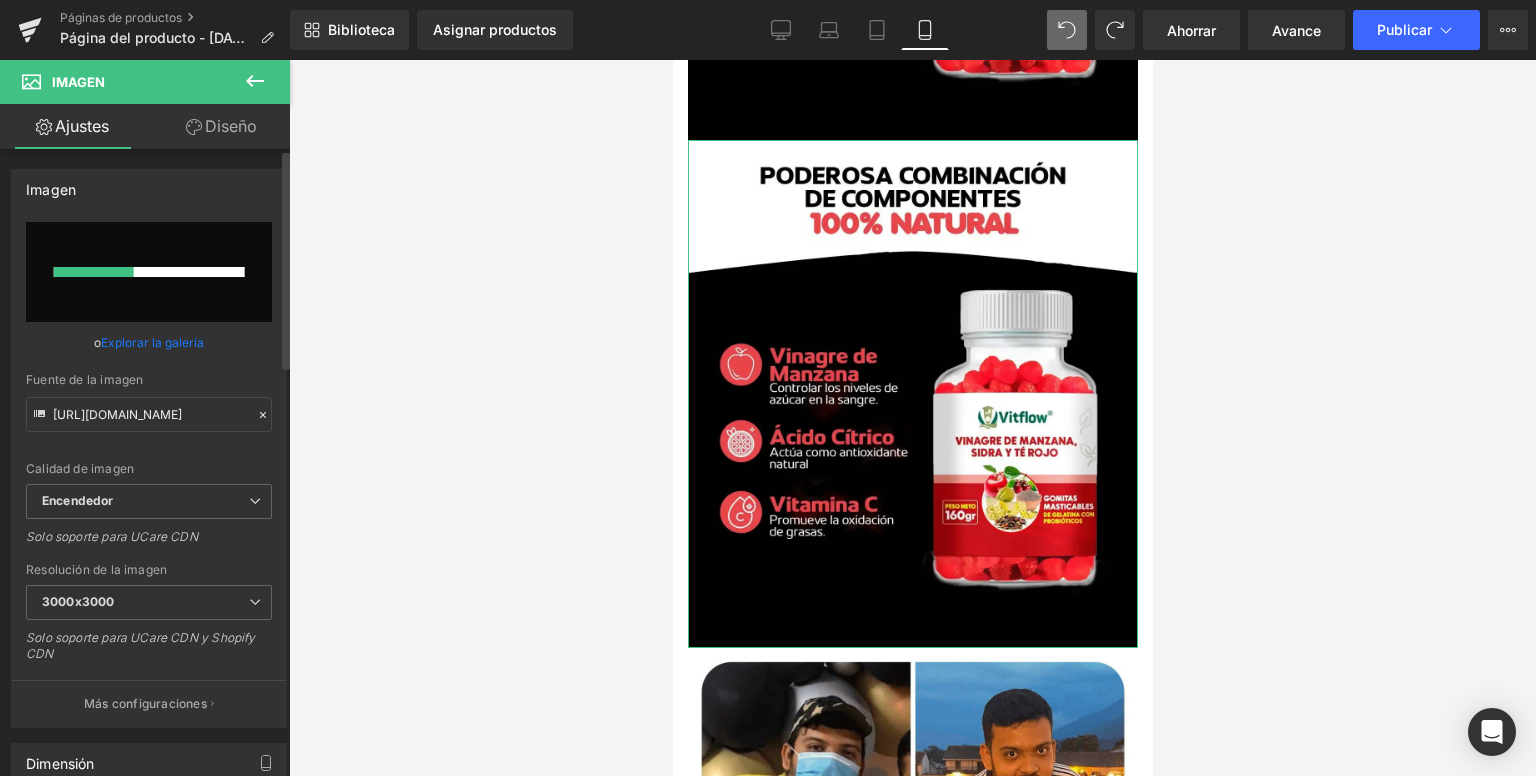 type 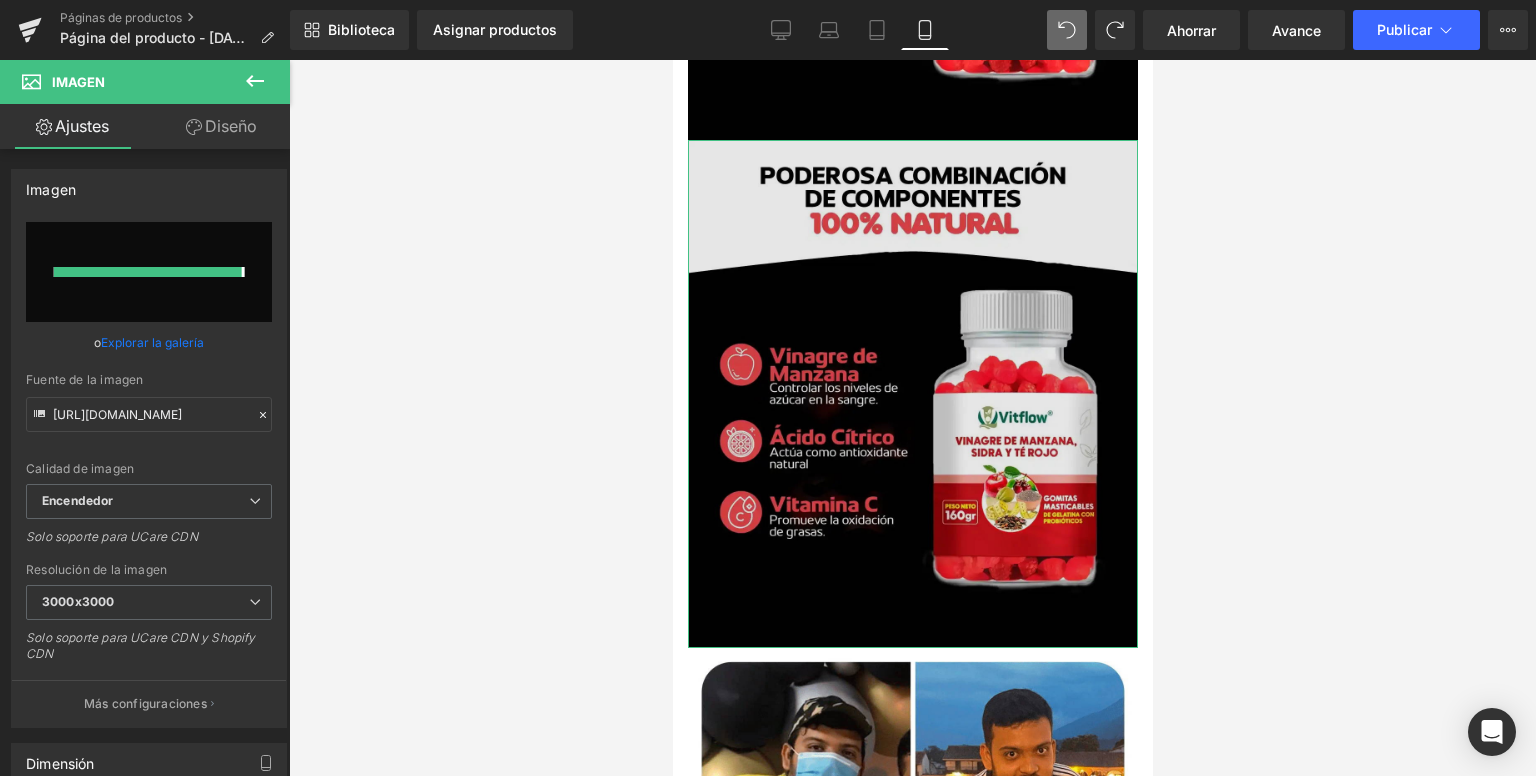 type on "[URL][DOMAIN_NAME]" 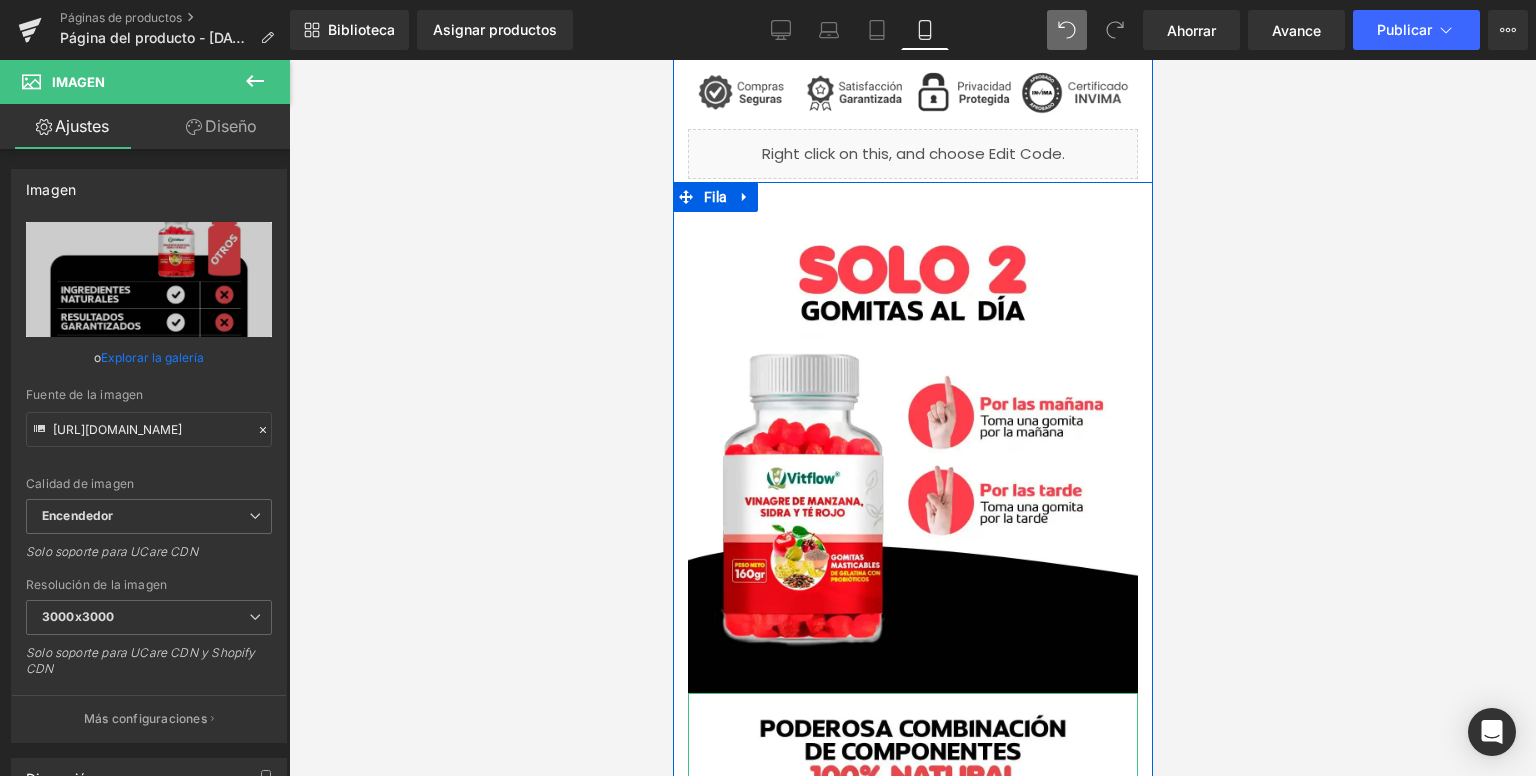 scroll, scrollTop: 2937, scrollLeft: 0, axis: vertical 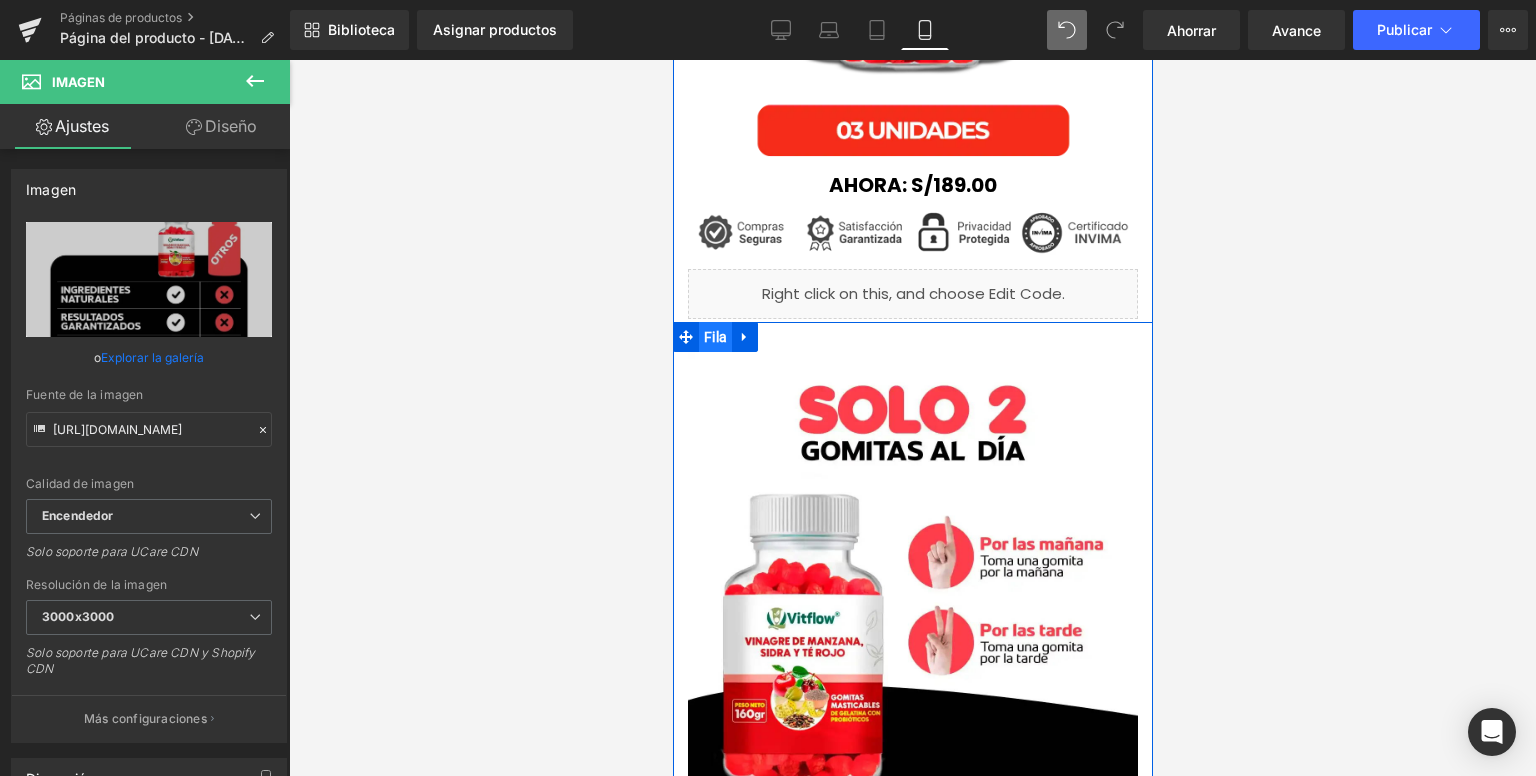 click on "Fila" at bounding box center [714, 337] 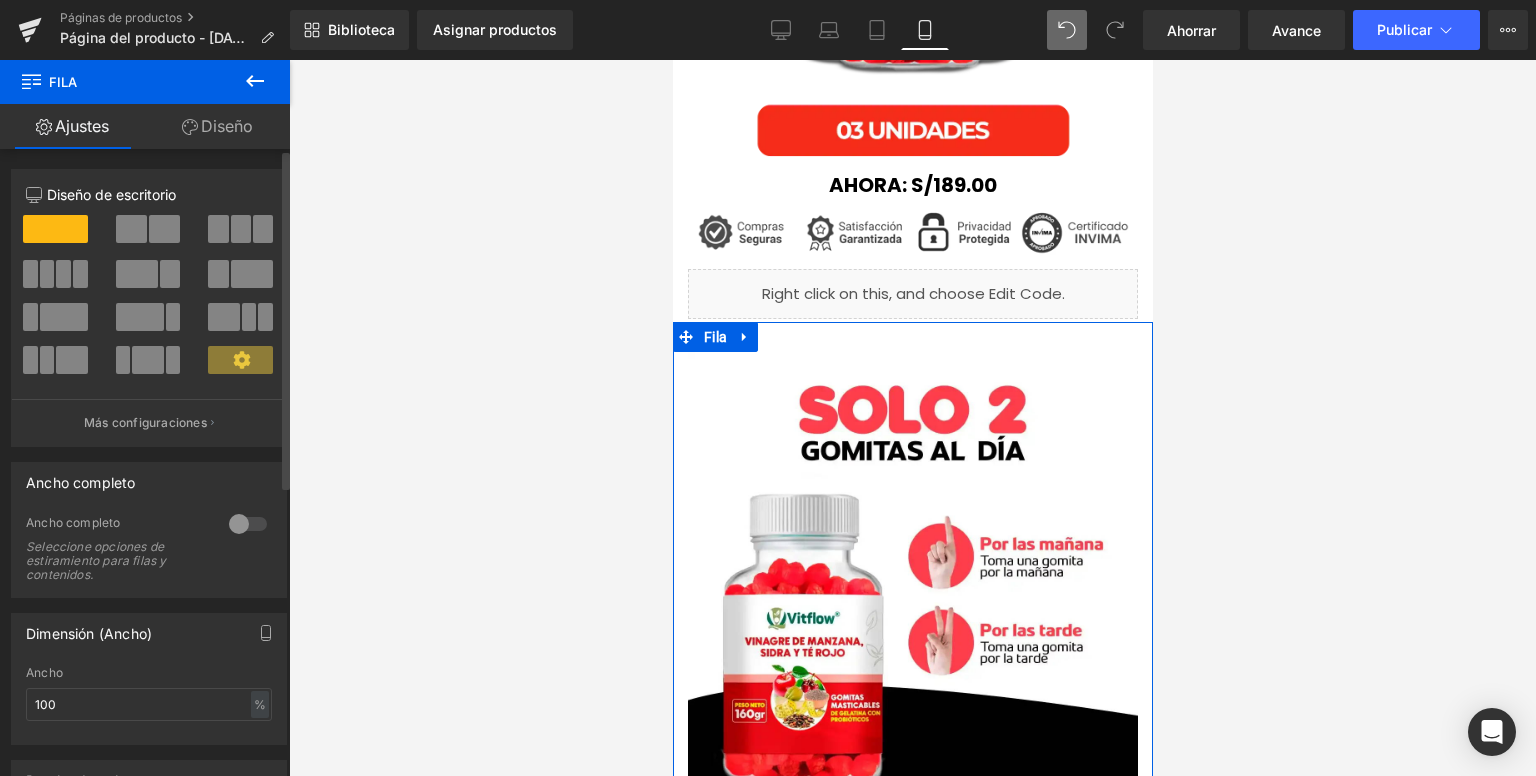 click at bounding box center [248, 524] 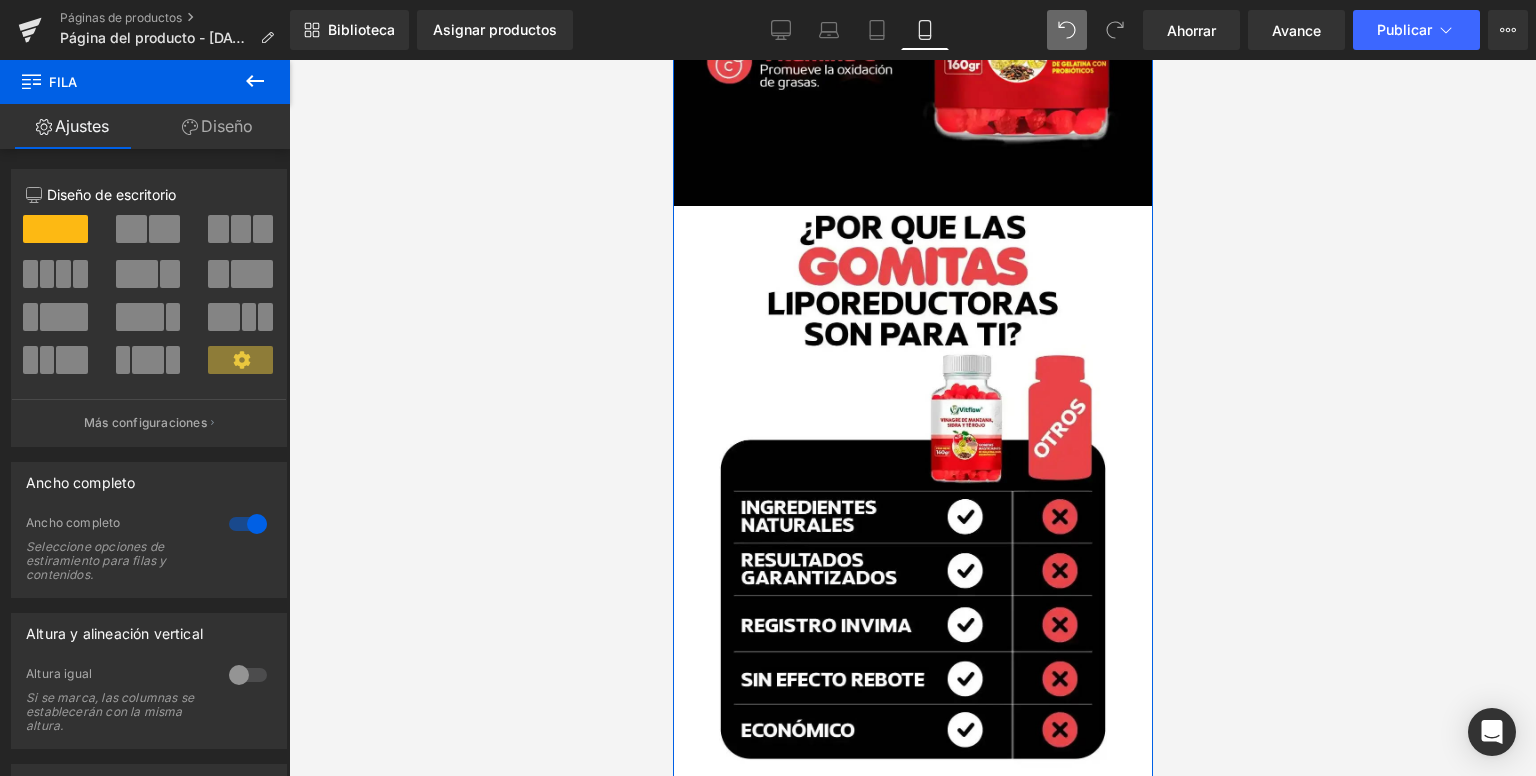 scroll, scrollTop: 3837, scrollLeft: 0, axis: vertical 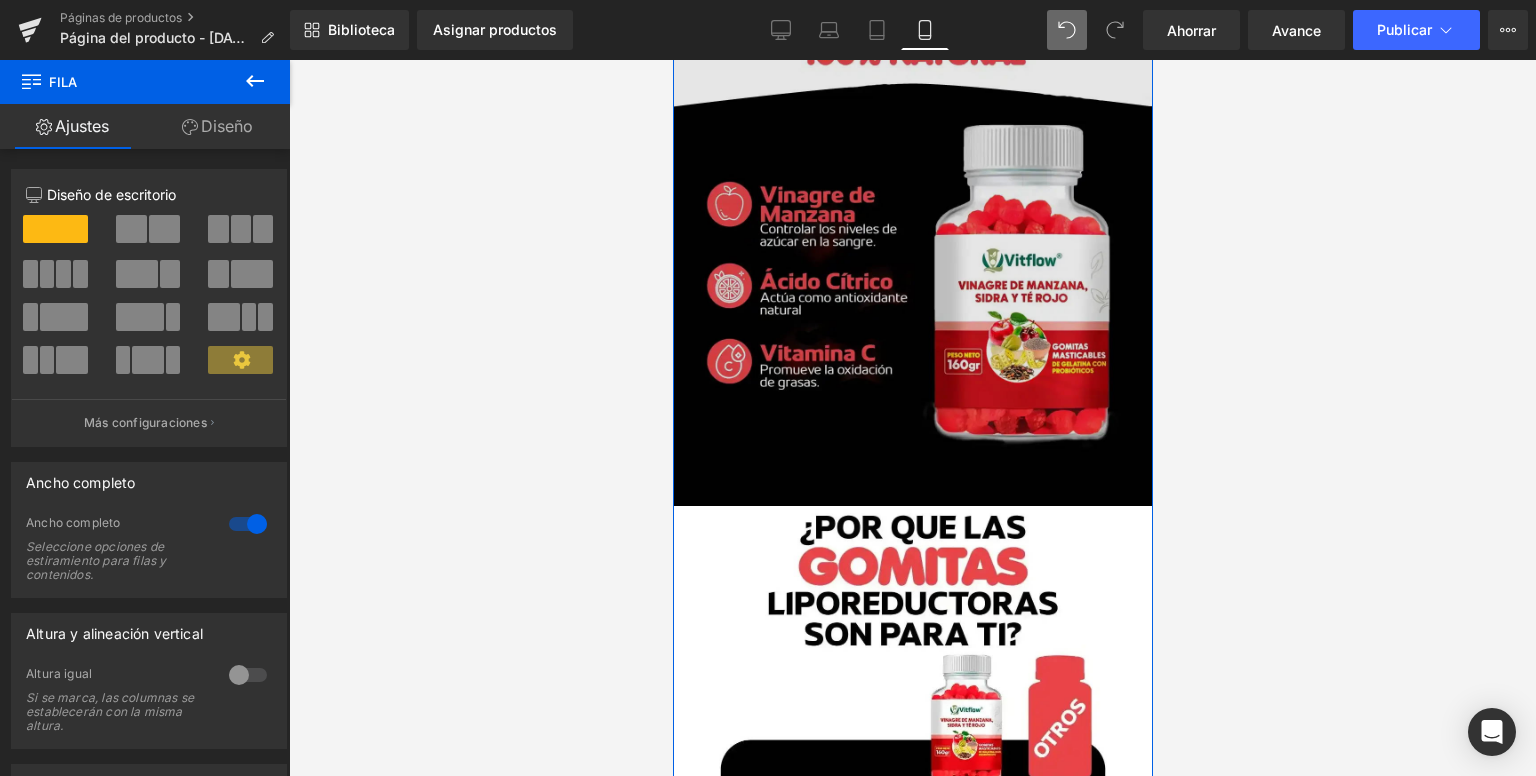 click at bounding box center [912, 235] 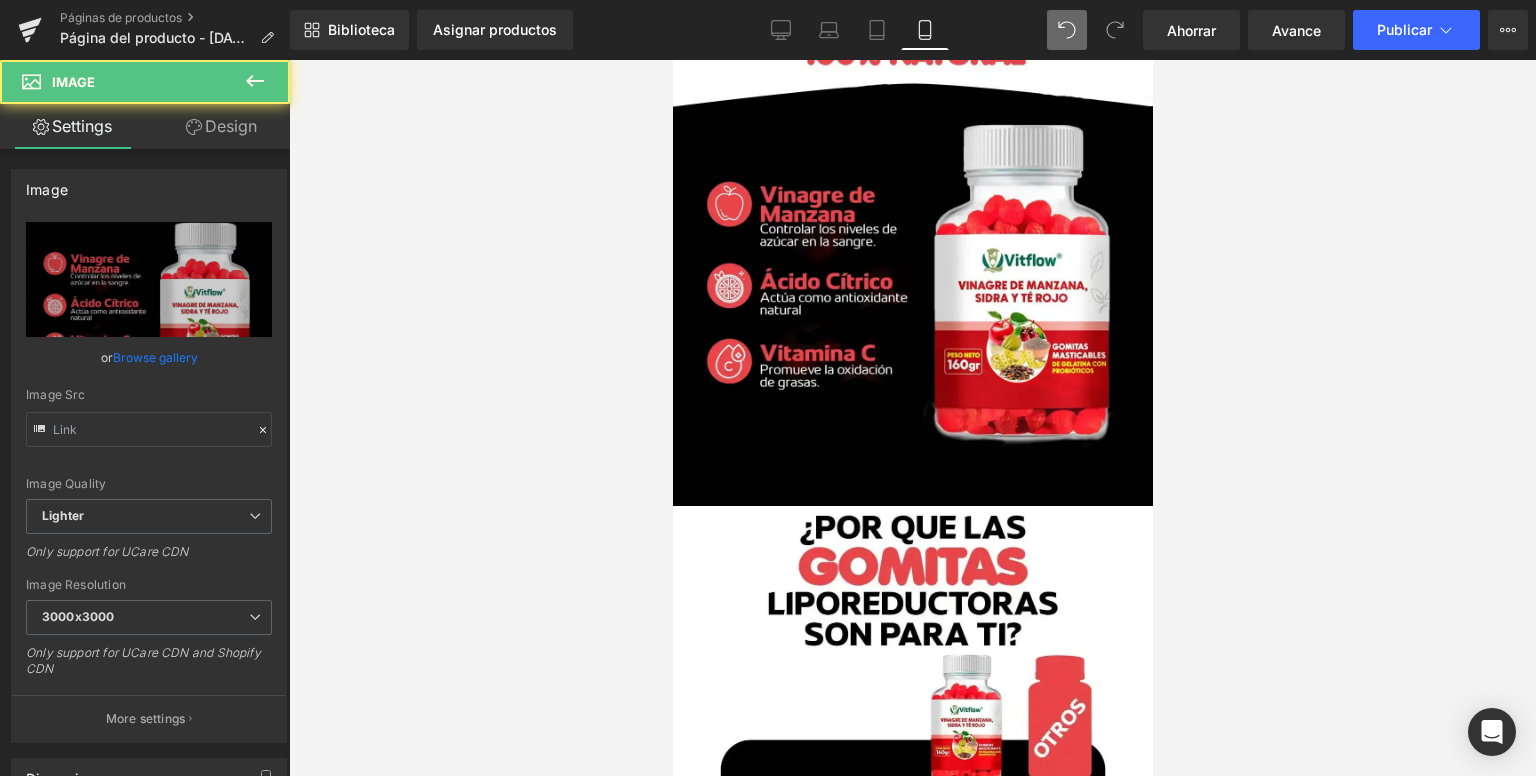 type on "[URL][DOMAIN_NAME]" 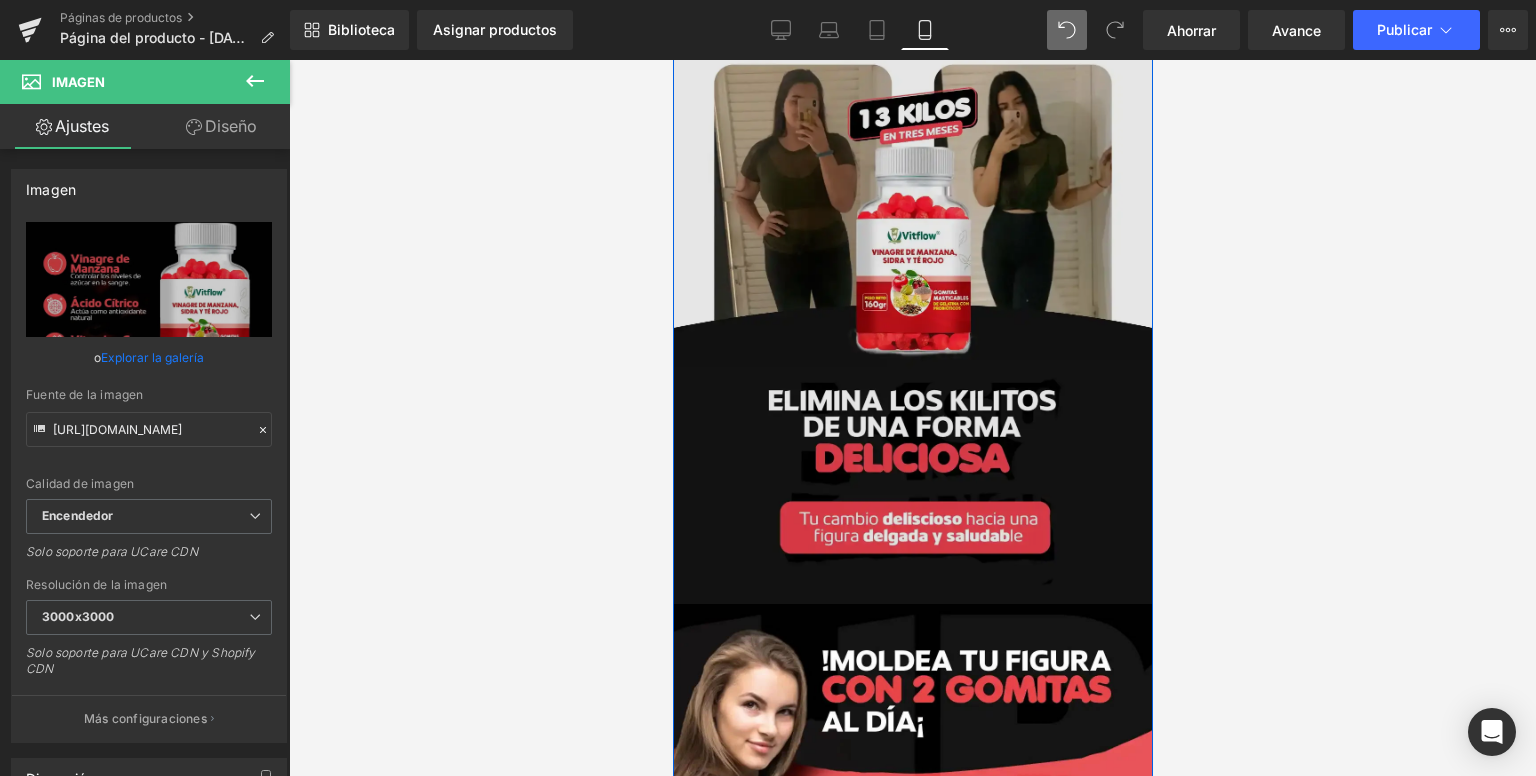 scroll, scrollTop: 0, scrollLeft: 0, axis: both 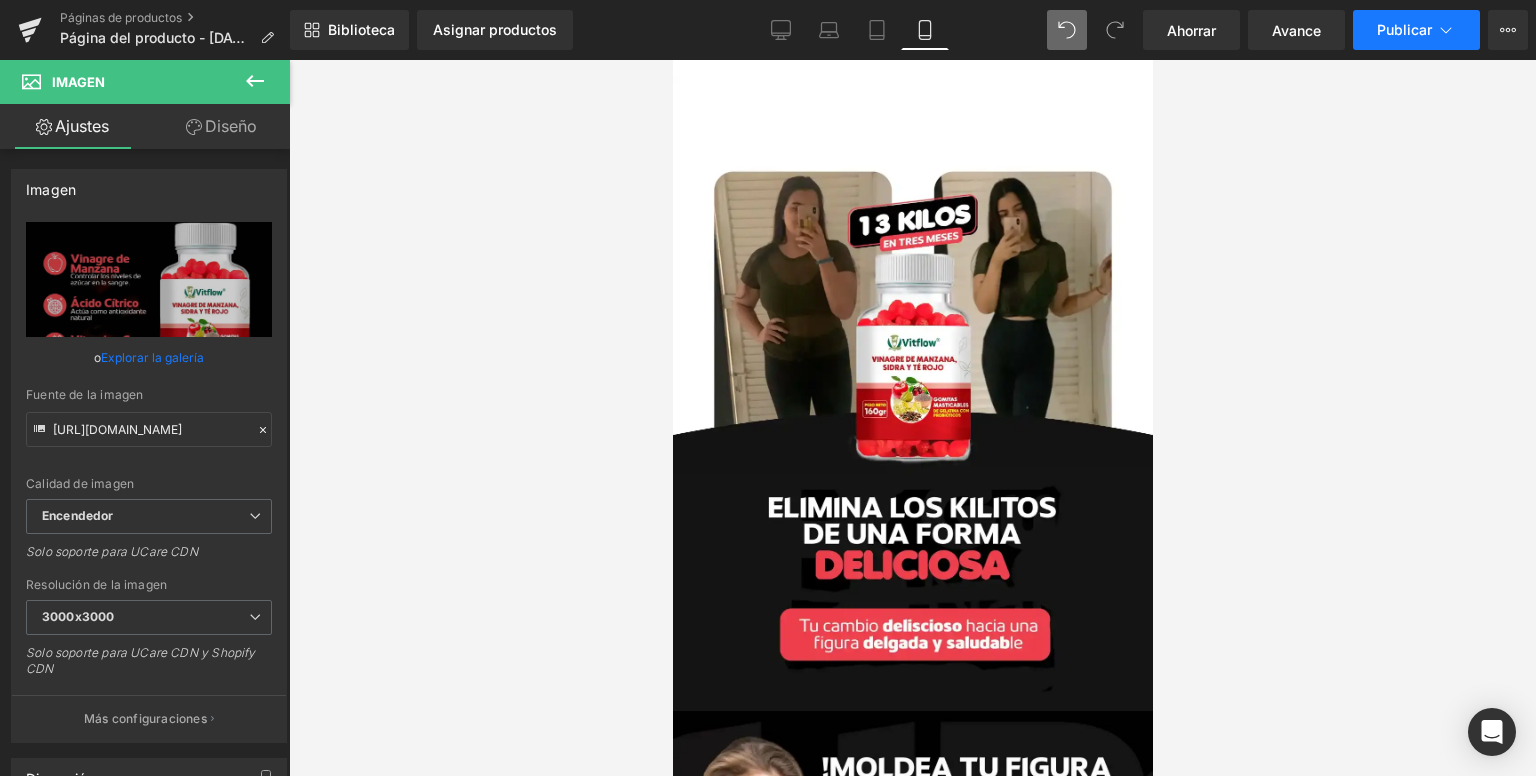 click 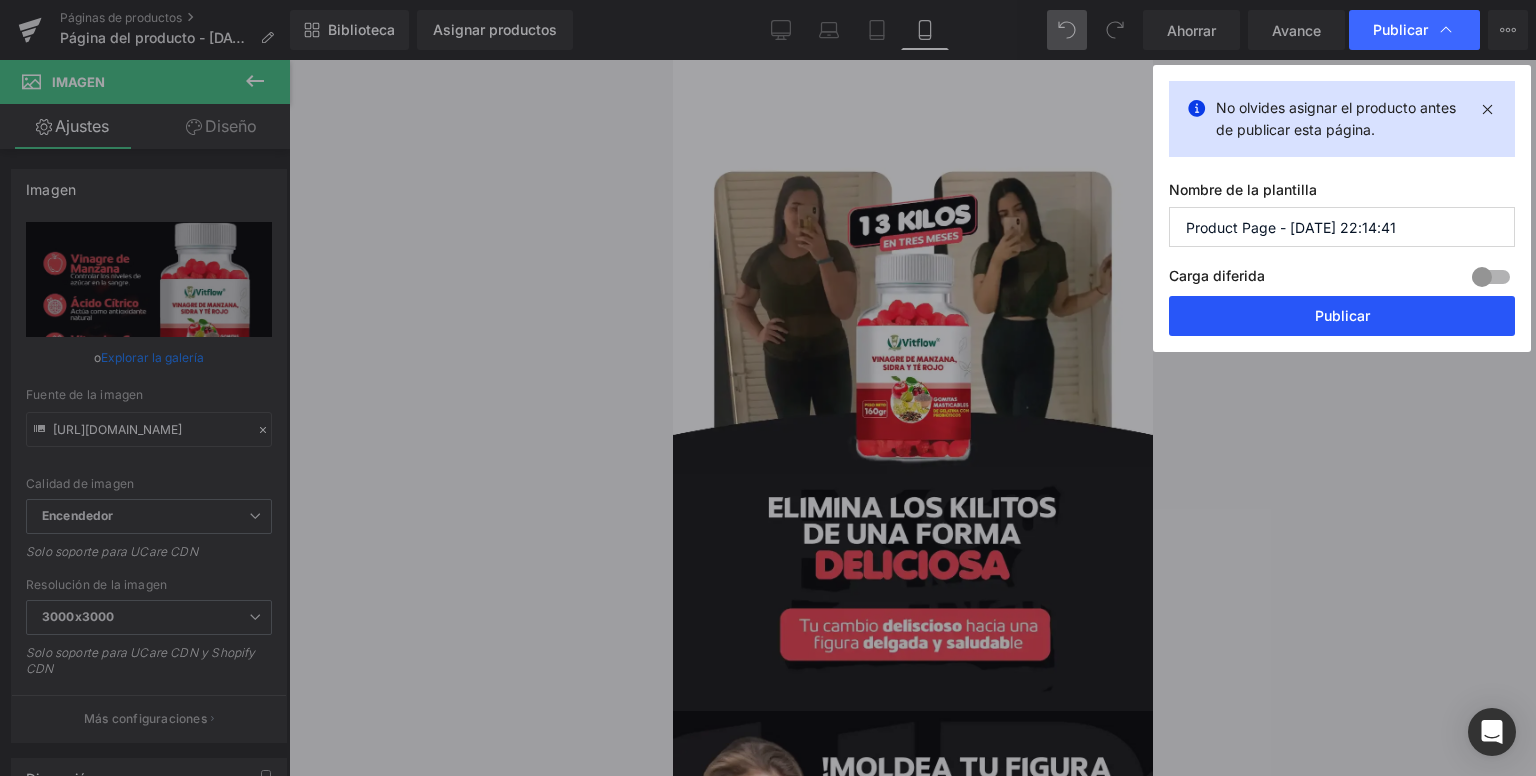 click on "Publicar" at bounding box center (1342, 316) 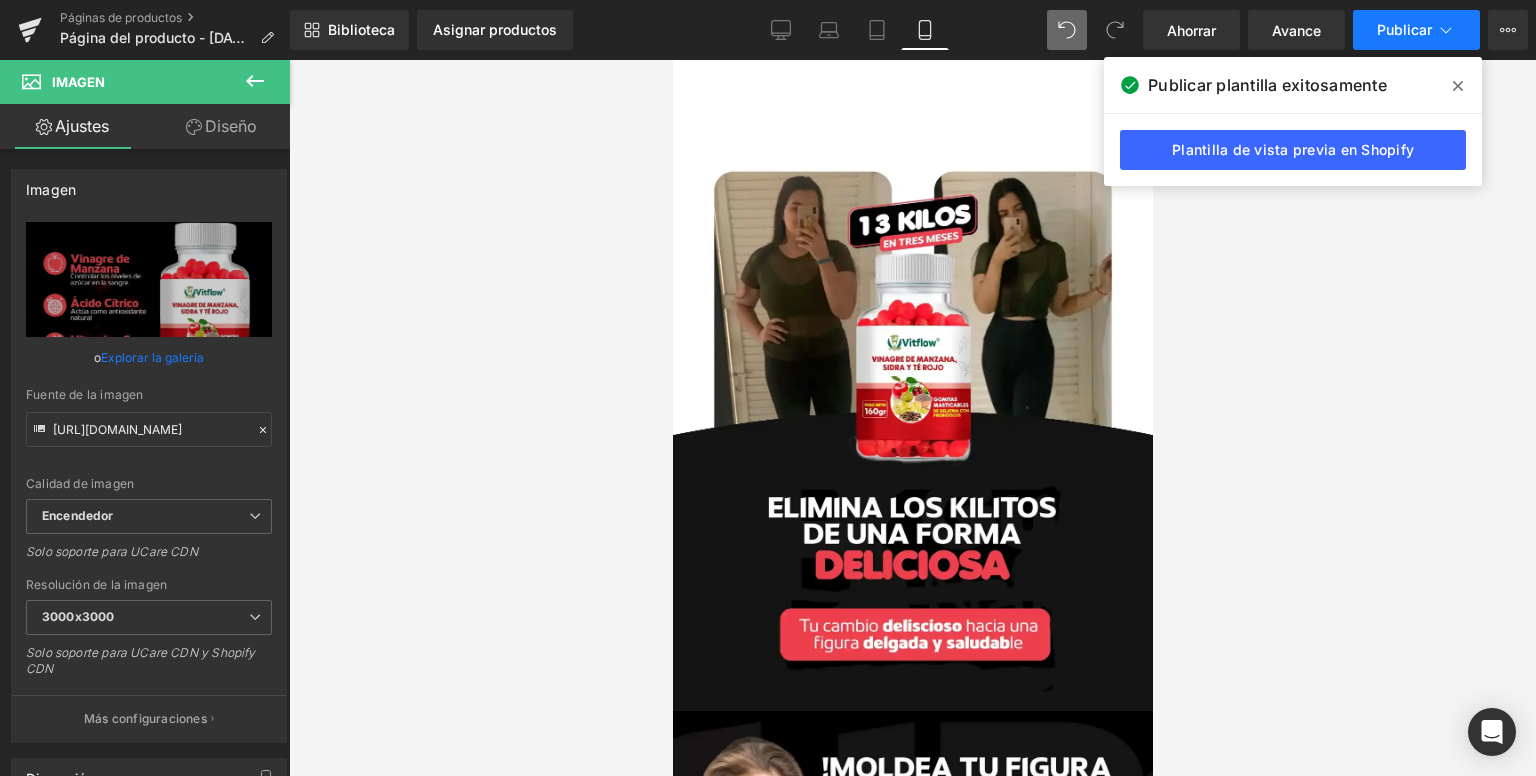click on "Publicar" at bounding box center [1416, 30] 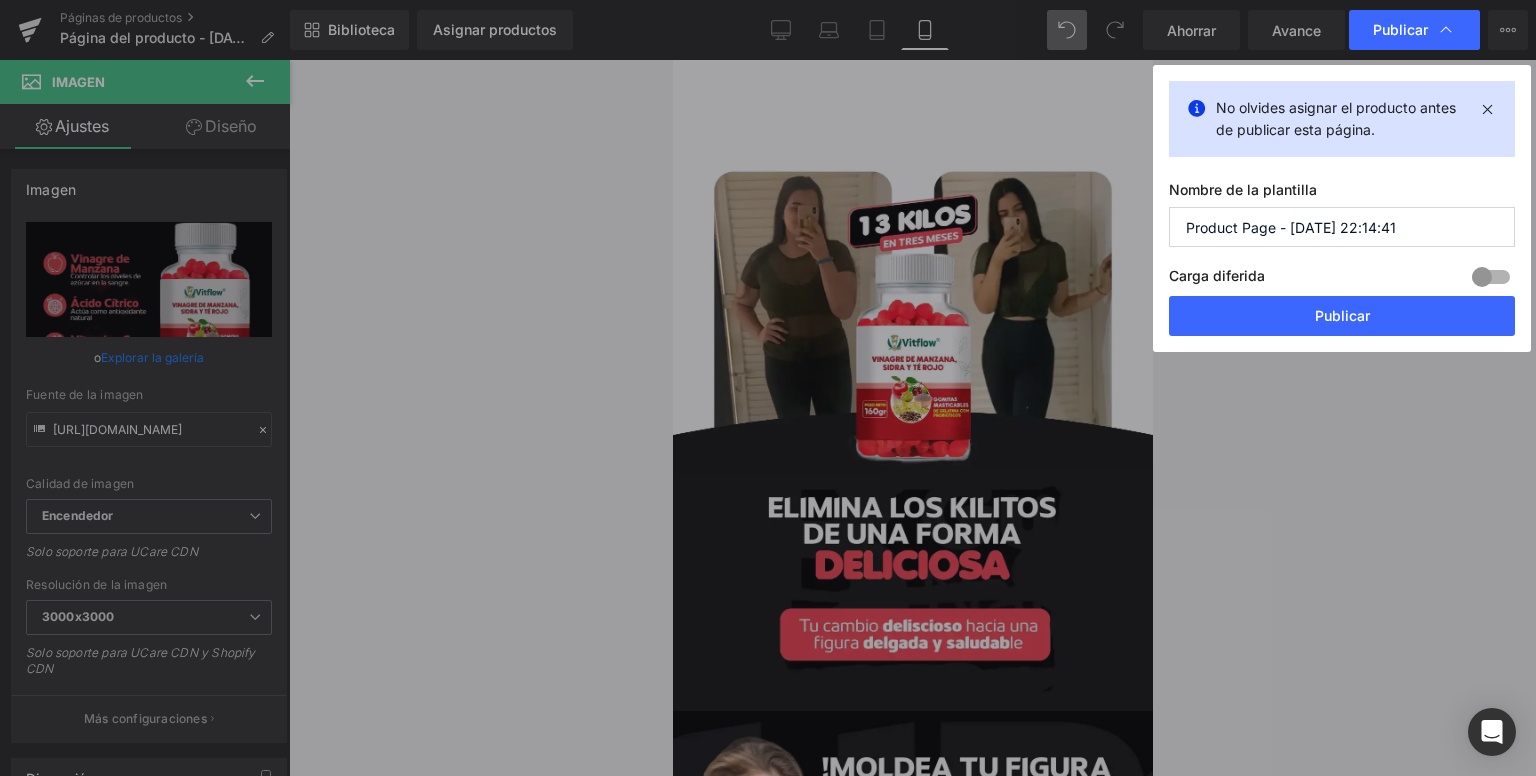 click on "Publicar" at bounding box center [1342, 315] 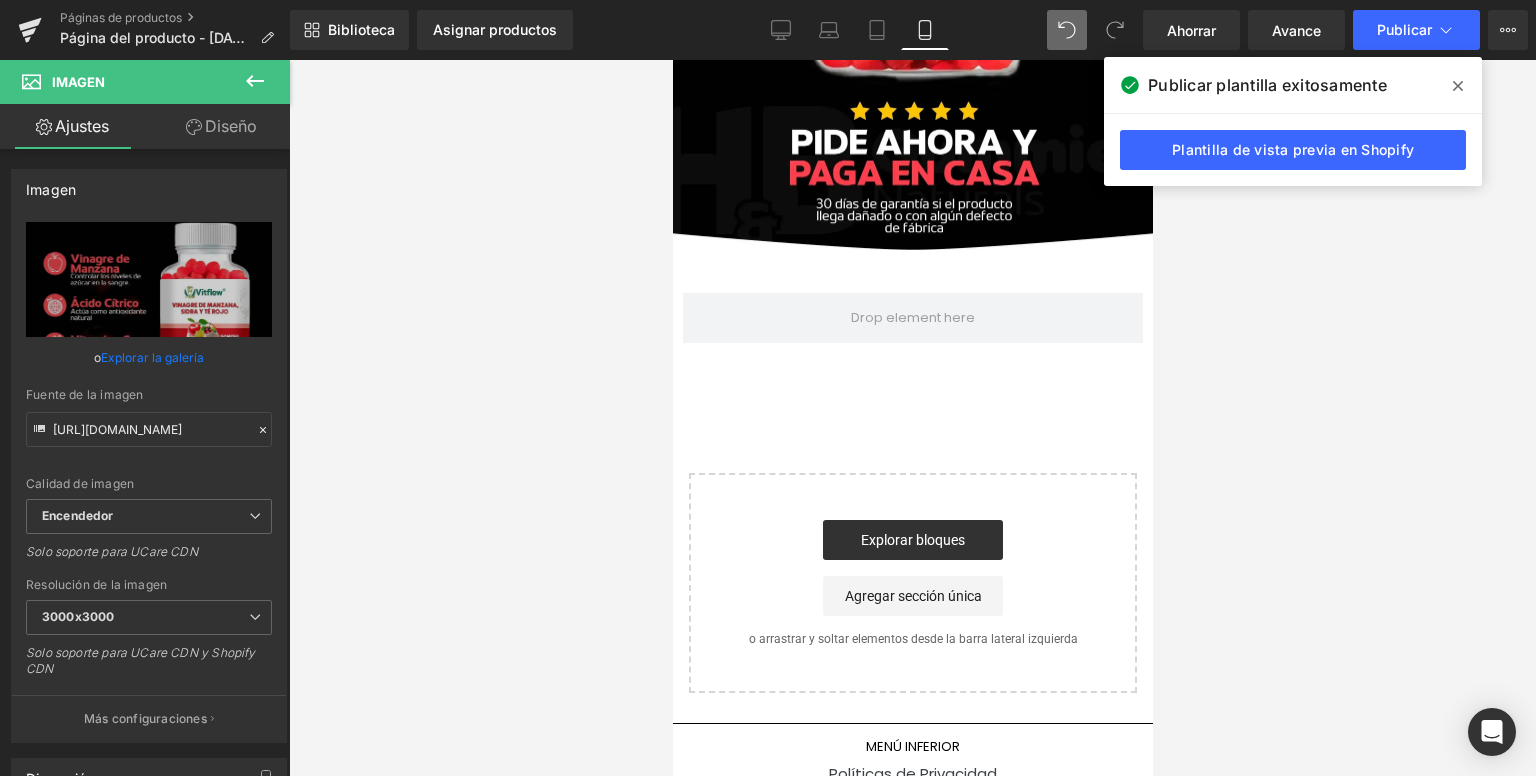 scroll, scrollTop: 5633, scrollLeft: 0, axis: vertical 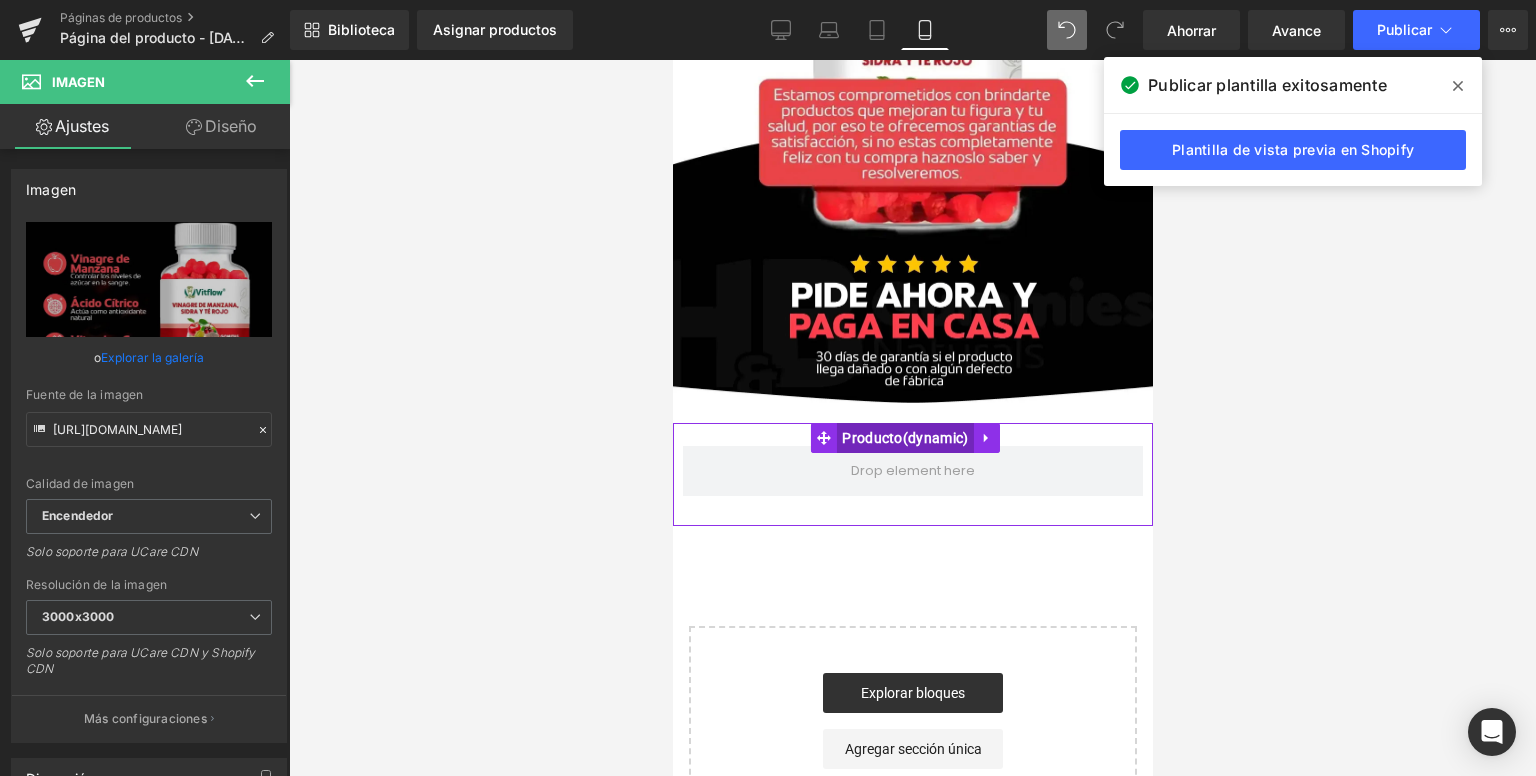 click on "Producto" at bounding box center [871, 438] 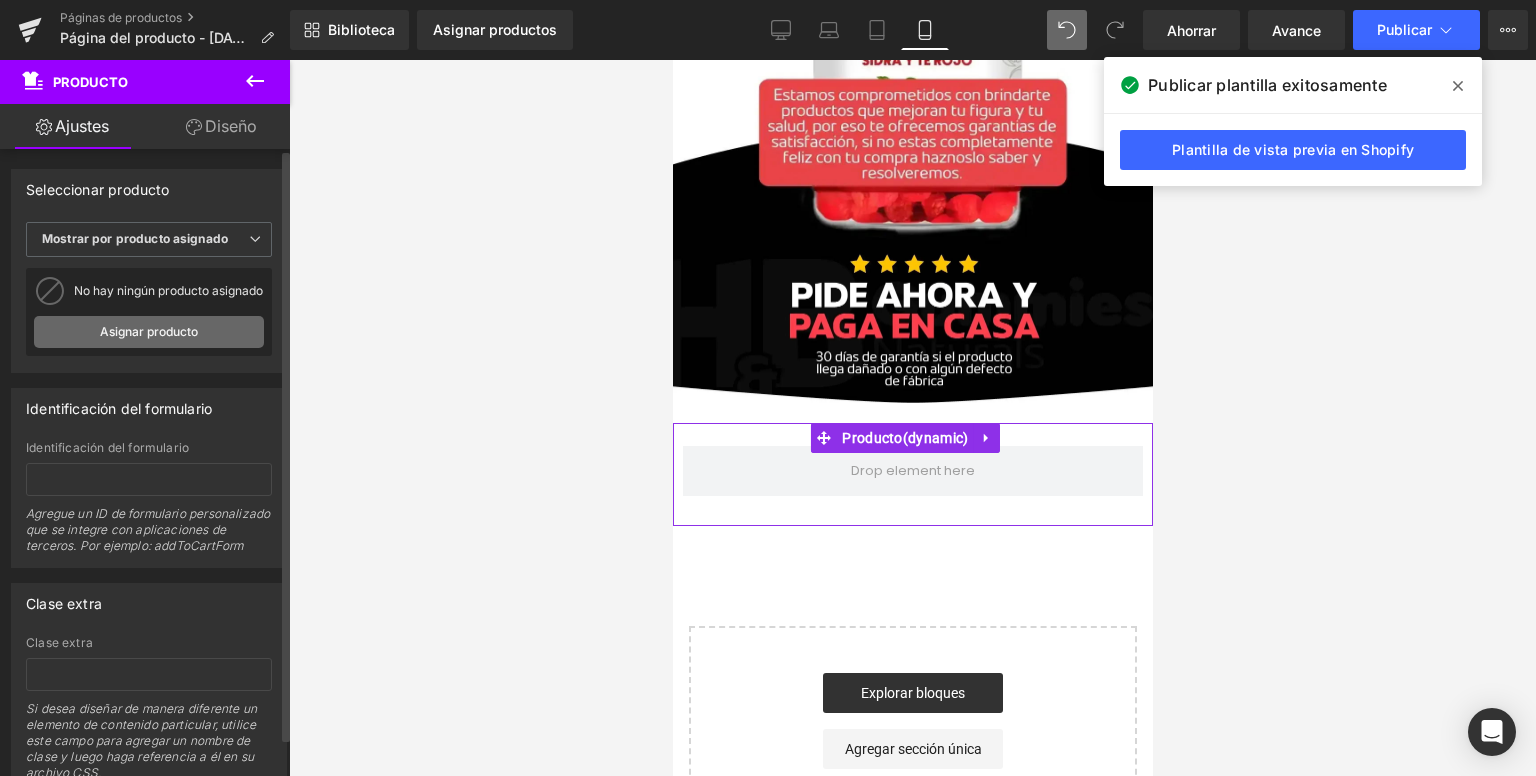 click on "Asignar producto" at bounding box center (149, 332) 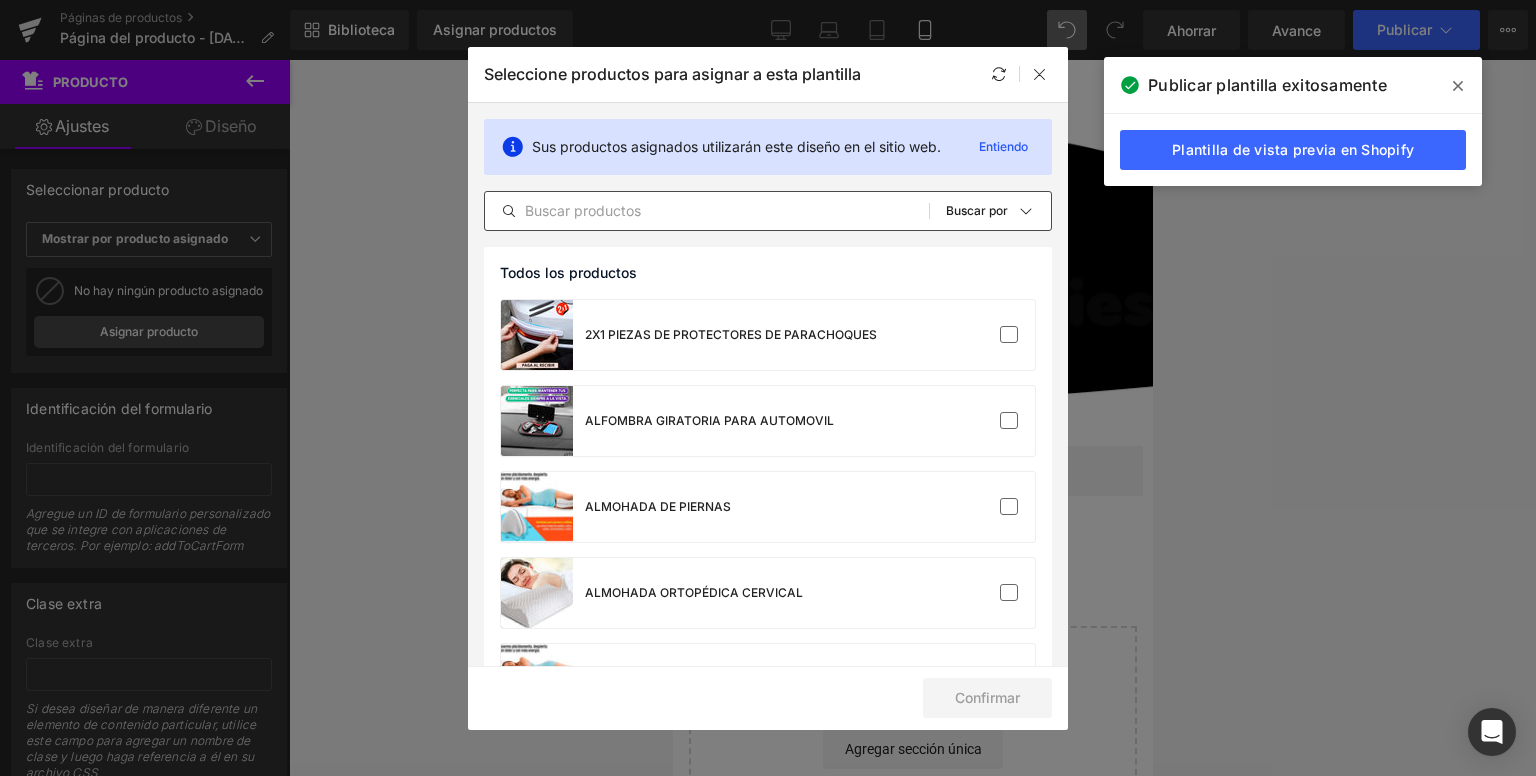 click at bounding box center (707, 211) 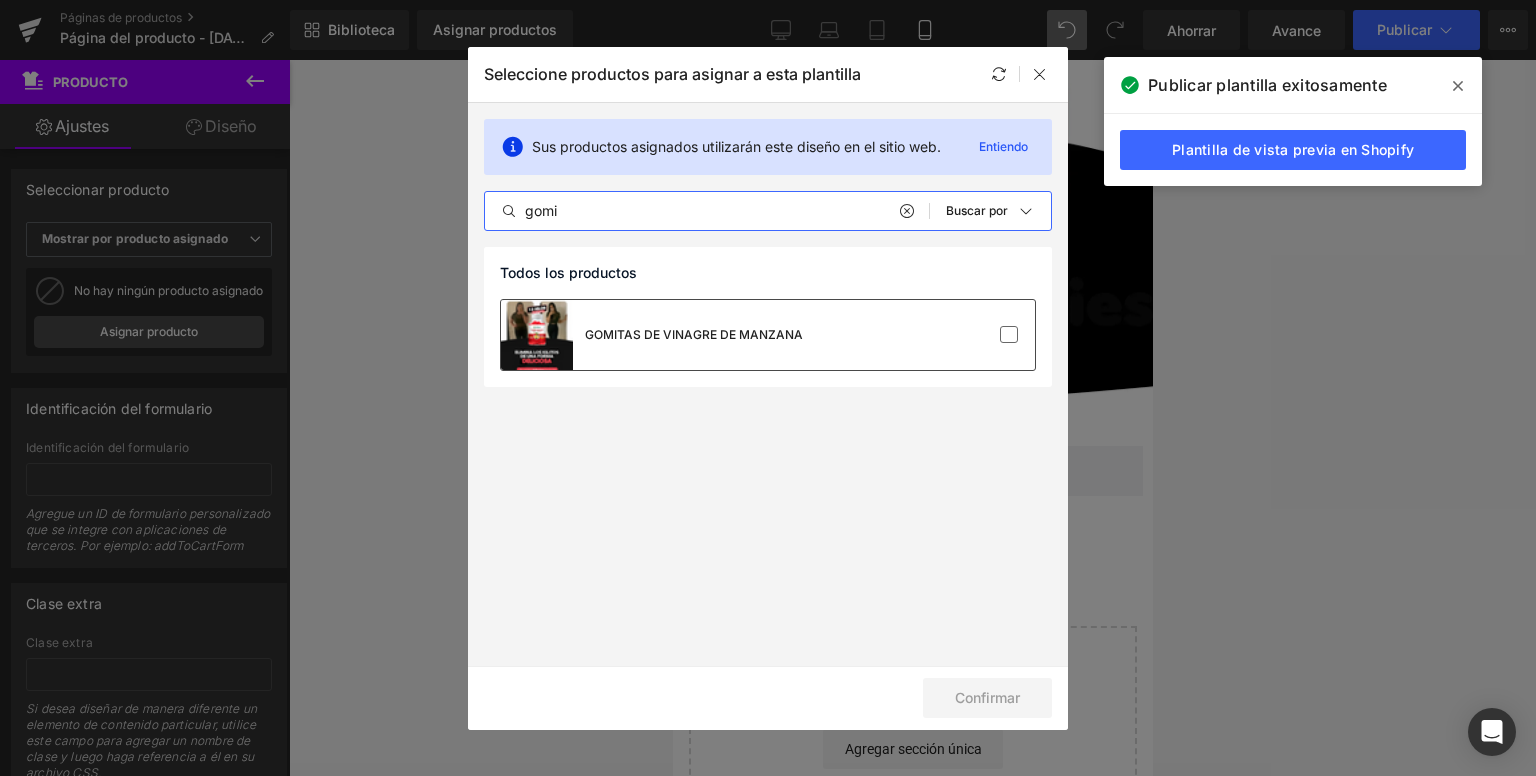 type on "gomi" 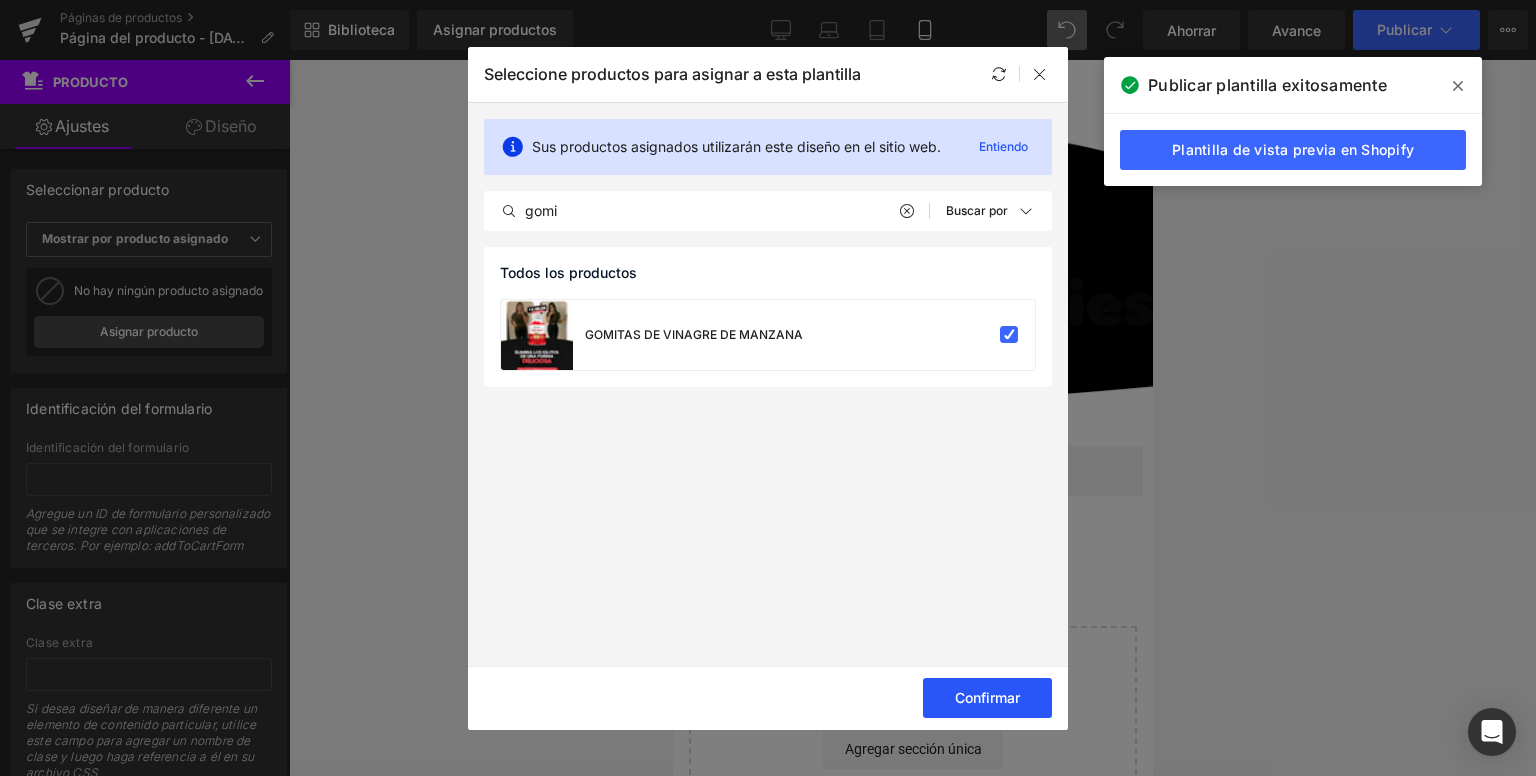 click on "Confirmar" at bounding box center (987, 698) 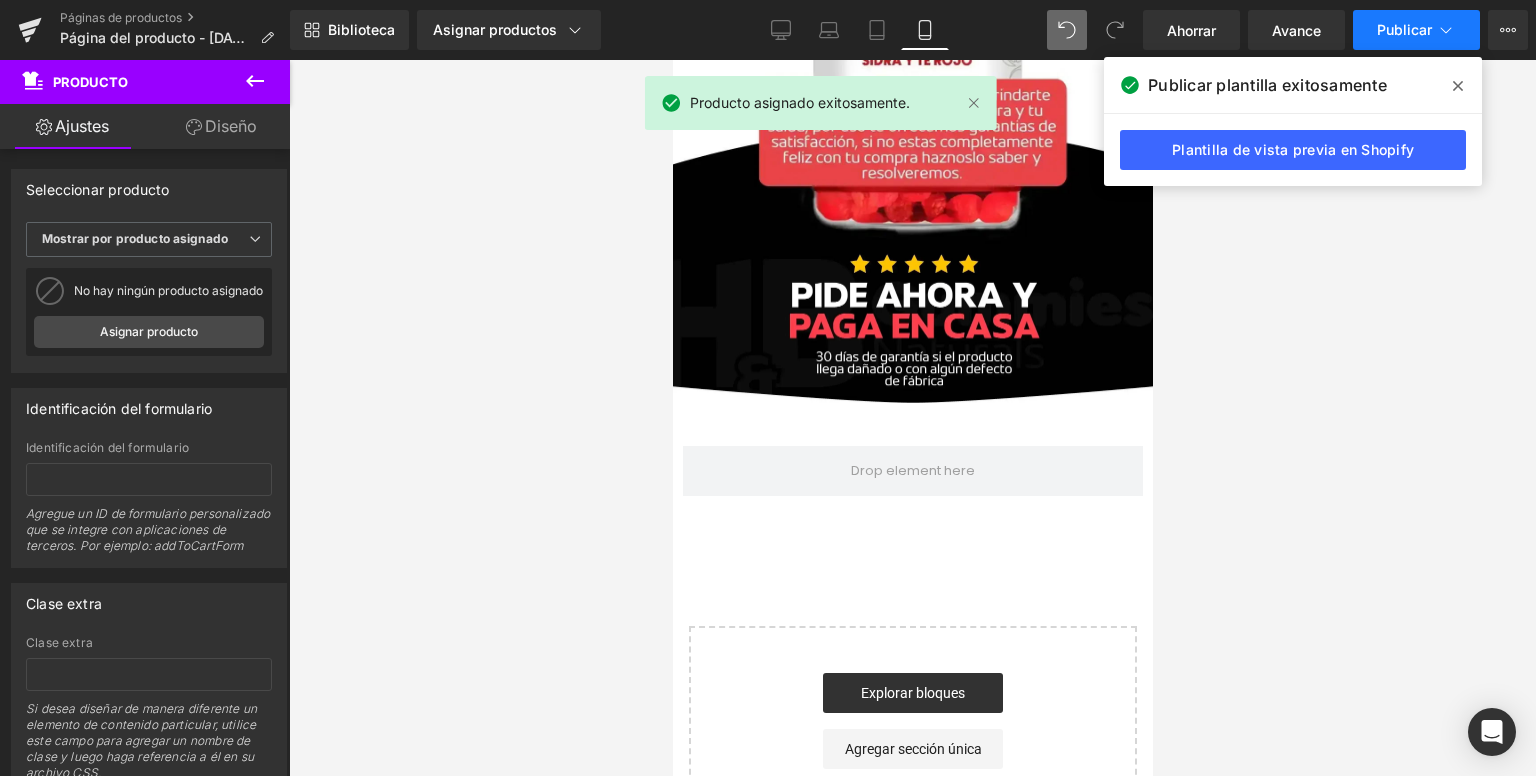 click on "Publicar" at bounding box center [1404, 29] 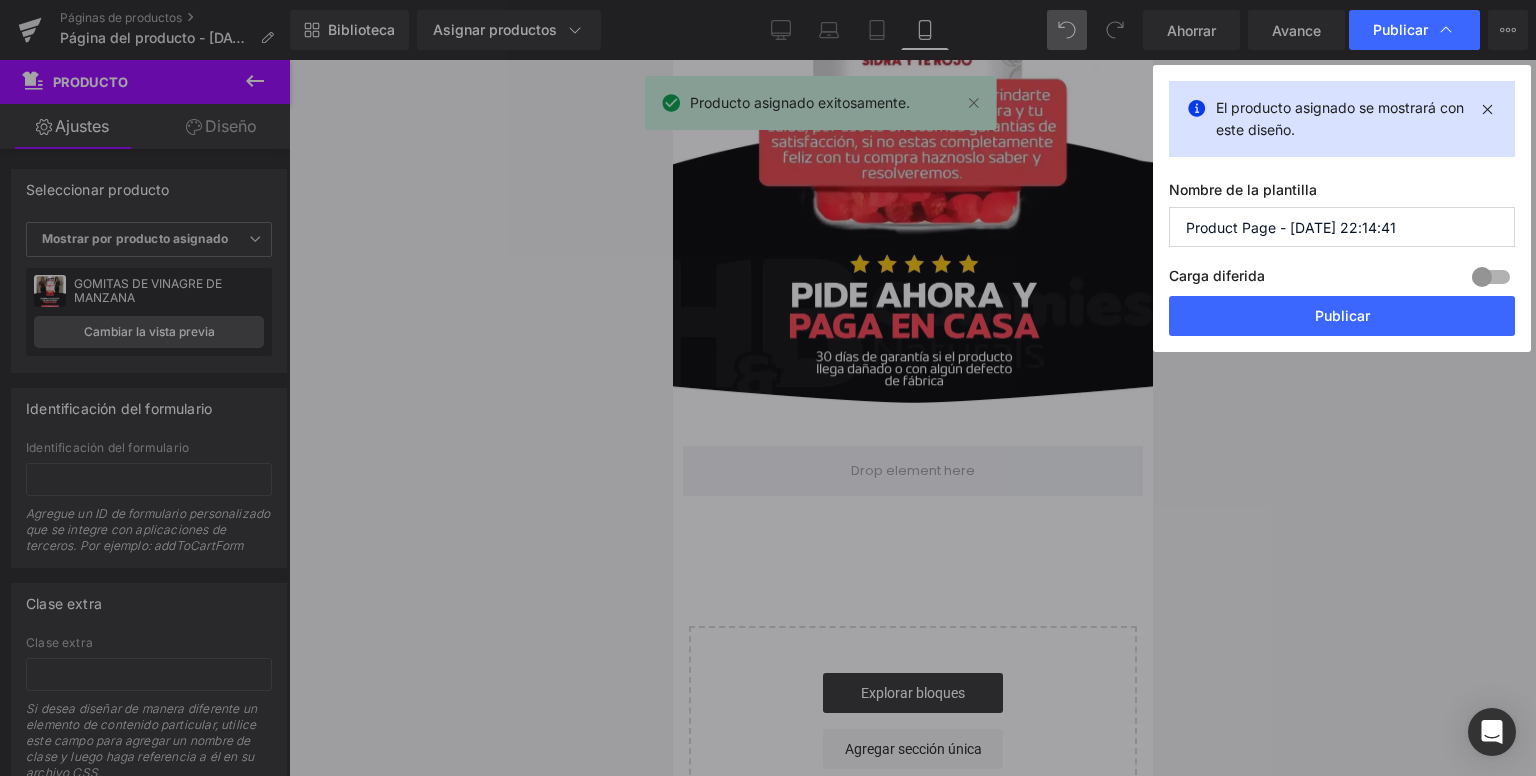 click on "El producto asignado se mostrará con este diseño. Nombre de la plantilla Product Page - [DATE] 22:14:41
Carga diferida
Construir
Plan de actualización para desbloquear
La carga diferida te ayuda a optimizar el tiempo de carga de tus páginas, mejorar la experiencia del usuario y mejorar tus resultados SEO. Está disponible en  Build, Optimize y Enterprise.
Has alcanzado el número máximo de páginas publicadas de tu plan  (6/999999)  .
Plan de actualización para desbloquear más páginas
Publicar" at bounding box center [1342, 208] 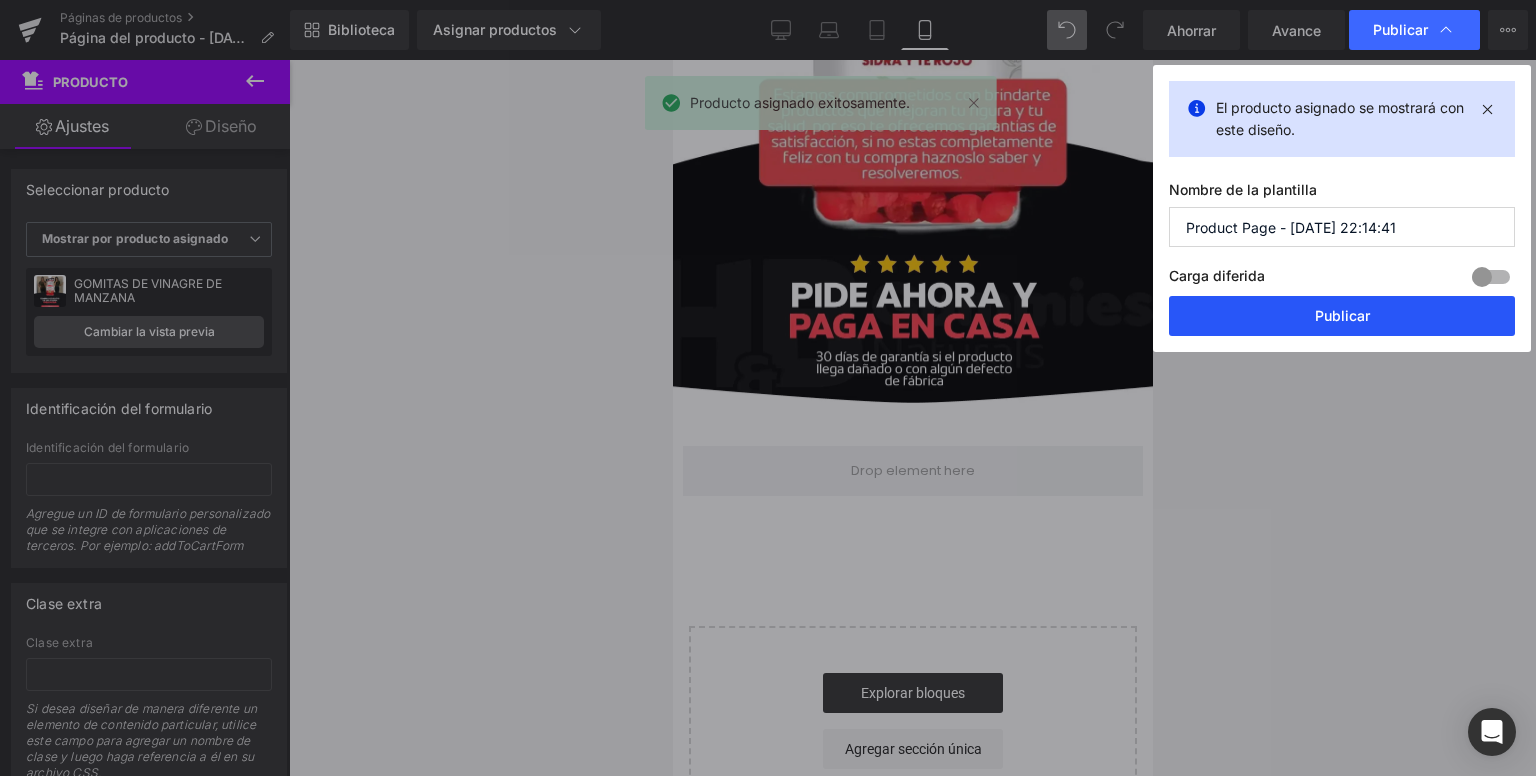 click on "Publicar" at bounding box center [1342, 316] 